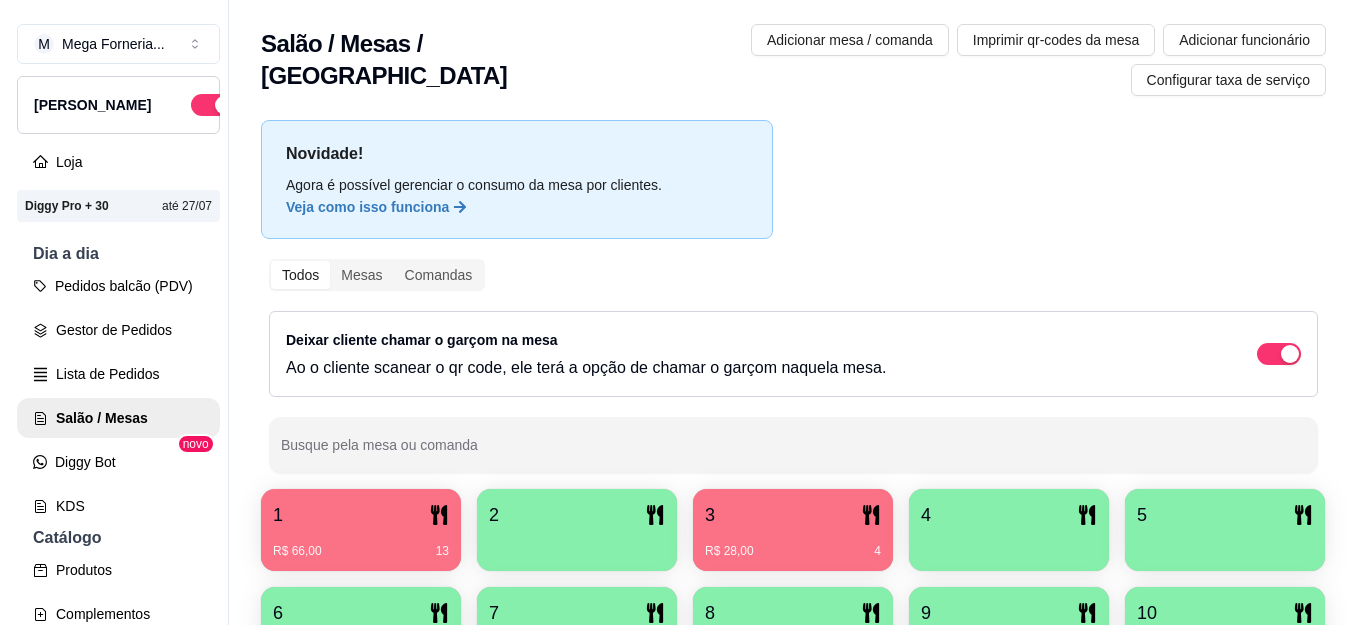 scroll, scrollTop: 0, scrollLeft: 0, axis: both 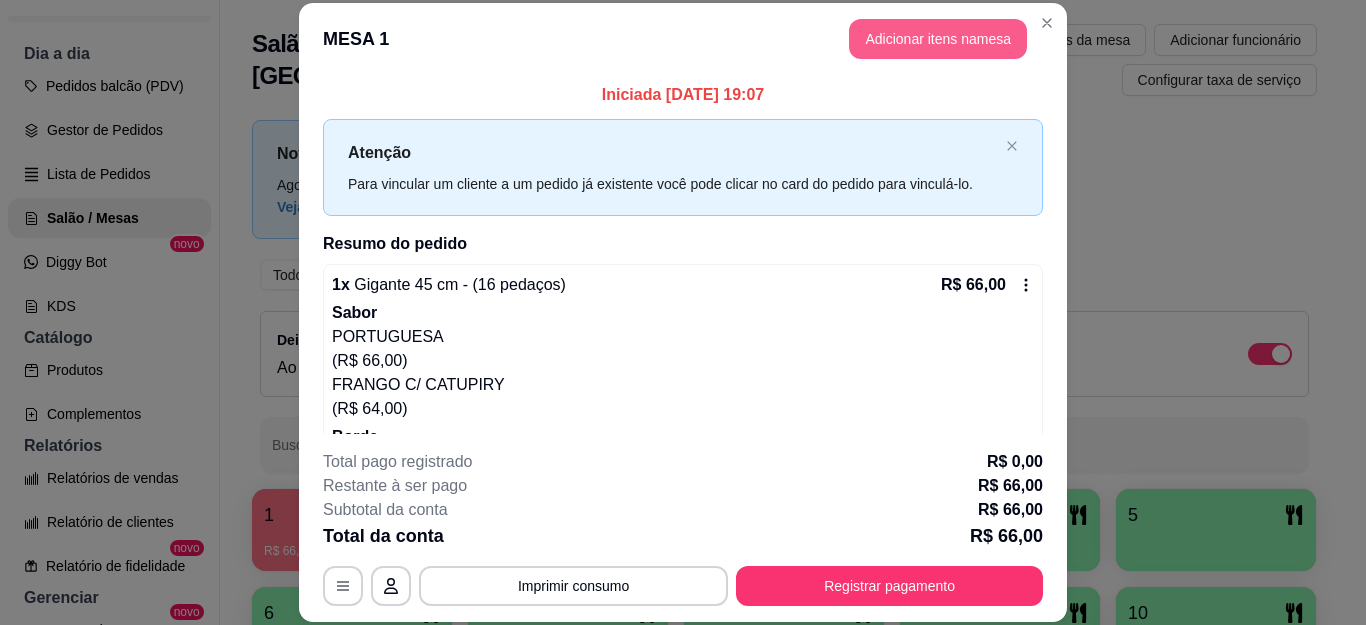 click on "Adicionar itens na  mesa" at bounding box center [938, 39] 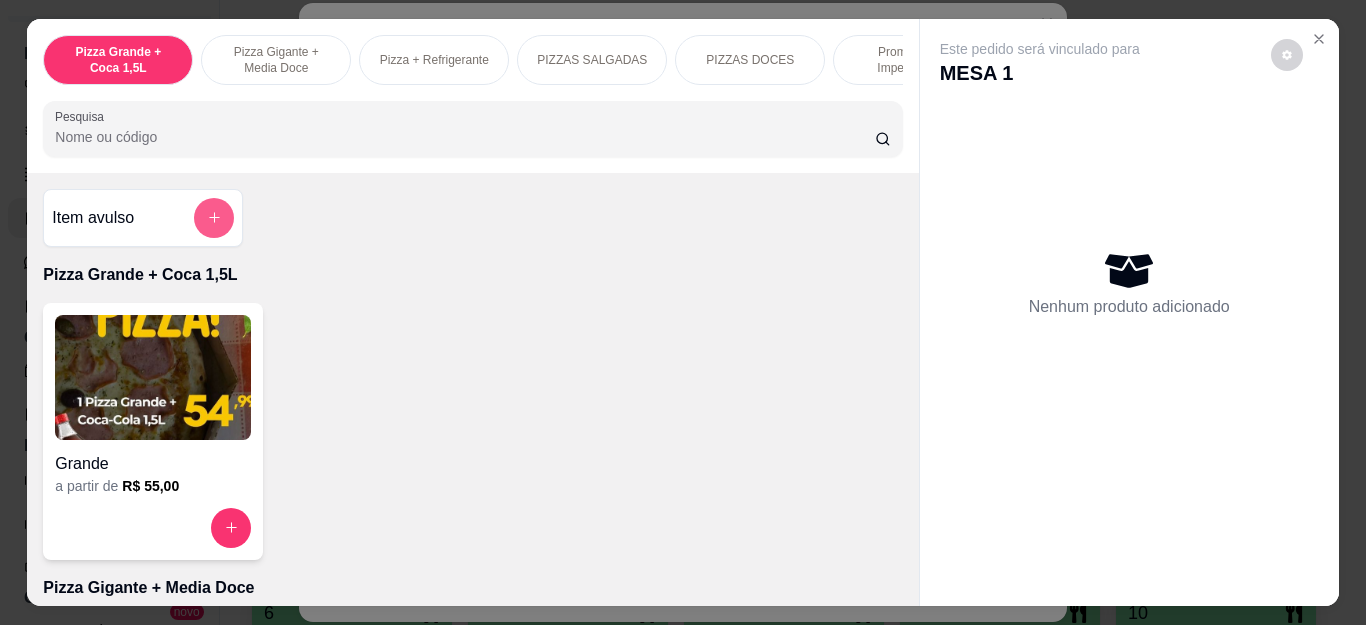 click at bounding box center [214, 218] 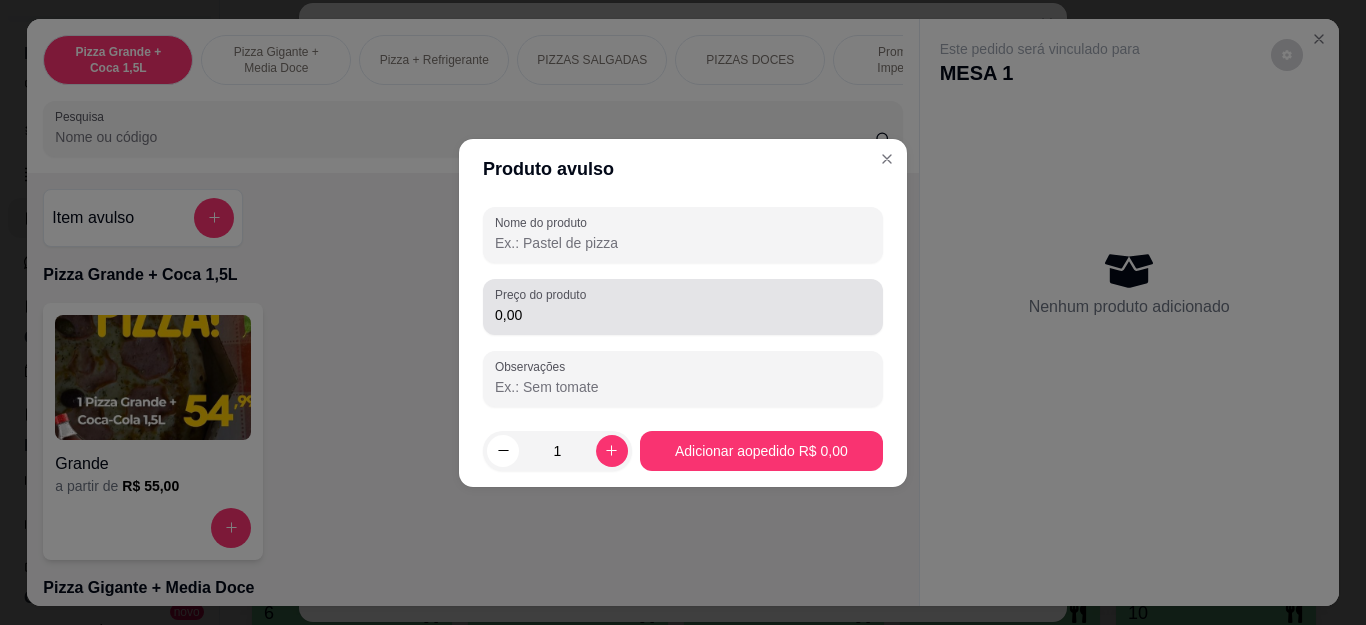 click on "Preço do produto" at bounding box center (544, 294) 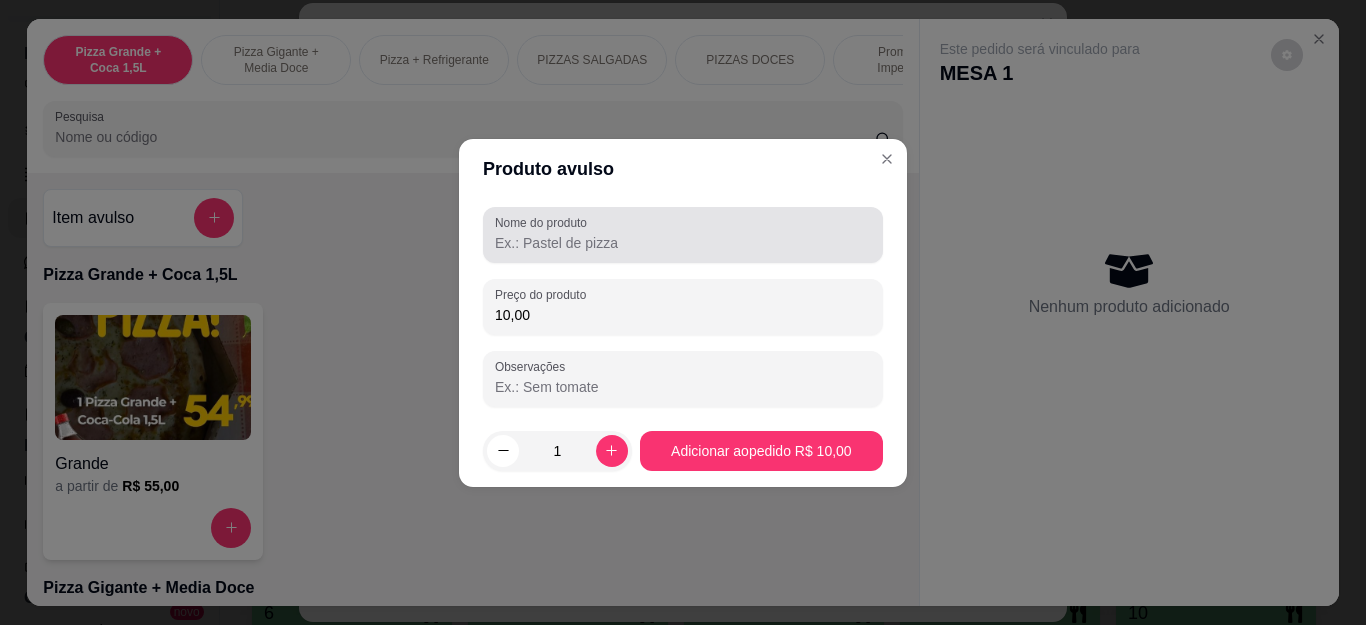 type on "10,00" 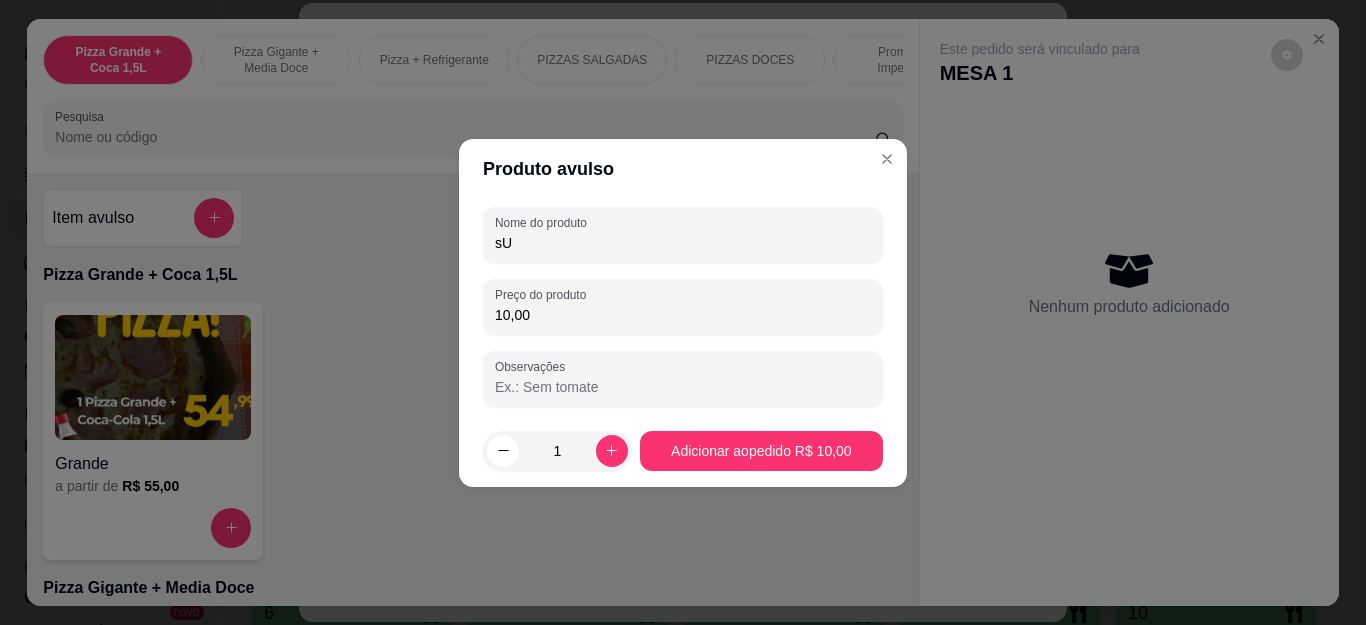 type on "s" 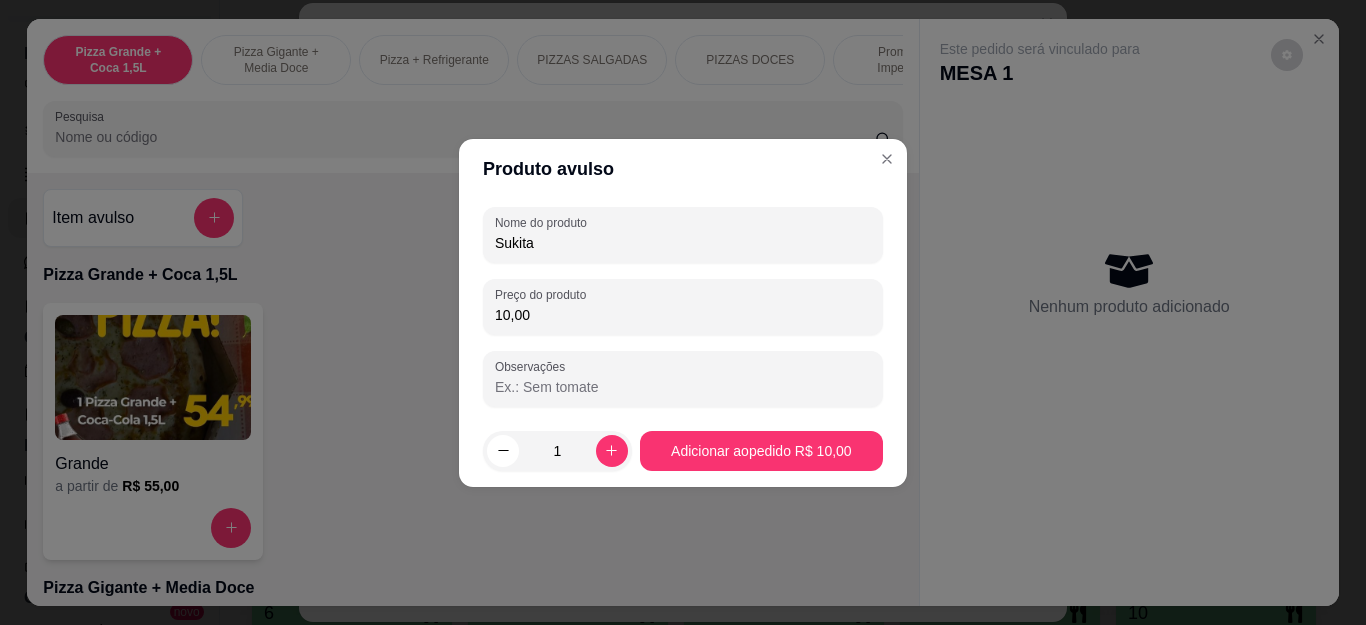 type on "Sukita" 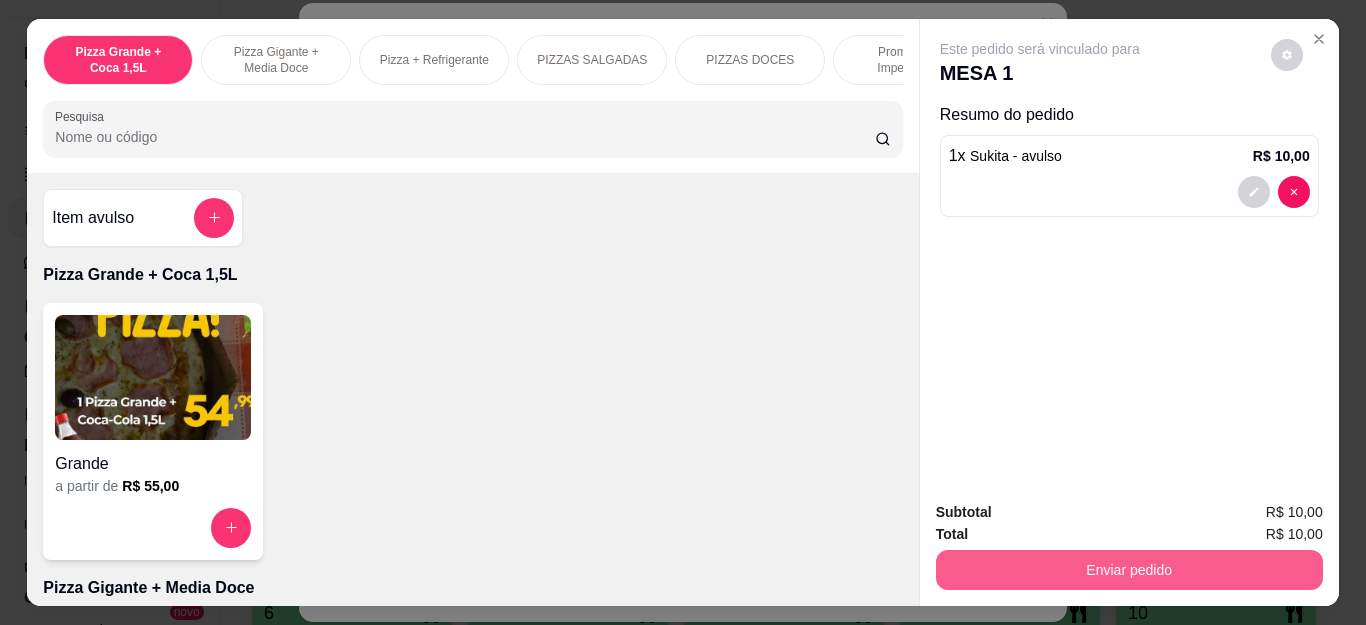click on "Enviar pedido" at bounding box center [1129, 570] 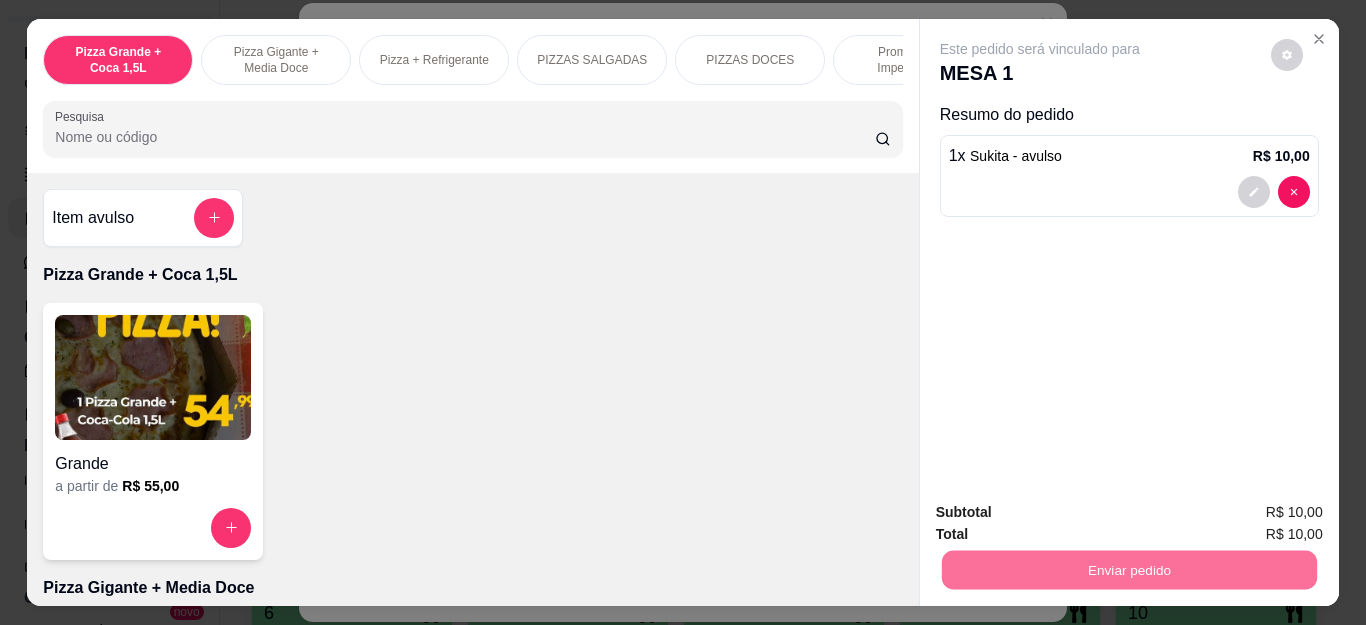 click on "Não registrar e enviar pedido" at bounding box center (1062, 512) 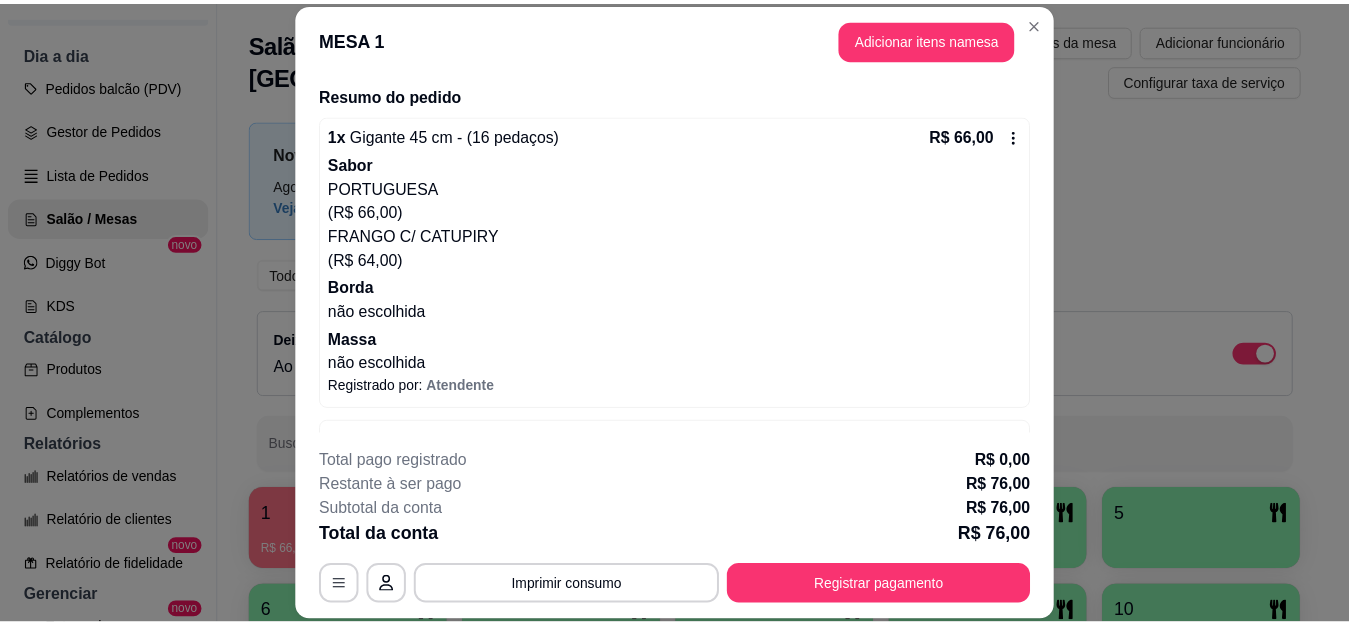scroll, scrollTop: 0, scrollLeft: 0, axis: both 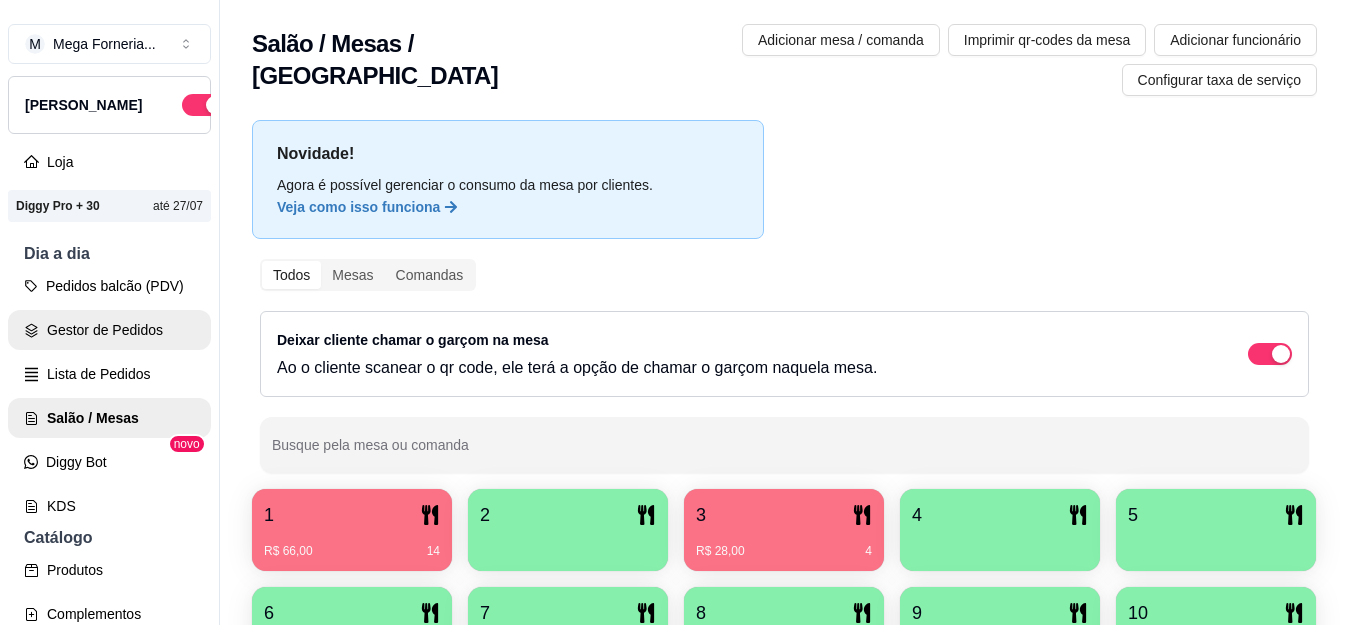 click on "Gestor de Pedidos" at bounding box center [109, 330] 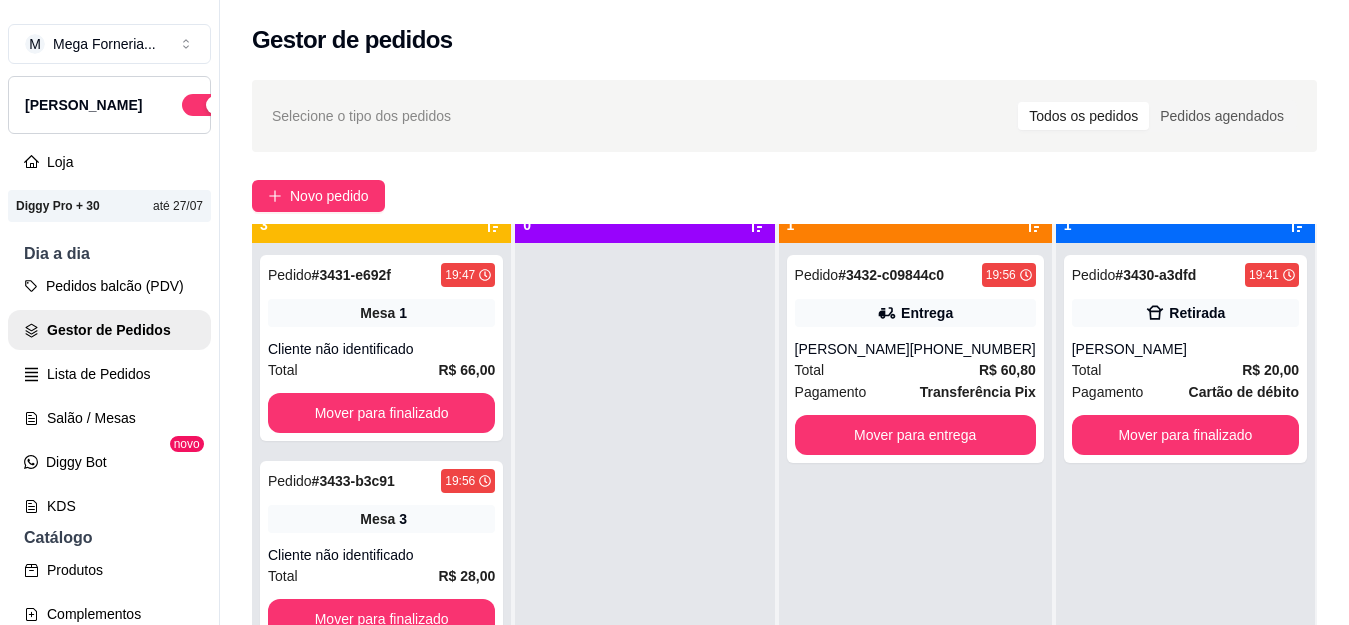 scroll, scrollTop: 56, scrollLeft: 0, axis: vertical 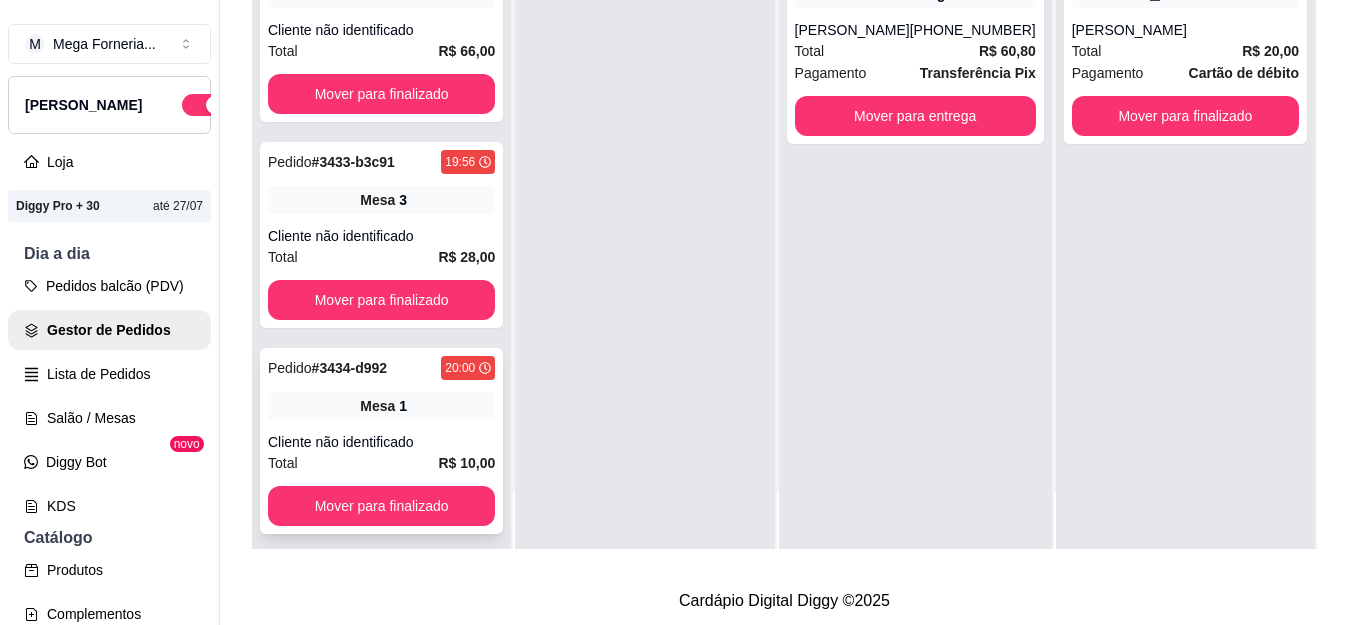 click on "Mover para finalizado" at bounding box center [381, 506] 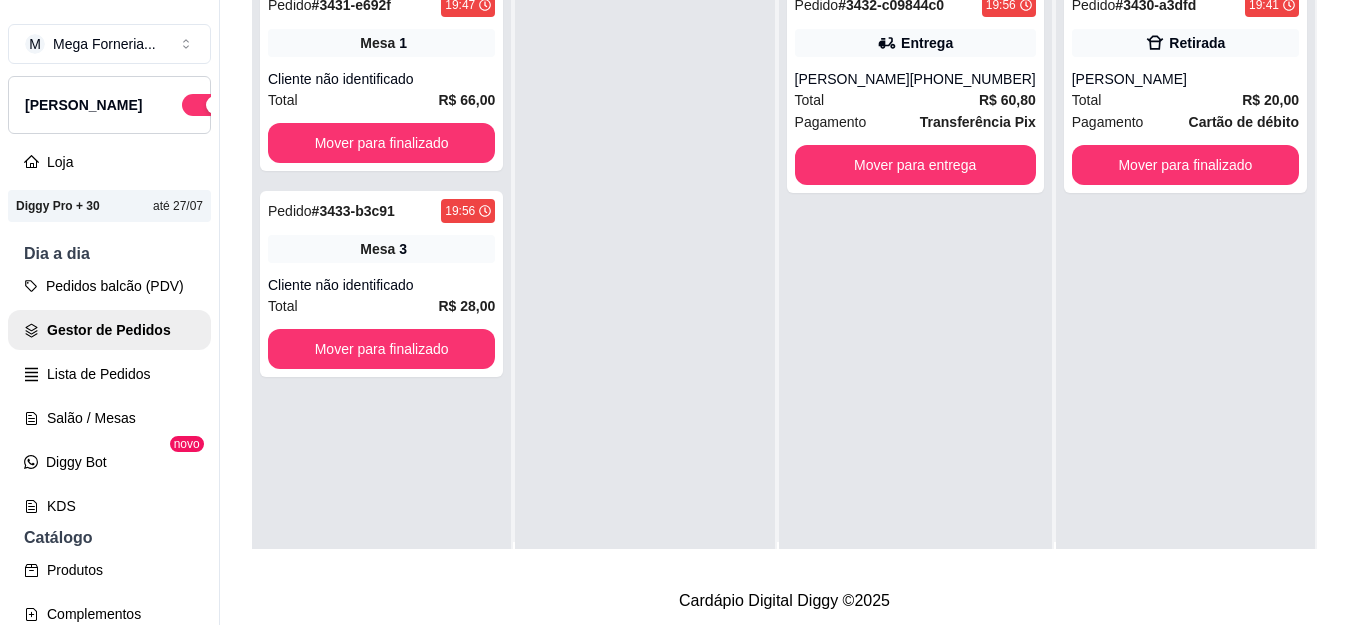 scroll, scrollTop: 0, scrollLeft: 0, axis: both 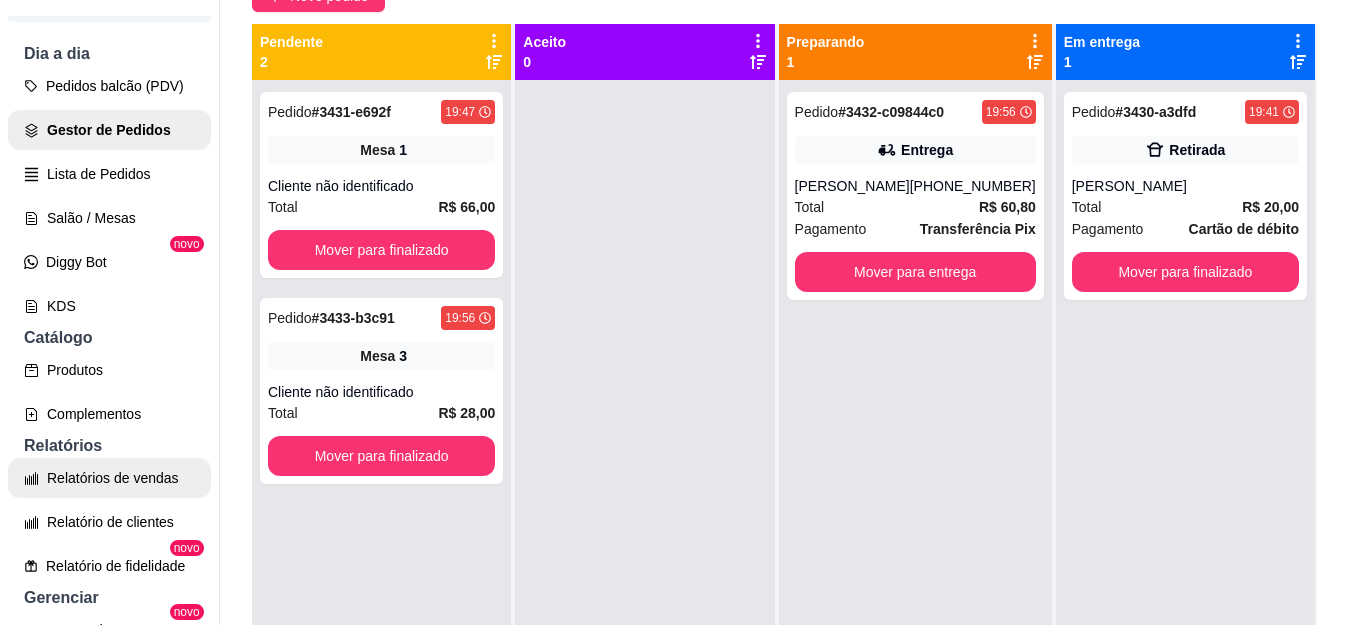 click on "Relatórios de vendas" at bounding box center [109, 478] 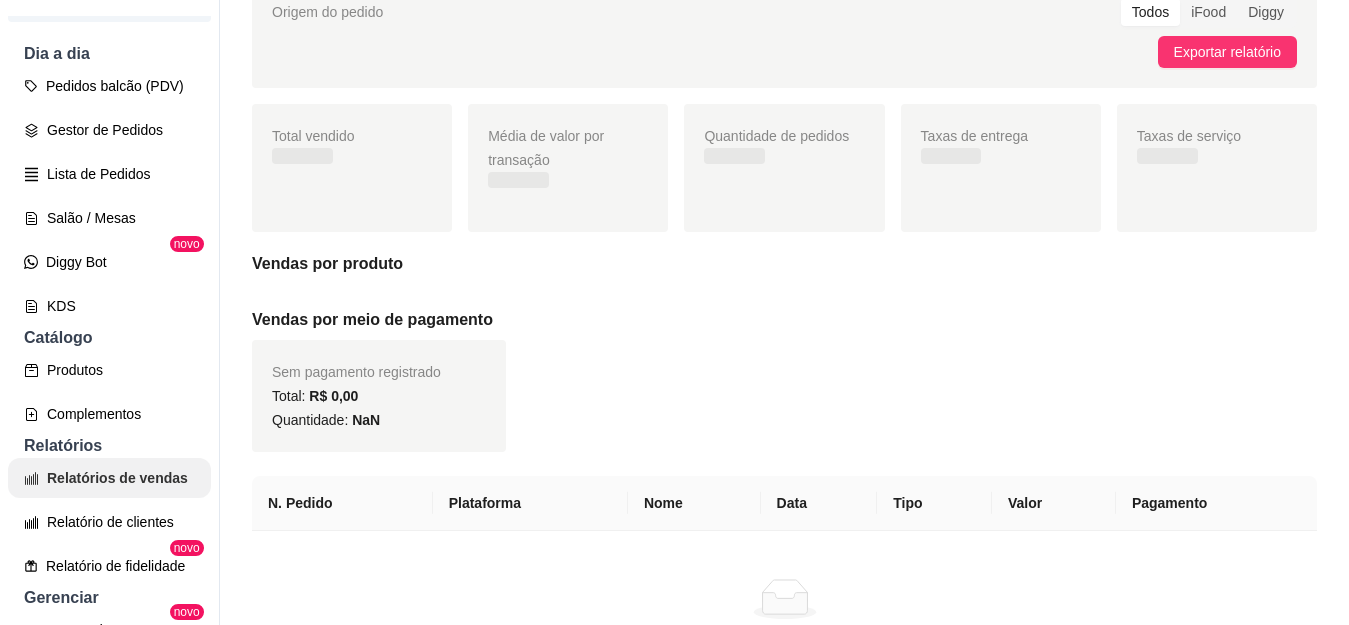 scroll, scrollTop: 0, scrollLeft: 0, axis: both 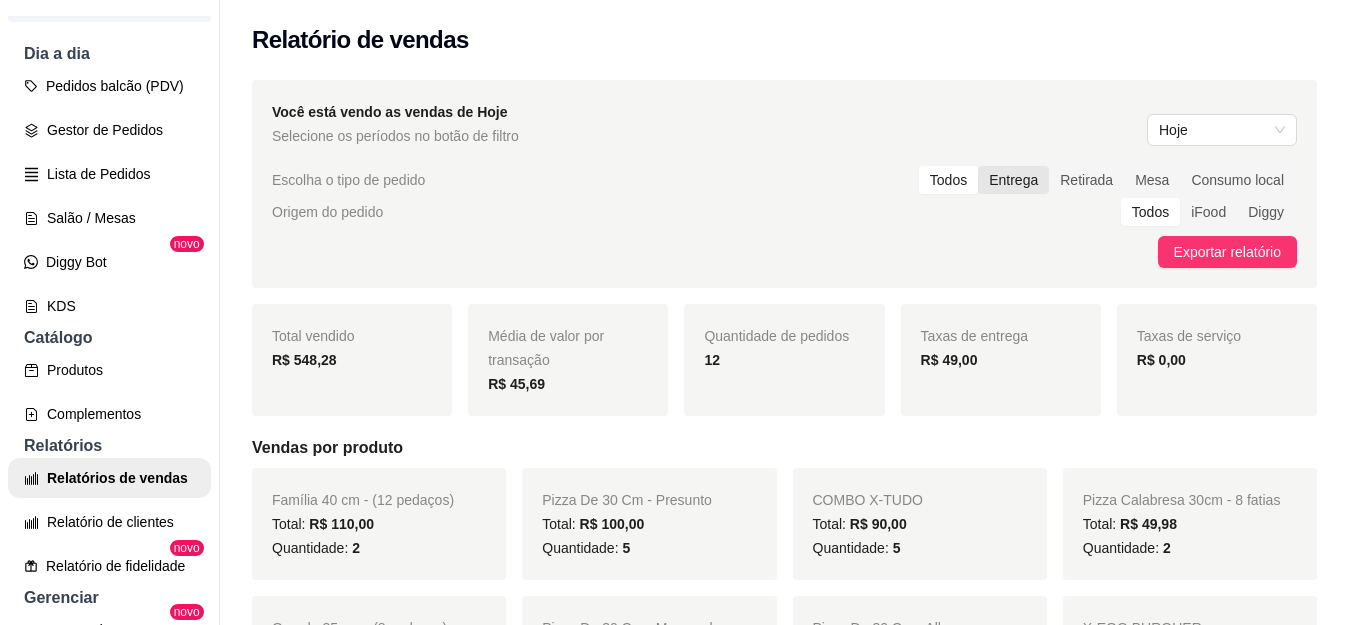 click on "Entrega" at bounding box center (1013, 180) 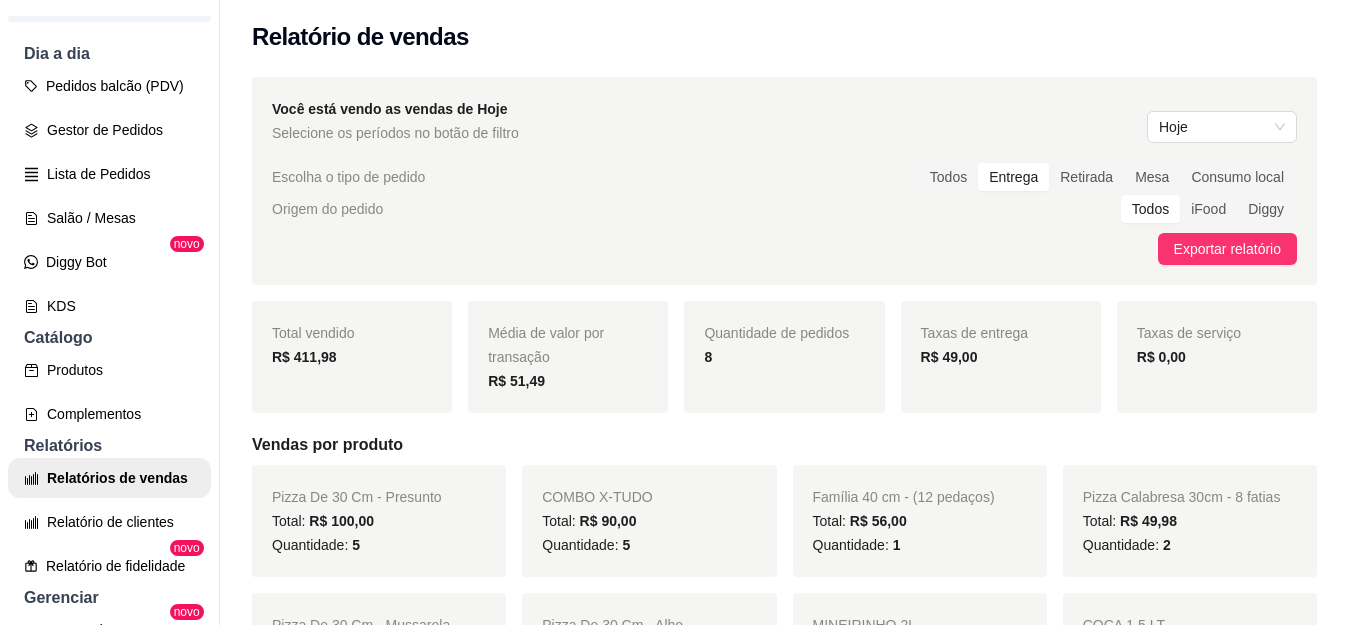 scroll, scrollTop: 0, scrollLeft: 0, axis: both 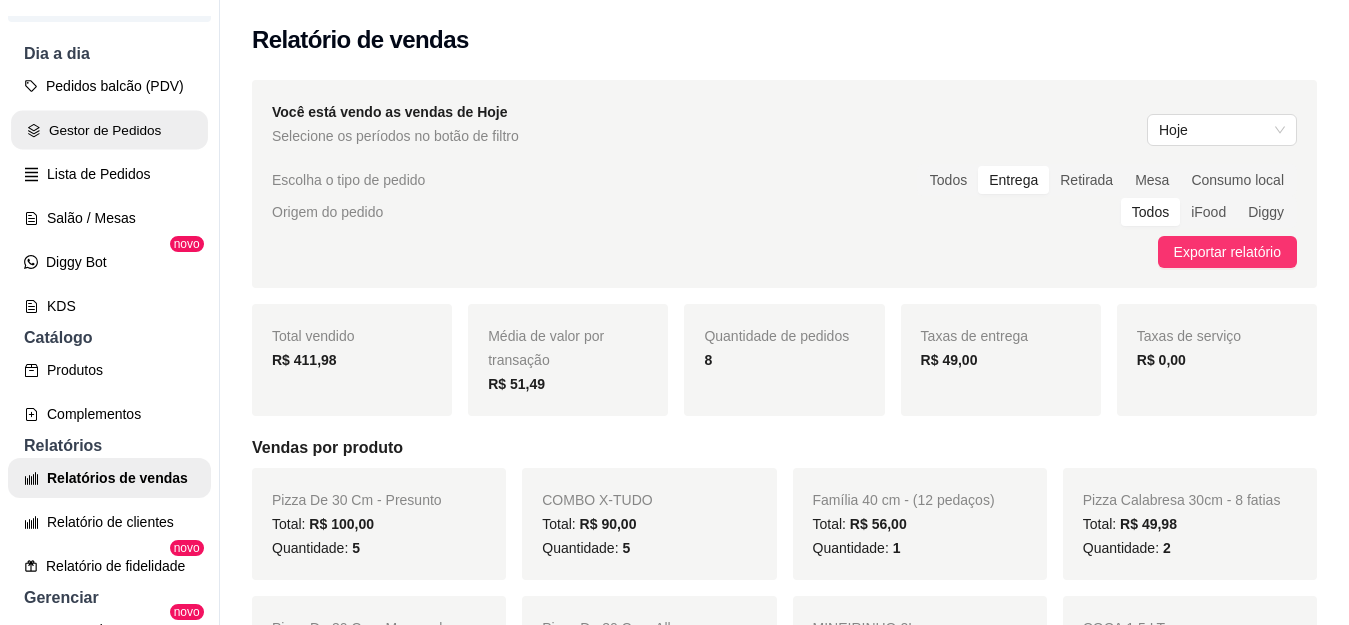click on "Gestor de Pedidos" at bounding box center (109, 130) 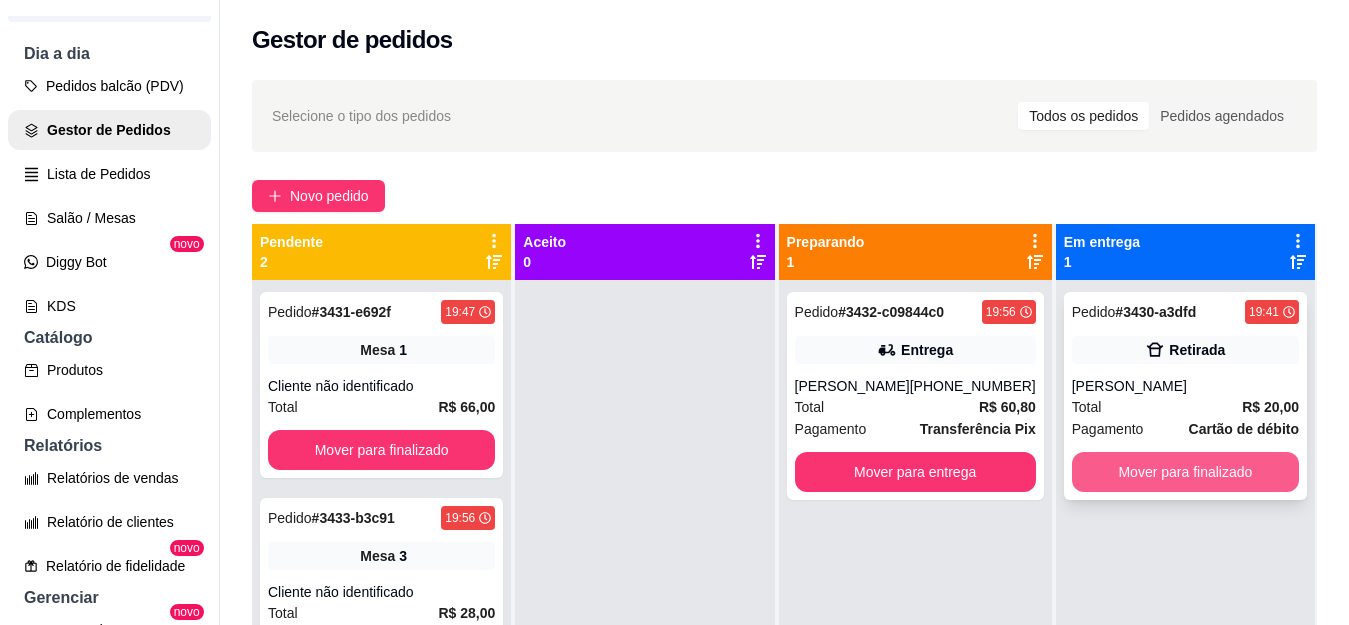 click on "Mover para finalizado" at bounding box center [1185, 472] 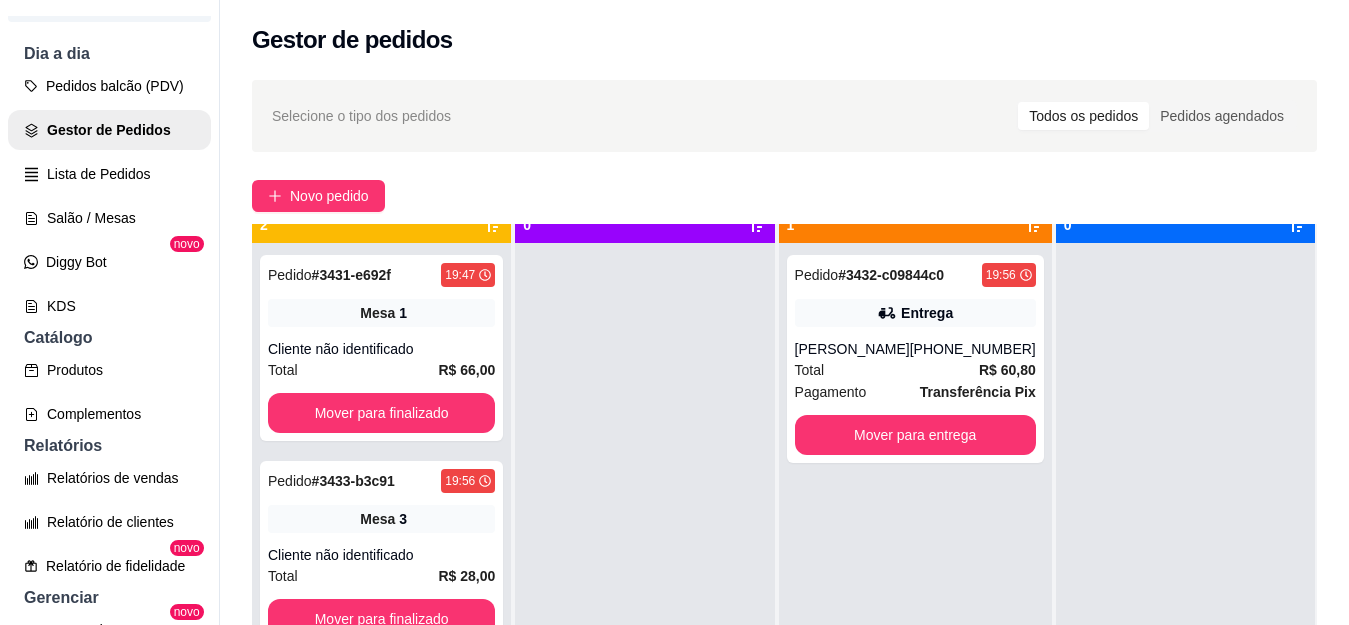 scroll, scrollTop: 56, scrollLeft: 0, axis: vertical 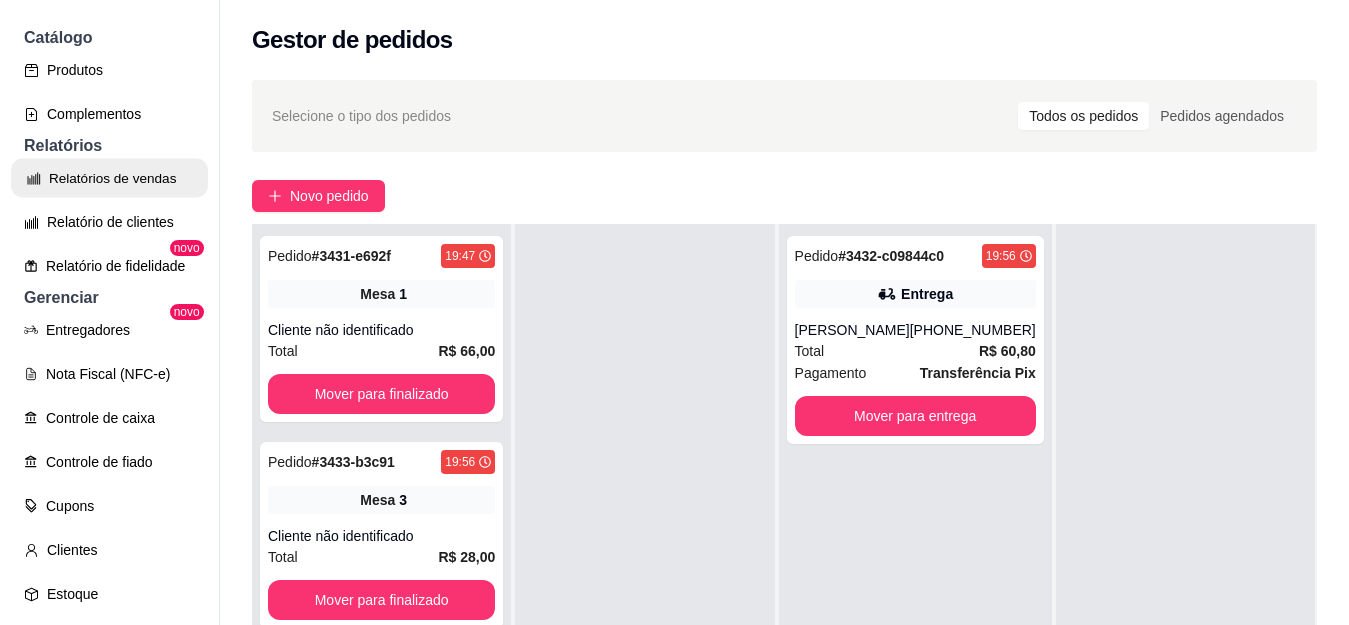 click on "Relatórios de vendas" at bounding box center (109, 178) 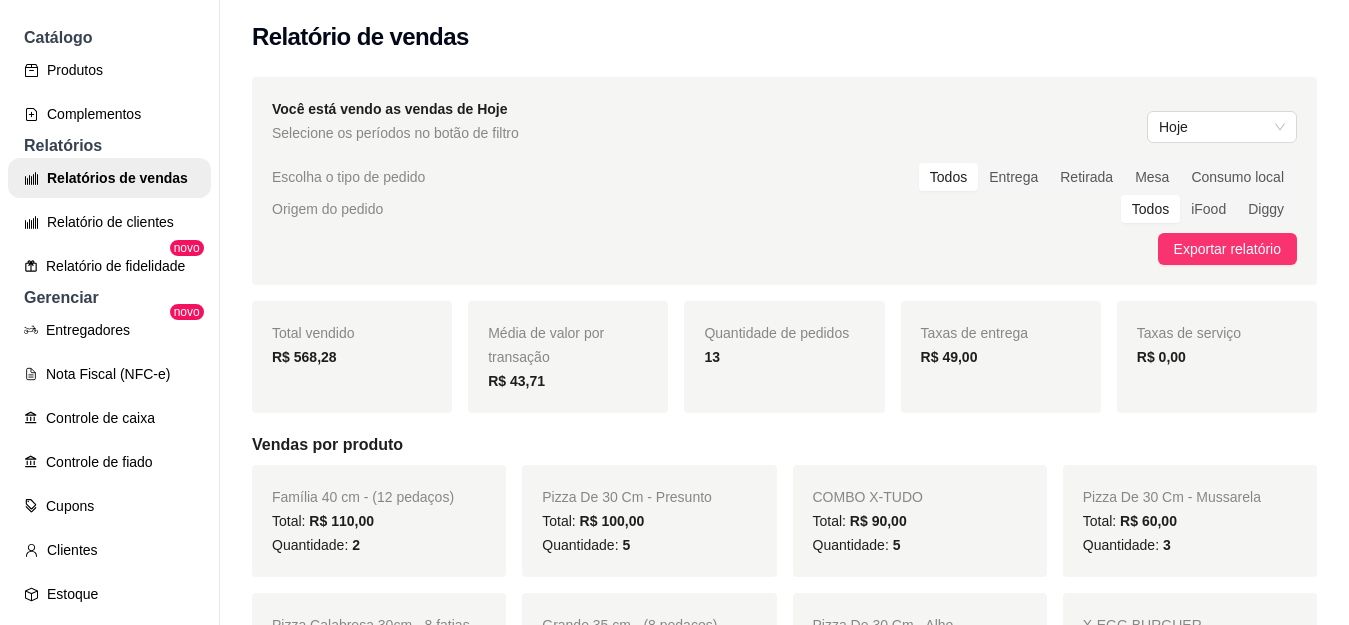 scroll, scrollTop: 0, scrollLeft: 0, axis: both 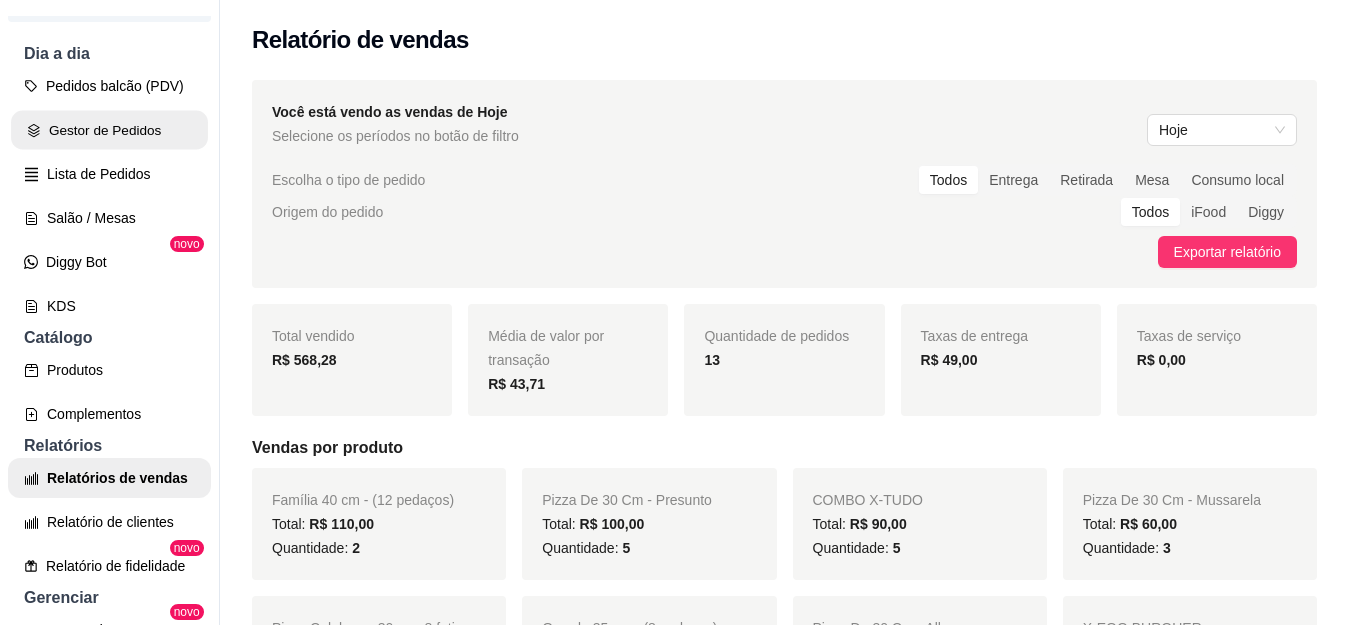 click on "Gestor de Pedidos" at bounding box center [109, 130] 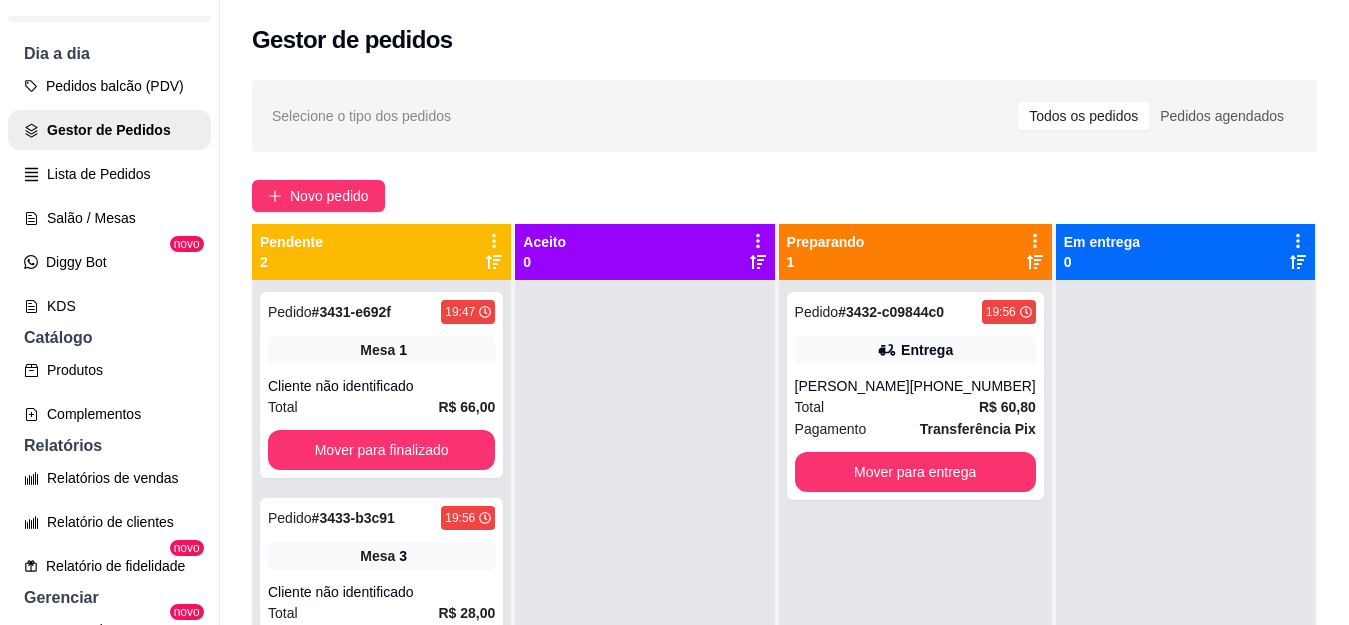 scroll, scrollTop: 56, scrollLeft: 0, axis: vertical 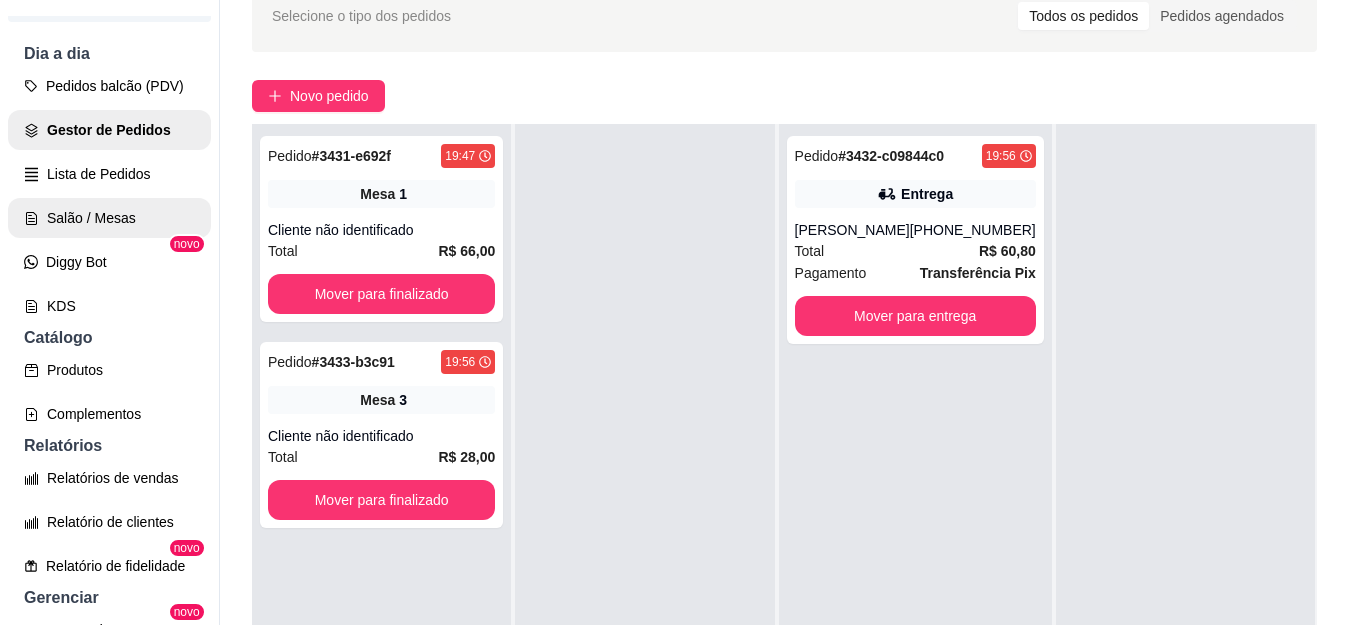 click on "Salão / Mesas" at bounding box center [109, 218] 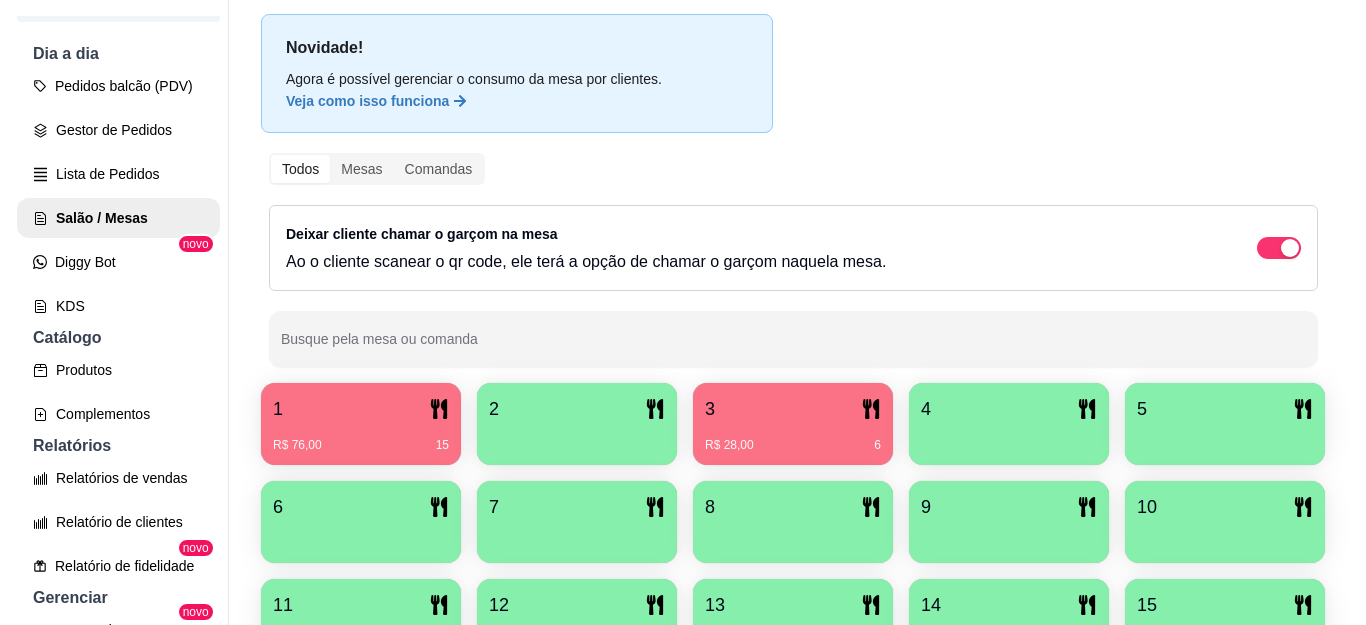 scroll, scrollTop: 200, scrollLeft: 0, axis: vertical 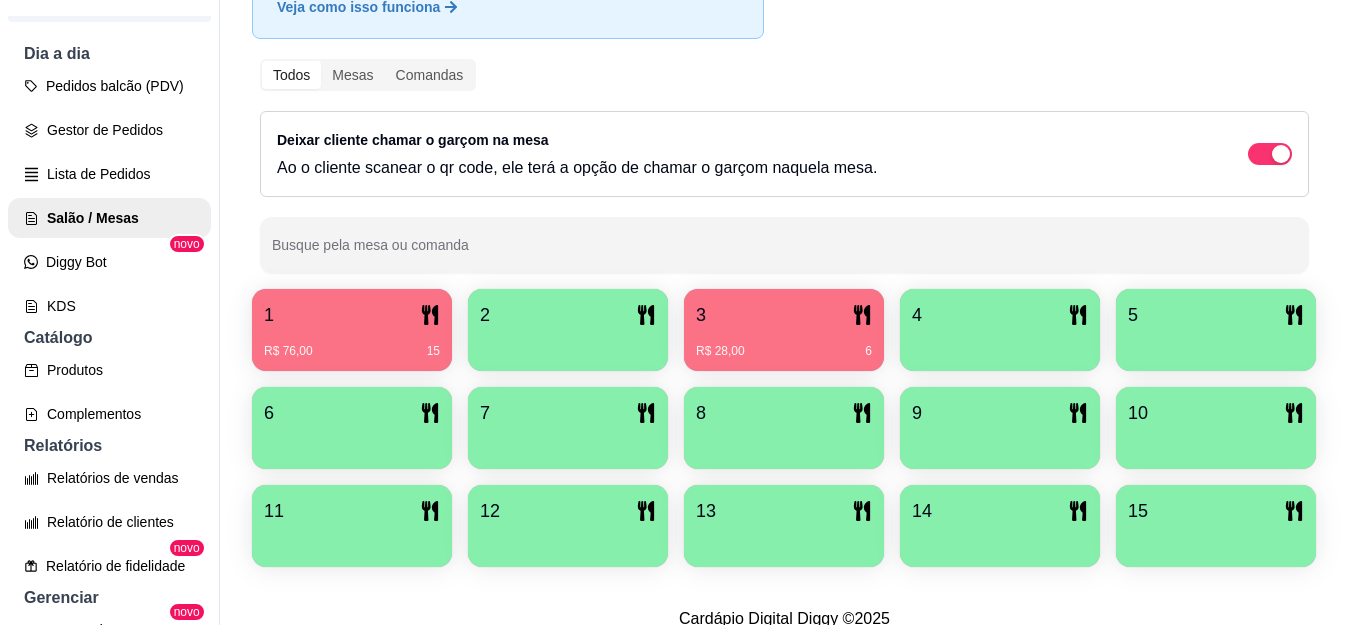 click on "R$ 76,00 15" at bounding box center [352, 344] 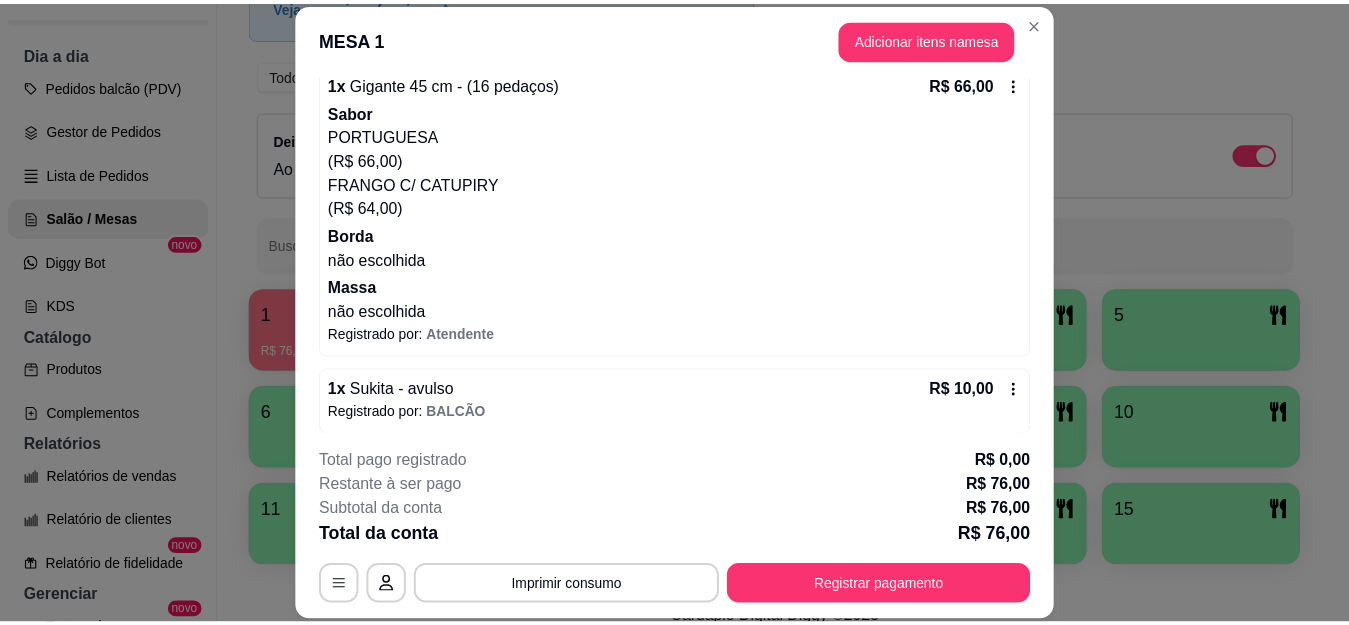 scroll, scrollTop: 210, scrollLeft: 0, axis: vertical 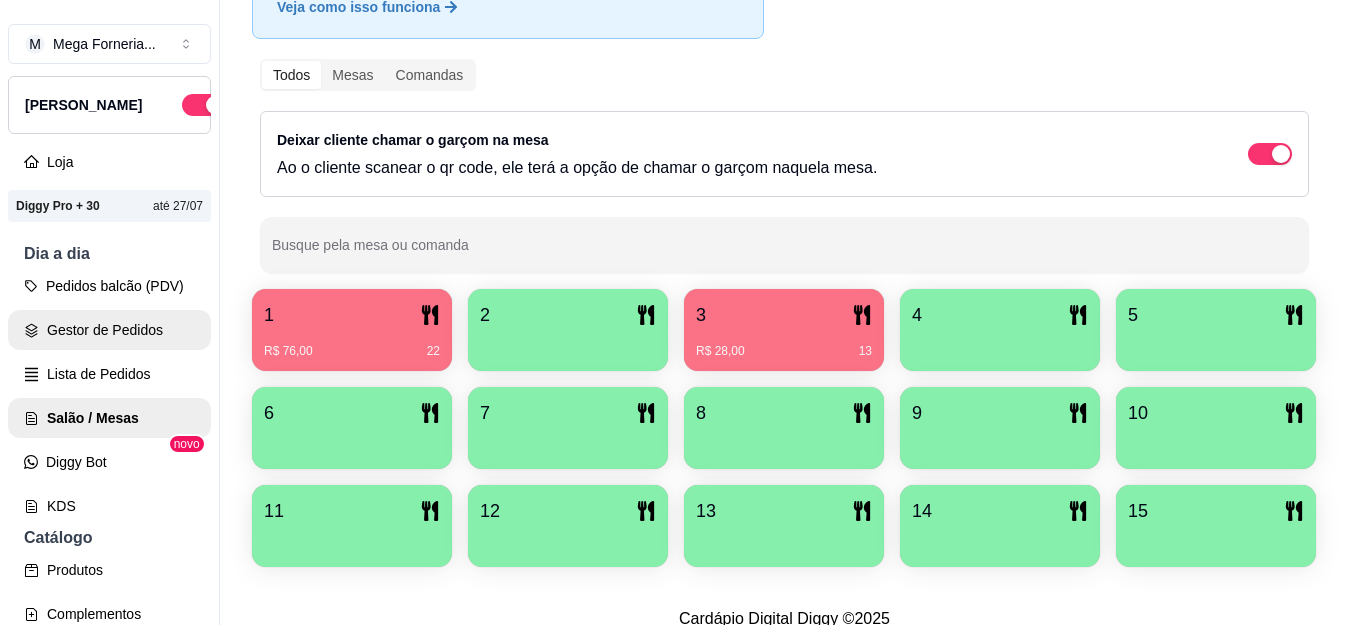 click on "Gestor de Pedidos" at bounding box center [109, 330] 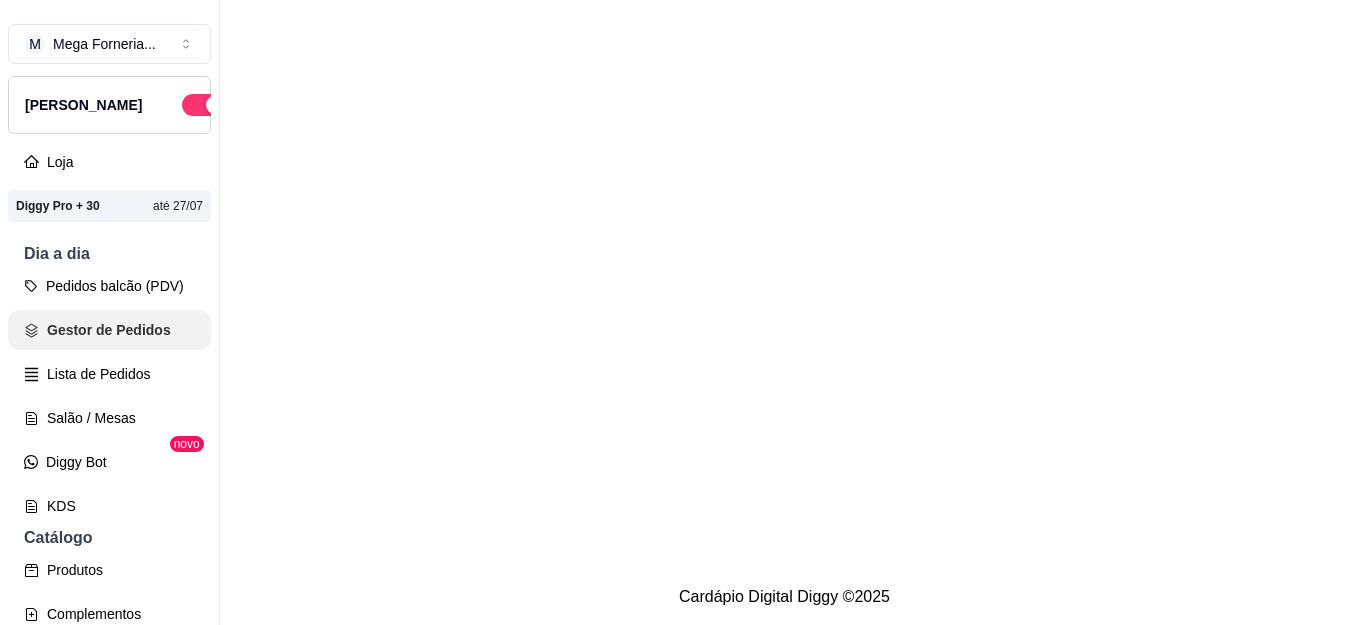 scroll, scrollTop: 0, scrollLeft: 0, axis: both 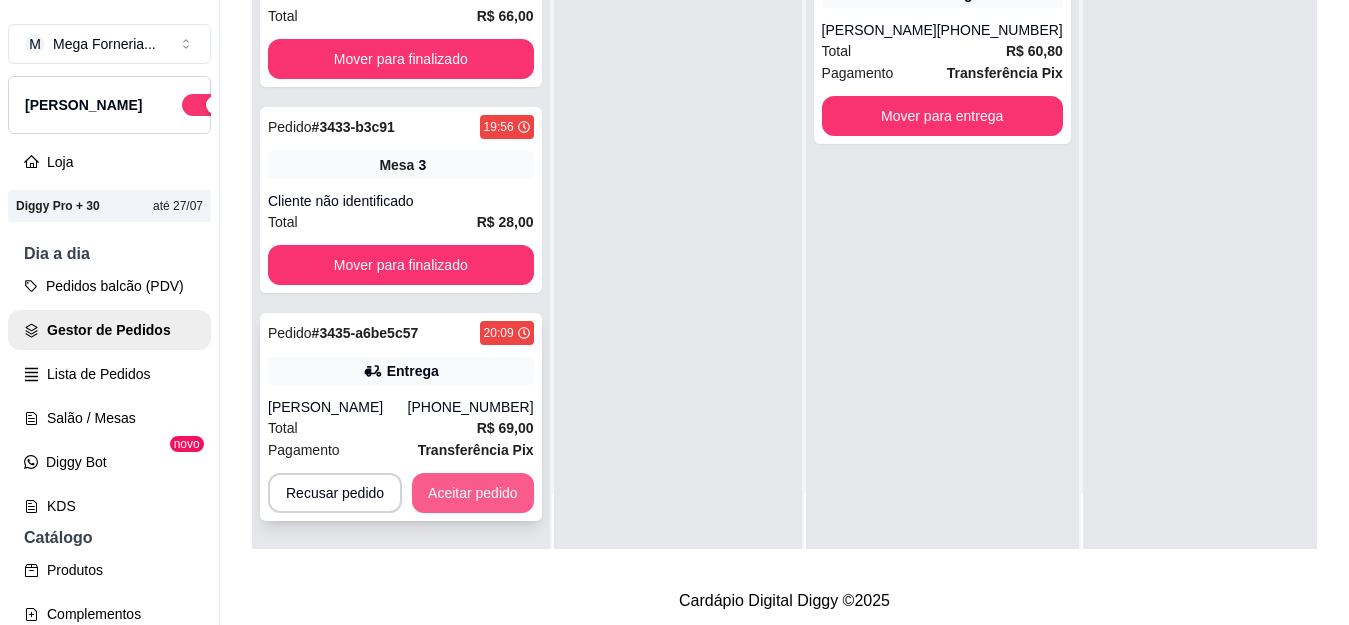 click on "Aceitar pedido" at bounding box center [473, 493] 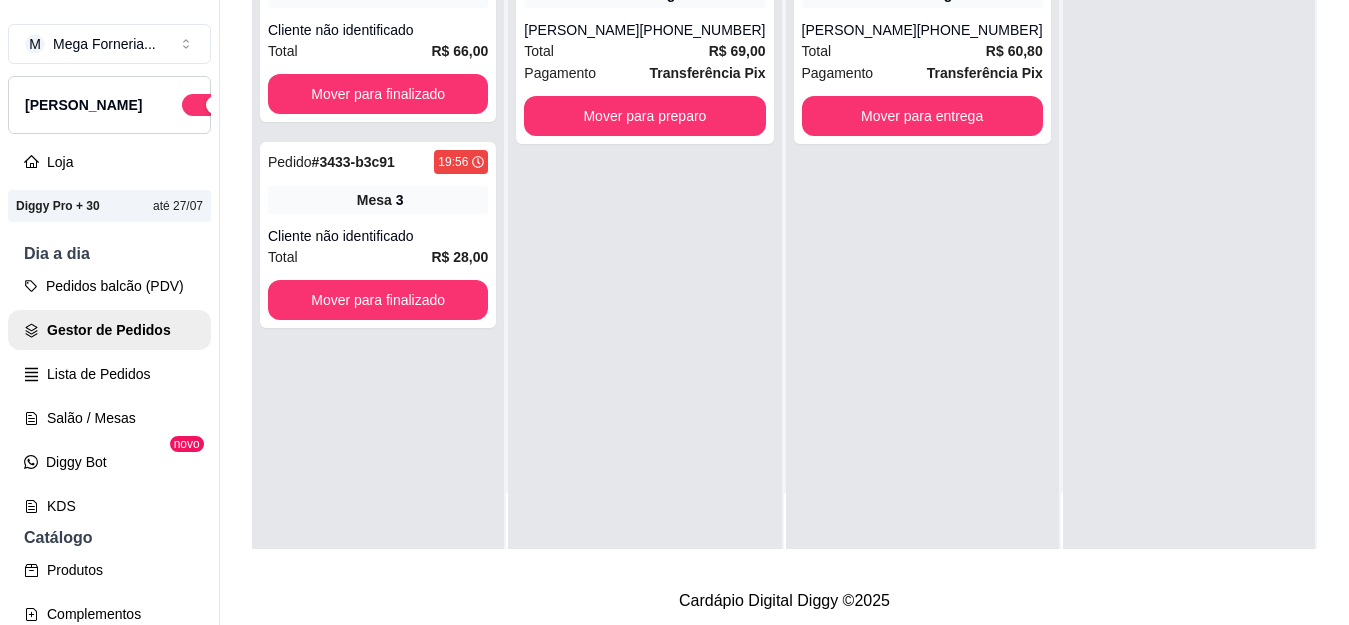 scroll, scrollTop: 0, scrollLeft: 0, axis: both 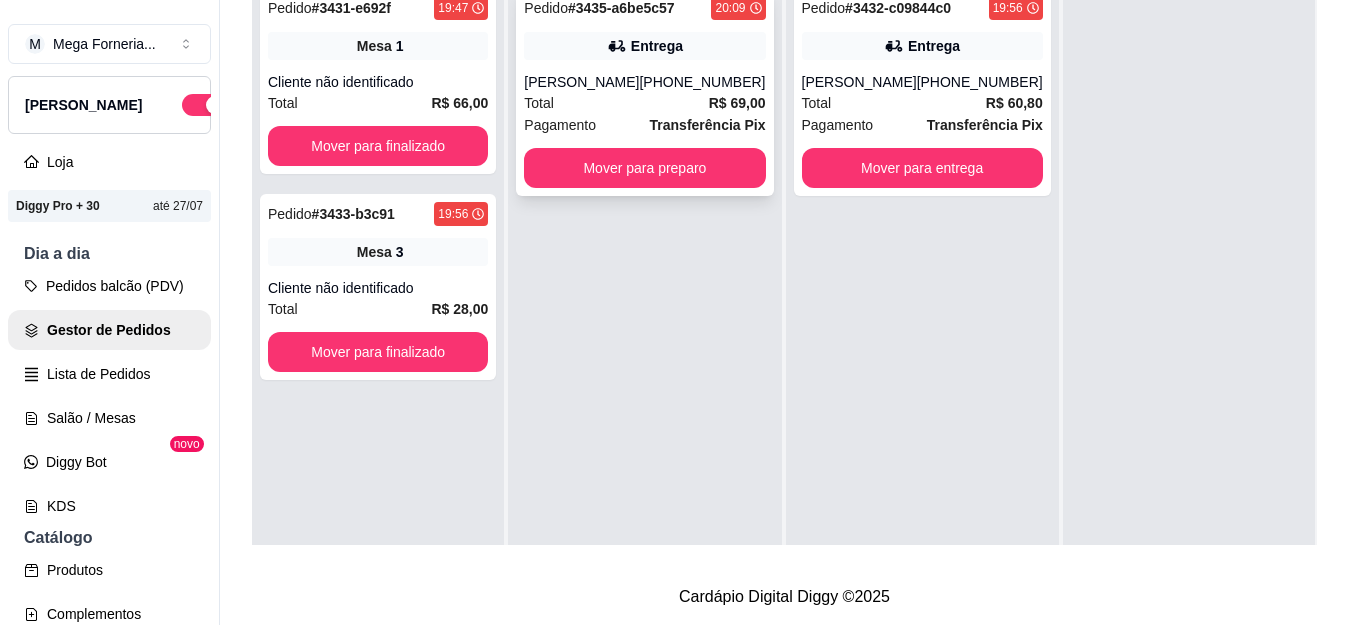 click on "Total R$ 69,00" at bounding box center [644, 103] 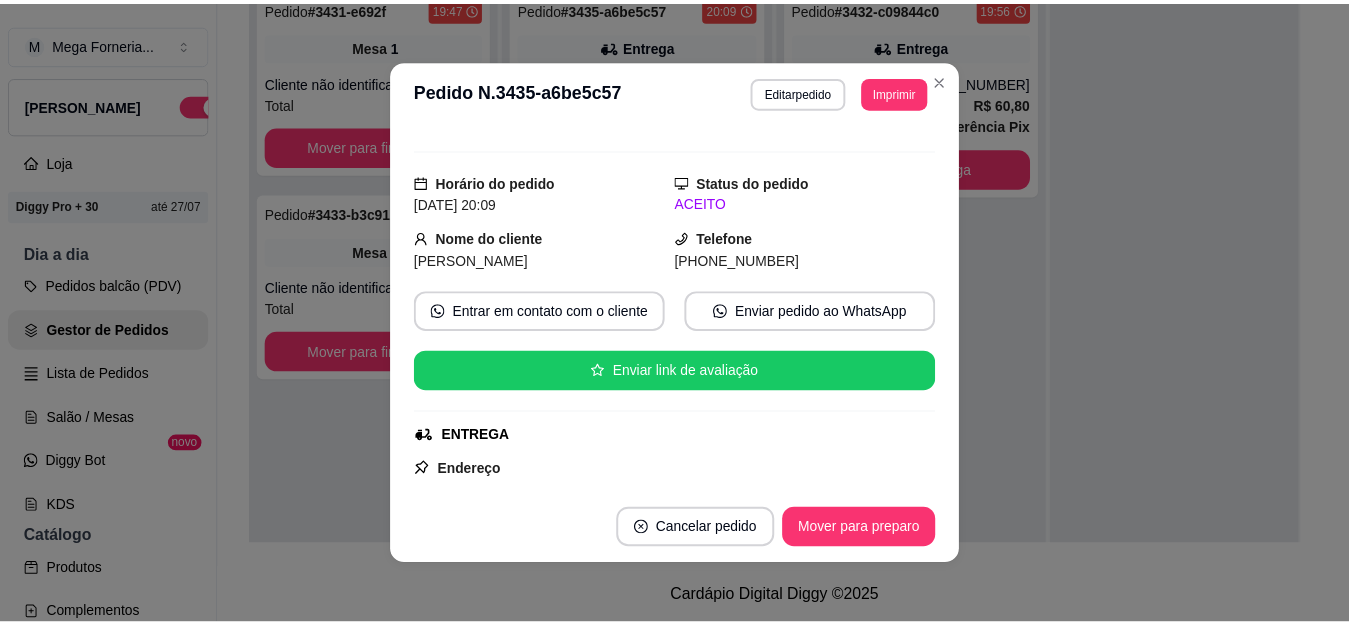 scroll, scrollTop: 18, scrollLeft: 0, axis: vertical 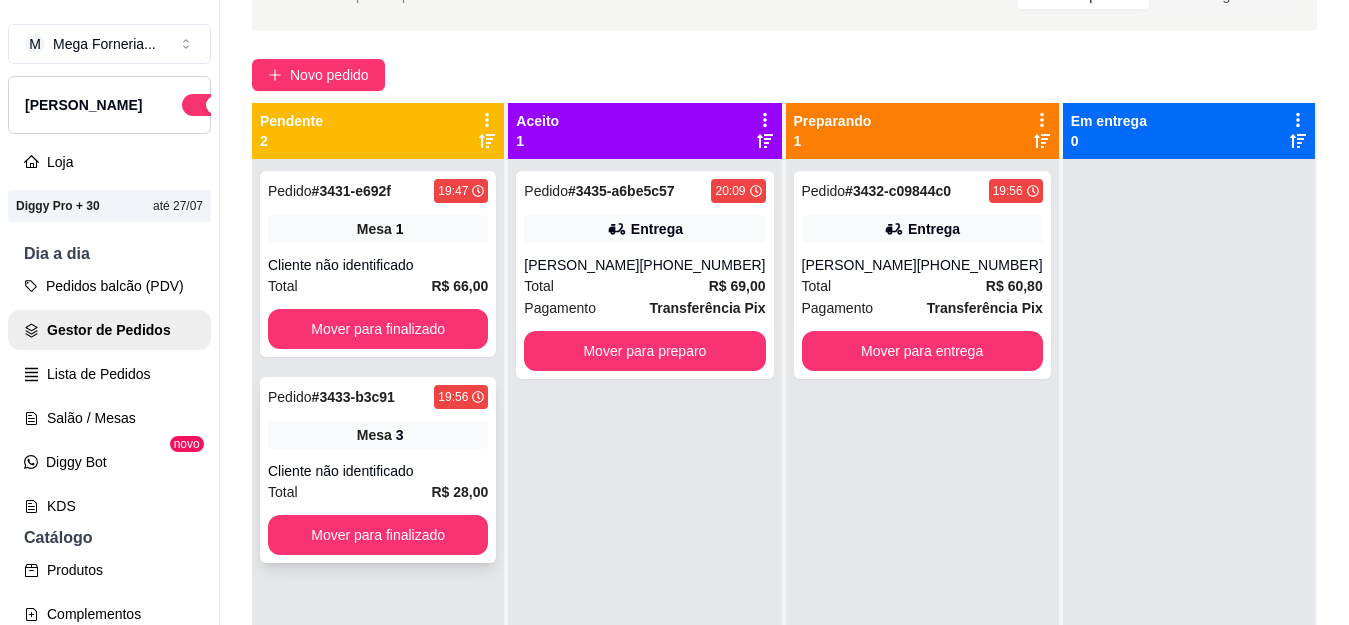 click on "Mesa 3" at bounding box center [378, 435] 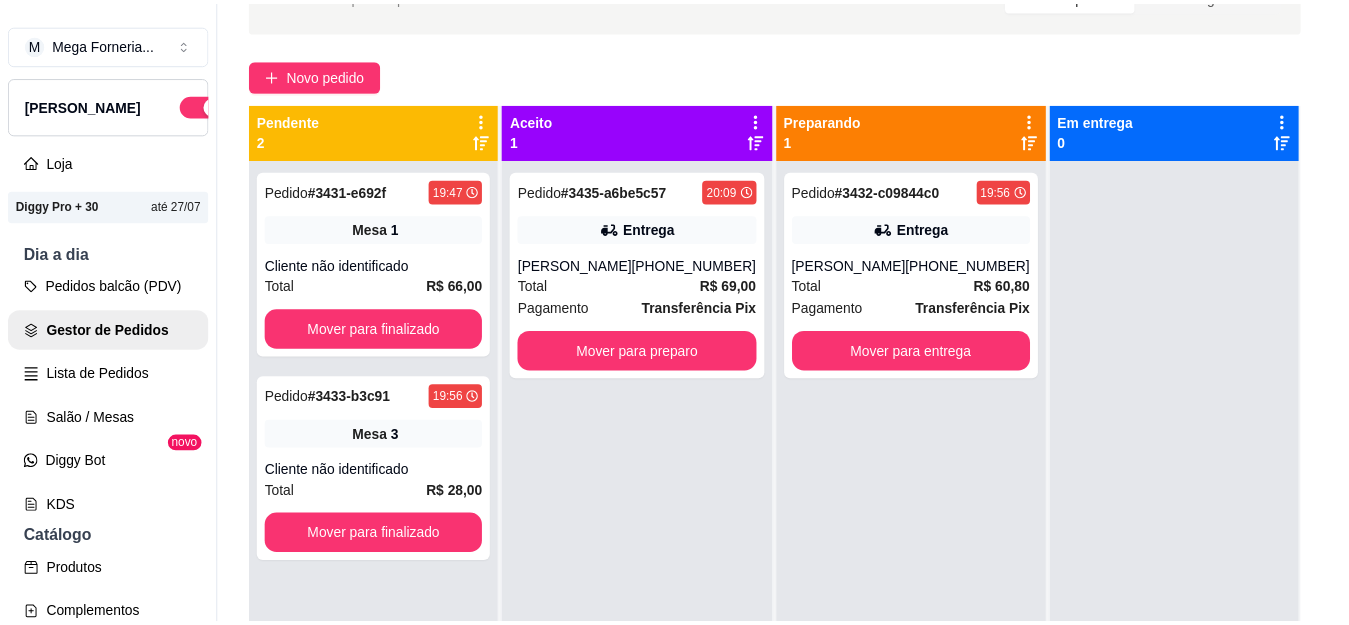 scroll, scrollTop: 118, scrollLeft: 0, axis: vertical 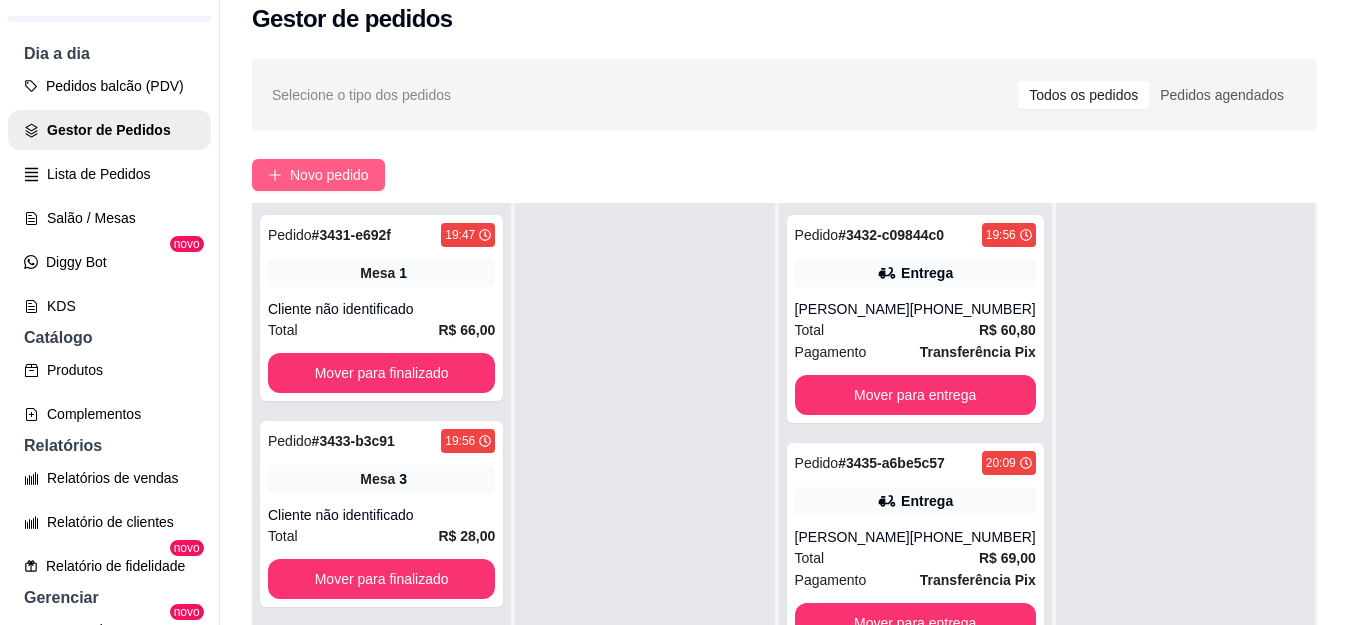 click on "Novo pedido" at bounding box center (329, 175) 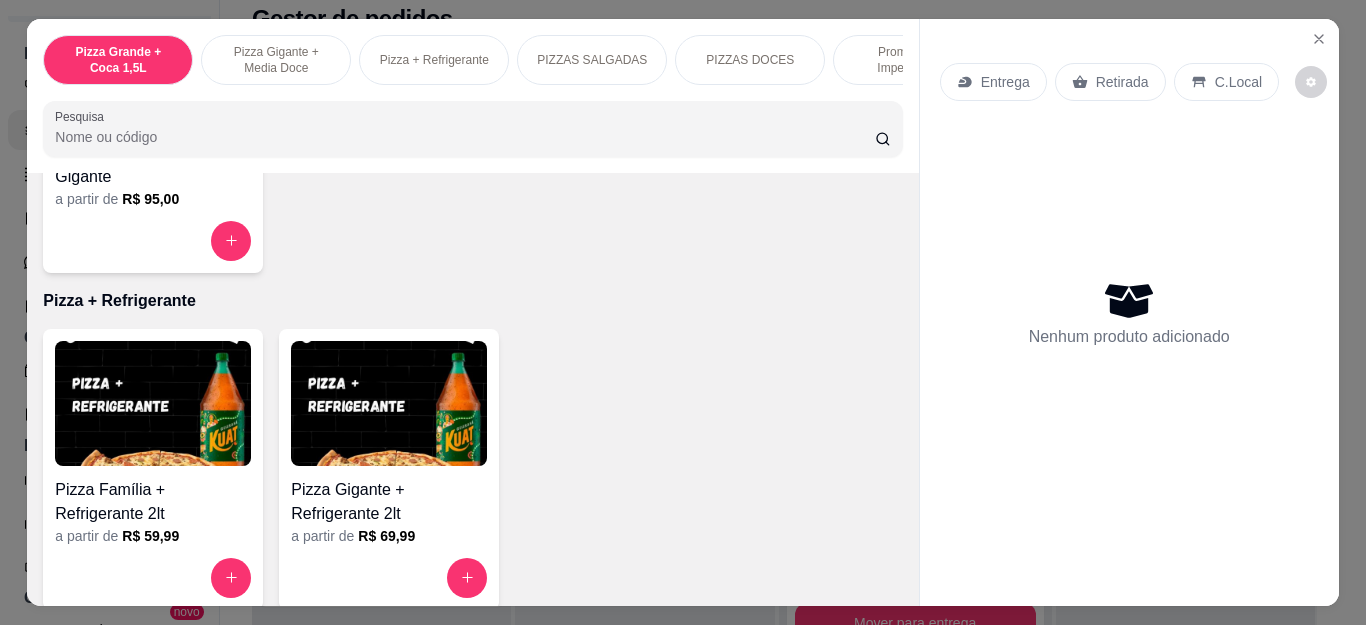 scroll, scrollTop: 1000, scrollLeft: 0, axis: vertical 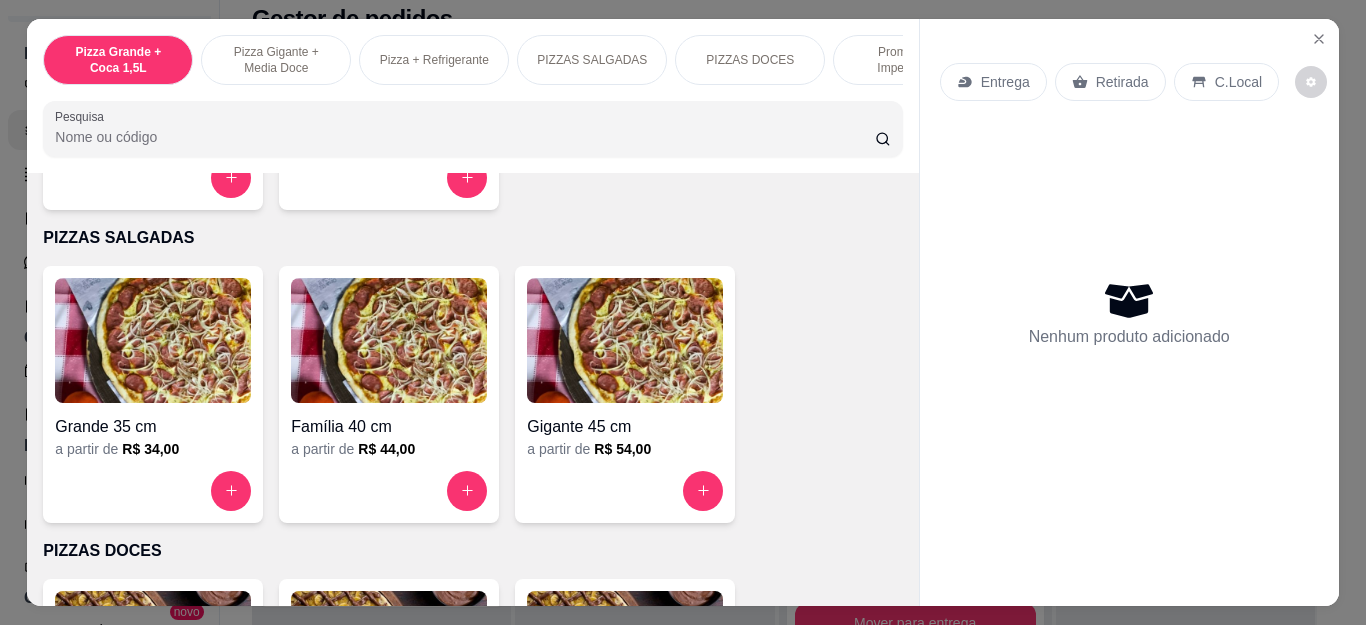 click on "Família 40 cm a partir de     R$ 44,00" at bounding box center [389, 394] 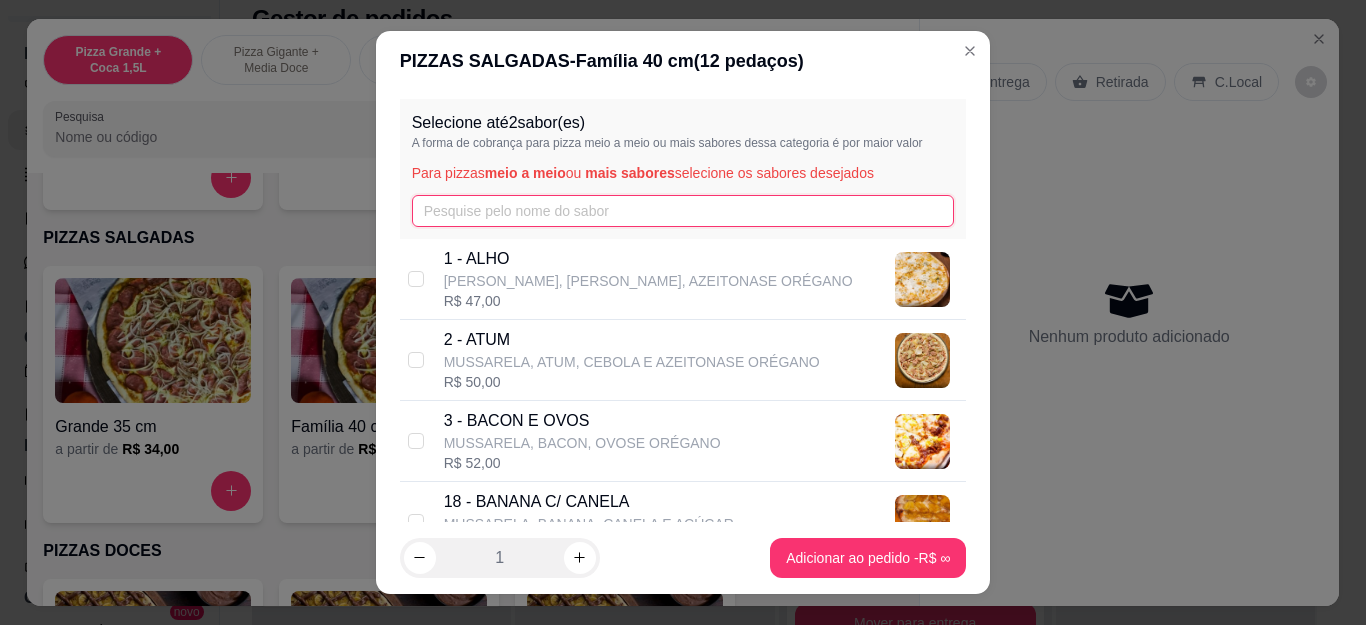 click at bounding box center (683, 211) 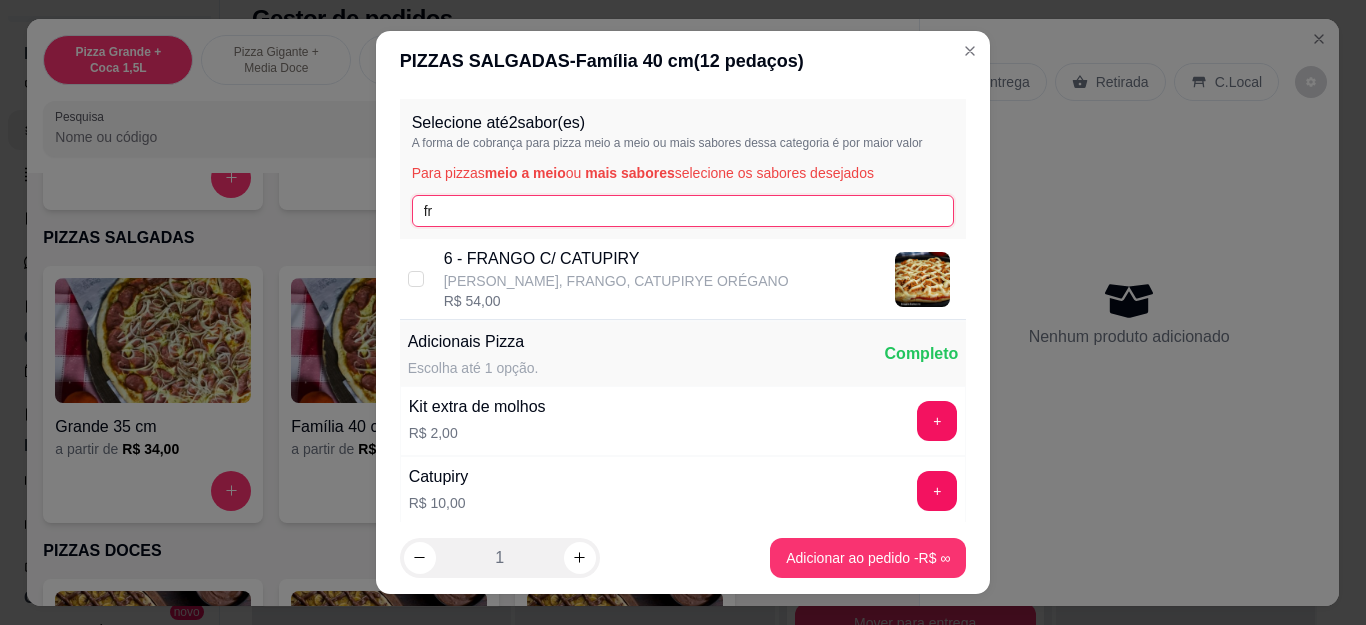type on "fr" 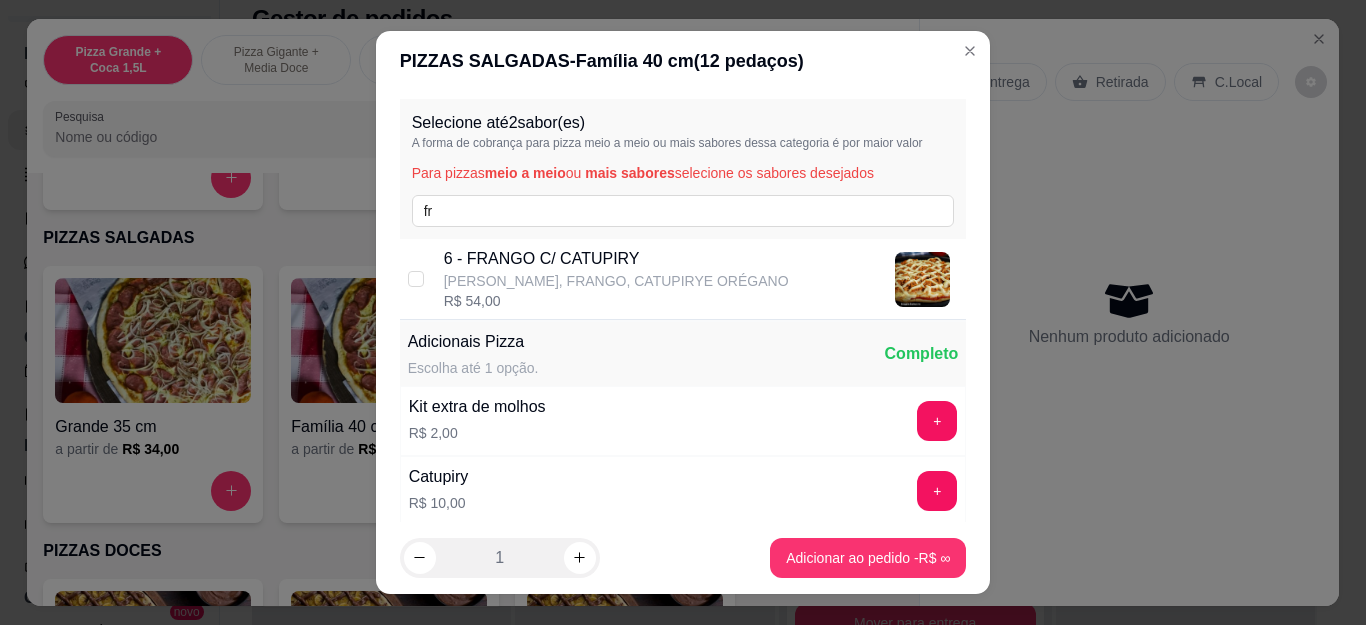 click on "6 - FRANGO C/ CATUPIRY MUSSARELA, FRANGO, CATUPIRYE ORÉGANO R$ 54,00" at bounding box center [683, 279] 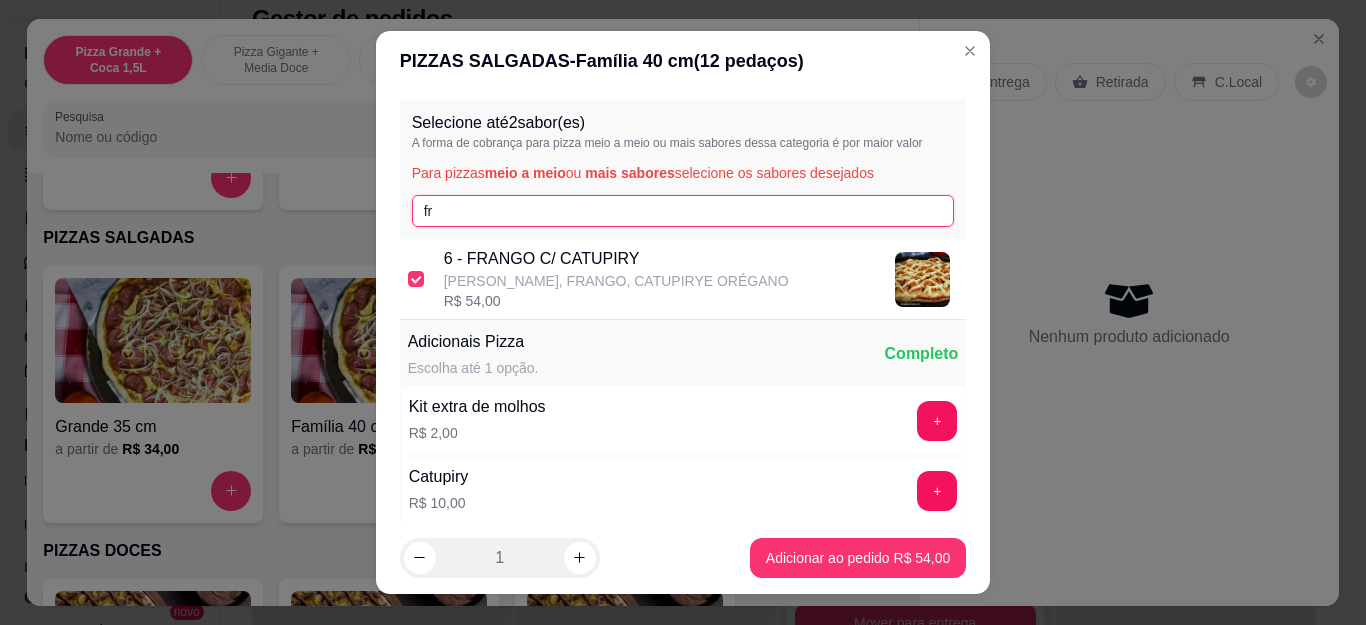click on "fr" at bounding box center (683, 211) 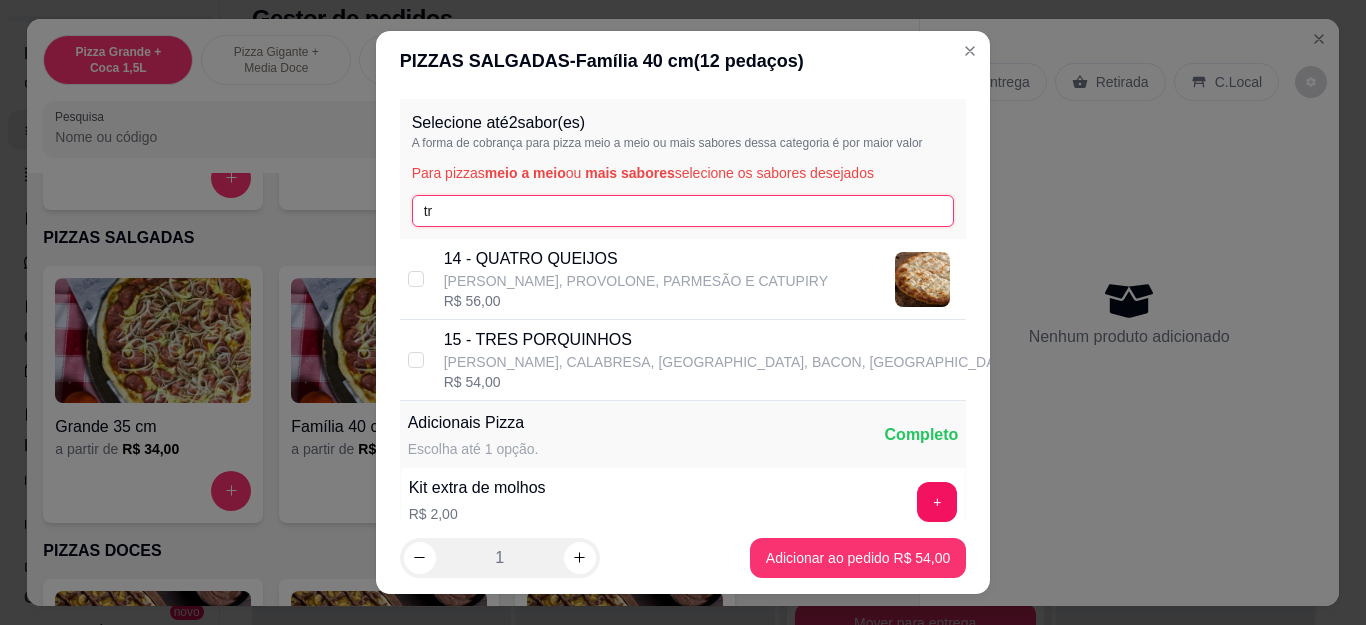 type on "tr" 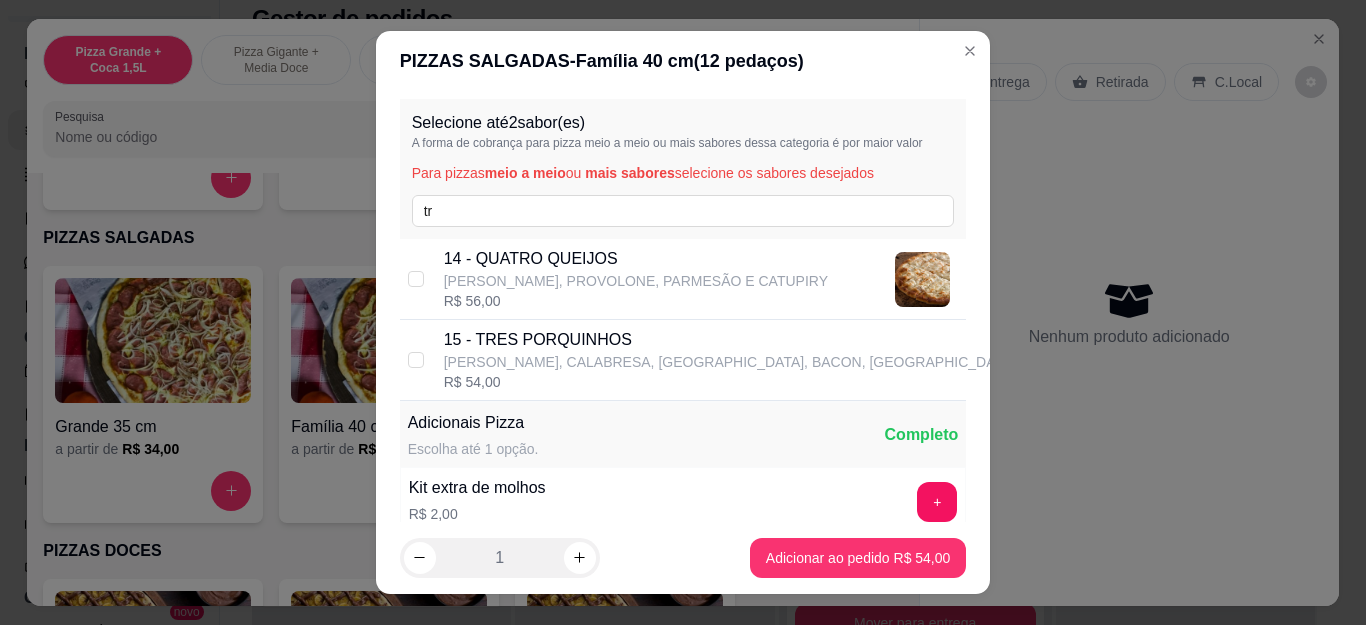 click on "15 - TRES PORQUINHOS" at bounding box center (730, 340) 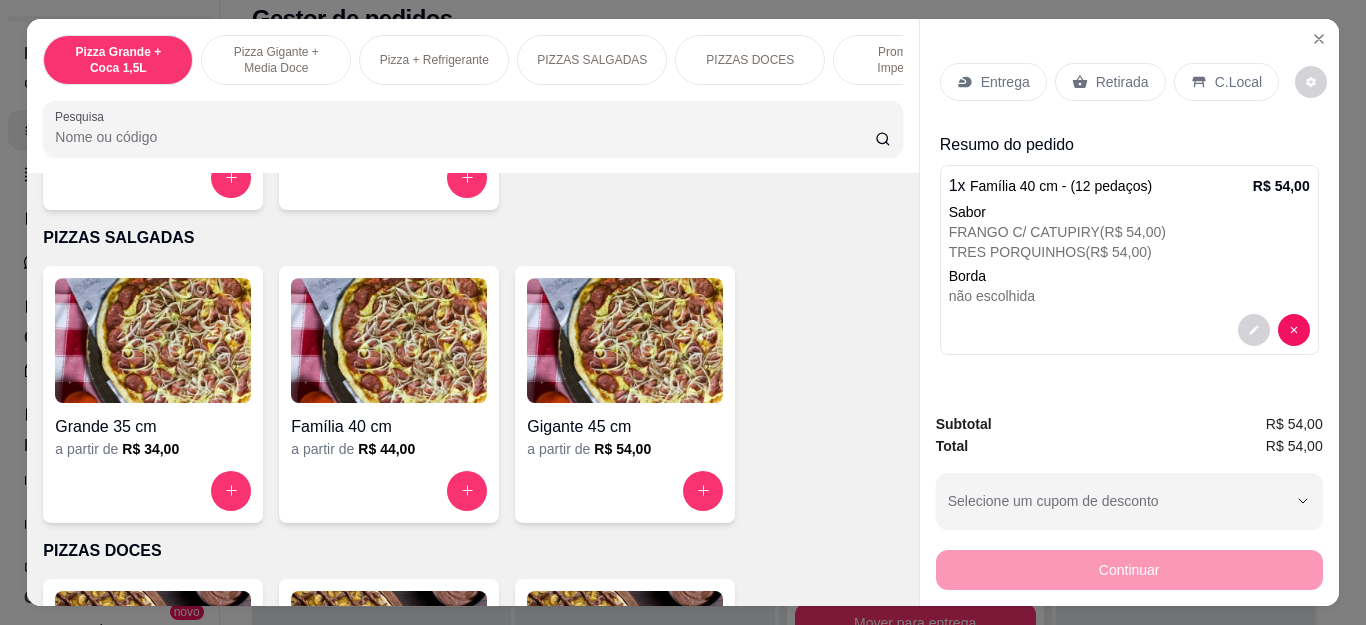 click on "Retirada" at bounding box center [1110, 82] 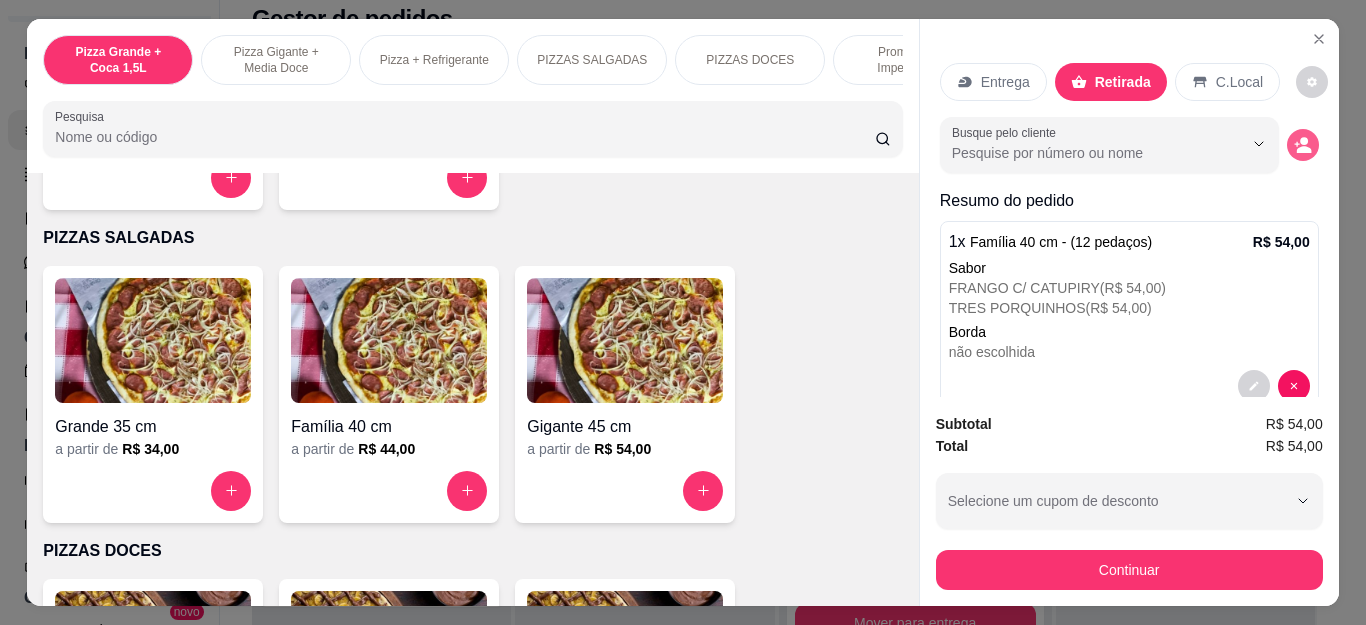 click at bounding box center (1303, 145) 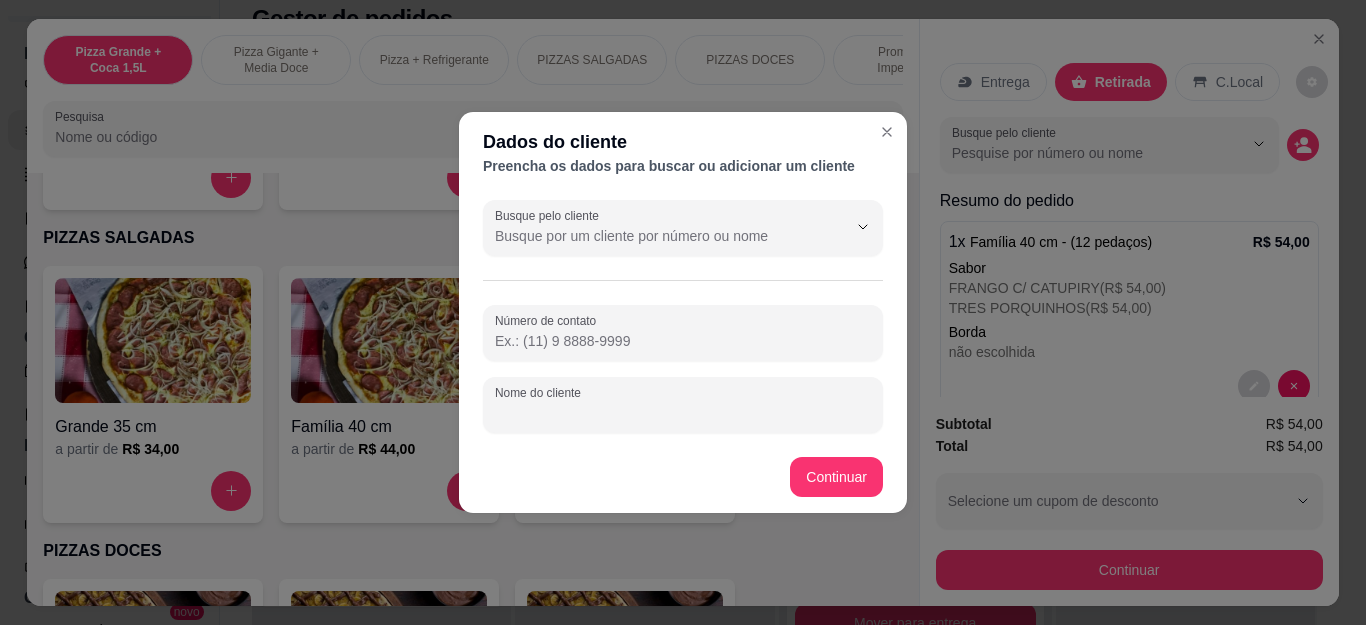 click on "Nome do cliente" at bounding box center [683, 413] 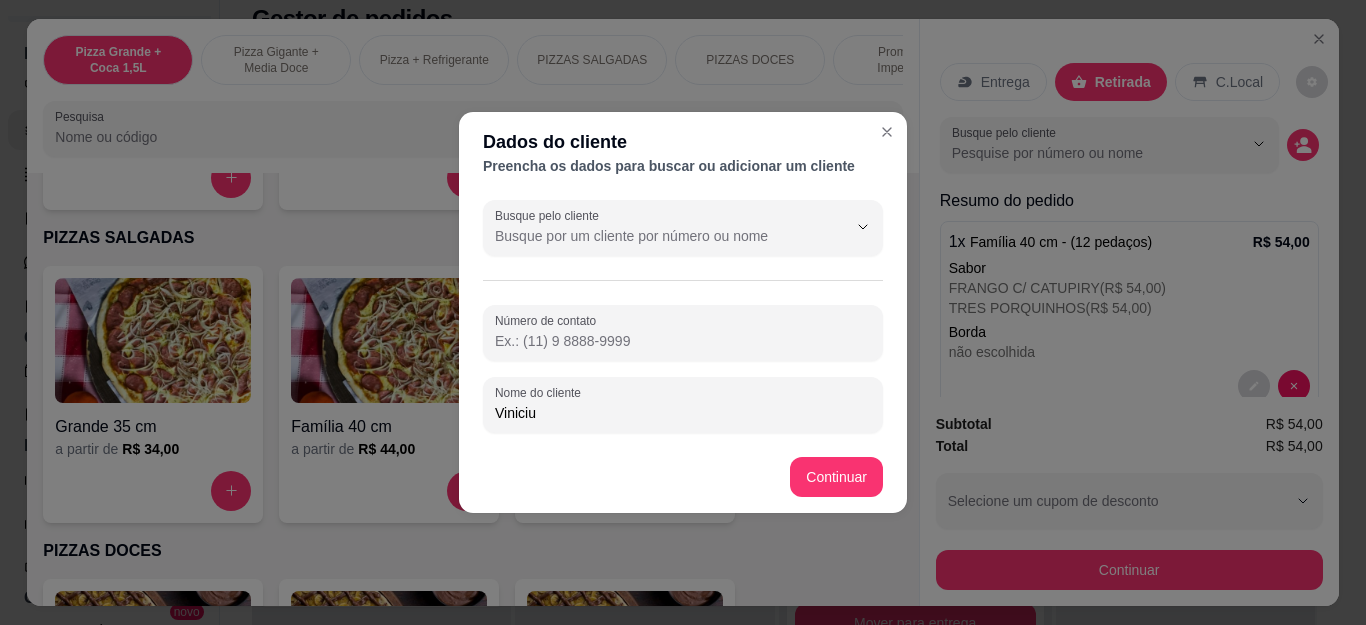 type on "Vinicius" 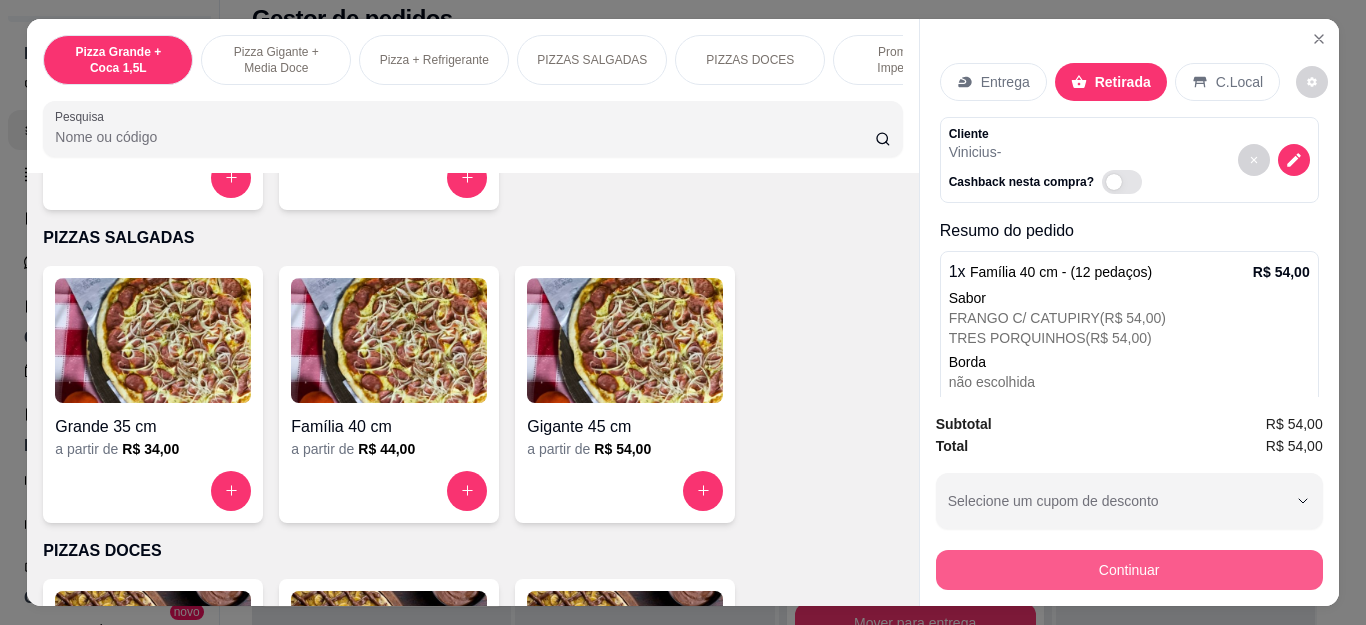 click on "Continuar" at bounding box center [1129, 570] 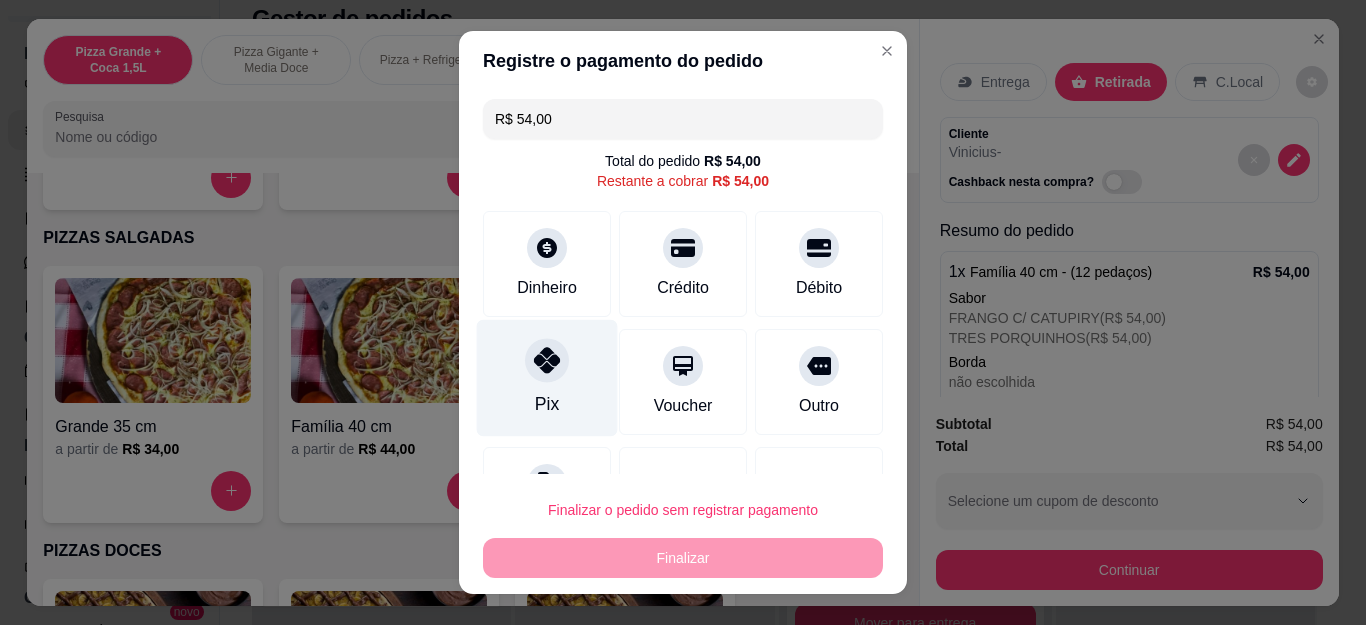 click on "Pix" at bounding box center [547, 378] 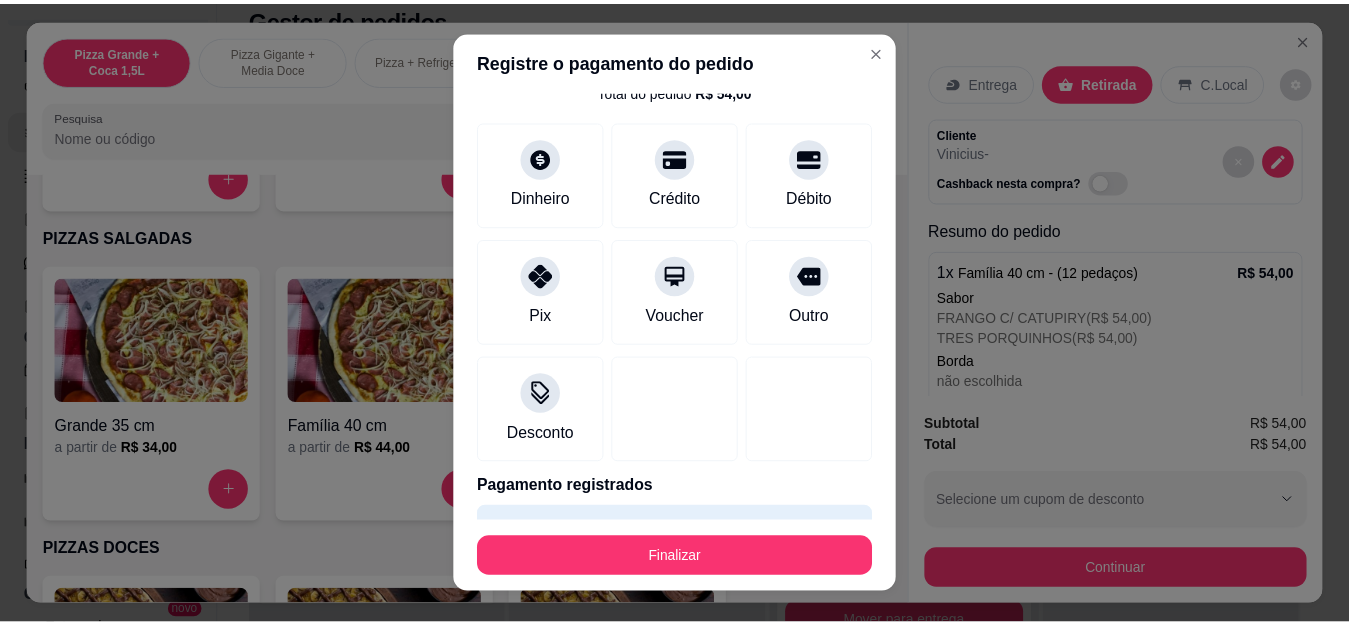 scroll, scrollTop: 123, scrollLeft: 0, axis: vertical 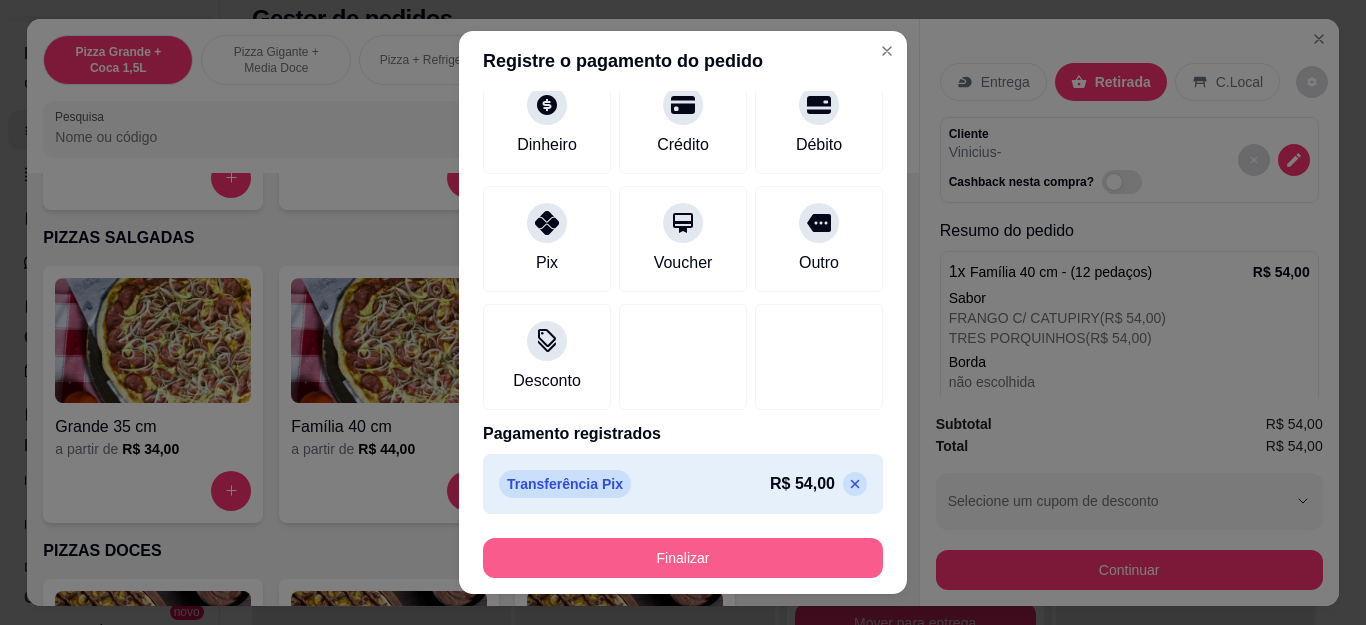 click on "Finalizar" at bounding box center (683, 558) 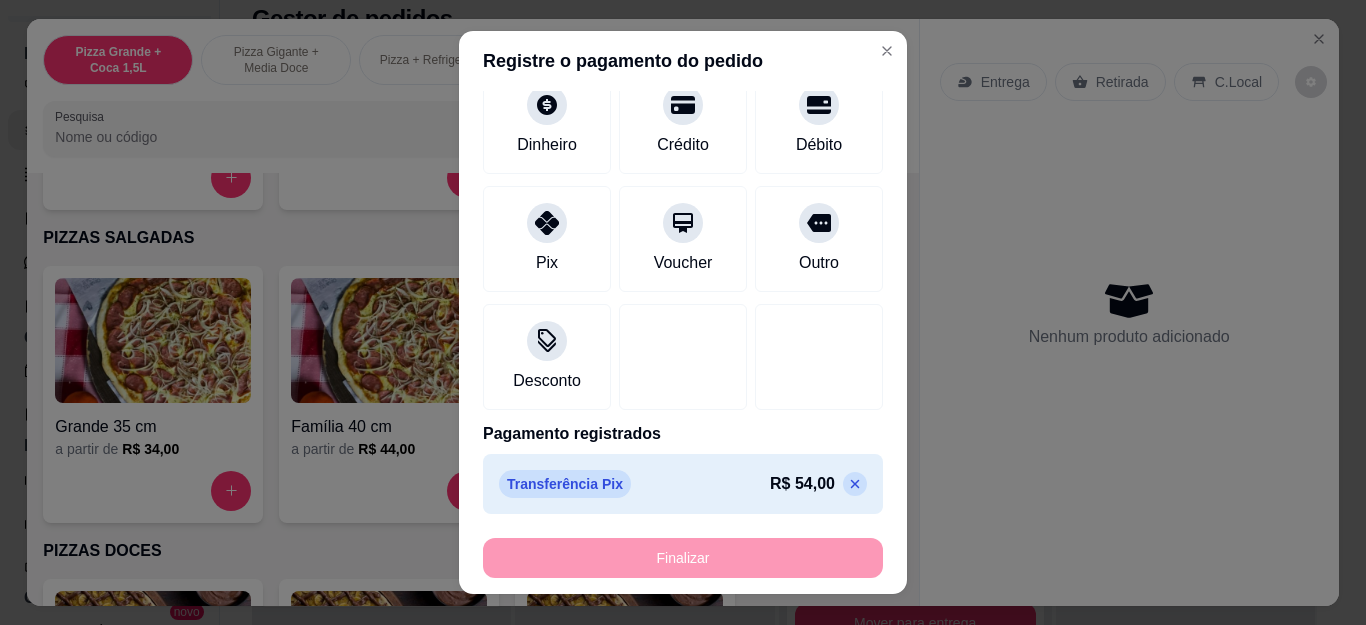 type on "-R$ 54,00" 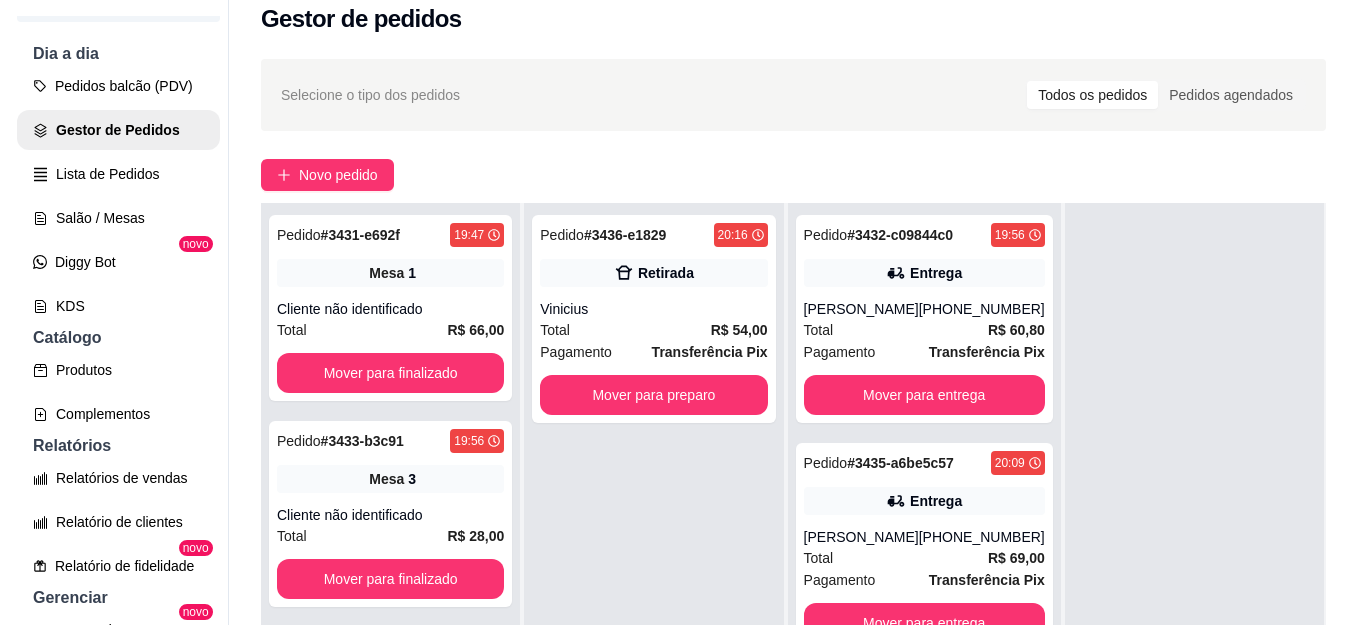 scroll, scrollTop: 221, scrollLeft: 0, axis: vertical 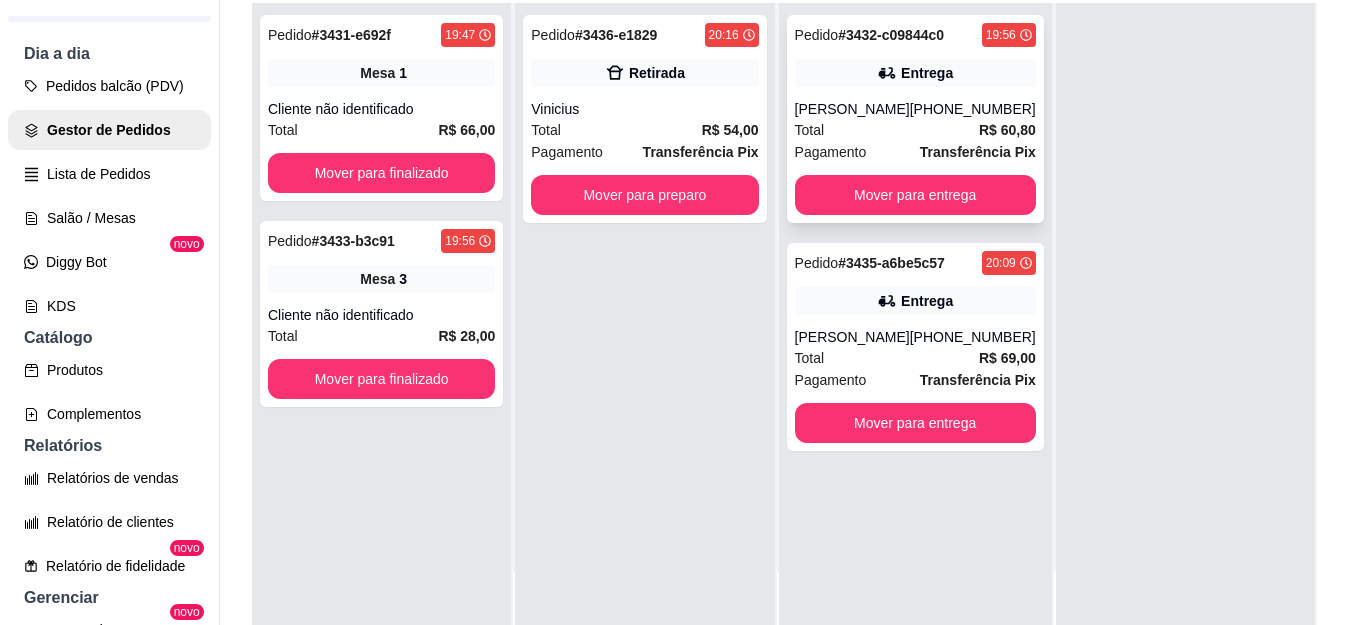 click on "Total R$ 60,80" at bounding box center (915, 130) 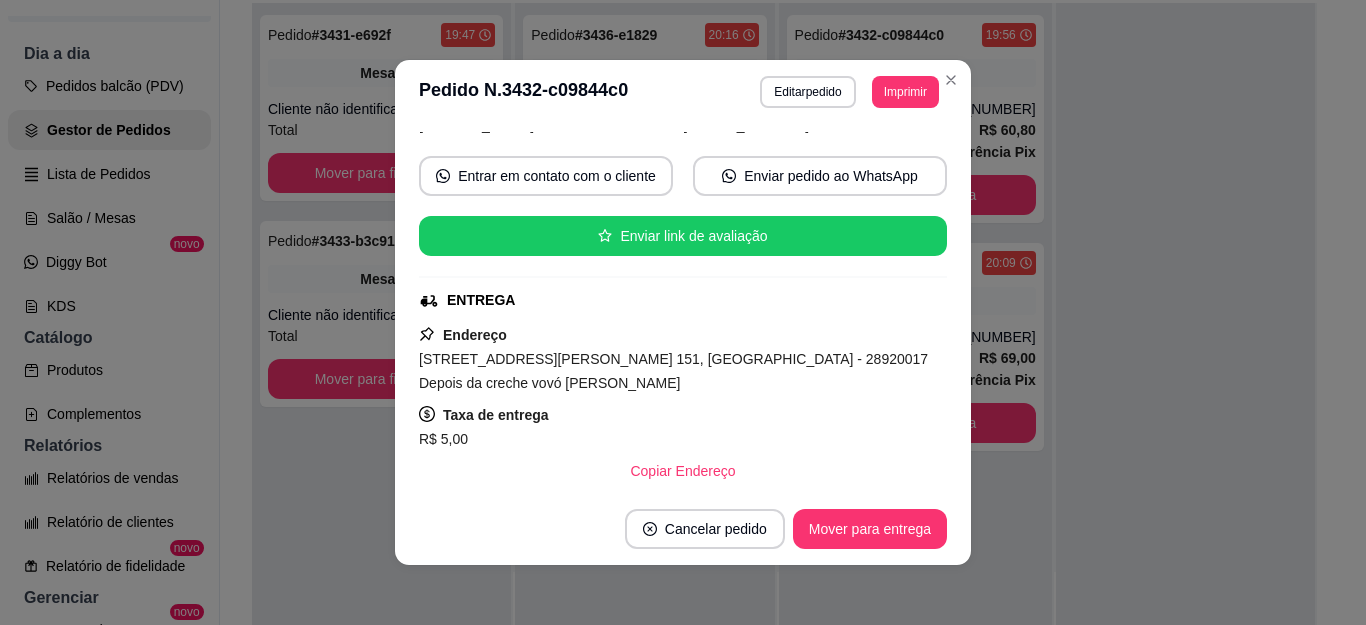 scroll, scrollTop: 200, scrollLeft: 0, axis: vertical 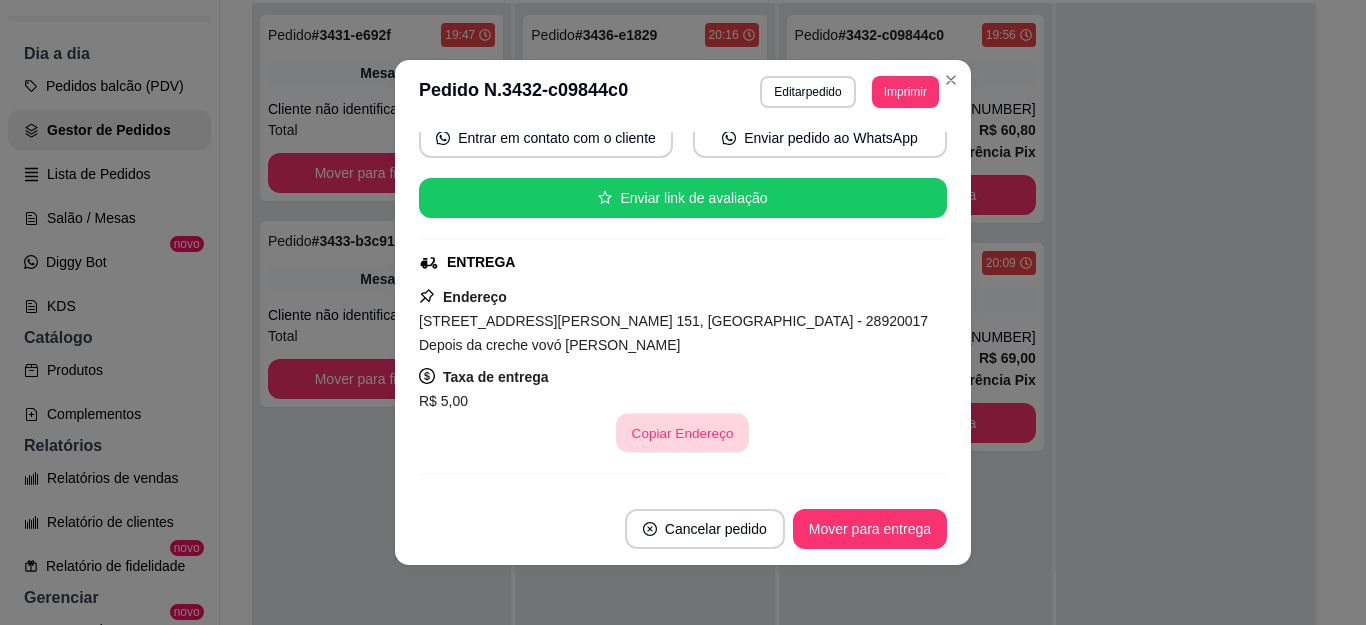 click on "Copiar Endereço" at bounding box center (683, 433) 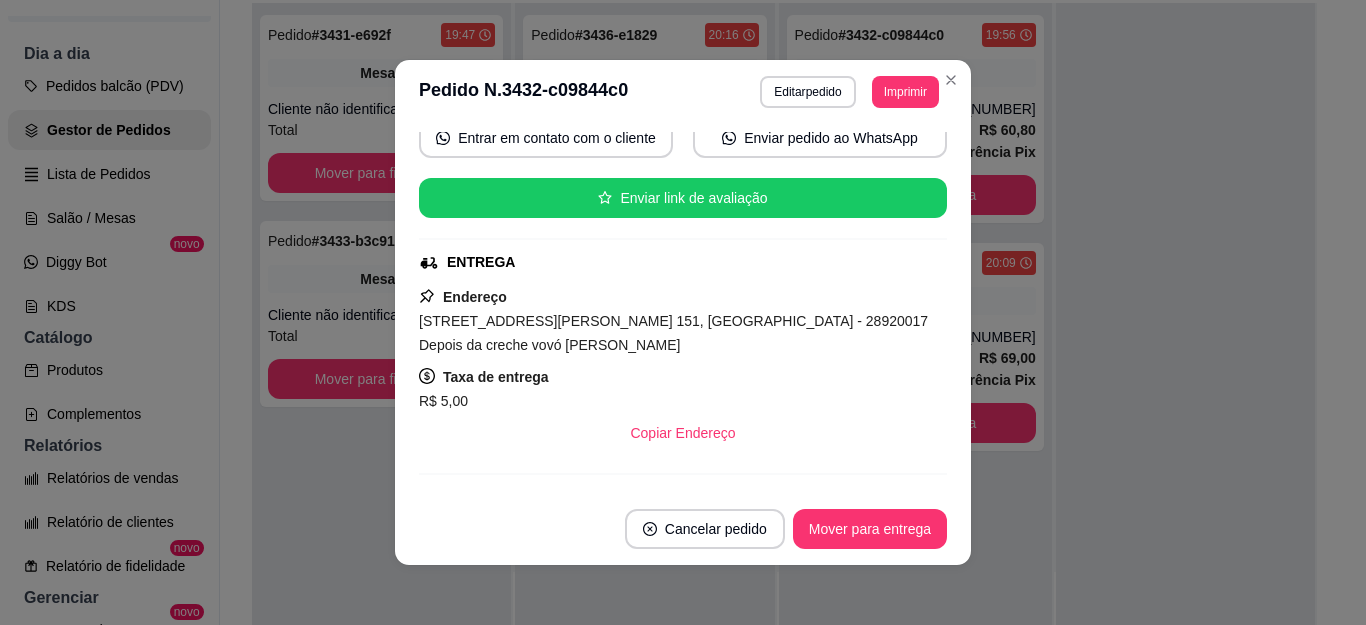 scroll, scrollTop: 0, scrollLeft: 0, axis: both 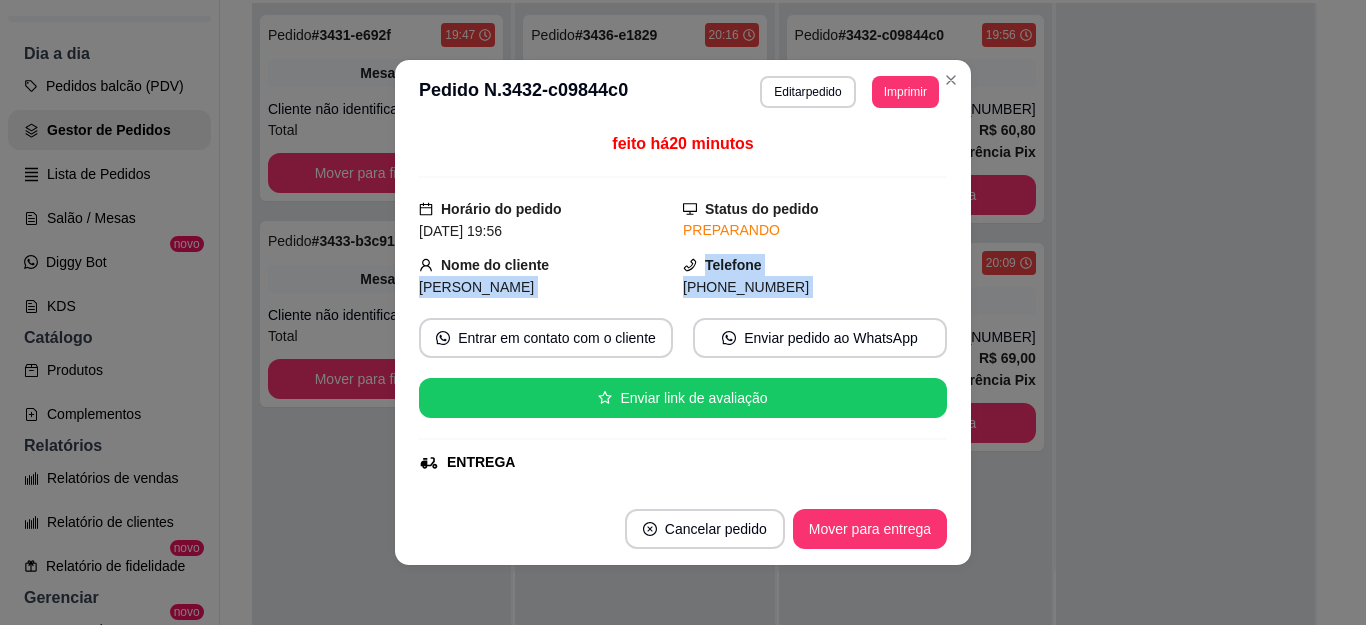 drag, startPoint x: 403, startPoint y: 283, endPoint x: 788, endPoint y: 299, distance: 385.33234 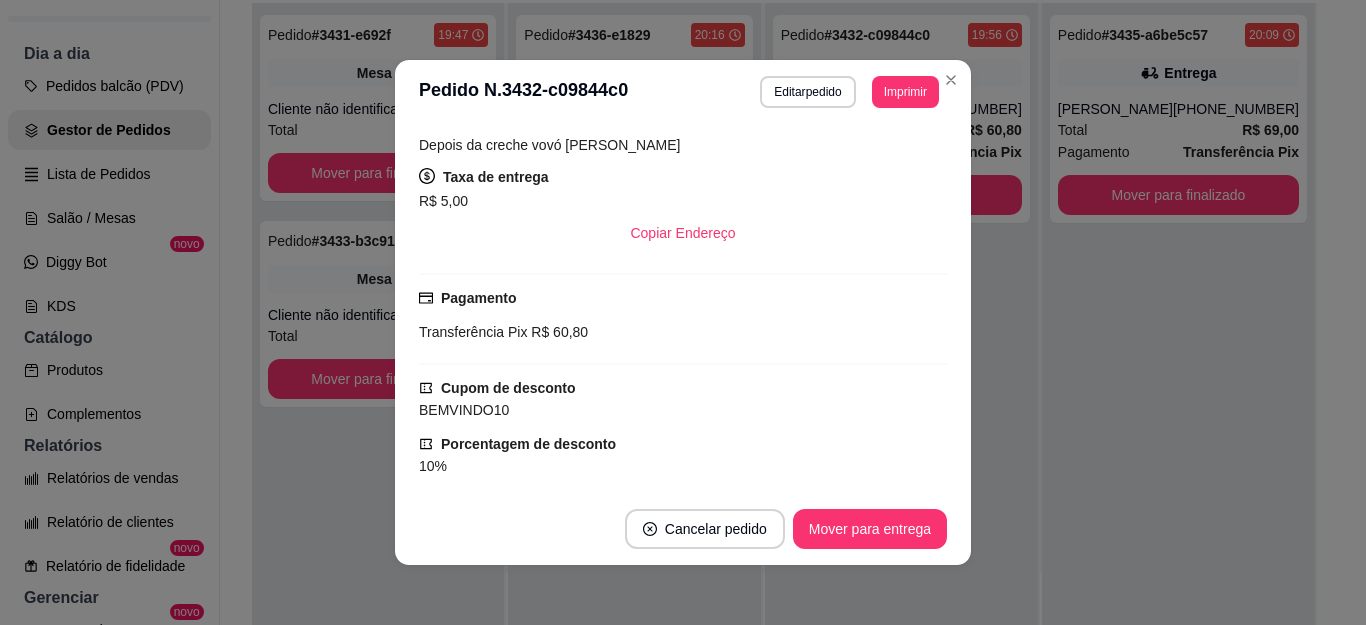 scroll, scrollTop: 300, scrollLeft: 0, axis: vertical 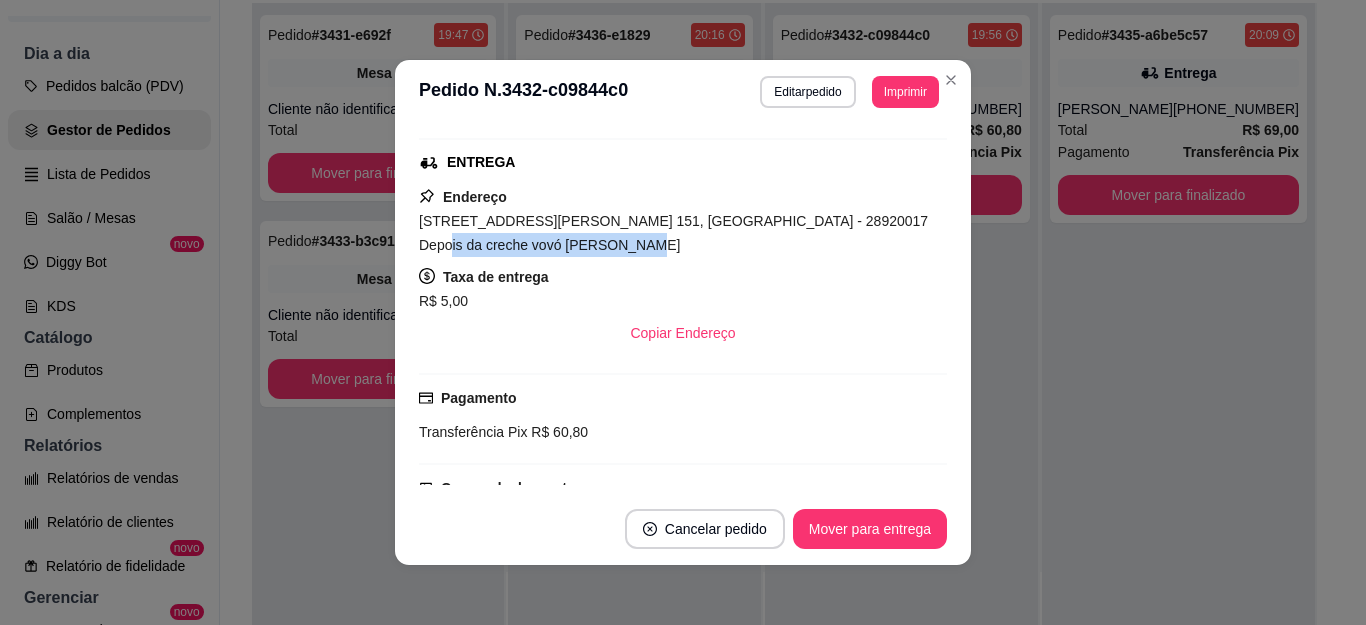 drag, startPoint x: 832, startPoint y: 221, endPoint x: 894, endPoint y: 238, distance: 64.288414 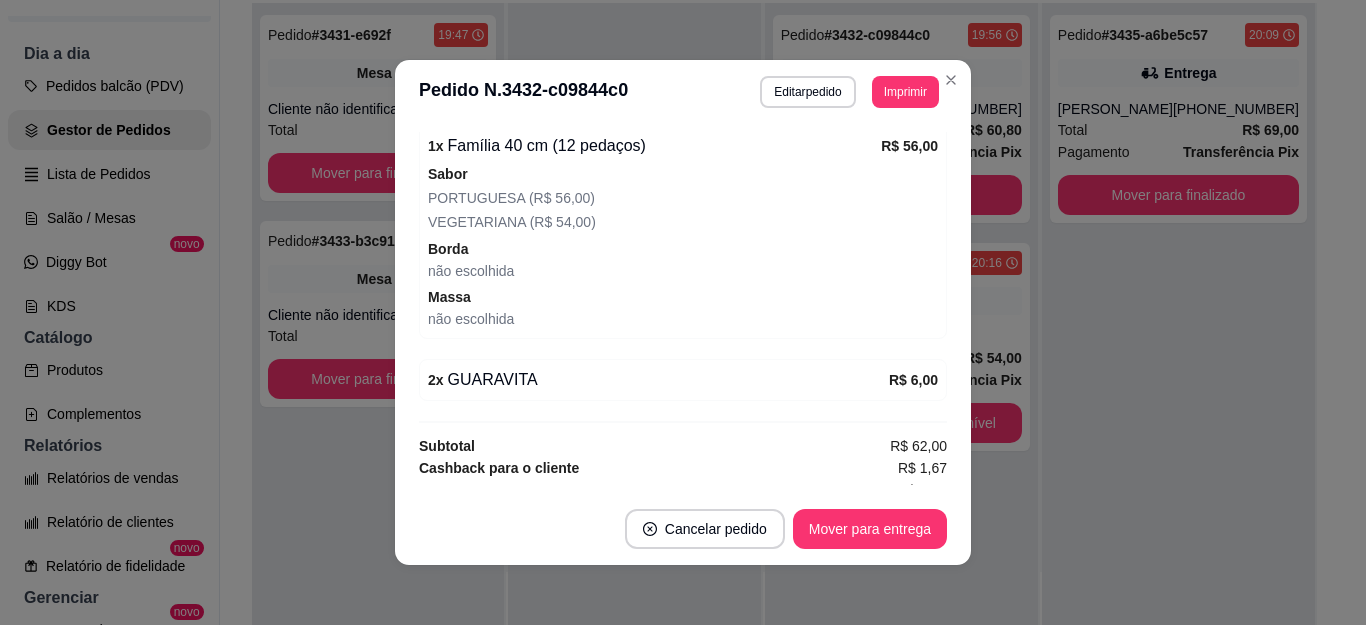 scroll, scrollTop: 838, scrollLeft: 0, axis: vertical 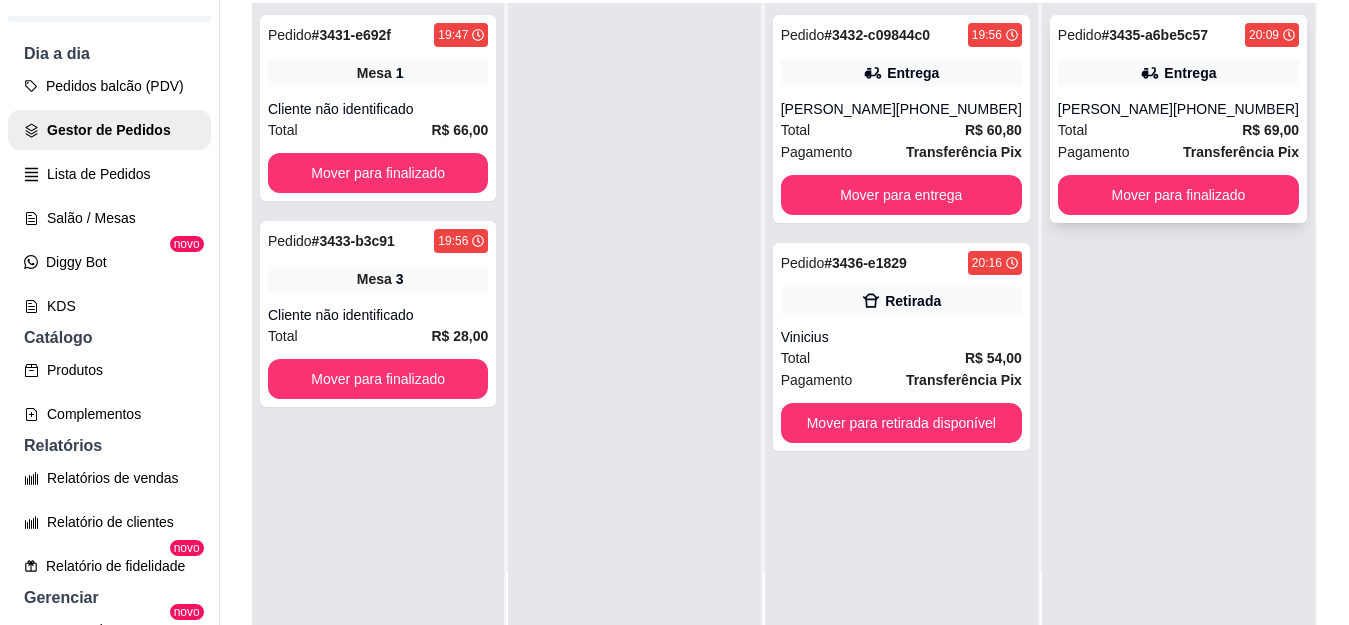click on "Total" at bounding box center (1073, 130) 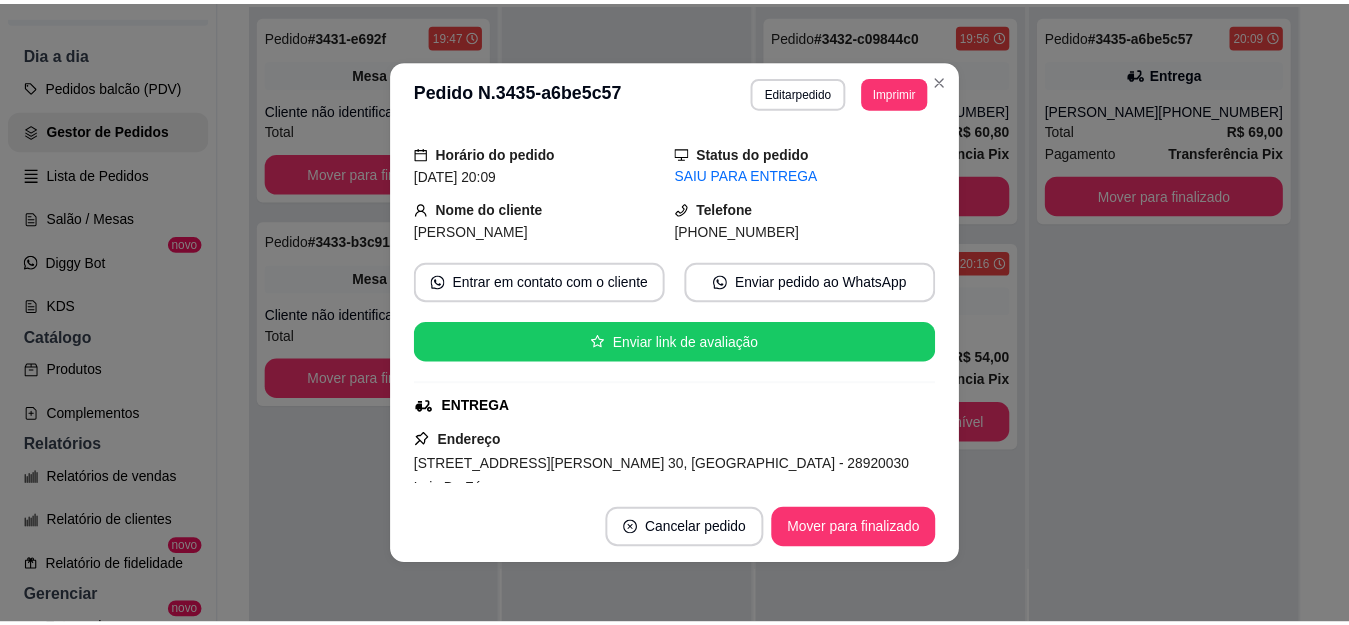 scroll, scrollTop: 0, scrollLeft: 0, axis: both 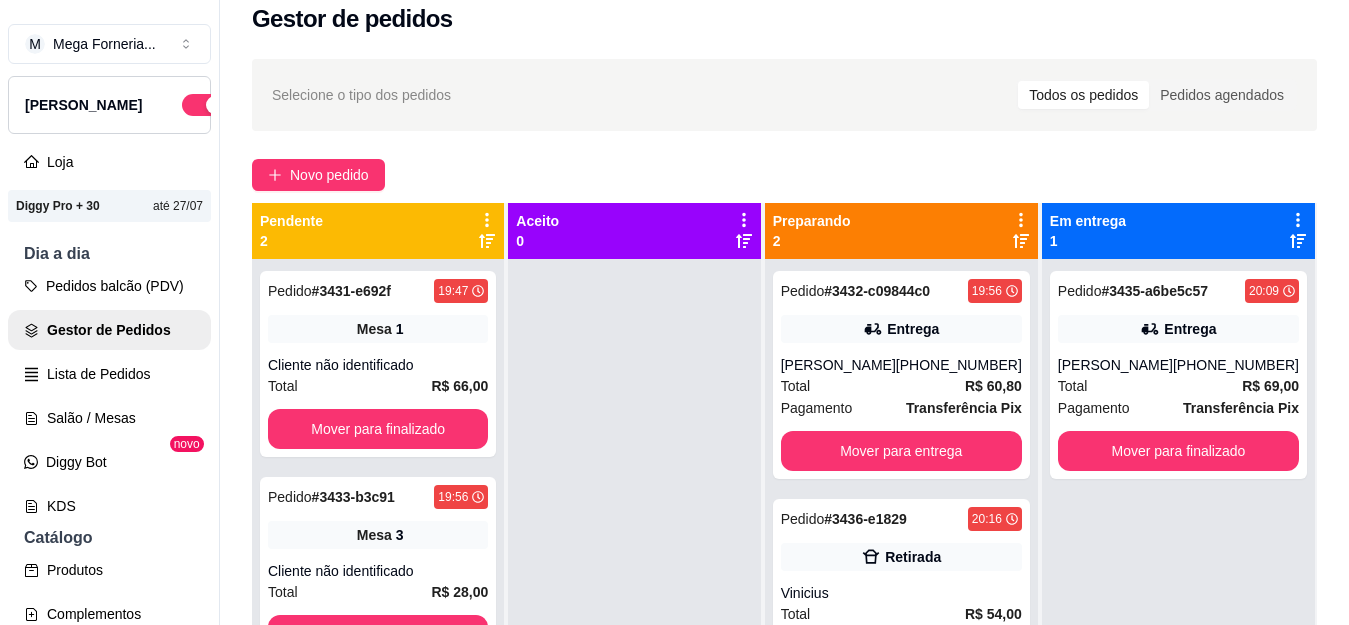 click on "Pedido  # 3435-a6be5c57 20:09 Entrega Letícia Azevedo  (22) 99990-0465 Total R$ 69,00 Pagamento Transferência Pix Mover para finalizado" at bounding box center (1178, 571) 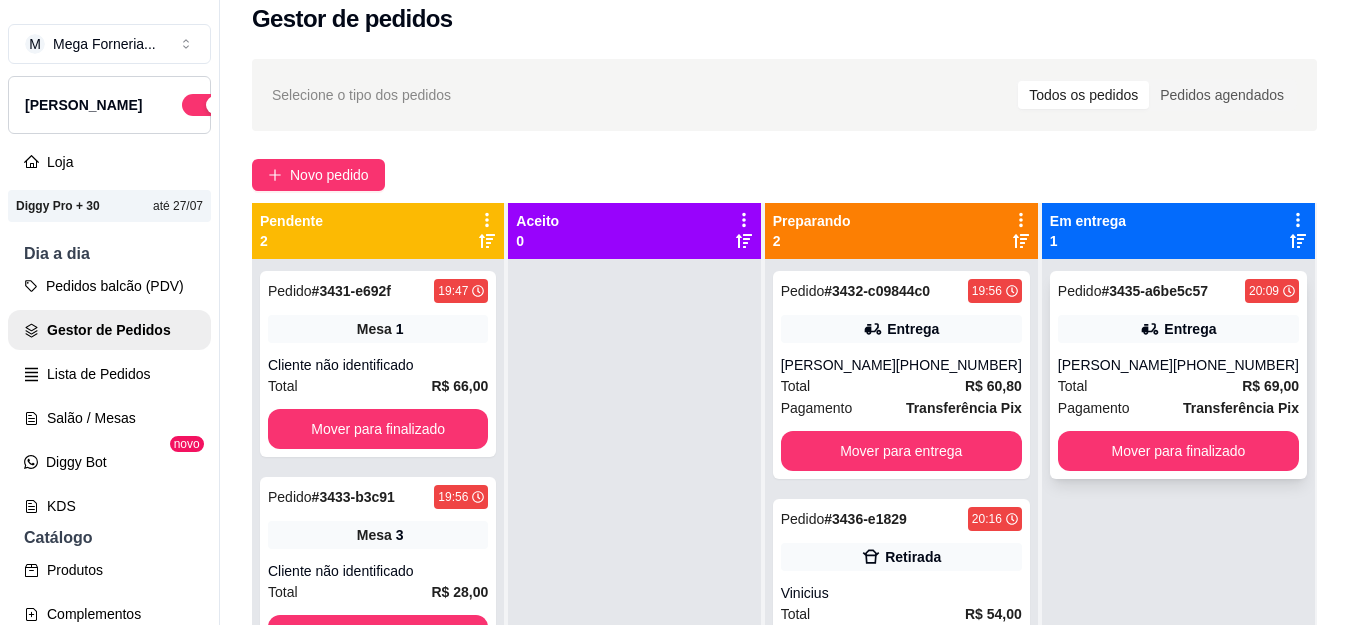click on "Pedido  # 3435-a6be5c57 20:09 Entrega Letícia Azevedo  (22) 99990-0465 Total R$ 69,00 Pagamento Transferência Pix Mover para finalizado" at bounding box center [1178, 375] 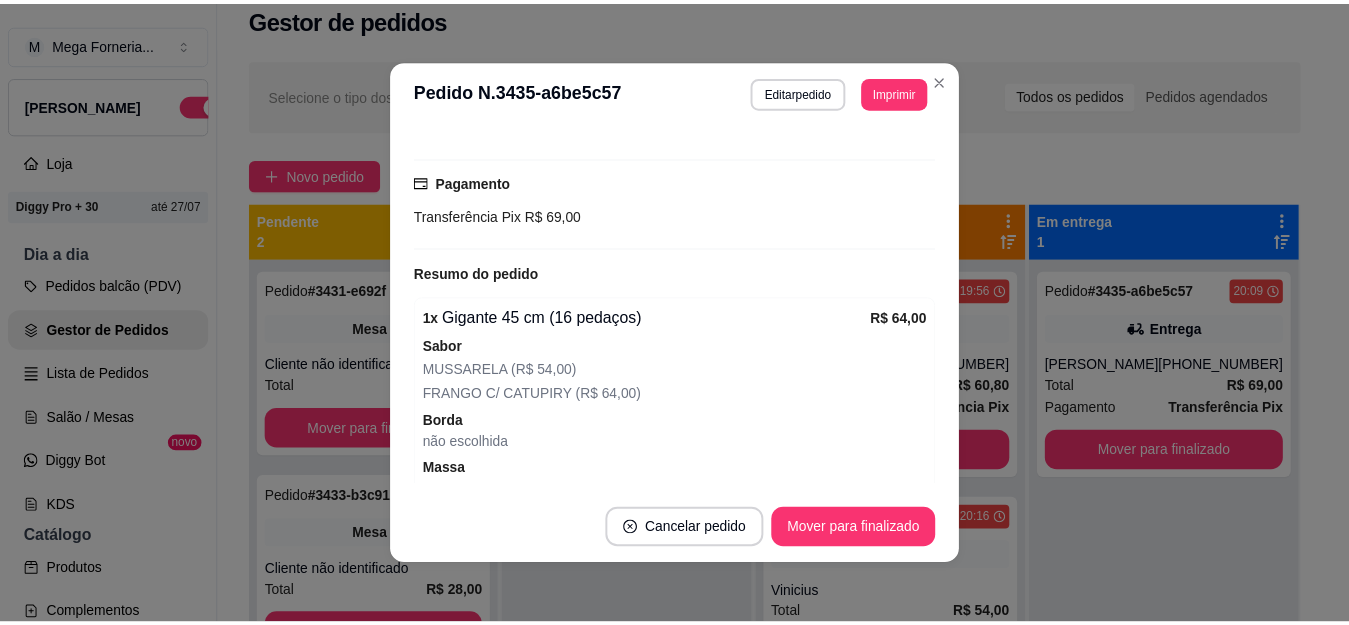 scroll, scrollTop: 600, scrollLeft: 0, axis: vertical 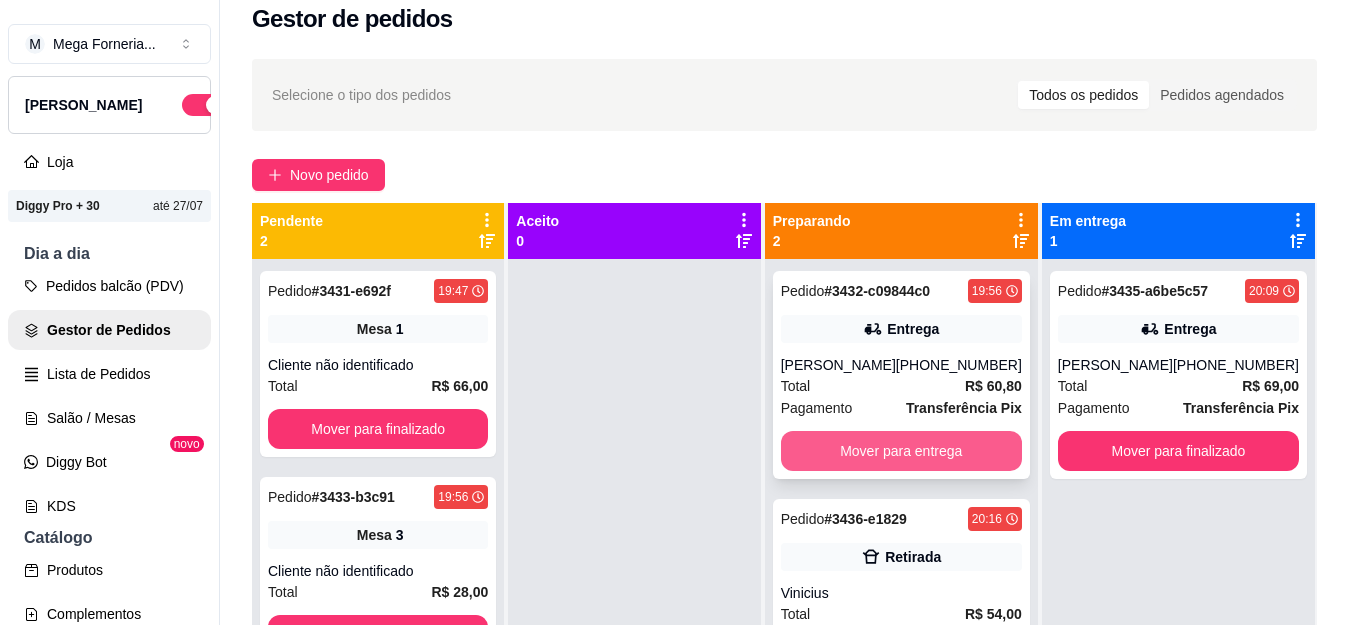 click on "Mover para entrega" at bounding box center (901, 451) 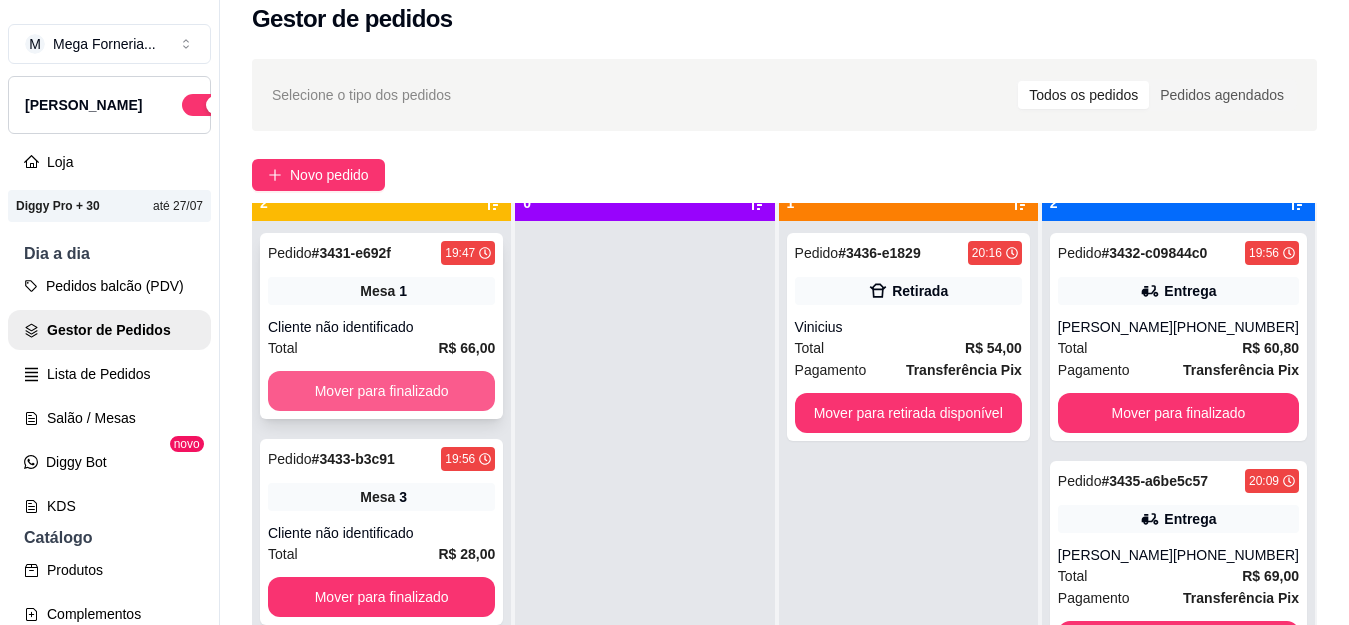 scroll, scrollTop: 56, scrollLeft: 0, axis: vertical 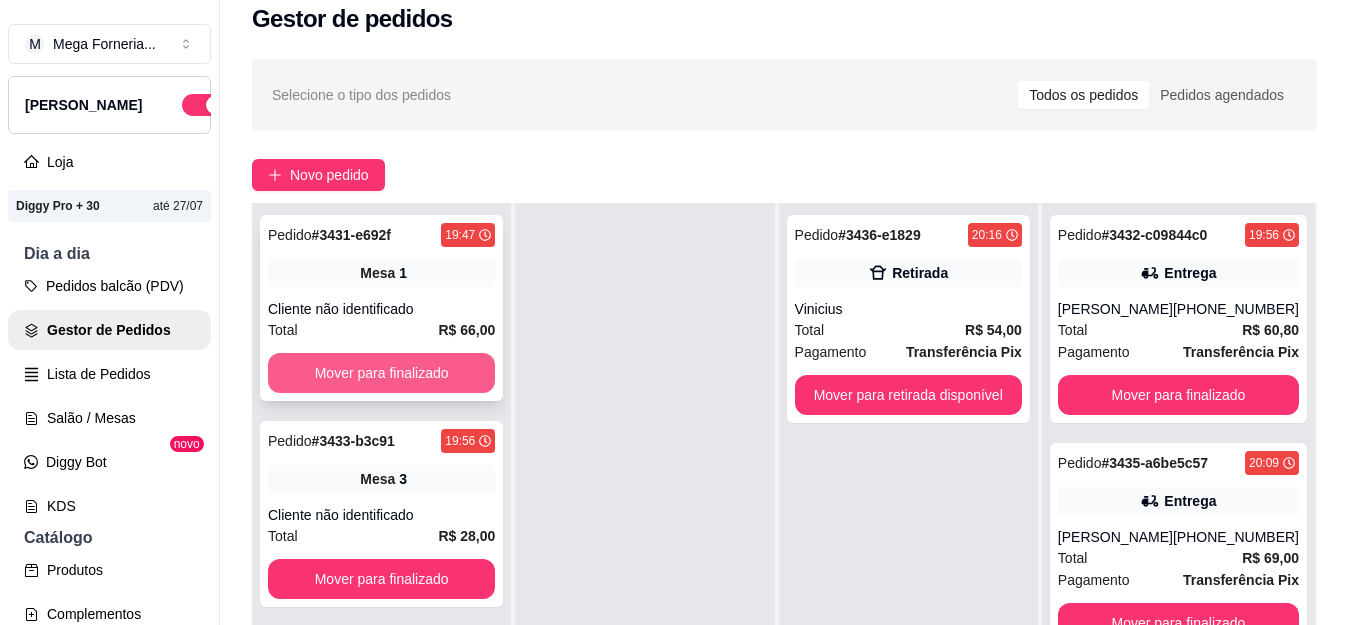 click on "Mover para finalizado" at bounding box center [381, 373] 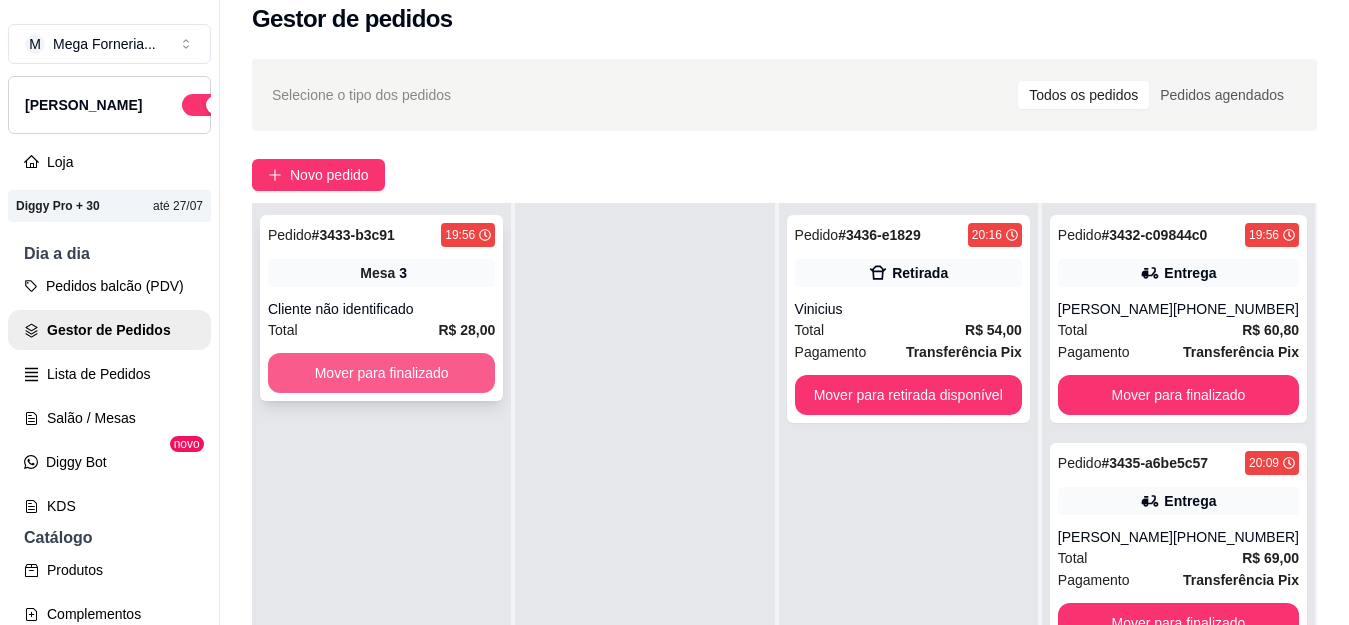 click on "Mover para finalizado" at bounding box center (381, 373) 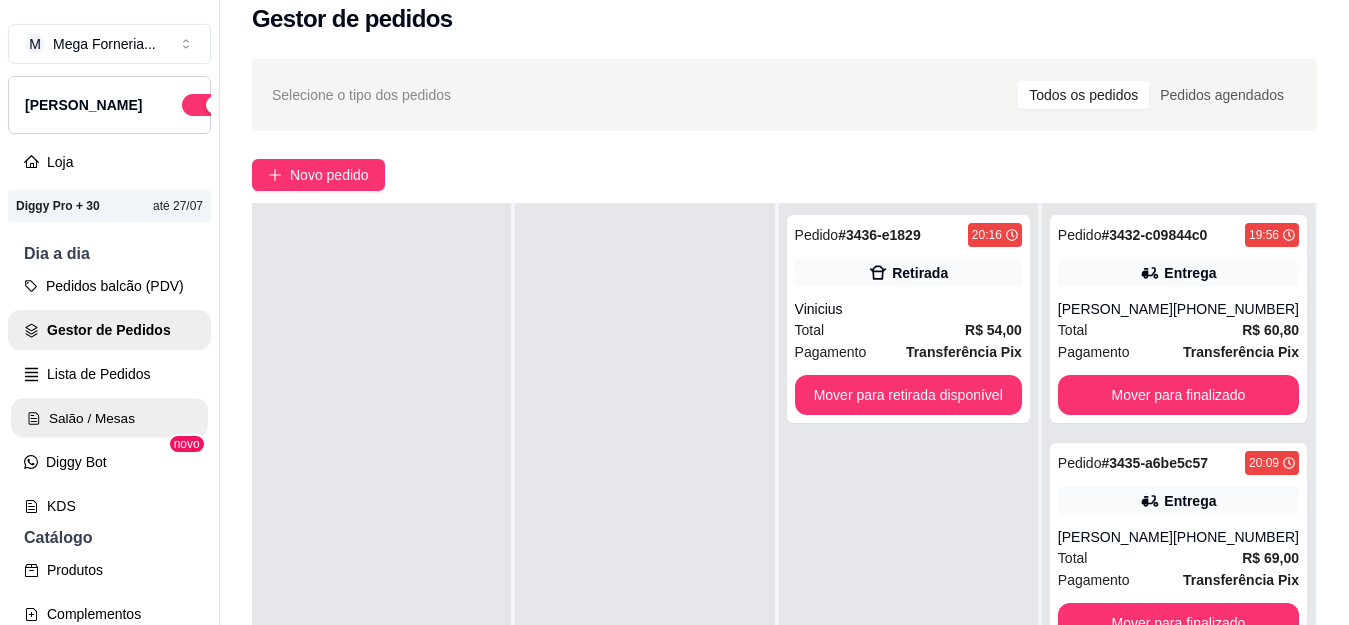 click on "Salão / Mesas" at bounding box center (109, 418) 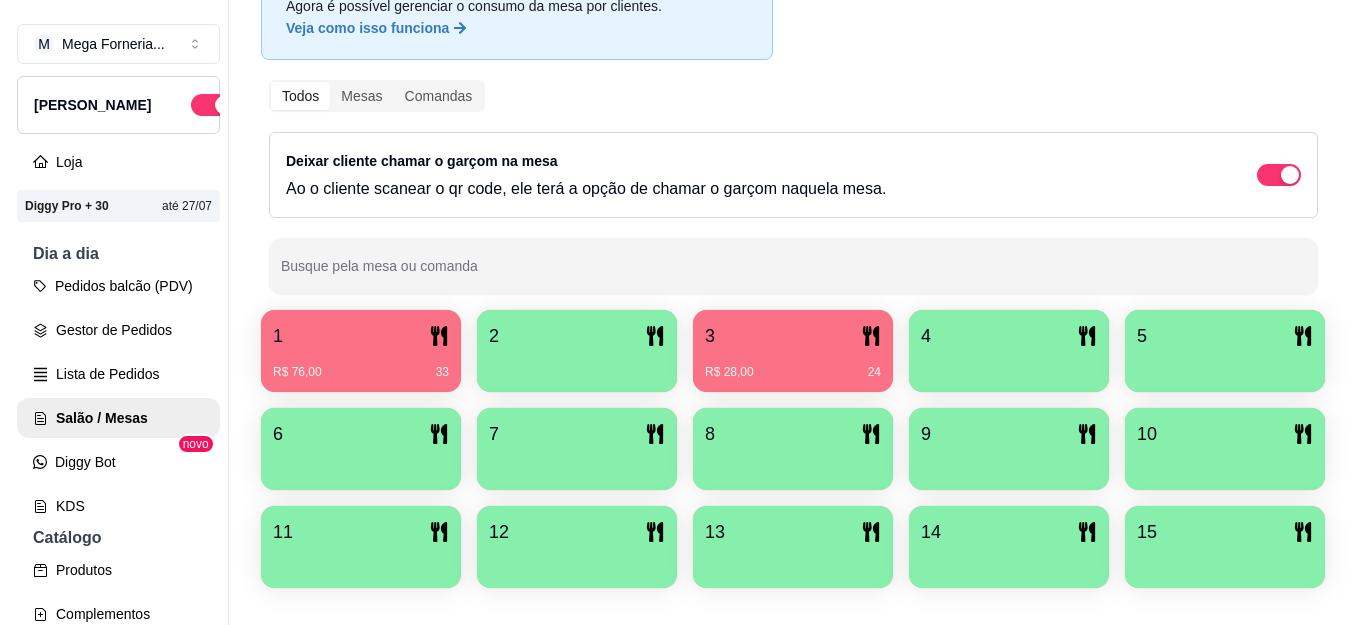 scroll, scrollTop: 200, scrollLeft: 0, axis: vertical 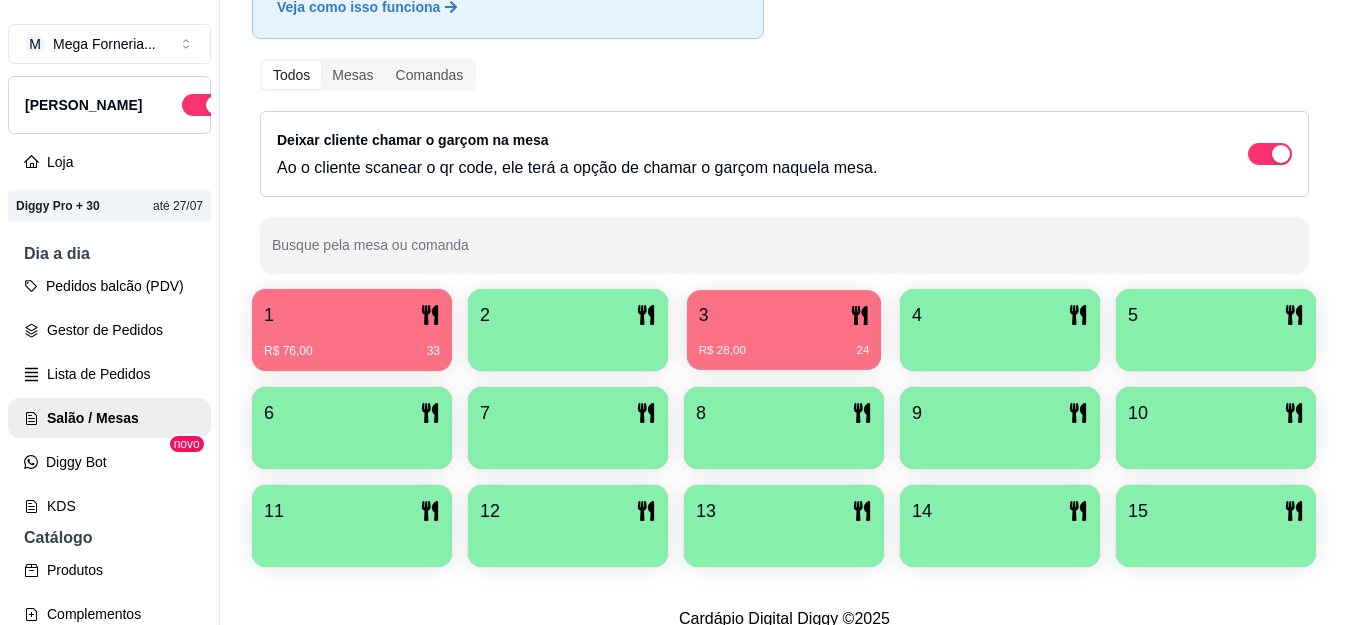 click on "3" at bounding box center [784, 315] 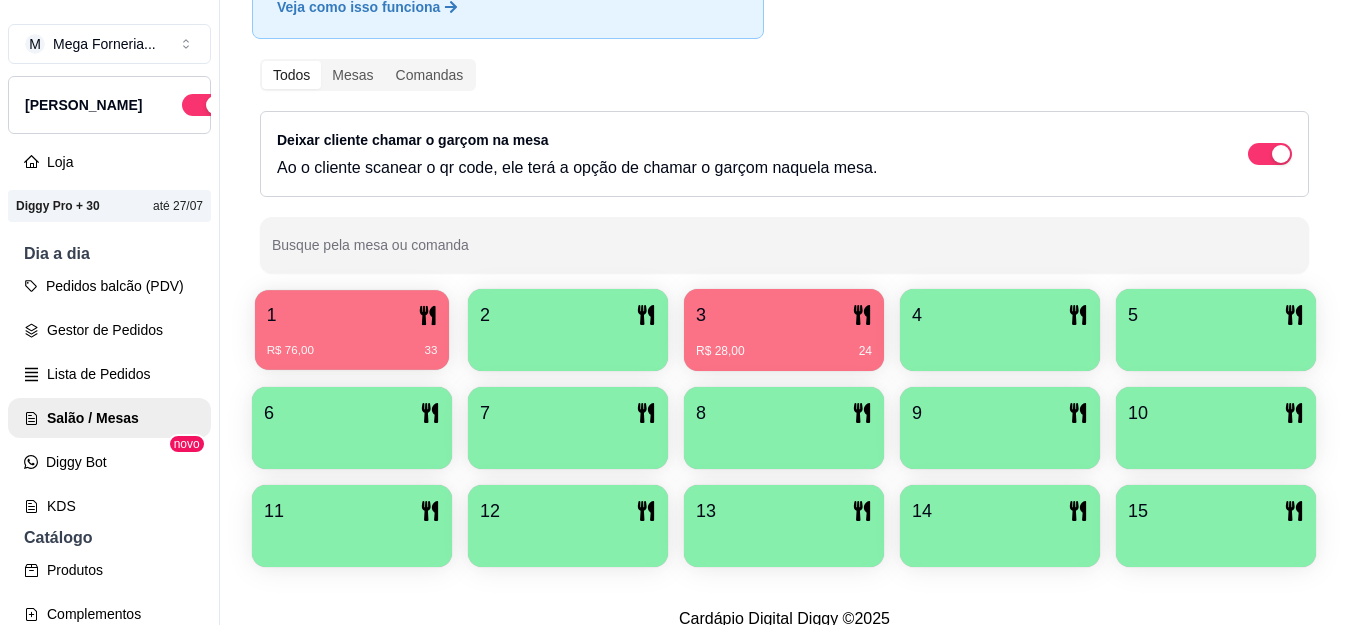 click on "R$ 76,00 33" at bounding box center [352, 343] 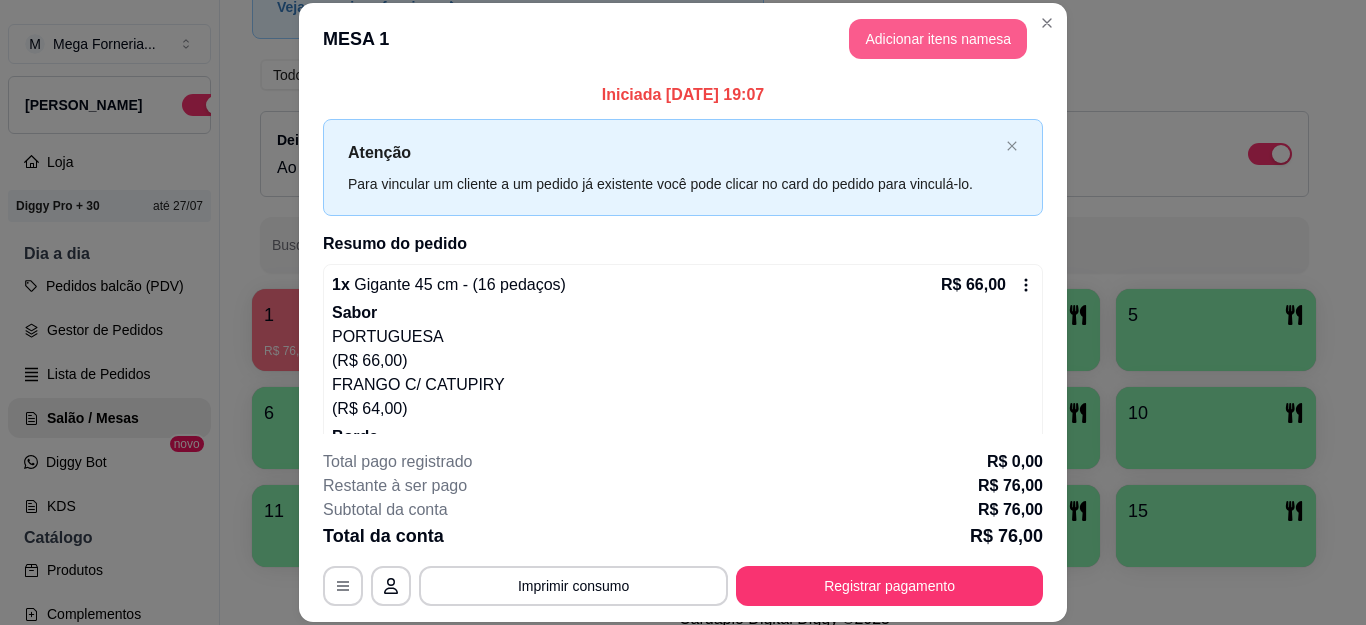 click on "Adicionar itens na  mesa" at bounding box center [938, 39] 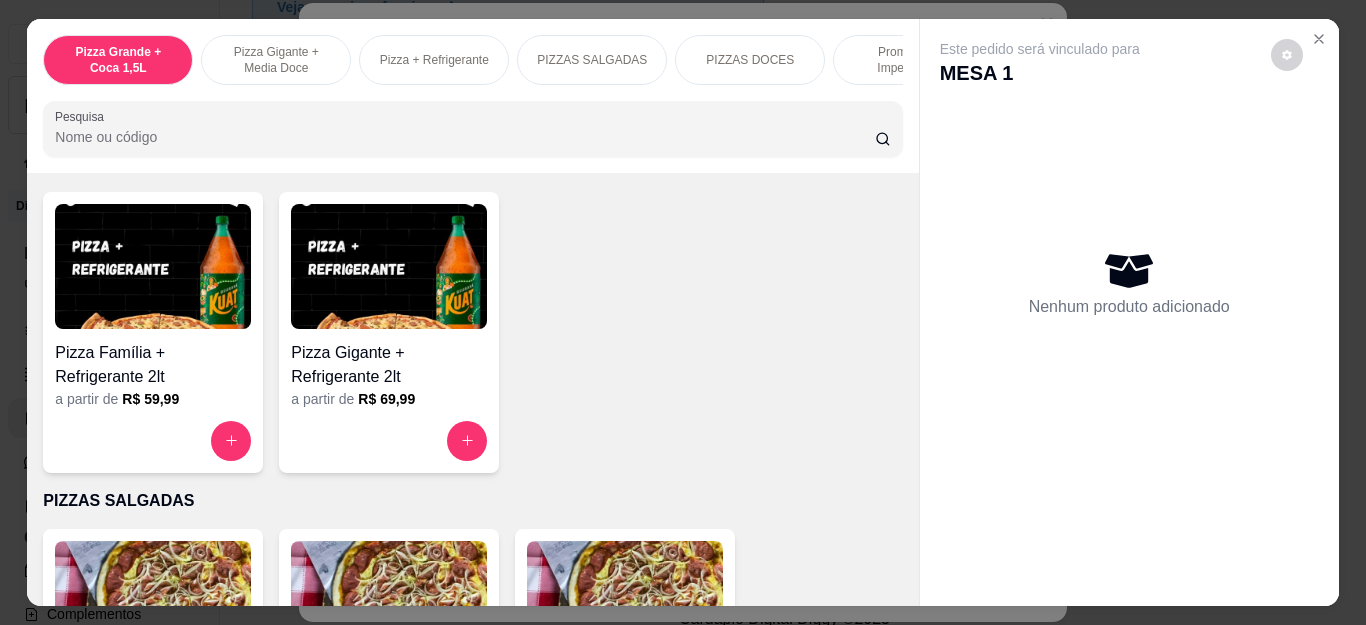 scroll, scrollTop: 1100, scrollLeft: 0, axis: vertical 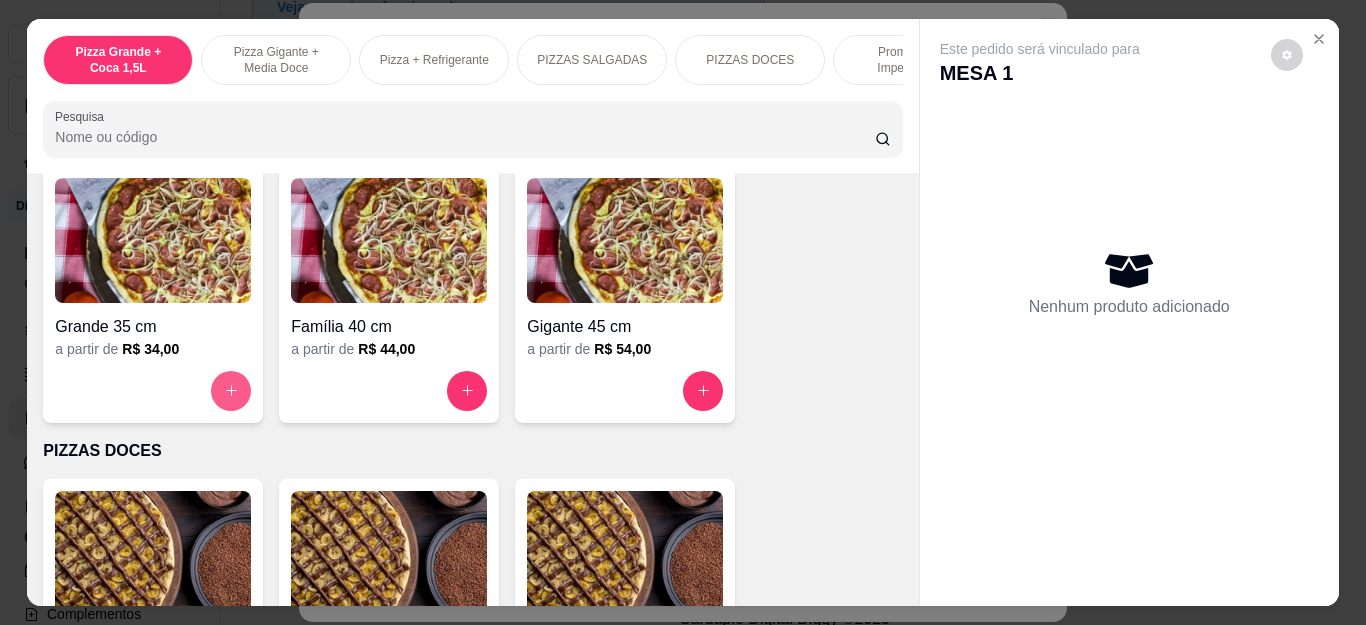 click at bounding box center (231, 391) 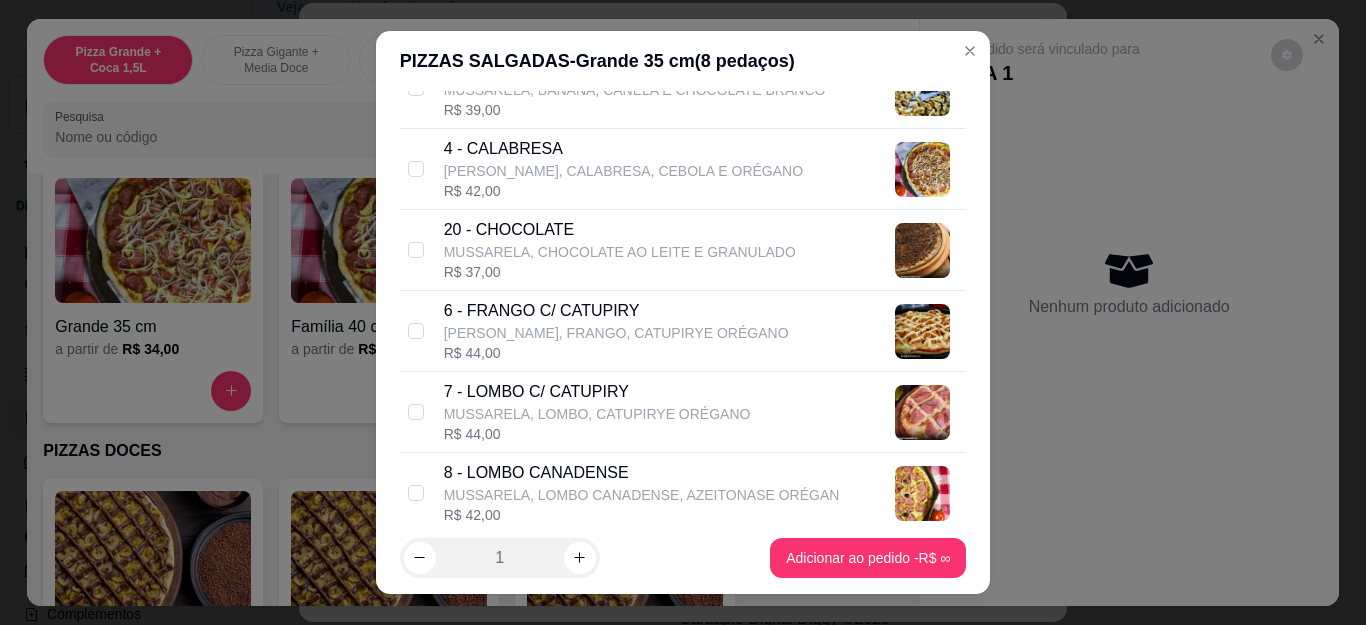 scroll, scrollTop: 700, scrollLeft: 0, axis: vertical 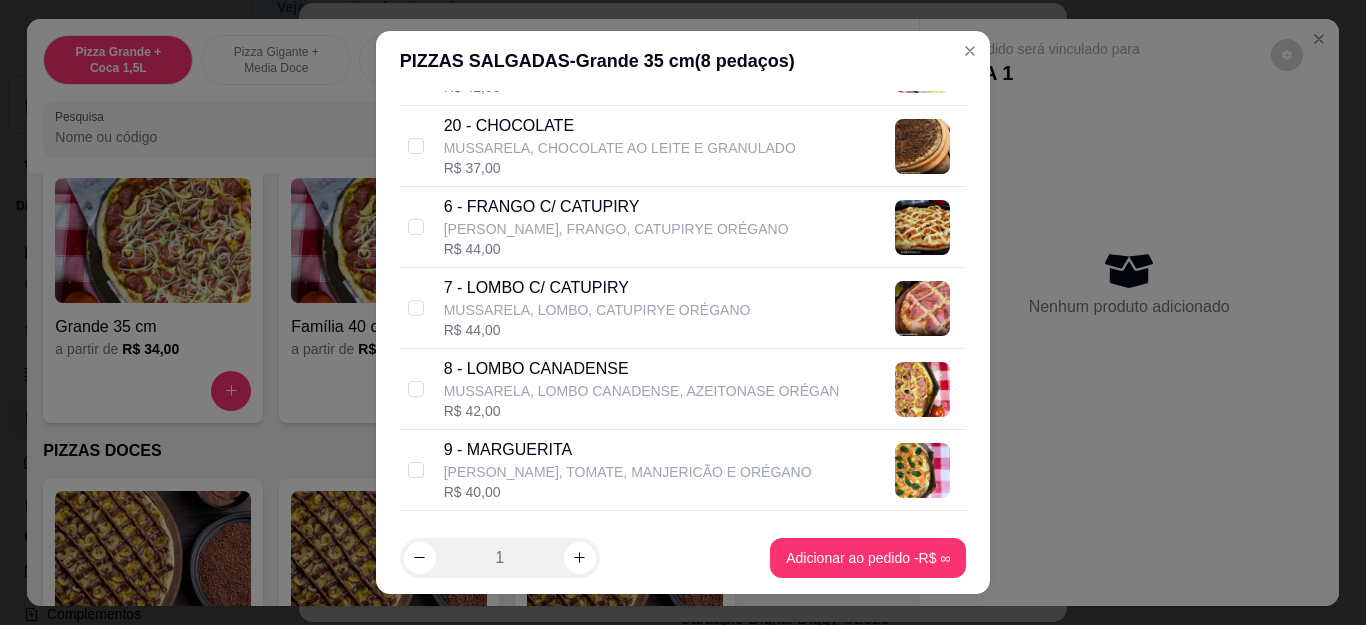 click on "[PERSON_NAME], FRANGO, CATUPIRYE ORÉGANO" at bounding box center (616, 229) 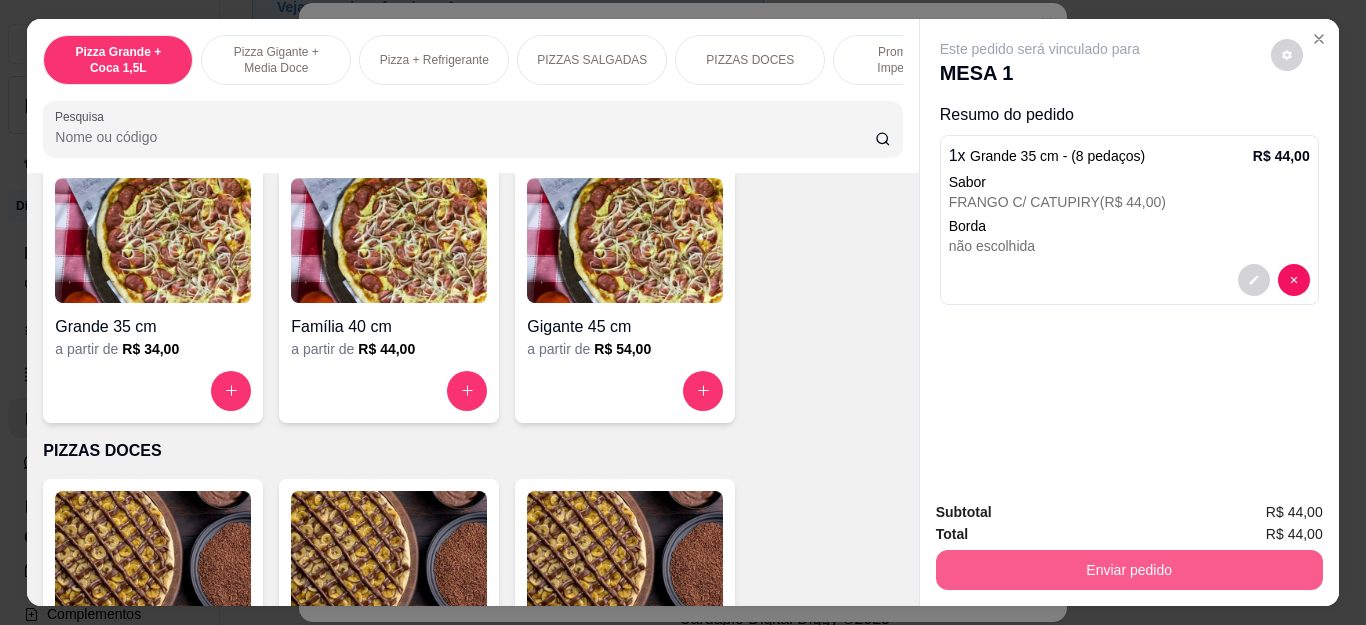 click on "Enviar pedido" at bounding box center [1129, 570] 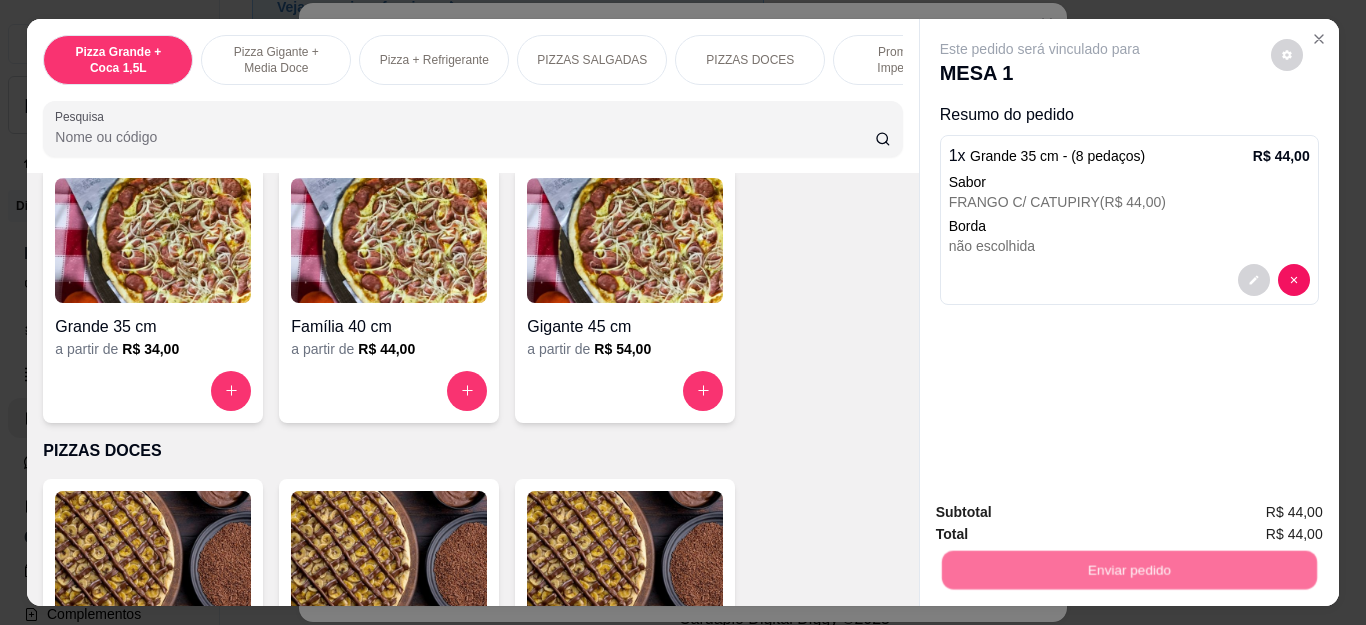 click on "Não registrar e enviar pedido" at bounding box center [1062, 512] 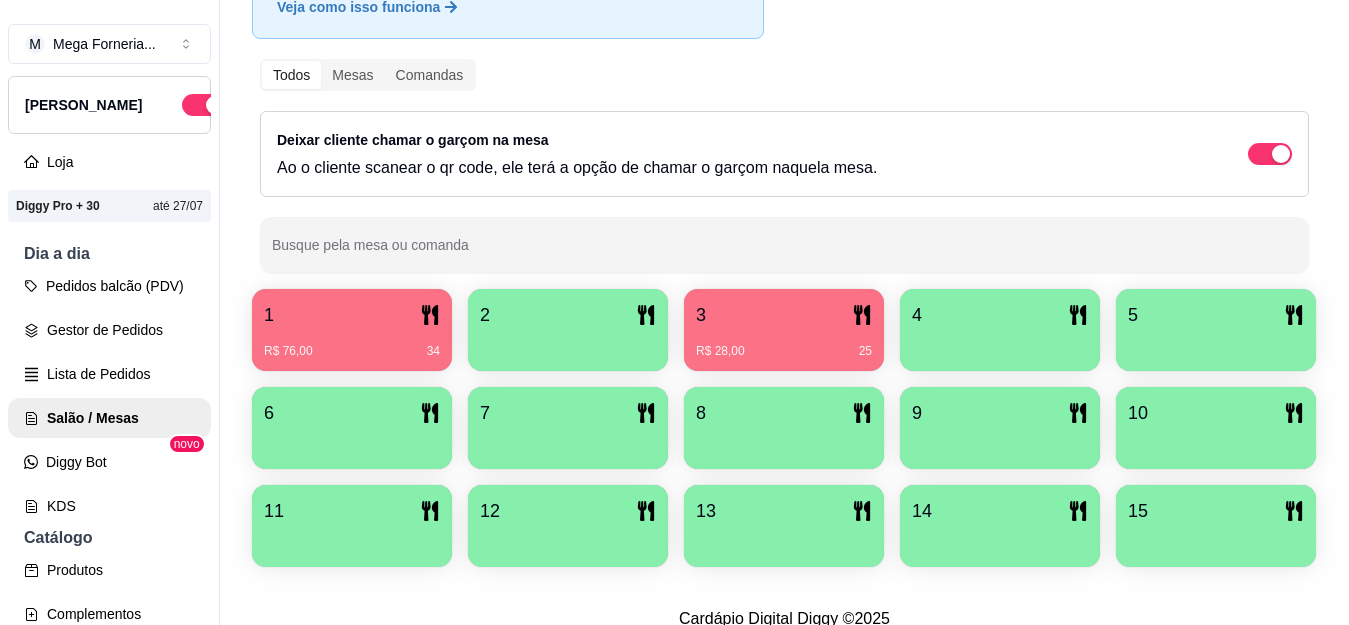 click on "1" at bounding box center (352, 315) 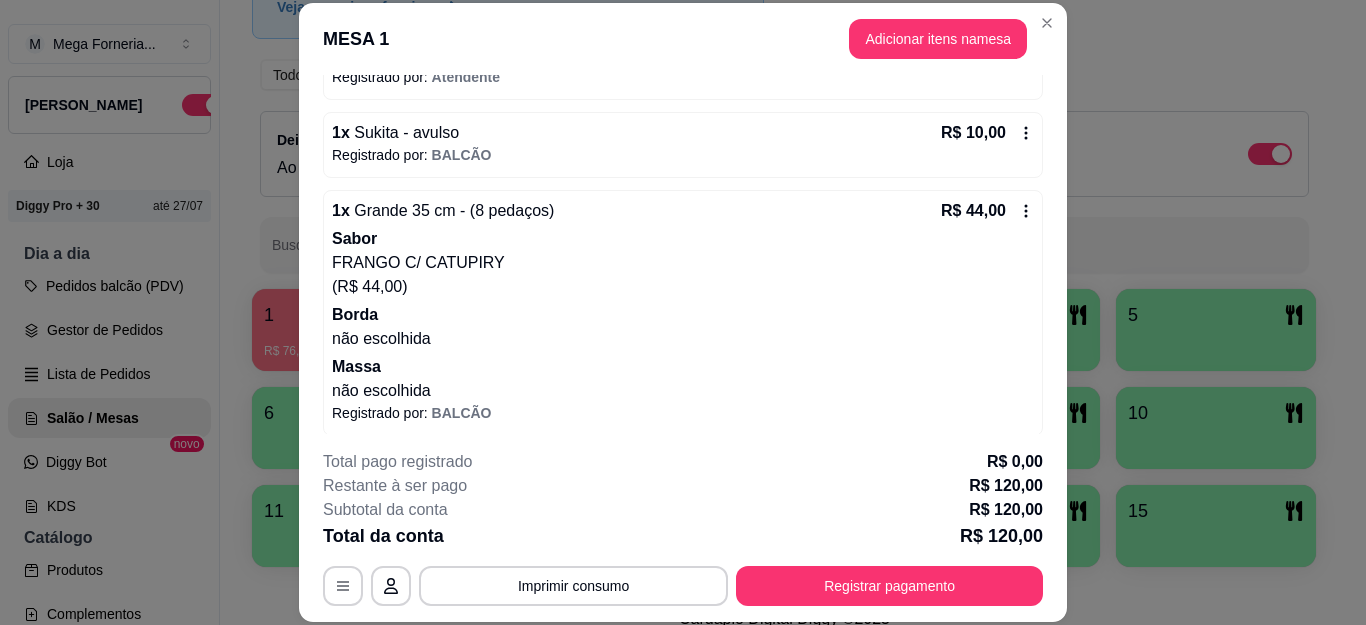 scroll, scrollTop: 468, scrollLeft: 0, axis: vertical 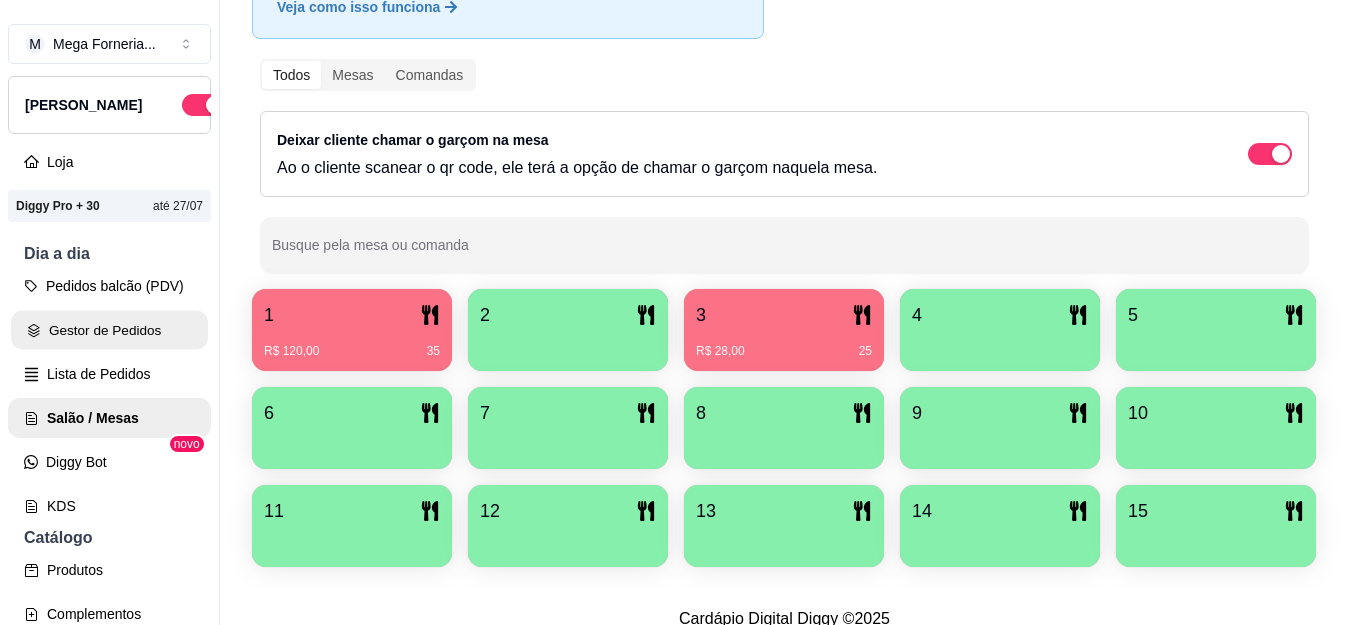 click on "Gestor de Pedidos" at bounding box center (109, 330) 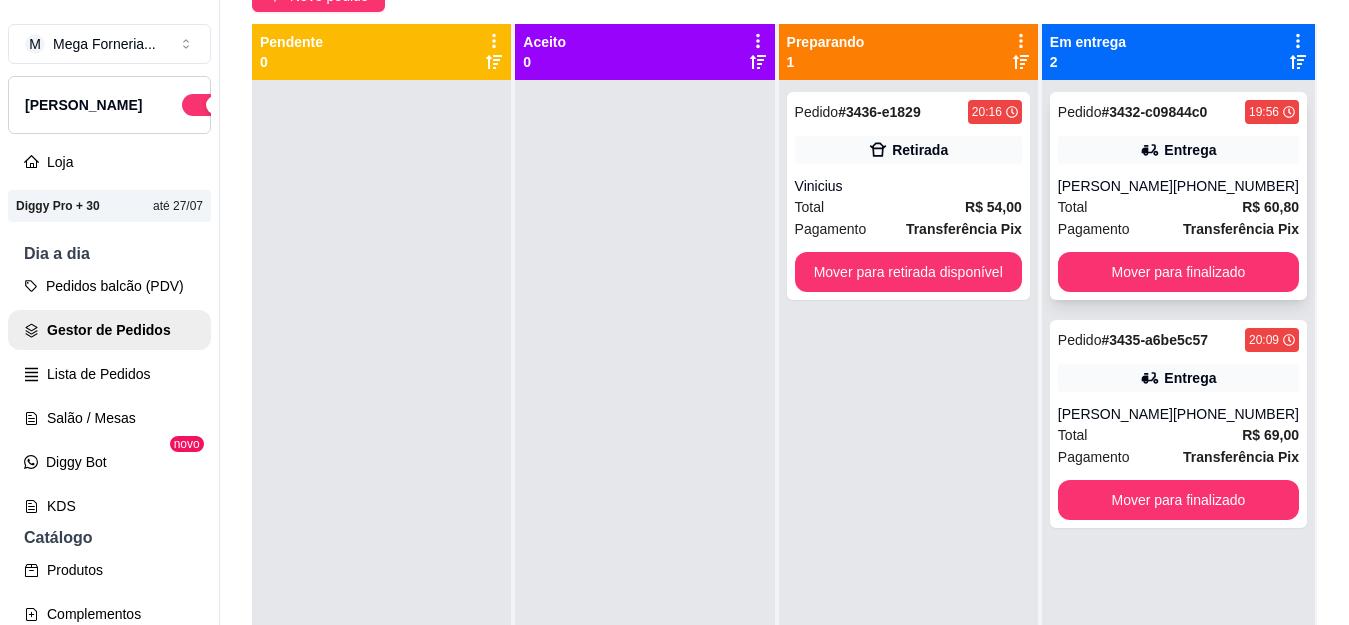 scroll, scrollTop: 0, scrollLeft: 0, axis: both 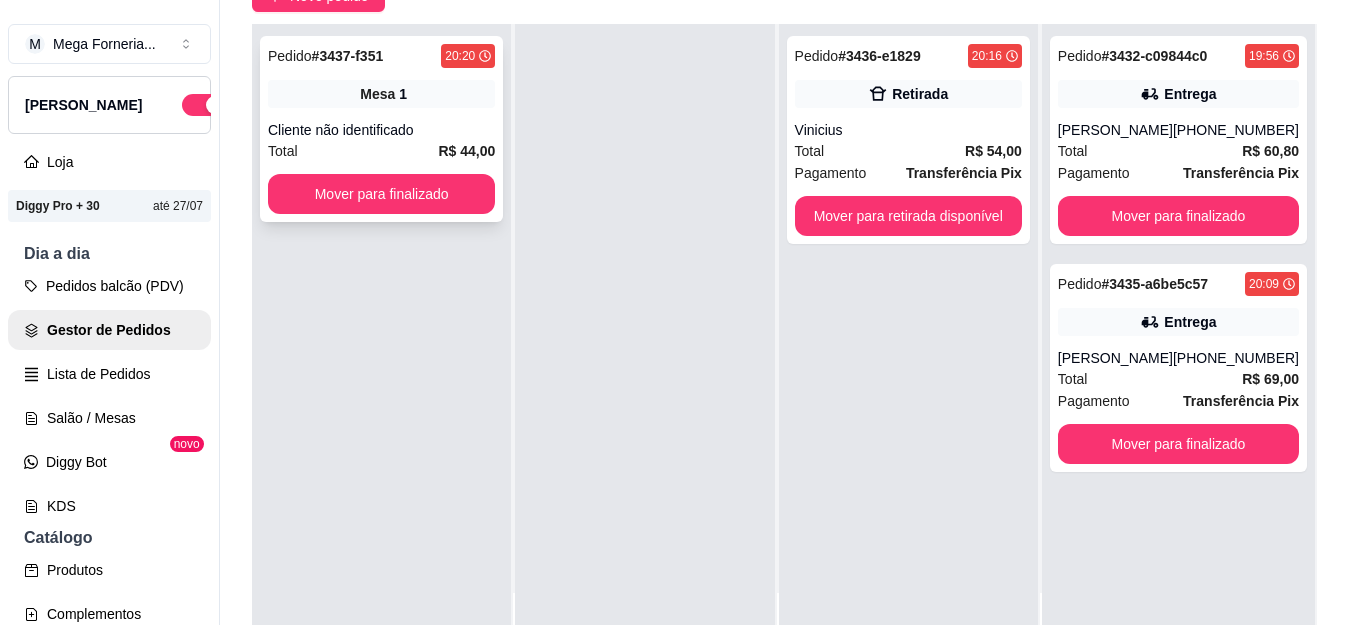 click on "Mesa 1" at bounding box center [381, 94] 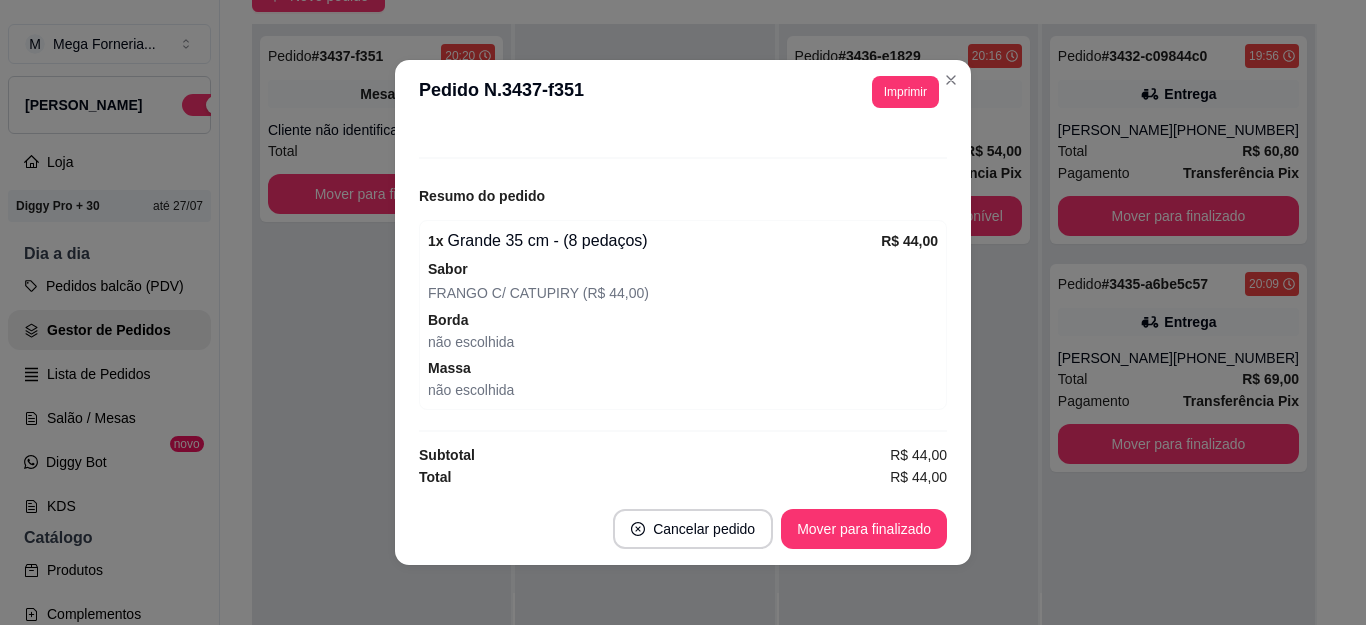 scroll, scrollTop: 204, scrollLeft: 0, axis: vertical 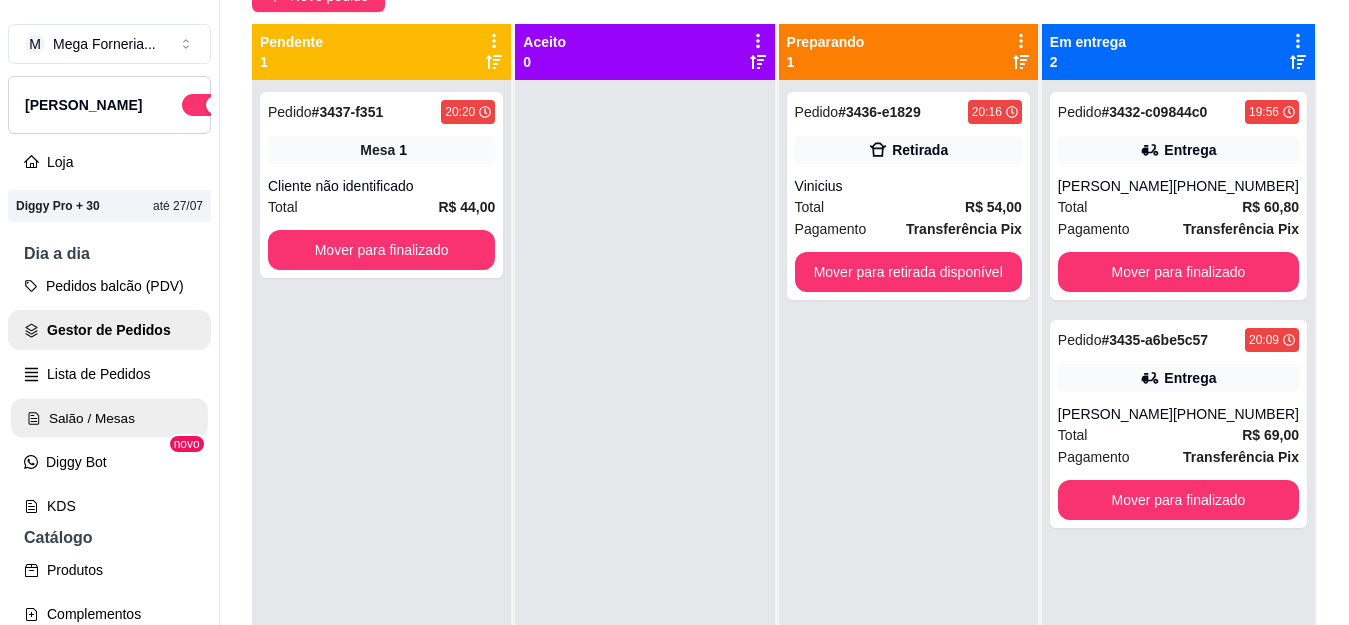 click on "Salão / Mesas" at bounding box center (109, 418) 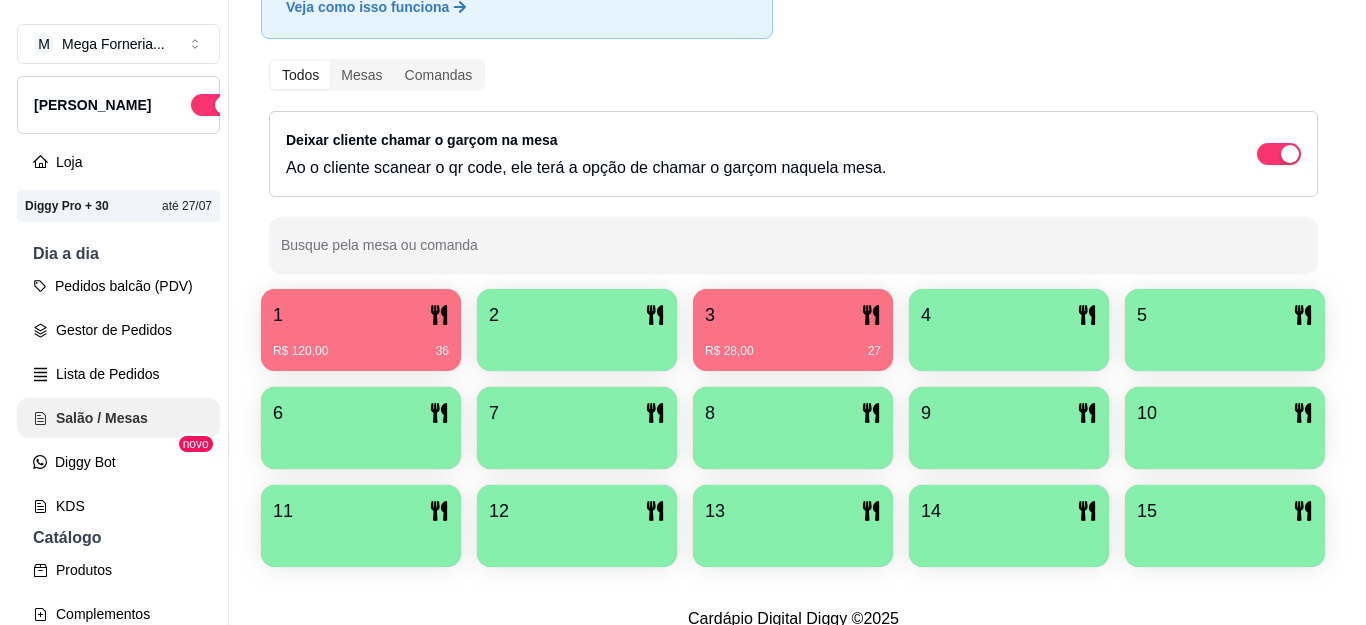 scroll, scrollTop: 0, scrollLeft: 0, axis: both 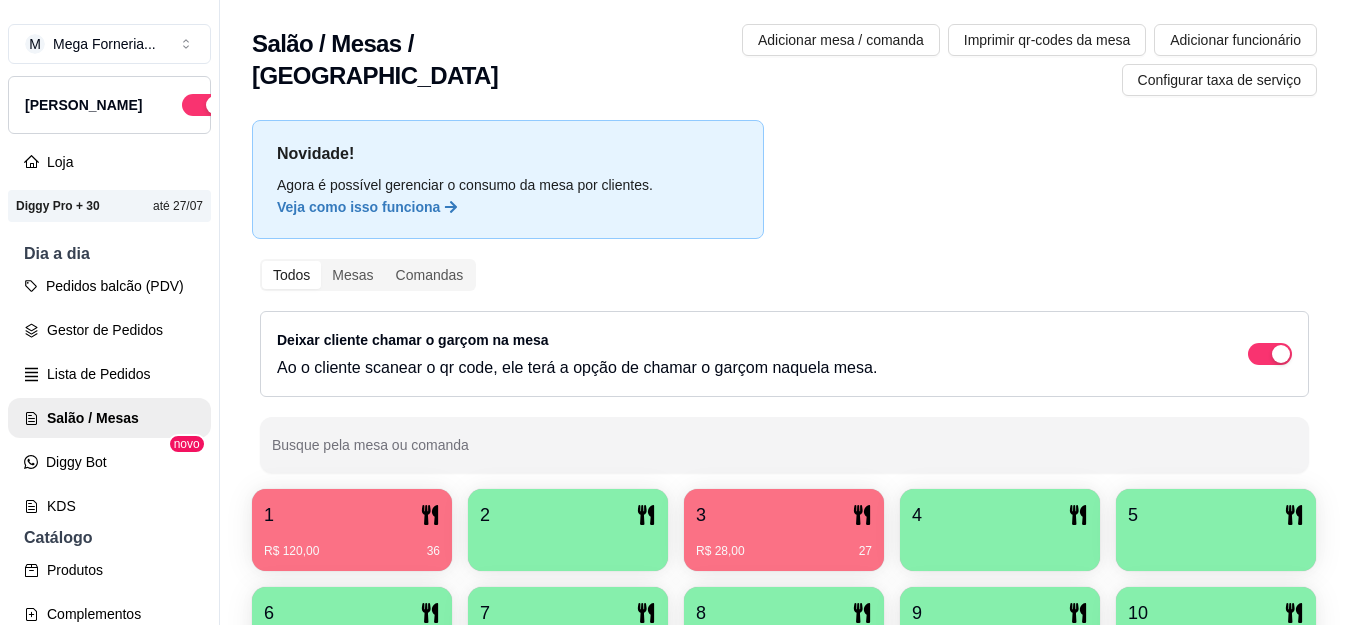 click on "R$ 28,00 27" at bounding box center [784, 544] 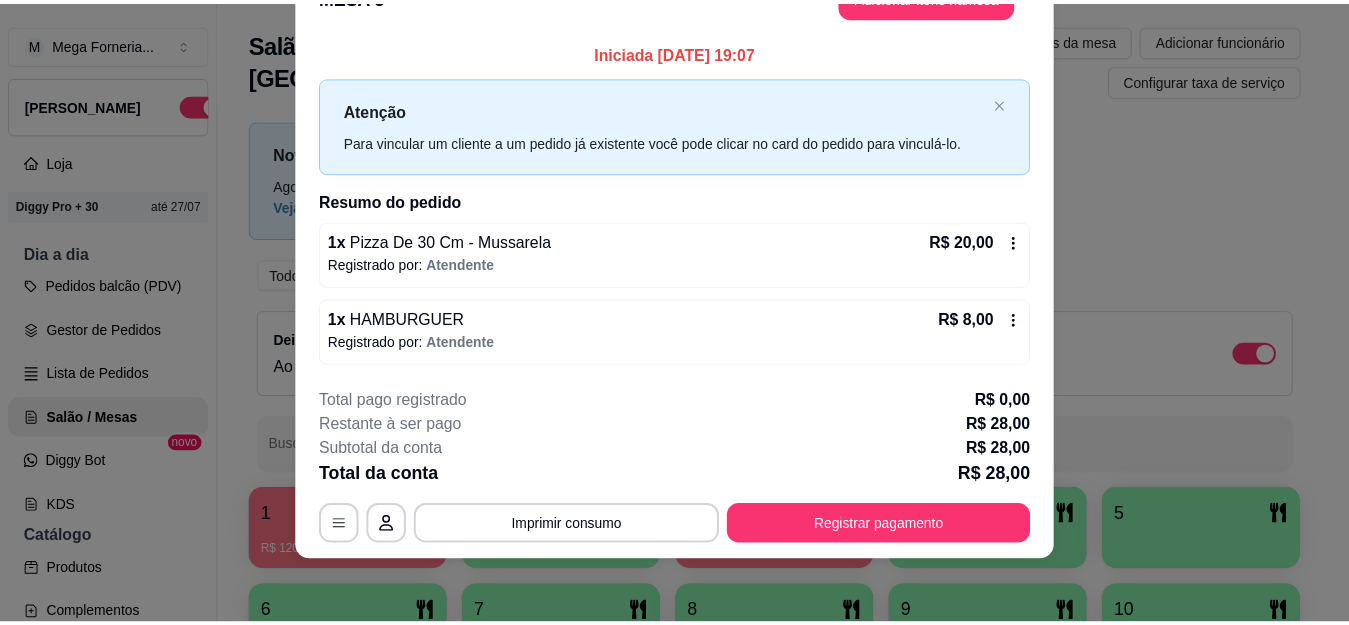 scroll, scrollTop: 0, scrollLeft: 0, axis: both 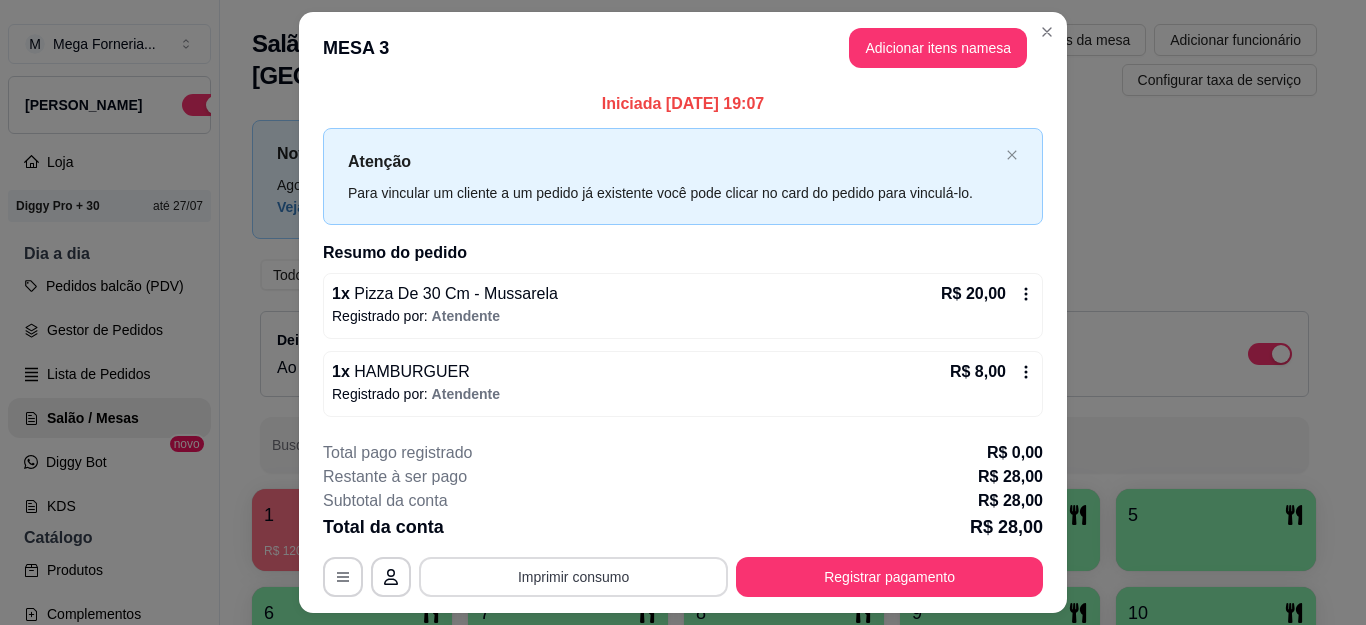 click on "Imprimir consumo" at bounding box center (573, 577) 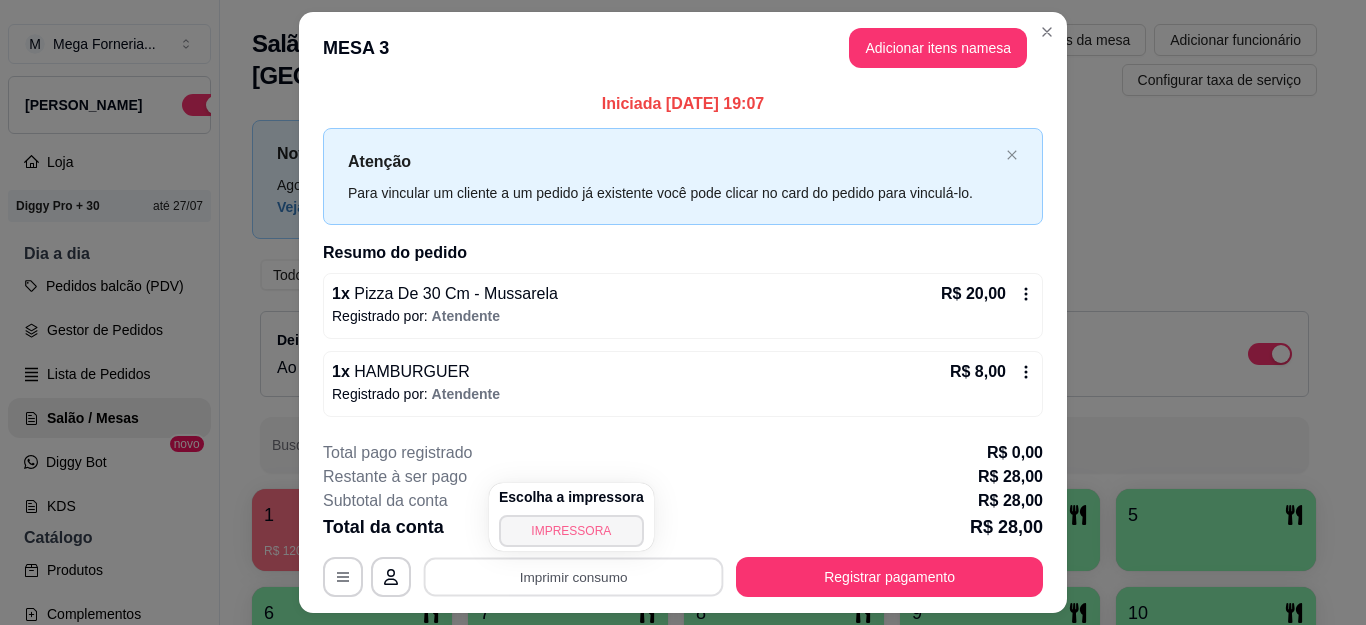 click on "IMPRESSORA" at bounding box center (571, 531) 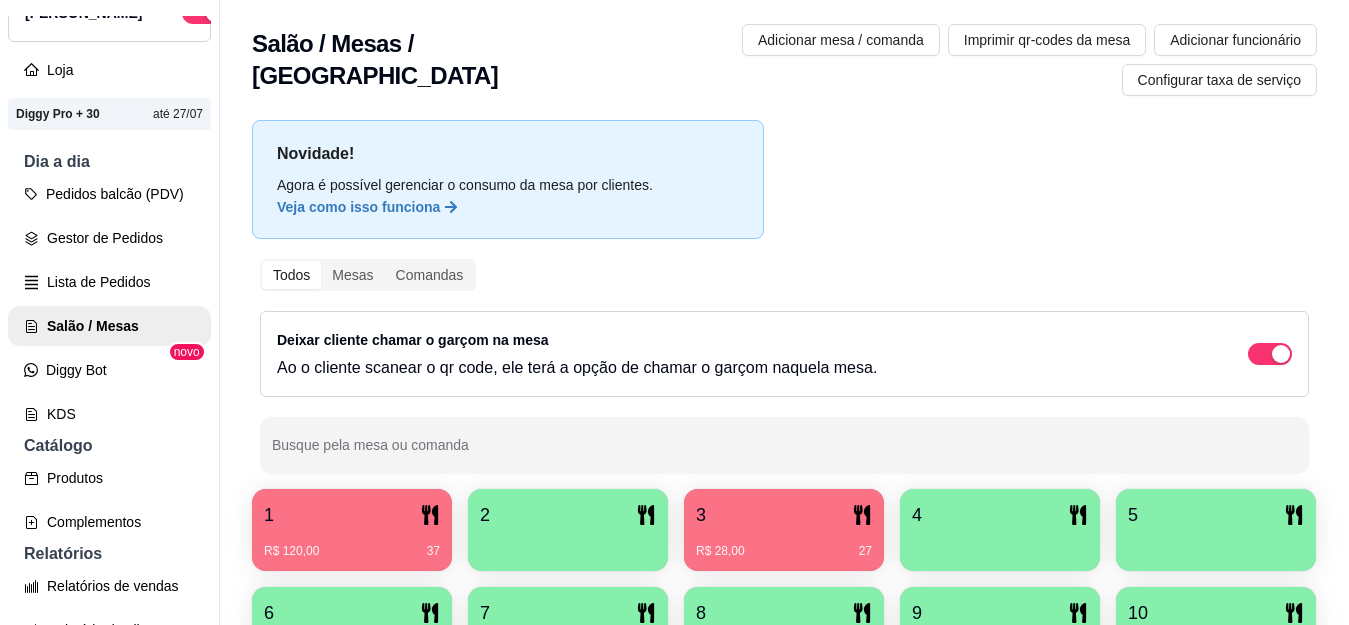scroll, scrollTop: 200, scrollLeft: 0, axis: vertical 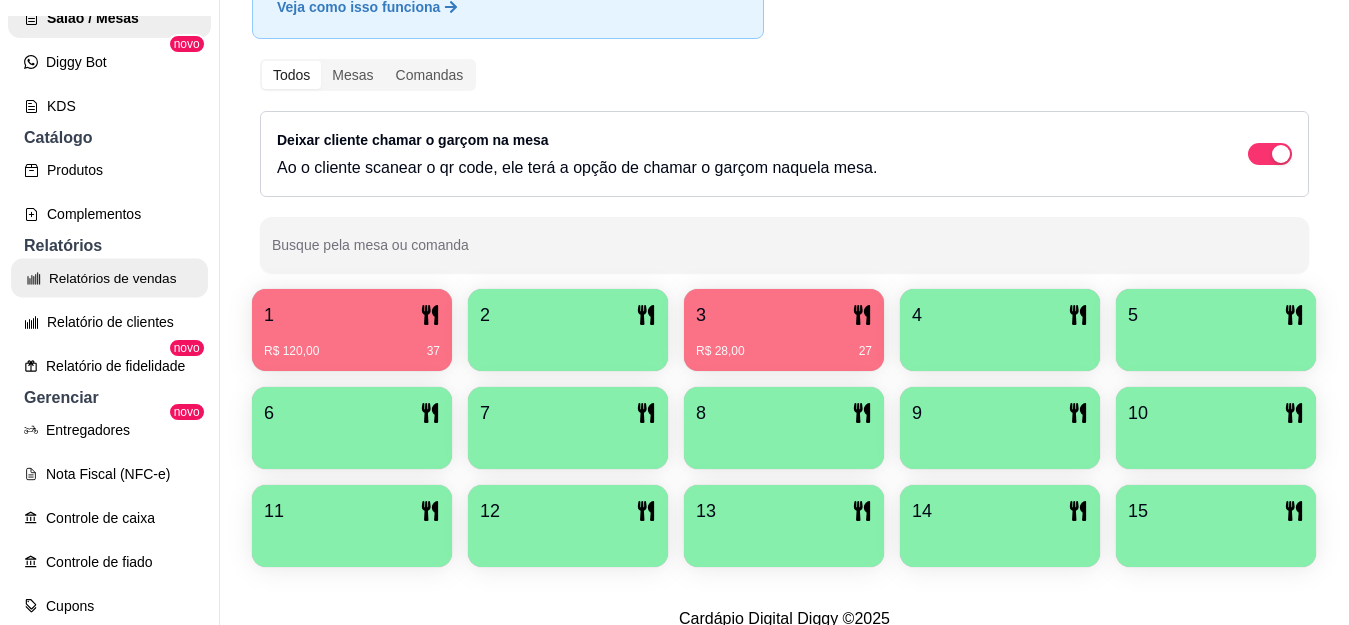 click on "Relatórios de vendas" at bounding box center [109, 278] 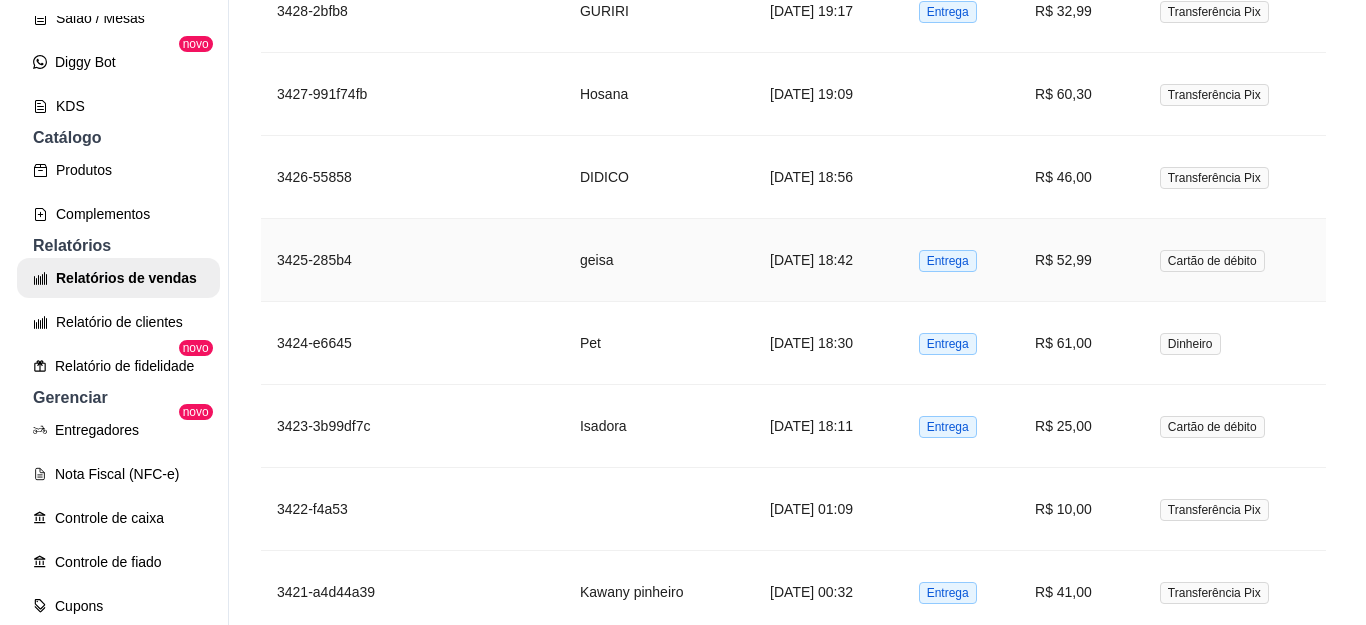 scroll, scrollTop: 1600, scrollLeft: 0, axis: vertical 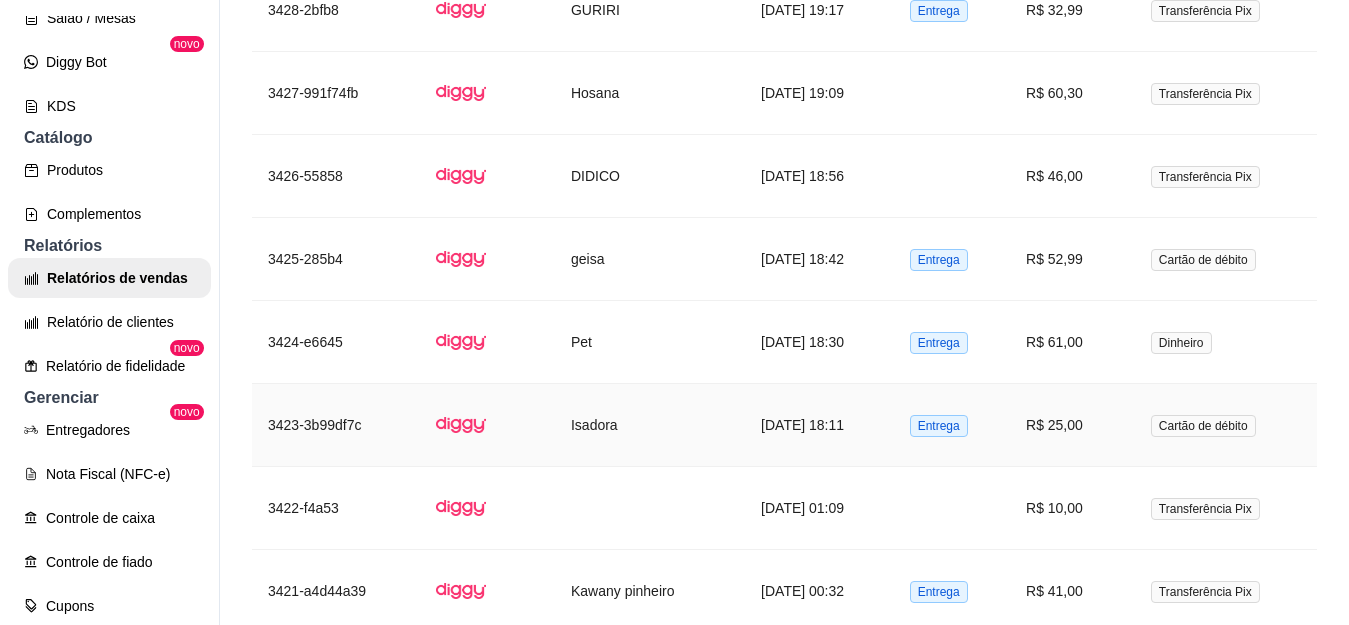 click on "Isadora" at bounding box center [650, 425] 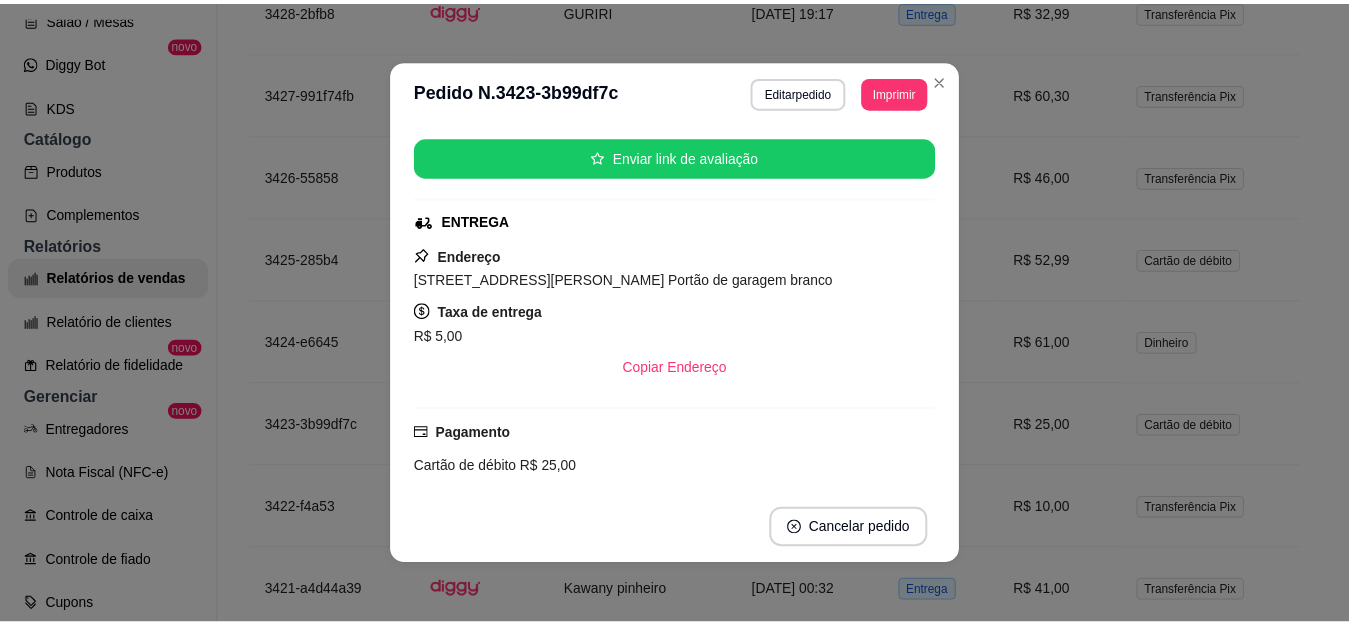 scroll, scrollTop: 200, scrollLeft: 0, axis: vertical 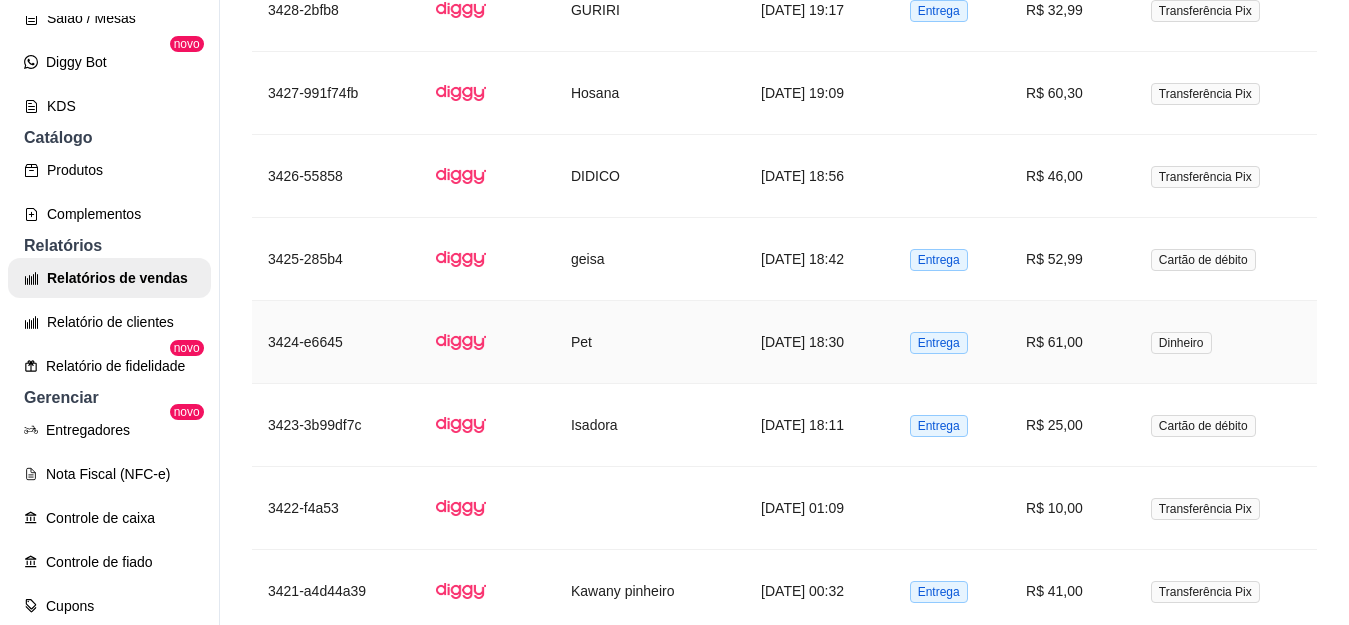 click on "[DATE] 18:30" at bounding box center (819, 342) 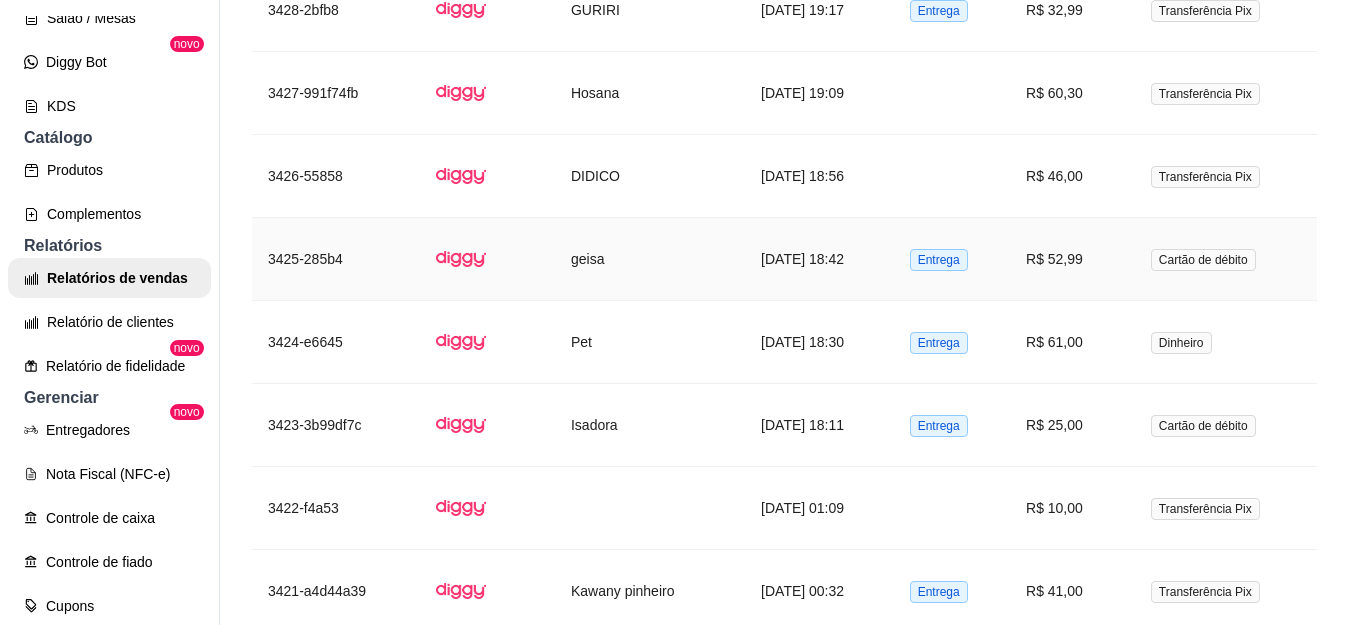 click on "[DATE] 18:42" at bounding box center [819, 259] 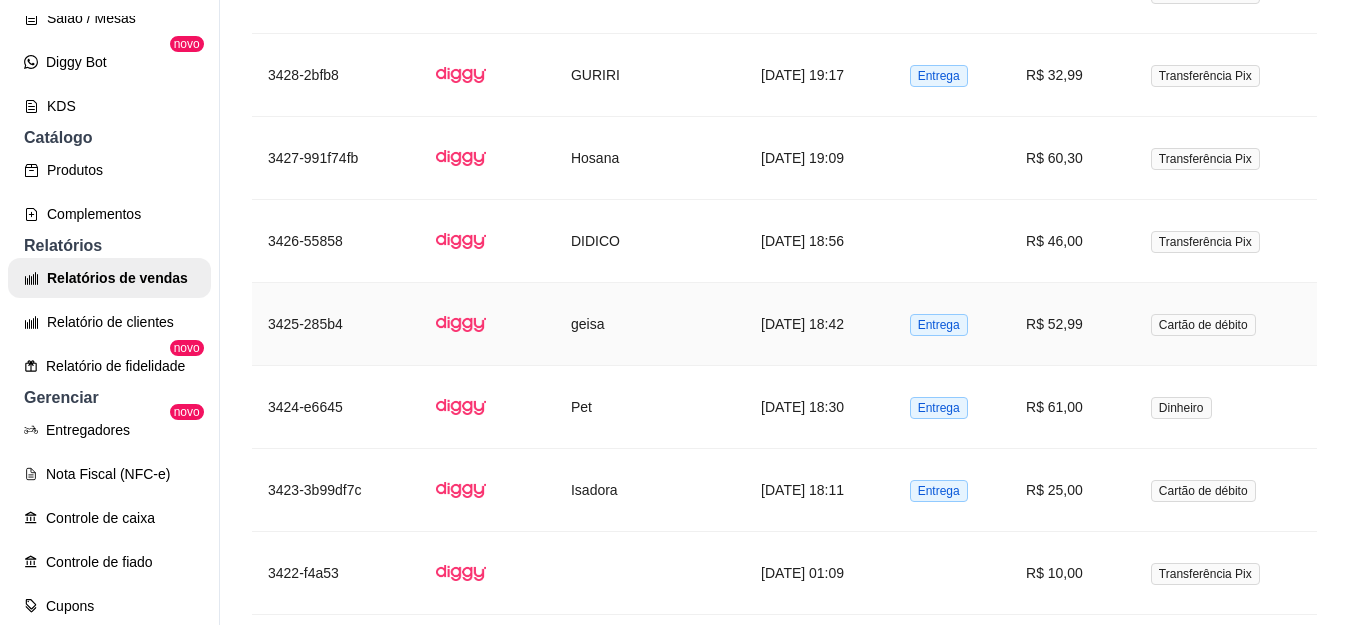 scroll, scrollTop: 1500, scrollLeft: 0, axis: vertical 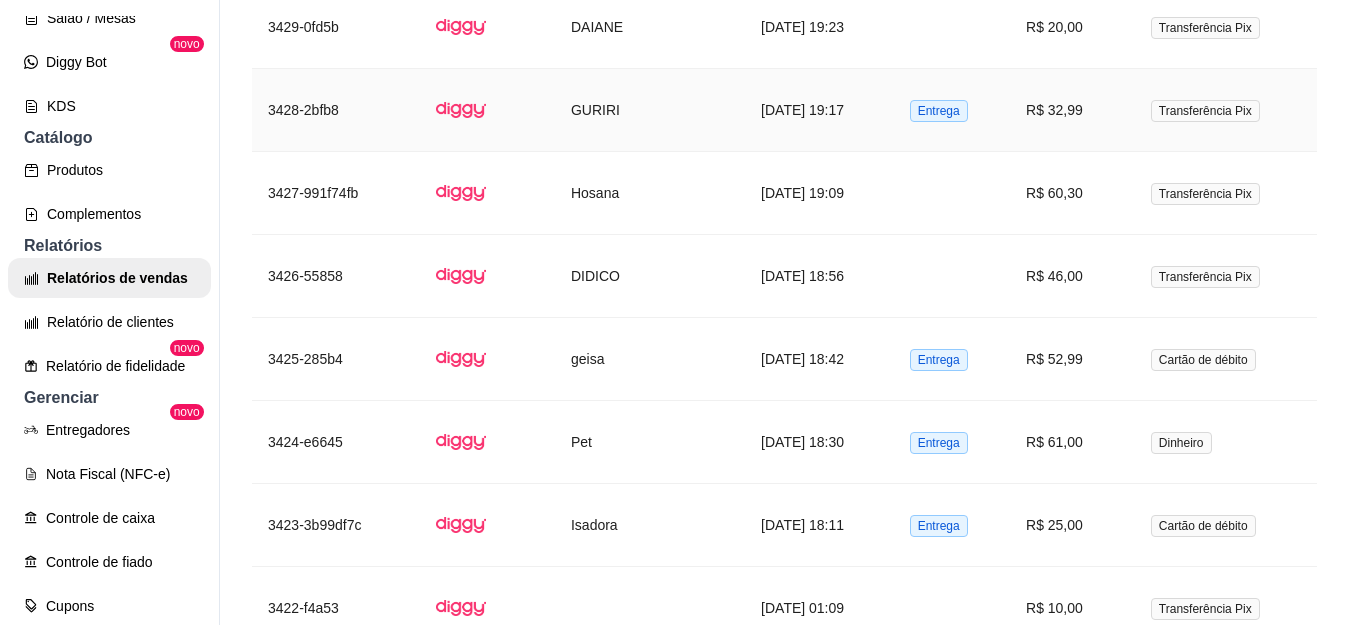 click on "[DATE] 19:17" at bounding box center (819, 110) 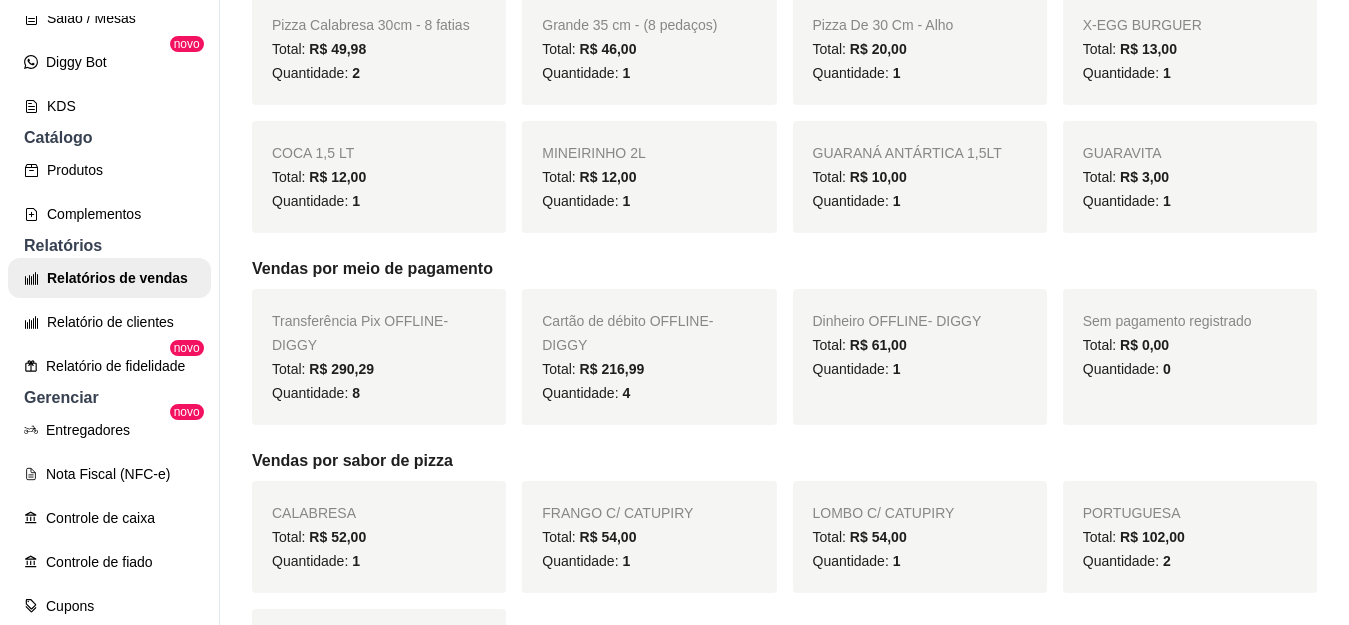 scroll, scrollTop: 600, scrollLeft: 0, axis: vertical 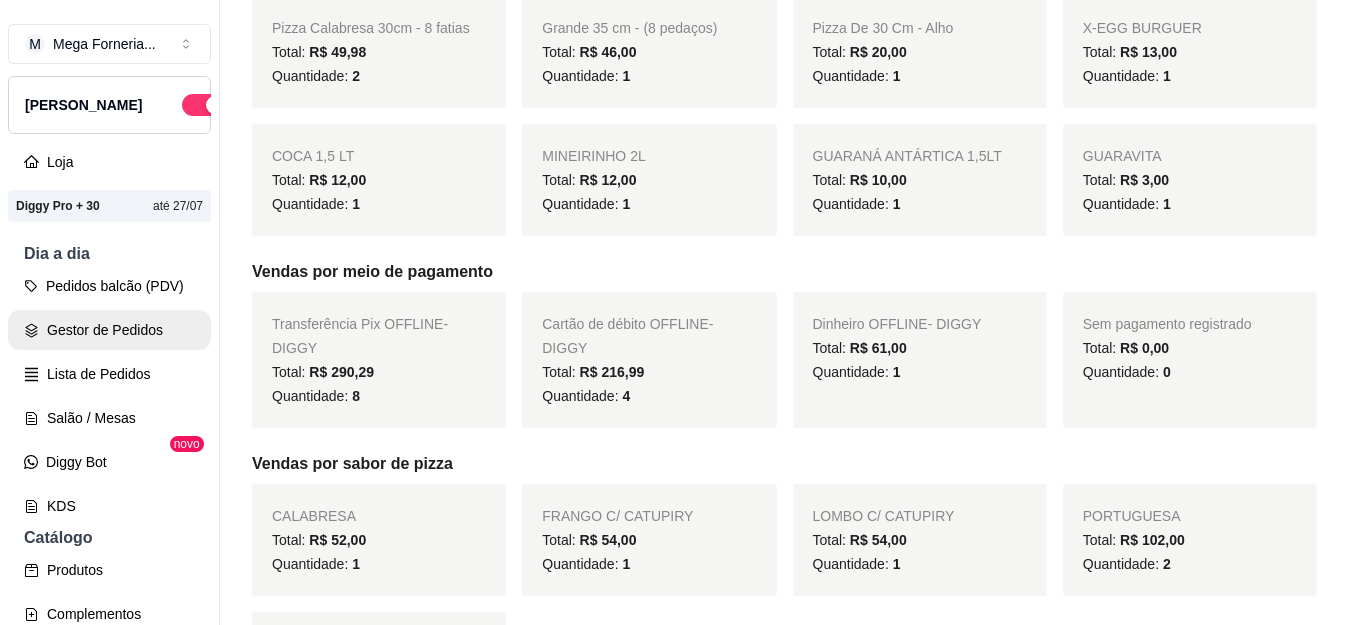 click on "Gestor de Pedidos" at bounding box center (109, 330) 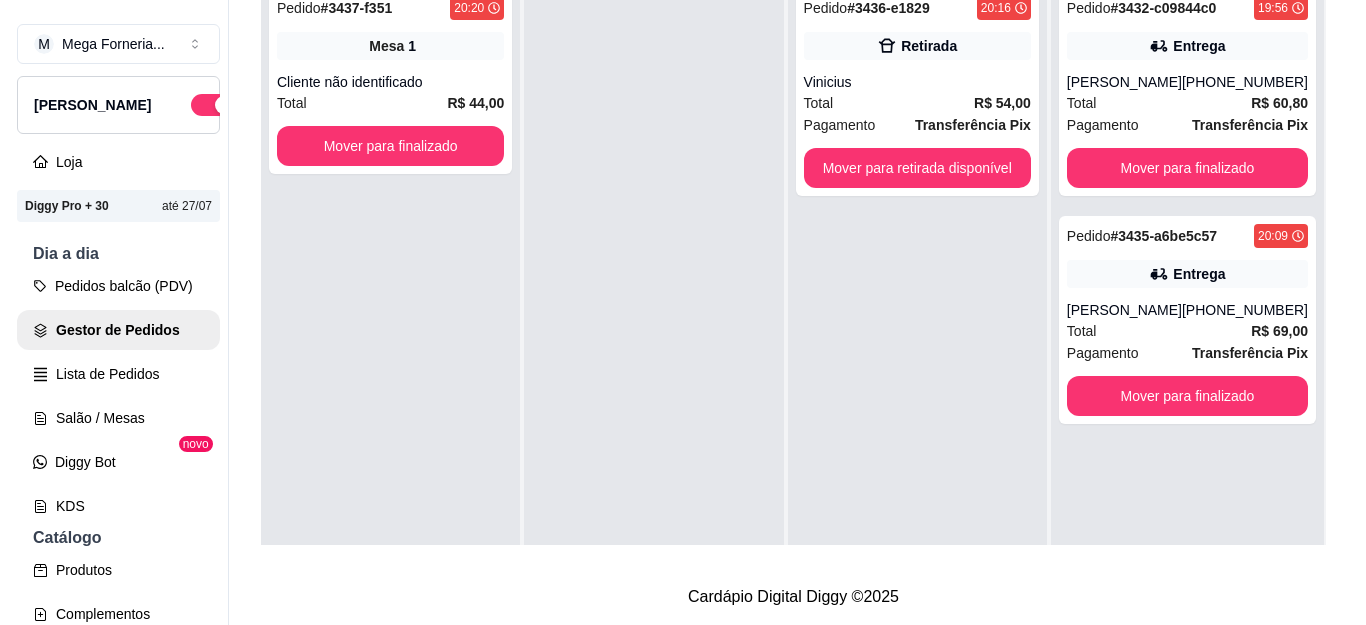 scroll, scrollTop: 0, scrollLeft: 0, axis: both 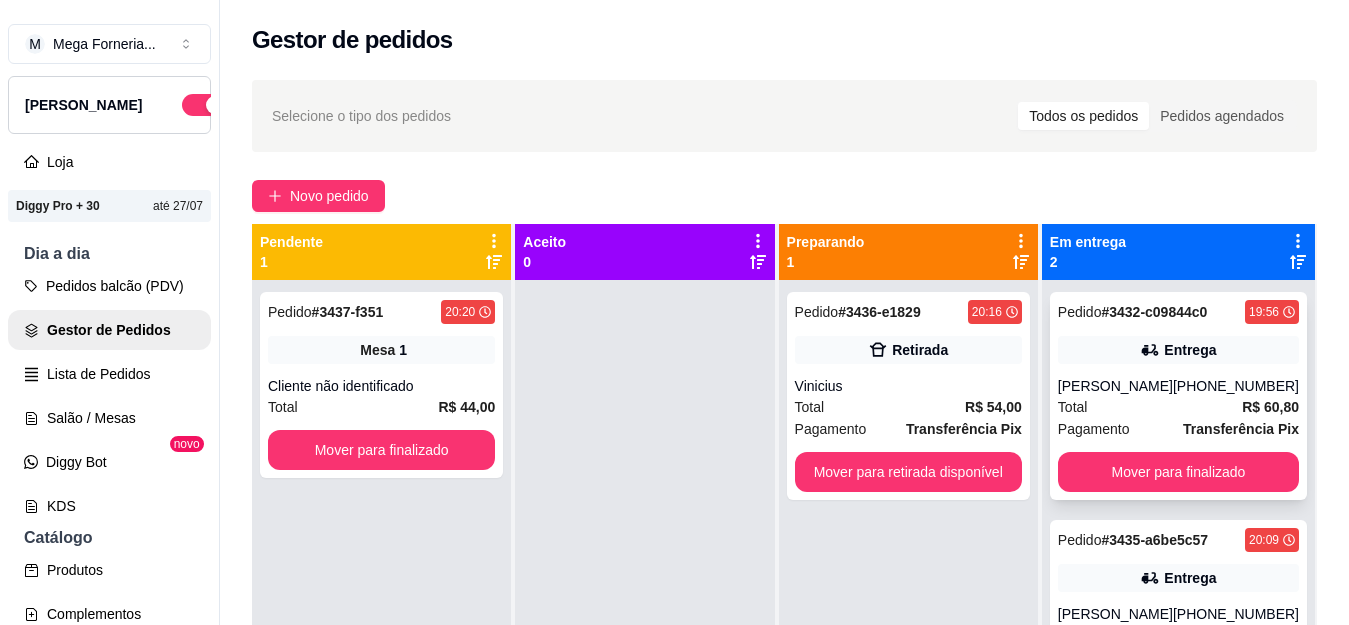 click on "Entrega" at bounding box center (1190, 350) 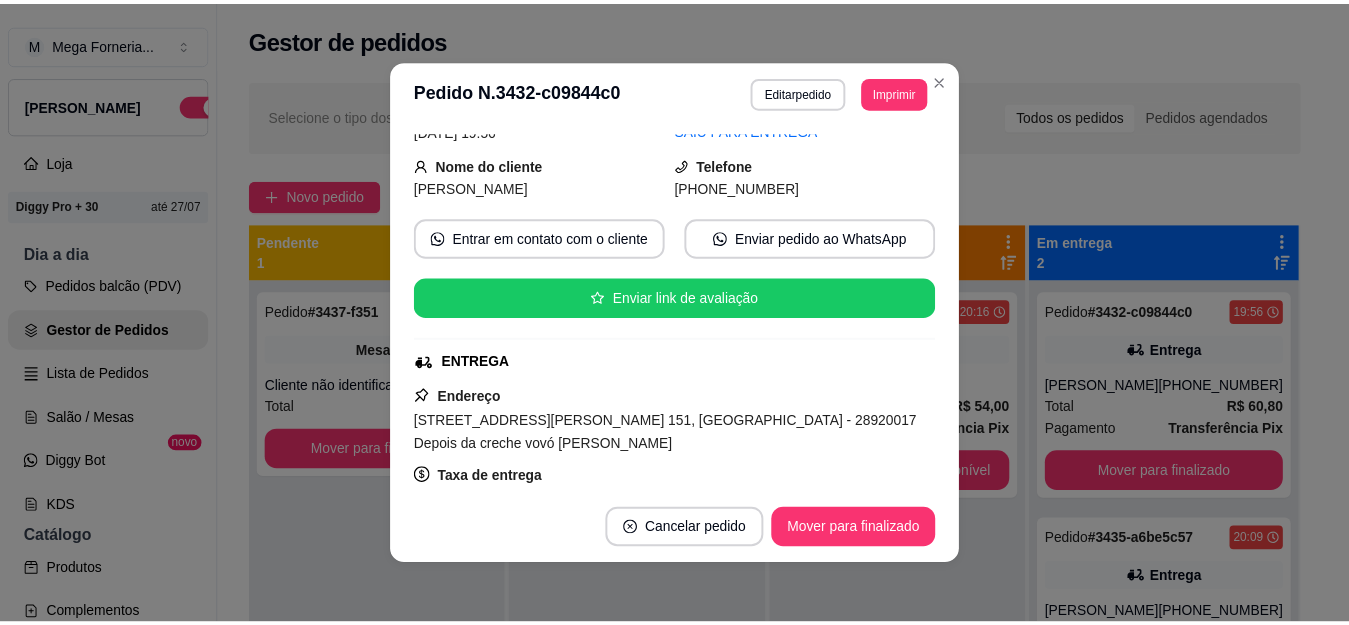 scroll, scrollTop: 0, scrollLeft: 0, axis: both 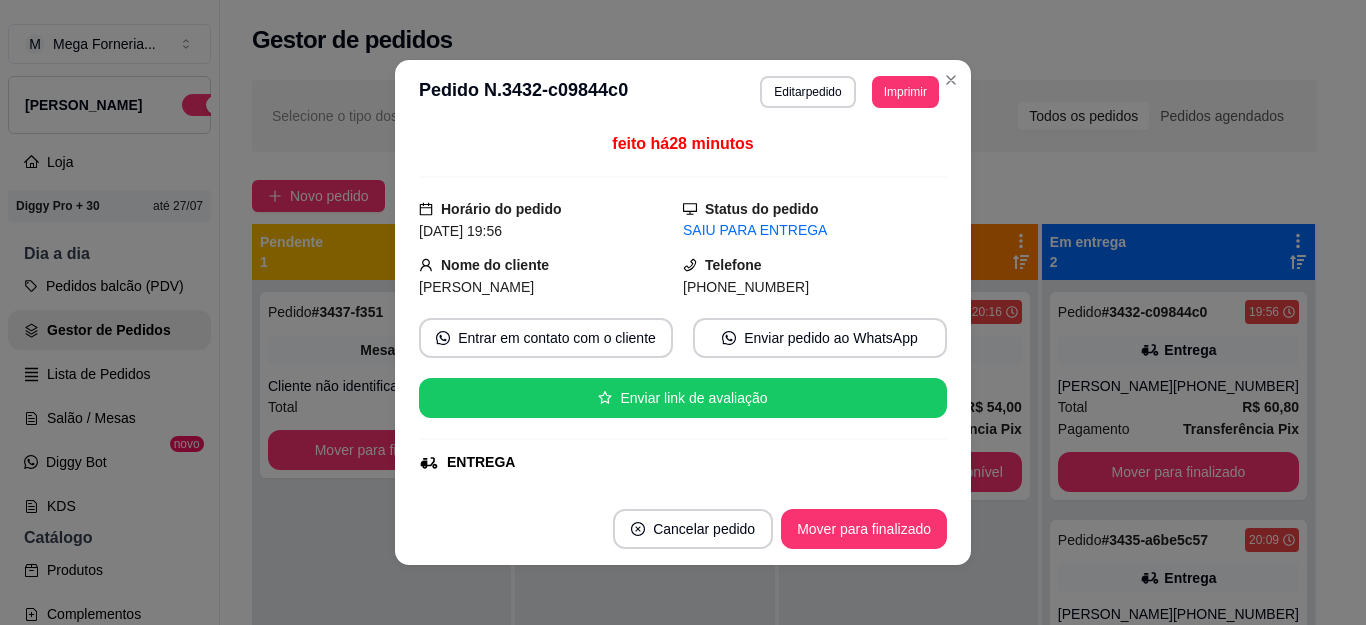 click on "**********" at bounding box center [683, 92] 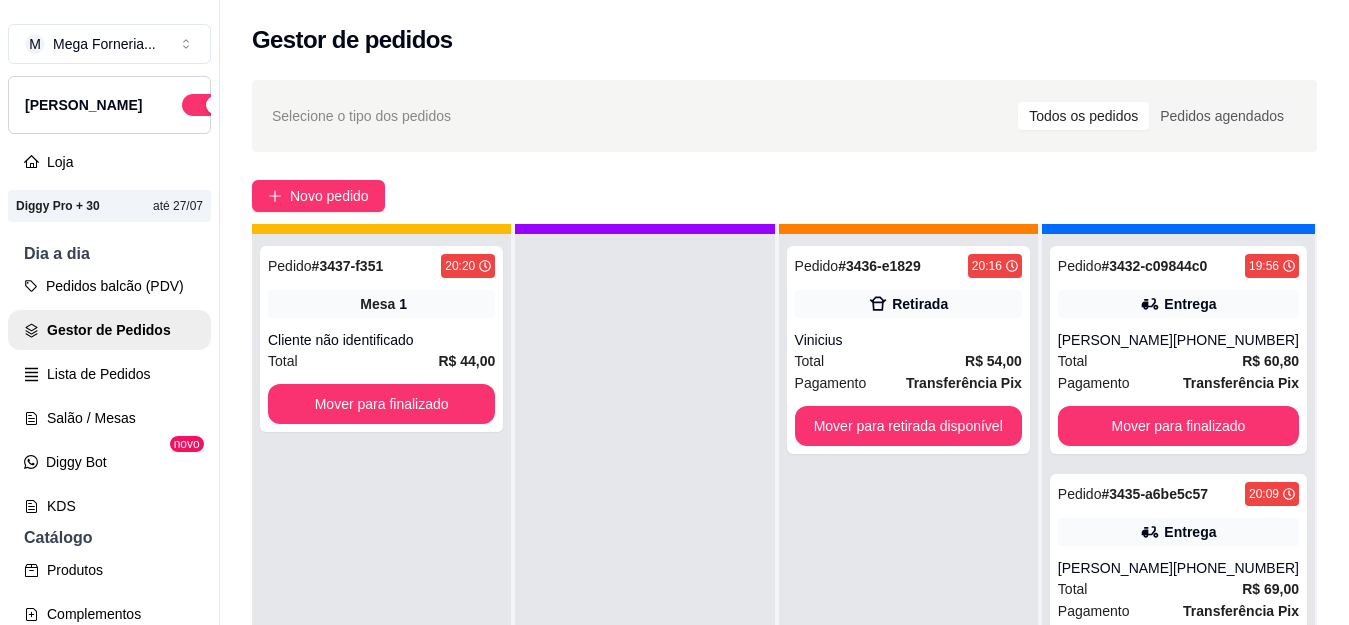 scroll, scrollTop: 56, scrollLeft: 0, axis: vertical 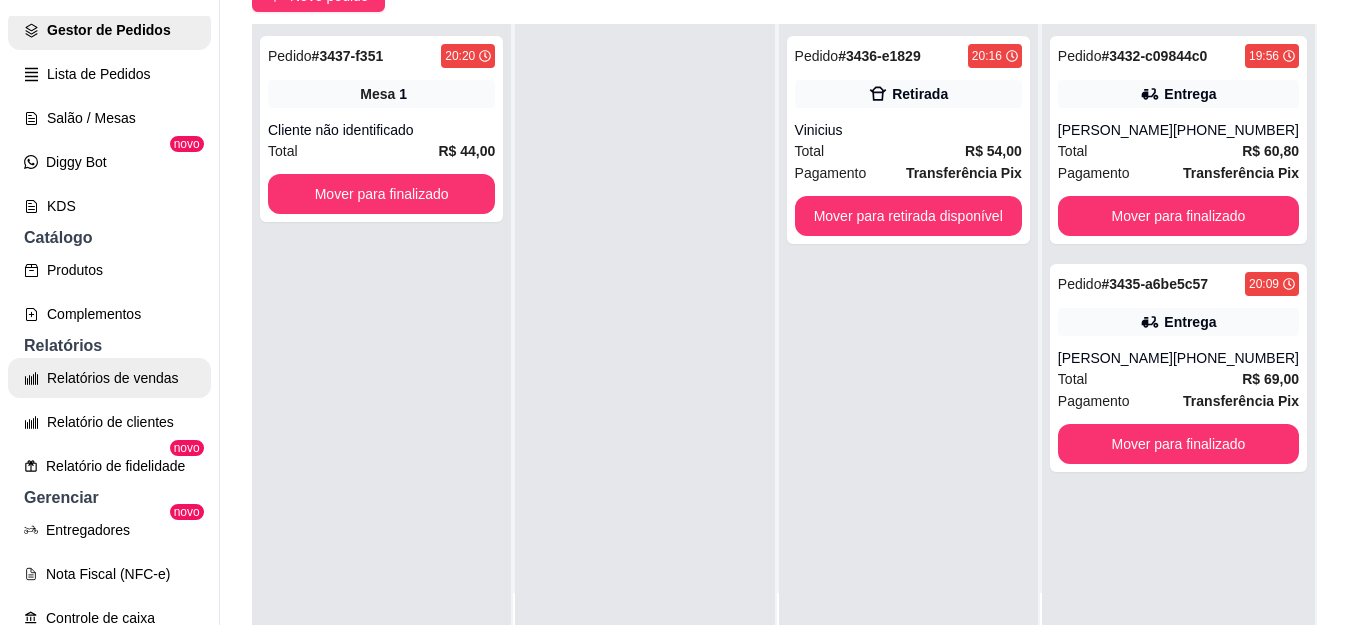 click on "Relatórios de vendas" at bounding box center (109, 378) 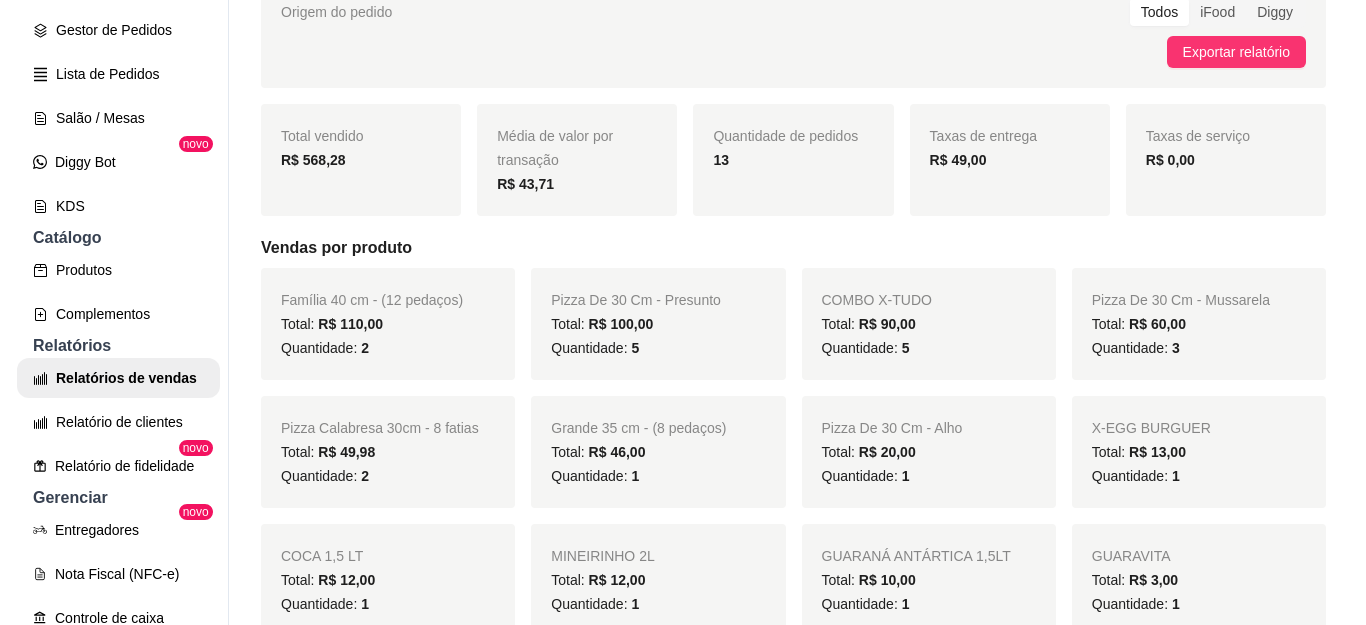 scroll, scrollTop: 0, scrollLeft: 0, axis: both 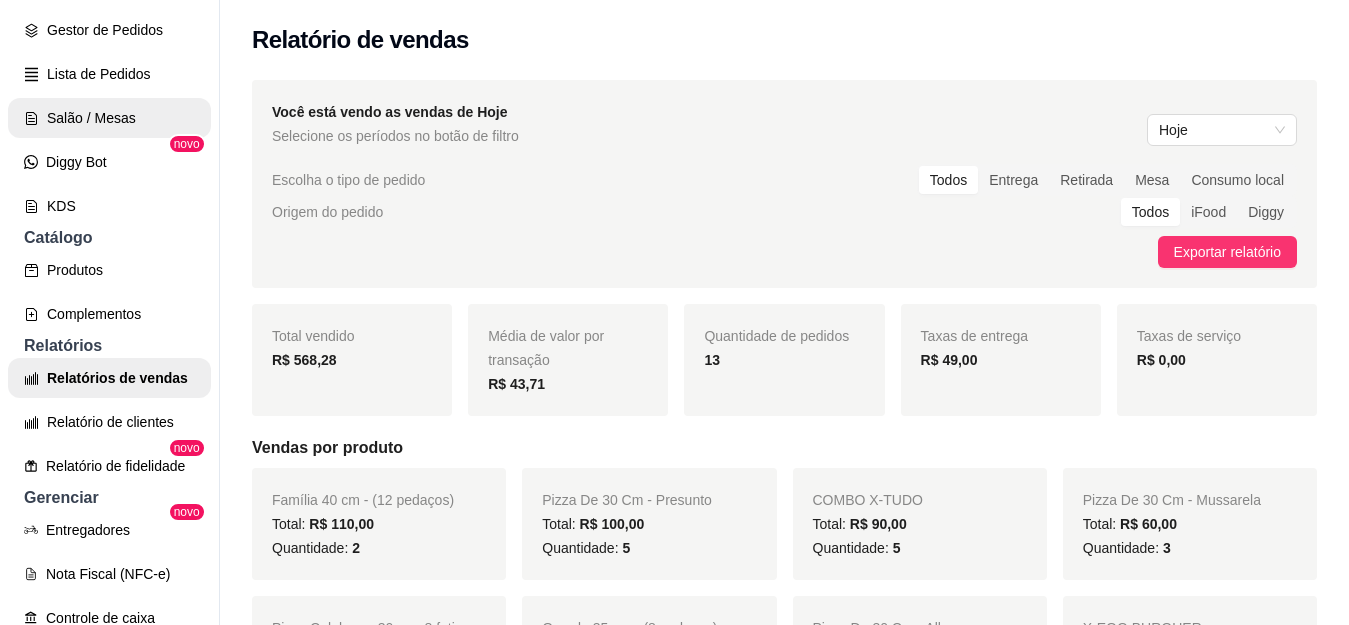 click on "Salão / Mesas" at bounding box center [109, 118] 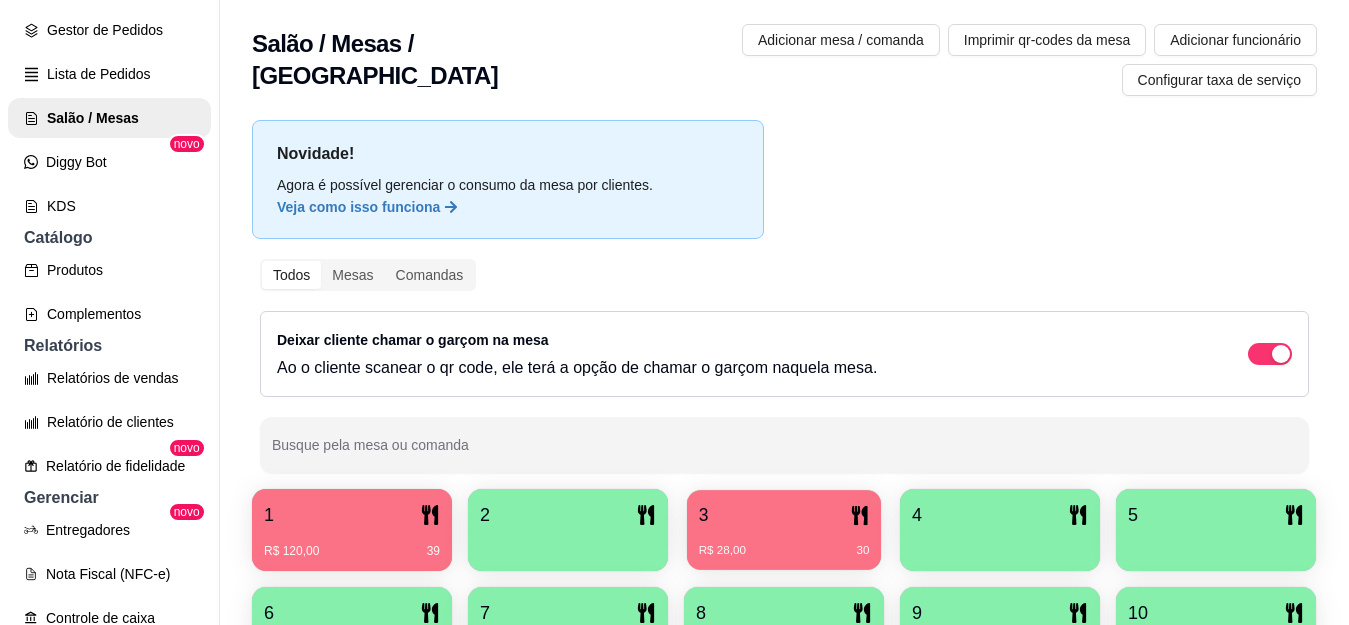 click on "R$ 28,00 30" at bounding box center (784, 551) 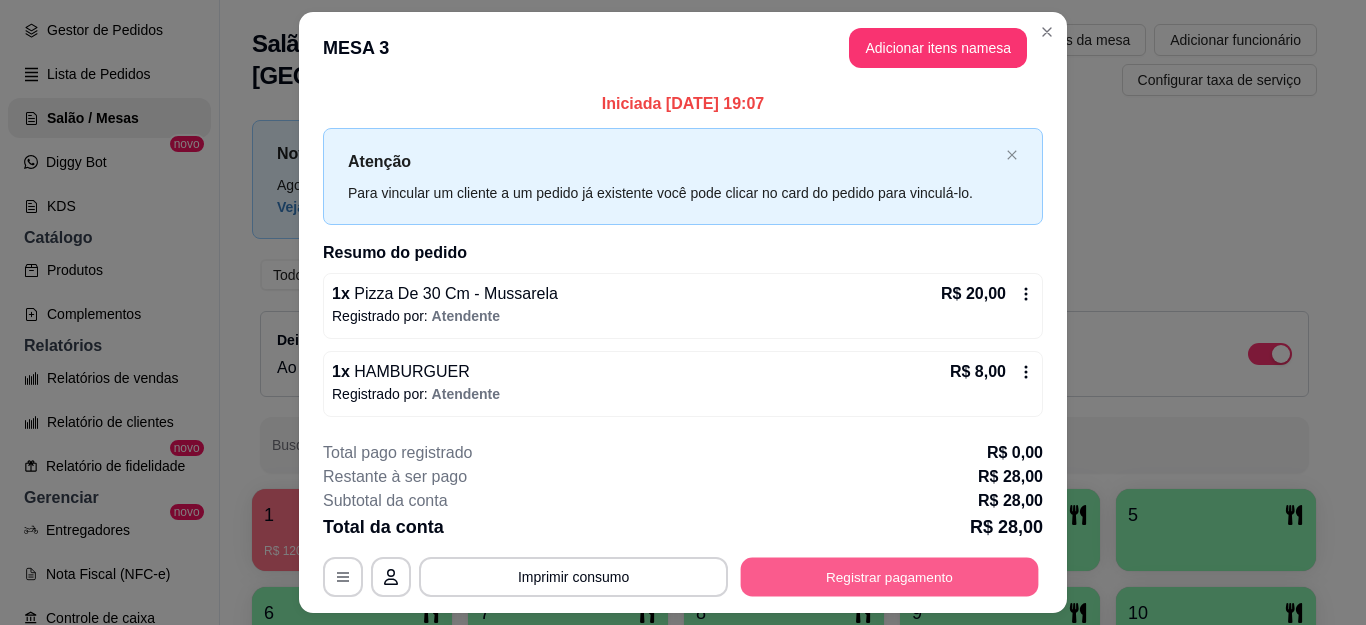 click on "Registrar pagamento" at bounding box center (890, 577) 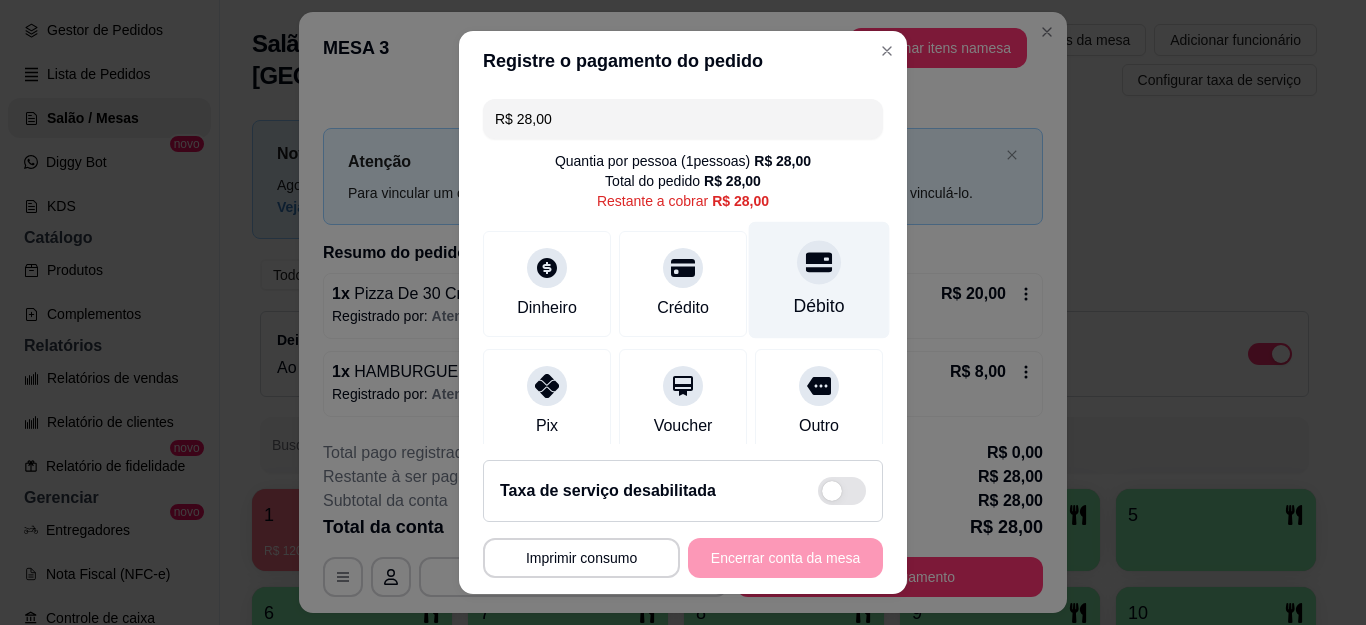 click on "Débito" at bounding box center (819, 280) 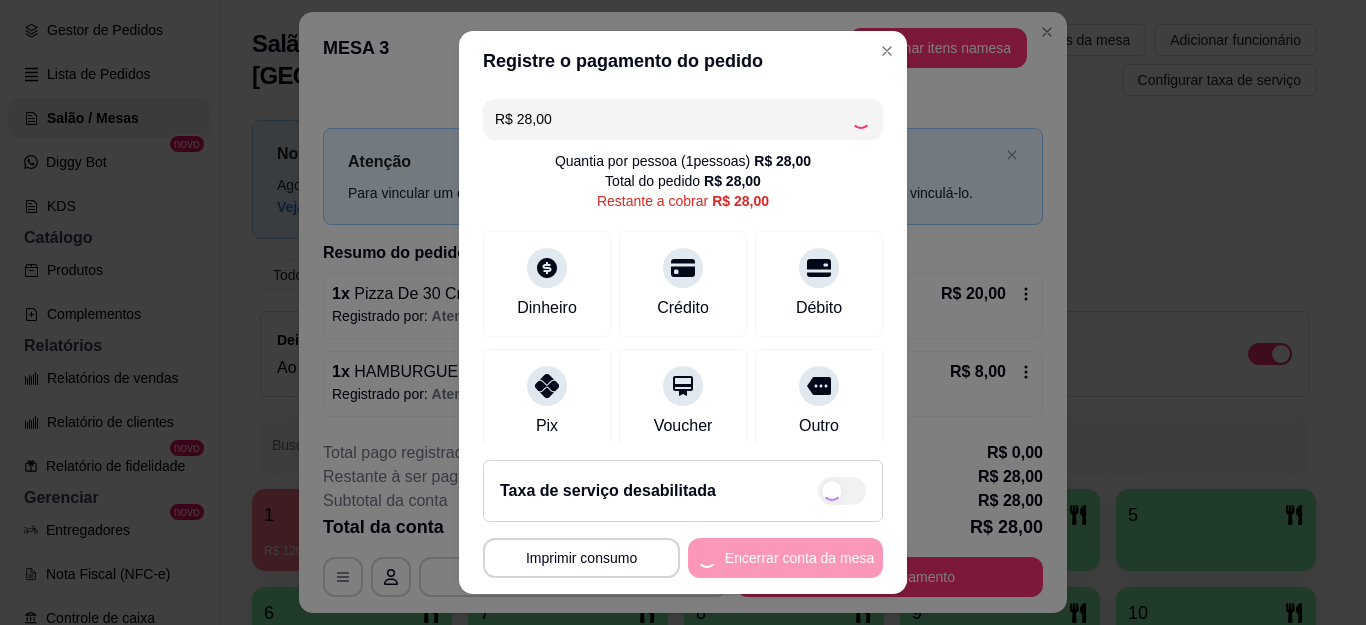 scroll, scrollTop: 33, scrollLeft: 0, axis: vertical 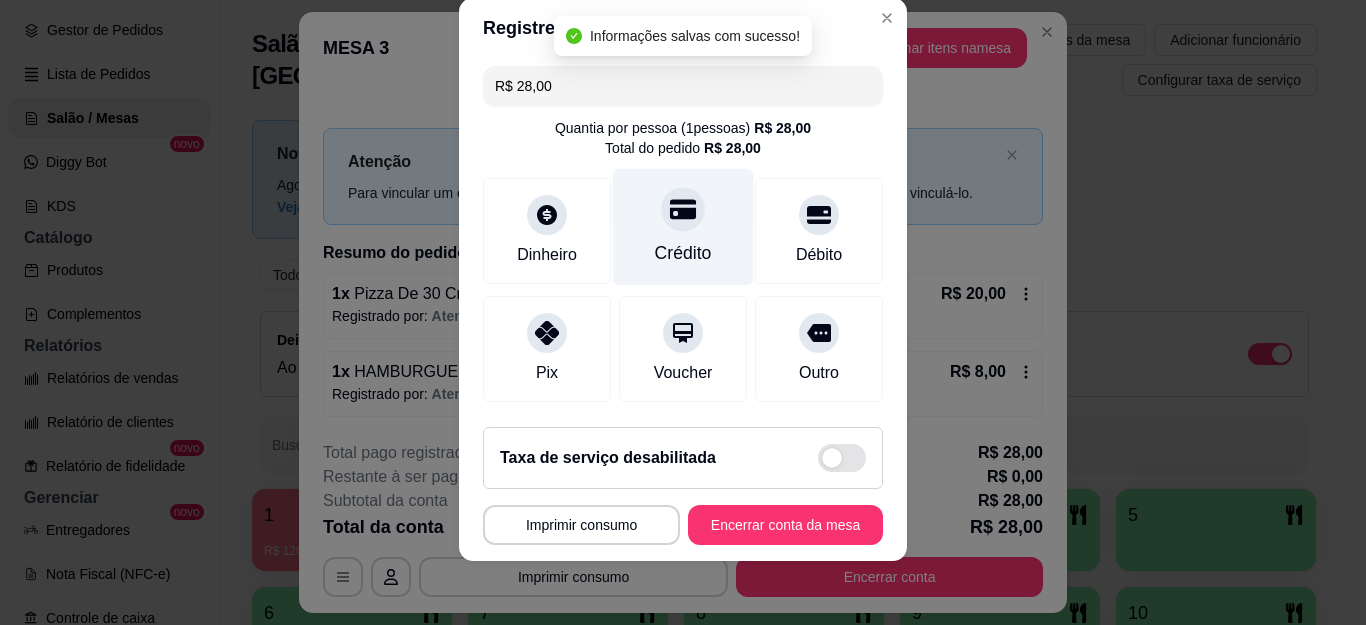 type on "R$ 0,00" 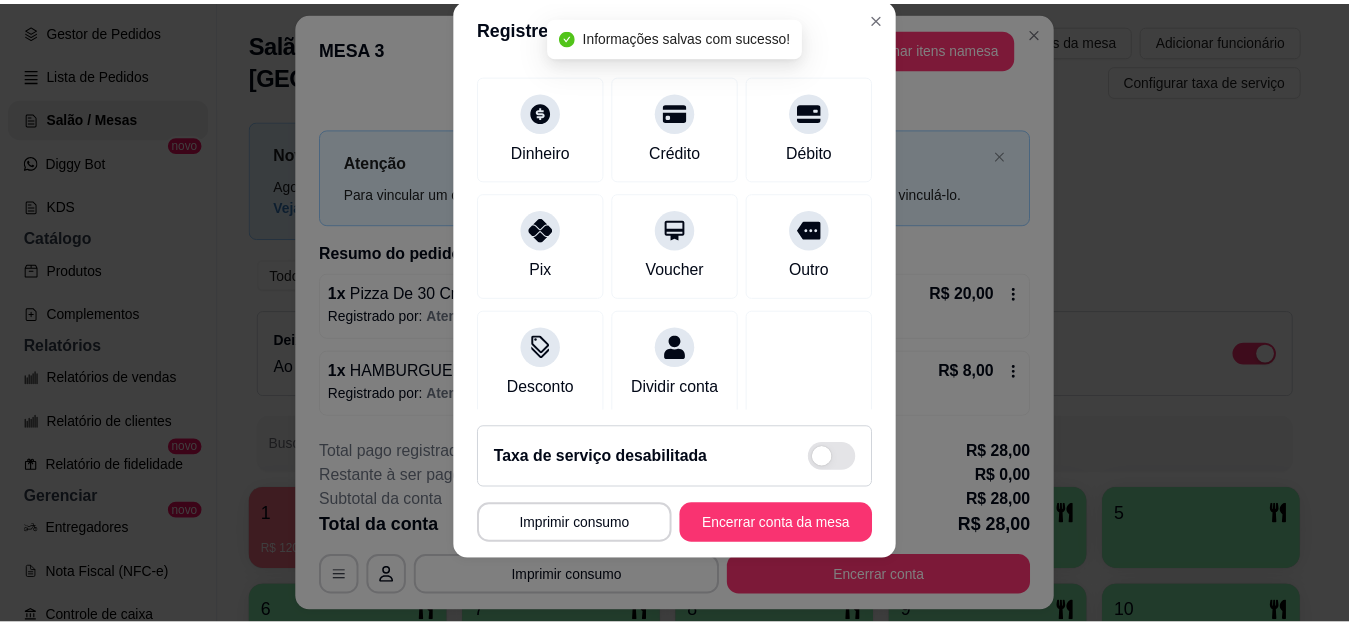 scroll, scrollTop: 245, scrollLeft: 0, axis: vertical 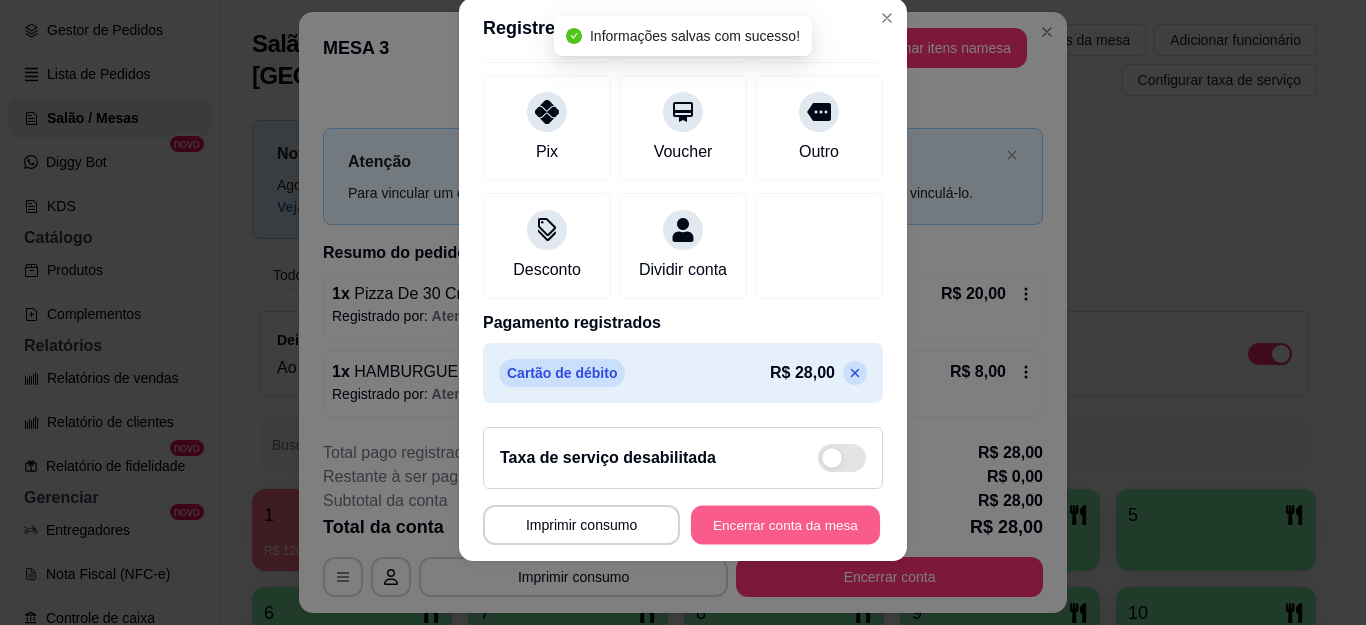 click on "Encerrar conta da mesa" at bounding box center [785, 524] 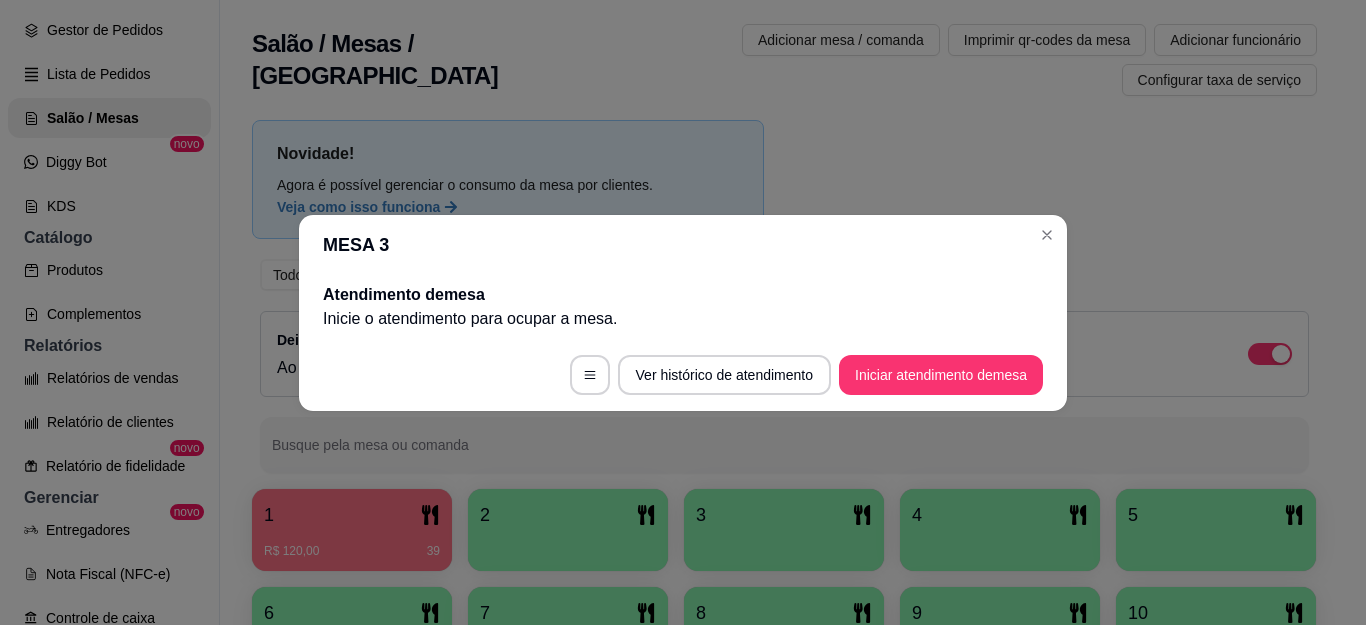 click on "MESA 3" at bounding box center [683, 245] 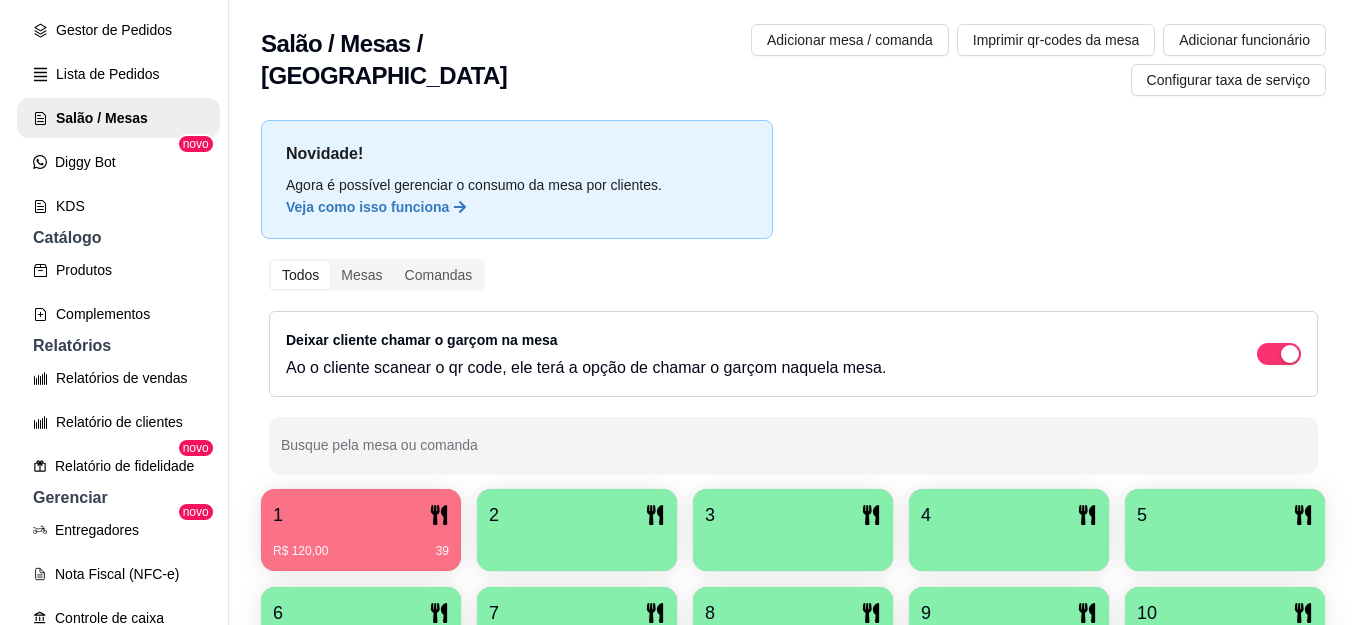 scroll, scrollTop: 100, scrollLeft: 0, axis: vertical 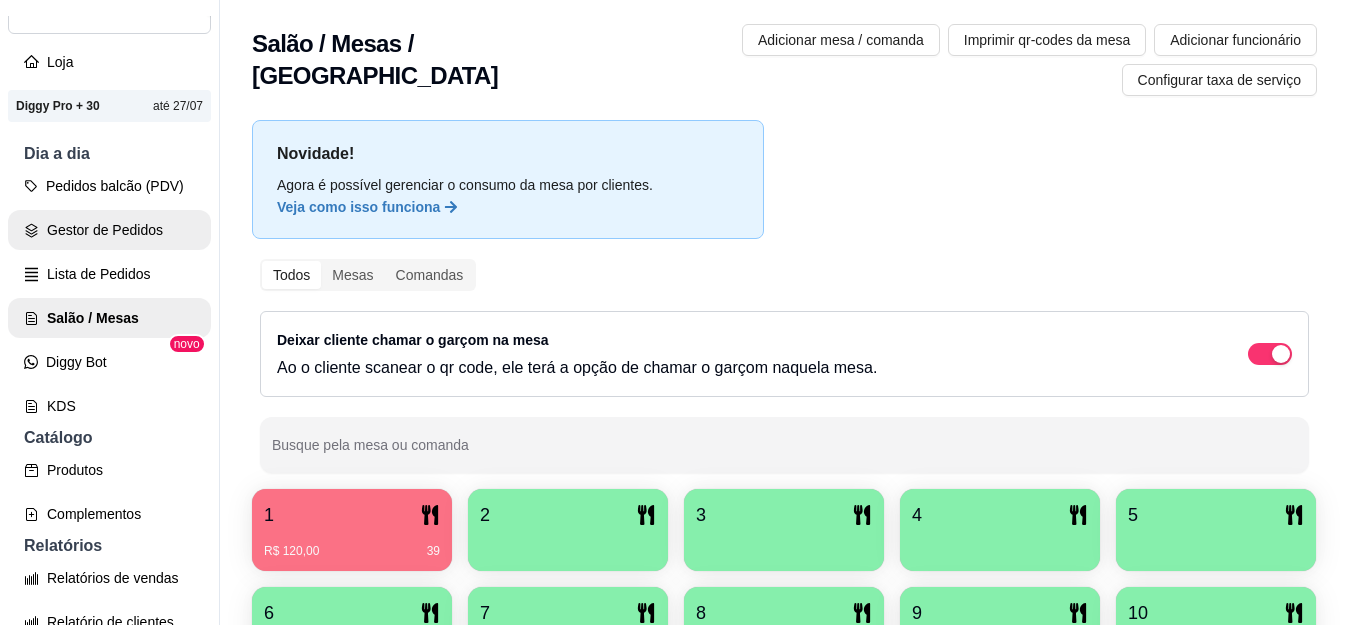 click on "Gestor de Pedidos" at bounding box center [109, 230] 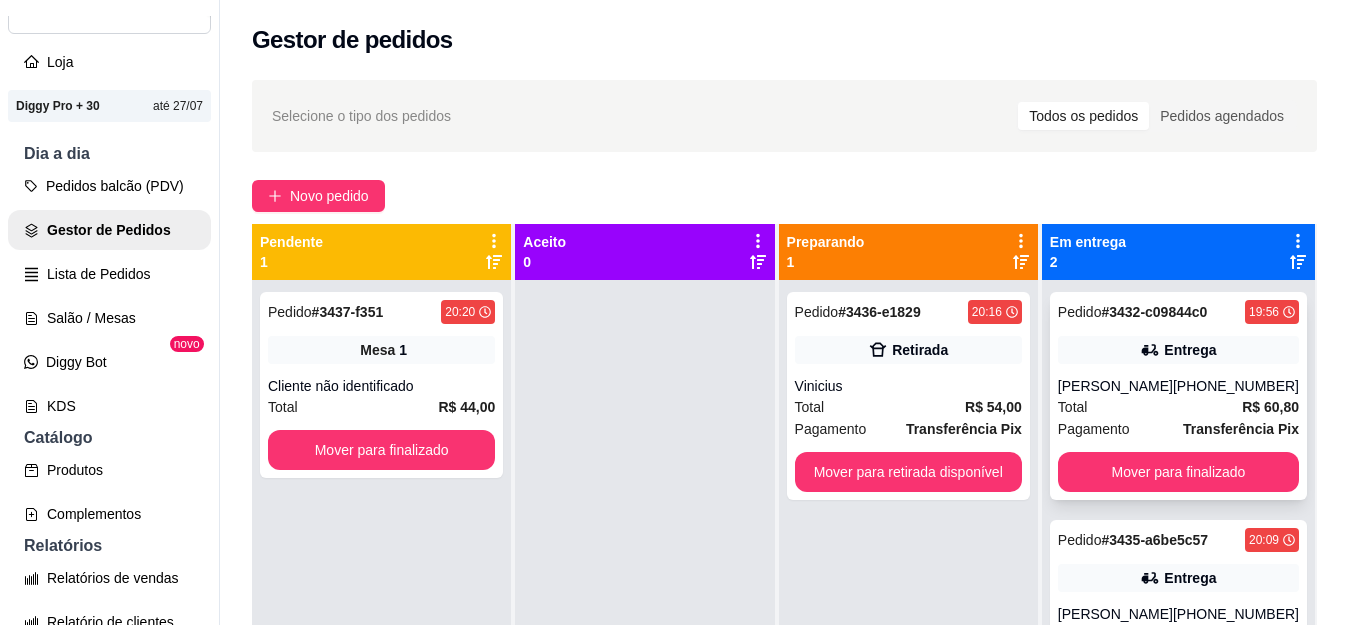 click on "Pedido  # 3432-c09844c0 19:56 Entrega Fabiola (22) 99609-6711 Total R$ 60,80 Pagamento Transferência Pix Mover para finalizado" at bounding box center (1178, 396) 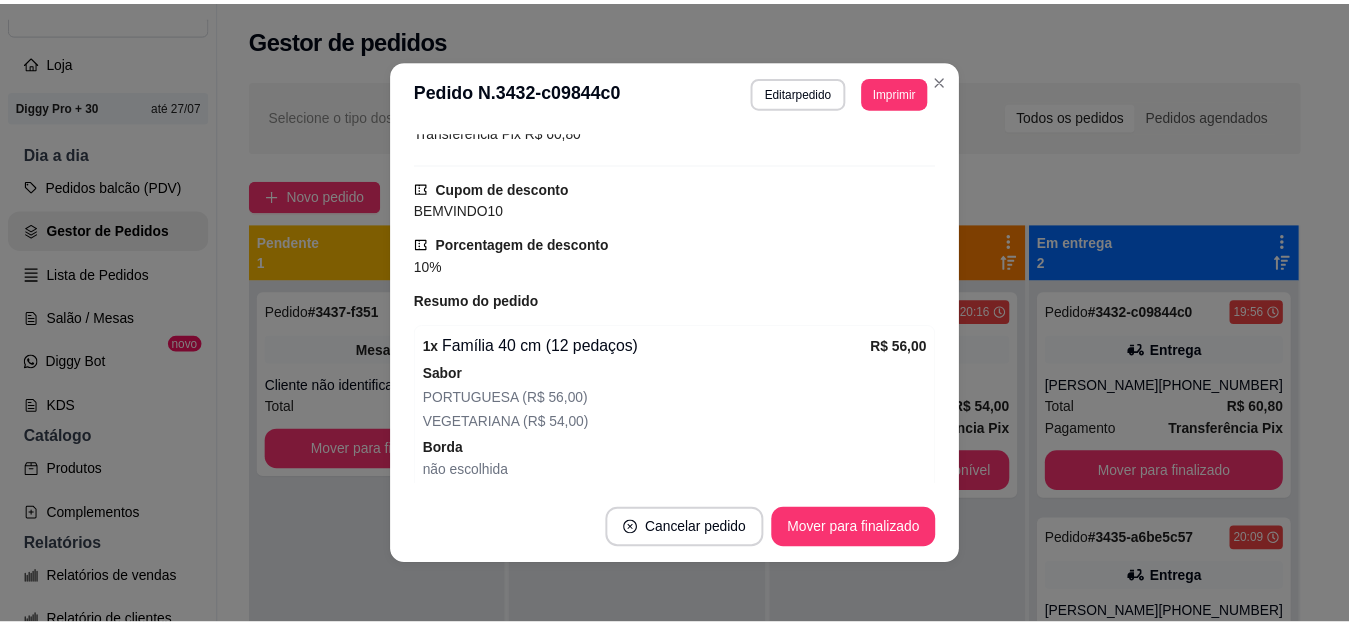 scroll, scrollTop: 700, scrollLeft: 0, axis: vertical 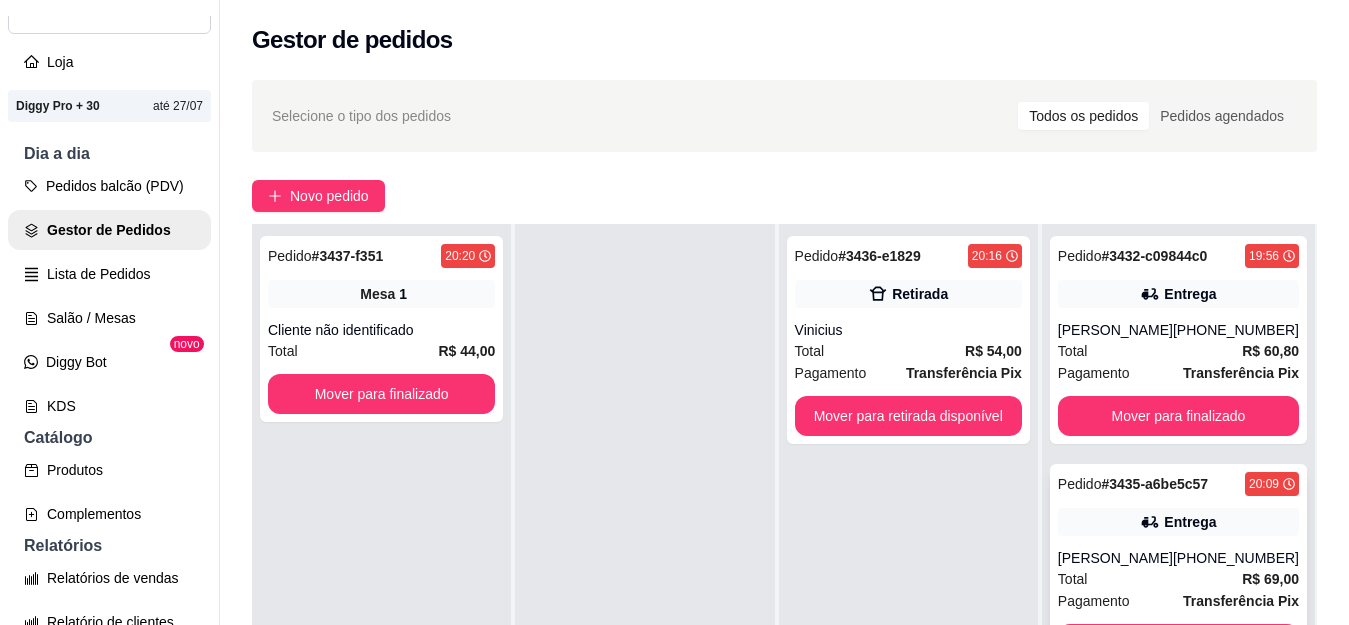 click on "# 3435-a6be5c57" at bounding box center (1154, 484) 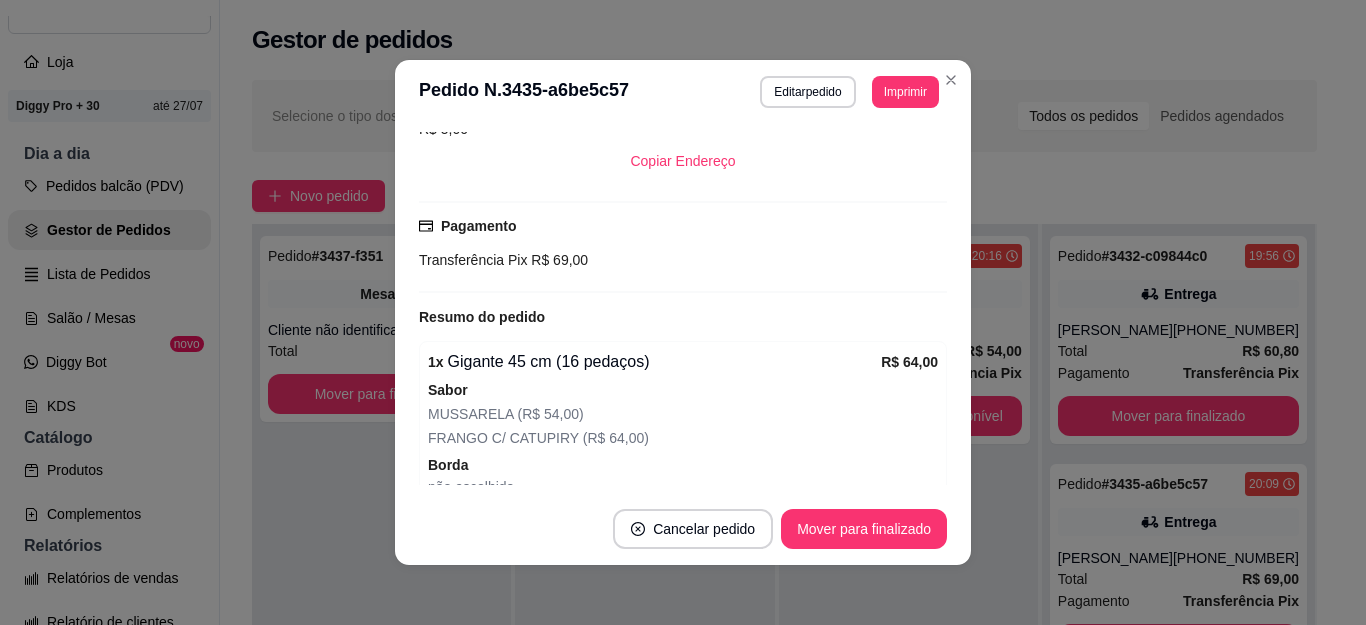 scroll, scrollTop: 500, scrollLeft: 0, axis: vertical 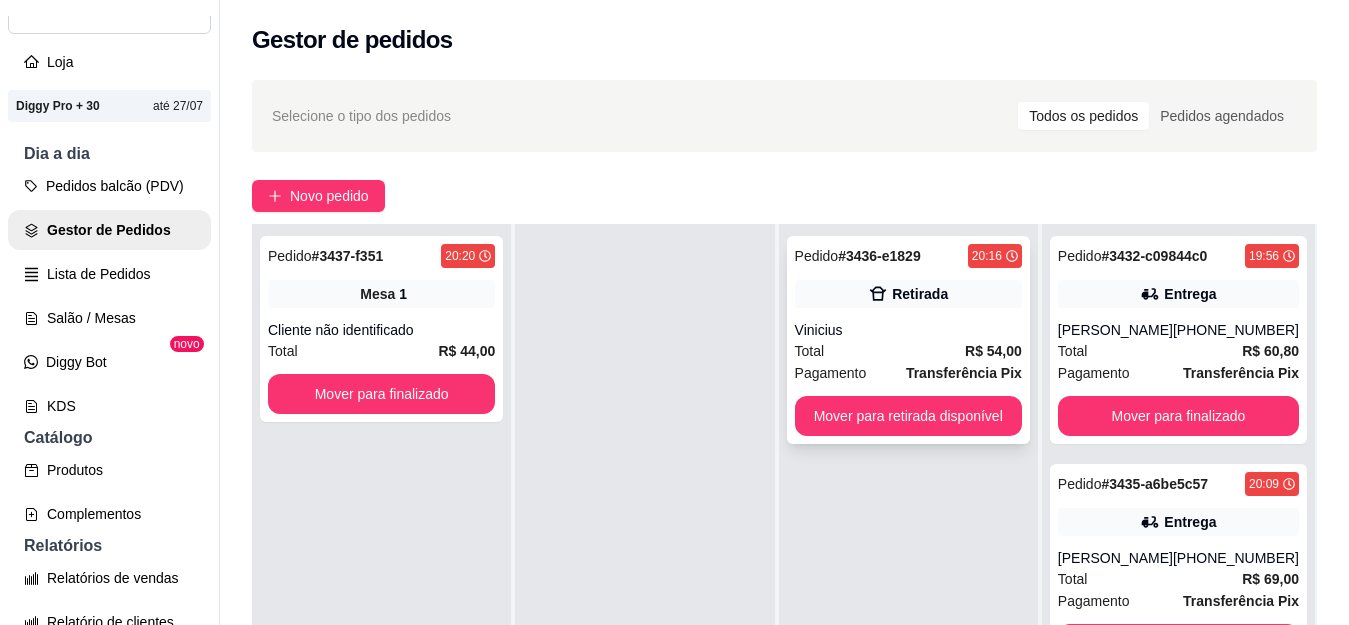click on "Retirada" at bounding box center [908, 294] 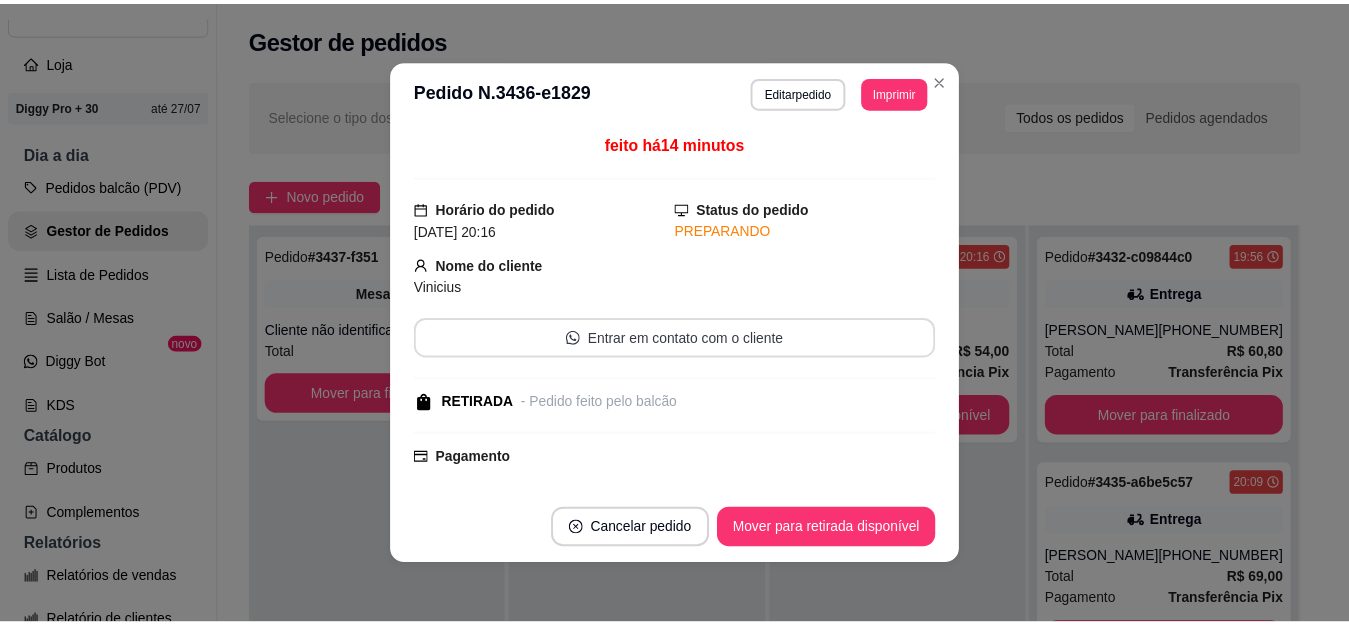 scroll, scrollTop: 380, scrollLeft: 0, axis: vertical 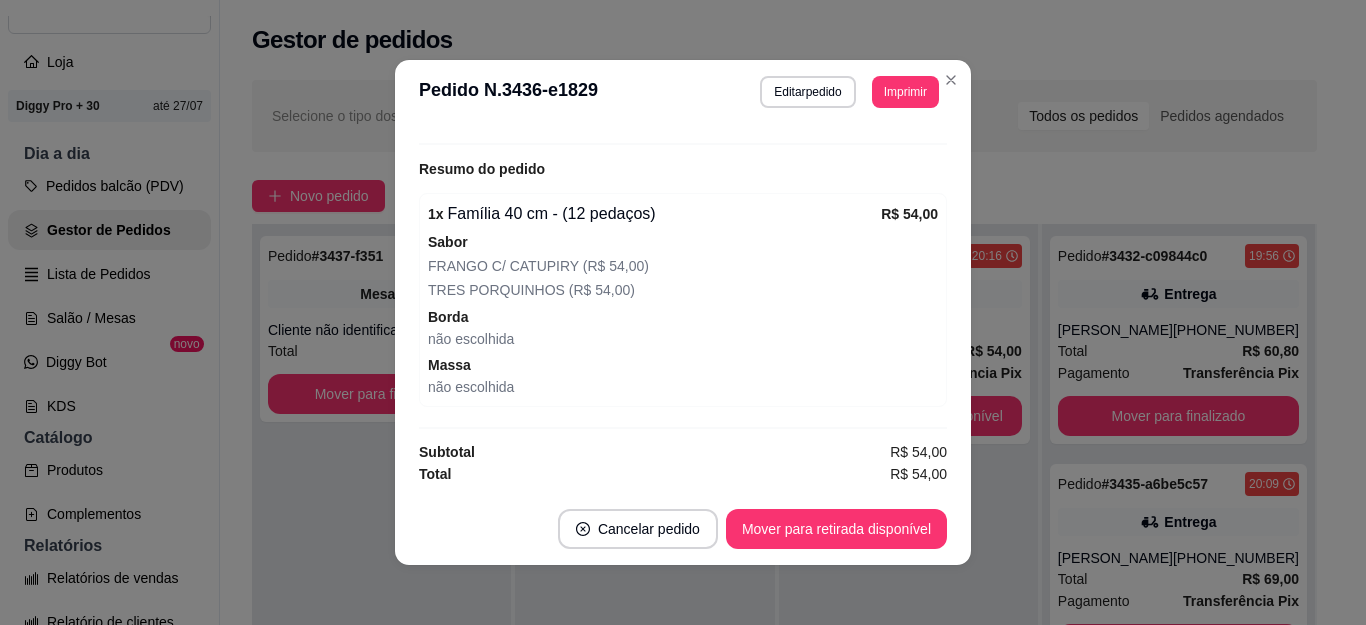 click on "**********" at bounding box center (683, 92) 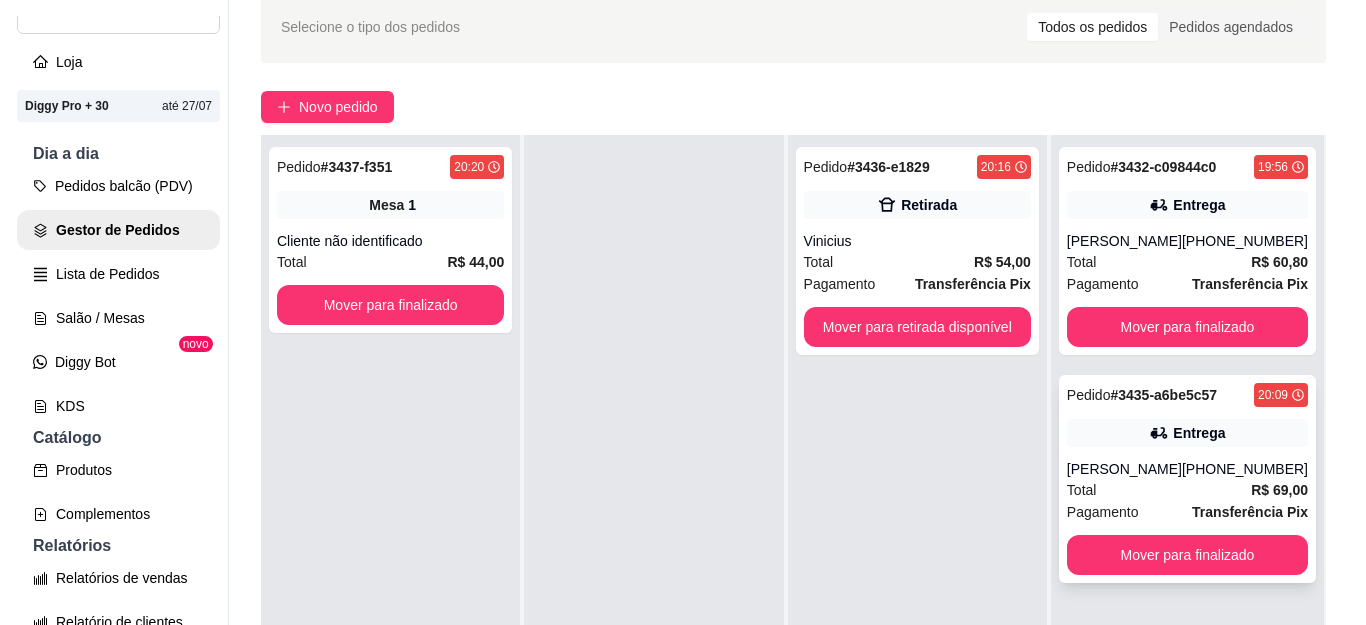 scroll, scrollTop: 200, scrollLeft: 0, axis: vertical 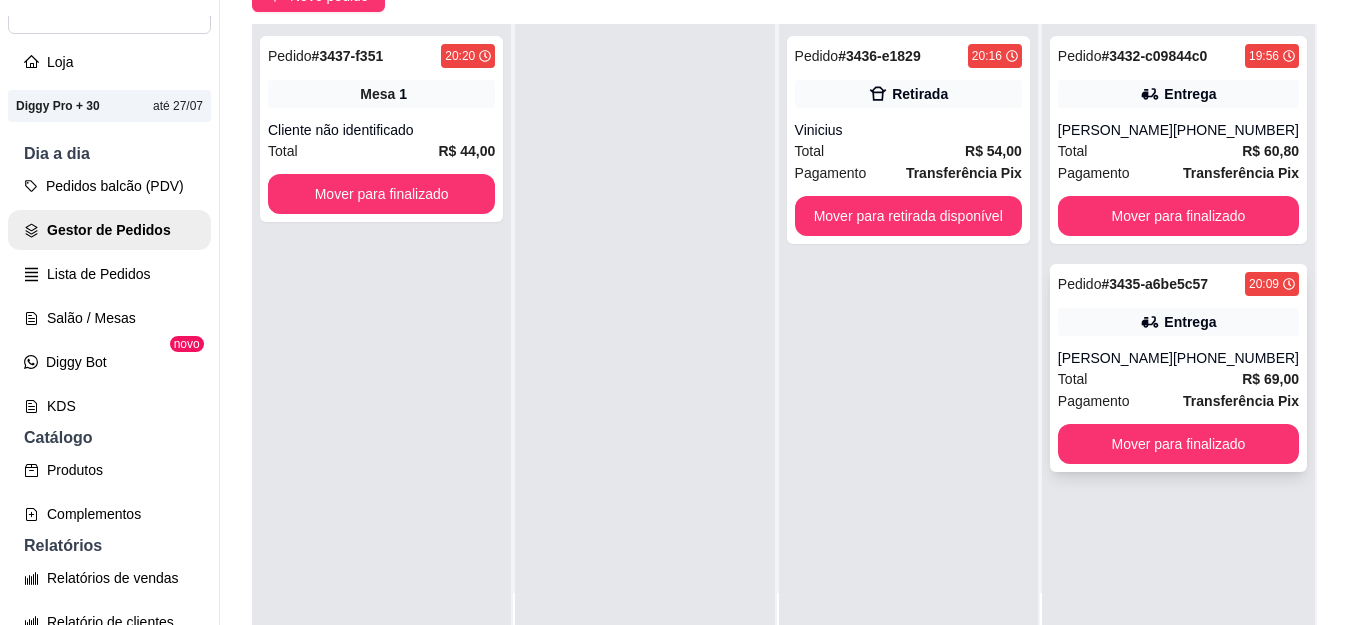 click on "Pedido  # 3435-a6be5c57 20:09 Entrega Letícia Azevedo  (22) 99990-0465 Total R$ 69,00 Pagamento Transferência Pix Mover para finalizado" at bounding box center (1178, 368) 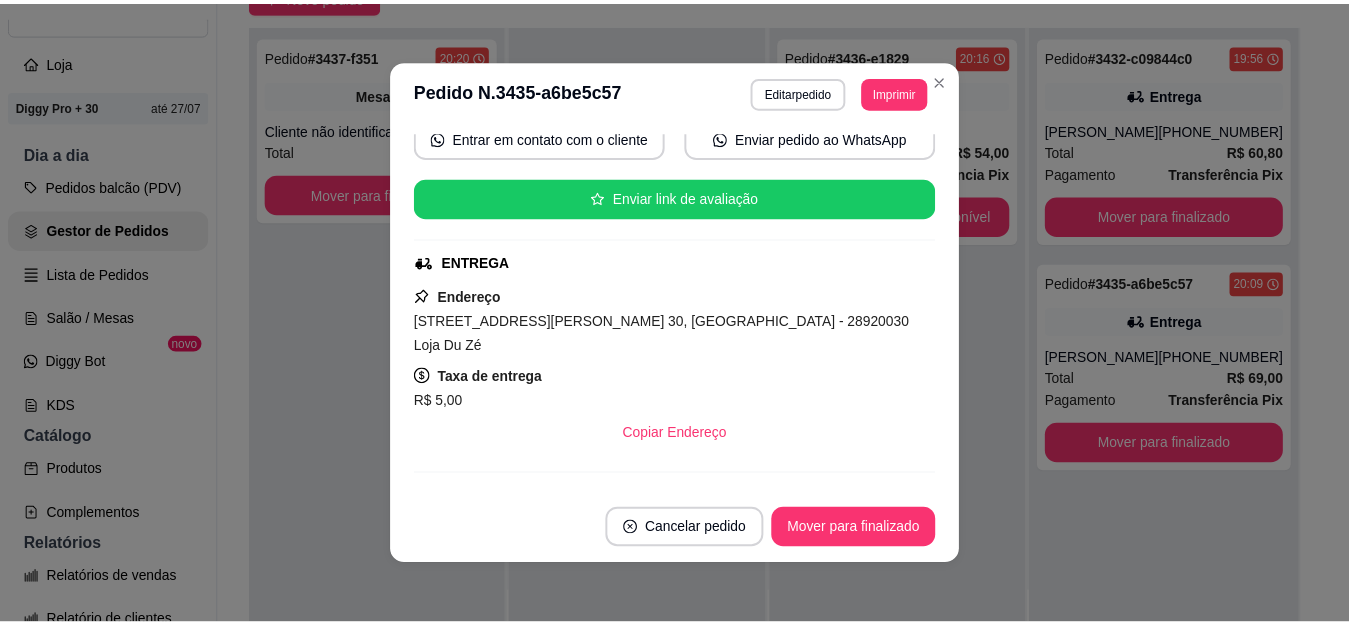 scroll, scrollTop: 0, scrollLeft: 0, axis: both 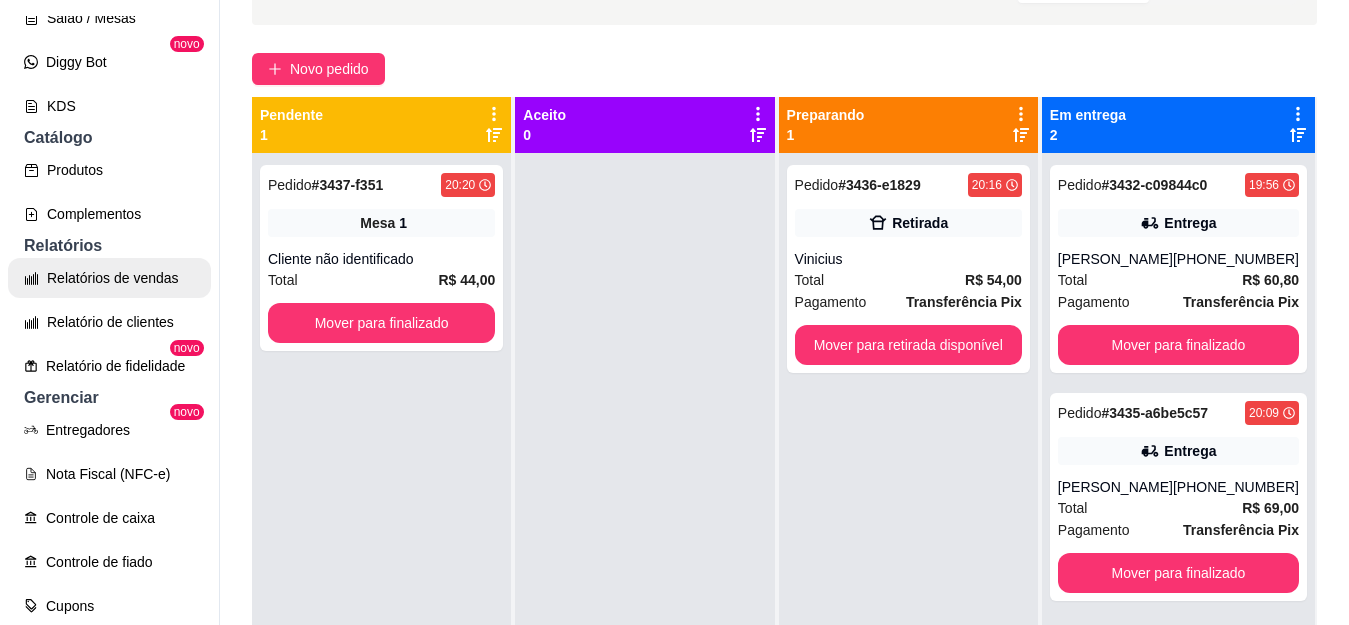 click on "Relatórios de vendas" at bounding box center (109, 278) 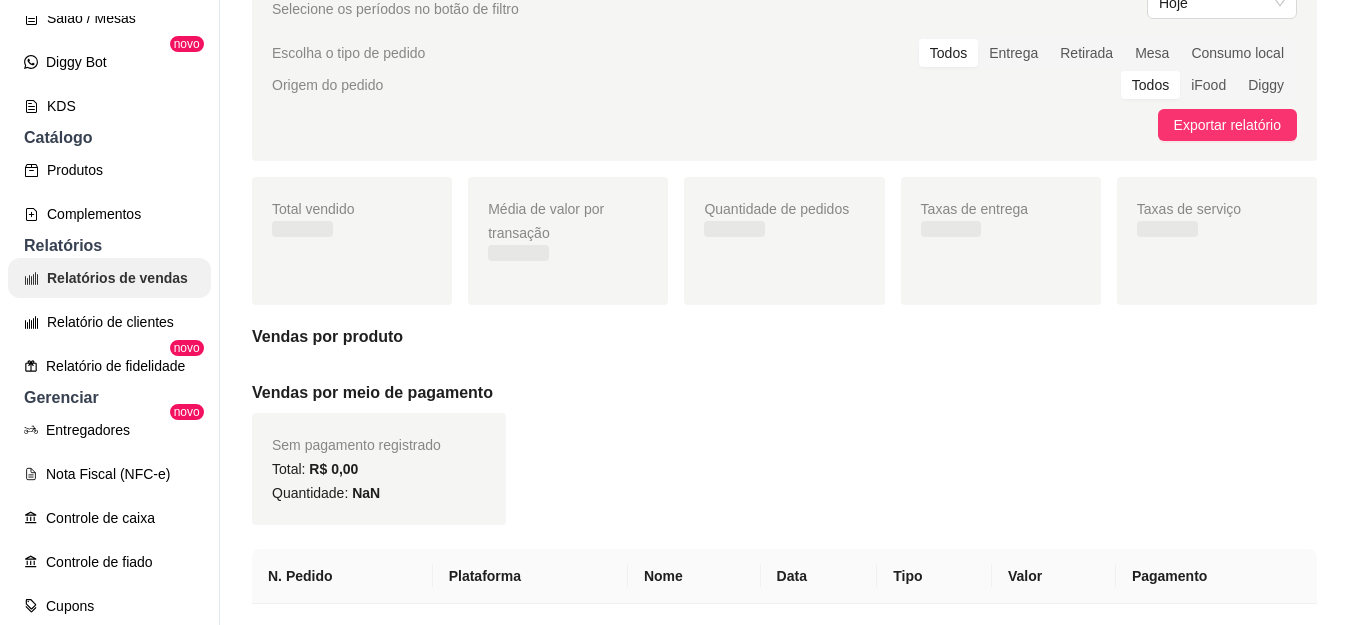 scroll, scrollTop: 0, scrollLeft: 0, axis: both 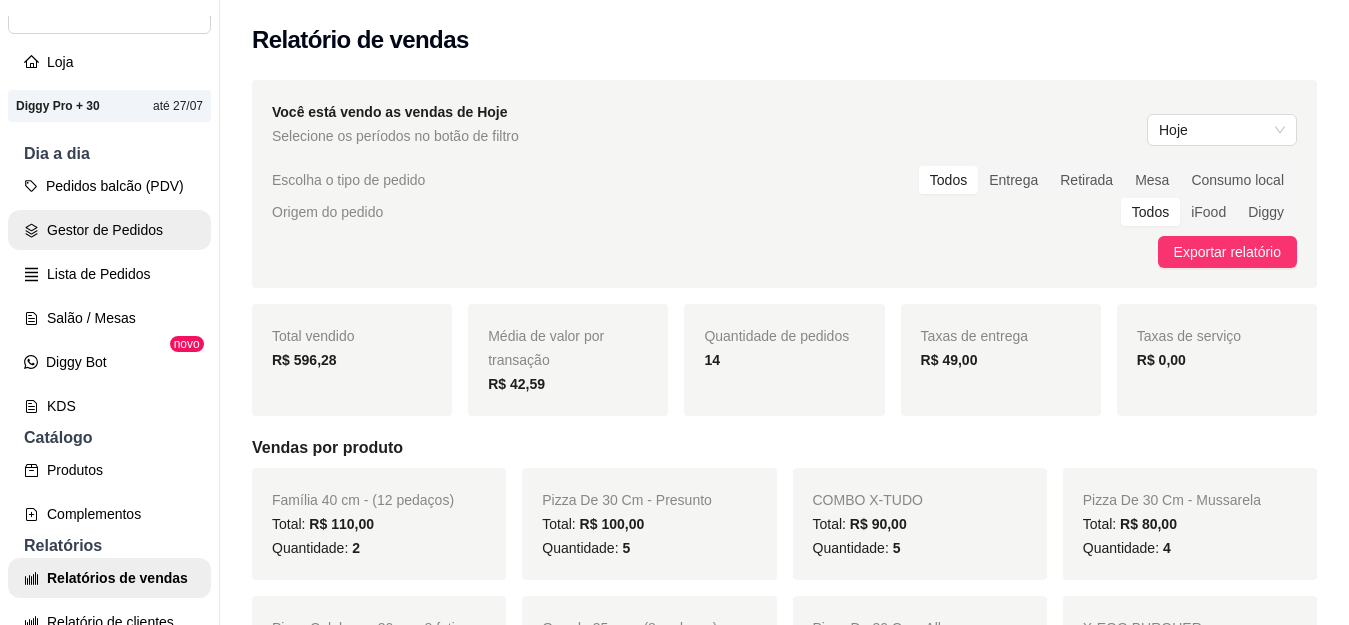 click on "Gestor de Pedidos" at bounding box center (109, 230) 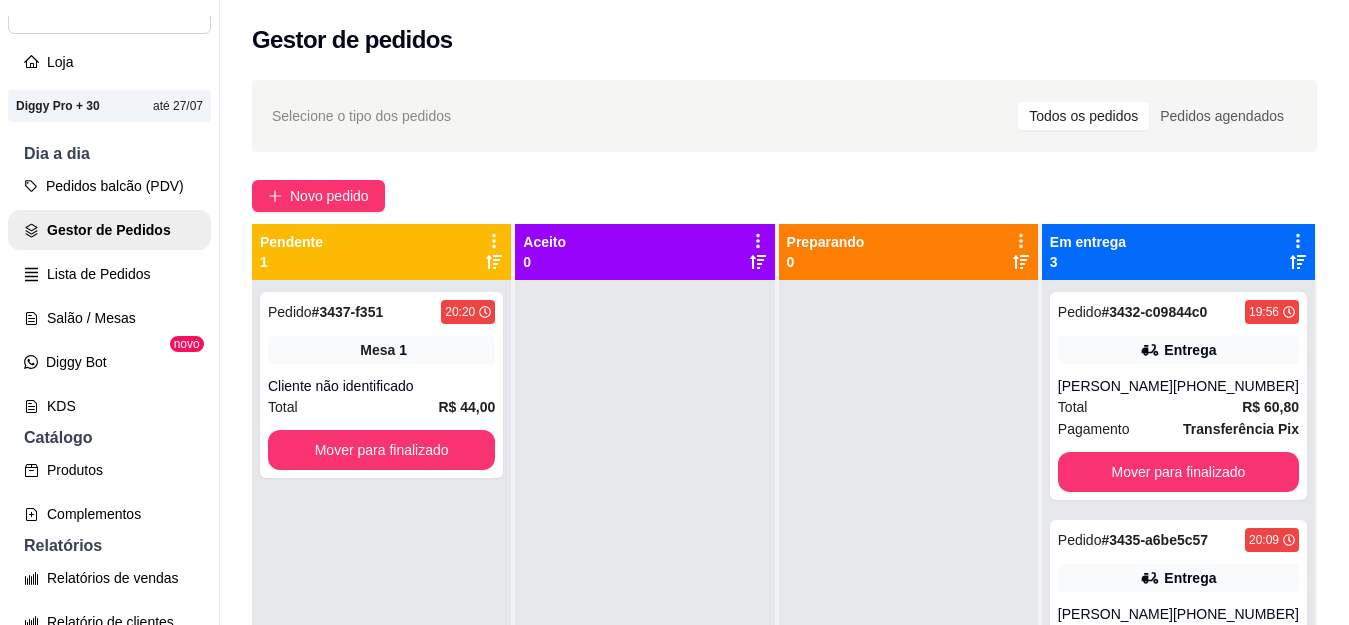 scroll, scrollTop: 56, scrollLeft: 0, axis: vertical 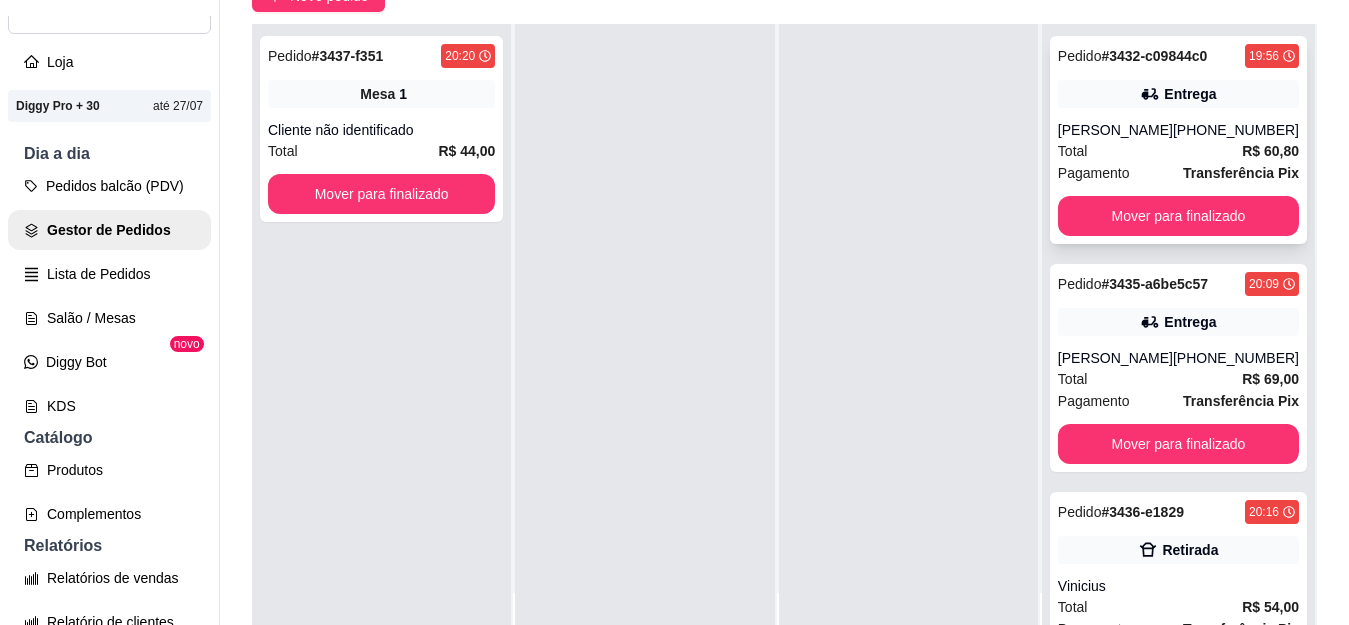 click on "[PERSON_NAME]" at bounding box center [1115, 130] 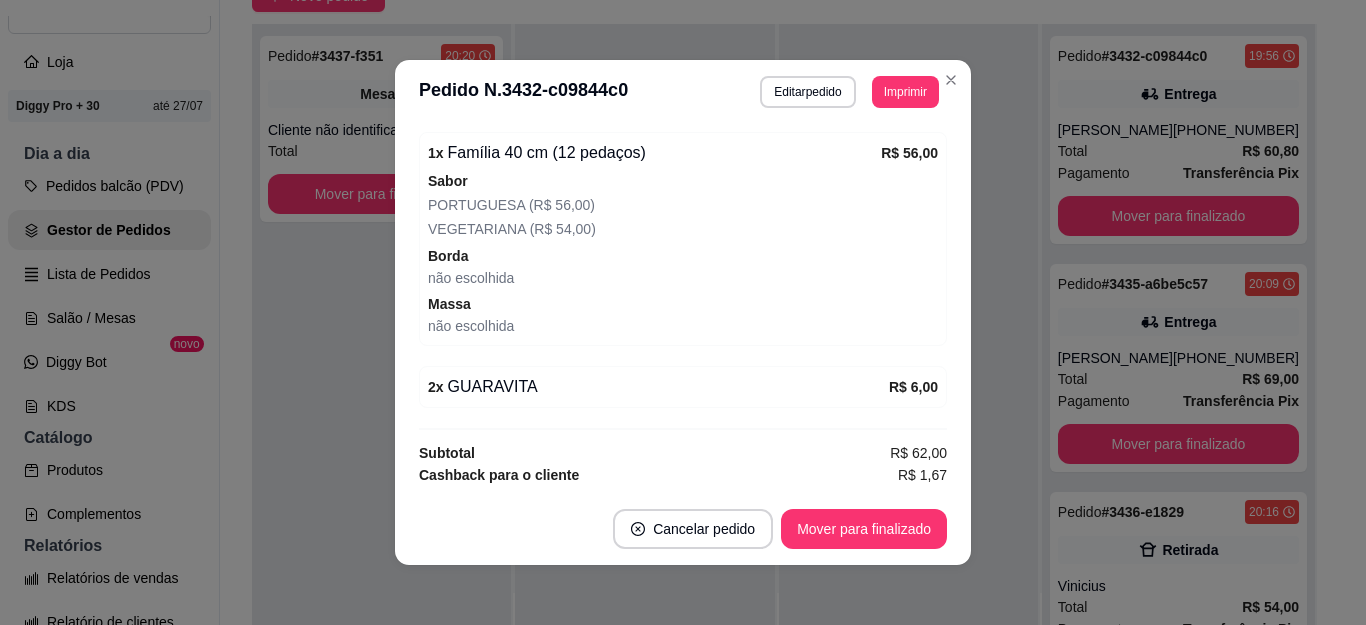 scroll, scrollTop: 800, scrollLeft: 0, axis: vertical 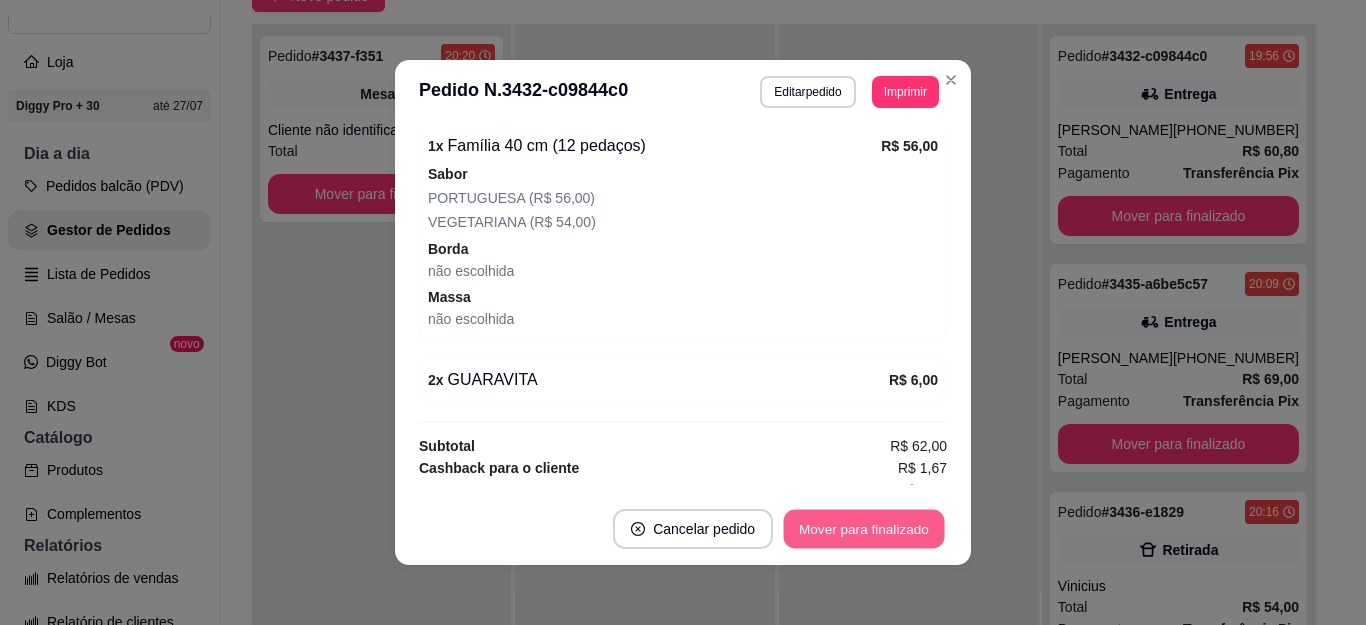 click on "Mover para finalizado" at bounding box center (864, 529) 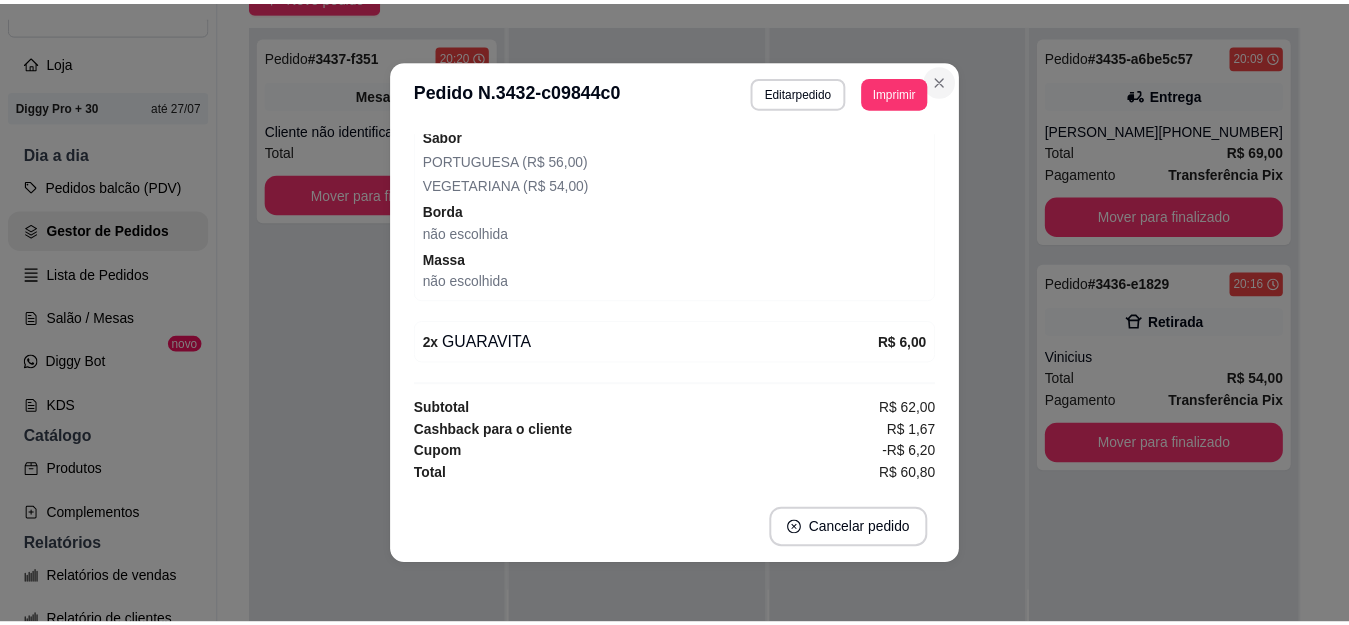 scroll, scrollTop: 754, scrollLeft: 0, axis: vertical 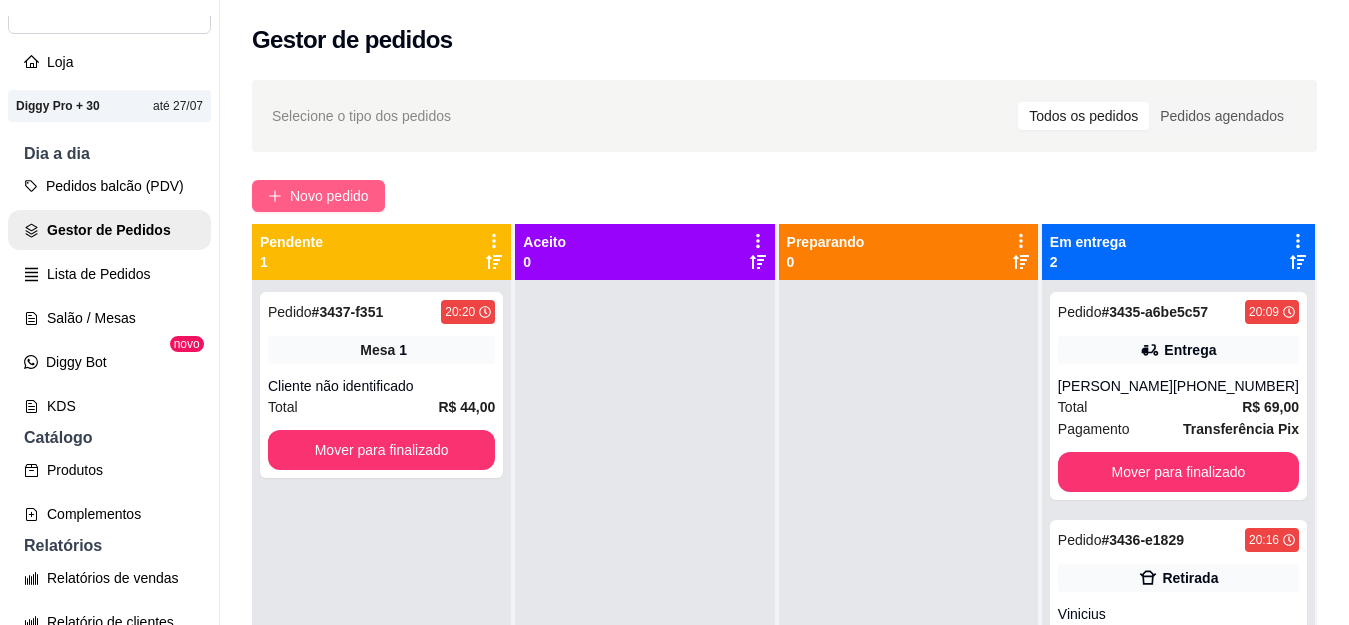 click on "Novo pedido" at bounding box center [329, 196] 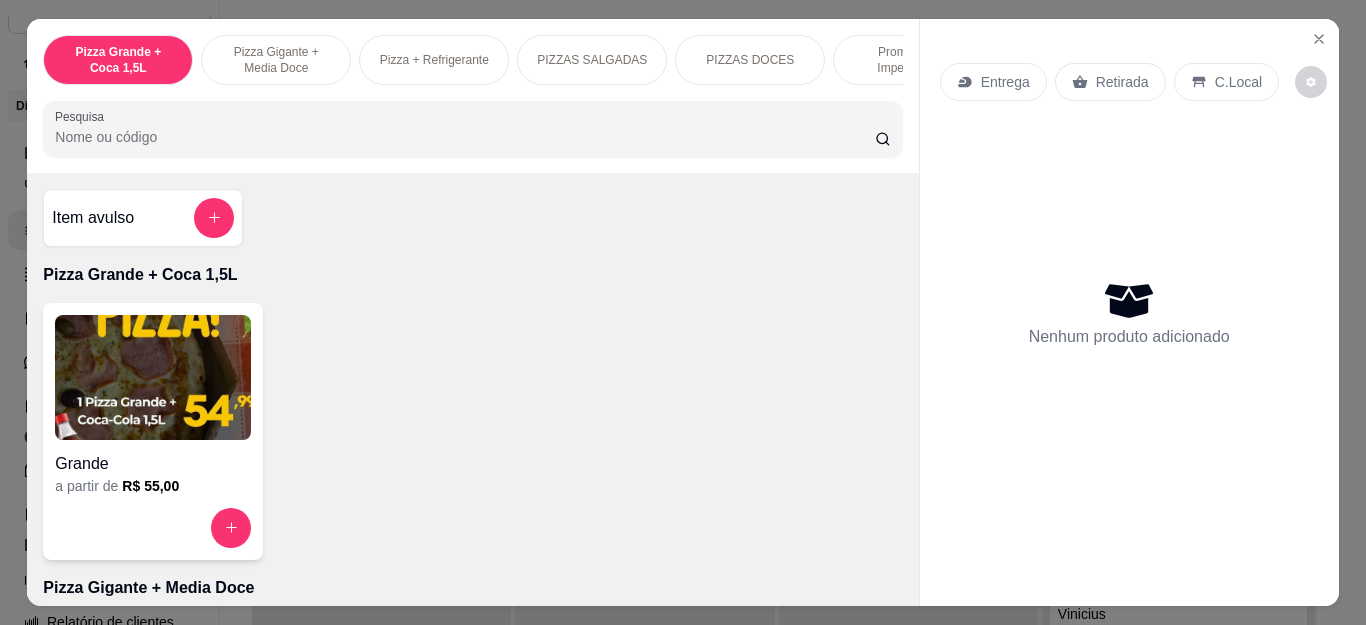 scroll, scrollTop: 100, scrollLeft: 0, axis: vertical 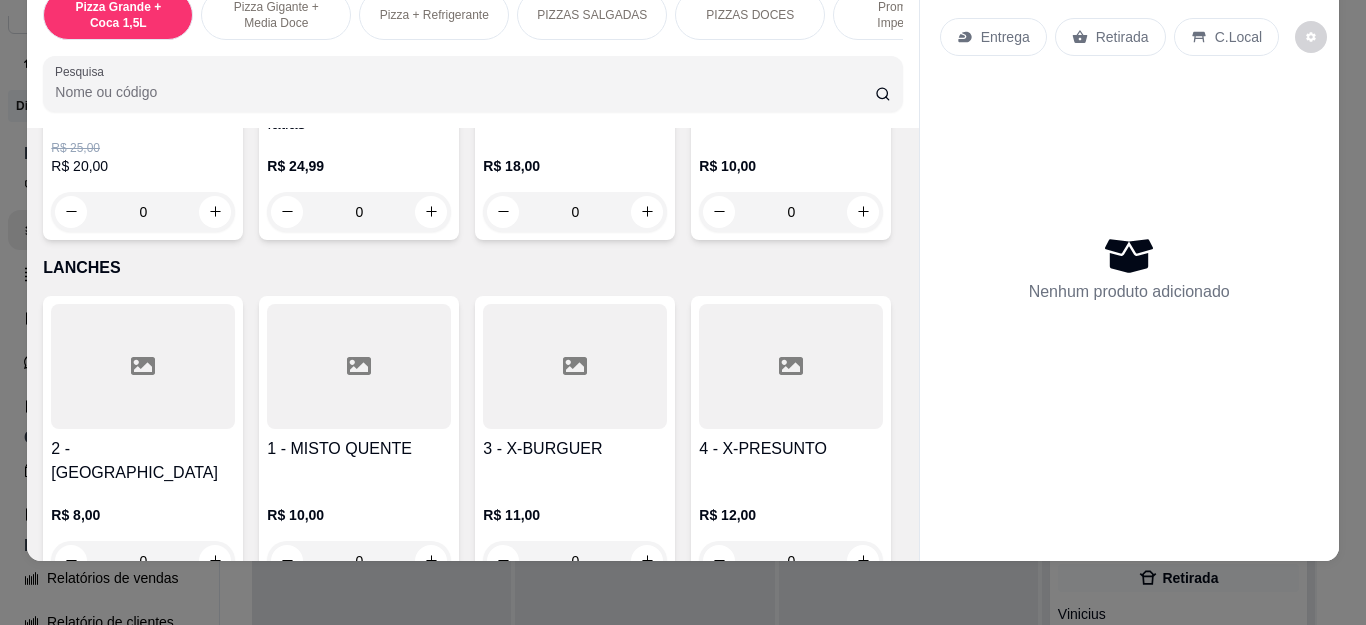 click on "0" at bounding box center (791, 212) 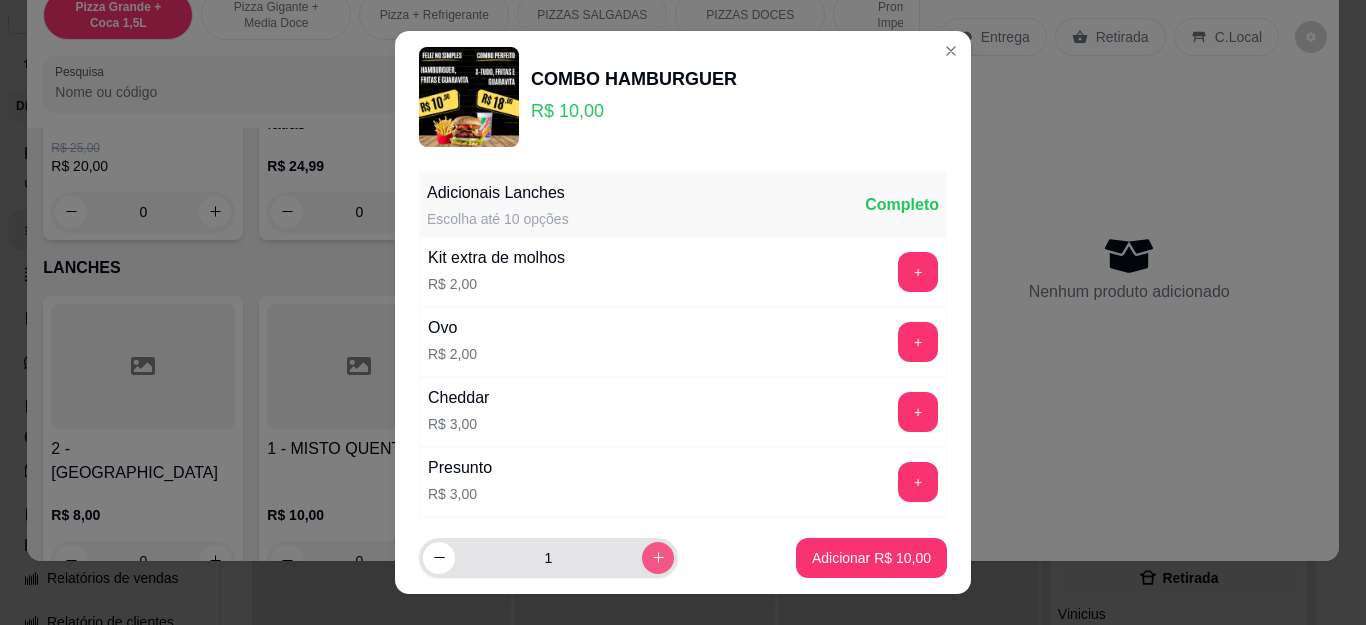 click at bounding box center [658, 558] 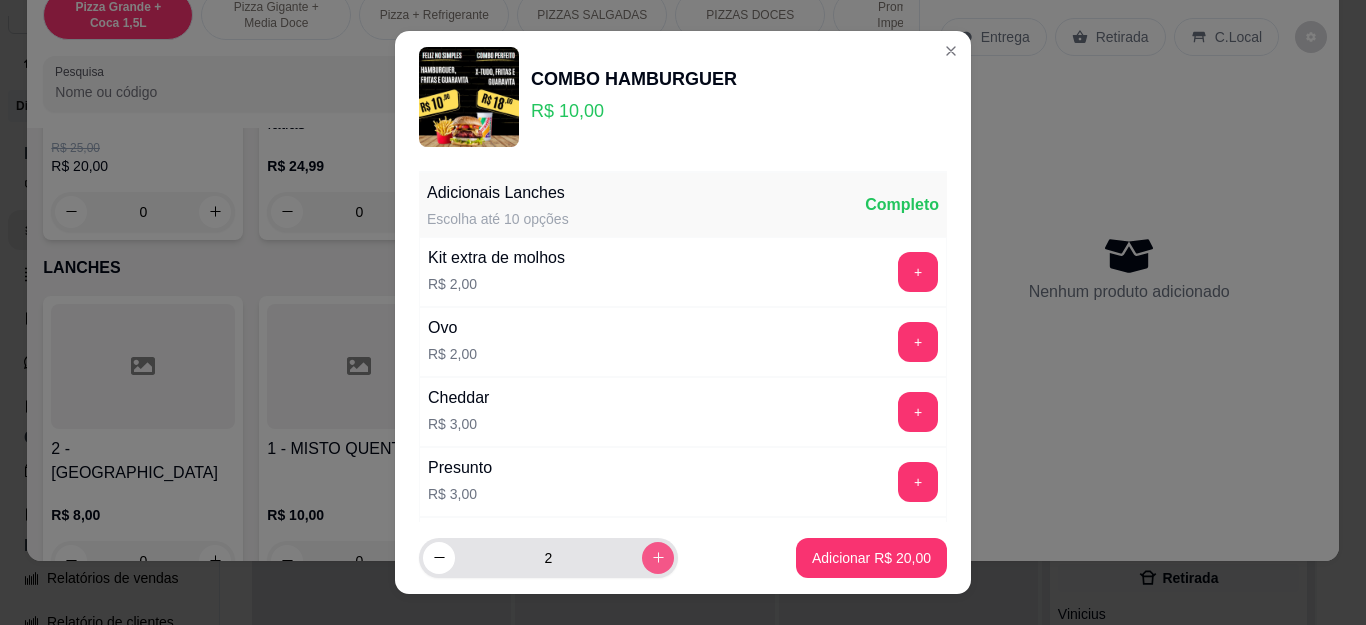 click at bounding box center [658, 558] 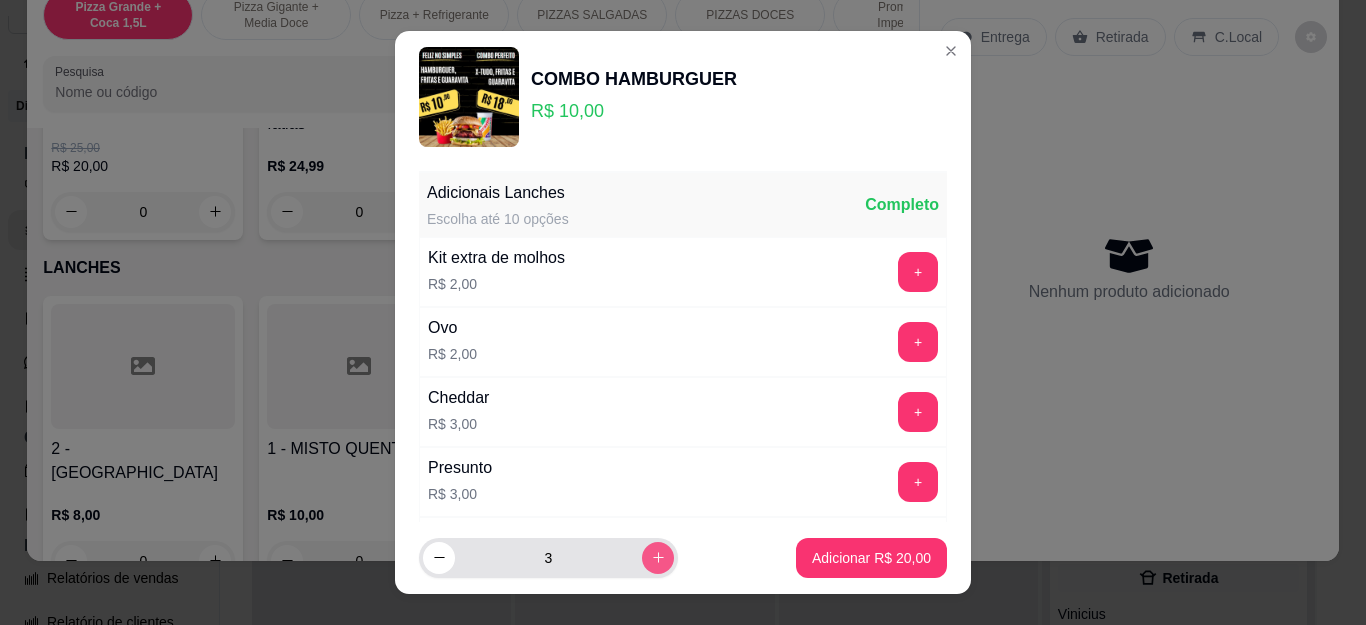 click at bounding box center (658, 558) 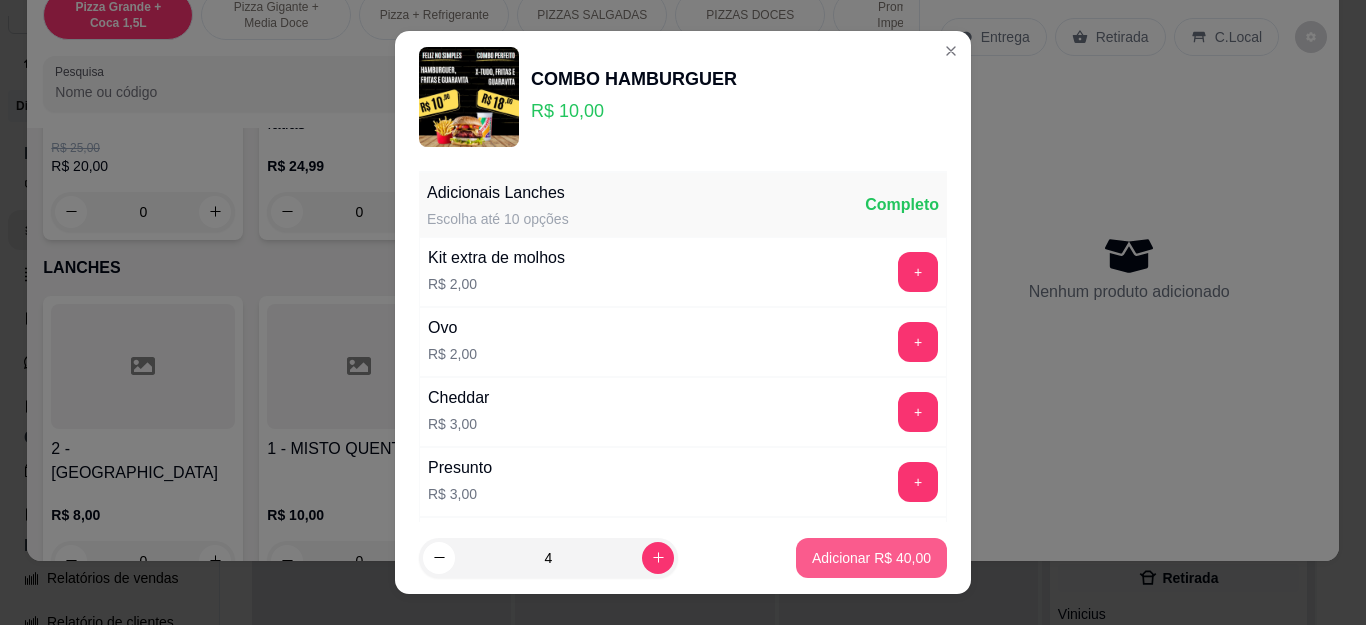 click on "Adicionar   R$ 40,00" at bounding box center [871, 558] 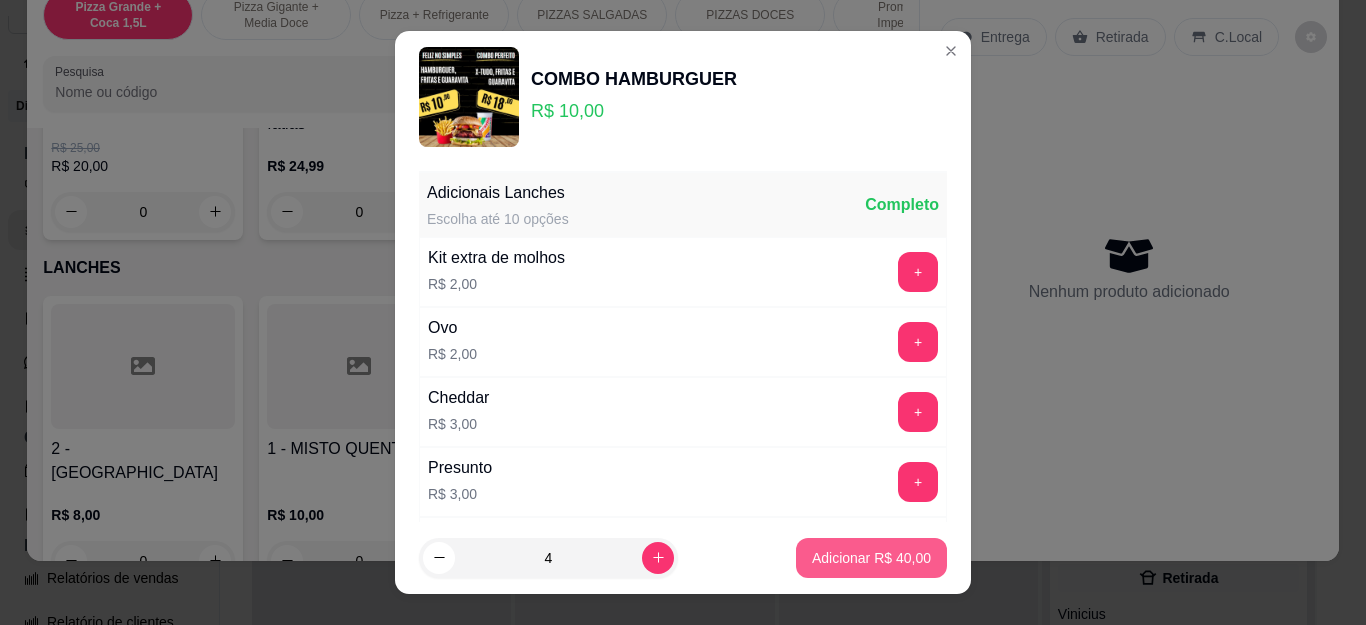 type on "4" 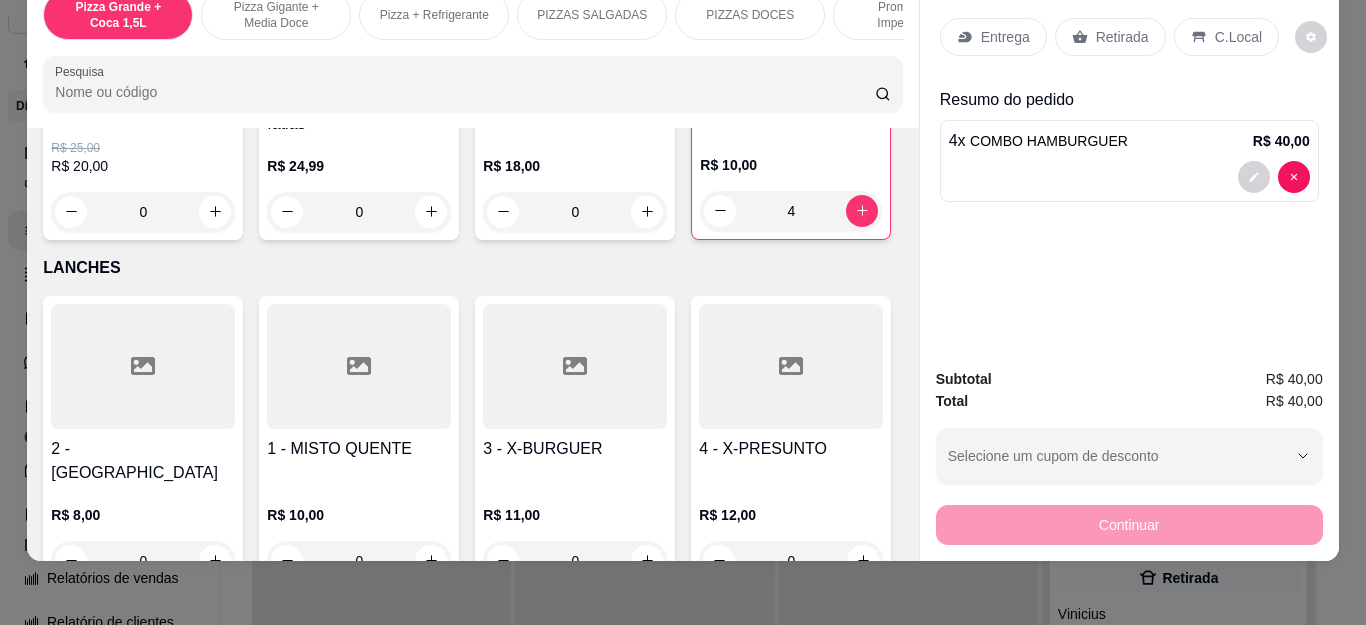 click on "Entrega" at bounding box center [993, 37] 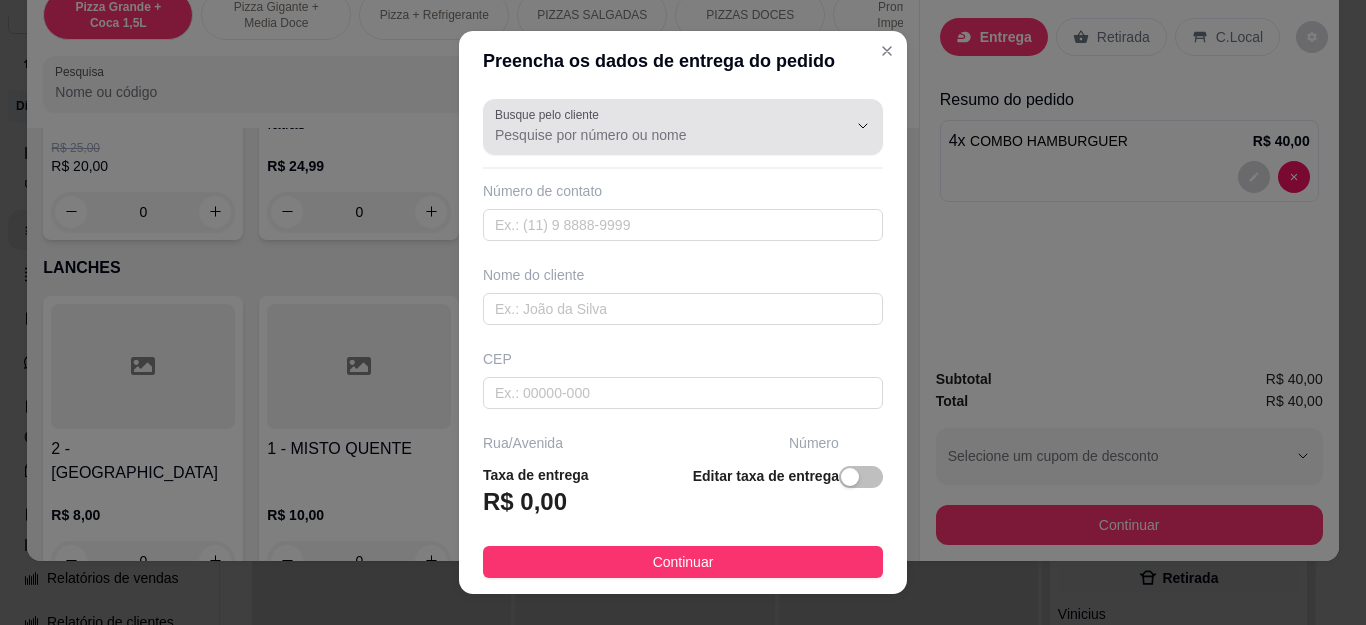 click on "Busque pelo cliente" at bounding box center [683, 127] 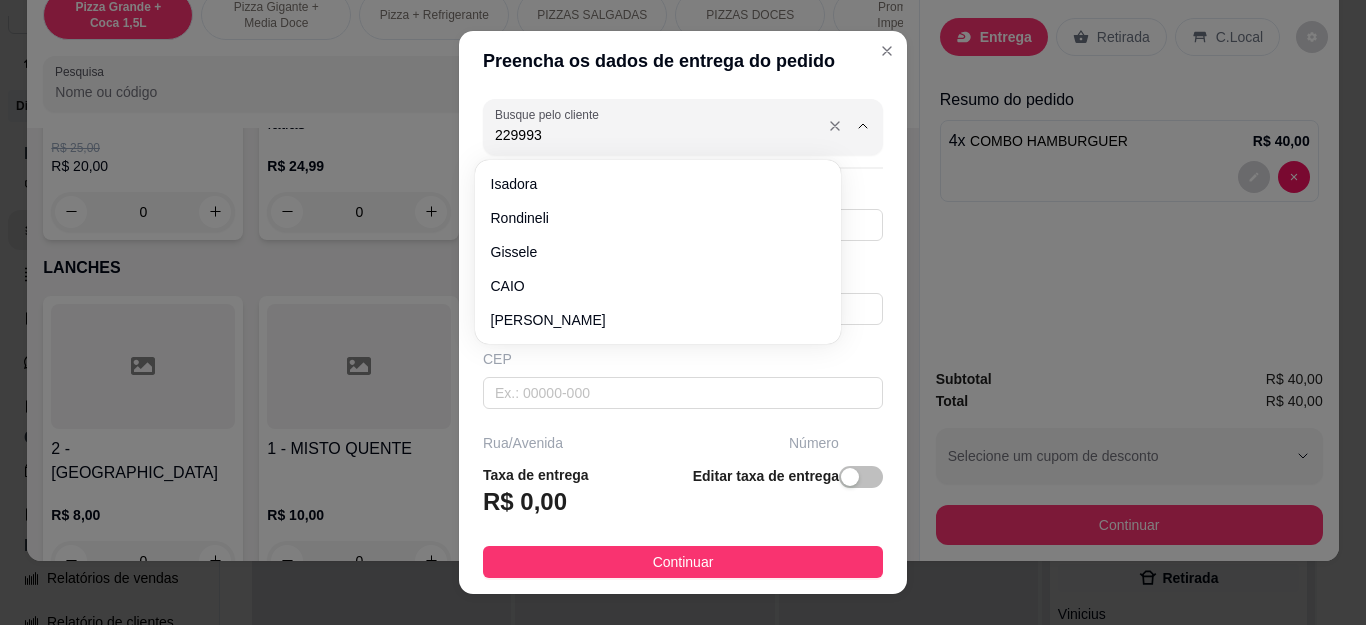type on "2299936" 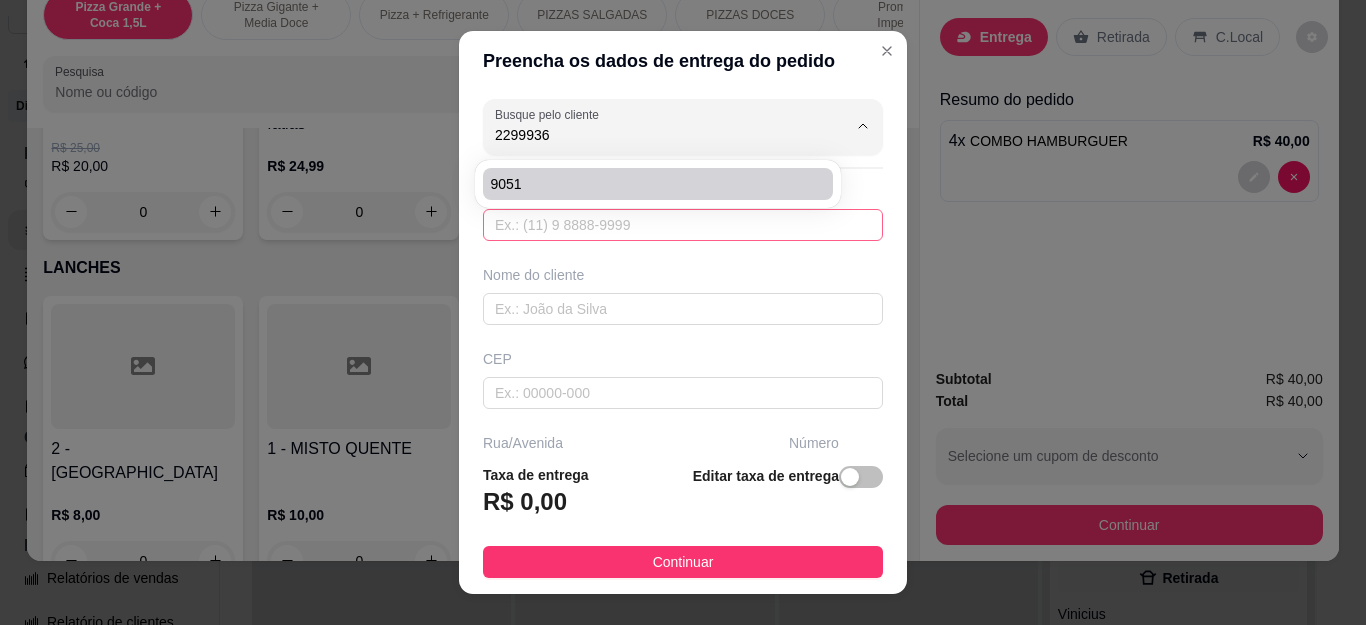 click at bounding box center (683, 225) 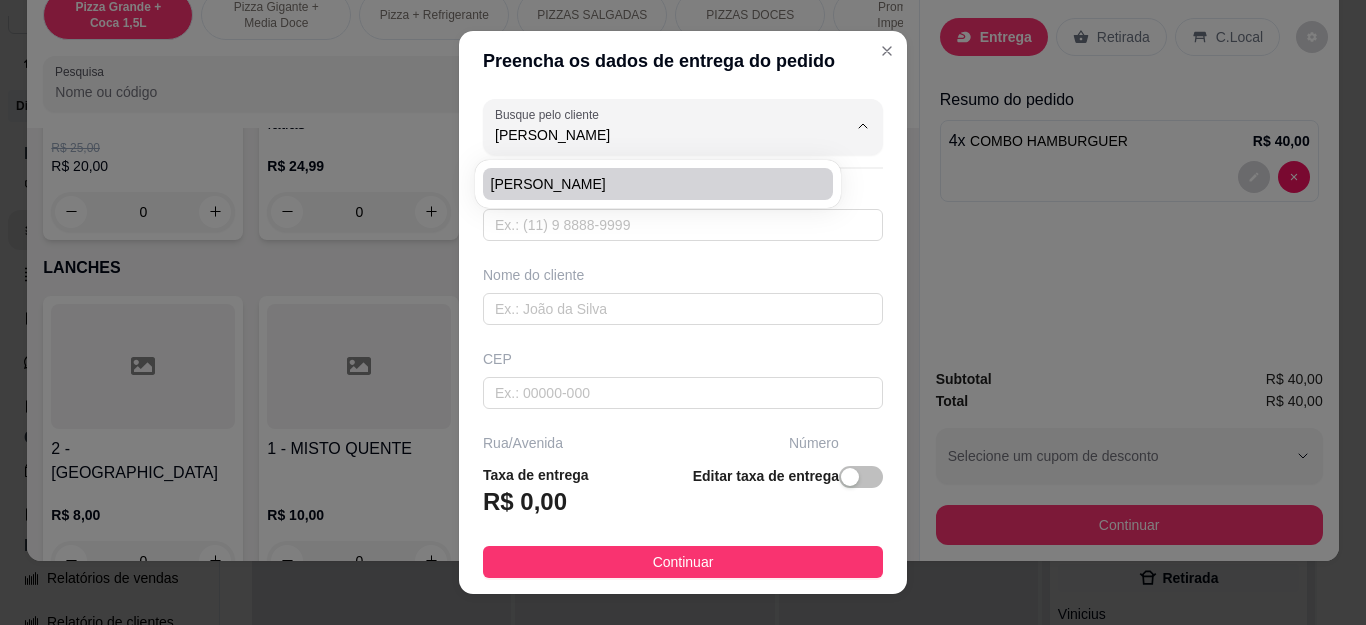 click on "[PERSON_NAME]" at bounding box center [648, 184] 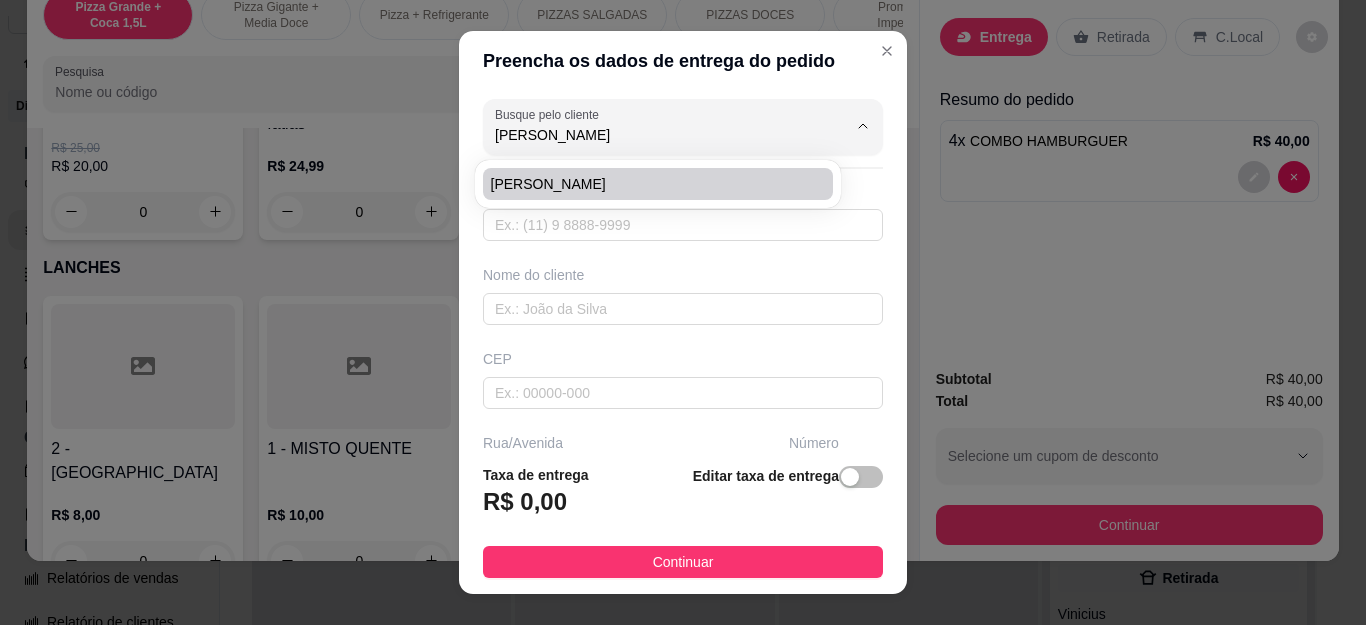 type on "[PERSON_NAME]" 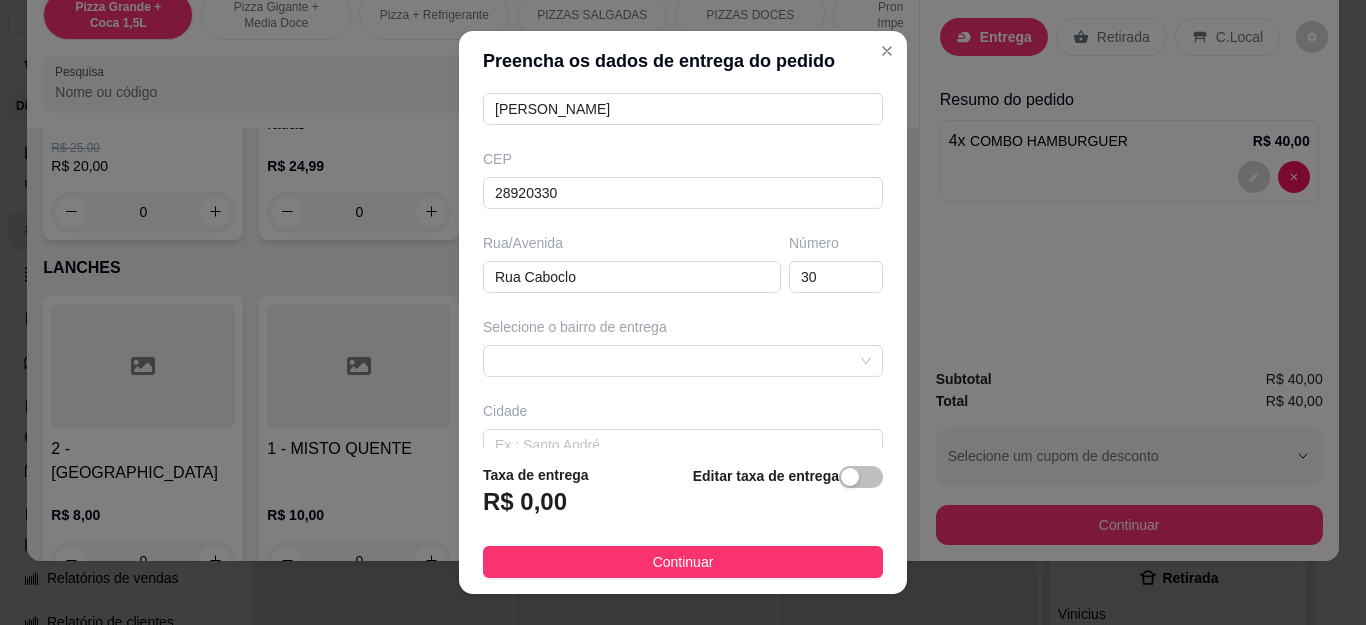 scroll, scrollTop: 100, scrollLeft: 0, axis: vertical 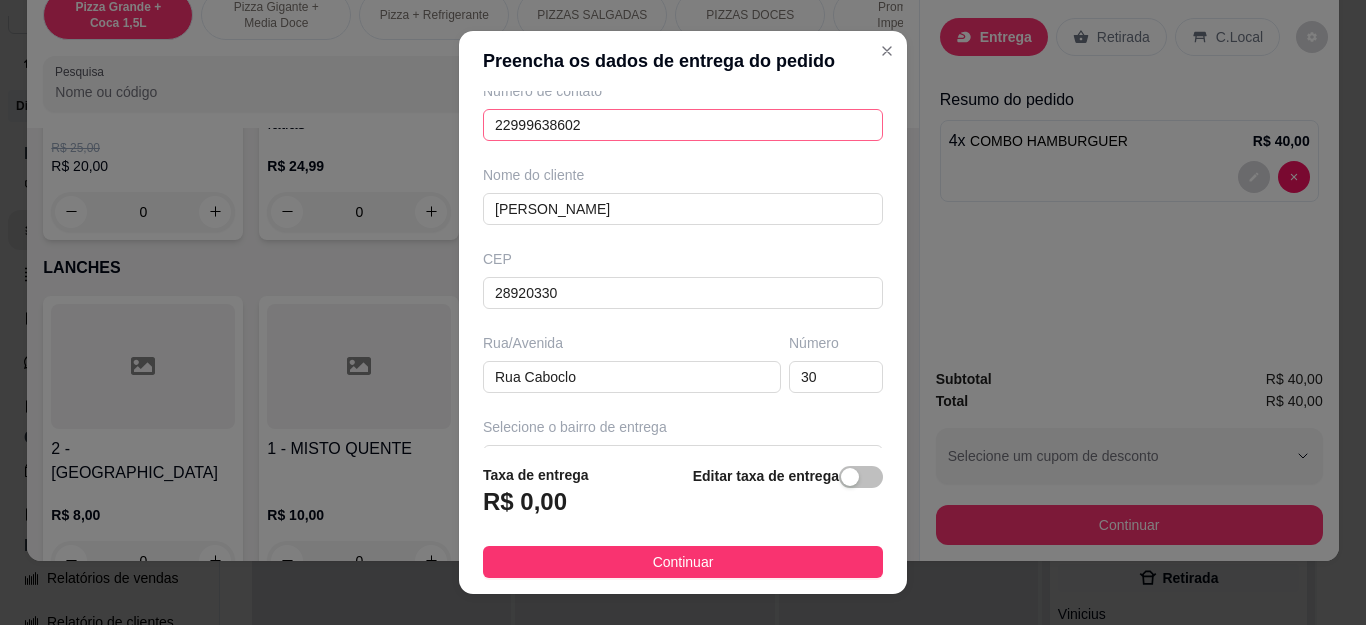 type on "[PERSON_NAME]" 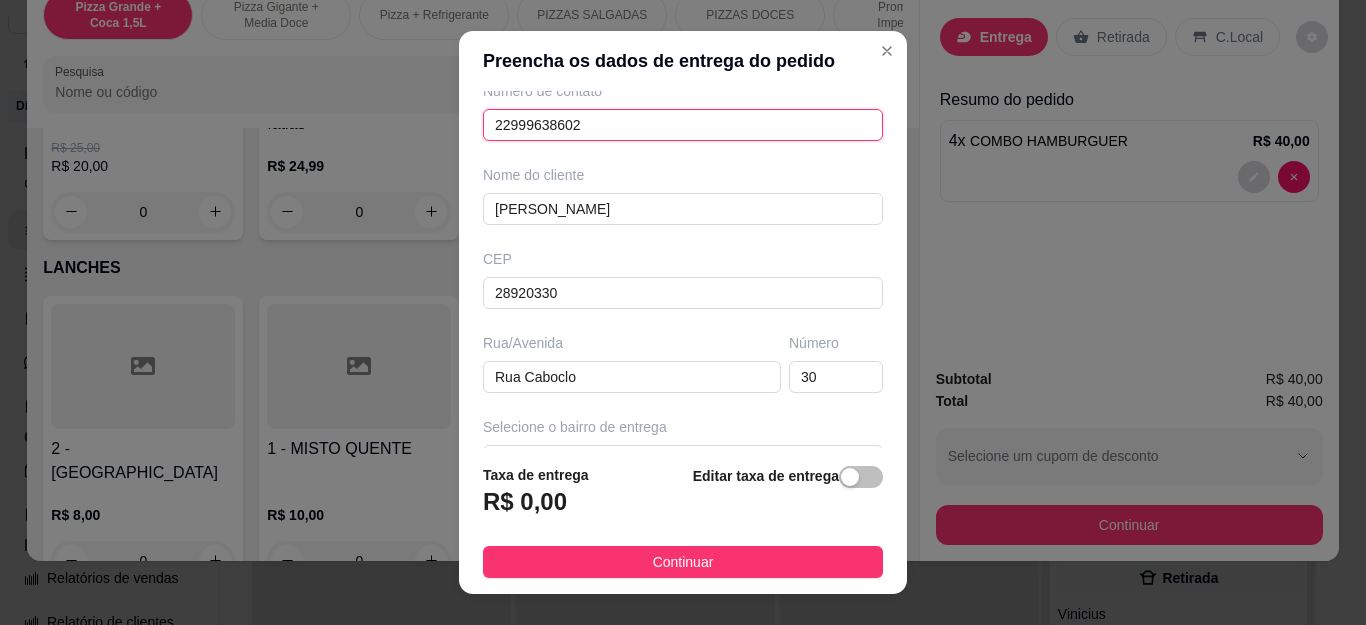 click on "22999638602" at bounding box center (683, 125) 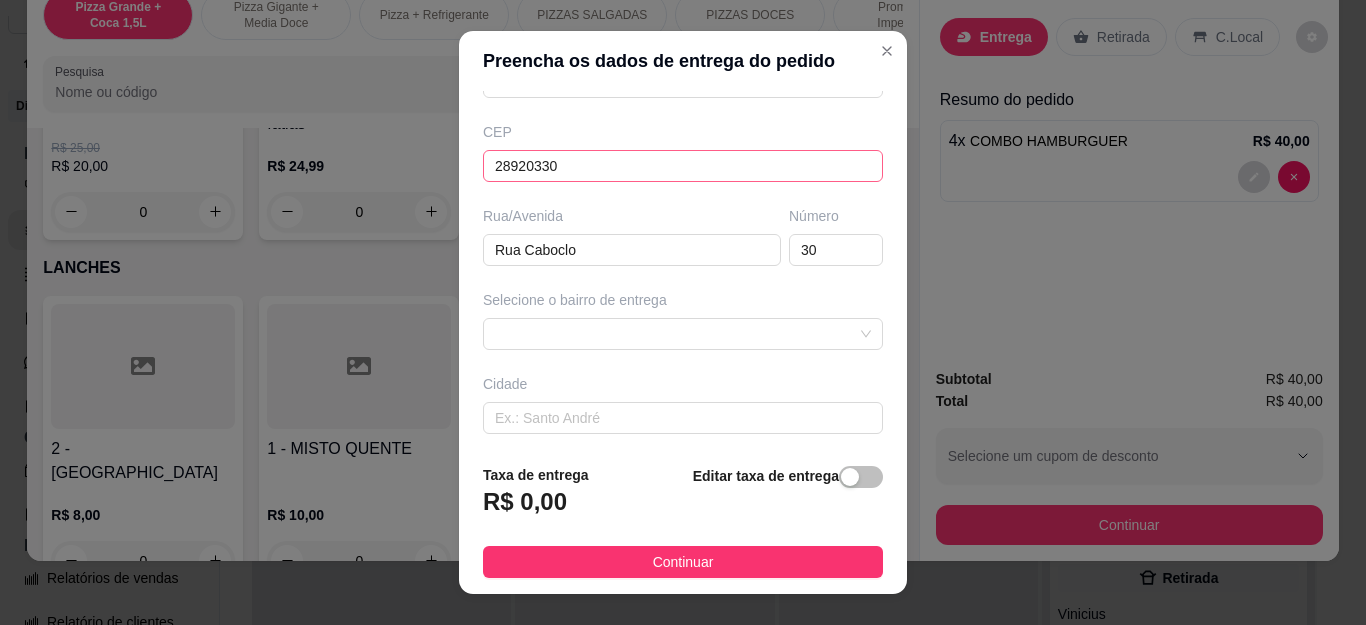 scroll, scrollTop: 300, scrollLeft: 0, axis: vertical 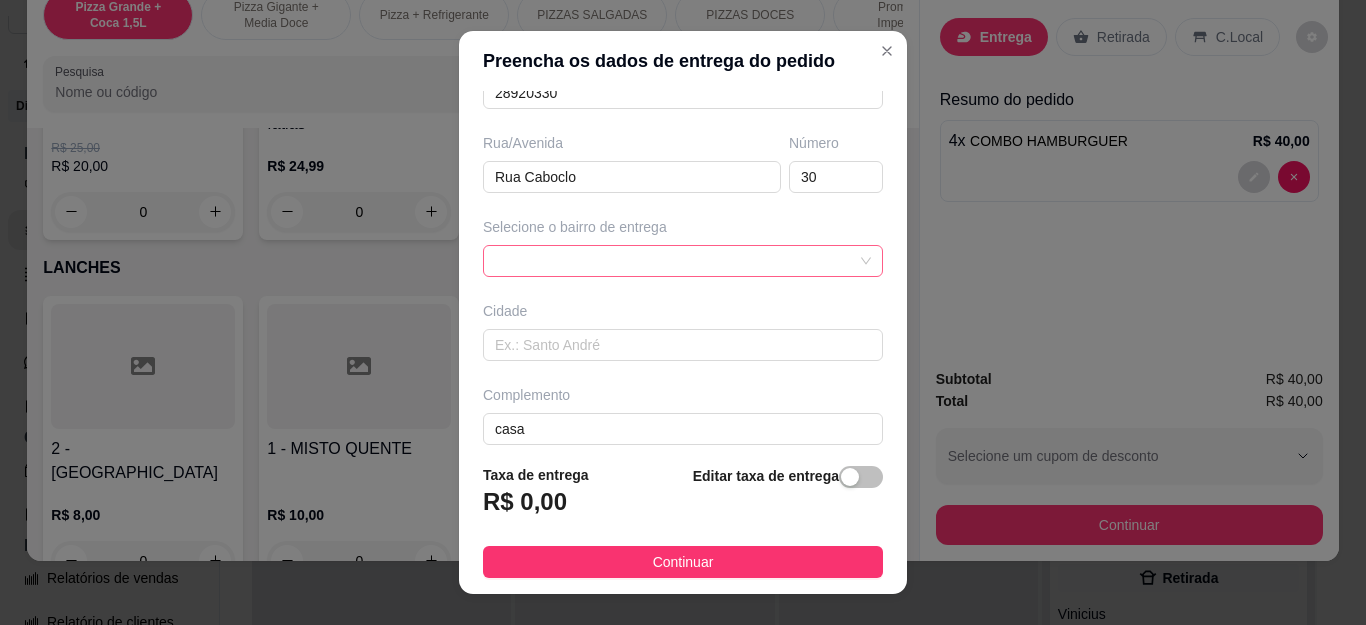 click at bounding box center [683, 261] 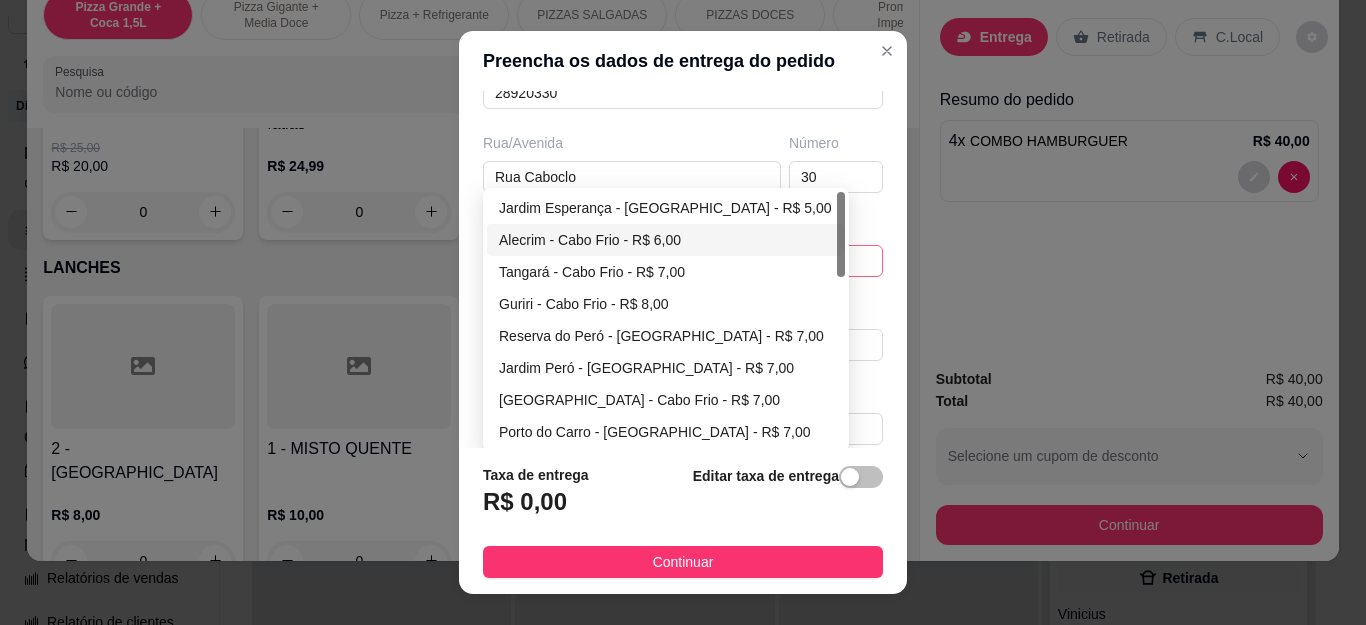 click on "Jardim Esperança - [GEOGRAPHIC_DATA] -  R$ 5,00" at bounding box center [666, 208] 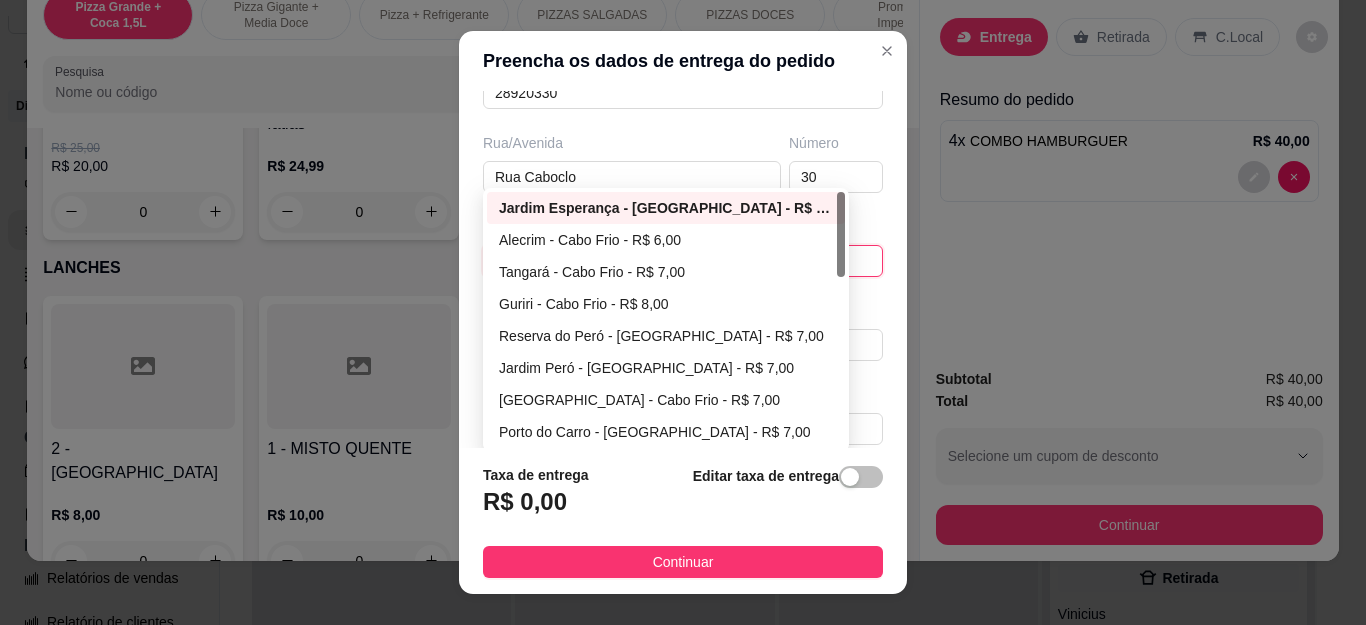 type on "Cabo Frio" 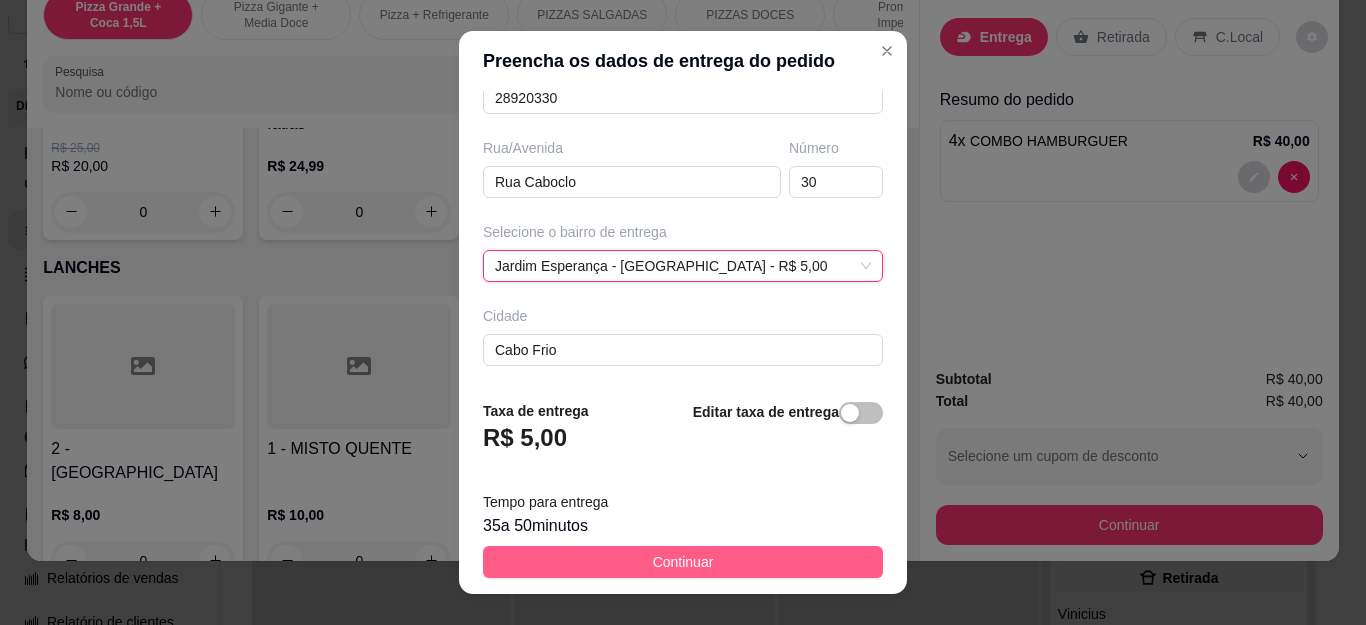 scroll, scrollTop: 300, scrollLeft: 0, axis: vertical 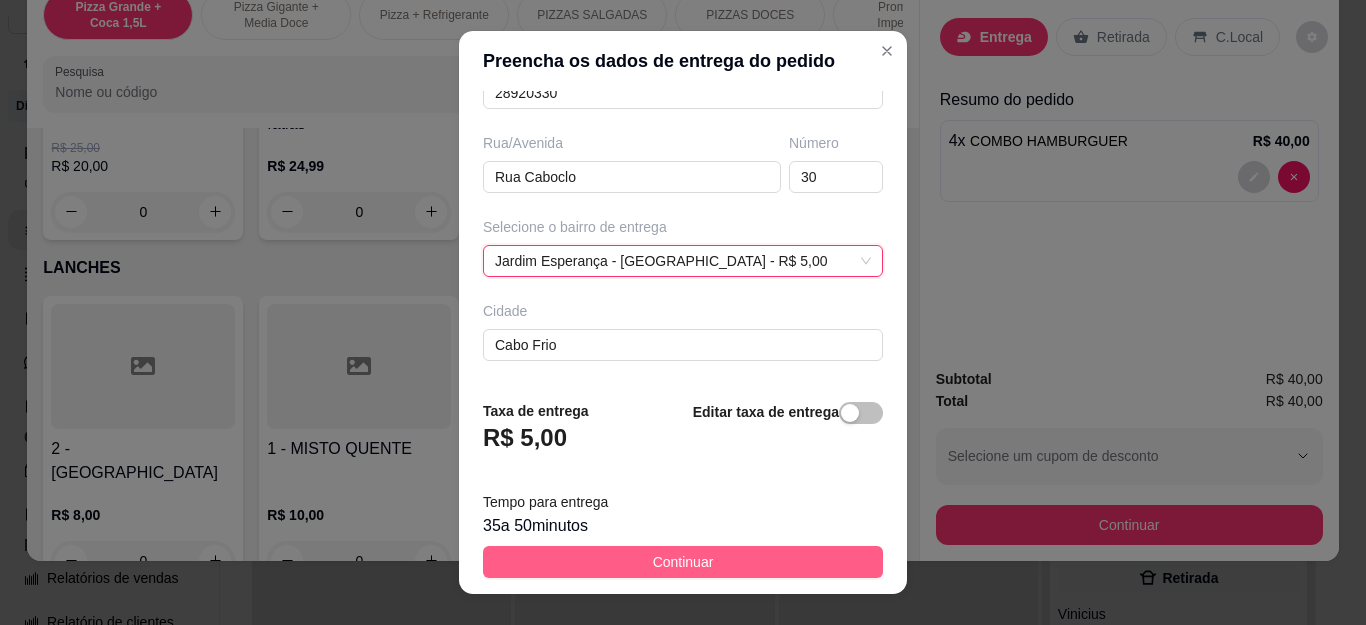click on "Continuar" at bounding box center [683, 562] 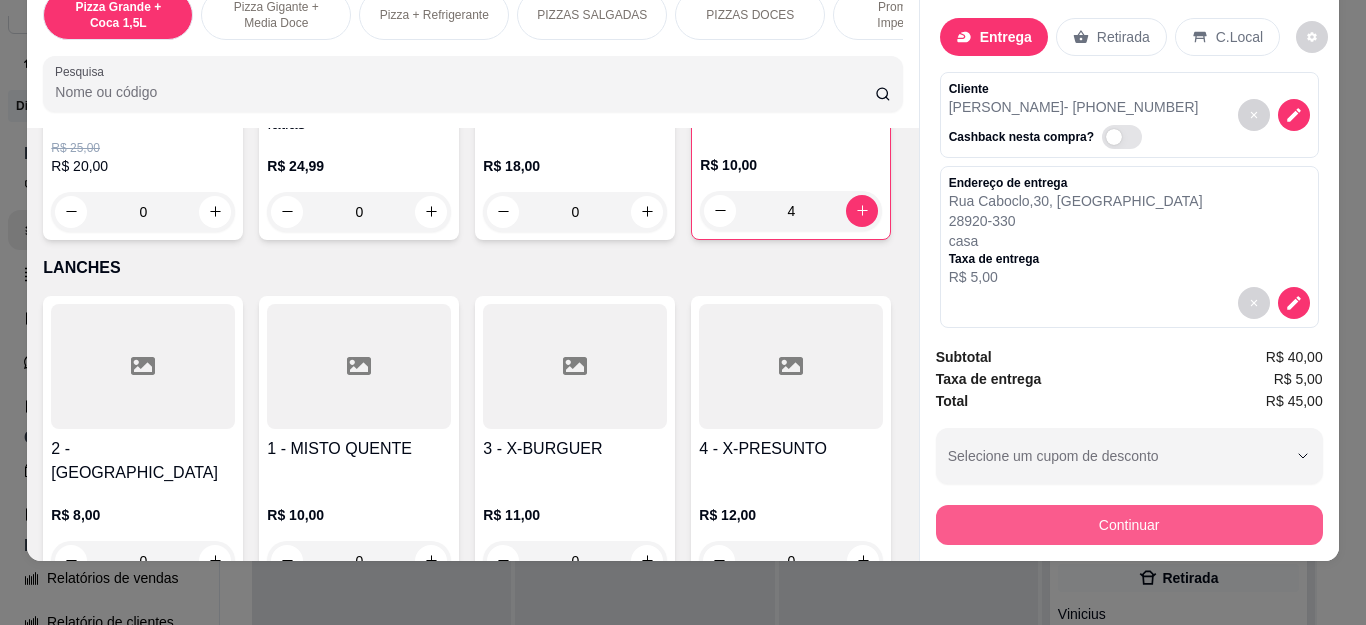 click on "Continuar" at bounding box center [1129, 525] 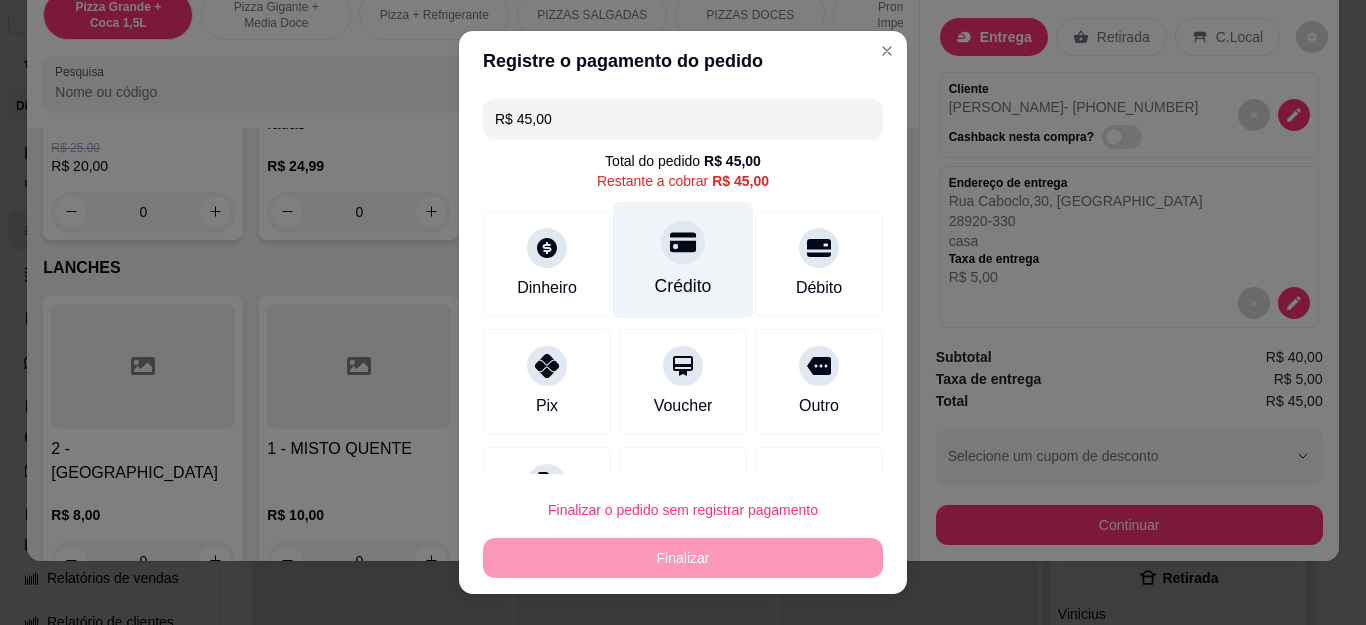 click at bounding box center [683, 243] 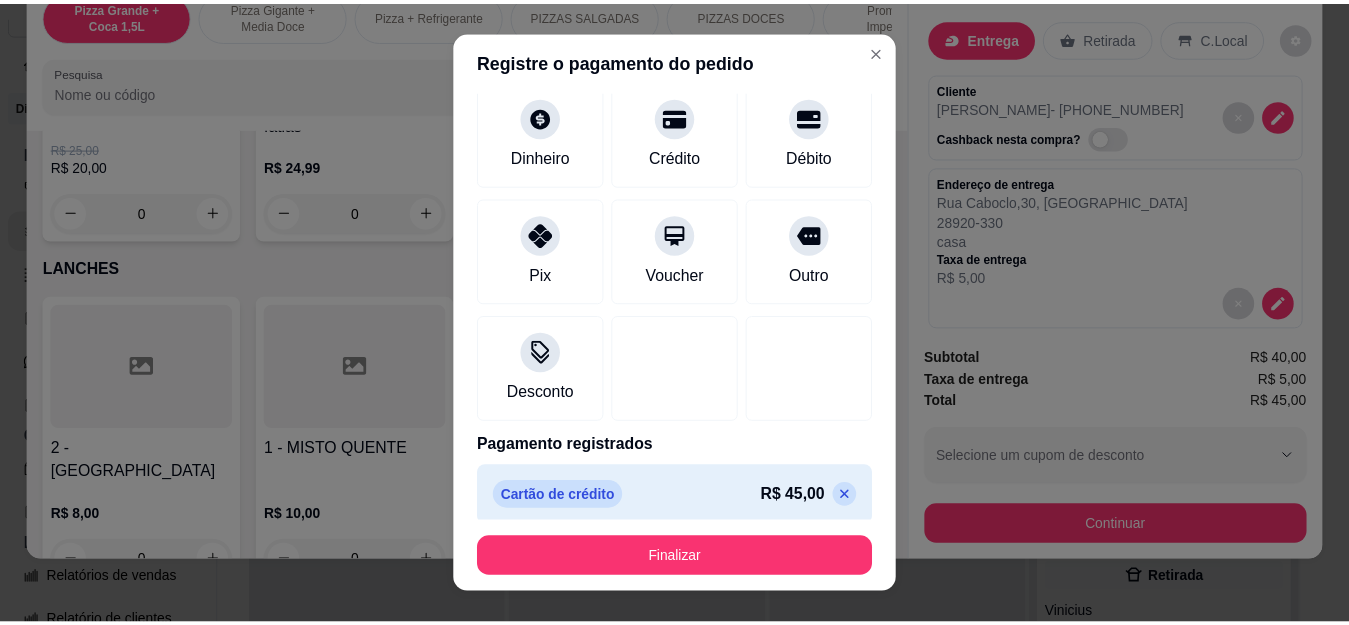 scroll, scrollTop: 123, scrollLeft: 0, axis: vertical 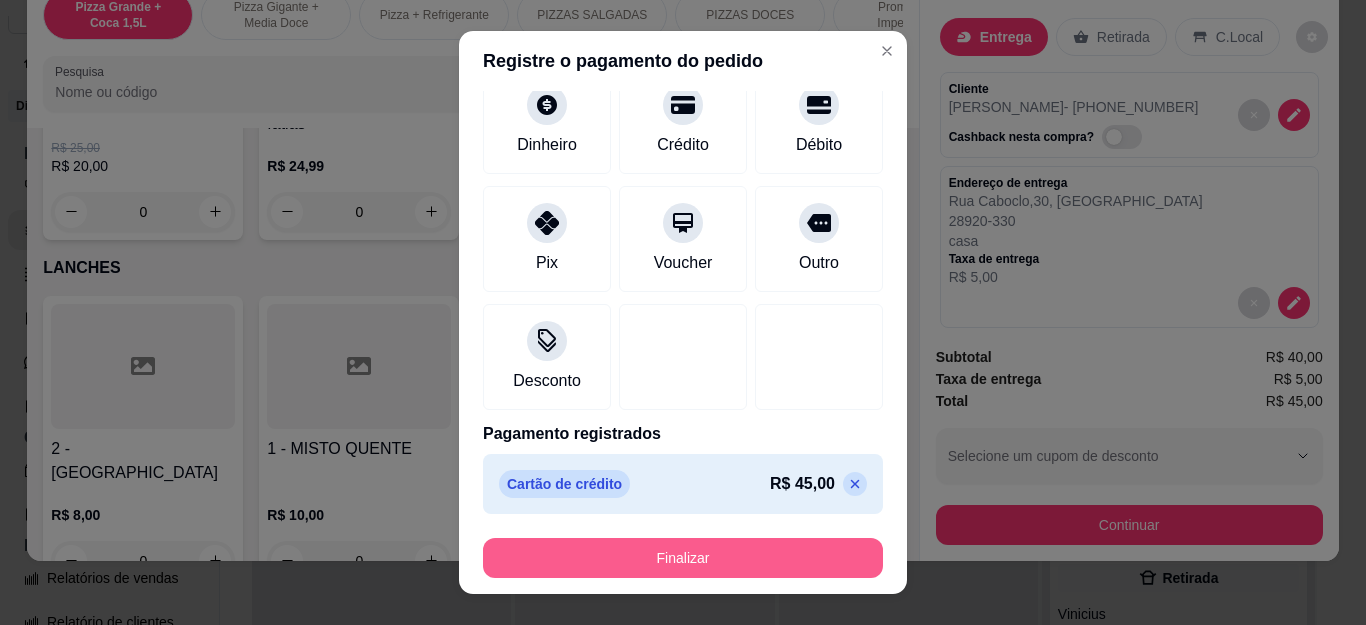 click on "Finalizar" at bounding box center (683, 558) 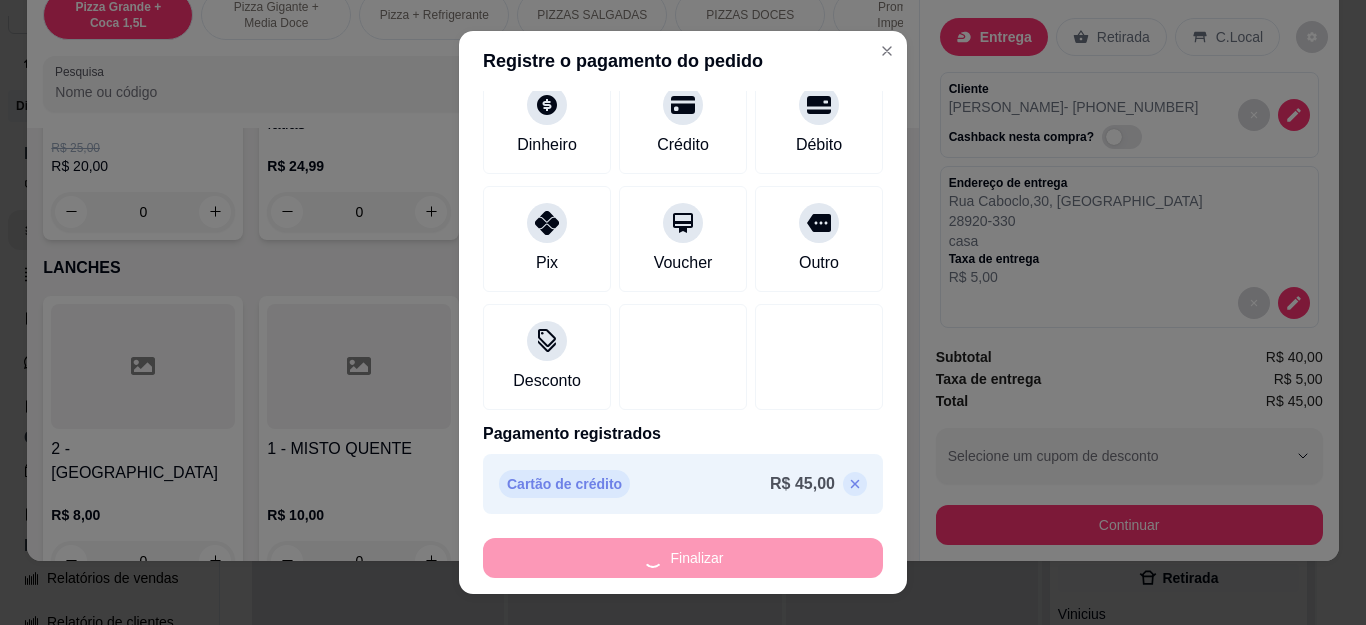 type on "0" 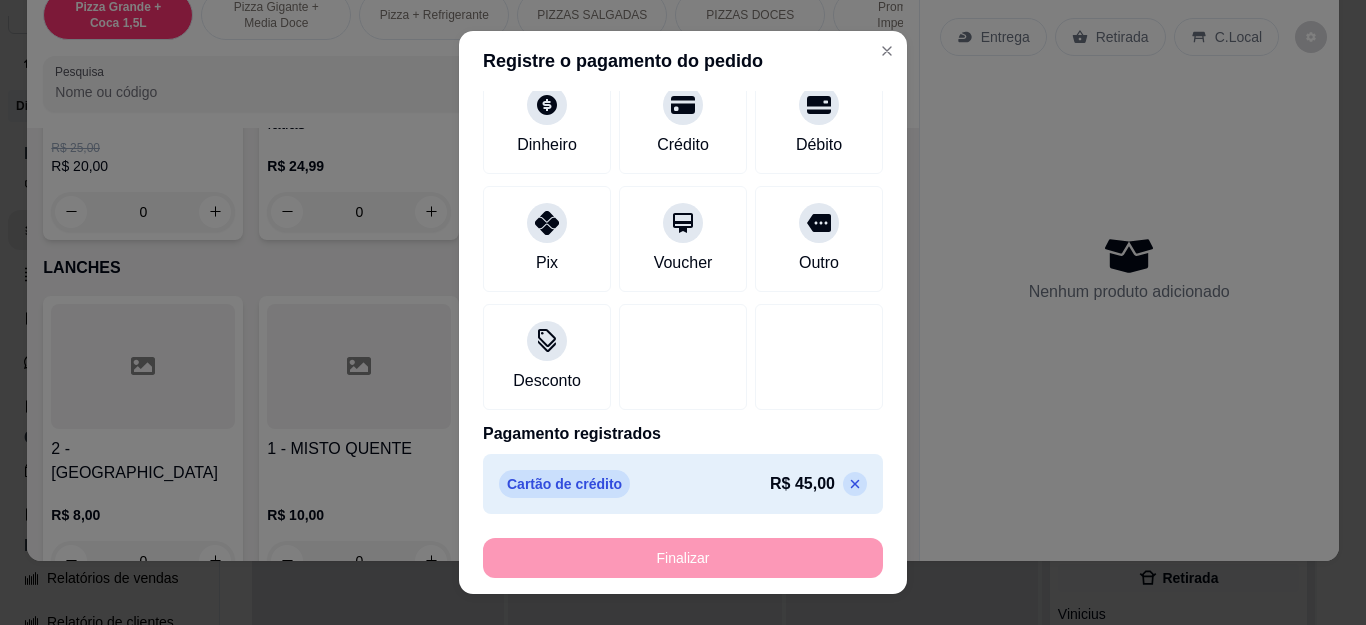 type on "-R$ 45,00" 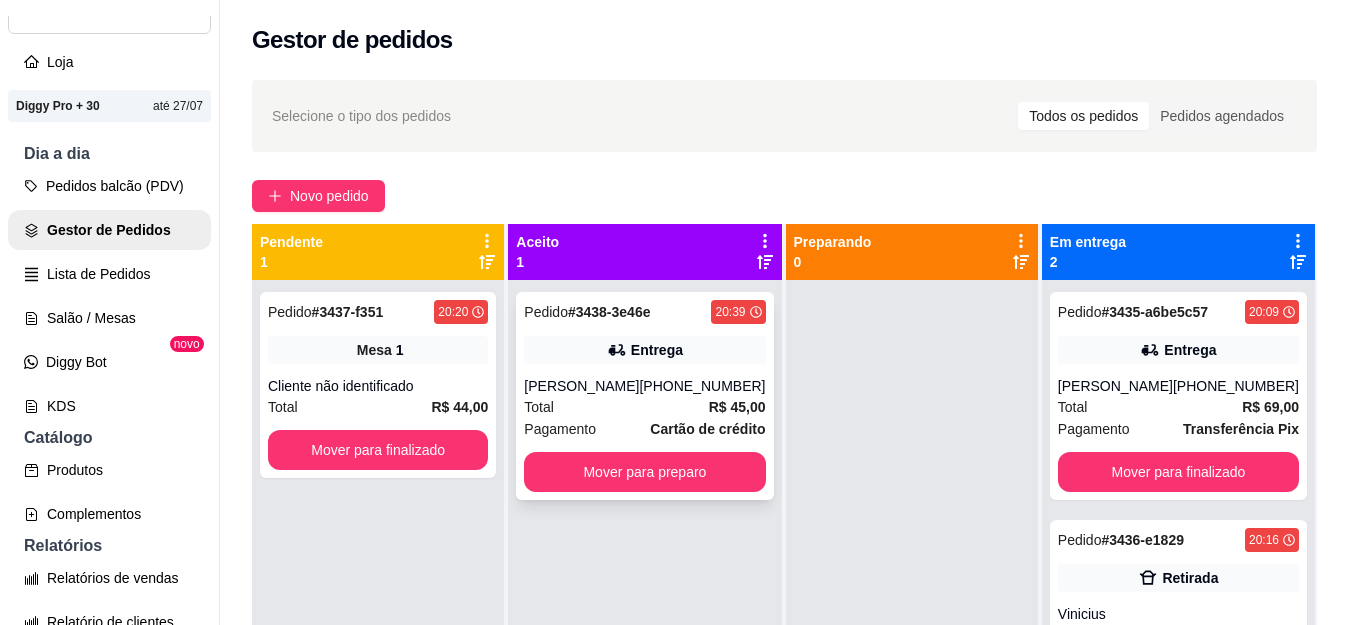 click on "Pedido  # 3438-3e46e 20:39 Entrega Daniele (22) 99963-8602 Total R$ 45,00 Pagamento Cartão de crédito Mover para preparo" at bounding box center (644, 396) 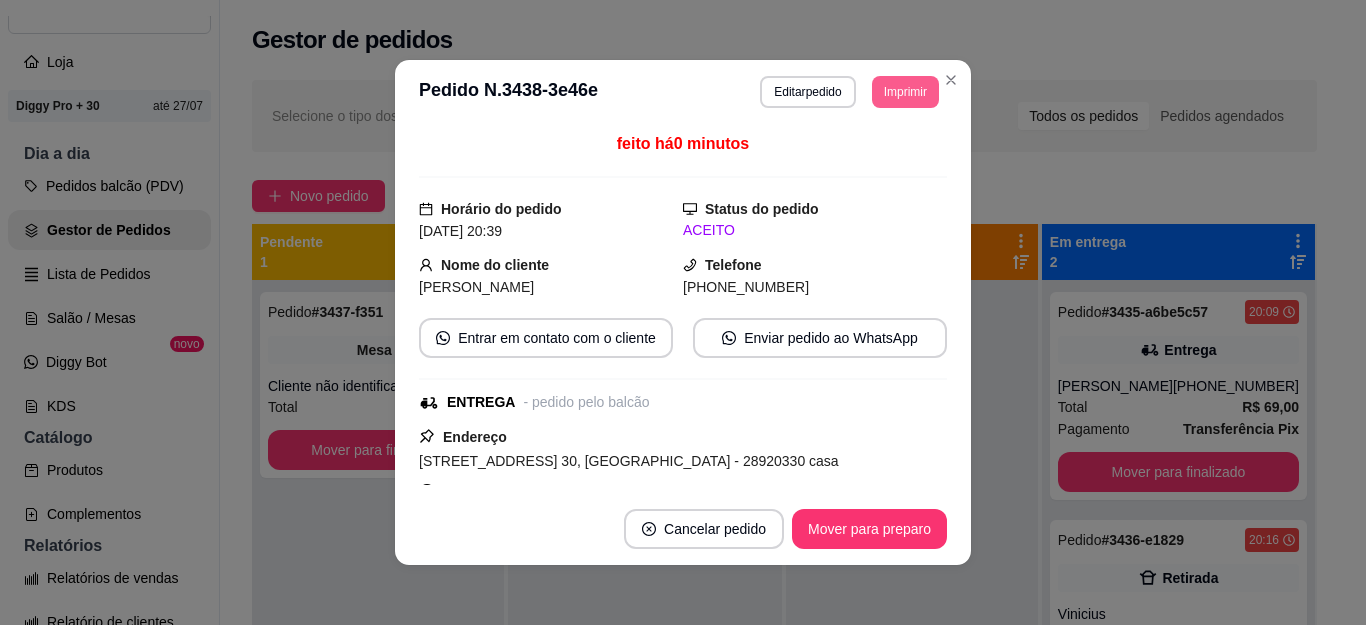click on "Imprimir" at bounding box center (905, 92) 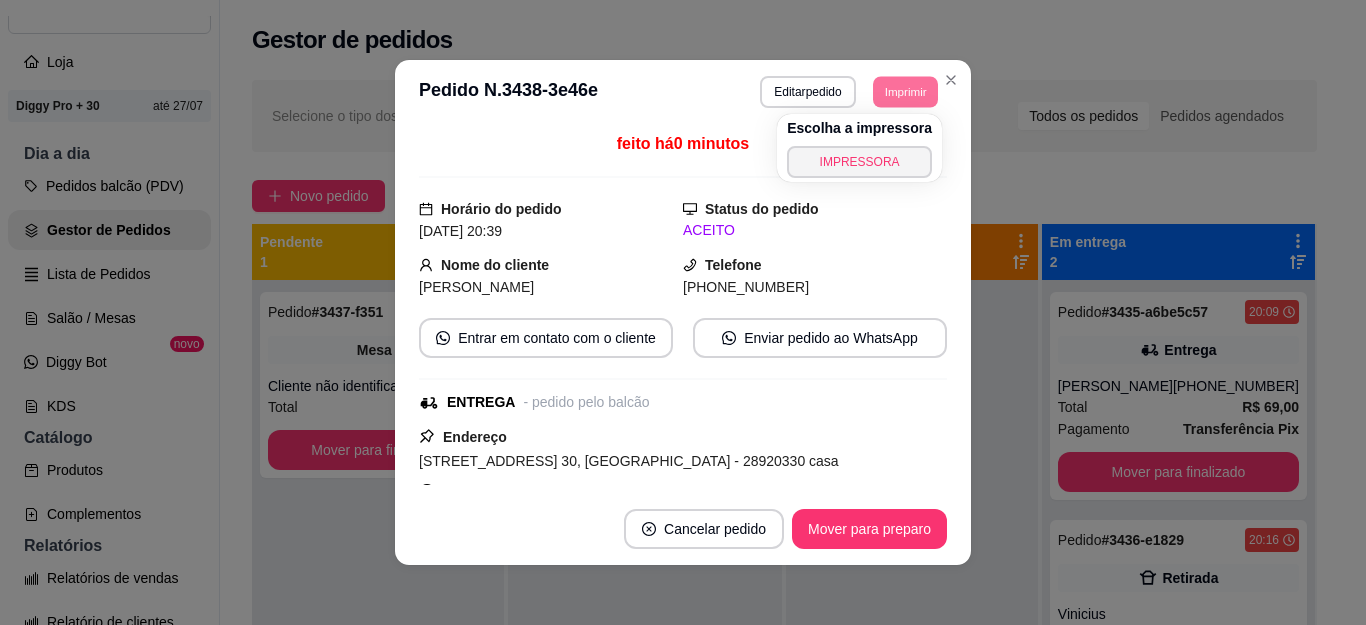 click on "IMPRESSORA" at bounding box center (859, 162) 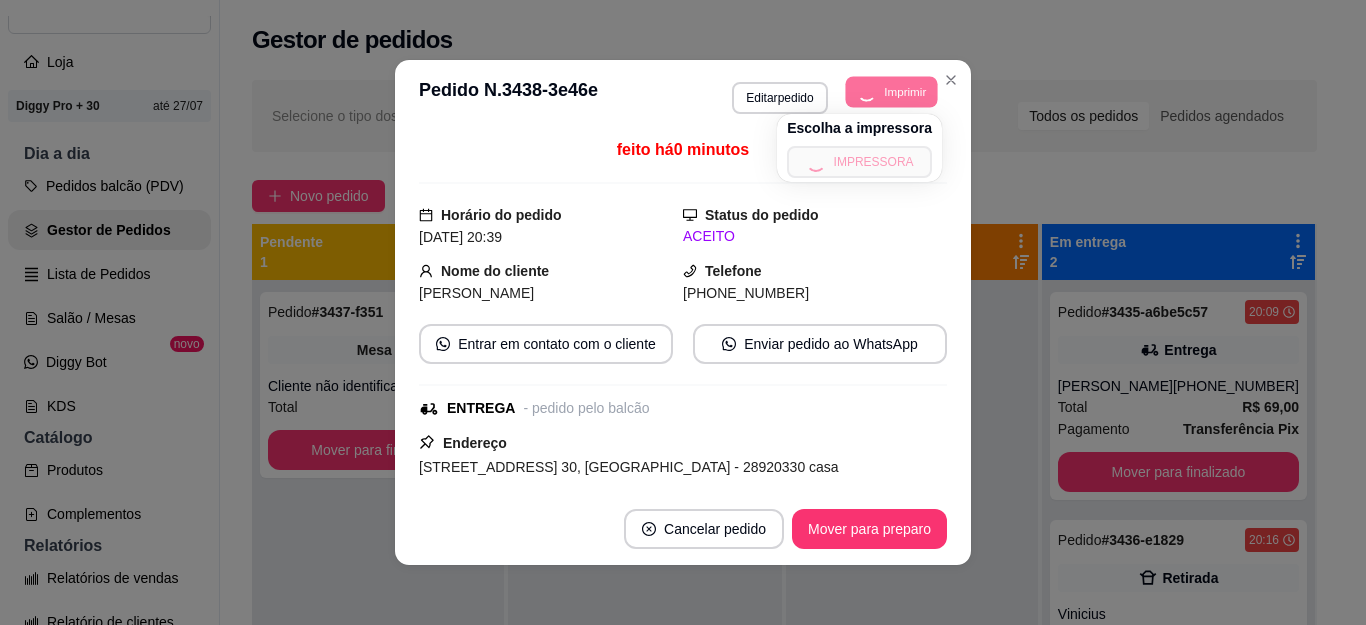 click on "Escolha a impressora IMPRESSORA" at bounding box center (859, 148) 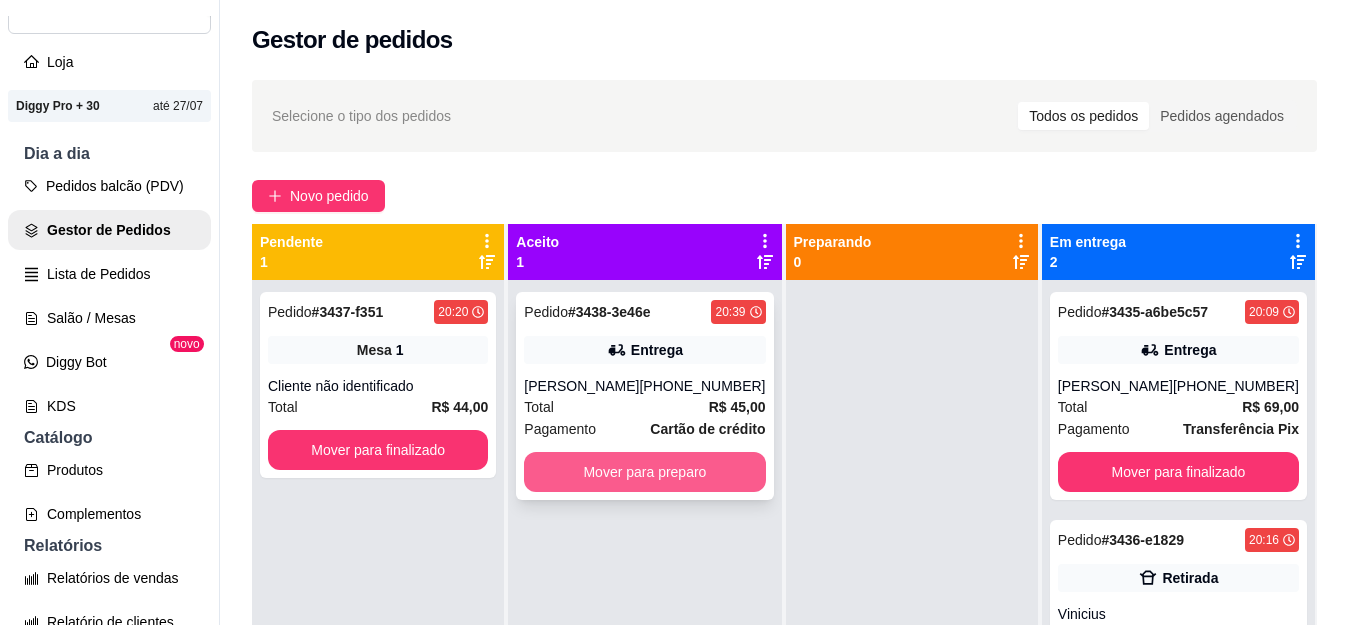 click on "Mover para preparo" at bounding box center [644, 472] 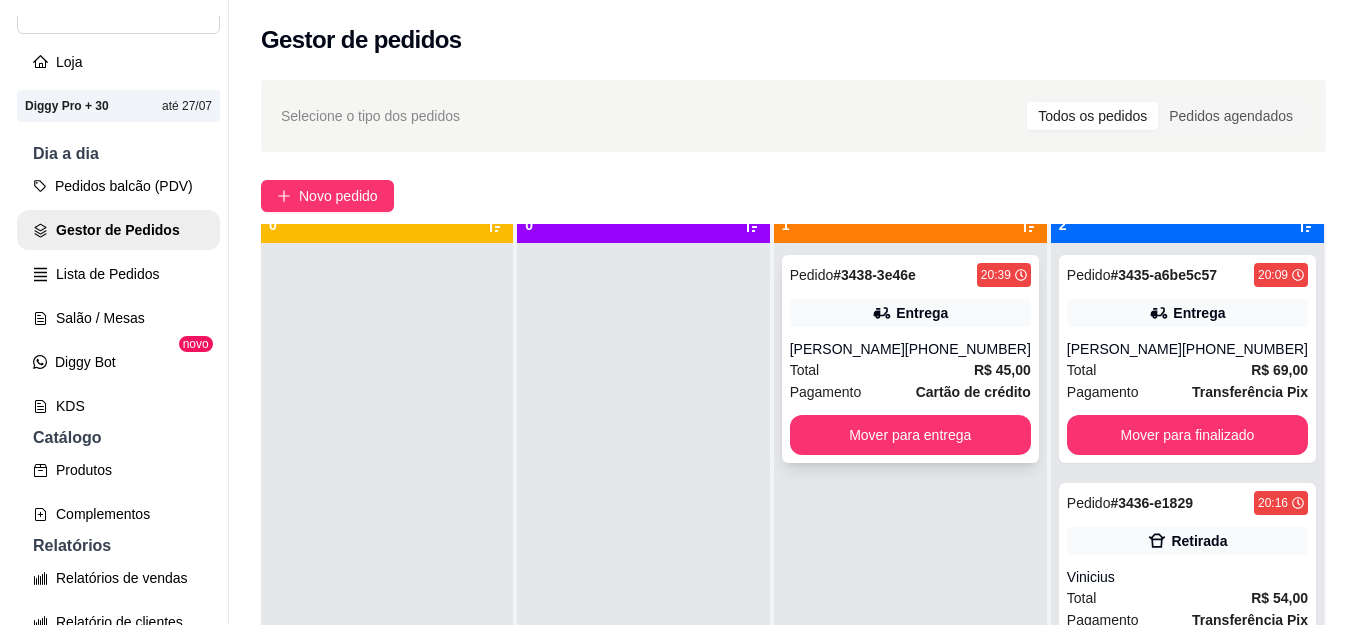 scroll, scrollTop: 56, scrollLeft: 0, axis: vertical 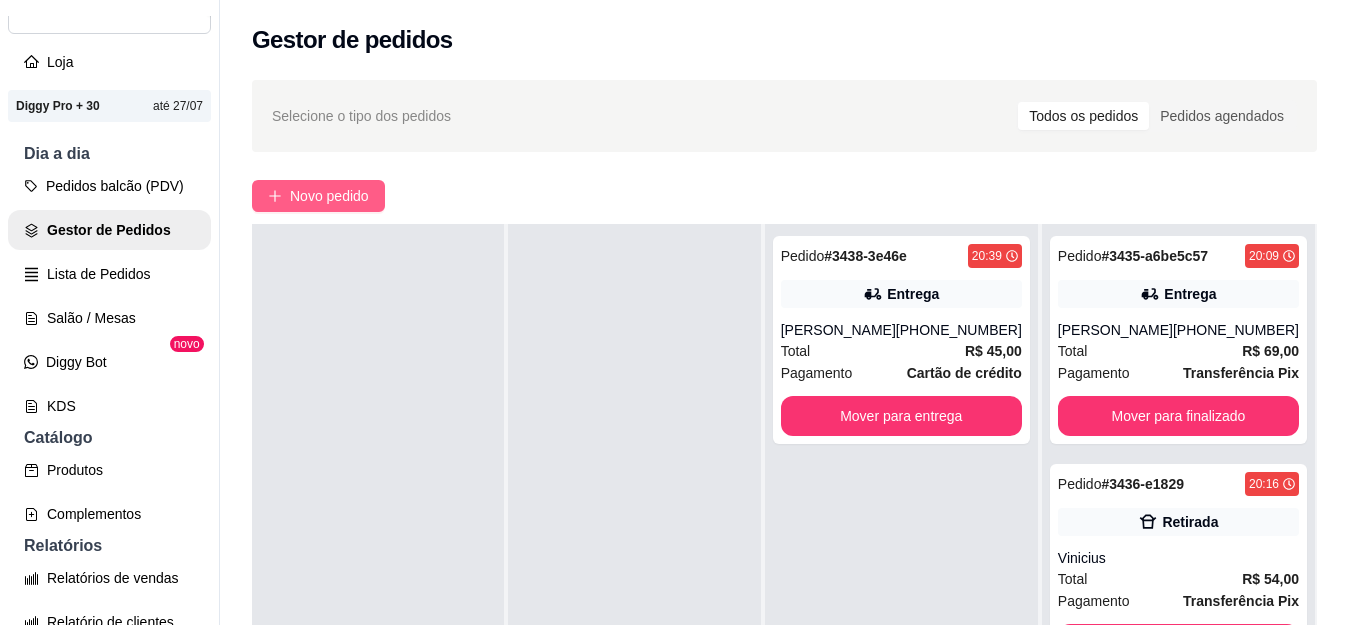 click on "Novo pedido" at bounding box center (329, 196) 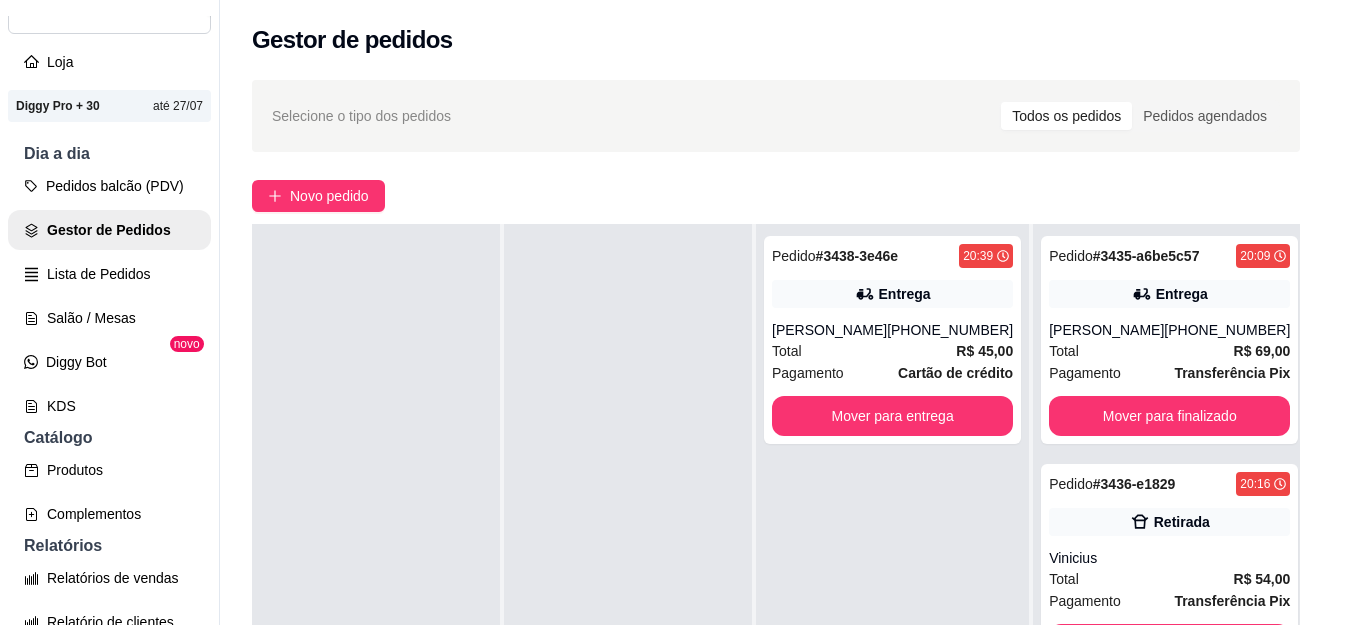 click on "Item avulso Pizza Grande + Coca 1,5L Grande a partir de     R$ 55,00 Pizza Gigante  + Media Doce Gigante a partir de     R$ 95,00 Pizza + Refrigerante Pizza Família + Refrigerante 2lt a partir de     R$ 59,99 Pizza Gigante + Refrigerante 2lt a partir de     R$ 69,99 PIZZAS SALGADAS Grande 35 cm a partir de     R$ 34,00 Família 40 cm a partir de     R$ 44,00 Gigante 45 cm a partir de     R$ 54,00 PIZZAS DOCES Grande a partir de     R$ 36,00 Familia a partir de     R$ 46,00 Gigante a partir de     R$ 56,00 Promoções Imperdíveis Pizza De 30 Cm   R$ 25,00 R$ 20,00 0 Pizza Calabresa 30cm - 8 fatias   R$ 24,99 0 COMBO X-TUDO   R$ 18,00 0 COMBO HAMBURGUER   R$ 10,00 0 LANCHES 2 - HAMBURGUER   R$ 8,00 0 1 - MISTO QUENTE   R$ 10,00 0 3 - X-BURGUER   R$ 11,00 0 4 - X-PRESUNTO   R$ 12,00 0 5 - X-EGG BURGUER   R$ 13,00 0 12 - X-CALABRESA   R$ 14,00 0 7 - X-FRANGO   R$ 14,00 0 6 - X-BACON   R$ 14,00 0 10 - X-BACON CHEDAR   R$ 15,00 0 8 - X-EGG FRANGO   R$ 16,00 0 9 - X-EGG BACON   R$ 16,00 0" at bounding box center [458, 392] 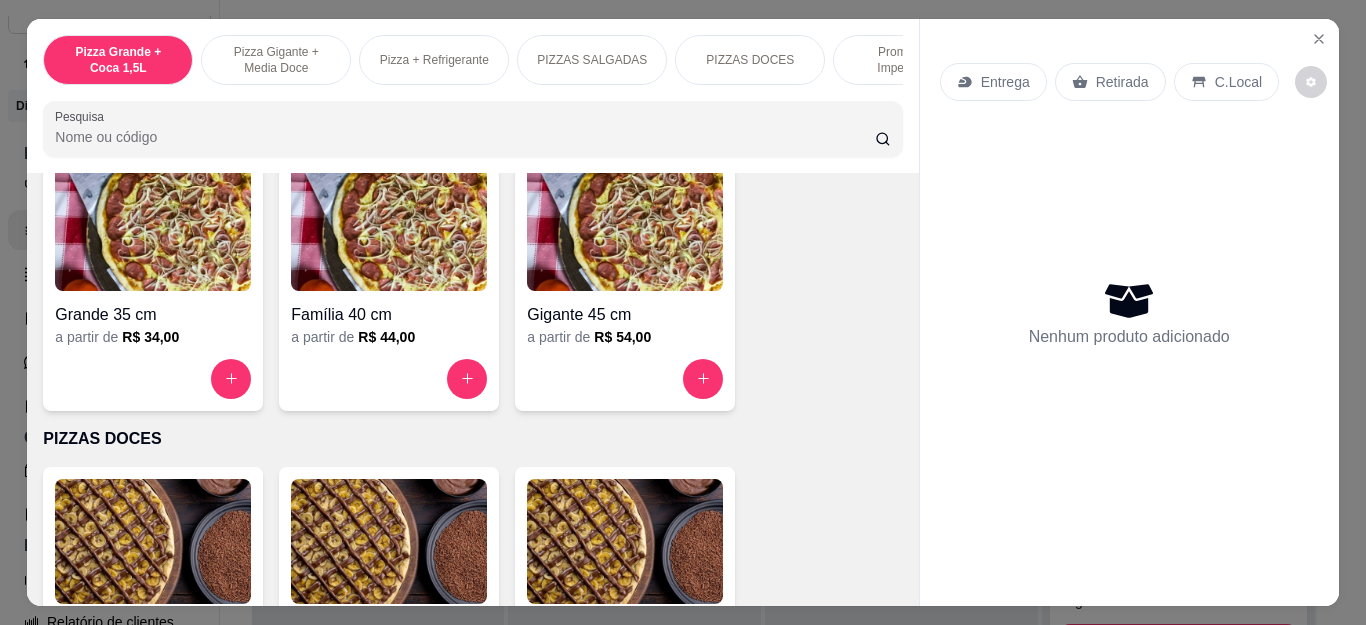 scroll, scrollTop: 1100, scrollLeft: 0, axis: vertical 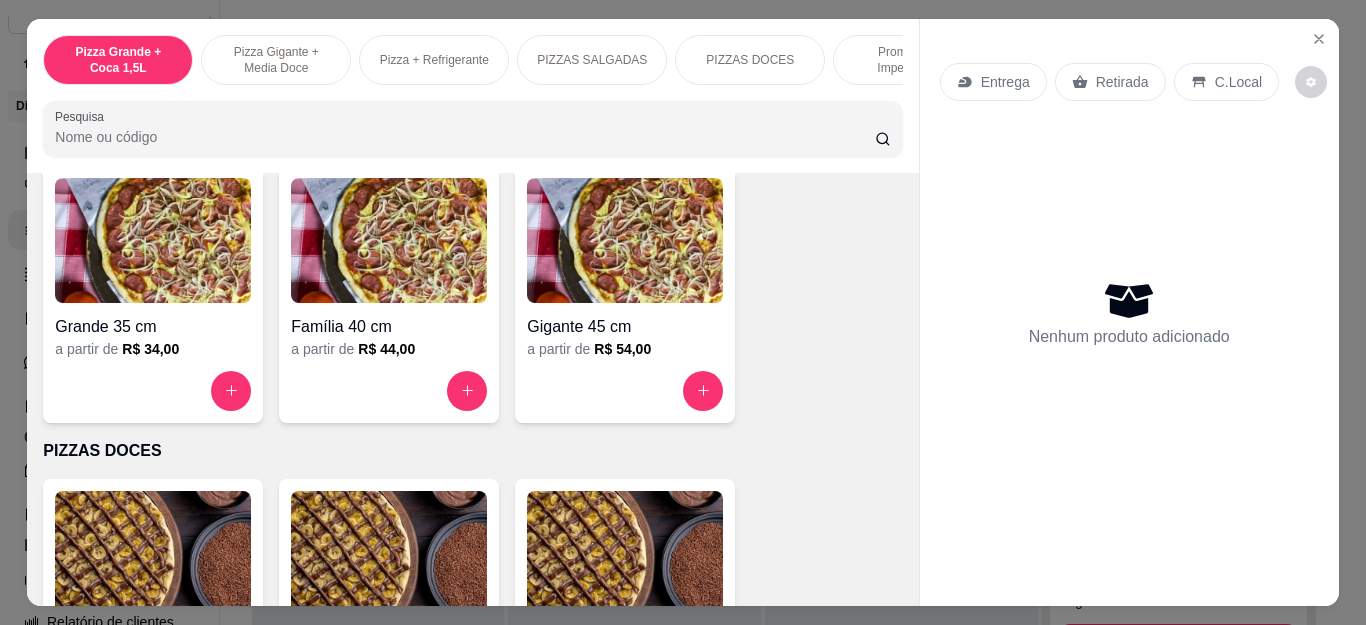 click at bounding box center (625, 391) 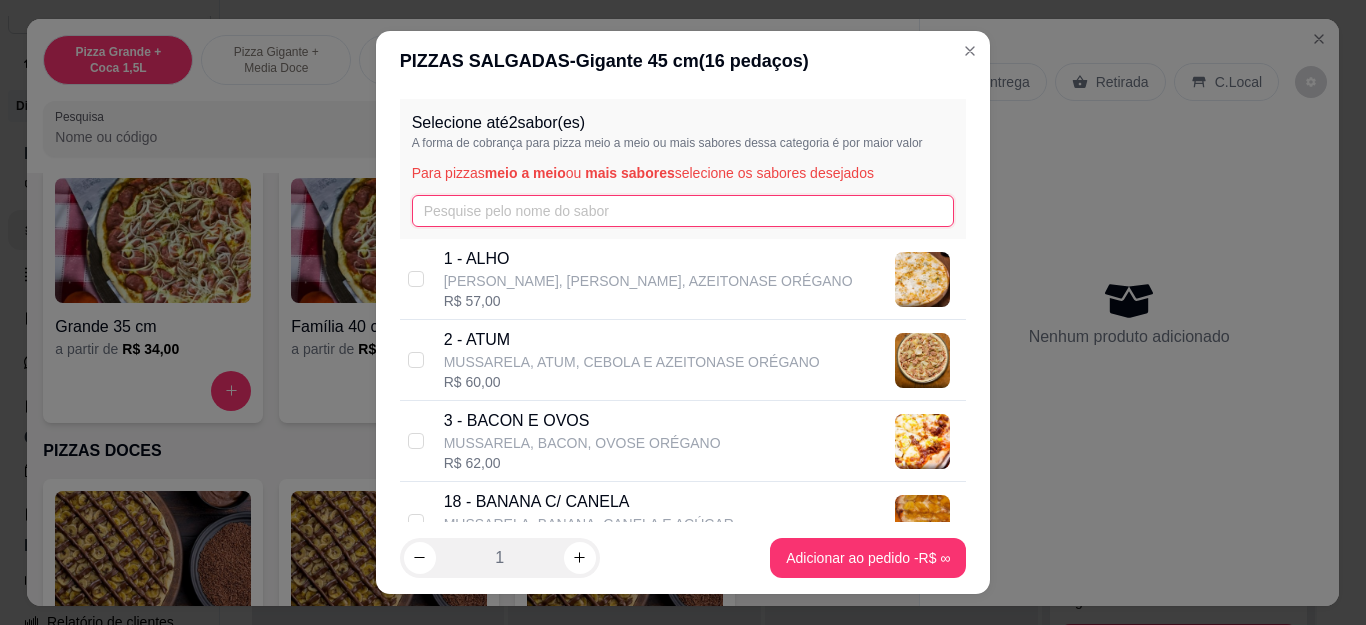 click at bounding box center [683, 211] 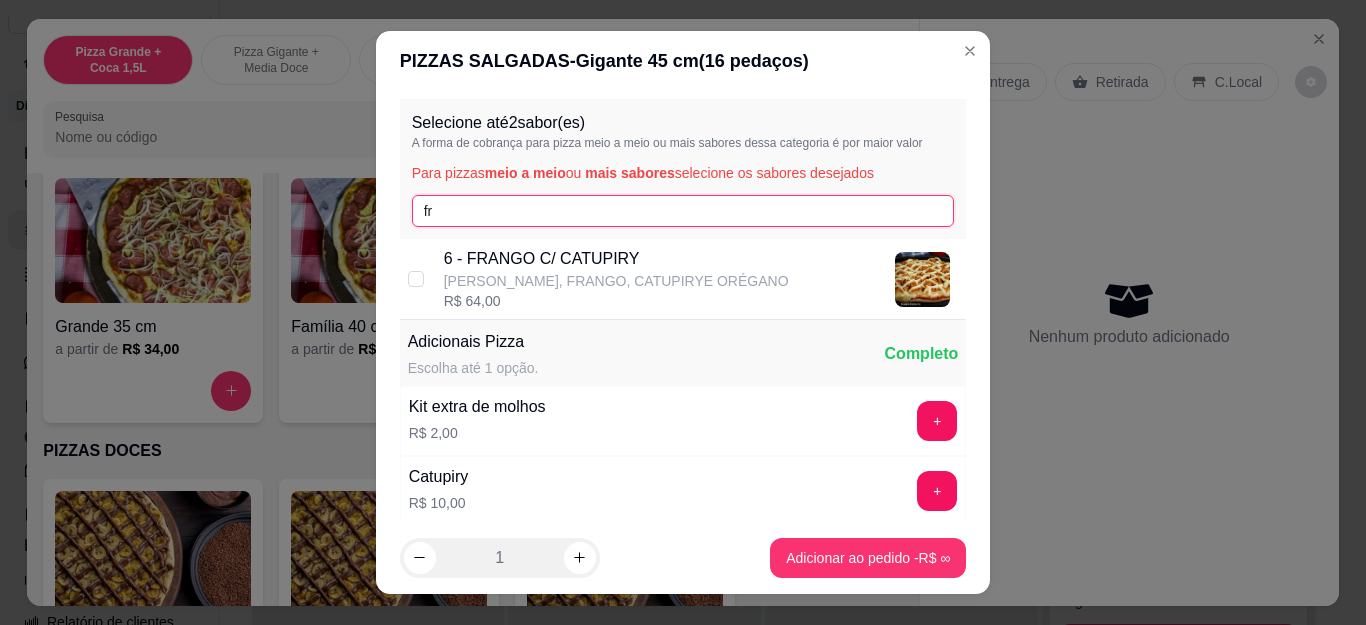 type on "fr" 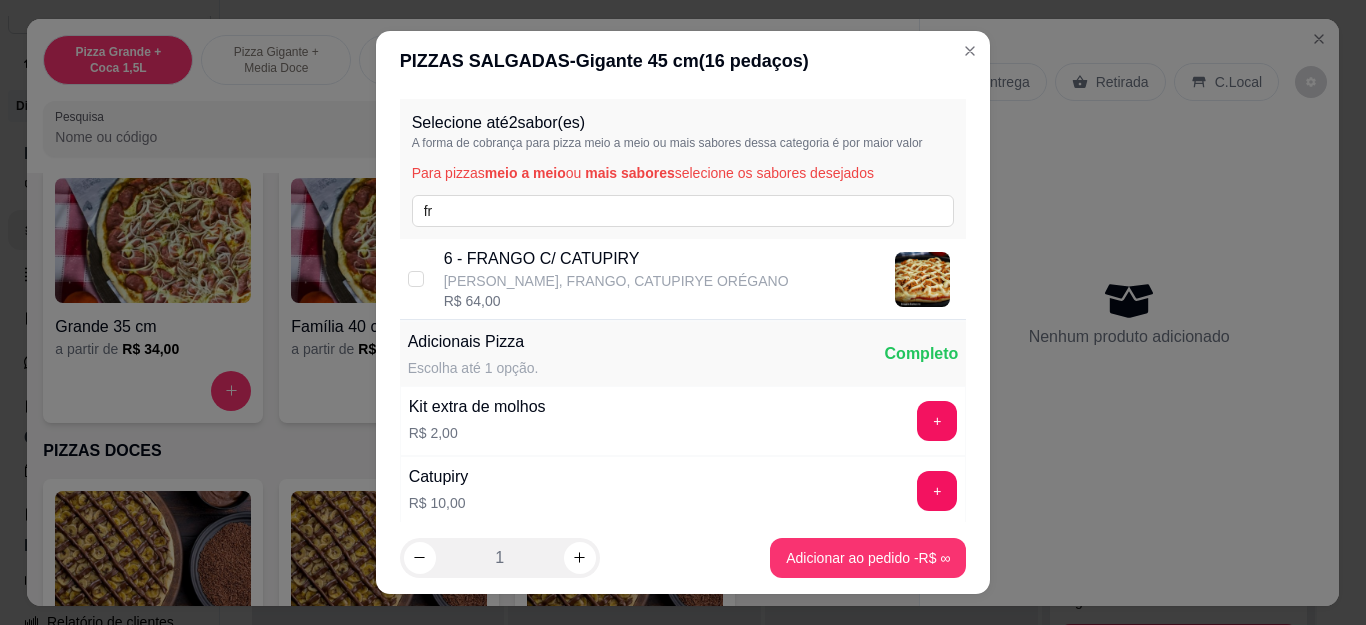 click on "6 - FRANGO C/ CATUPIRY" at bounding box center (616, 259) 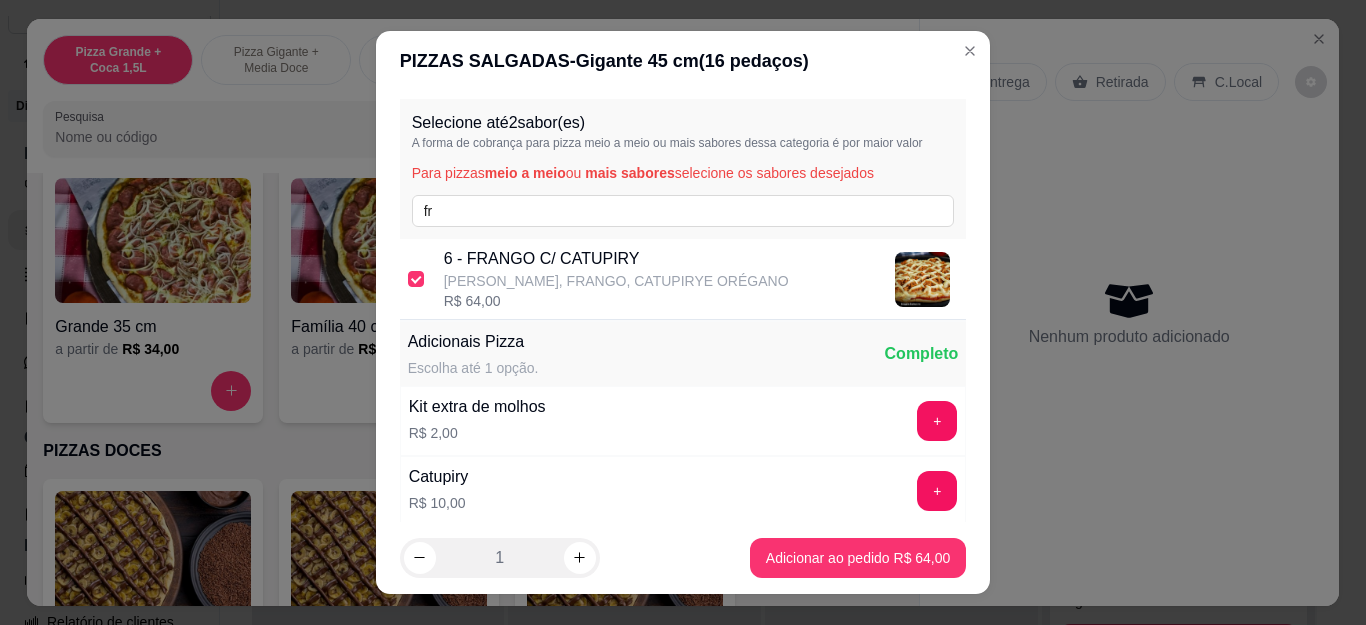 checkbox on "true" 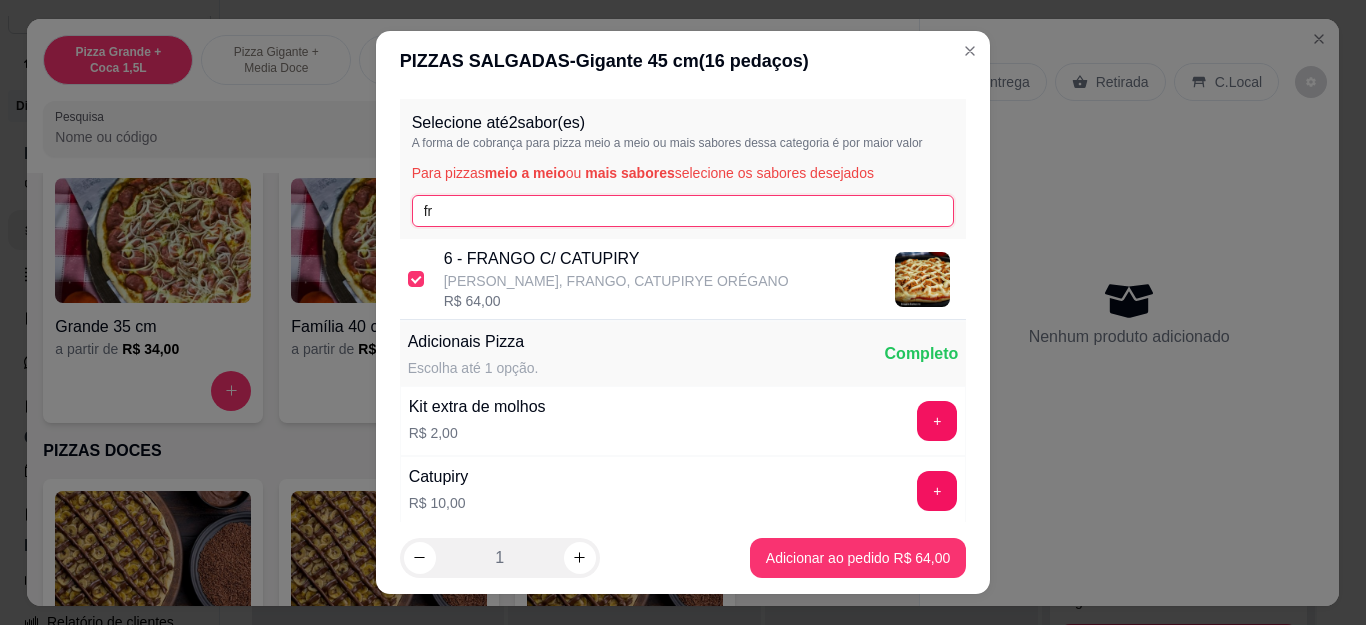 click on "fr" at bounding box center (683, 211) 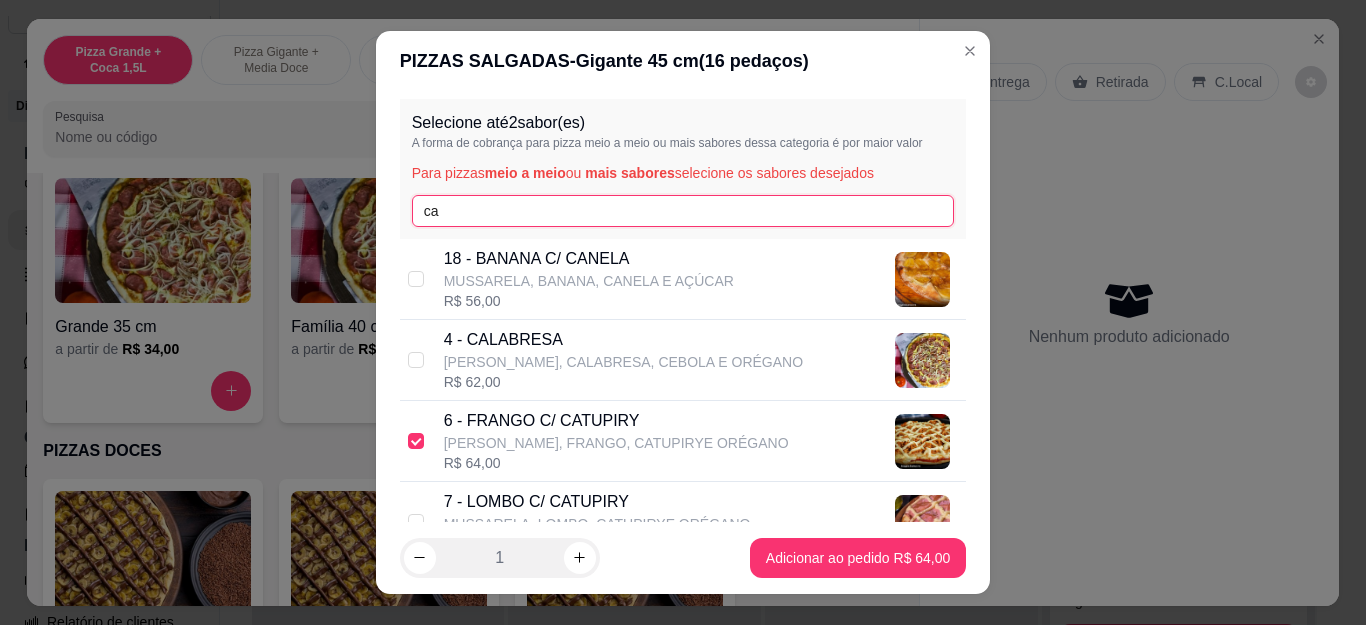 type on "ca" 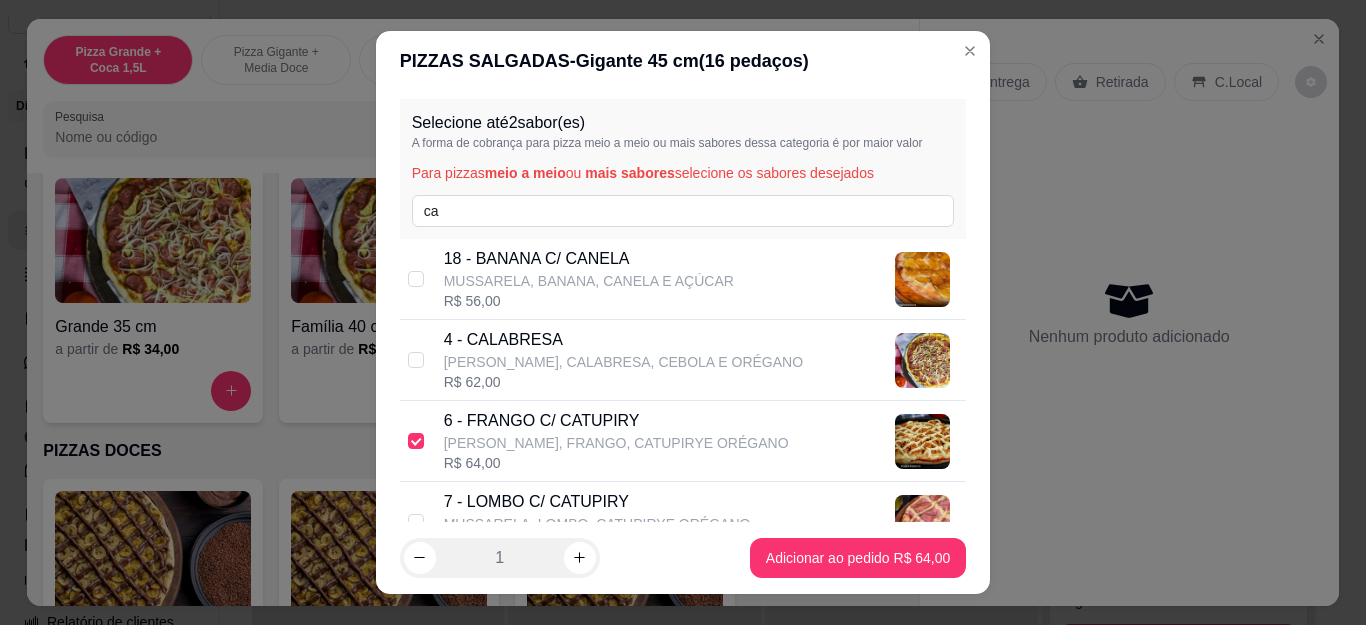 click on "MUSSARELA, BANANA, CANELA E AÇÚCAR" at bounding box center (589, 281) 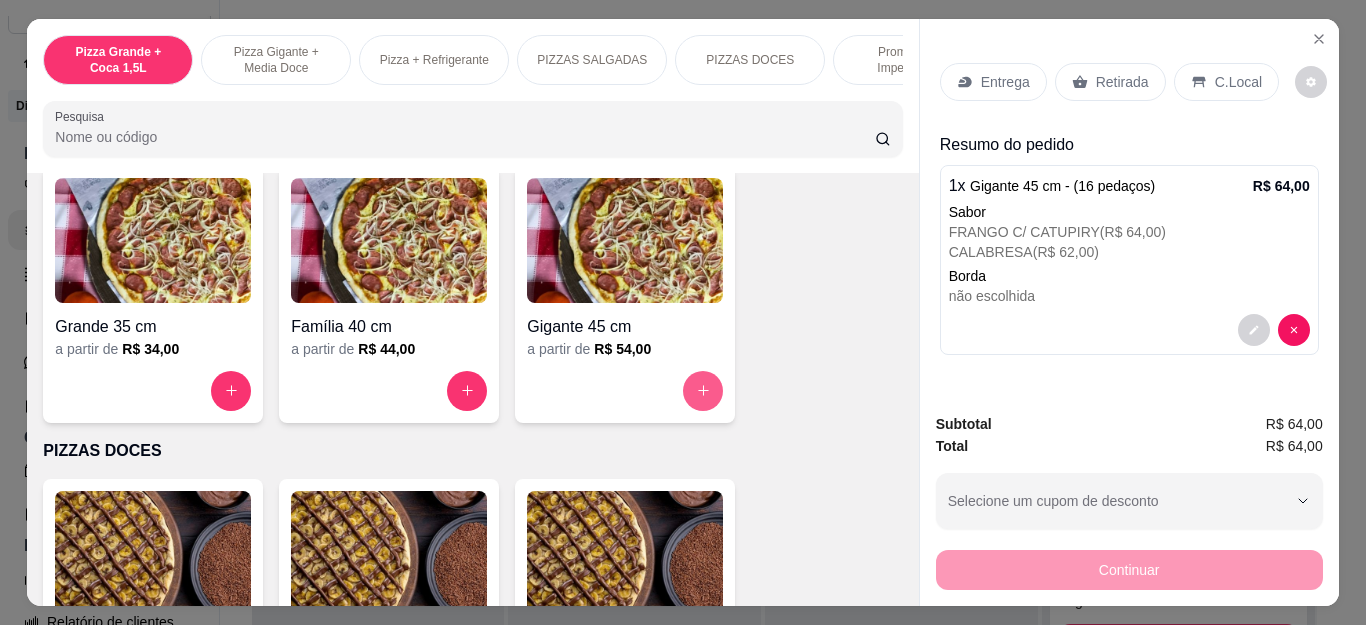 click 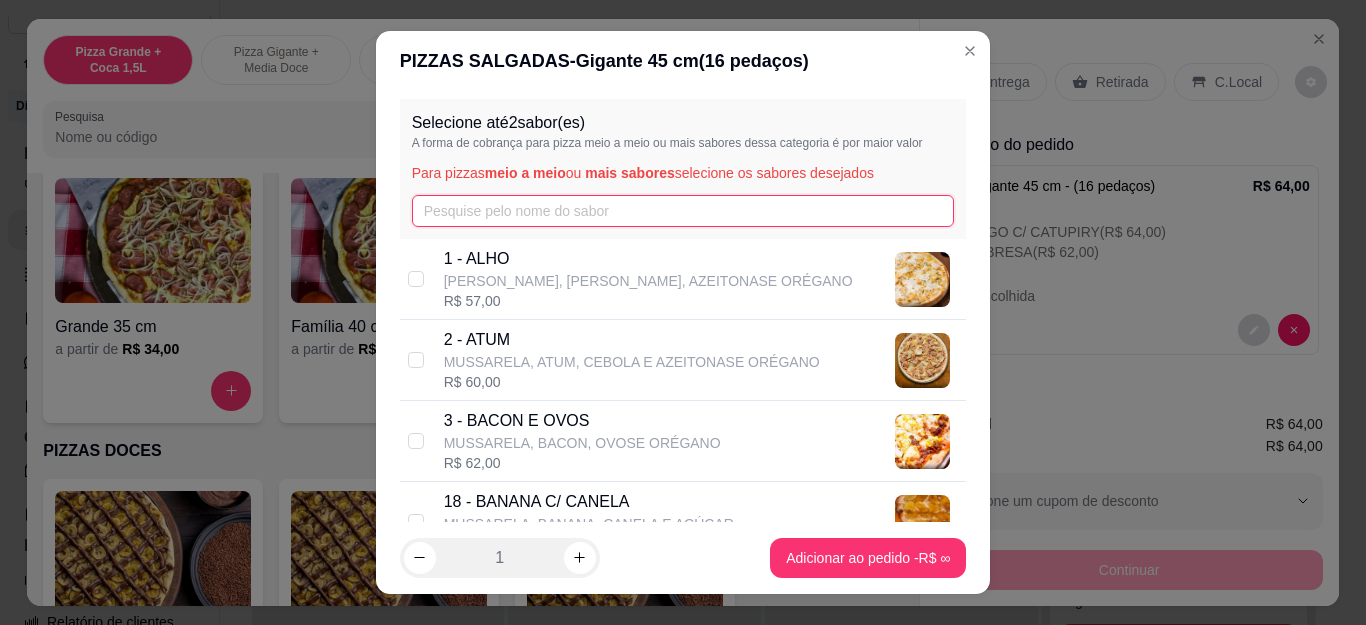 click at bounding box center [683, 211] 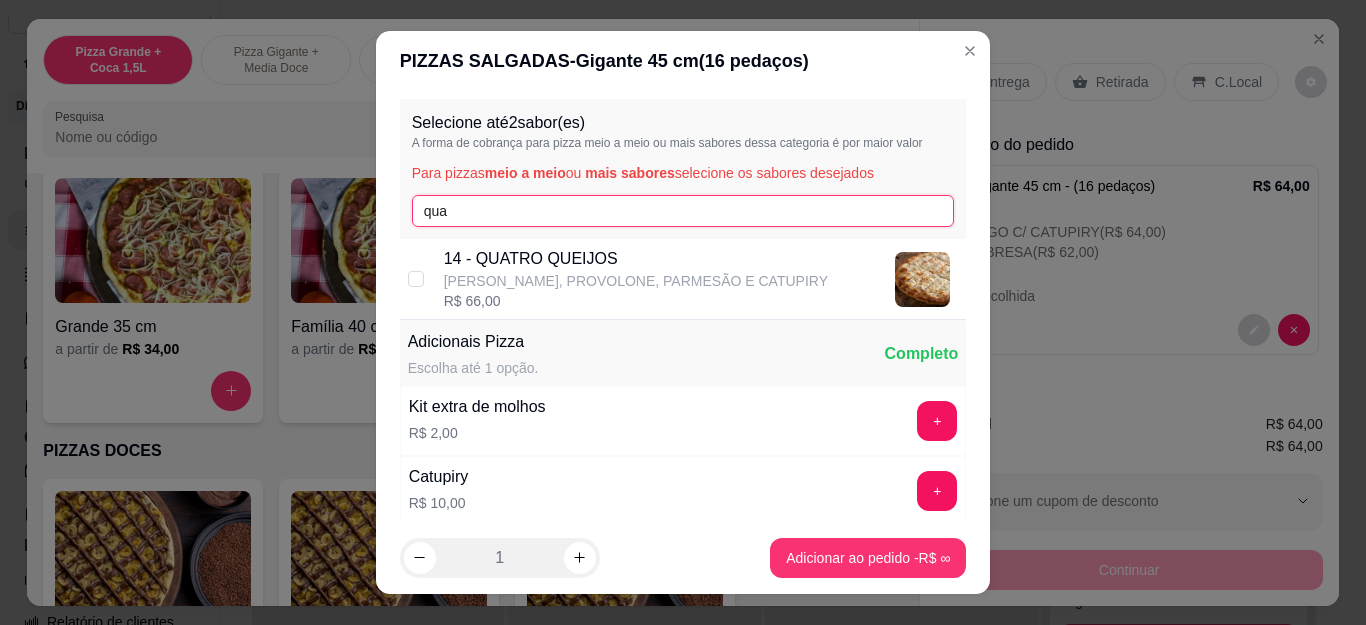 type on "qua" 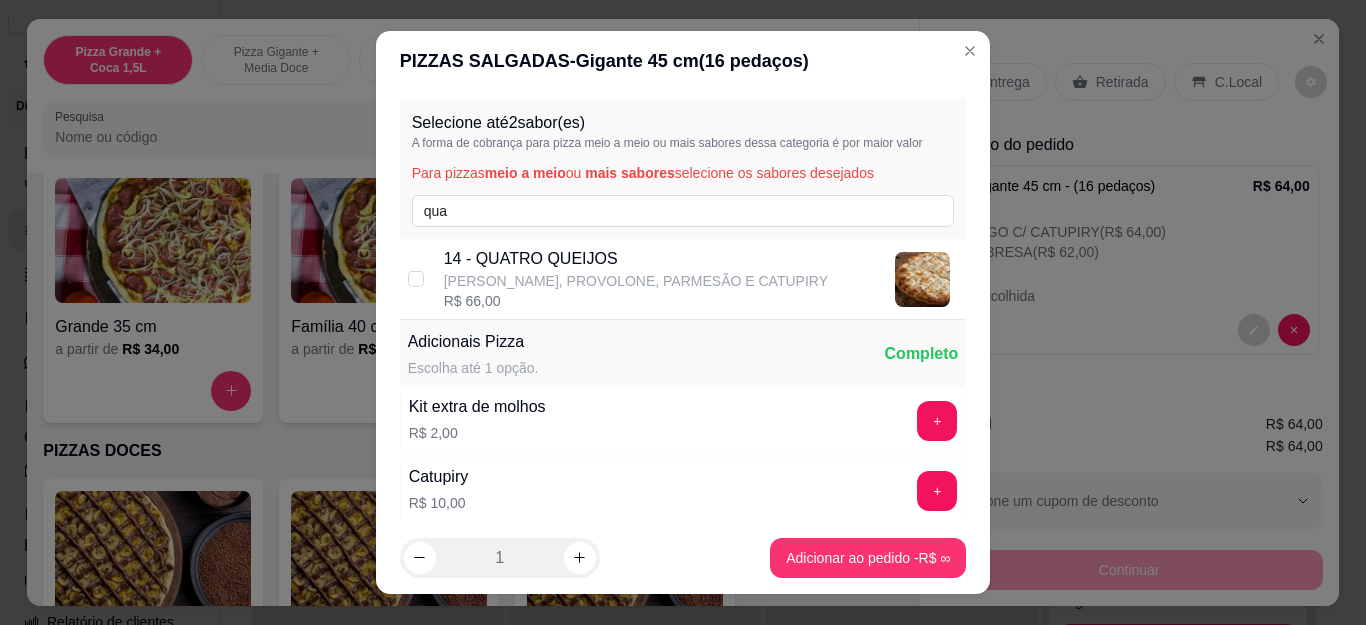 click on "14 - QUATRO QUEIJOS MUSSARELA, PROVOLONE, PARMESÃO E CATUPIRY R$ 66,00" at bounding box center [683, 279] 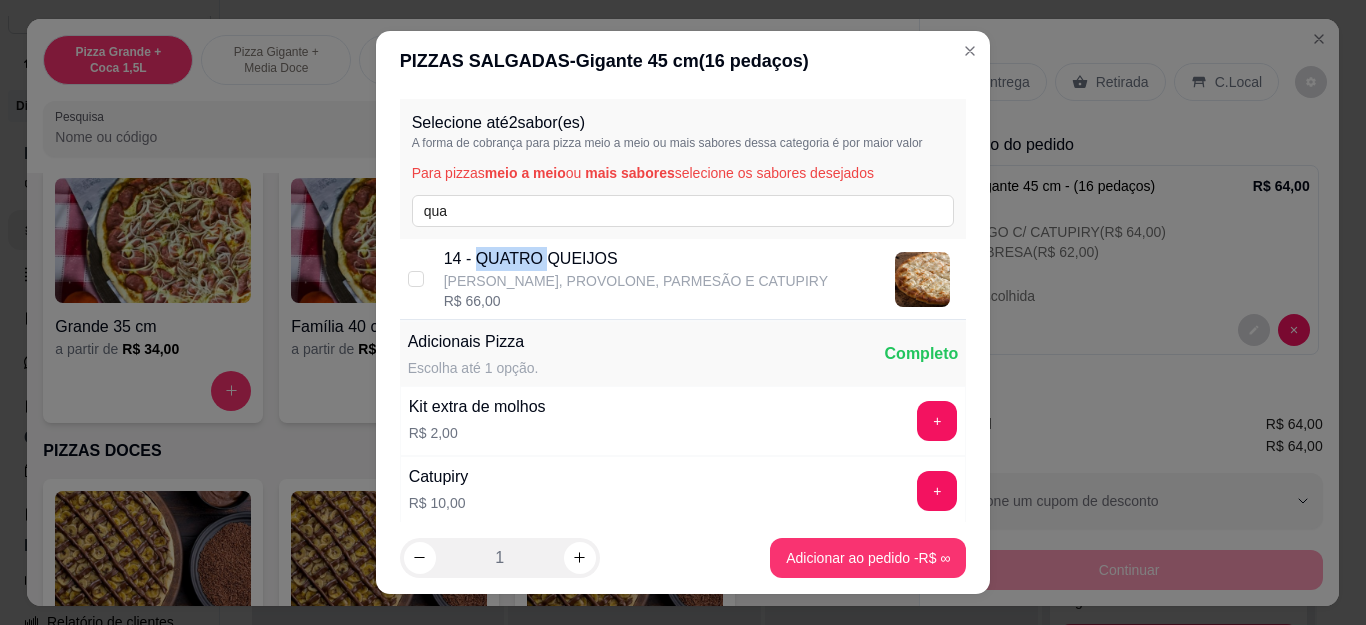 click on "14 - QUATRO QUEIJOS" at bounding box center [636, 259] 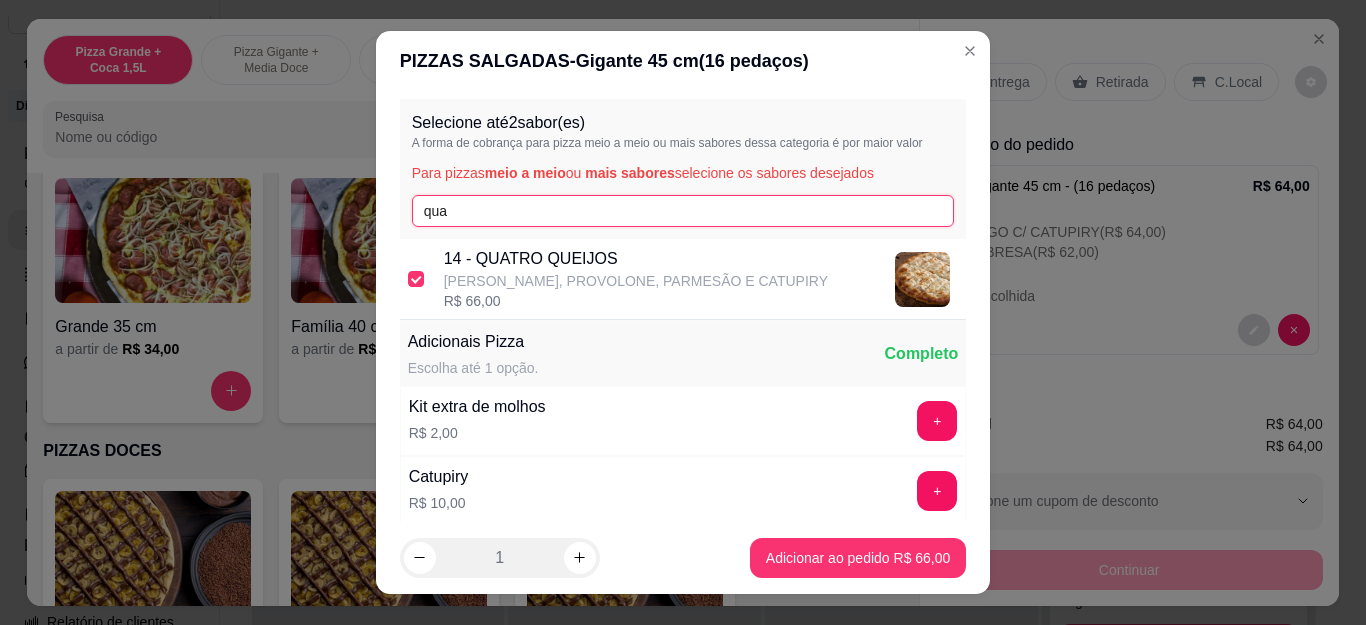 click on "qua" at bounding box center [683, 211] 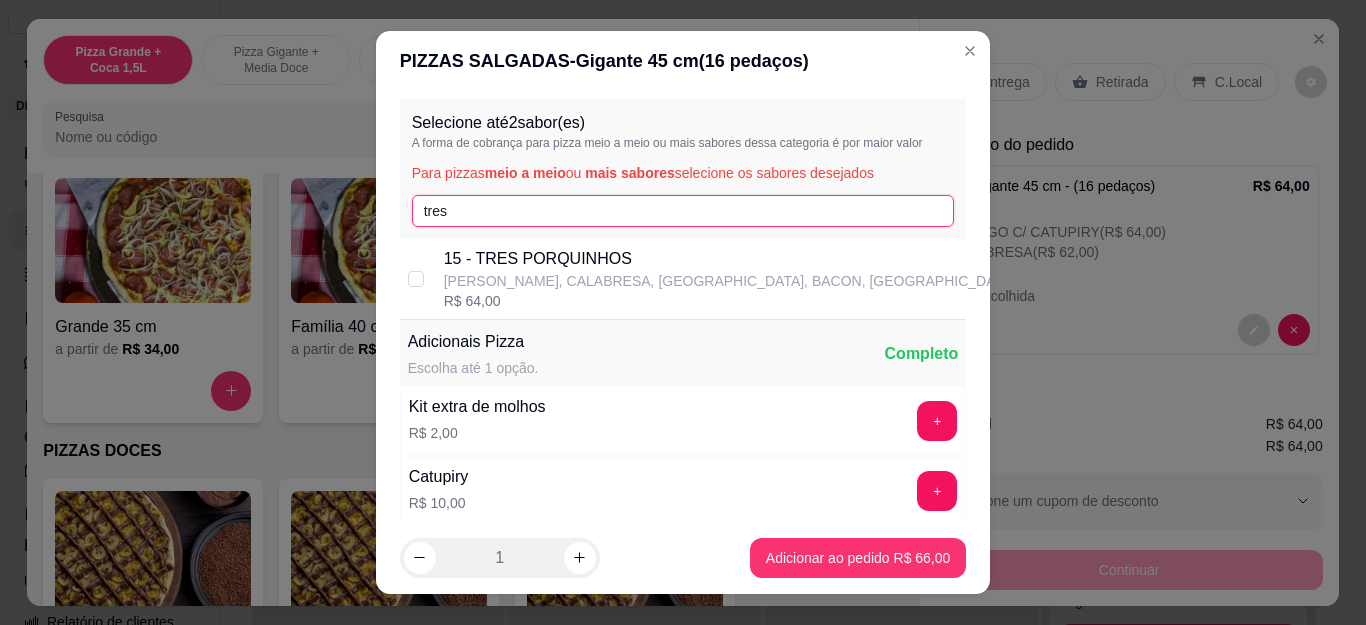 type on "tres" 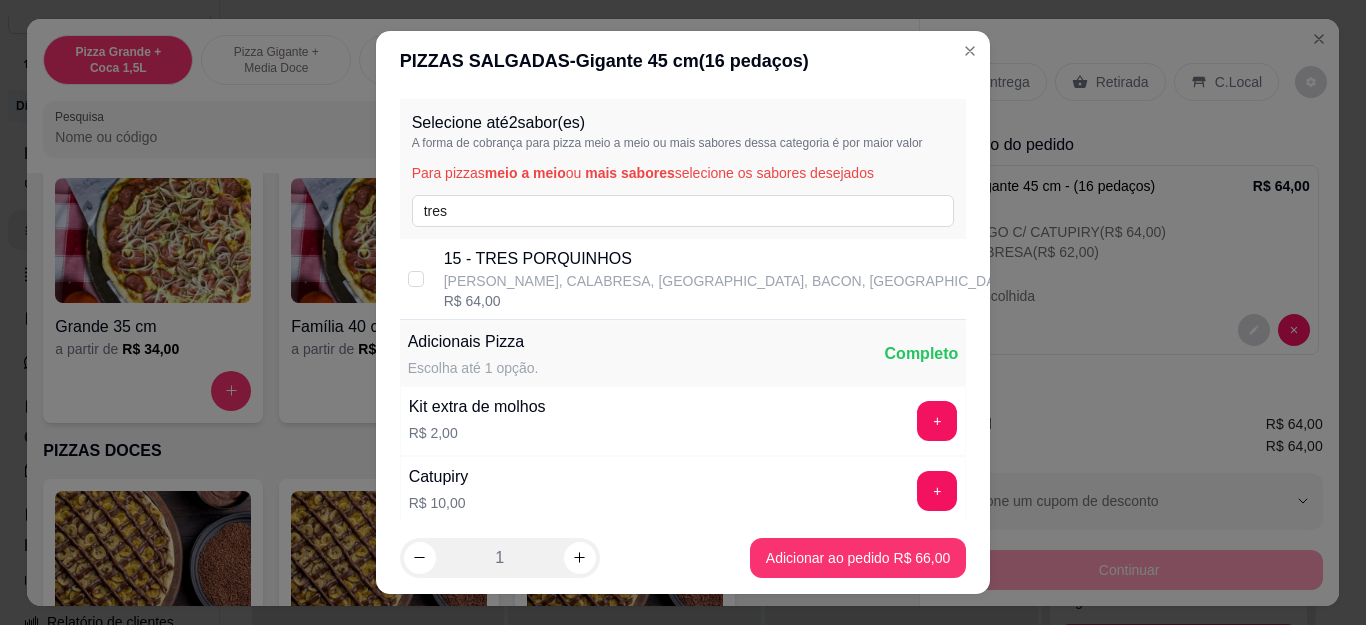 click on "15 - TRES PORQUINHOS" at bounding box center [730, 259] 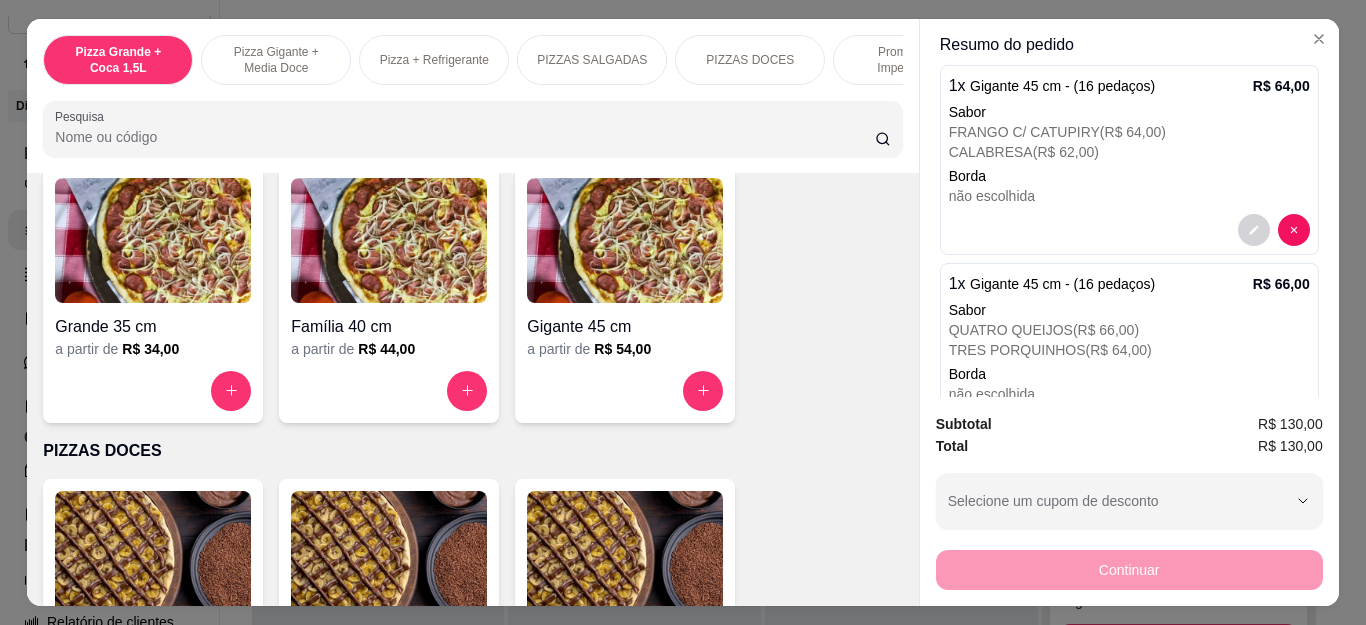 scroll, scrollTop: 0, scrollLeft: 0, axis: both 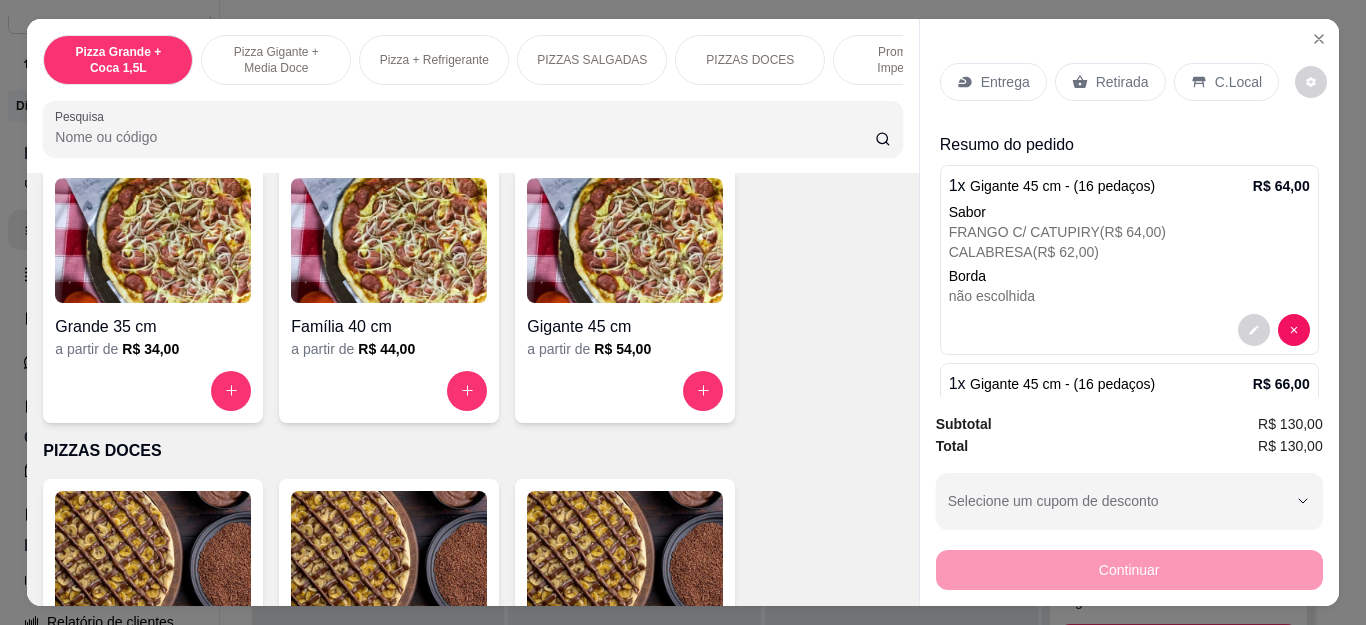 click 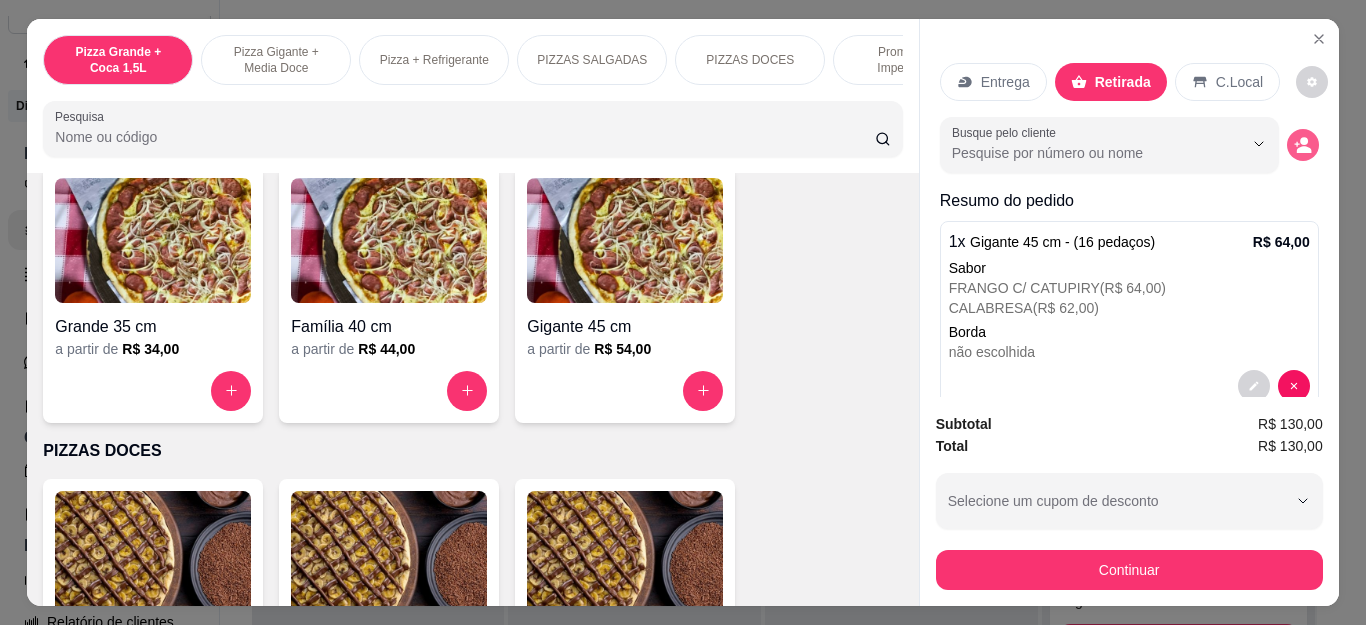 click at bounding box center [1303, 145] 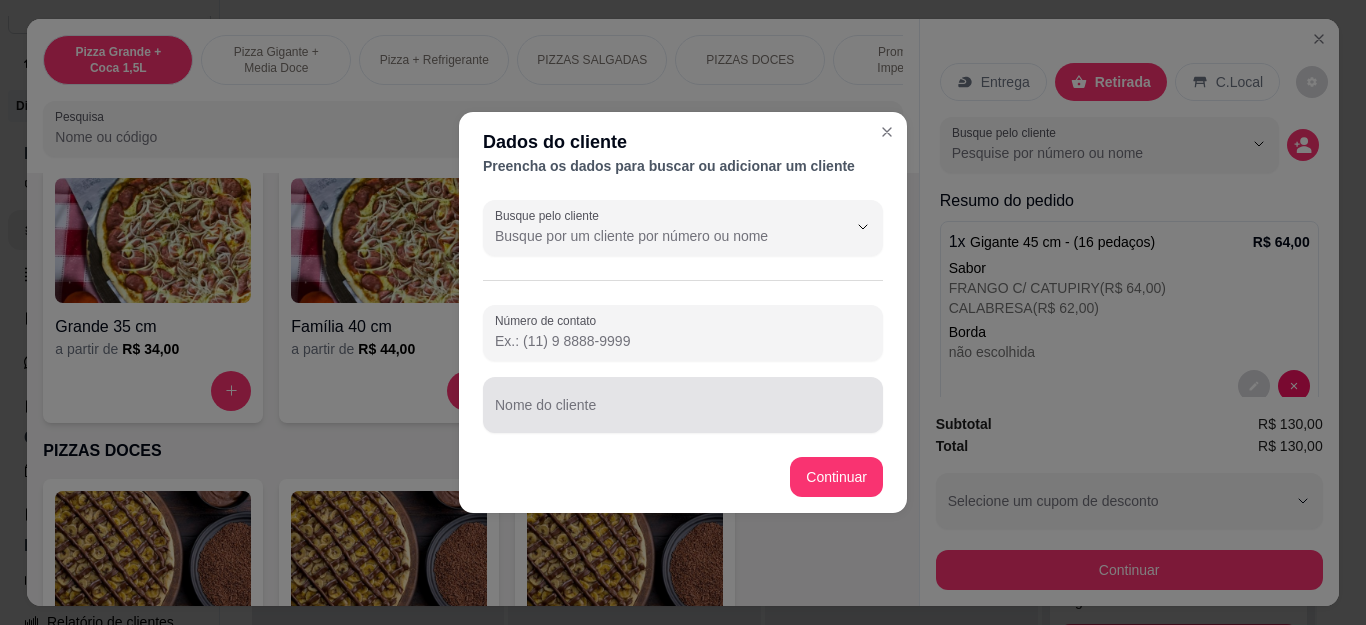 click on "Nome do cliente" at bounding box center [683, 413] 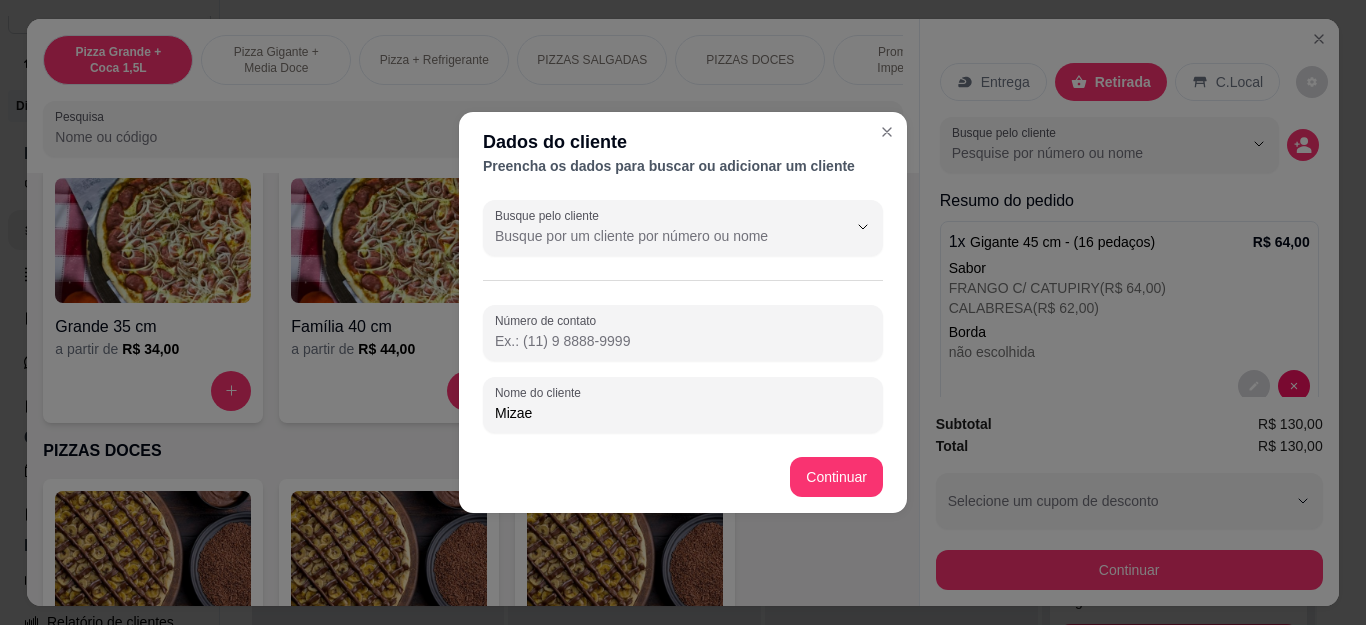 type on "Mizael" 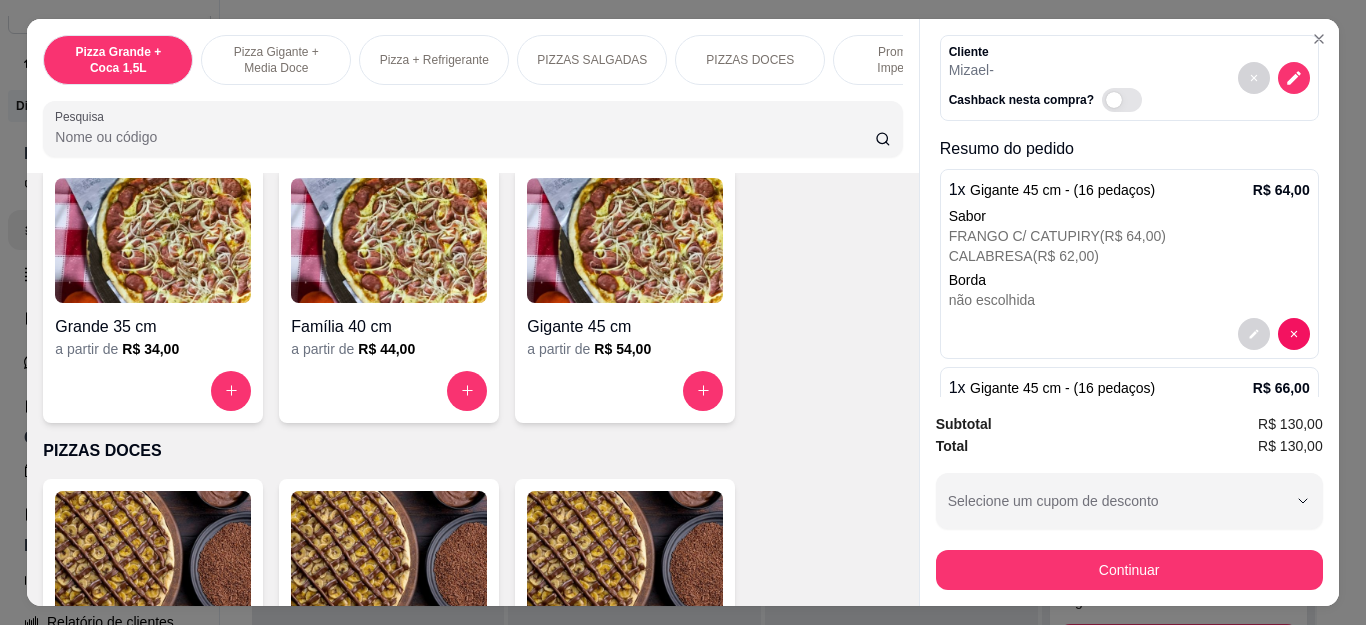 scroll, scrollTop: 269, scrollLeft: 0, axis: vertical 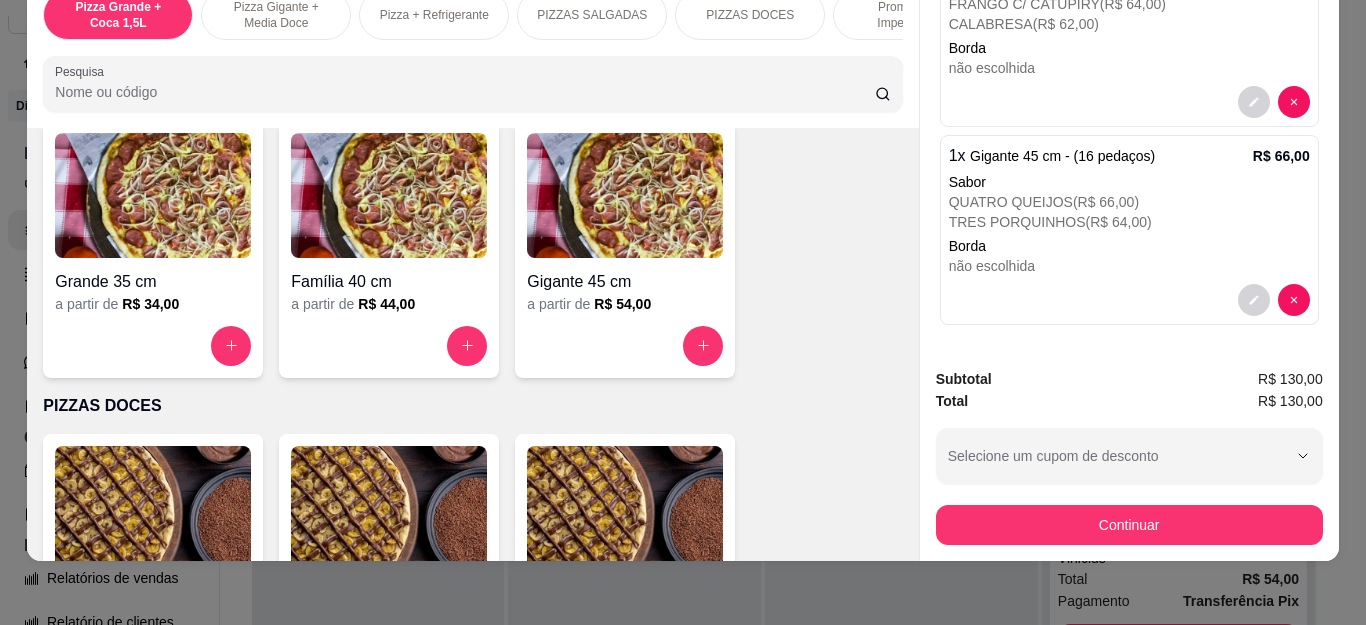 click on "Subtotal R$ 130,00 Total R$ 130,00 Selecione um cupom de desconto LISBOA5 BEMVINDO10 MEGA10 Selecione um cupom de desconto Continuar" at bounding box center (1129, 456) 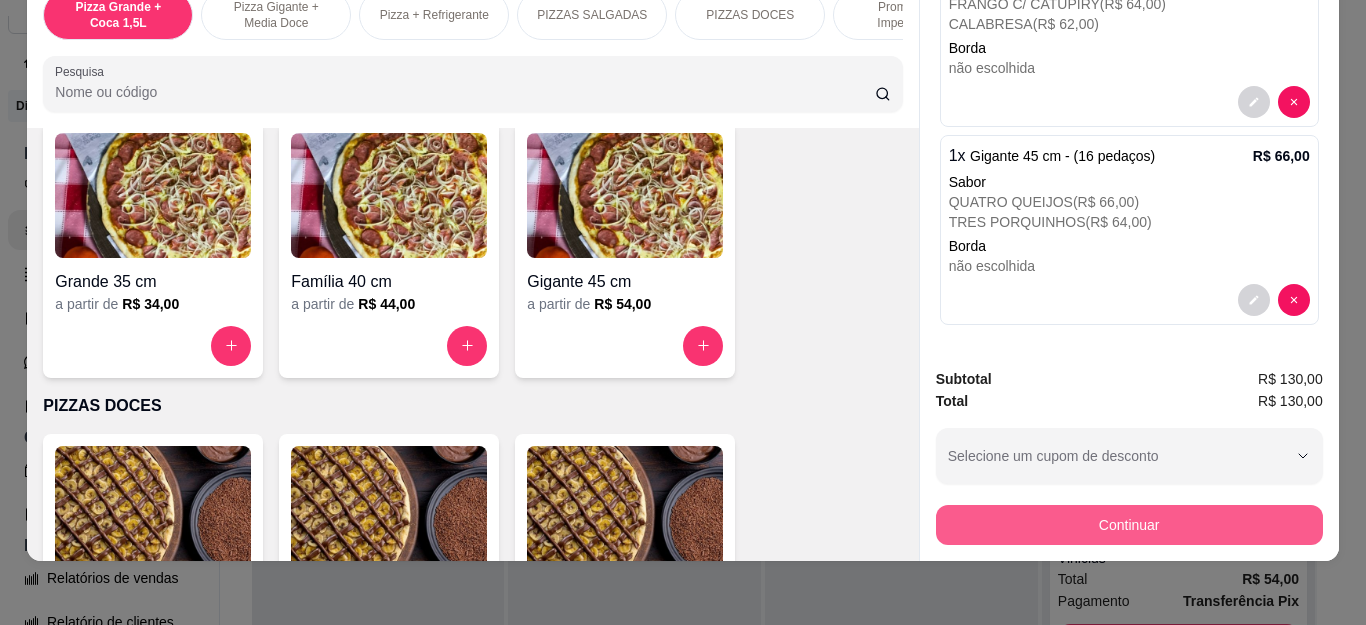 click on "Continuar" at bounding box center [1129, 525] 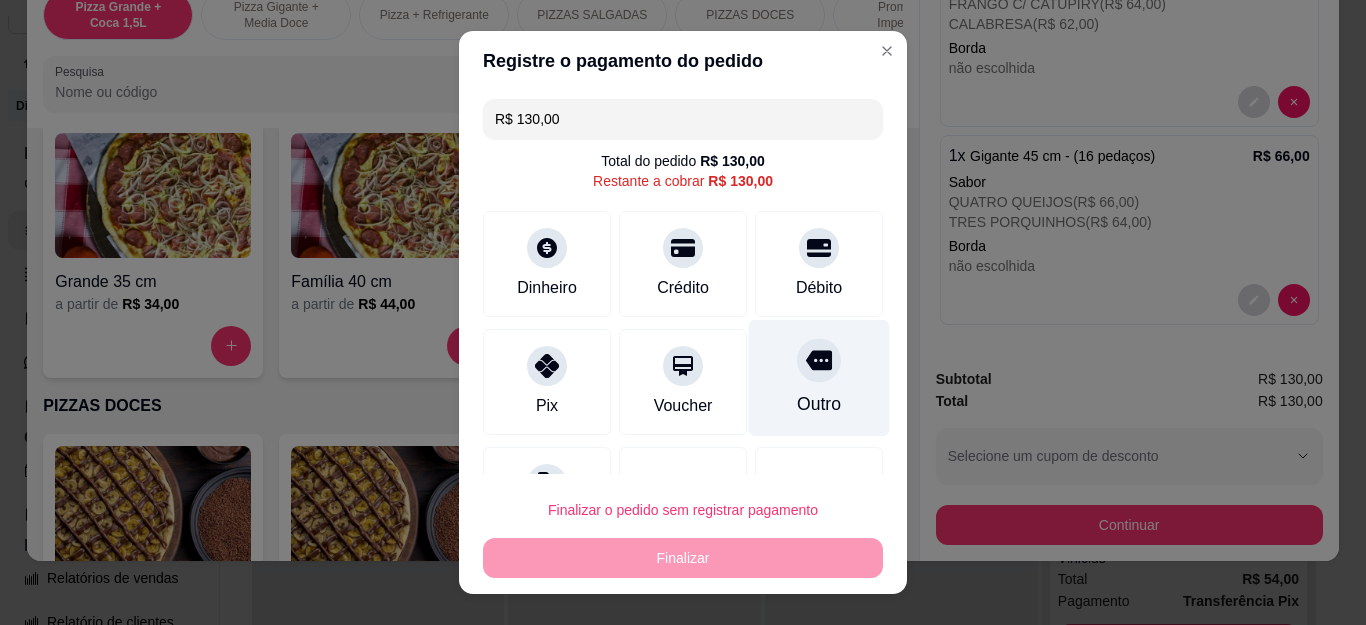 click at bounding box center [819, 361] 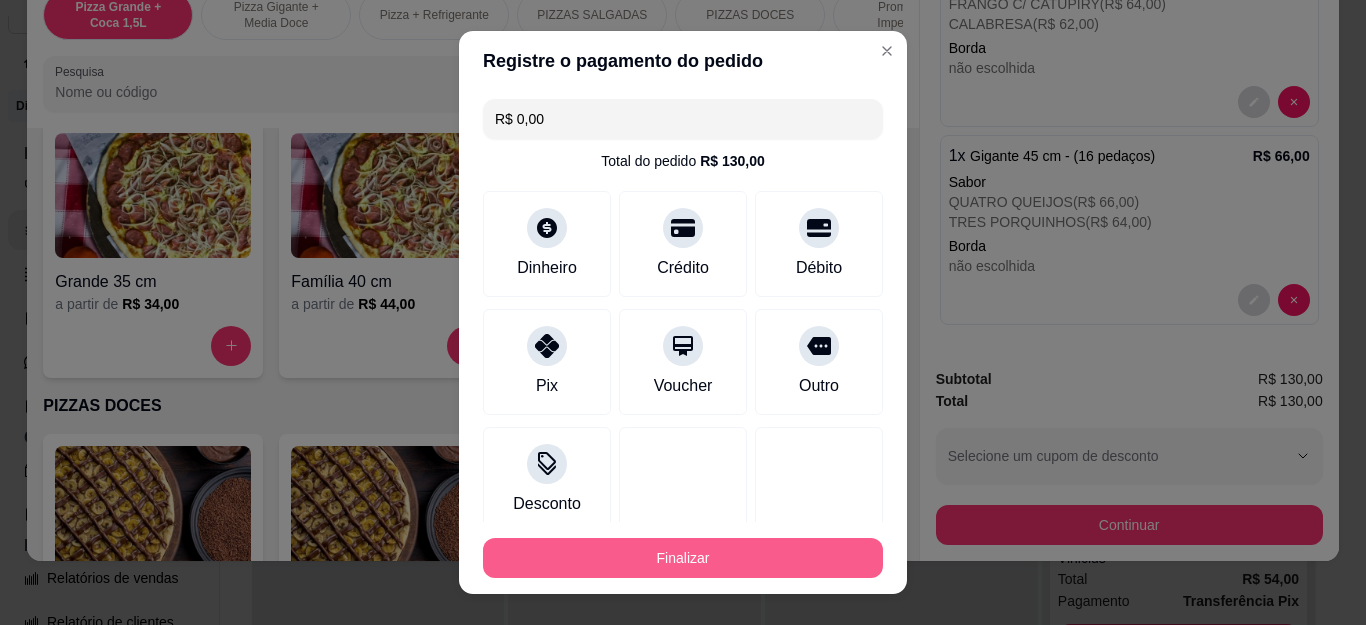 click on "Finalizar" at bounding box center (683, 558) 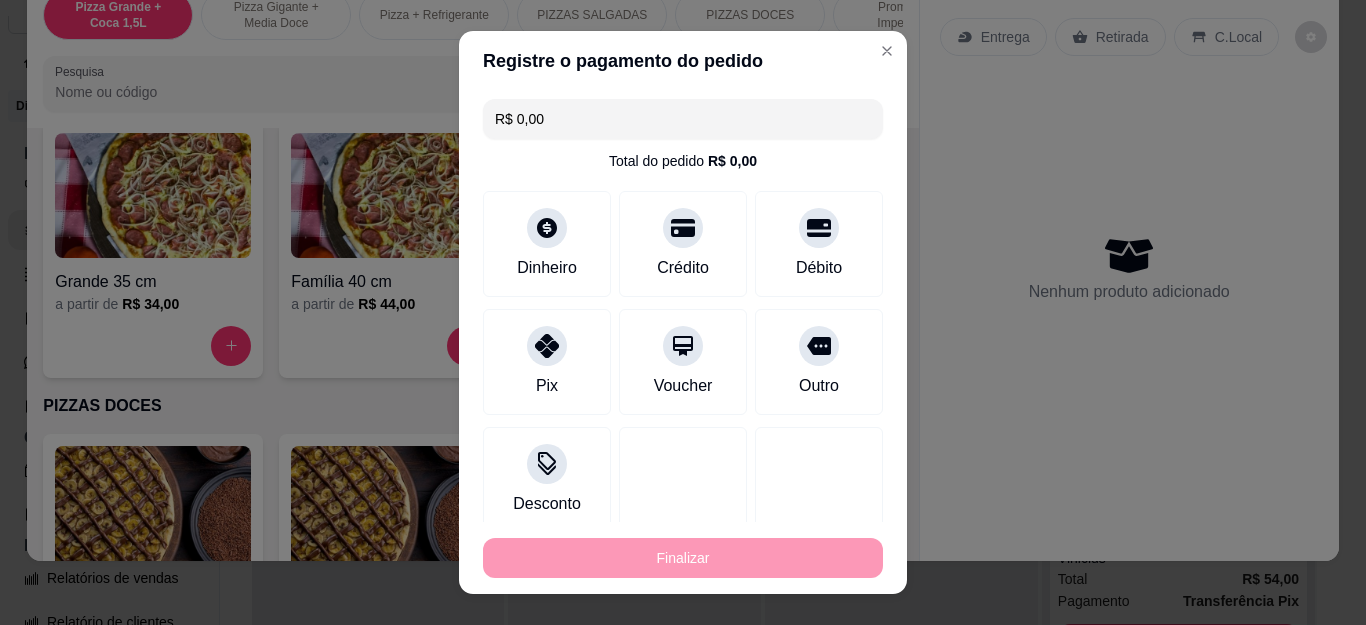 type on "-R$ 130,00" 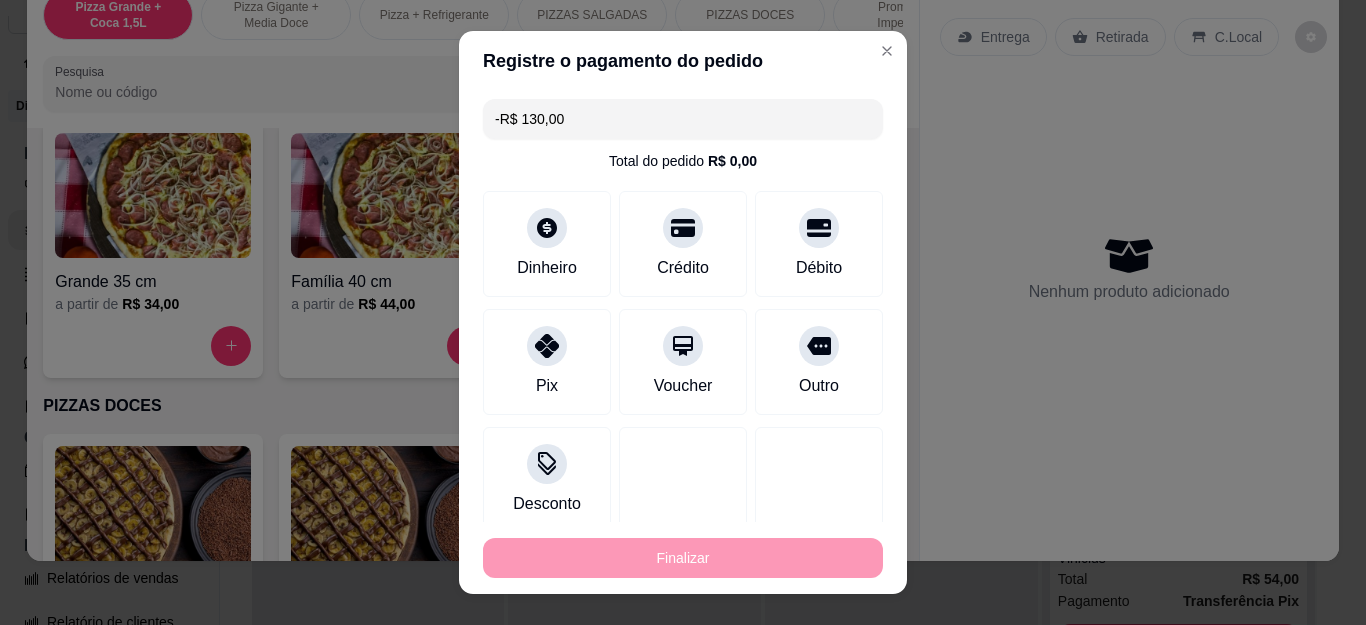 scroll, scrollTop: 0, scrollLeft: 0, axis: both 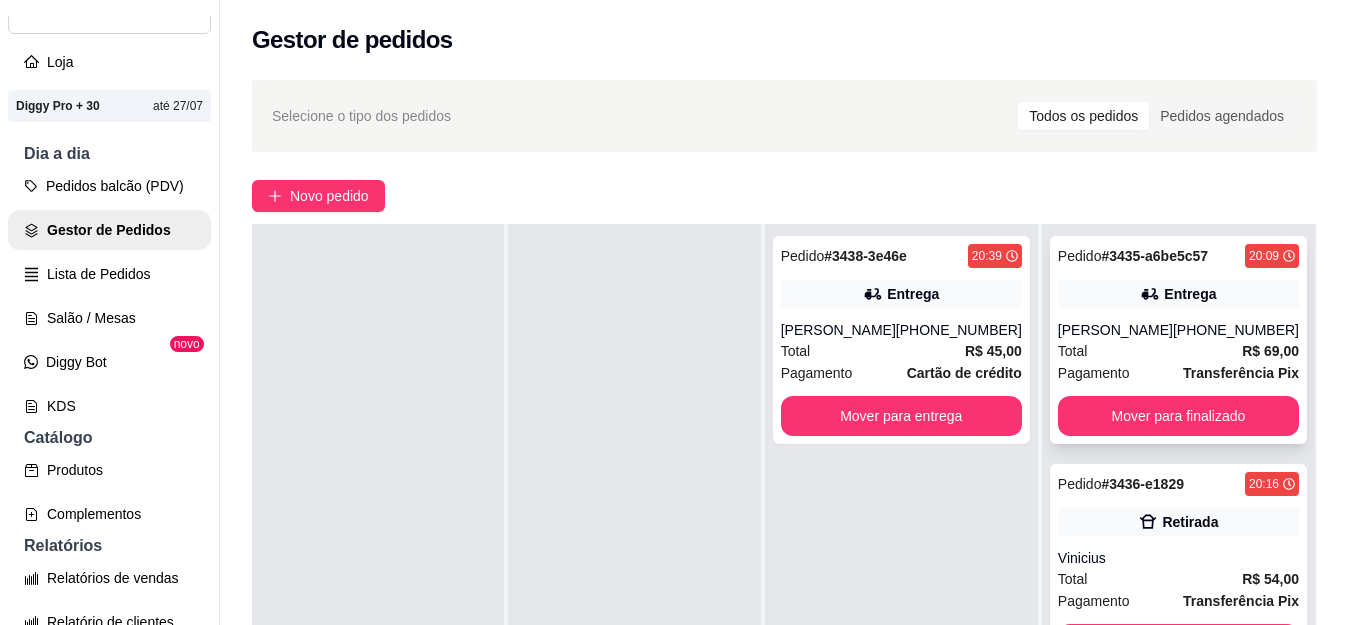 click on "Pagamento Transferência Pix" at bounding box center (1178, 373) 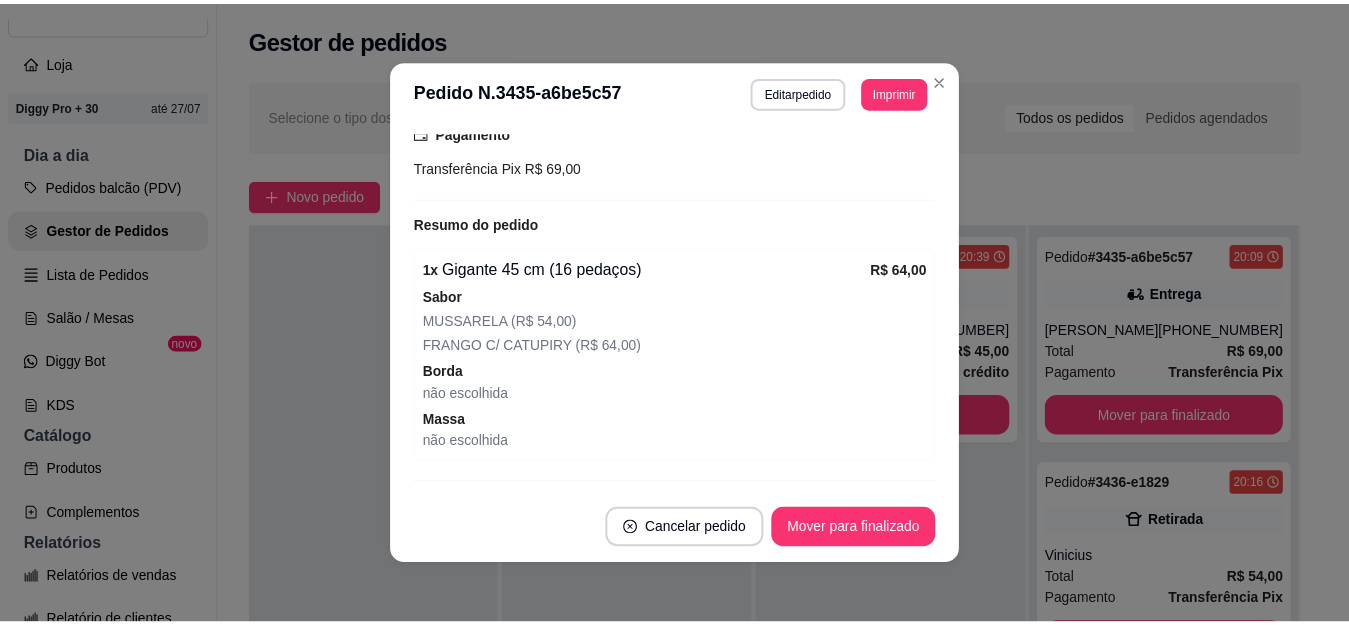 scroll, scrollTop: 618, scrollLeft: 0, axis: vertical 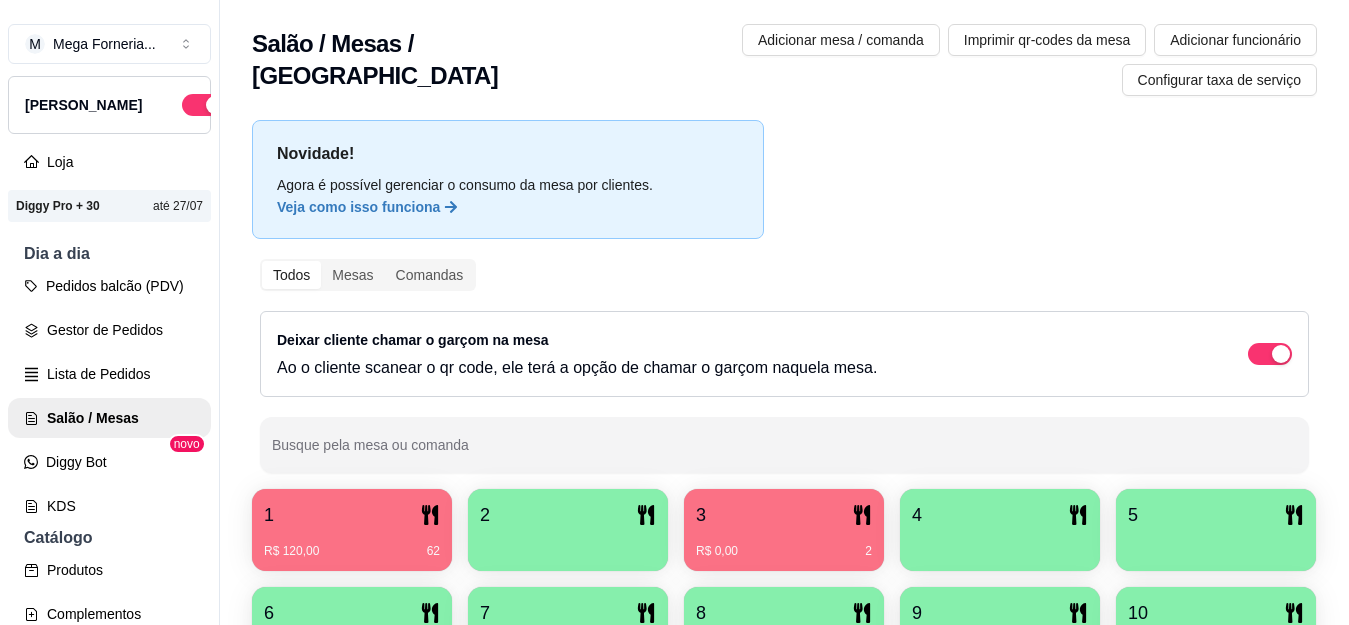 click on "3 R$ 0,00 2" at bounding box center [784, 530] 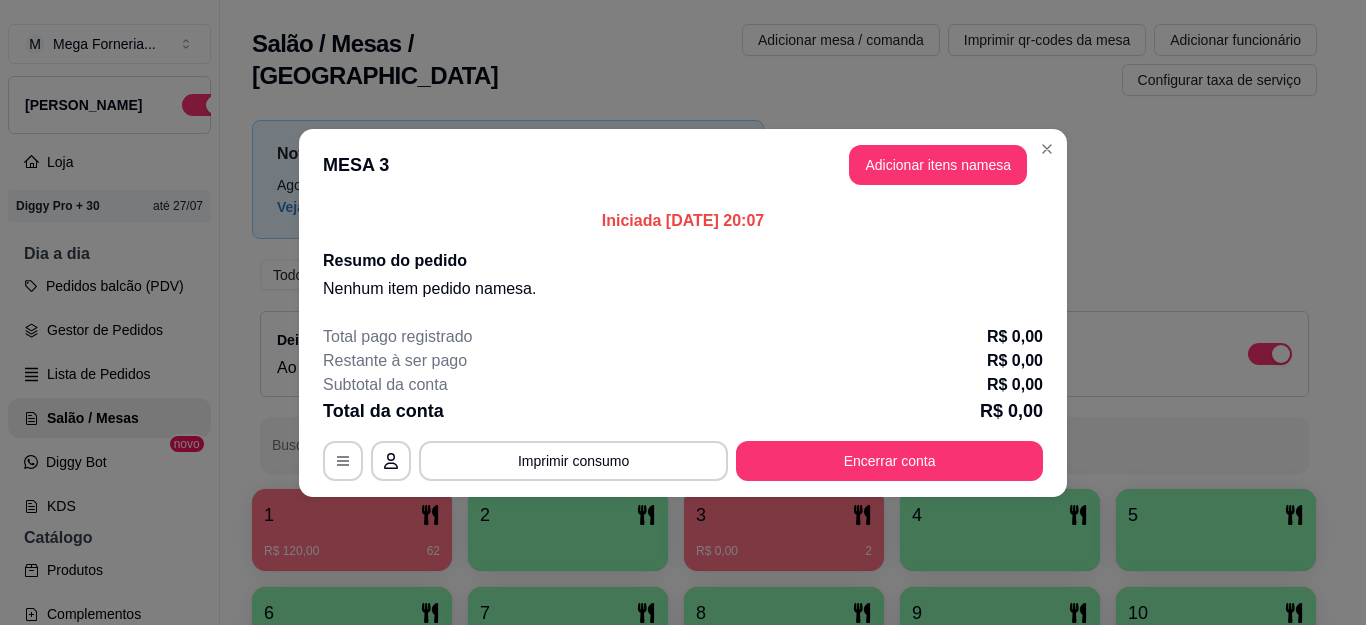 click on "Adicionar itens na  mesa" at bounding box center [938, 165] 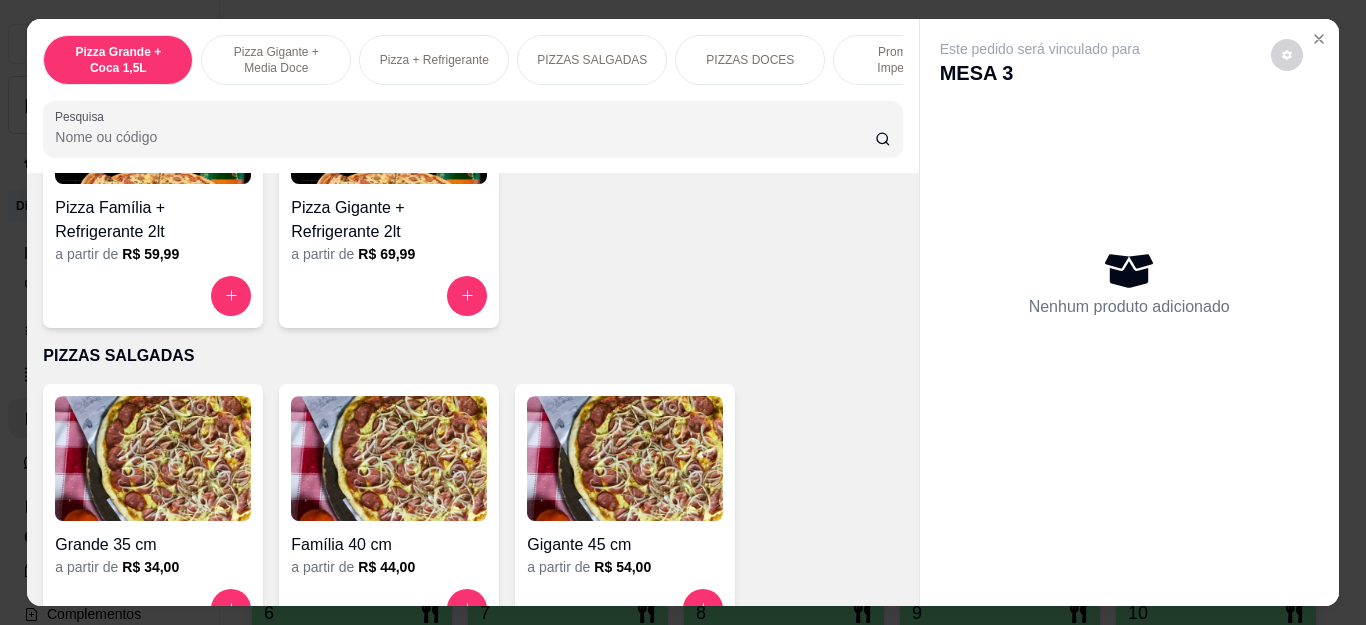 scroll, scrollTop: 900, scrollLeft: 0, axis: vertical 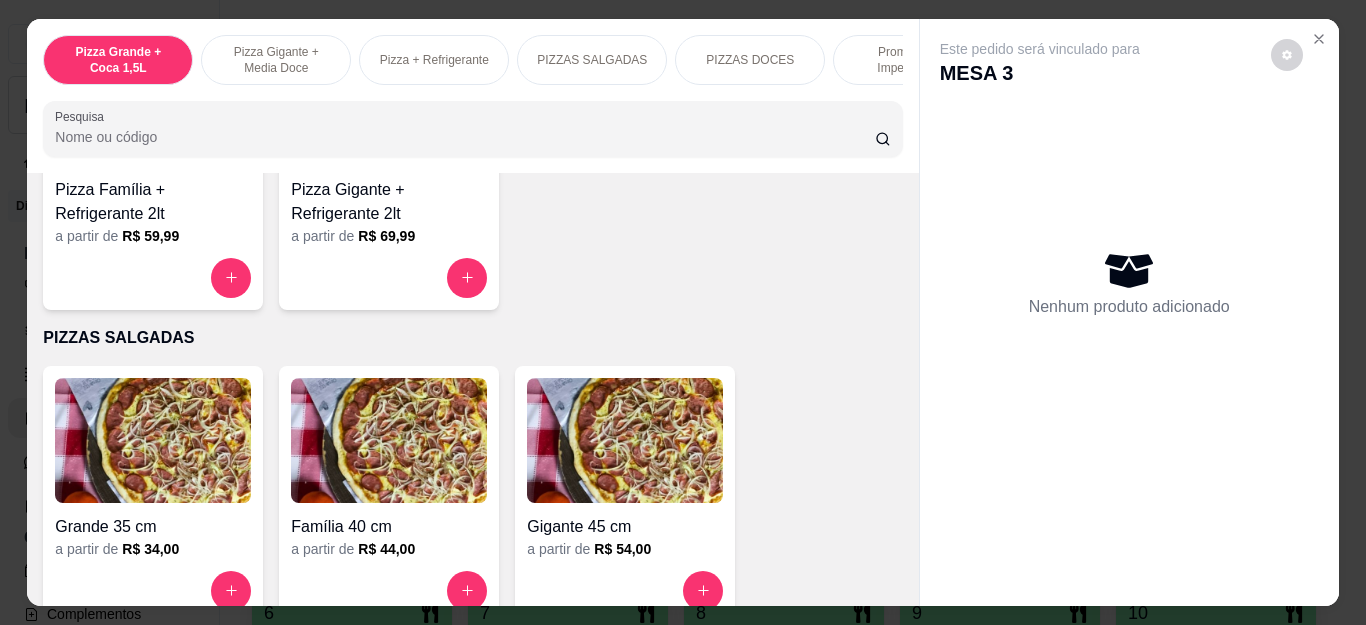 click at bounding box center (467, 278) 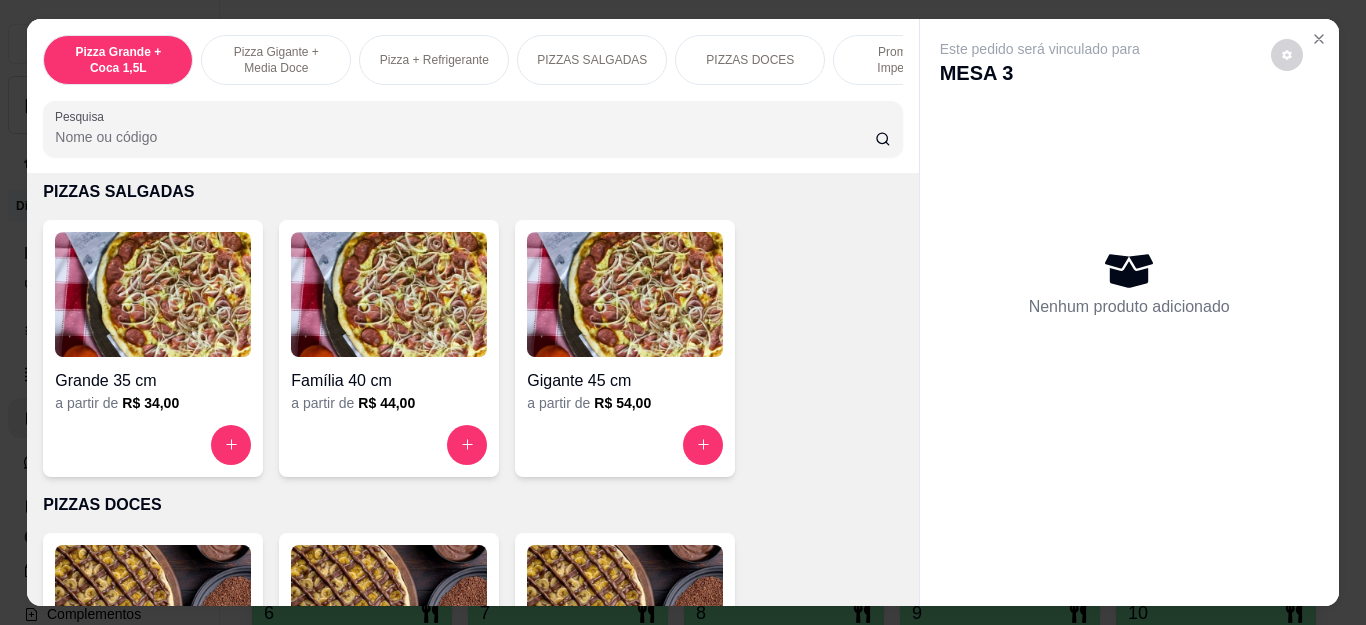 scroll, scrollTop: 1100, scrollLeft: 0, axis: vertical 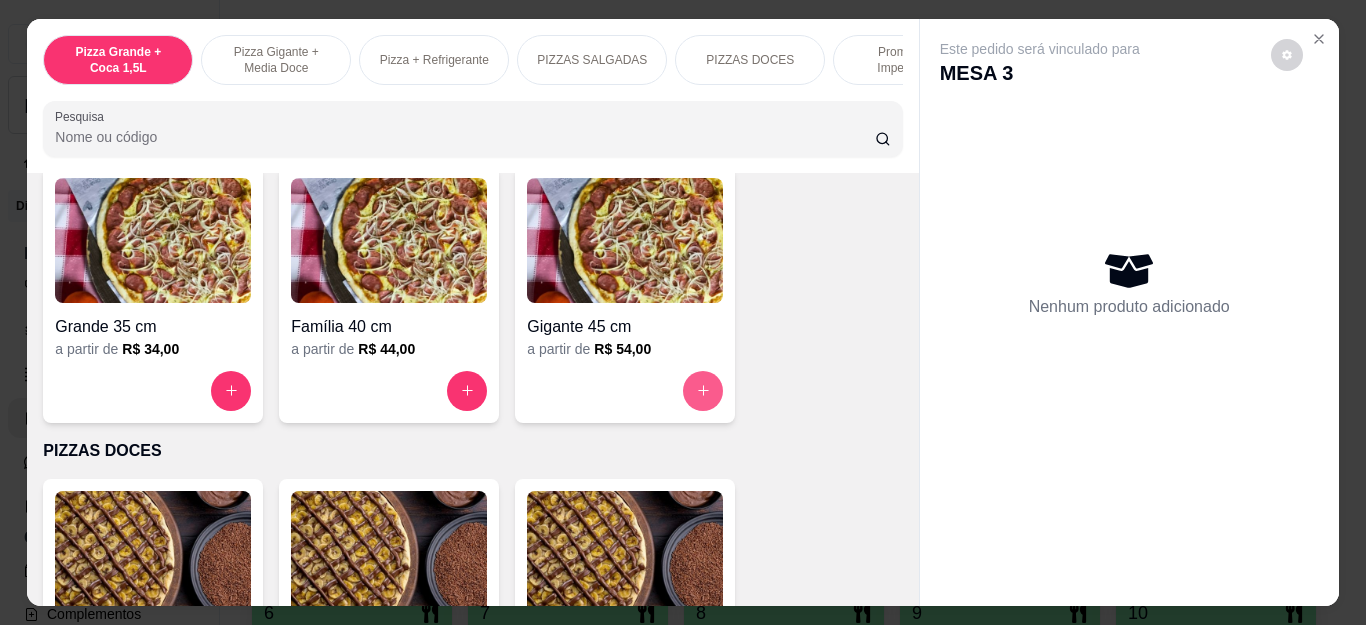click at bounding box center [703, 391] 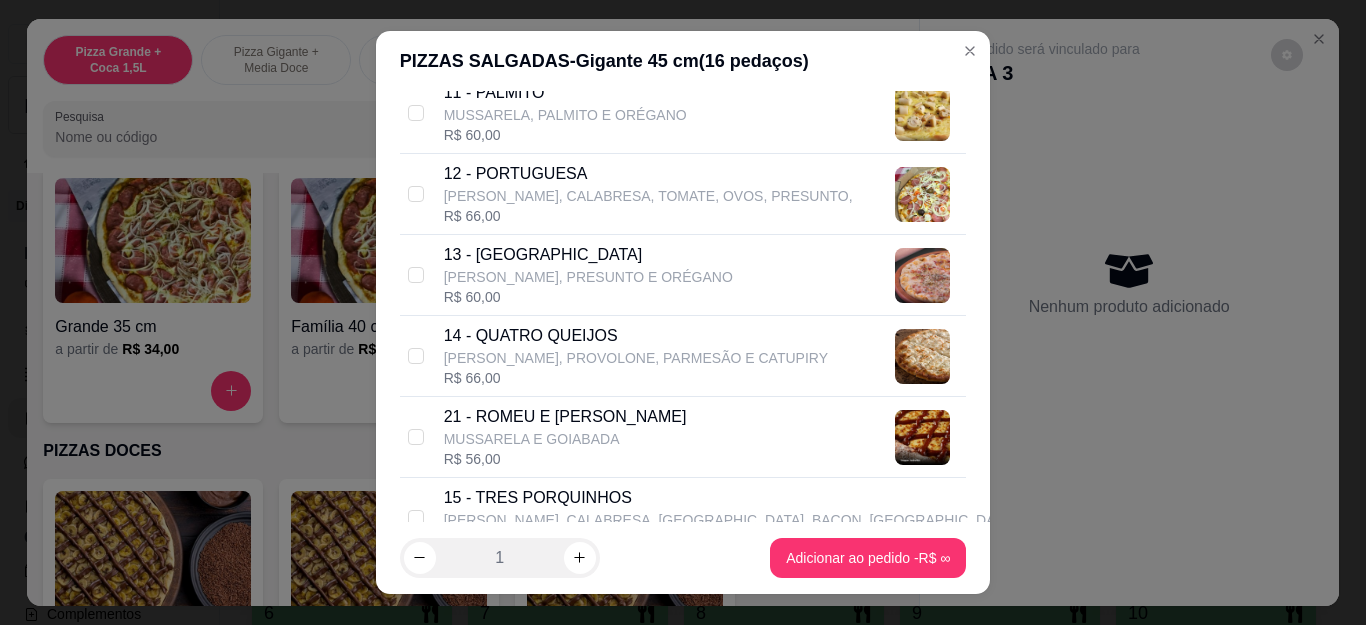 click on "[PERSON_NAME], PROVOLONE, PARMESÃO E CATUPIRY" at bounding box center (636, 358) 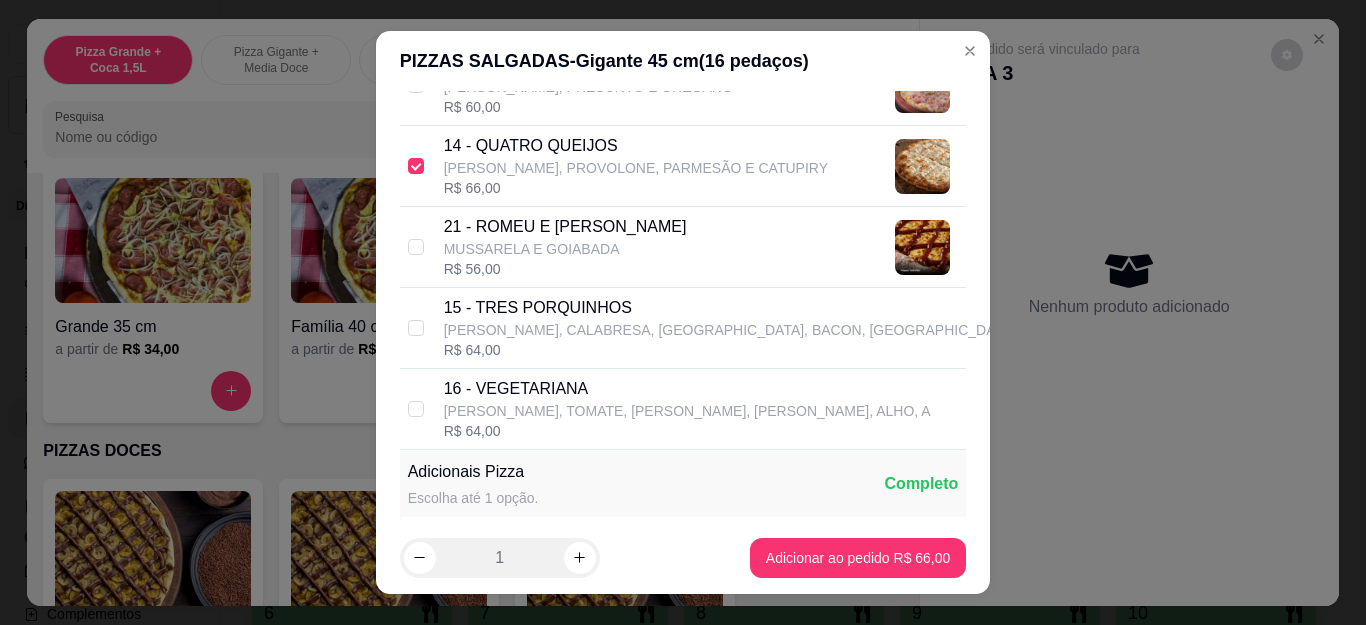 scroll, scrollTop: 1500, scrollLeft: 0, axis: vertical 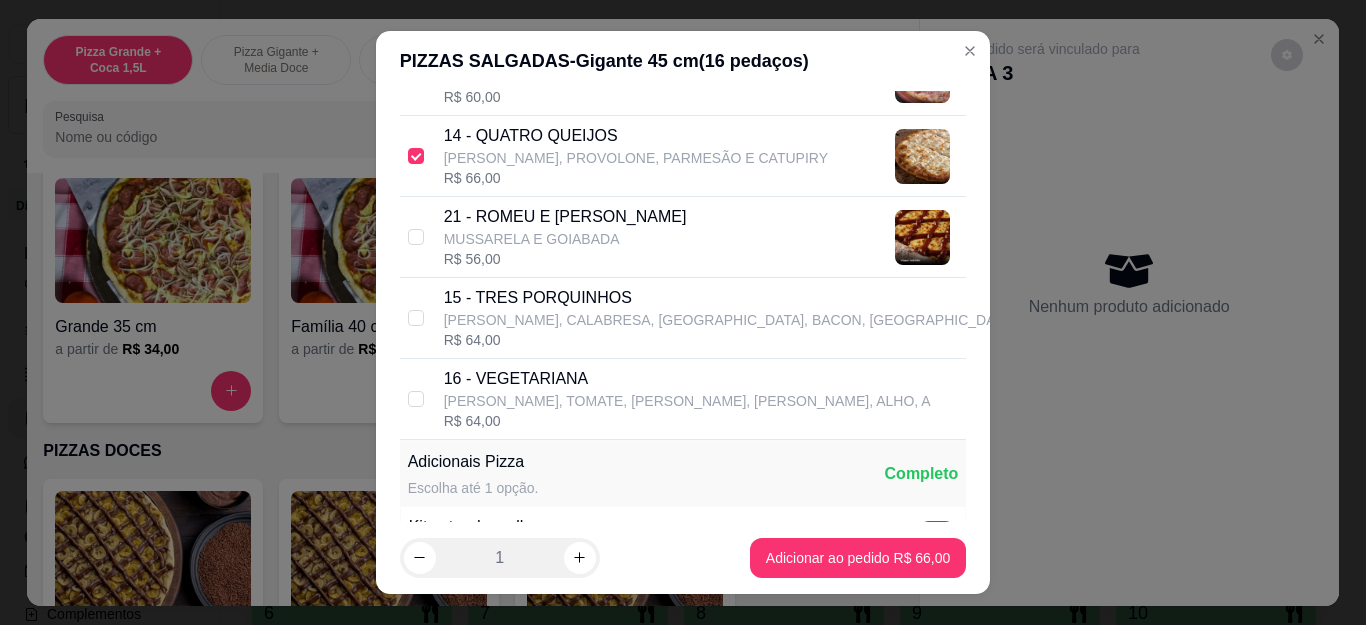 click on "R$ 56,00" at bounding box center (565, 259) 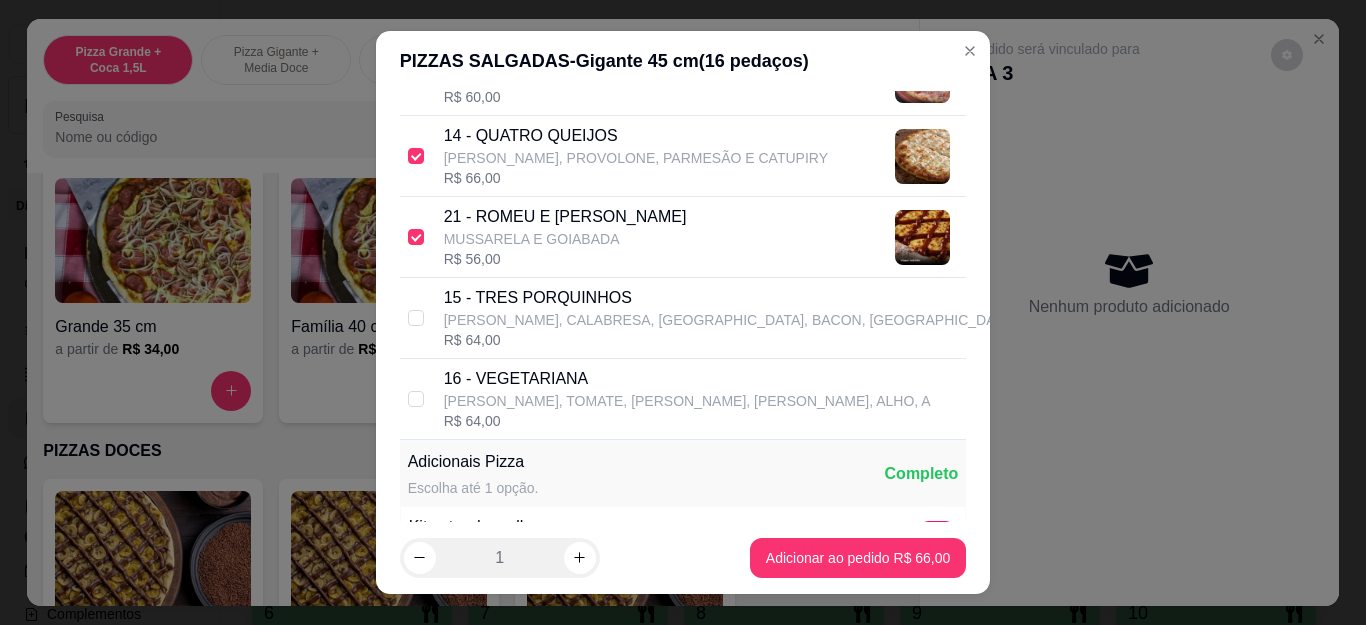 click on "R$ 56,00" at bounding box center [565, 259] 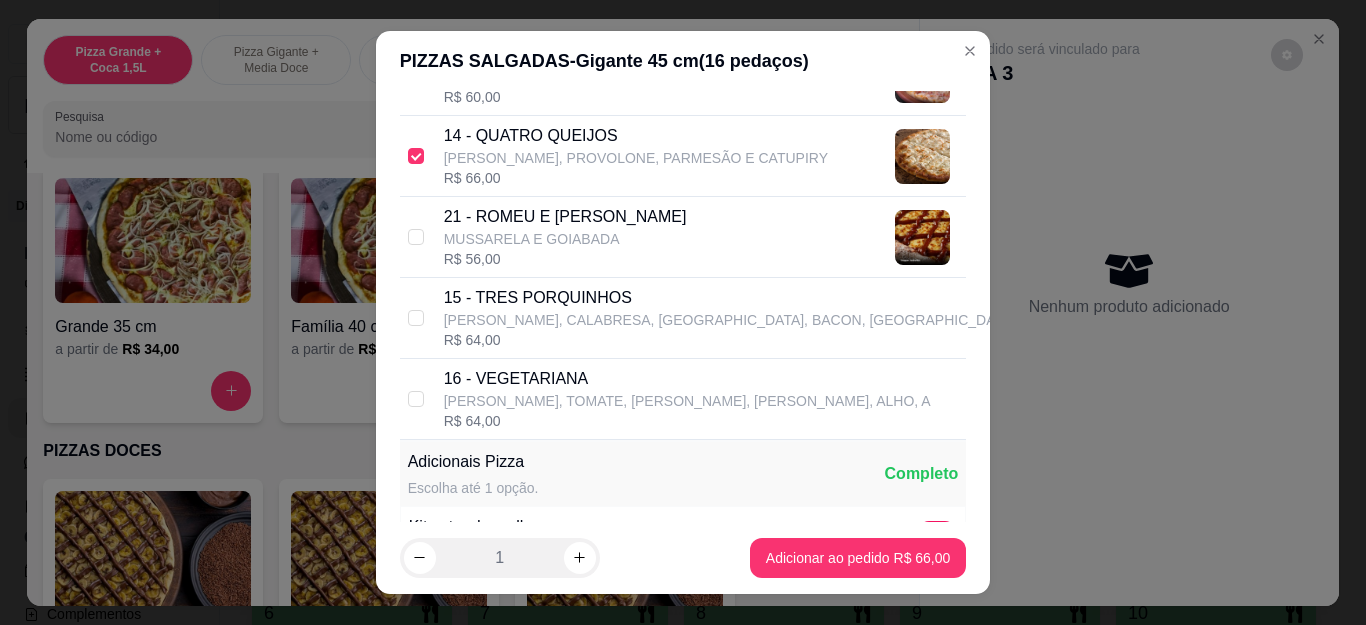 click on "[PERSON_NAME], CALABRESA, [GEOGRAPHIC_DATA], BACON, [GEOGRAPHIC_DATA]" at bounding box center (730, 320) 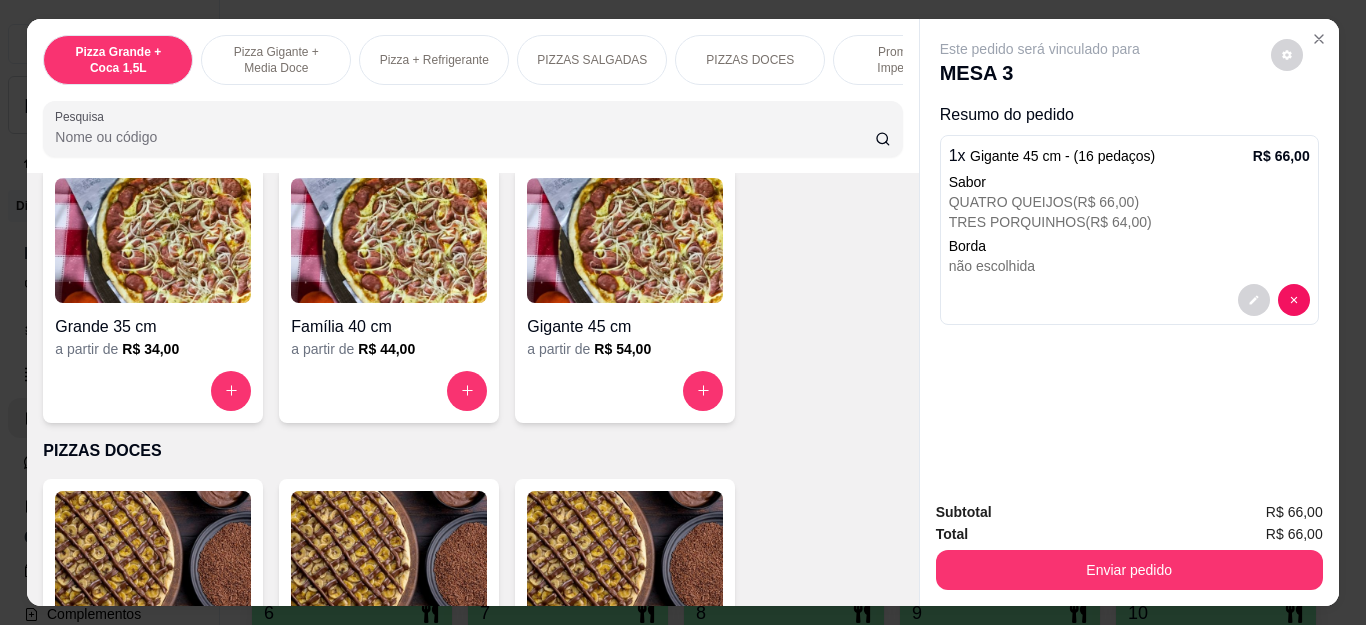 click at bounding box center [703, 391] 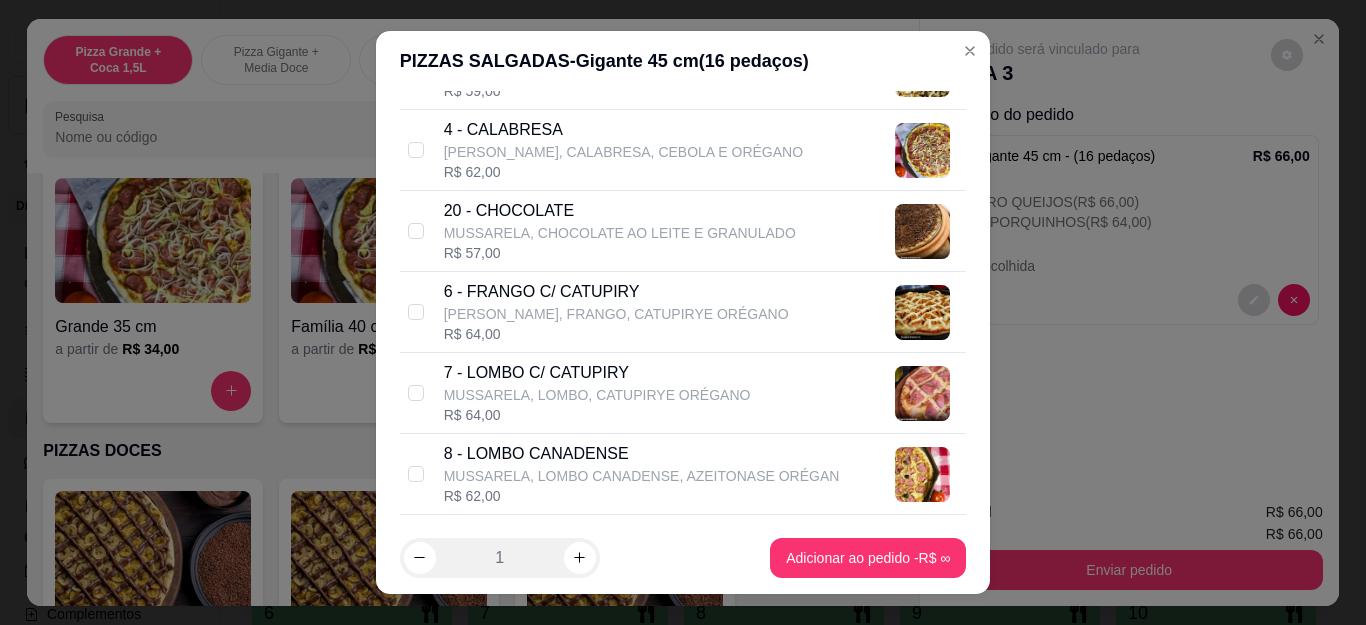 scroll, scrollTop: 700, scrollLeft: 0, axis: vertical 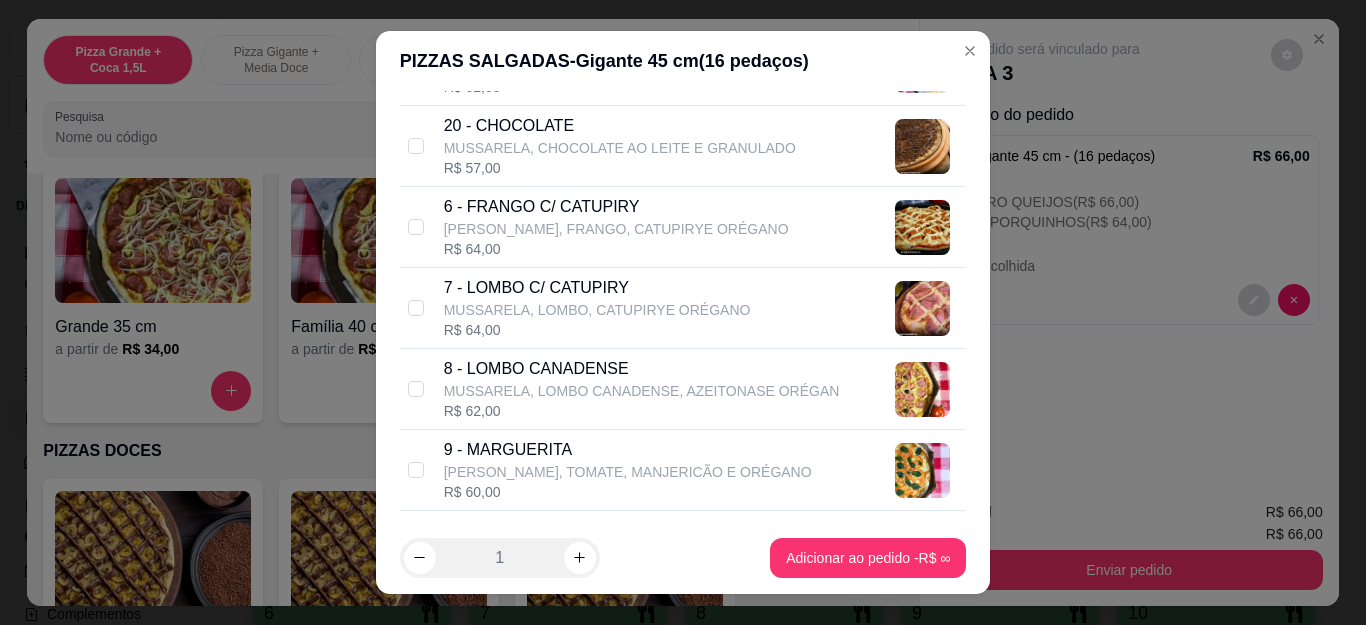 click on "[PERSON_NAME], FRANGO, CATUPIRYE ORÉGANO" at bounding box center [616, 229] 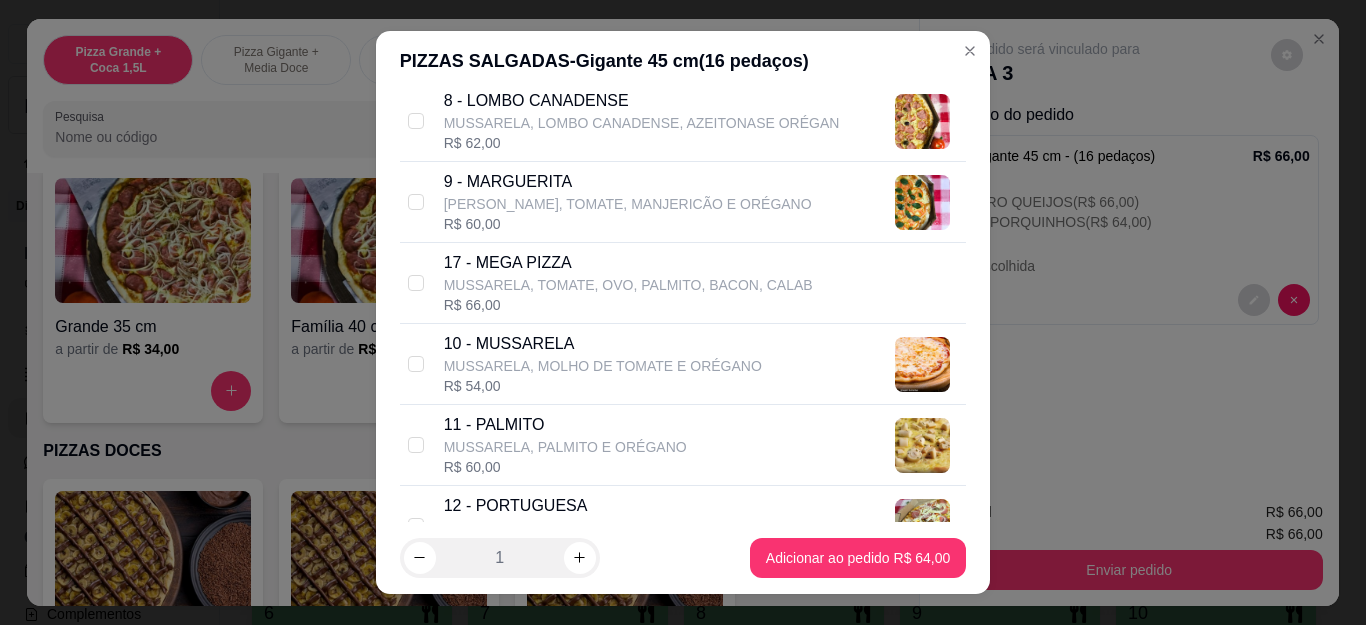 scroll, scrollTop: 1000, scrollLeft: 0, axis: vertical 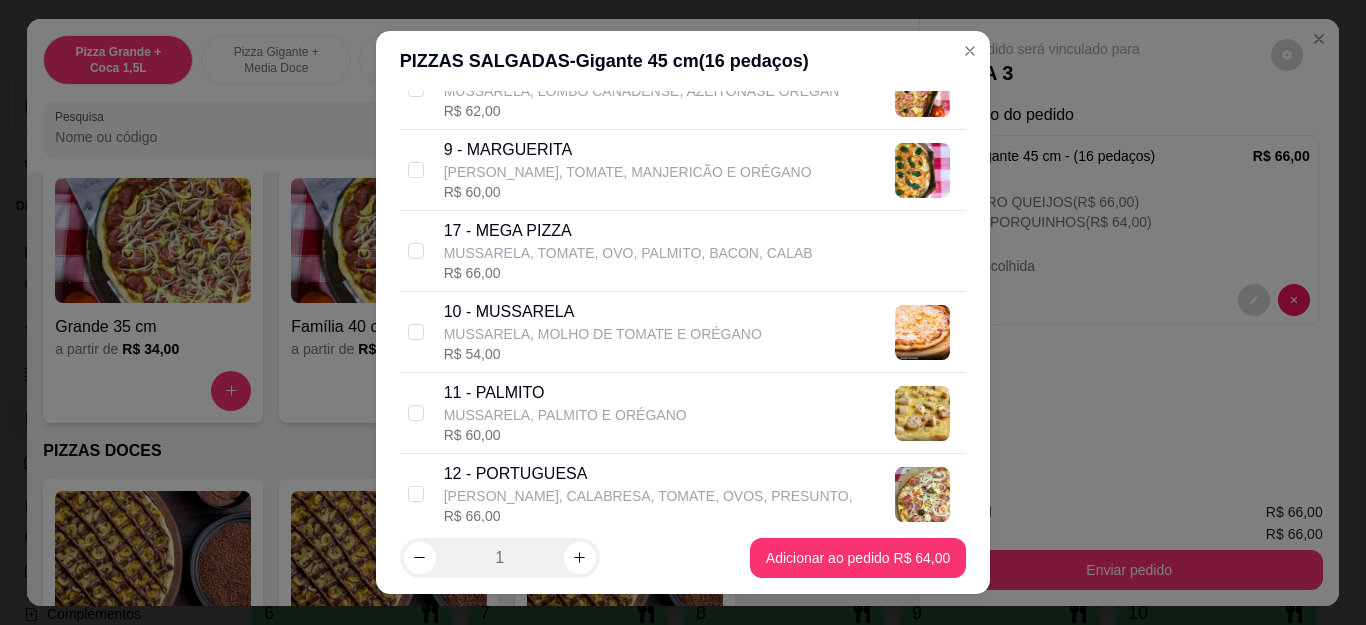 click on "[PERSON_NAME], CALABRESA, TOMATE, OVOS, PRESUNTO," at bounding box center [648, 496] 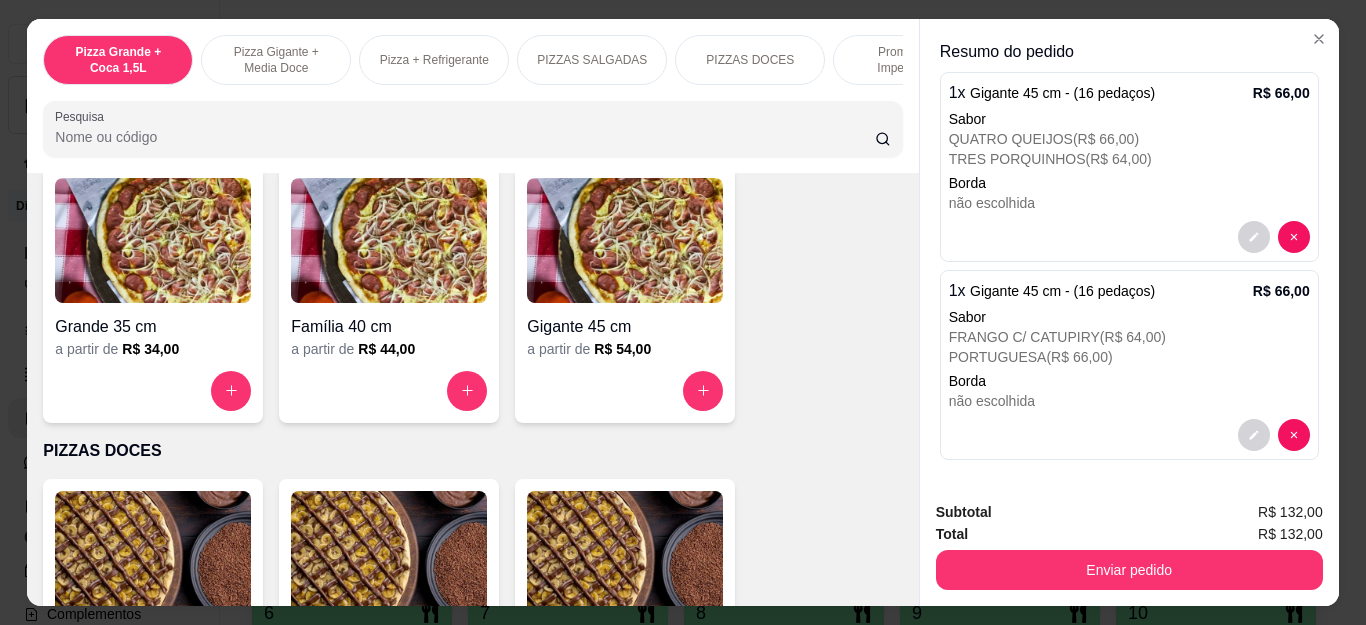 scroll, scrollTop: 65, scrollLeft: 0, axis: vertical 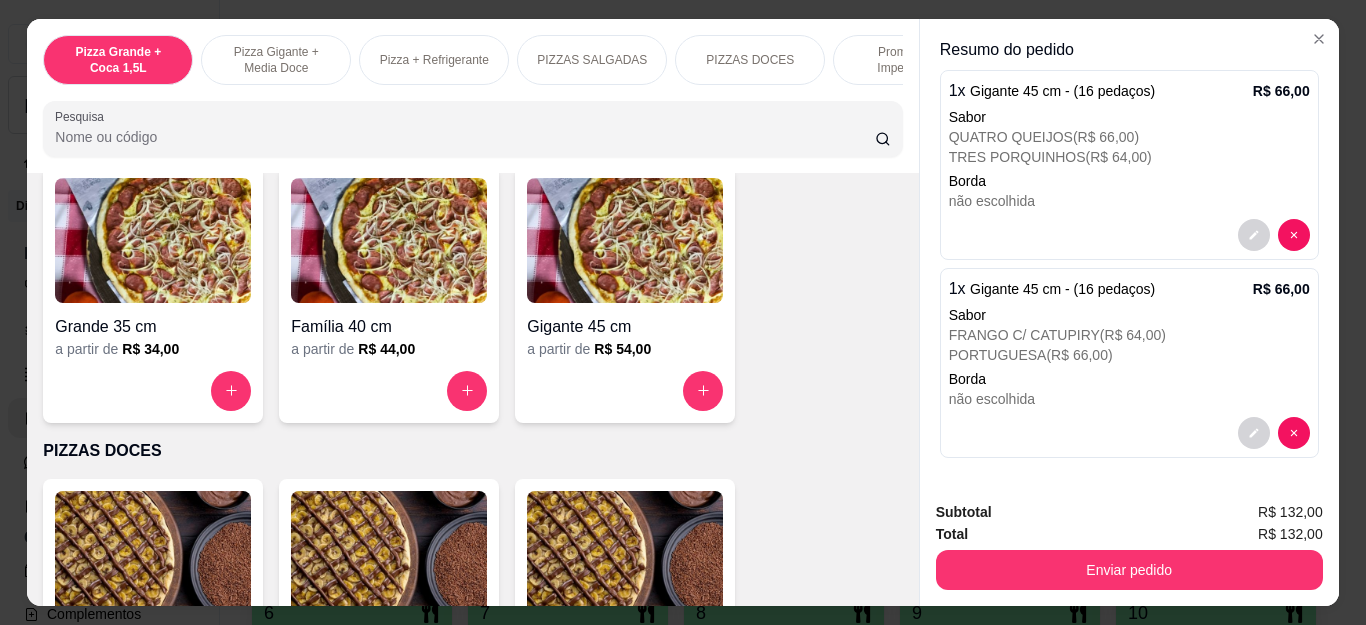 click on "Enviar pedido" at bounding box center (1129, 570) 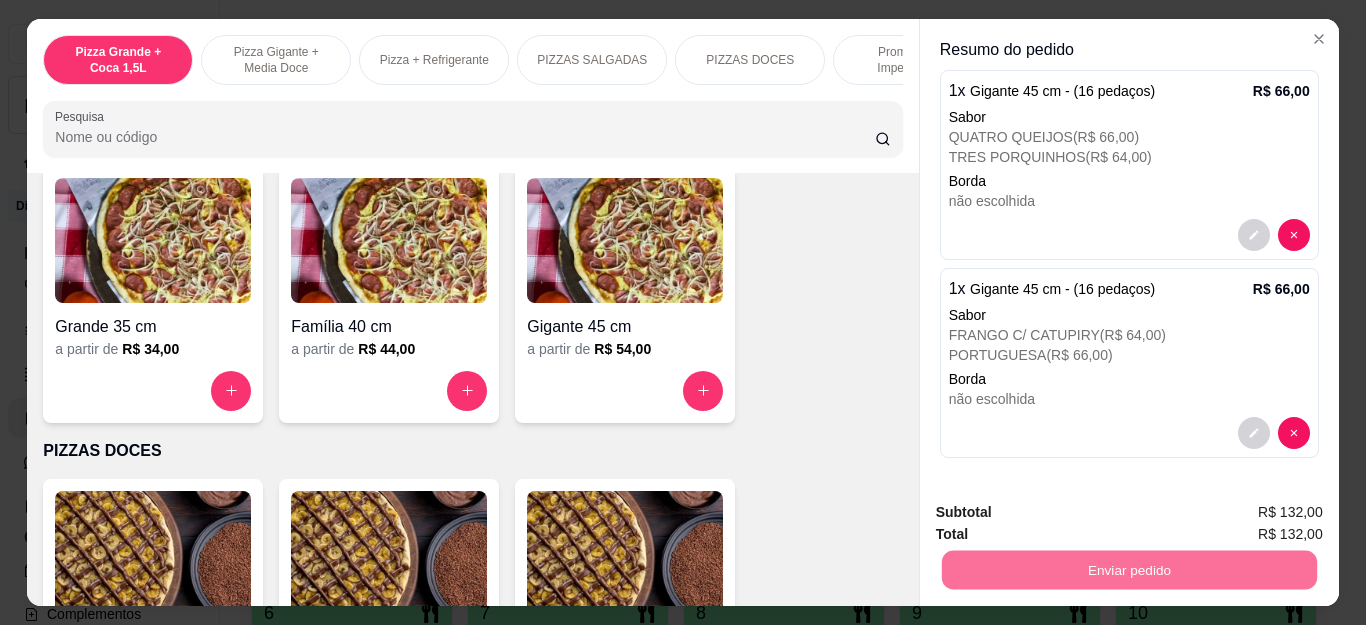 click on "Não registrar e enviar pedido" at bounding box center (1062, 513) 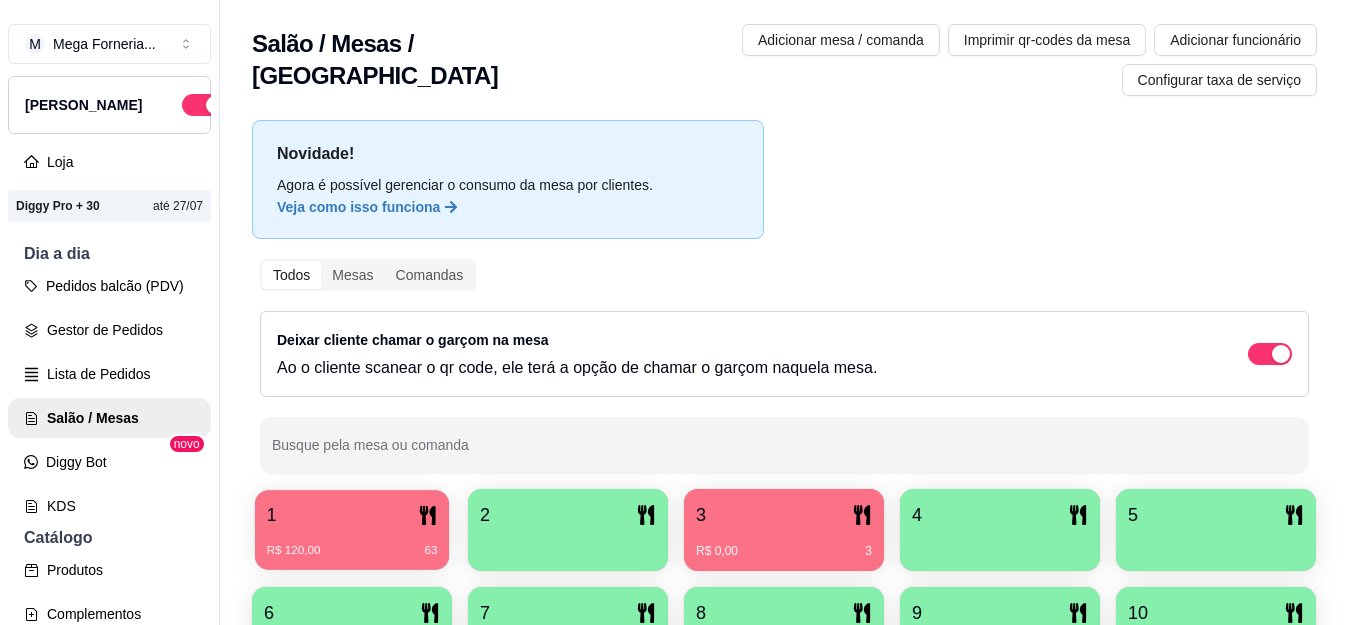 click on "1" at bounding box center [352, 515] 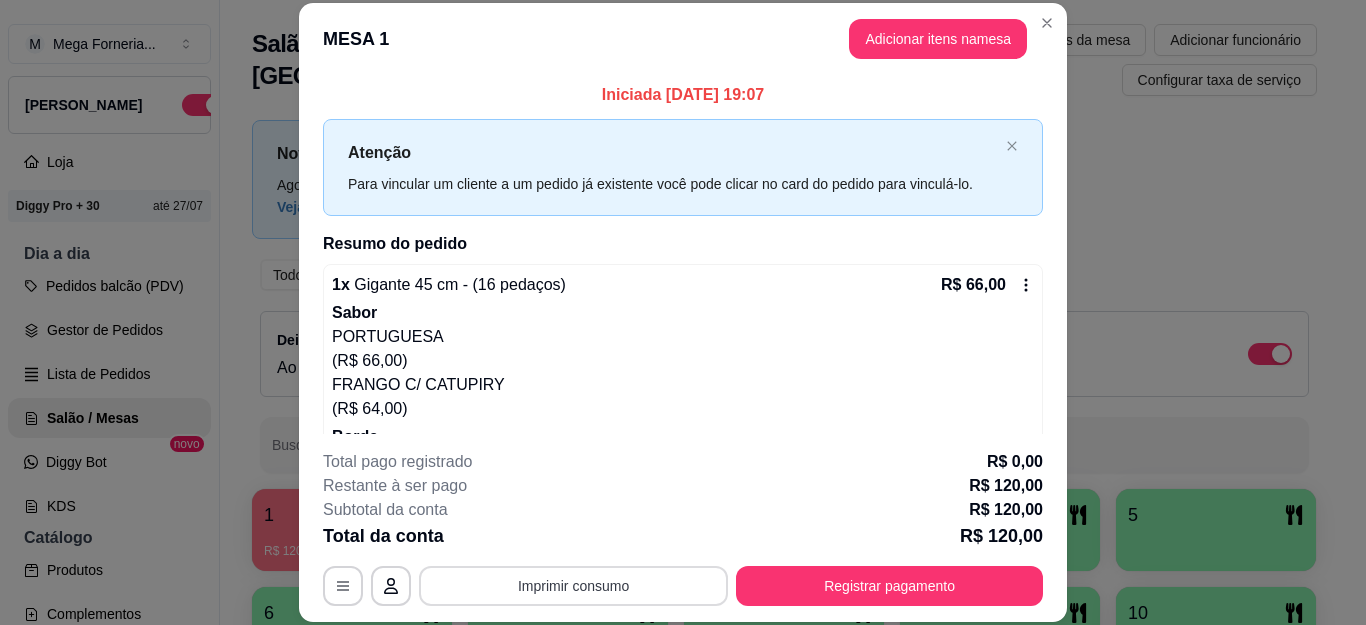 click on "Imprimir consumo" at bounding box center [573, 586] 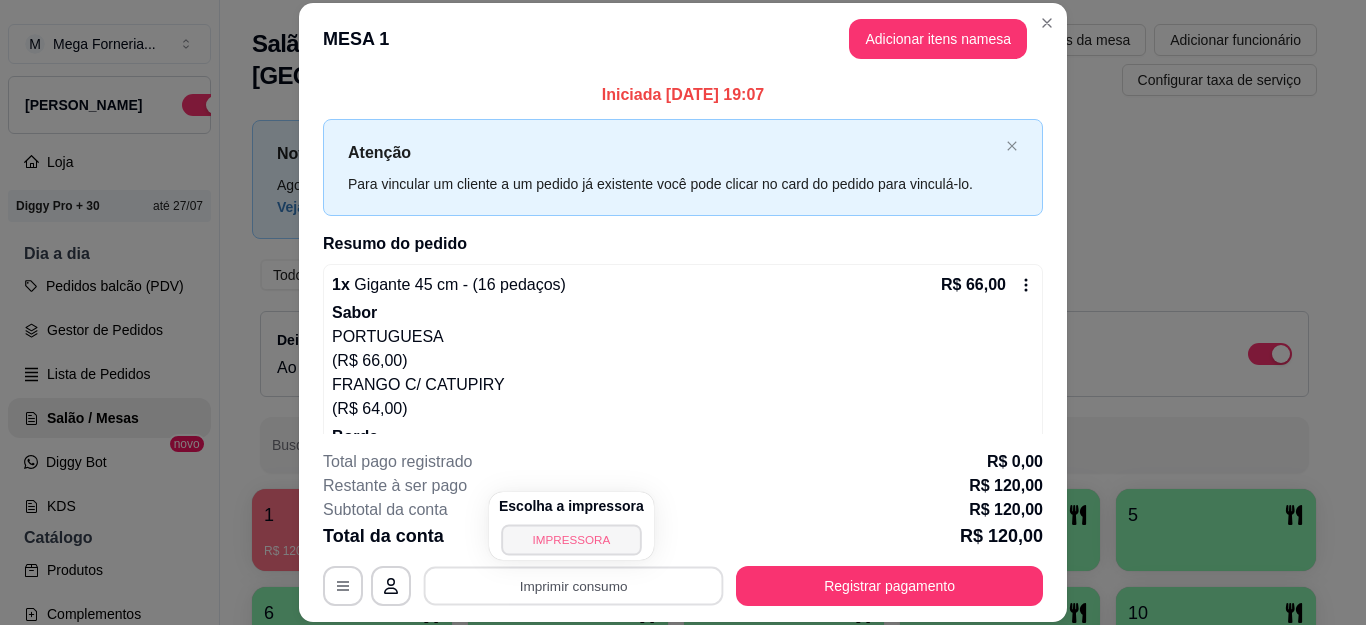 click on "IMPRESSORA" at bounding box center [571, 539] 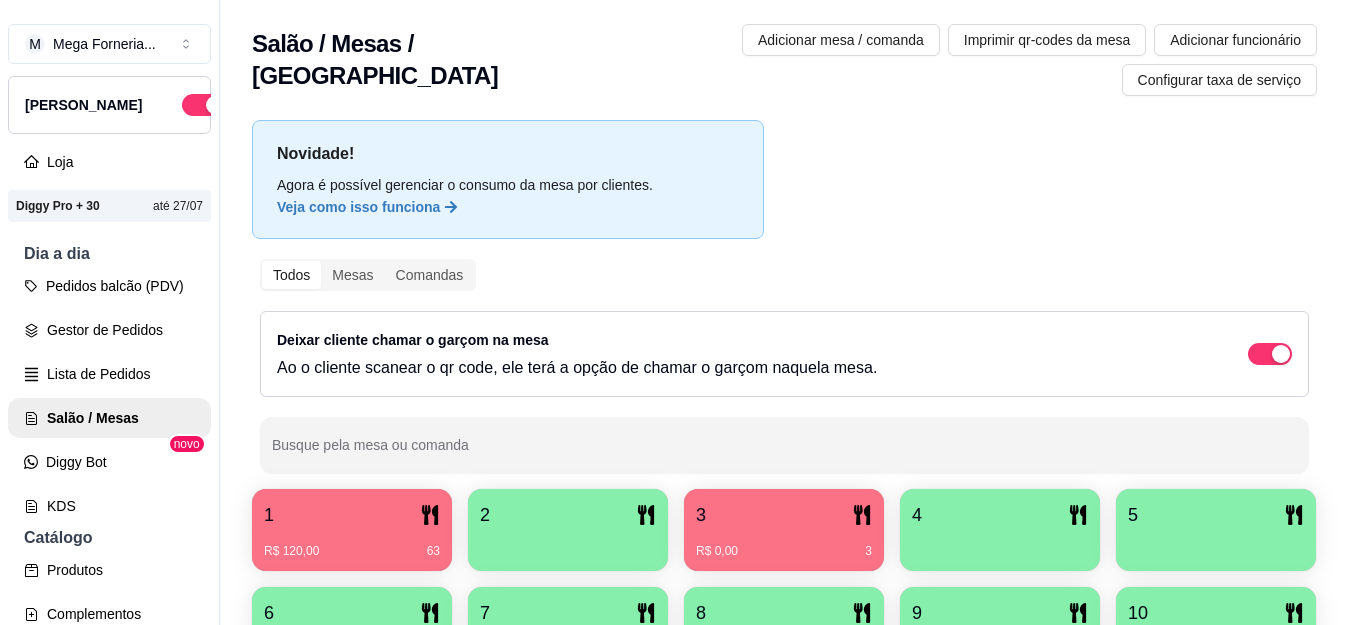 click on "R$ 120,00 63" at bounding box center [352, 544] 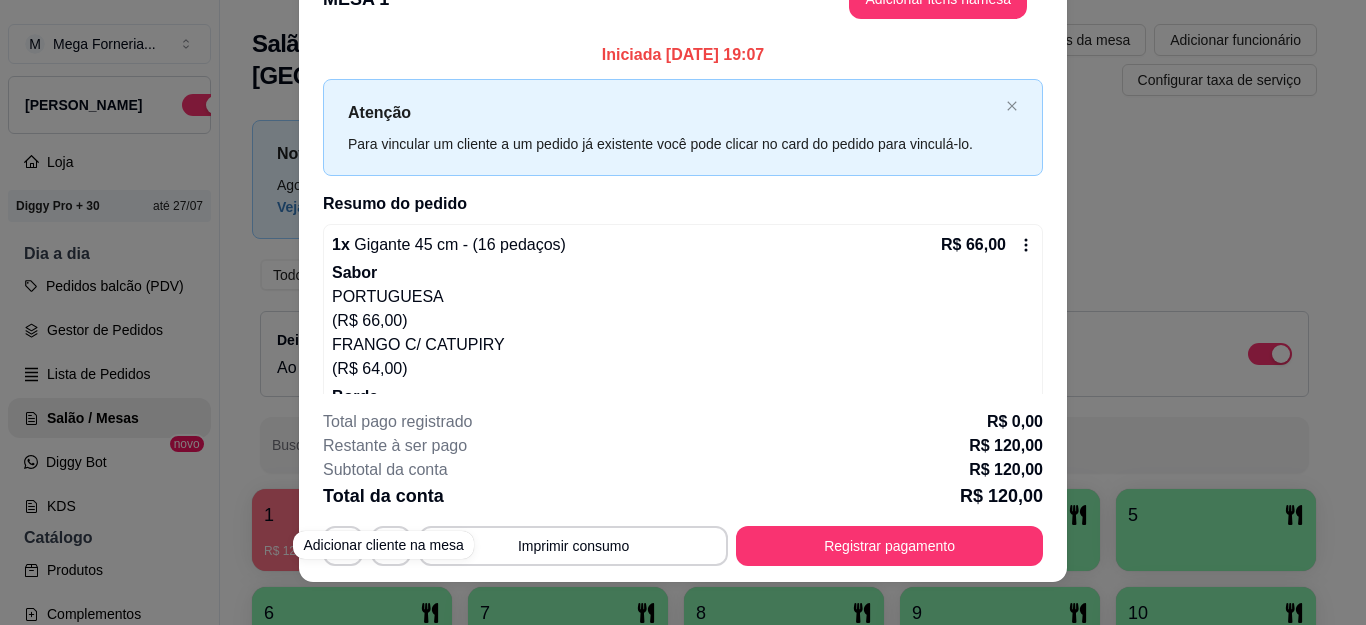 scroll, scrollTop: 61, scrollLeft: 0, axis: vertical 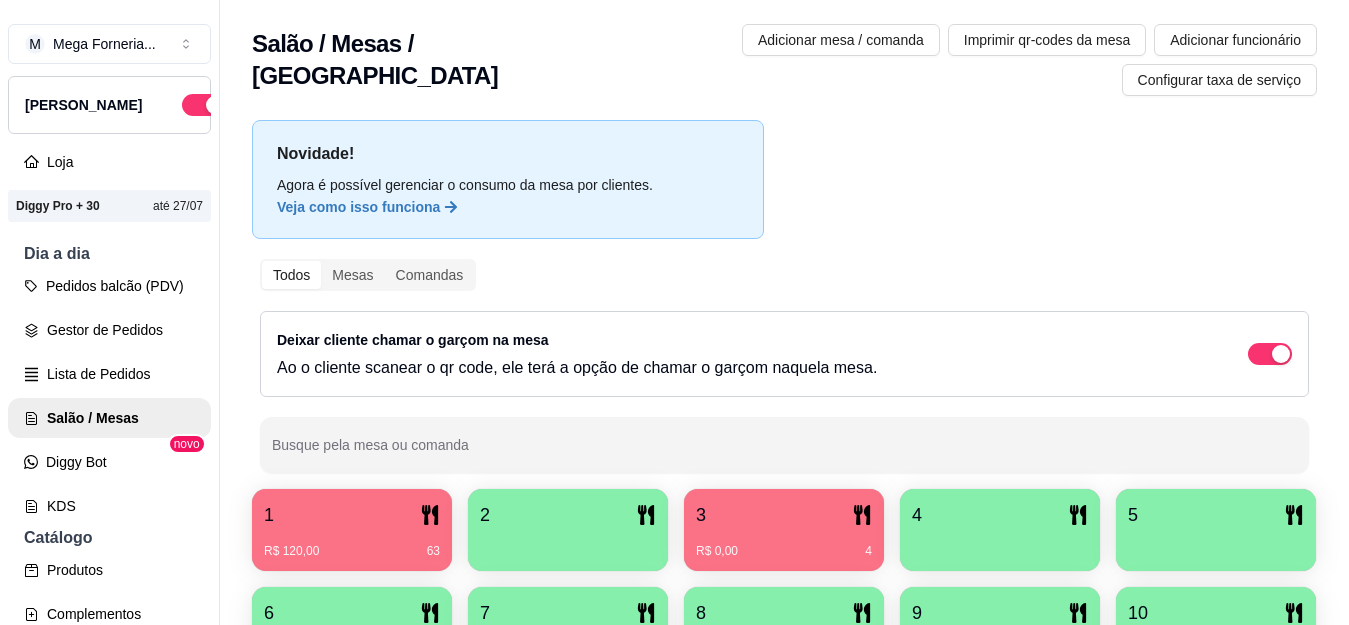 click on "R$ 0,00 4" at bounding box center [784, 544] 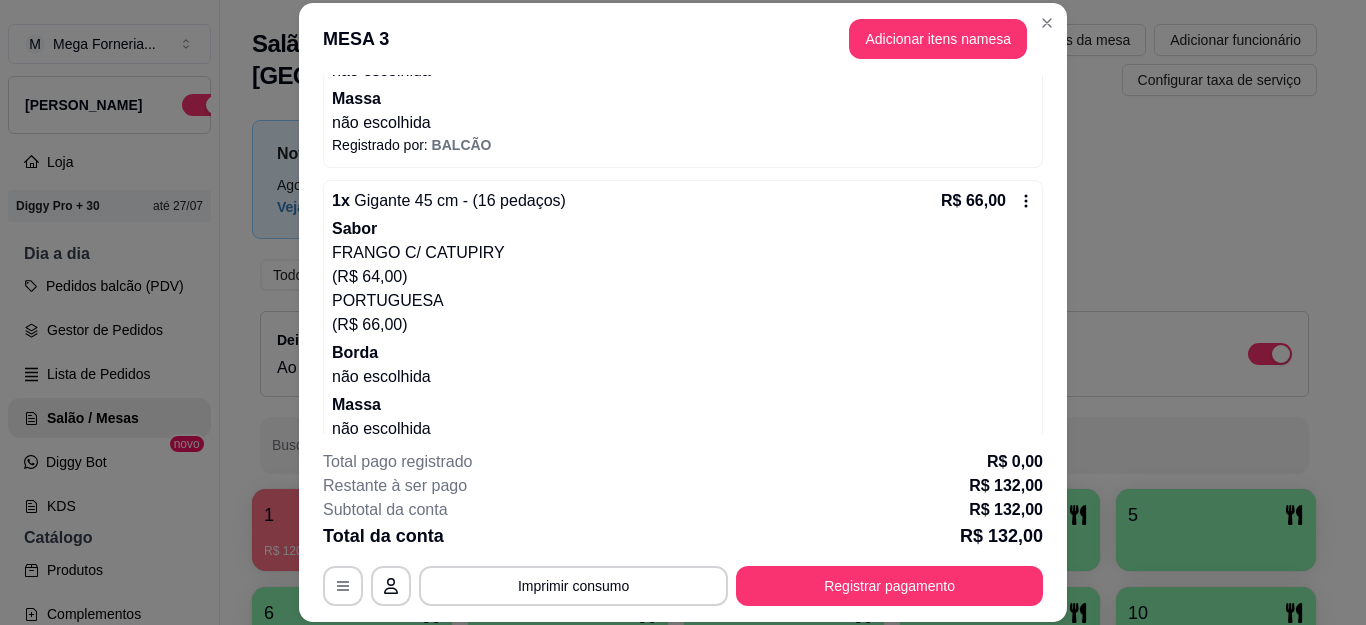 scroll, scrollTop: 438, scrollLeft: 0, axis: vertical 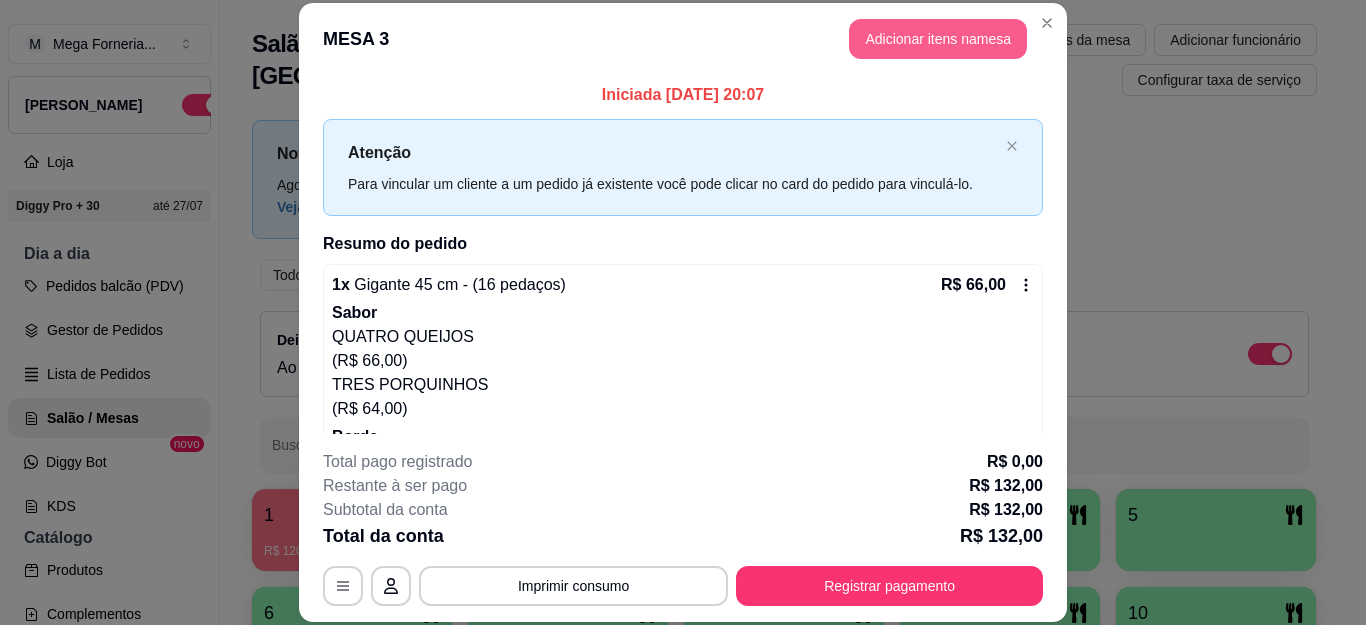 click on "Adicionar itens na  mesa" at bounding box center [938, 39] 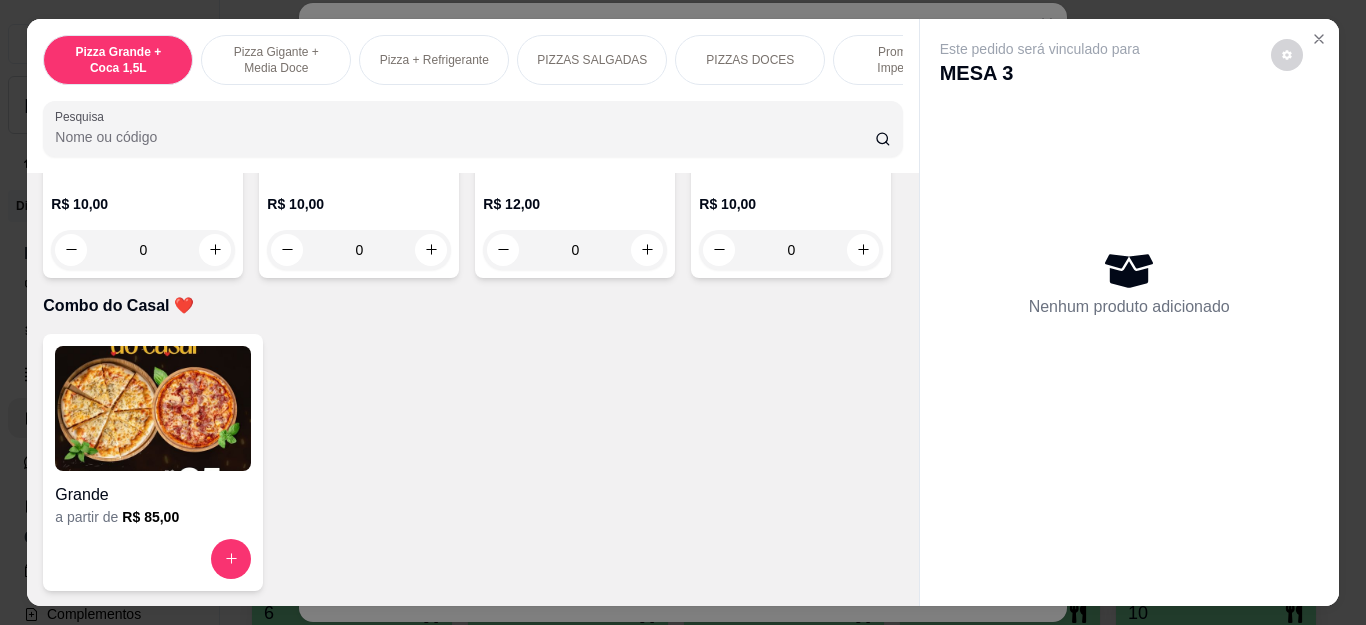 scroll, scrollTop: 4900, scrollLeft: 0, axis: vertical 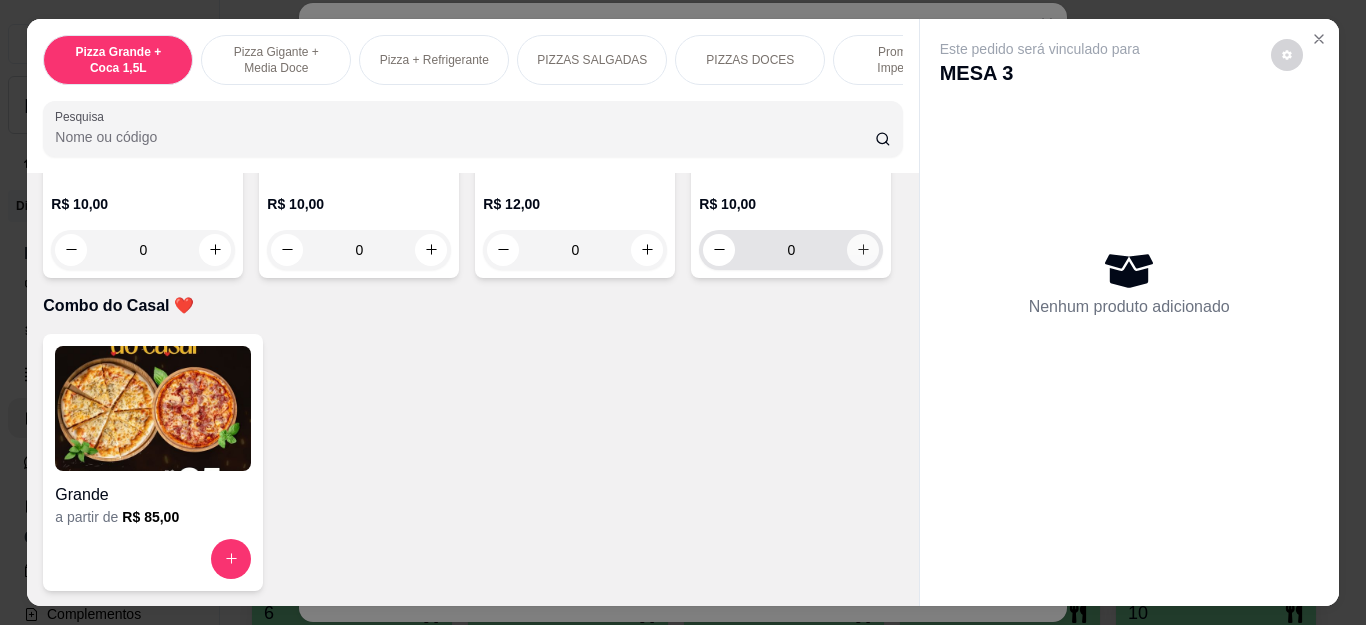 click at bounding box center (863, 250) 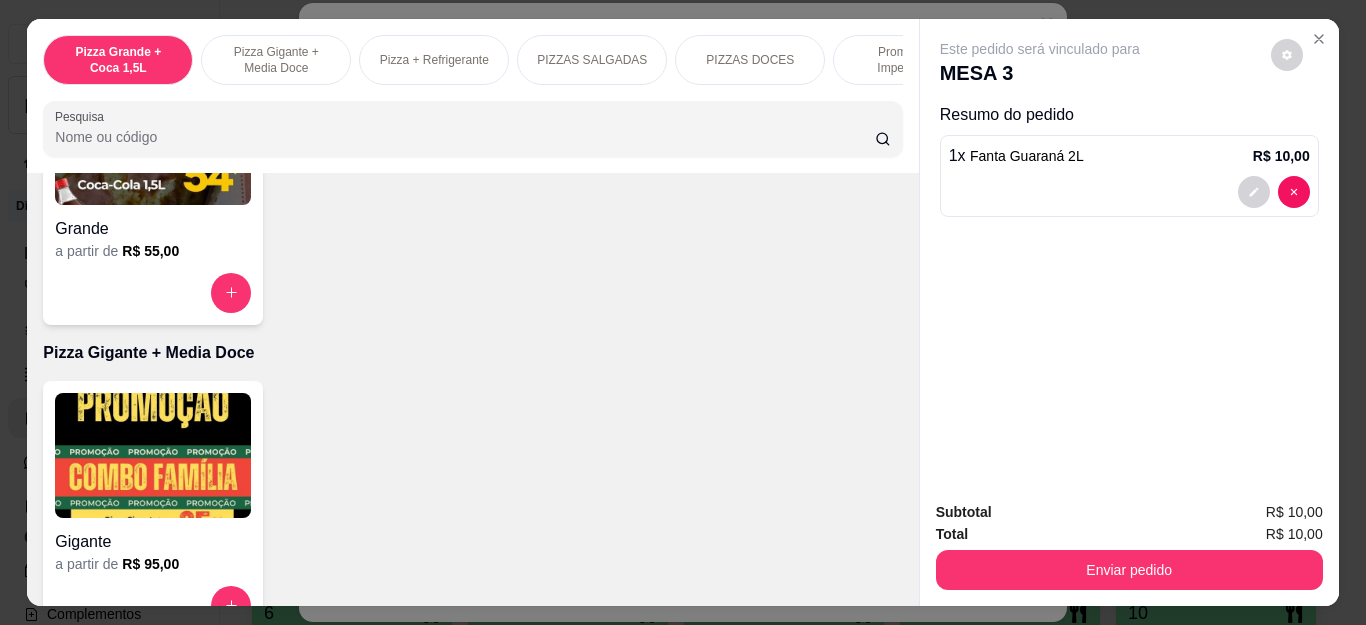scroll, scrollTop: 0, scrollLeft: 0, axis: both 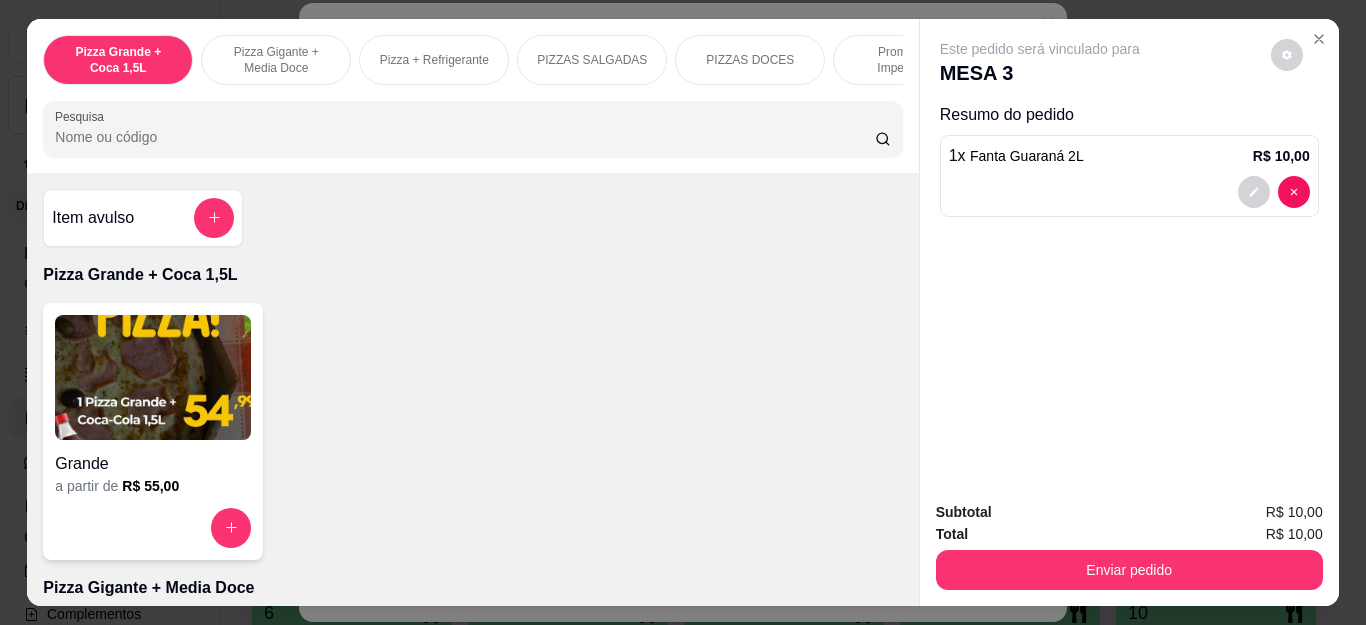 click on "Item avulso" at bounding box center [143, 218] 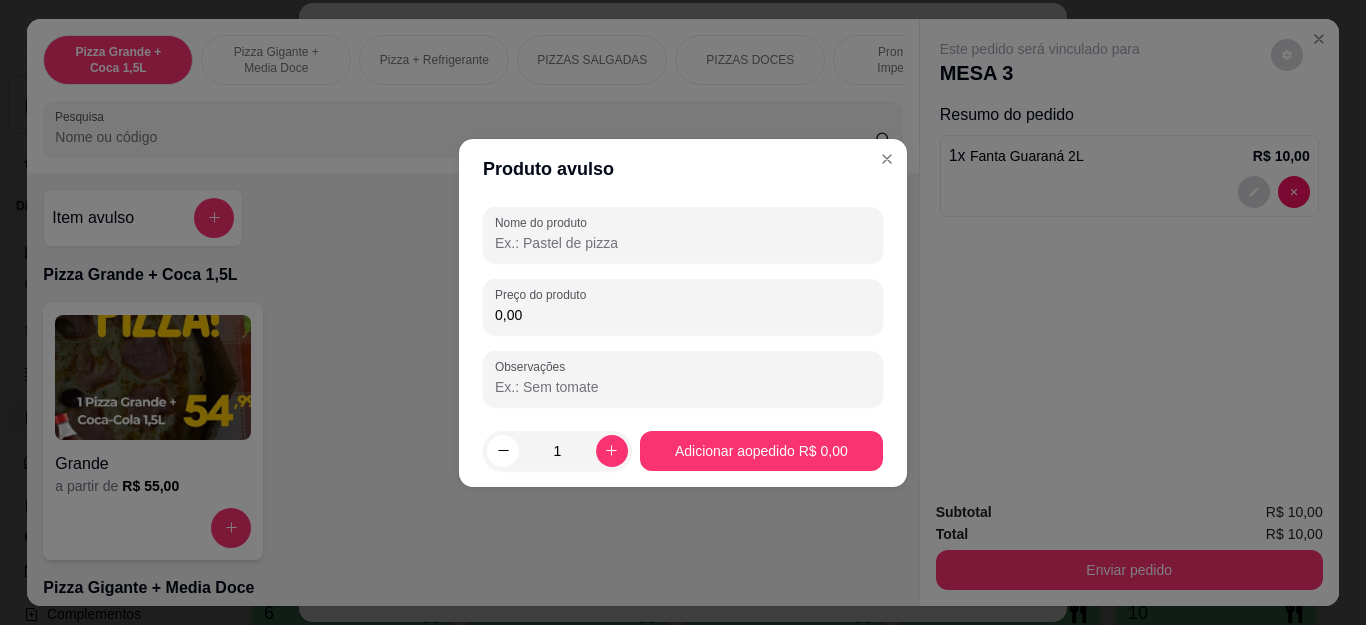 click on "Nome do produto" at bounding box center [683, 243] 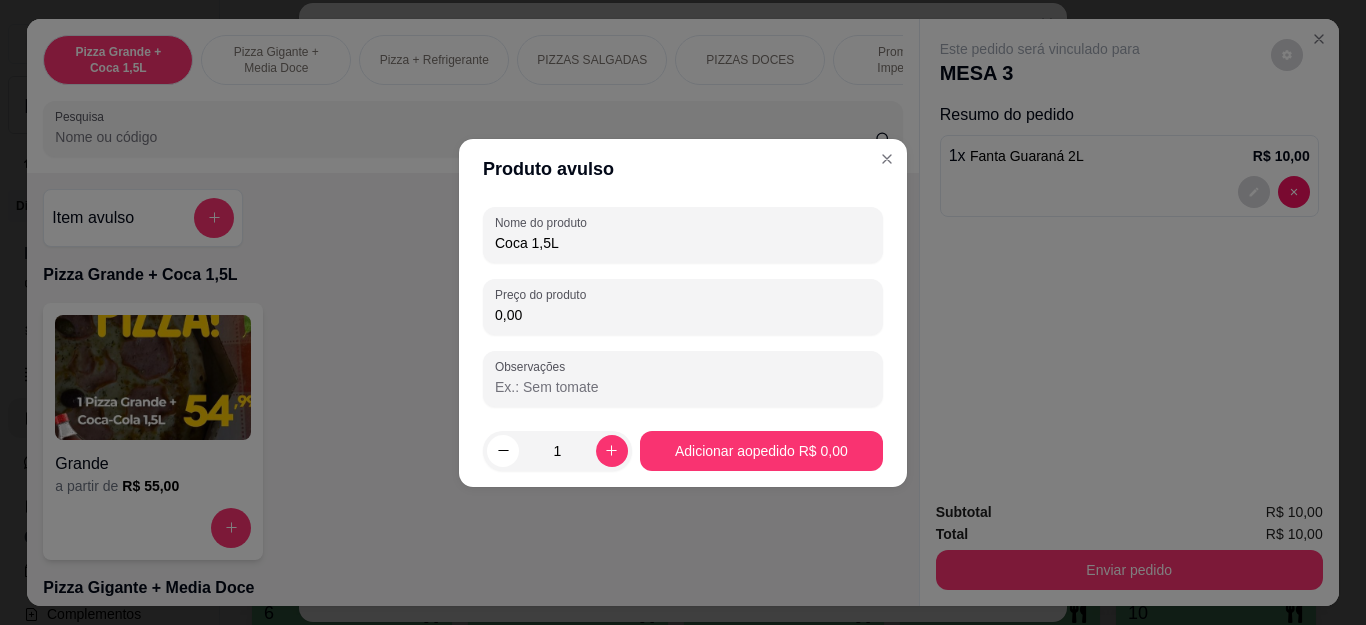 type on "Coca 1,5L" 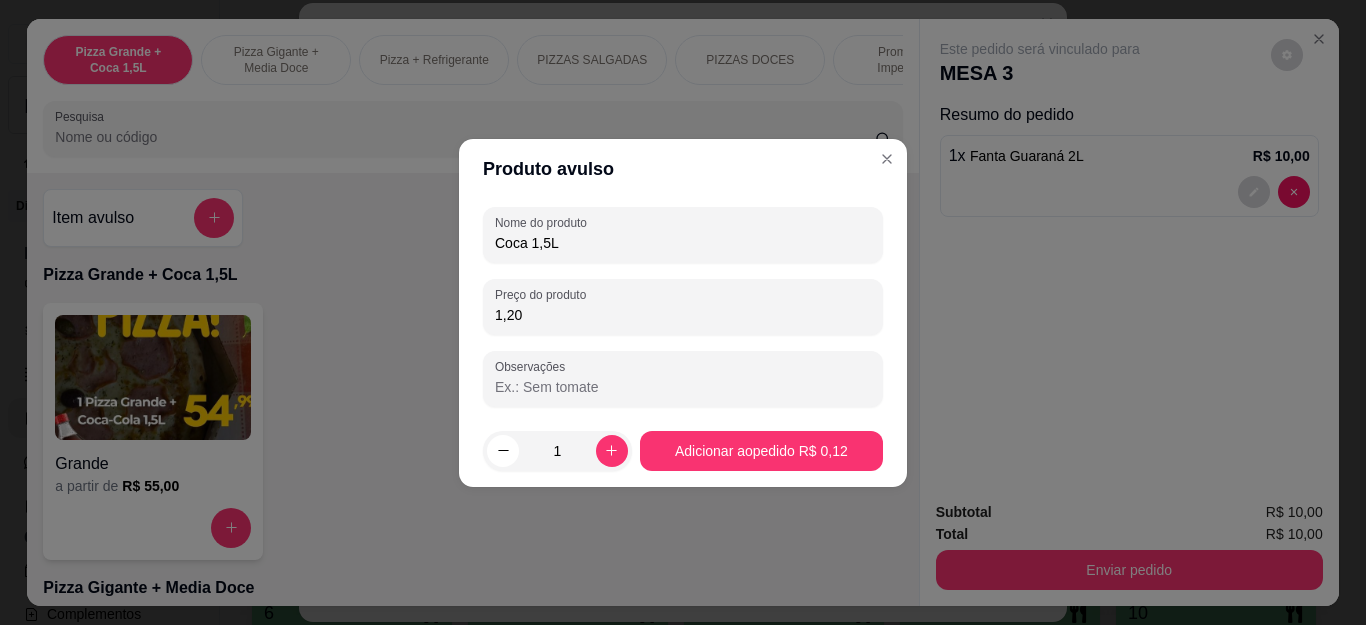 type on "12,00" 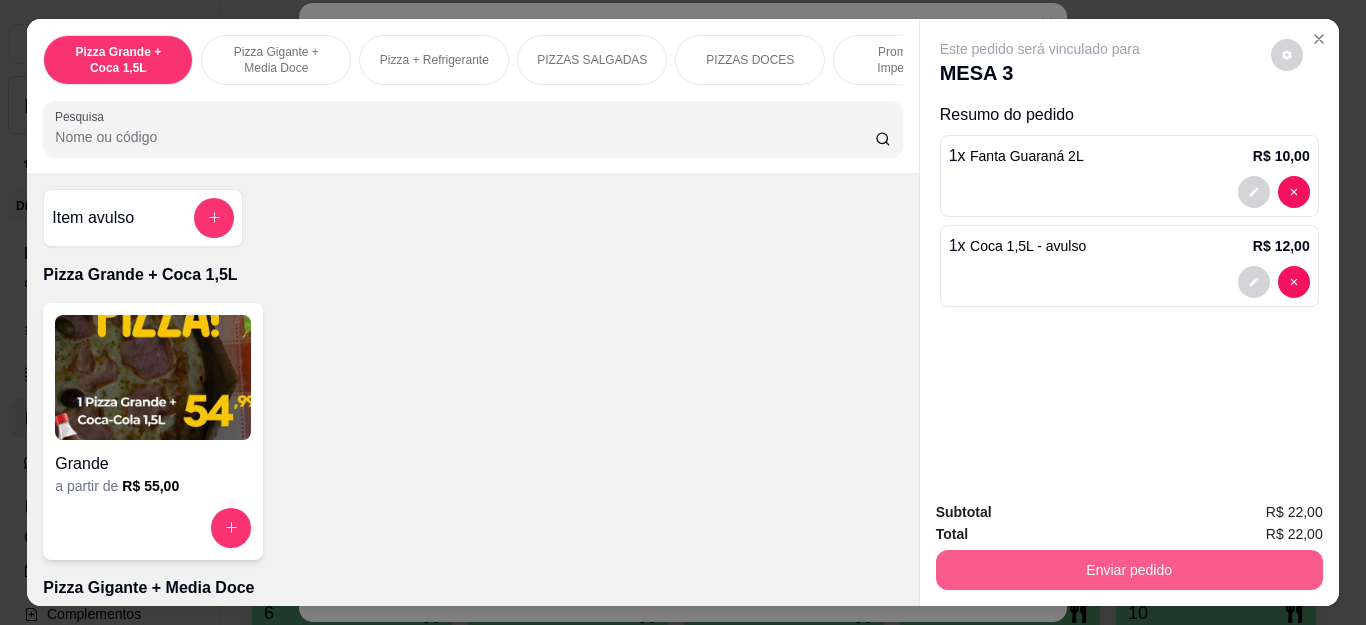 click on "Enviar pedido" at bounding box center [1129, 570] 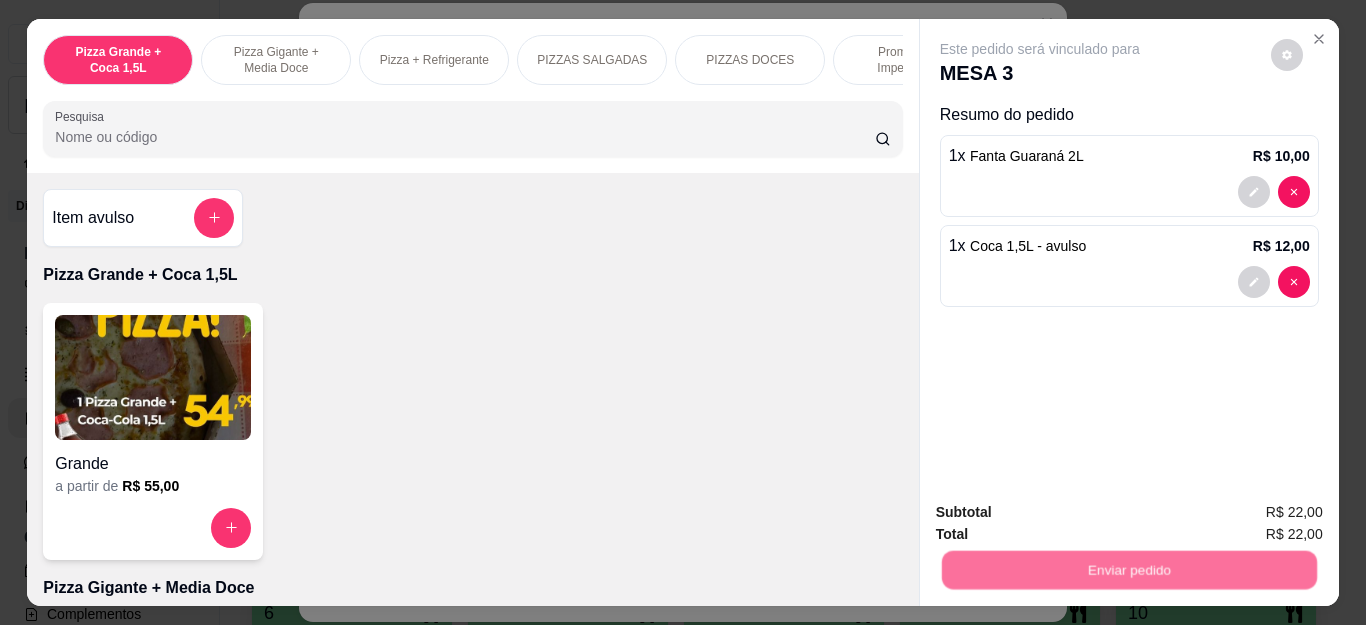 click on "Não registrar e enviar pedido" at bounding box center [1062, 512] 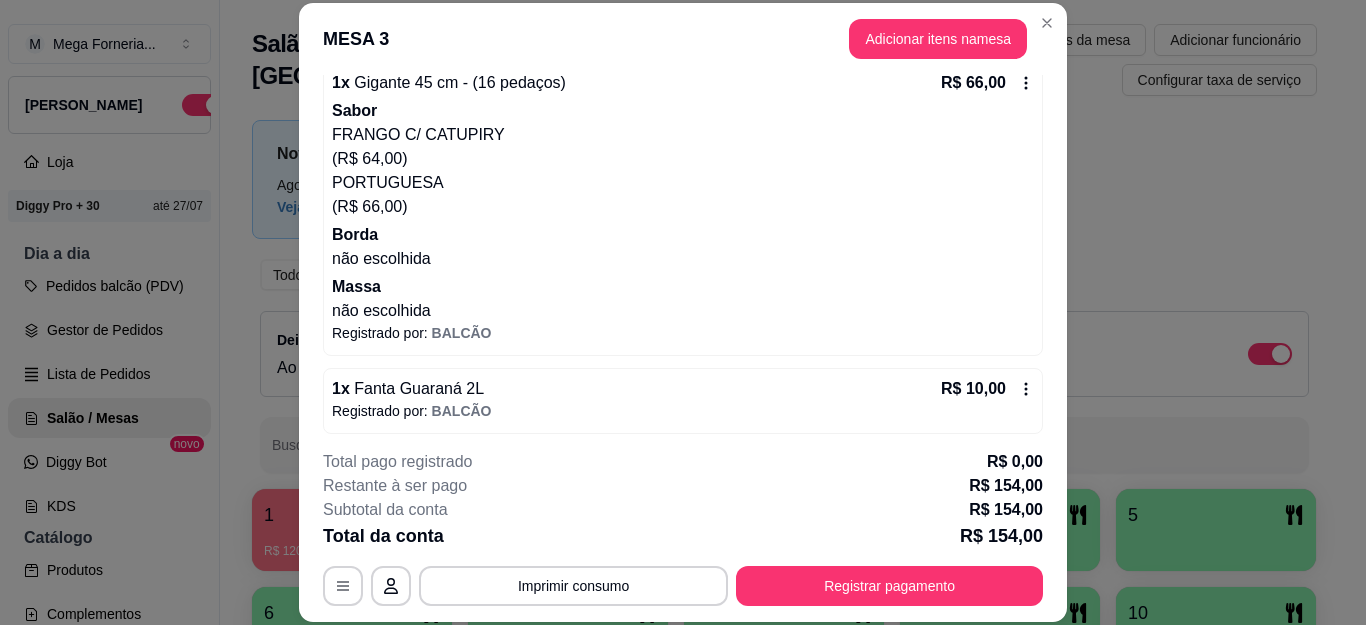 scroll, scrollTop: 594, scrollLeft: 0, axis: vertical 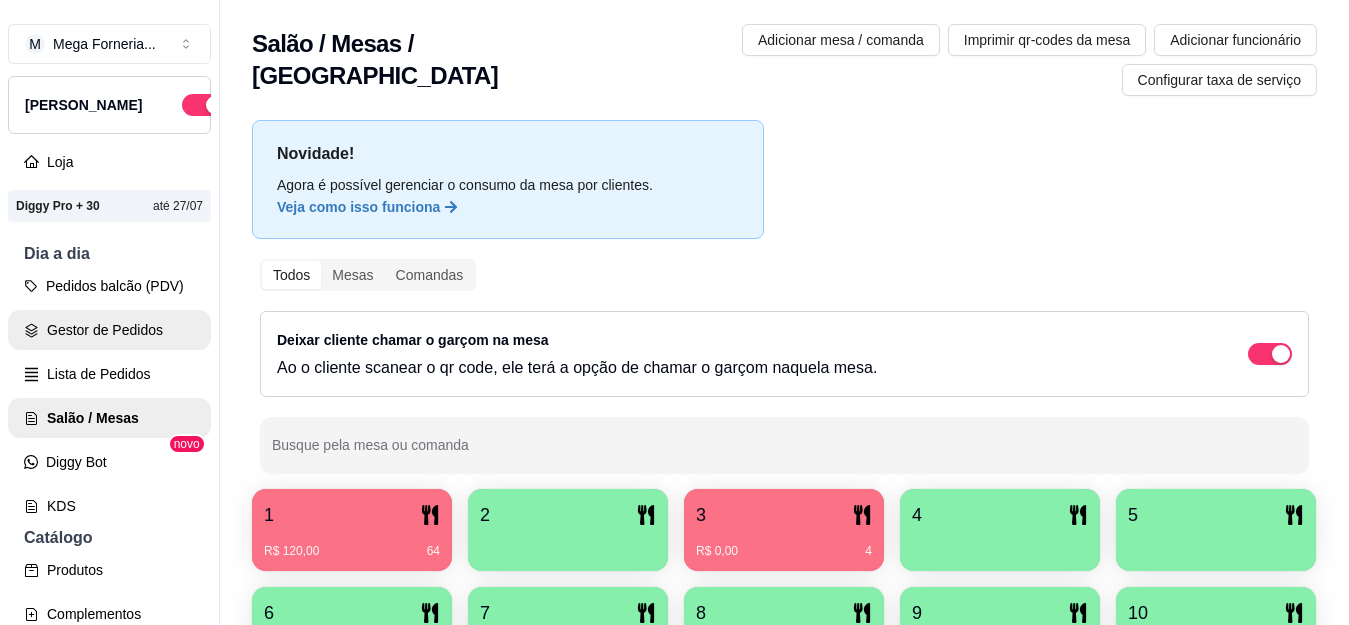 click on "Gestor de Pedidos" at bounding box center [109, 330] 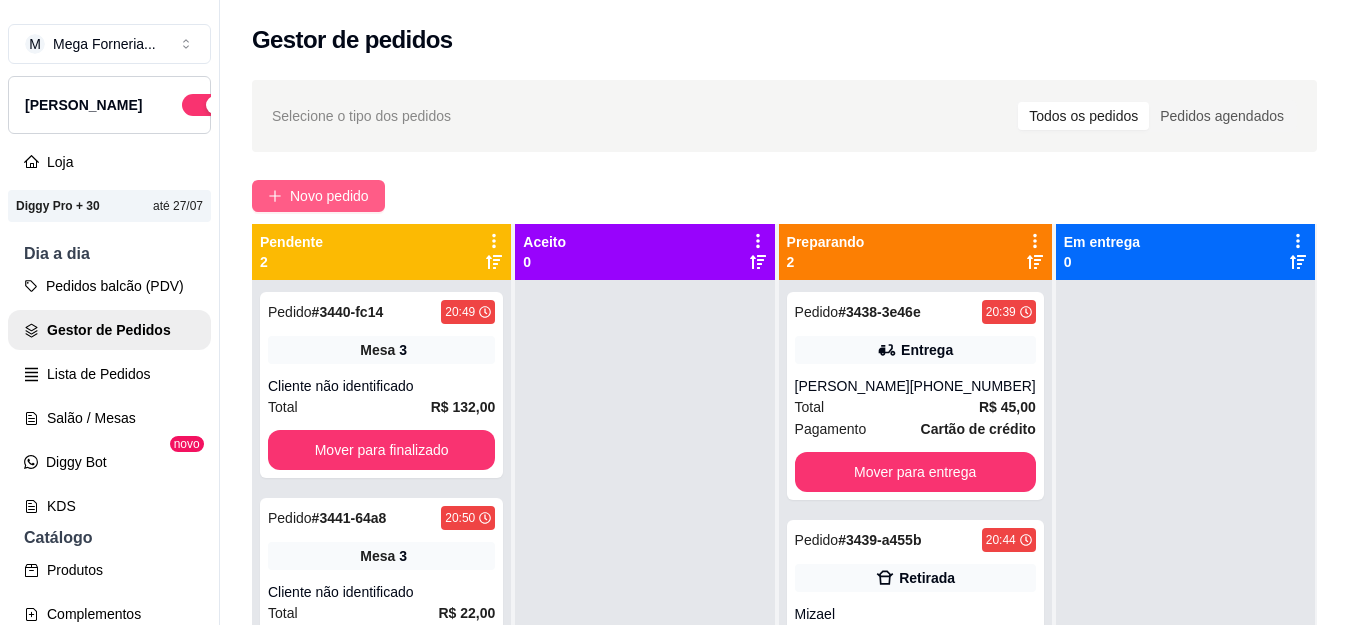 click on "Novo pedido" at bounding box center (329, 196) 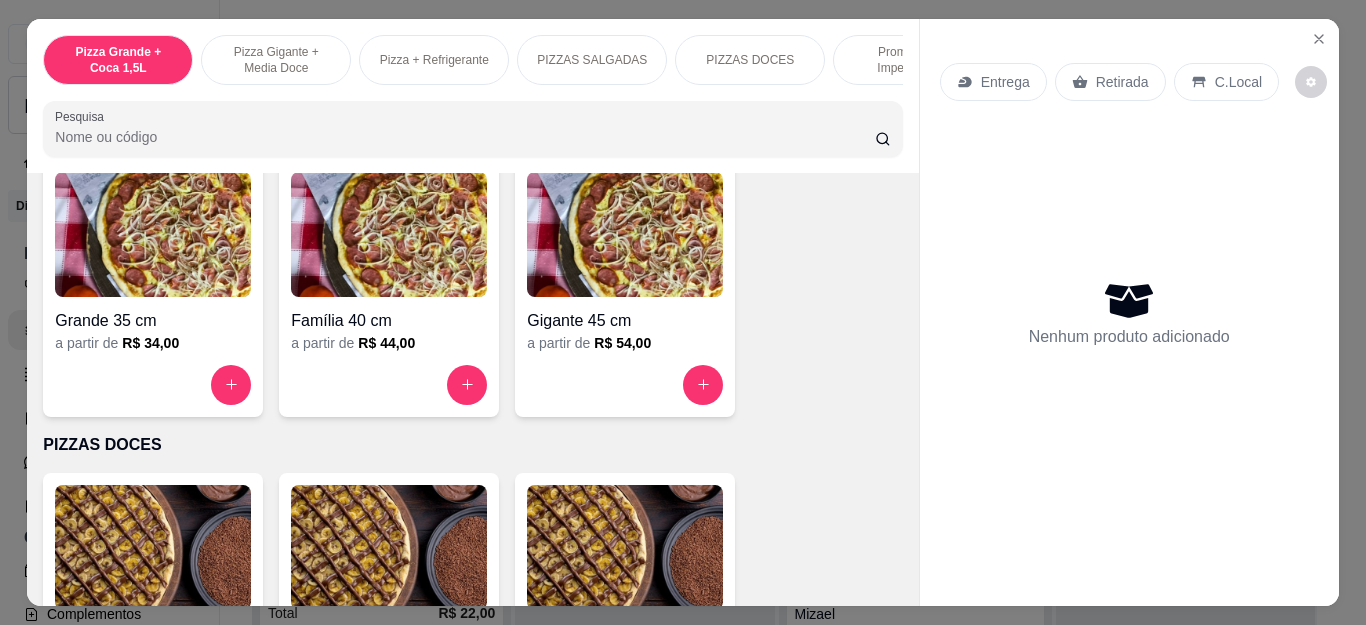 scroll, scrollTop: 1200, scrollLeft: 0, axis: vertical 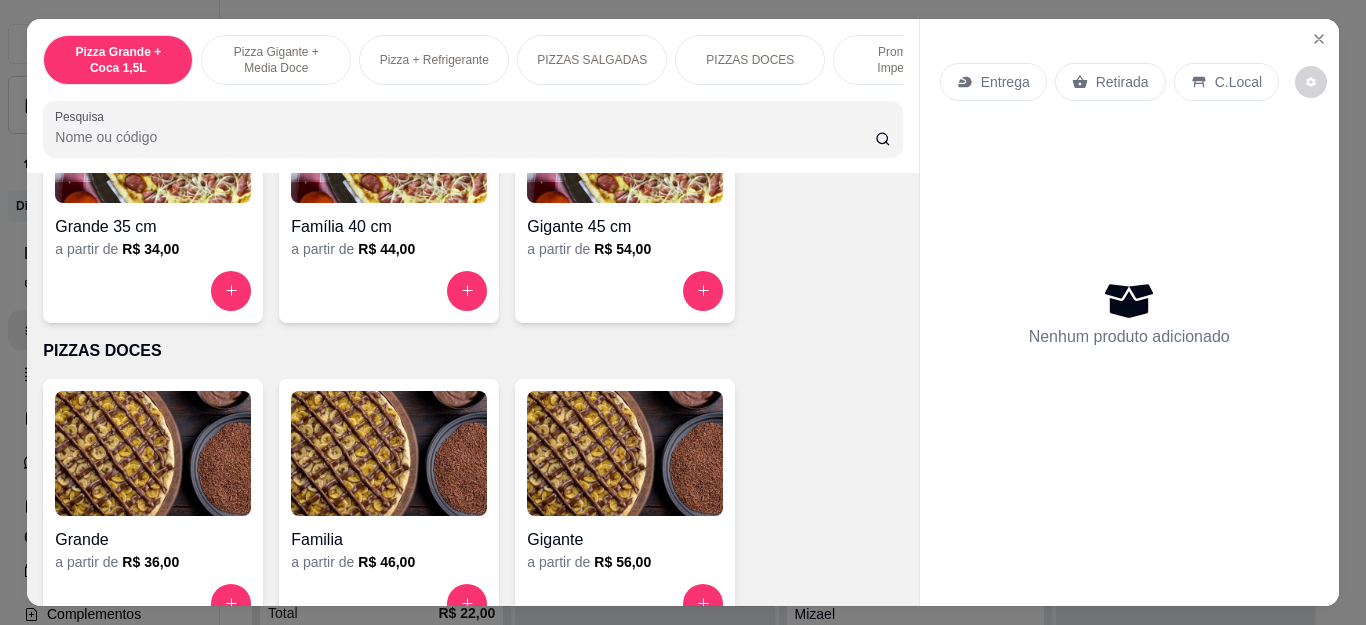 click on "Família 40 cm a partir de     R$ 44,00" at bounding box center [389, 194] 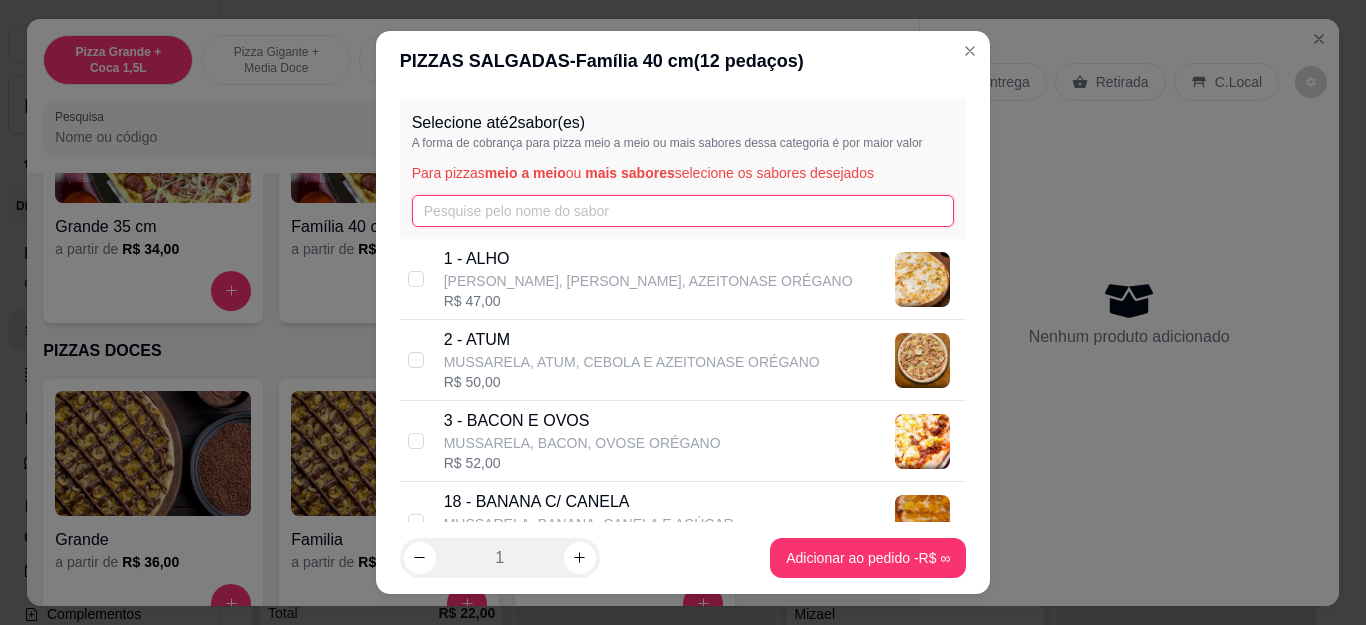 click at bounding box center [683, 211] 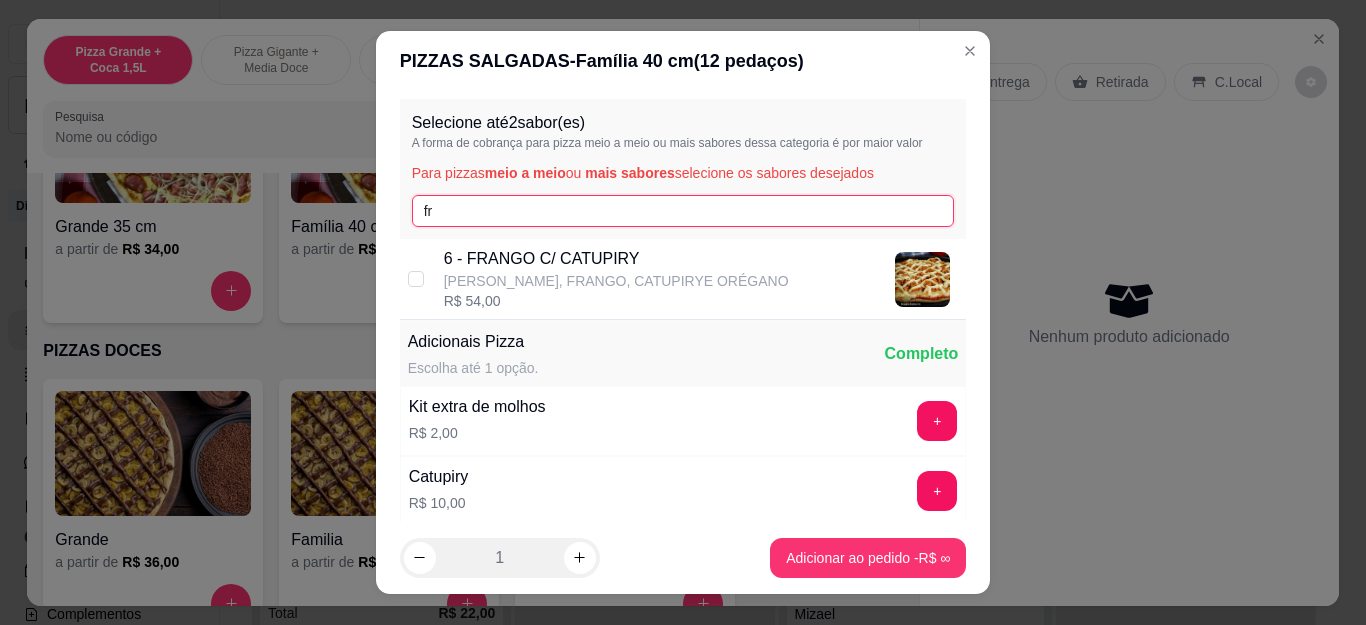 type on "fr" 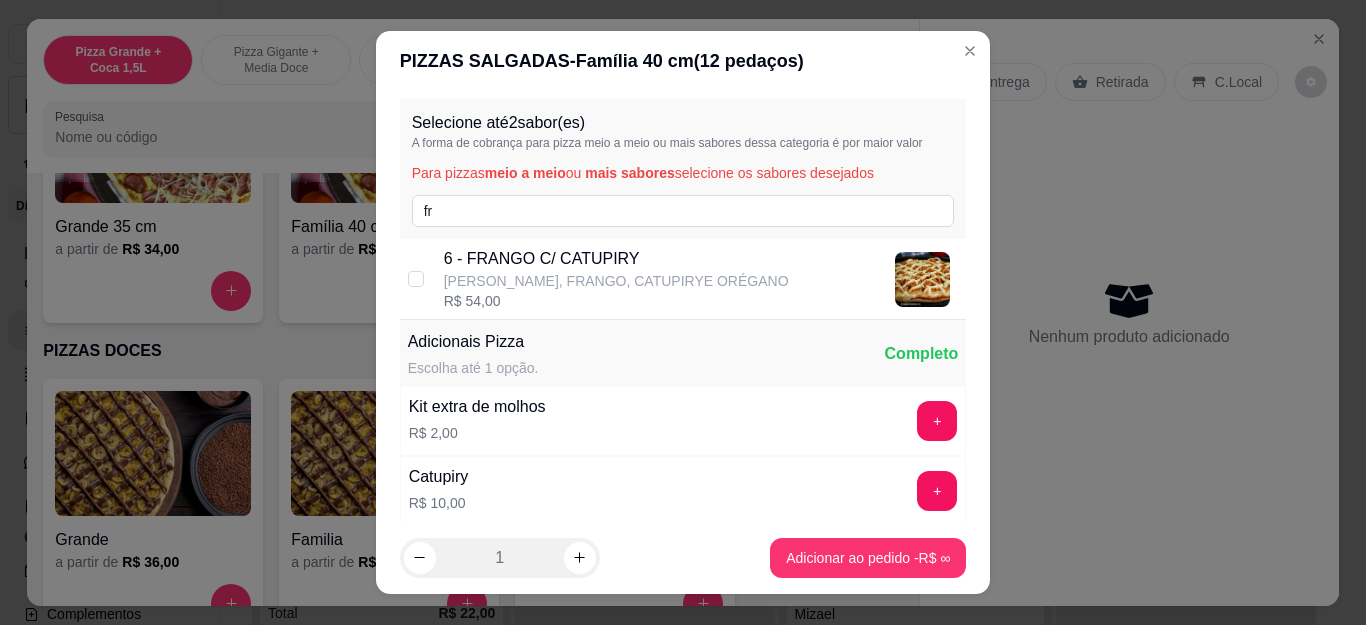 click on "R$ 54,00" at bounding box center (616, 301) 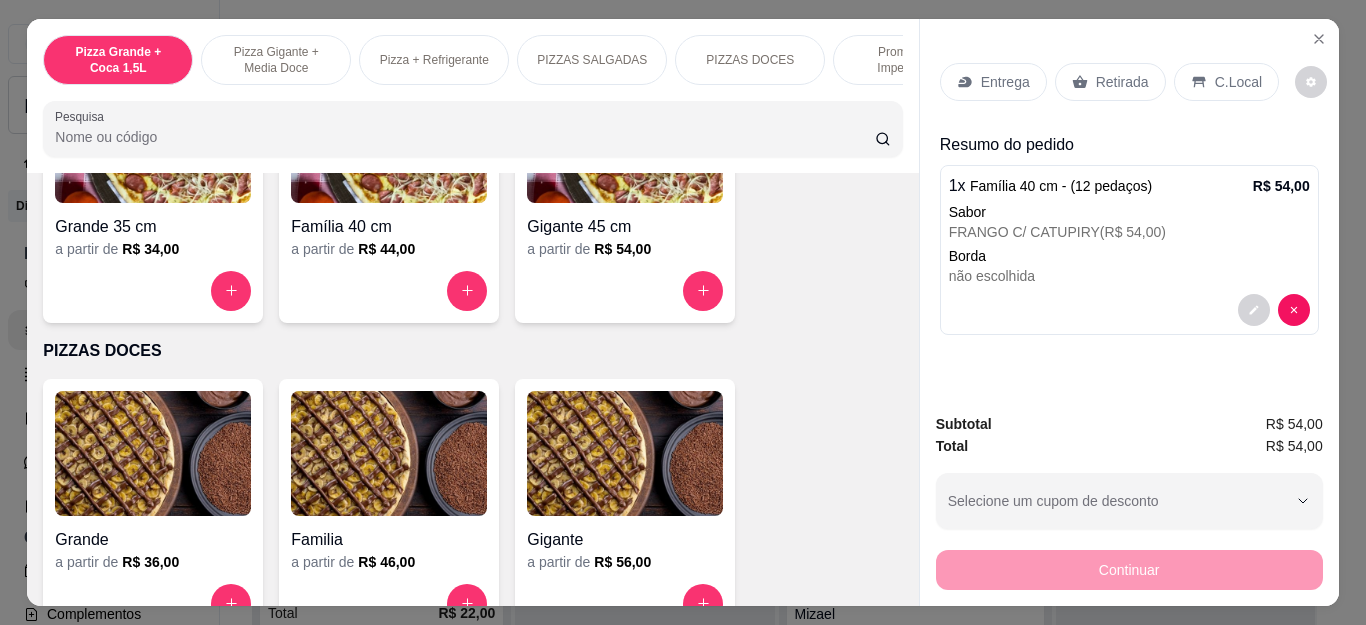 click on "Entrega" at bounding box center (993, 82) 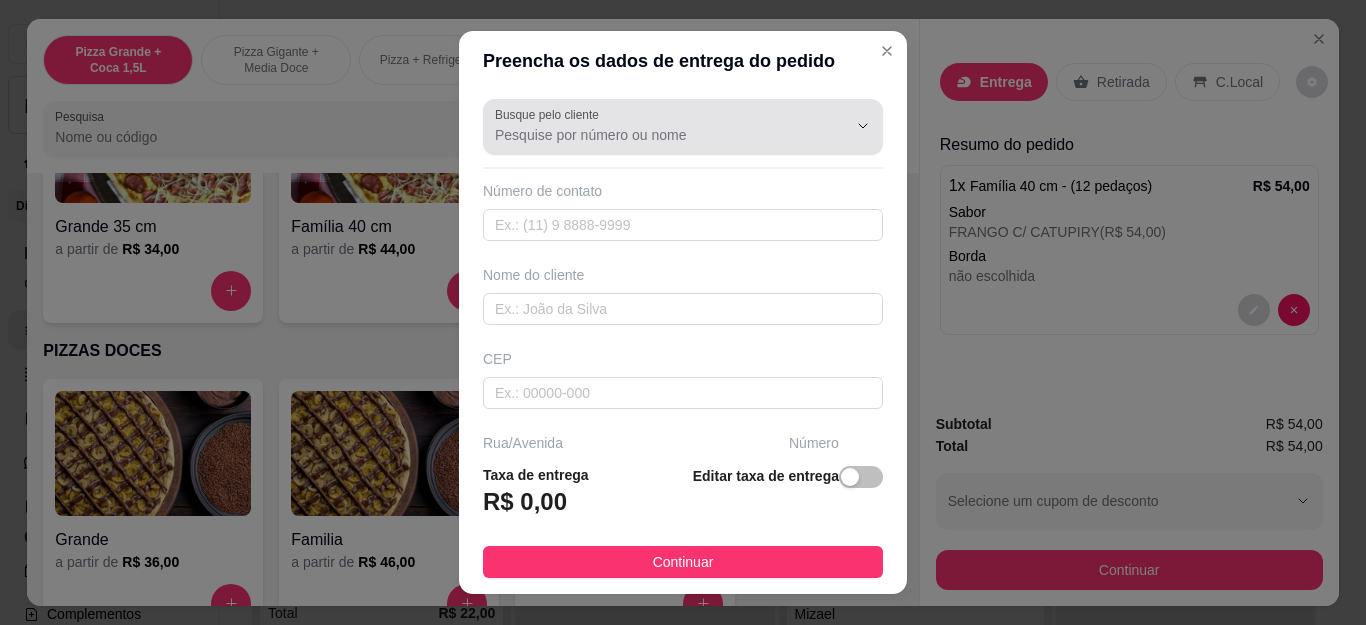 click at bounding box center [683, 127] 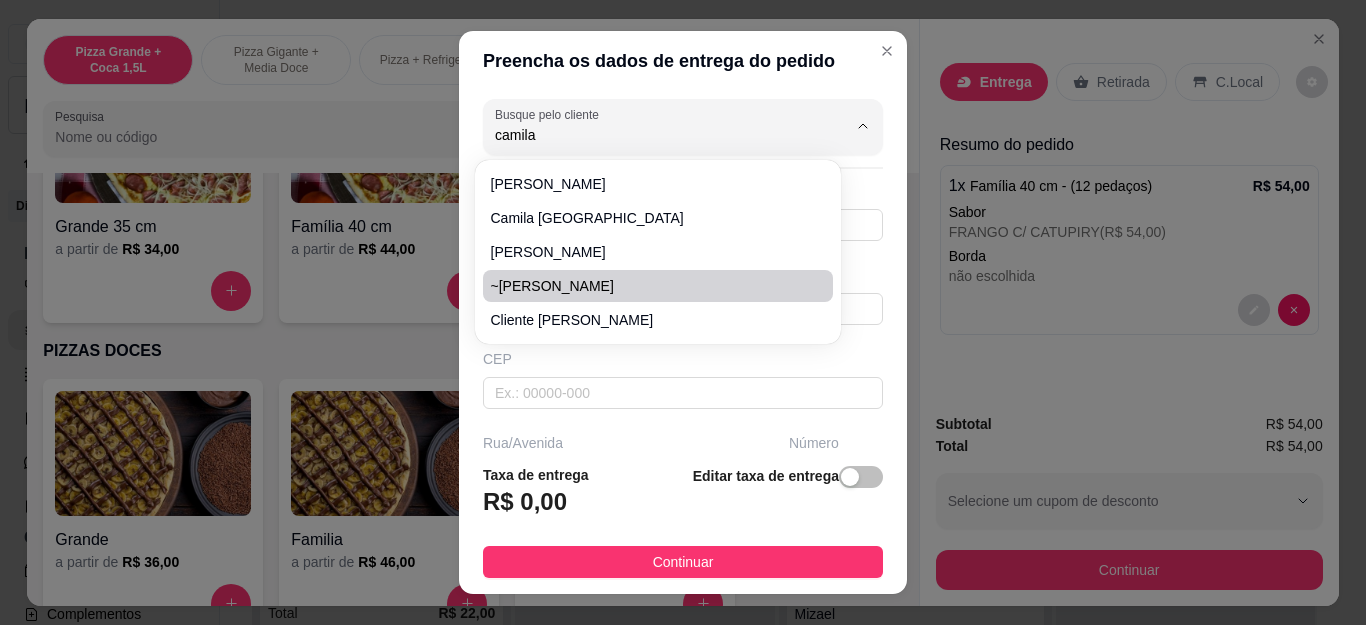 click on "~[PERSON_NAME]" at bounding box center (658, 286) 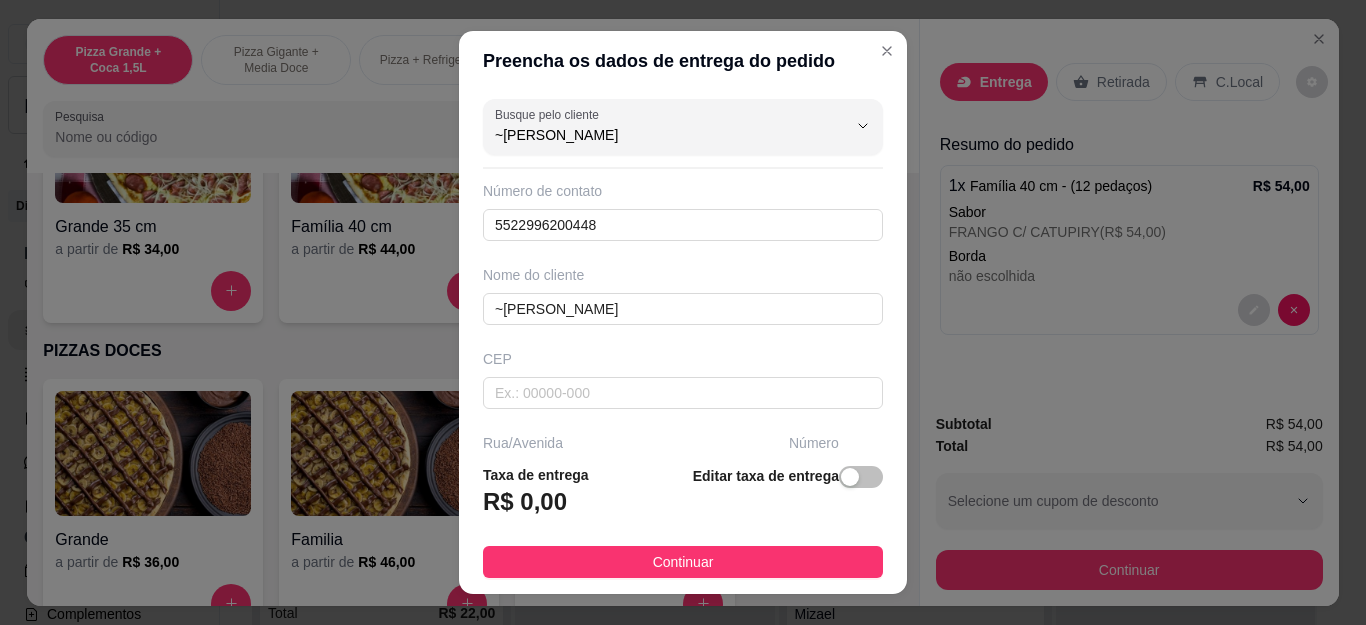 scroll, scrollTop: 300, scrollLeft: 0, axis: vertical 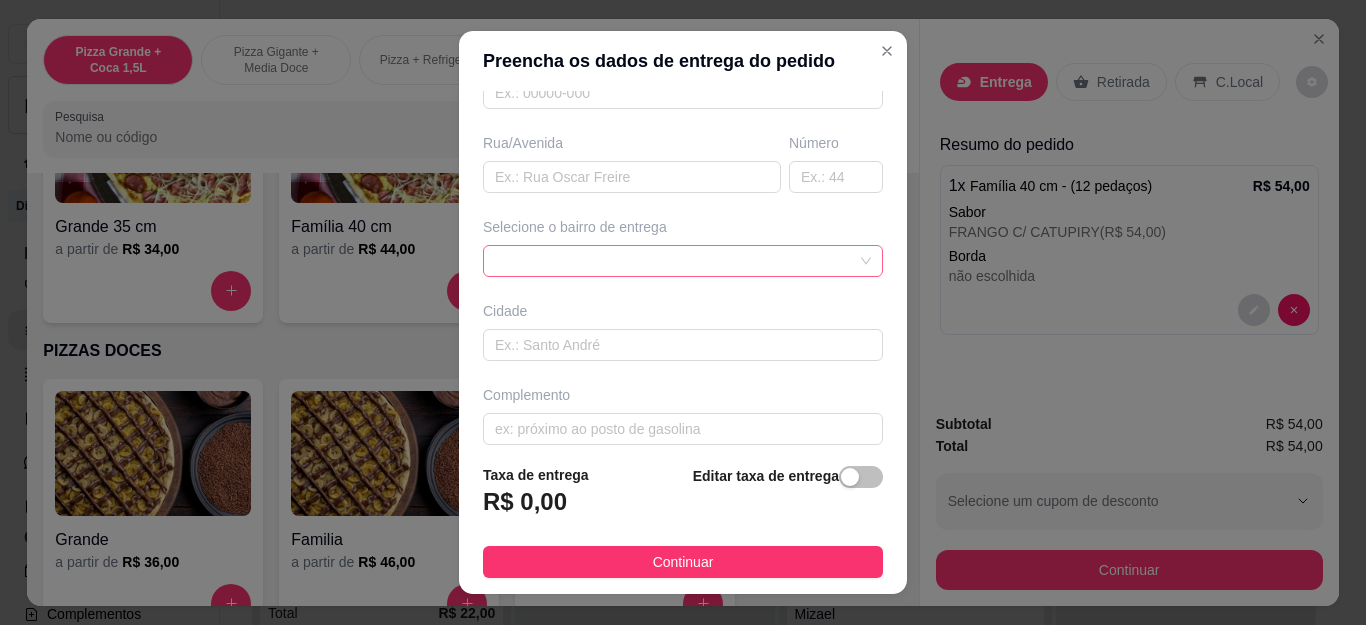 click at bounding box center (683, 261) 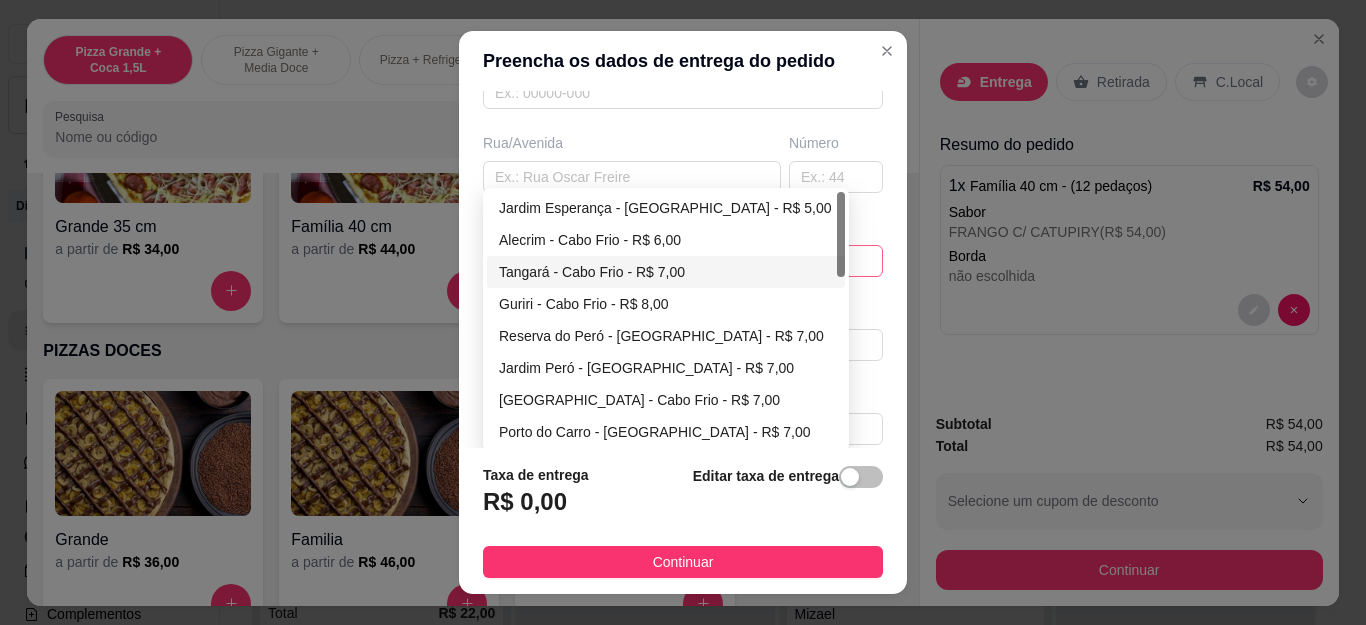 type on "~[PERSON_NAME]" 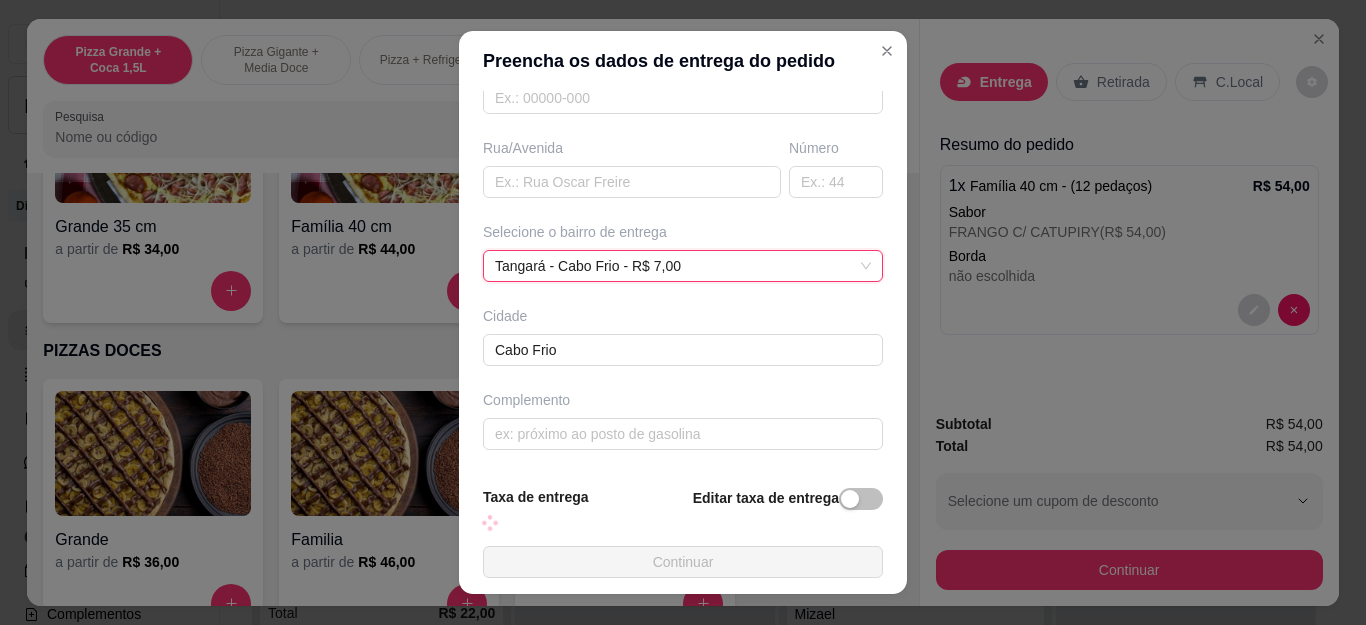 scroll, scrollTop: 300, scrollLeft: 0, axis: vertical 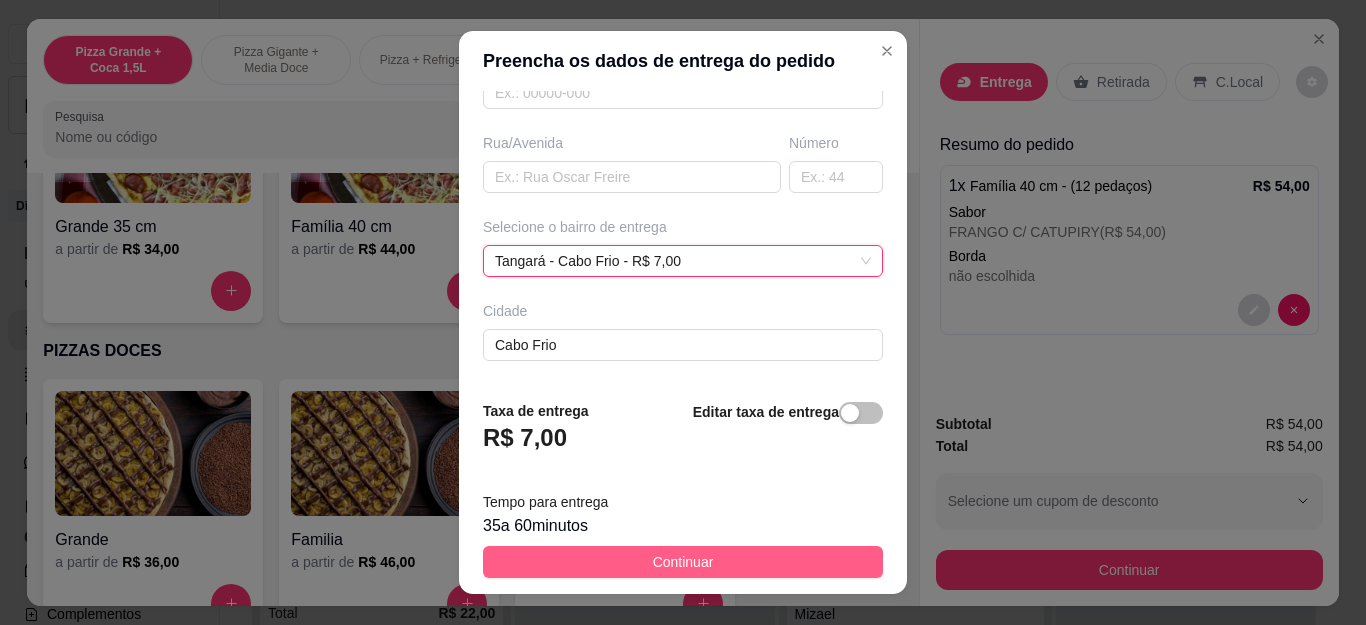 click on "Continuar" at bounding box center [683, 562] 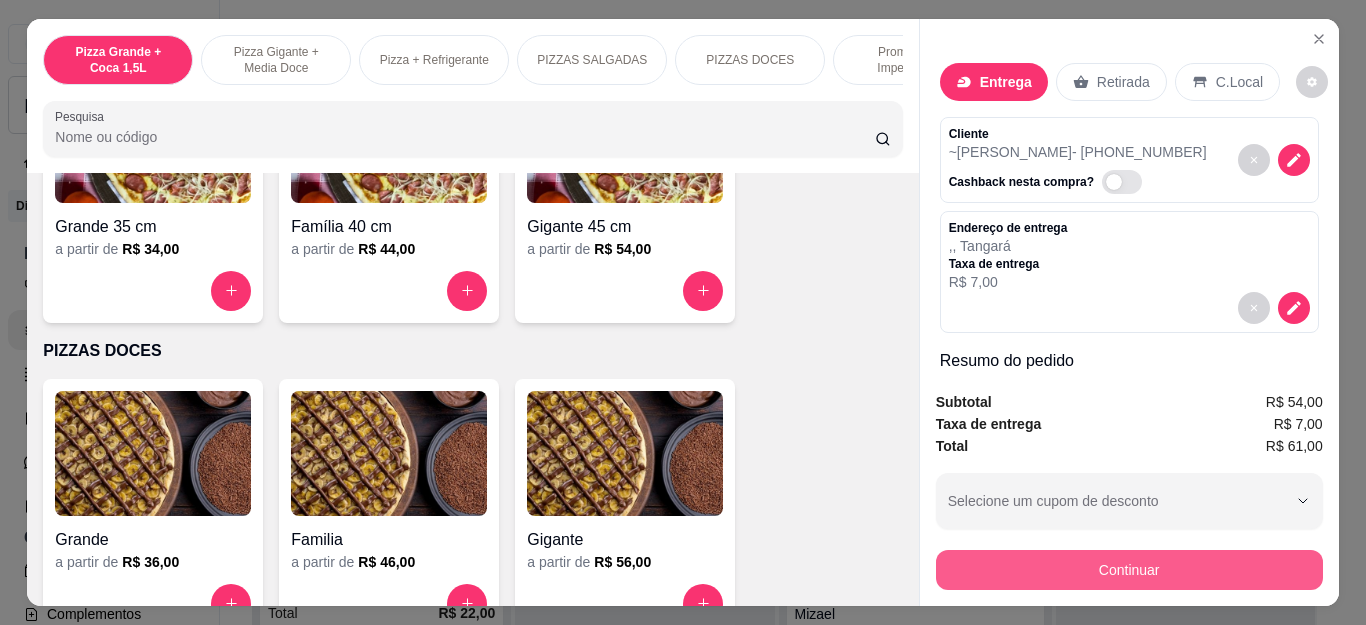 click on "Continuar" at bounding box center (1129, 570) 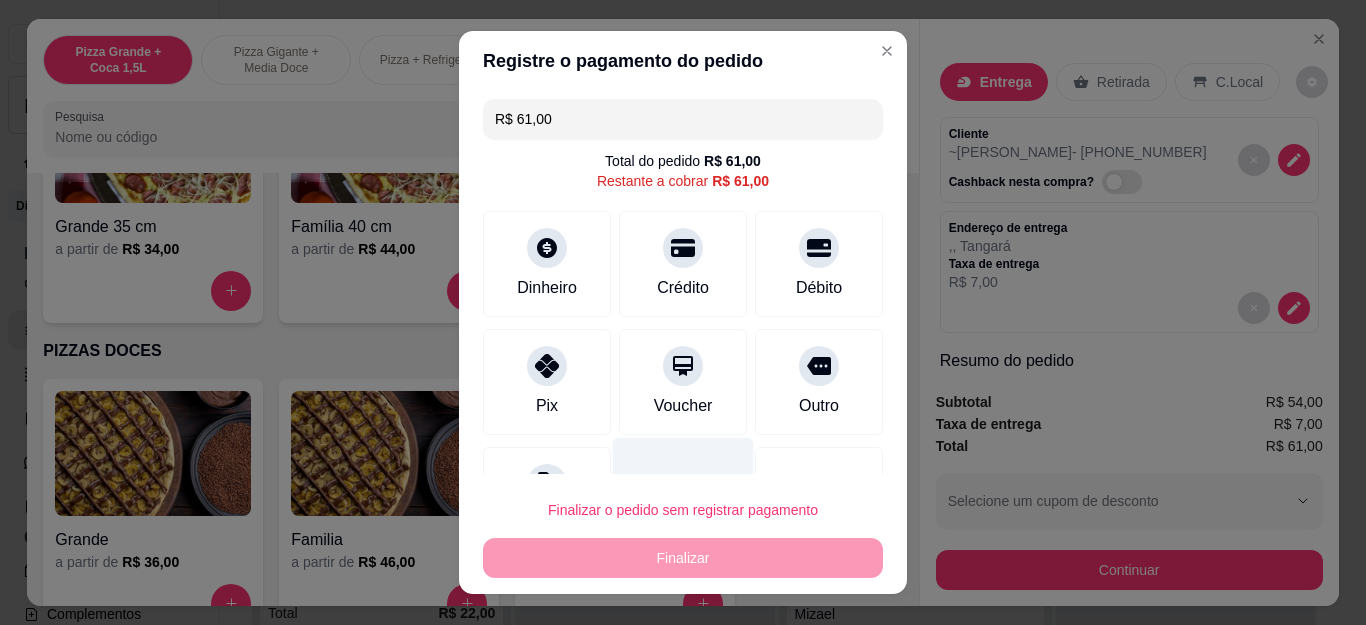 scroll, scrollTop: 87, scrollLeft: 0, axis: vertical 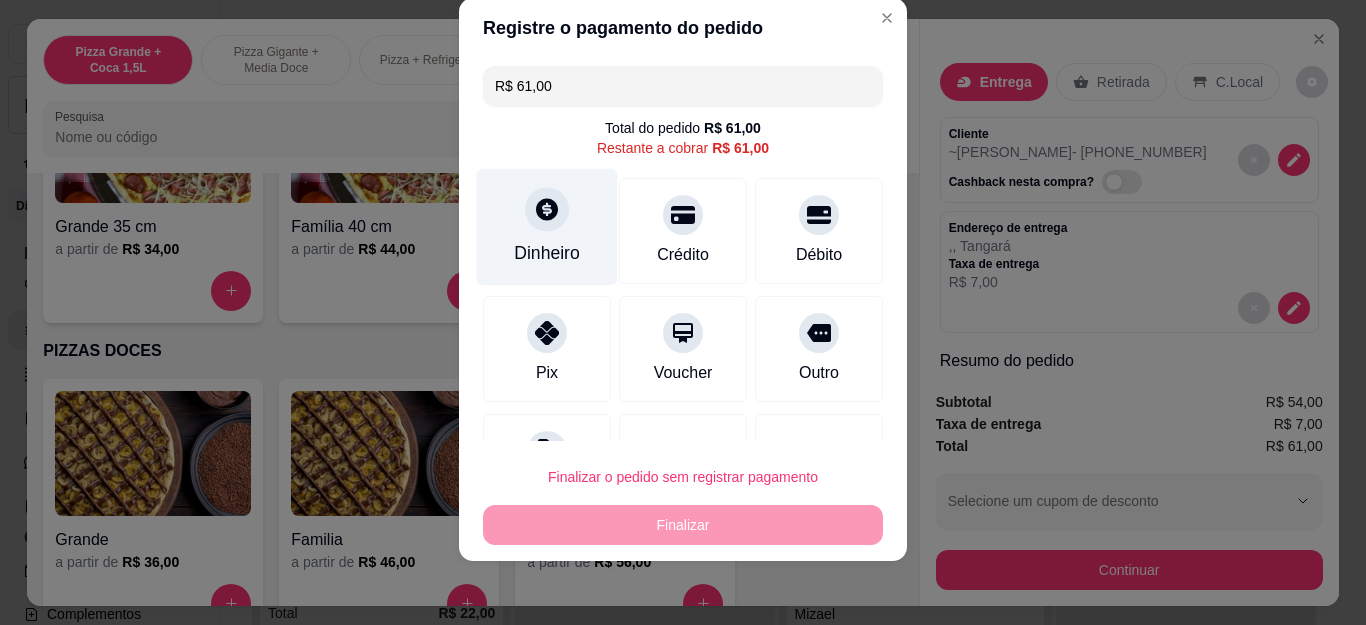 click at bounding box center (547, 210) 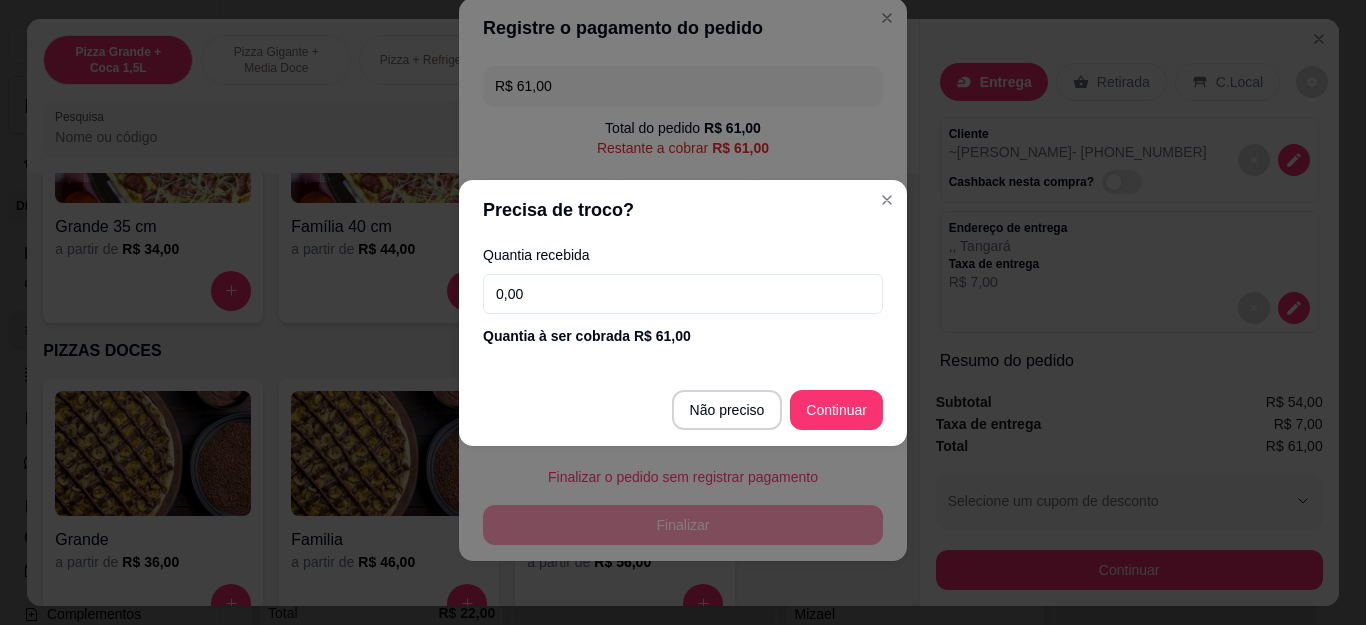 click on "0,00" at bounding box center [683, 294] 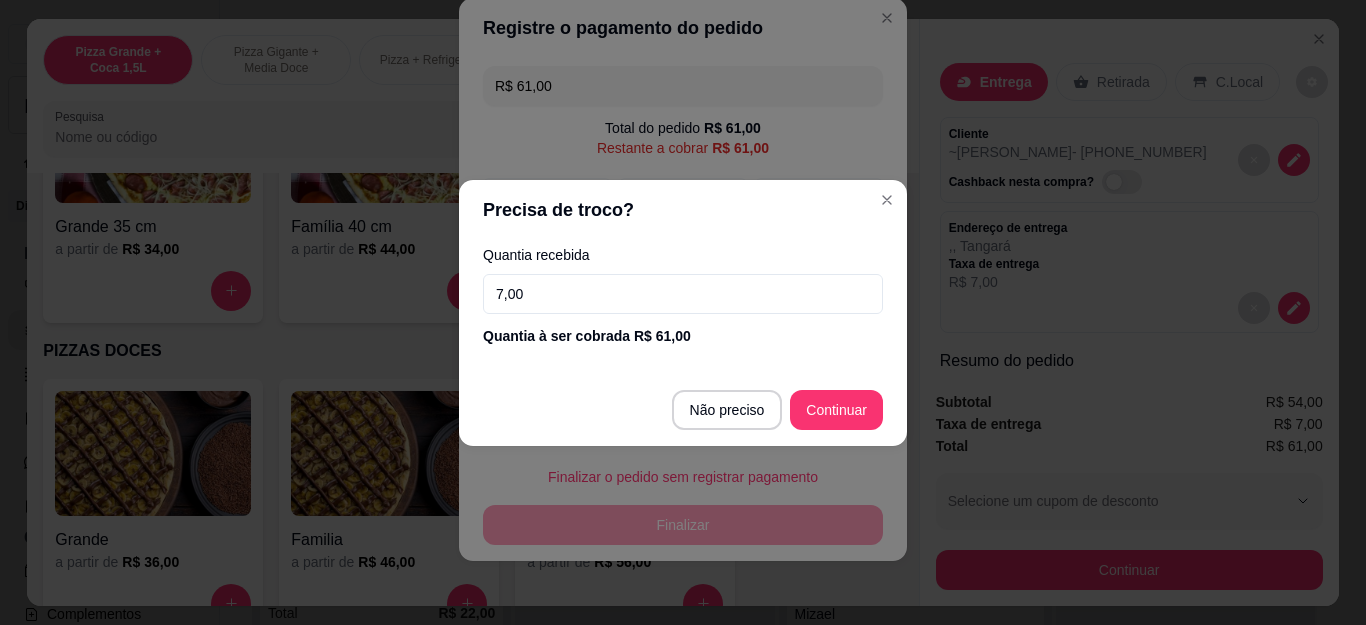 type on "70,00" 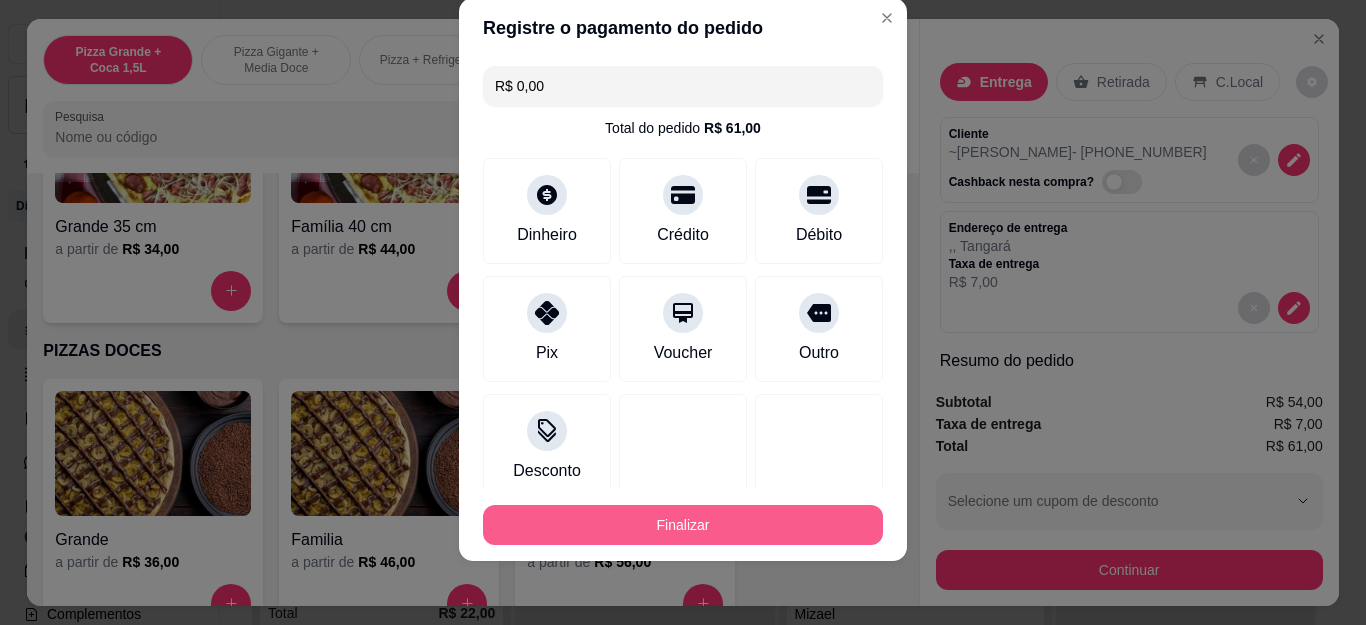 click on "Finalizar" at bounding box center (683, 525) 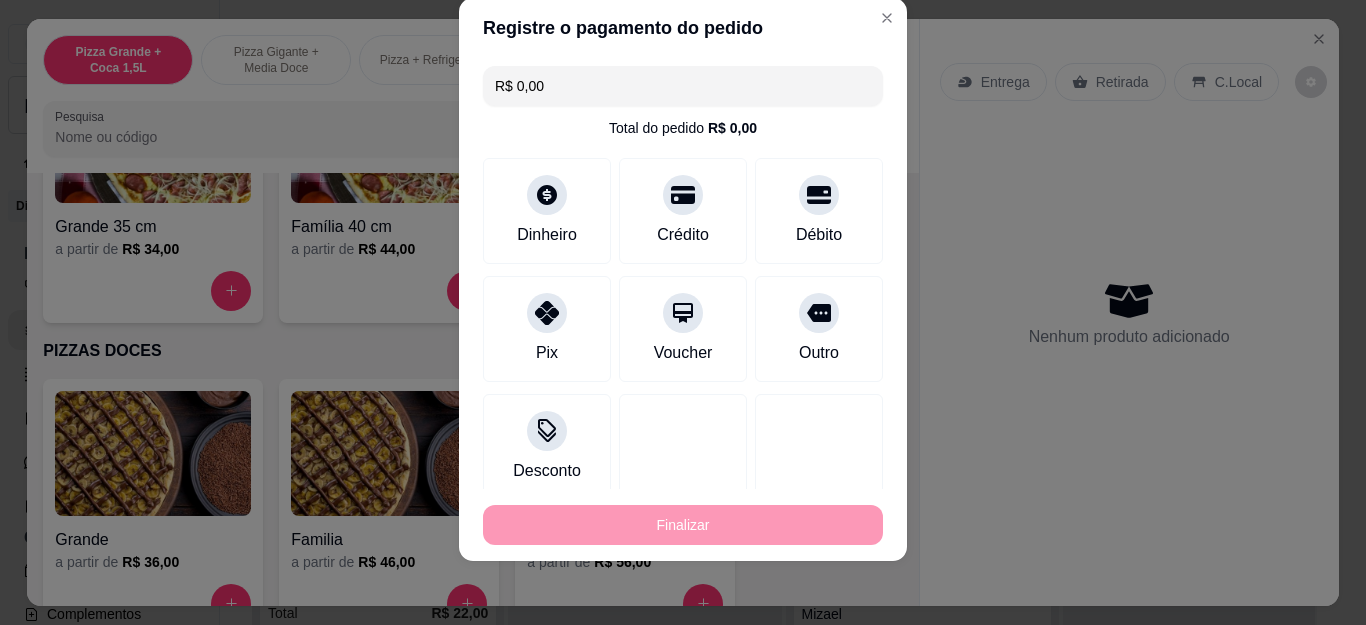 type on "-R$ 61,00" 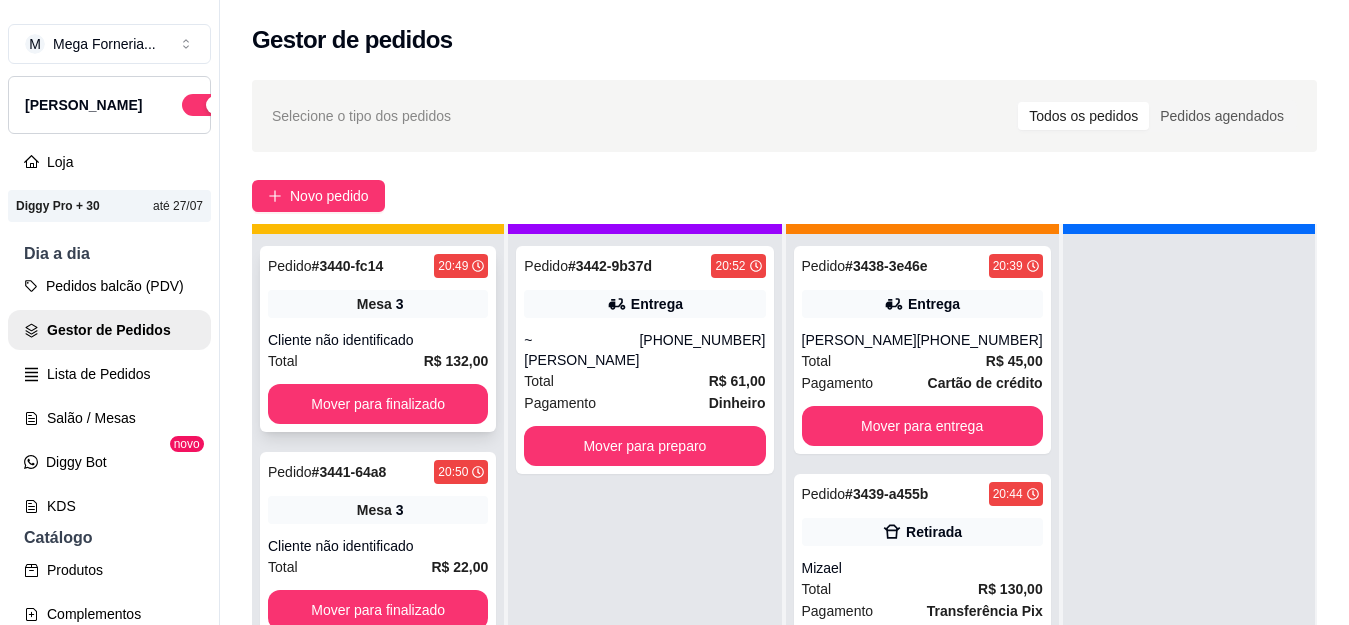 scroll, scrollTop: 56, scrollLeft: 0, axis: vertical 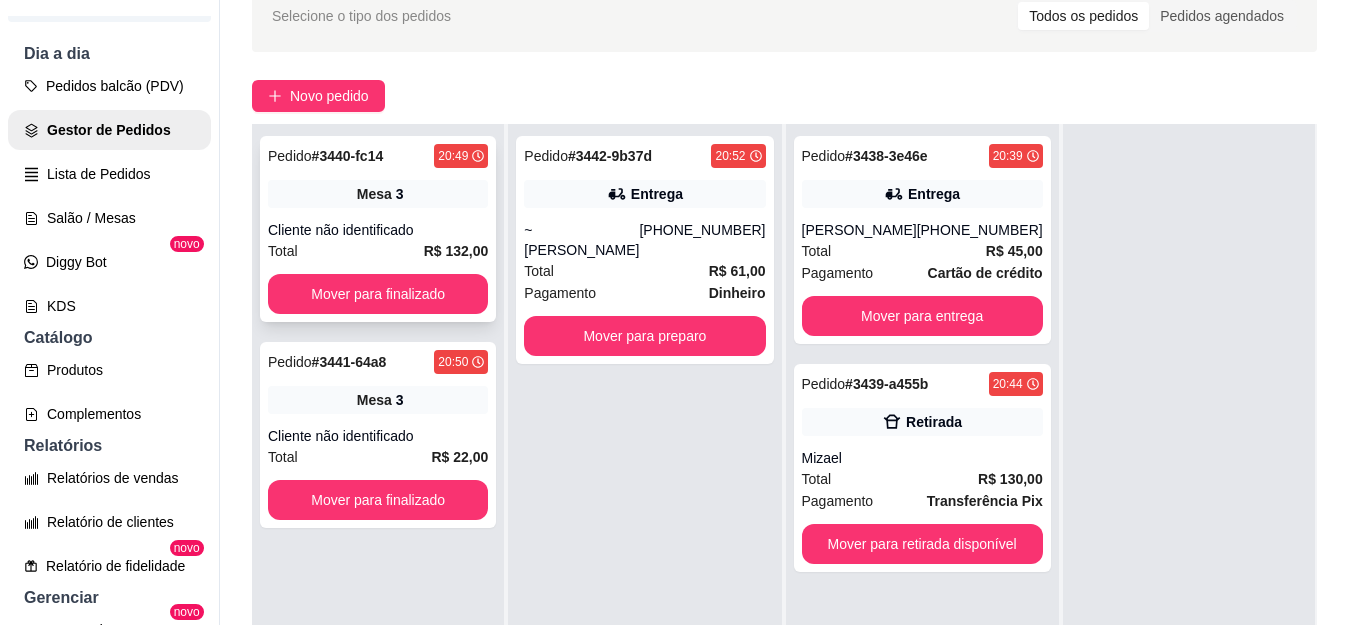 click on "Cliente não identificado" at bounding box center [378, 230] 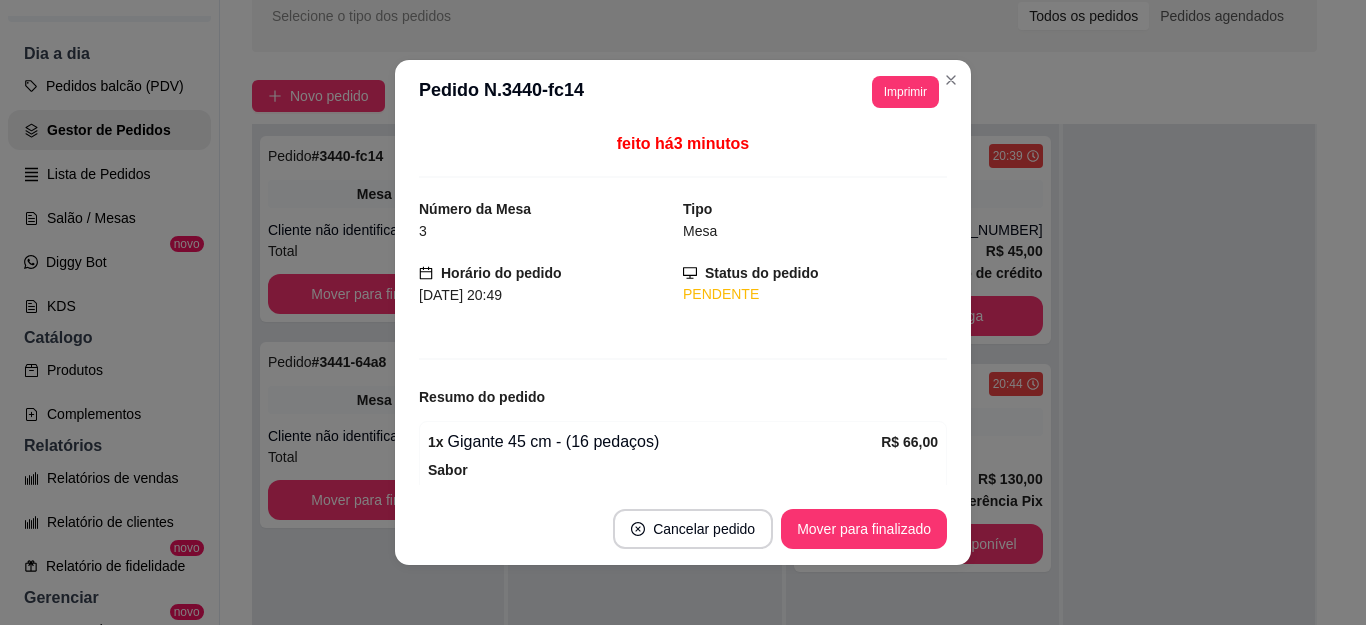 scroll, scrollTop: 4, scrollLeft: 0, axis: vertical 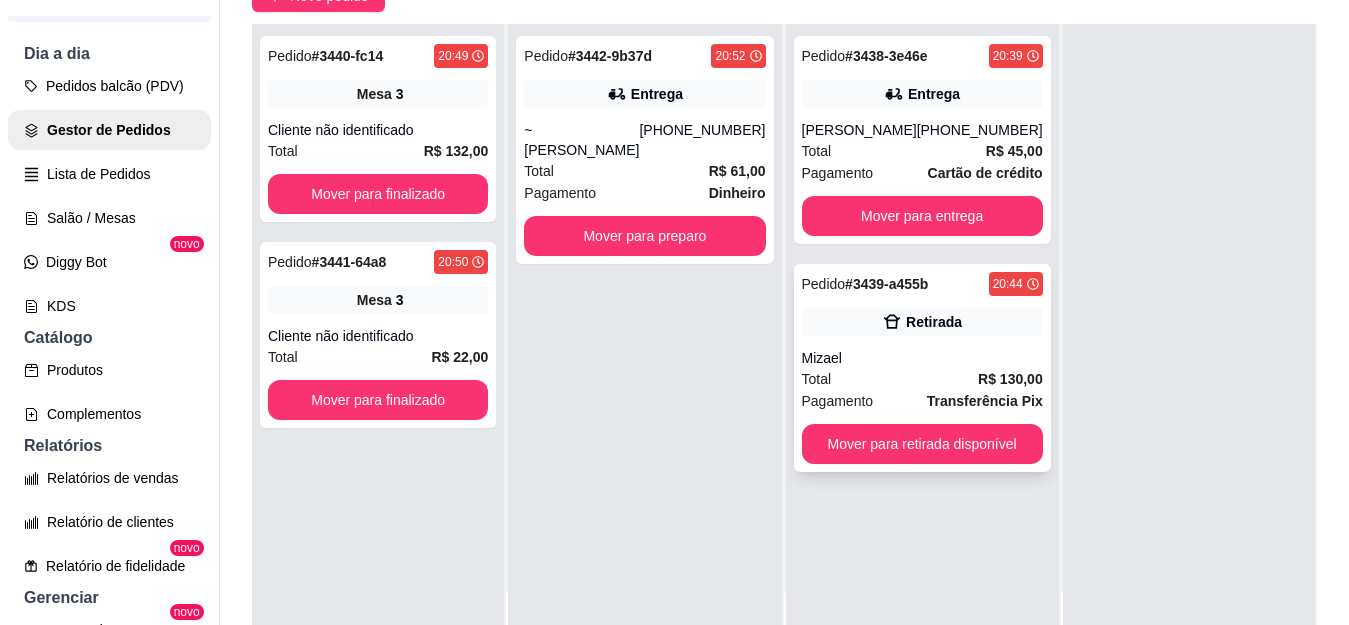click on "Retirada" at bounding box center (934, 322) 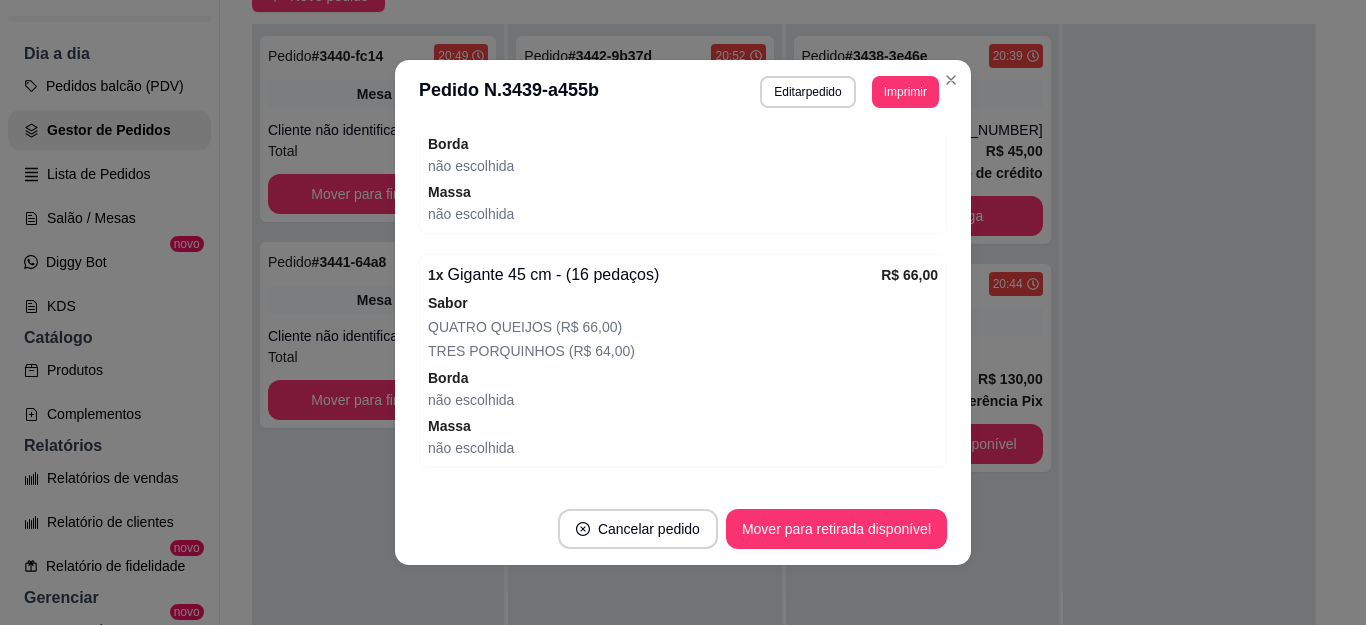 scroll, scrollTop: 600, scrollLeft: 0, axis: vertical 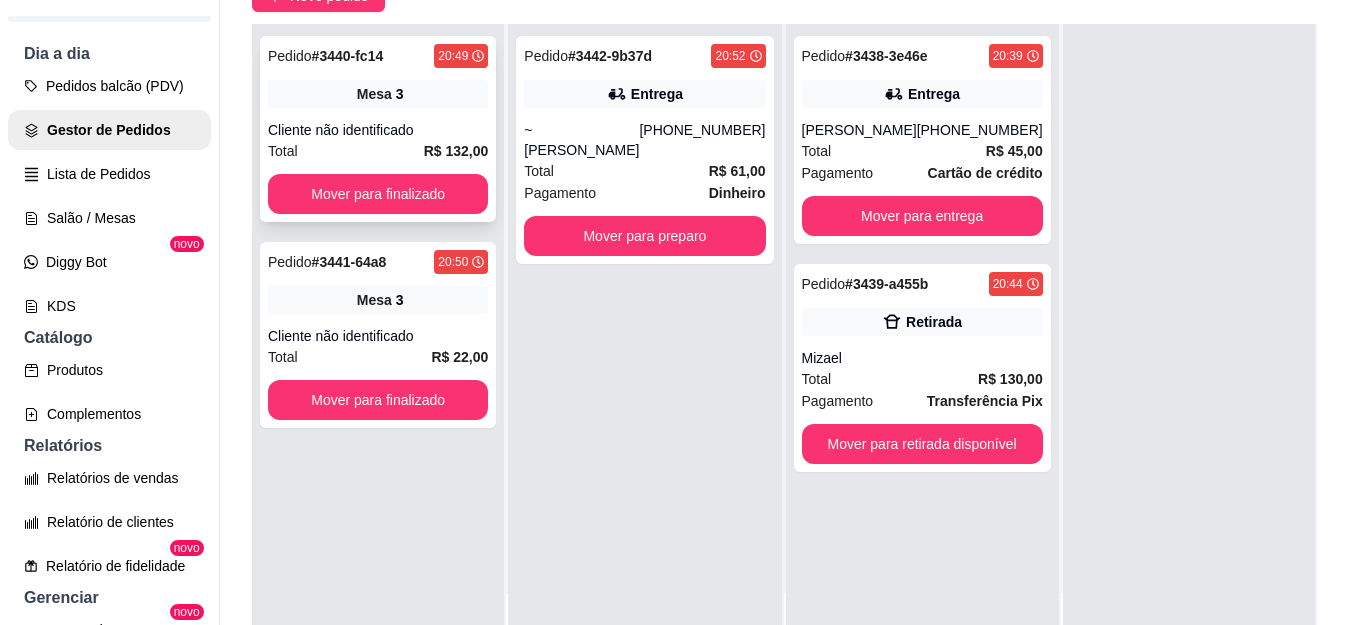 click on "Pedido  # 3440-fc14 20:49 Mesa 3 Cliente não identificado Total R$ 132,00 Mover para finalizado" at bounding box center [378, 129] 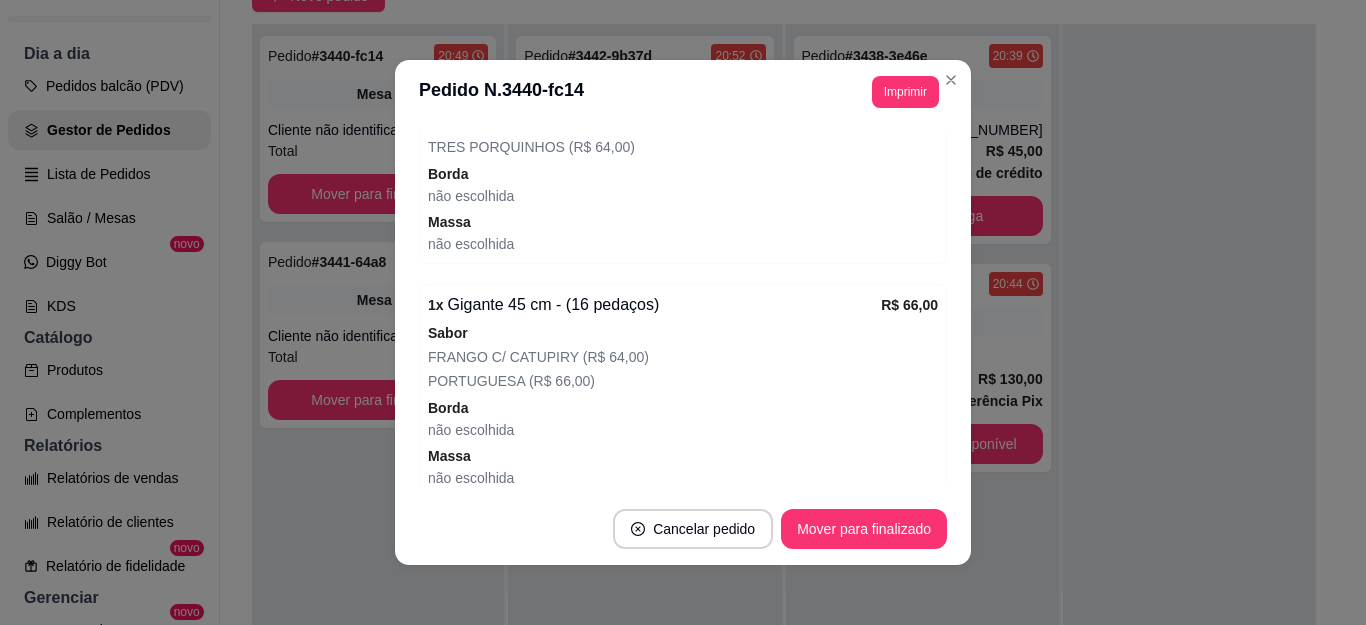 scroll, scrollTop: 262, scrollLeft: 0, axis: vertical 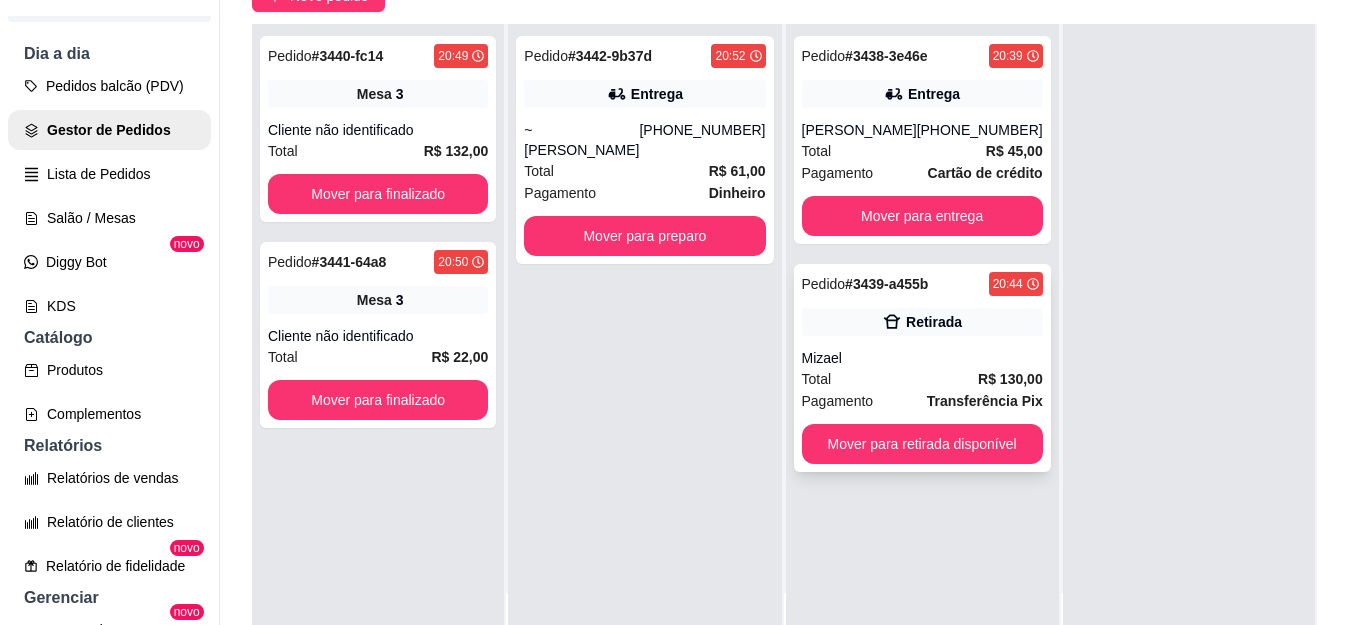 click on "Pedido  # 3439-a455b 20:44 Retirada Mizael Total R$ 130,00 Pagamento Transferência Pix Mover para retirada disponível" at bounding box center (922, 368) 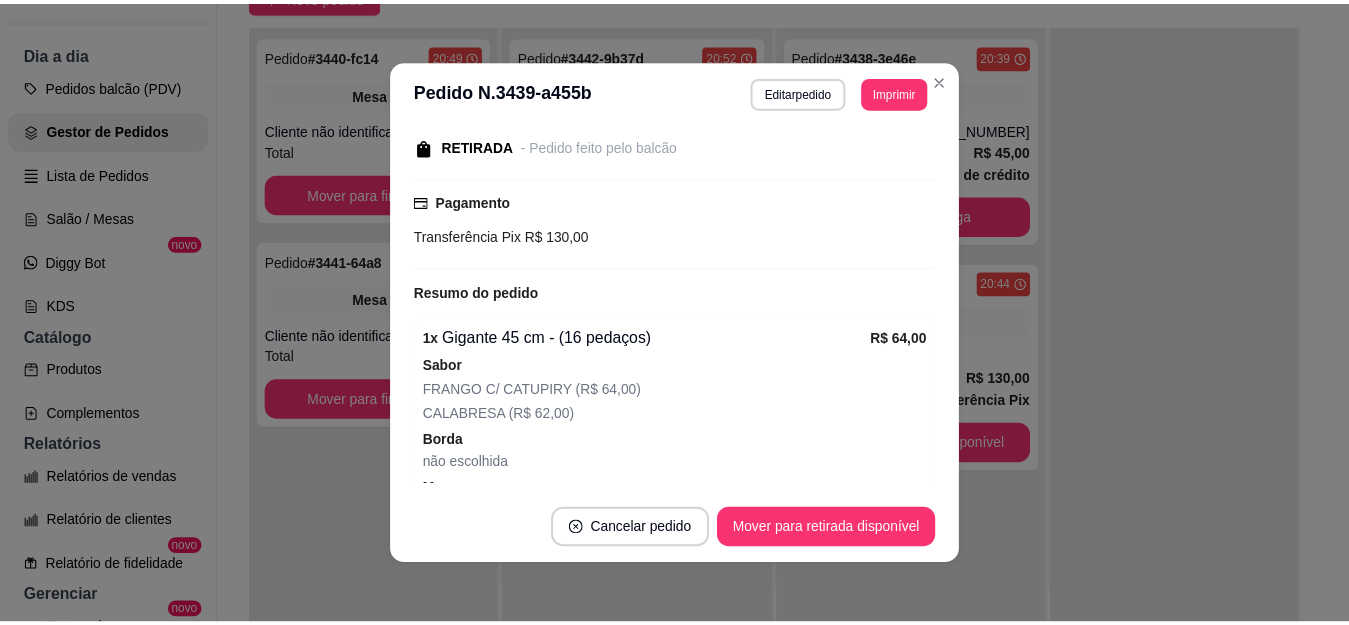 scroll, scrollTop: 500, scrollLeft: 0, axis: vertical 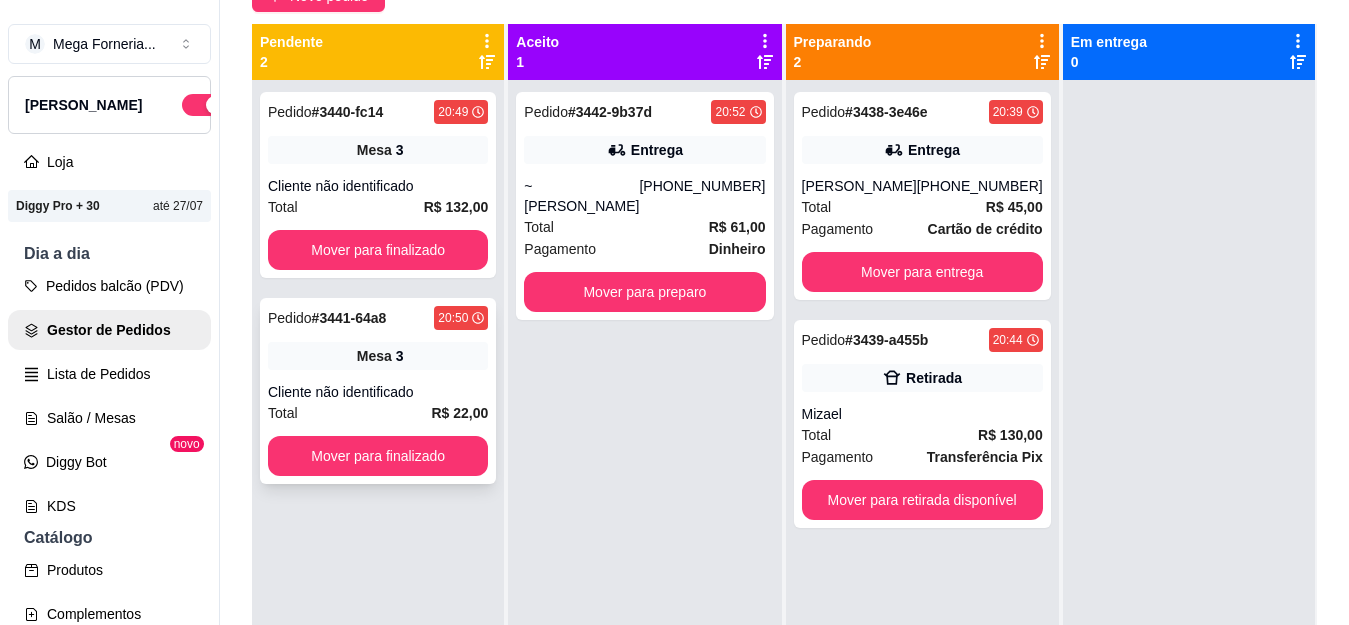 click on "Pedido  # 3441-64a8 20:50 Mesa 3 Cliente não identificado Total R$ 22,00 Mover para finalizado" at bounding box center [378, 391] 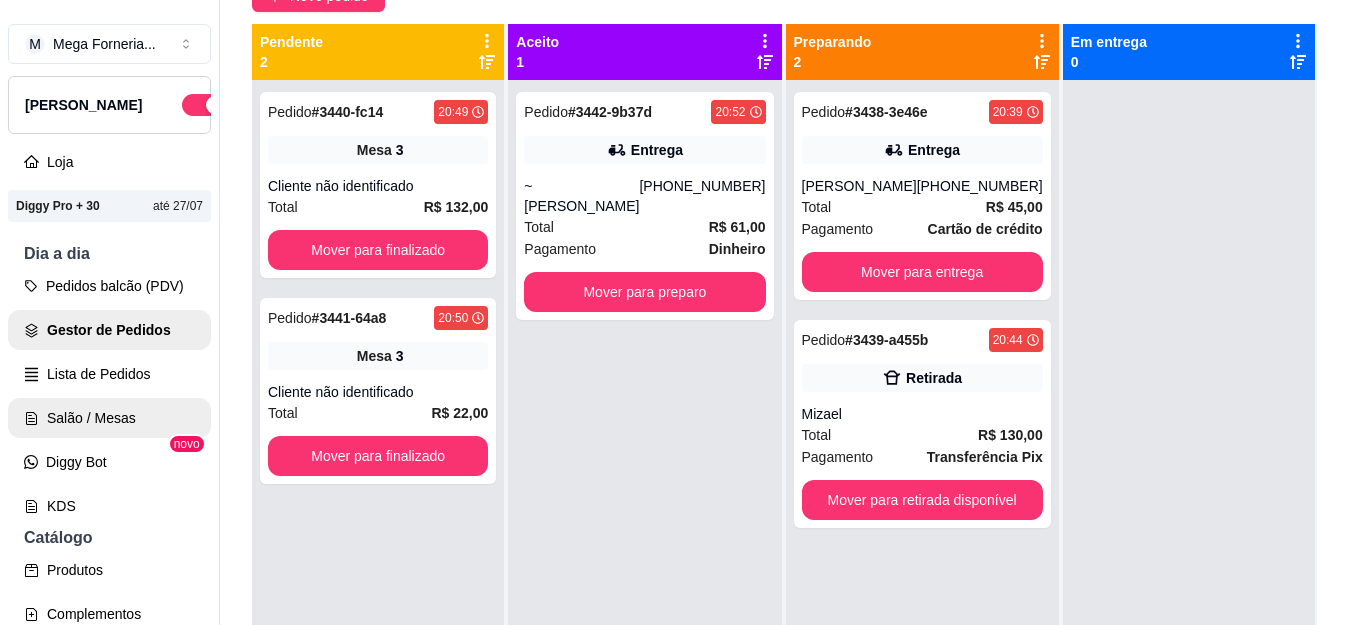 click on "Salão / Mesas" at bounding box center [109, 418] 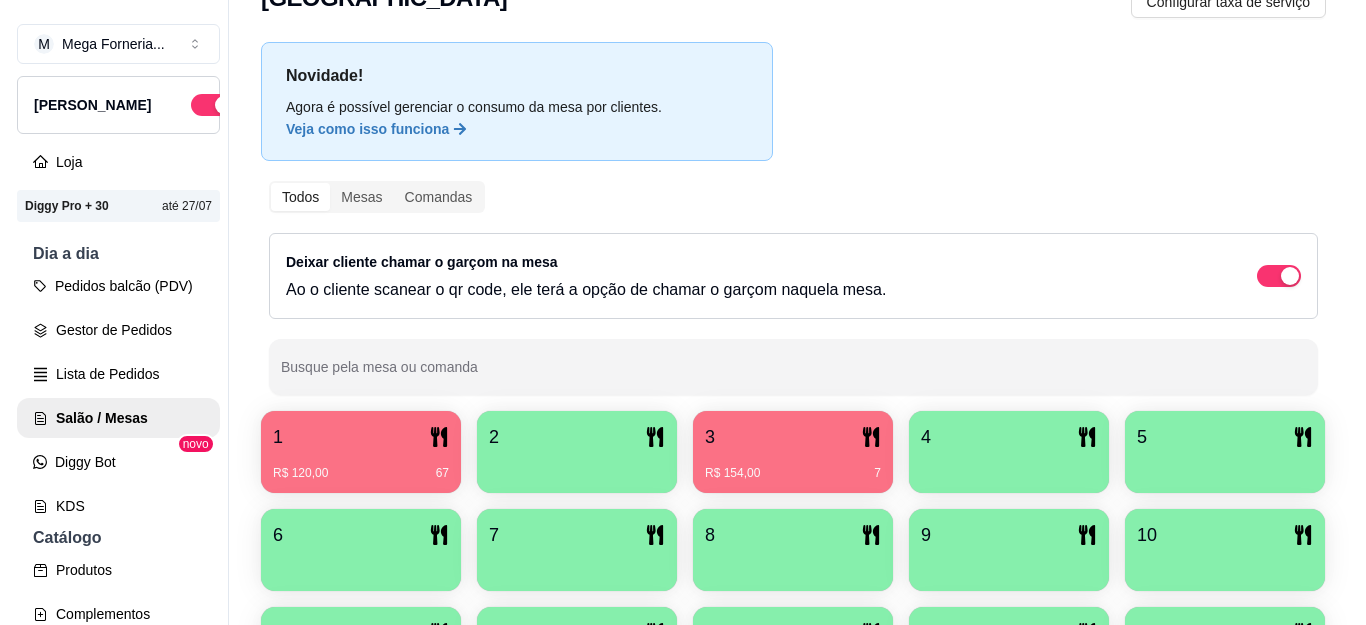scroll, scrollTop: 200, scrollLeft: 0, axis: vertical 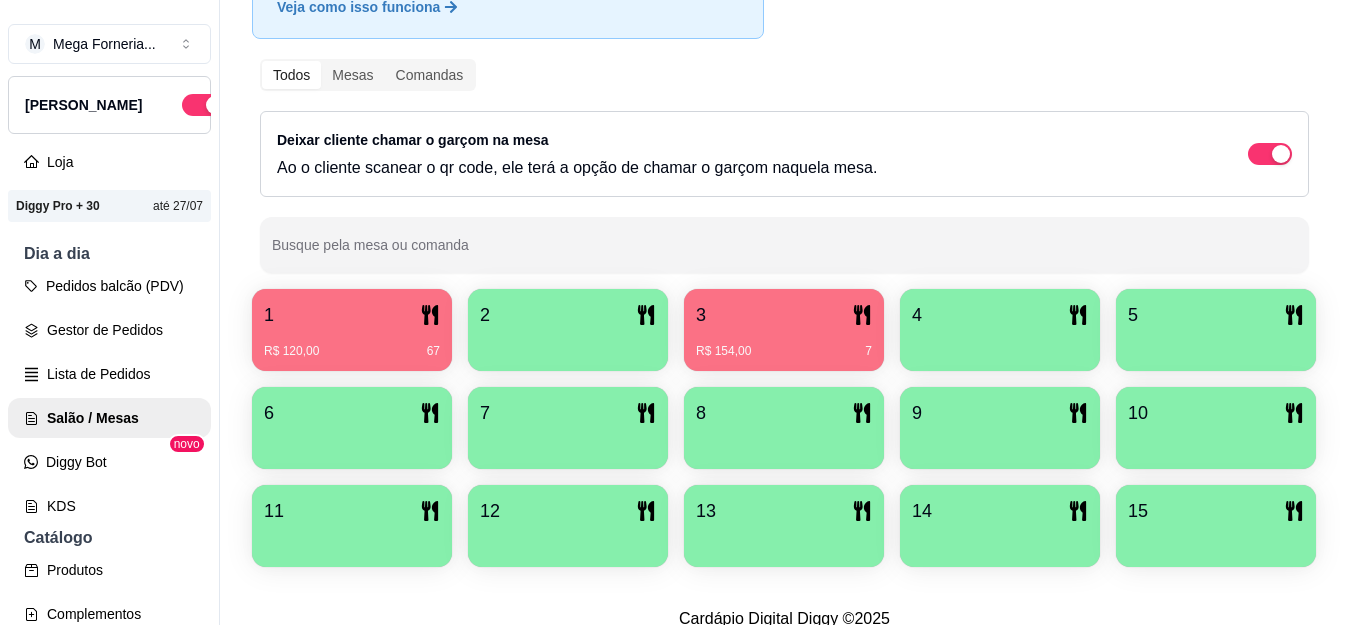 click on "R$ 120,00 67" at bounding box center (352, 351) 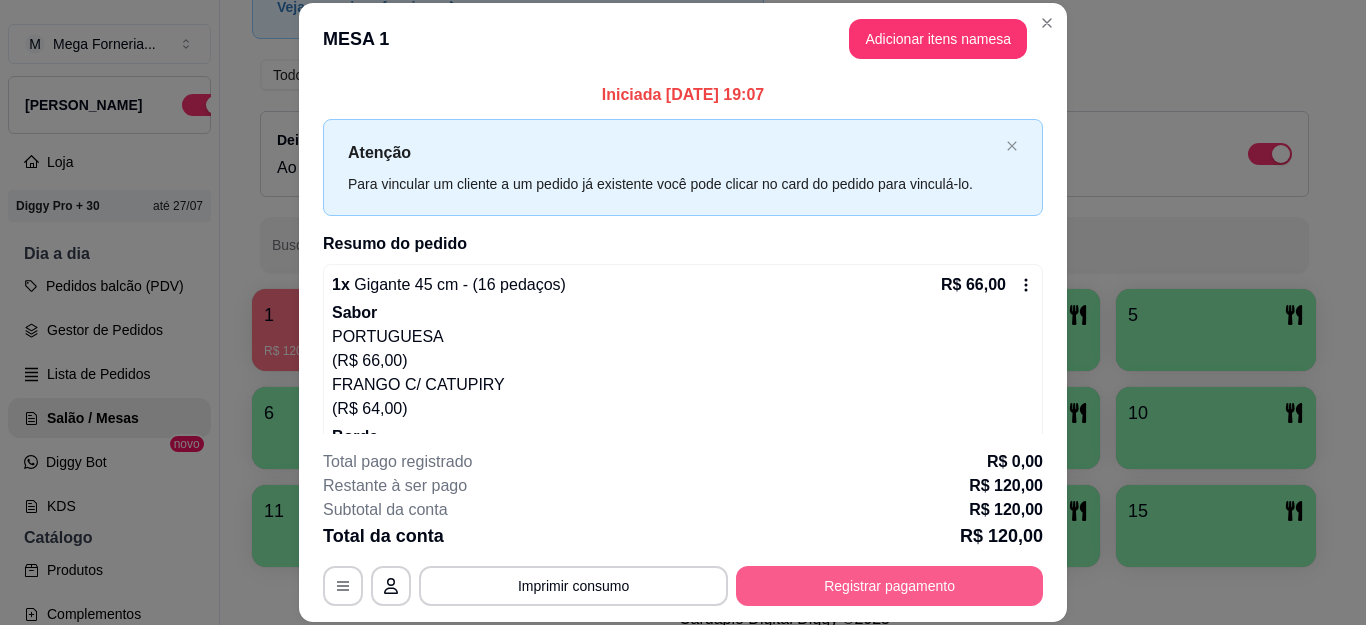 click on "Registrar pagamento" at bounding box center (889, 586) 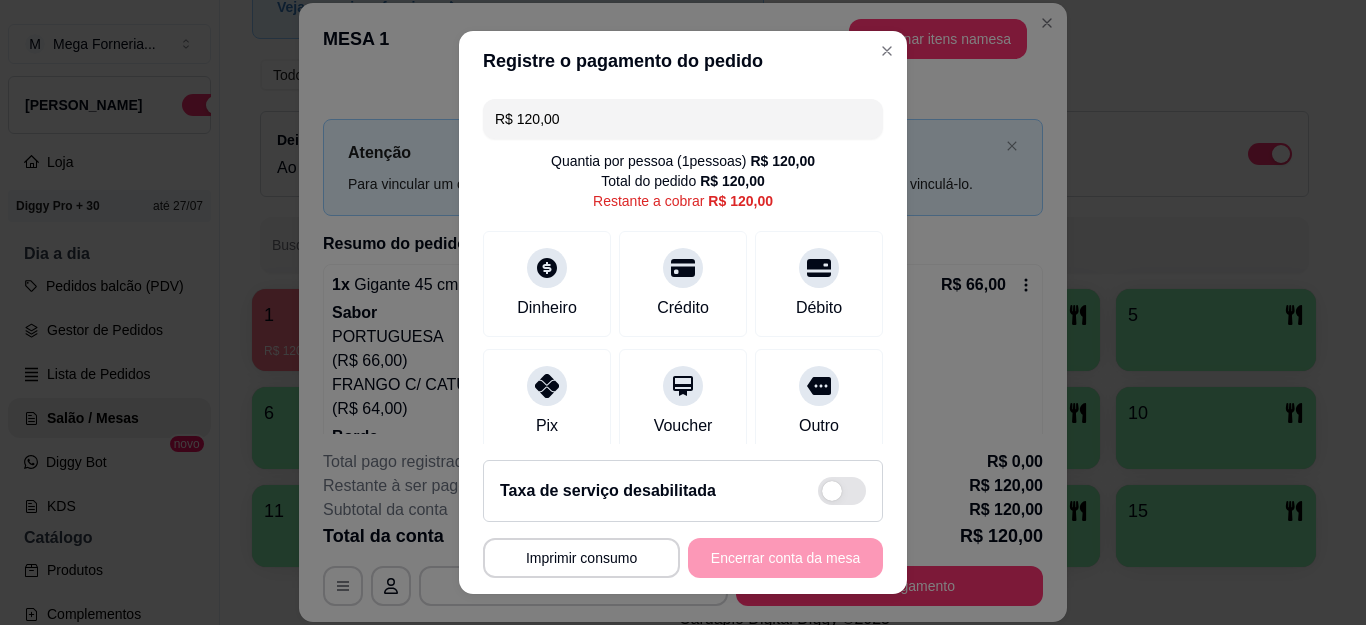 click on "R$ 120,00 Quantia por pessoa ( 1  pessoas)   R$ 120,00 Total do pedido   R$ 120,00 Restante a cobrar   R$ 120,00 Dinheiro Crédito Débito Pix Voucher Outro Desconto Dividir conta" at bounding box center (683, 267) 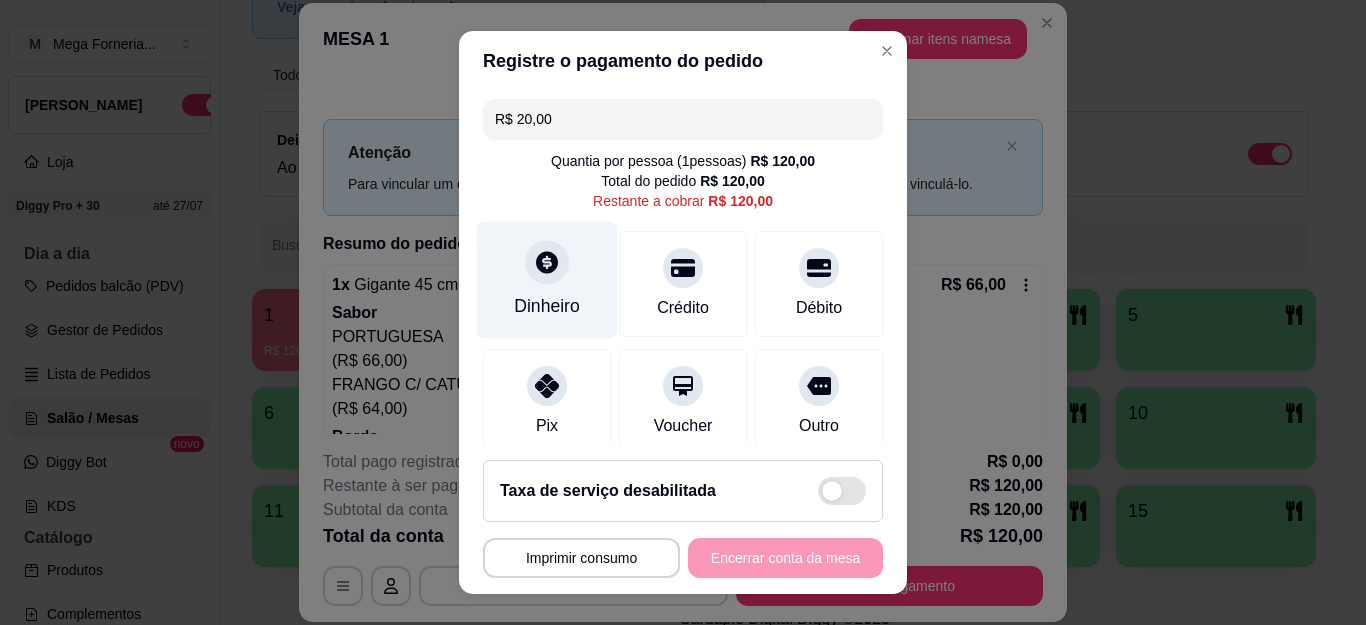 click on "Dinheiro" at bounding box center [547, 280] 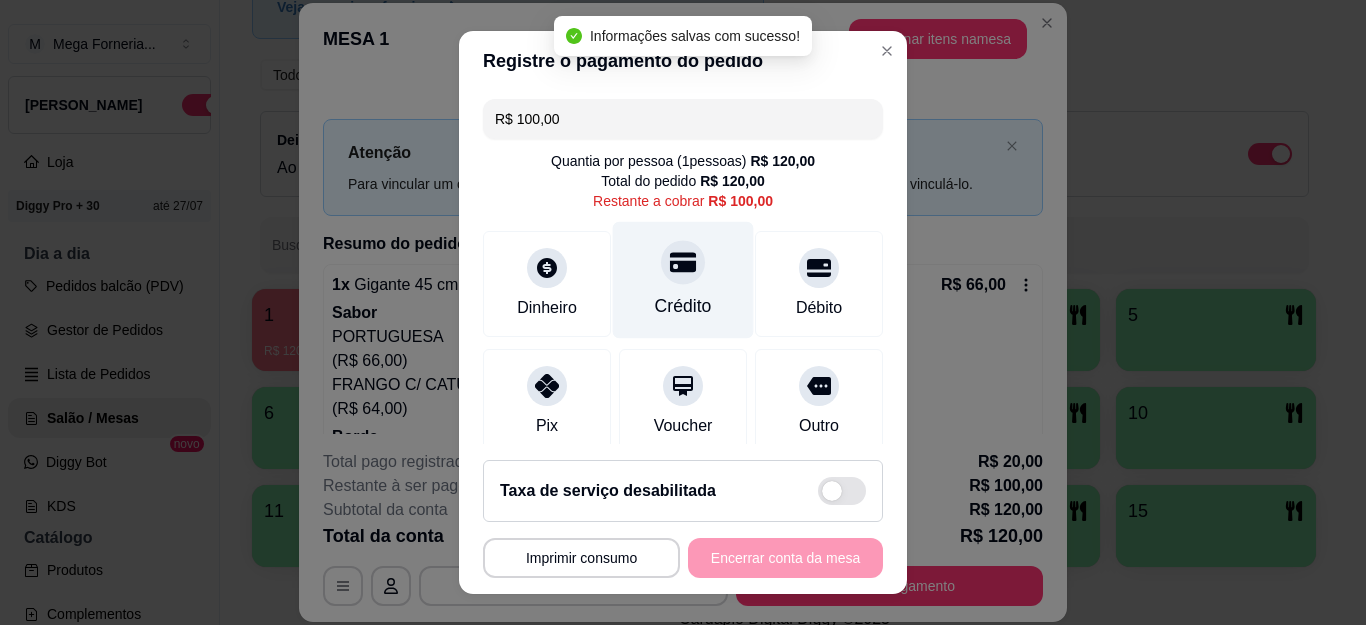 click on "Crédito" at bounding box center (683, 280) 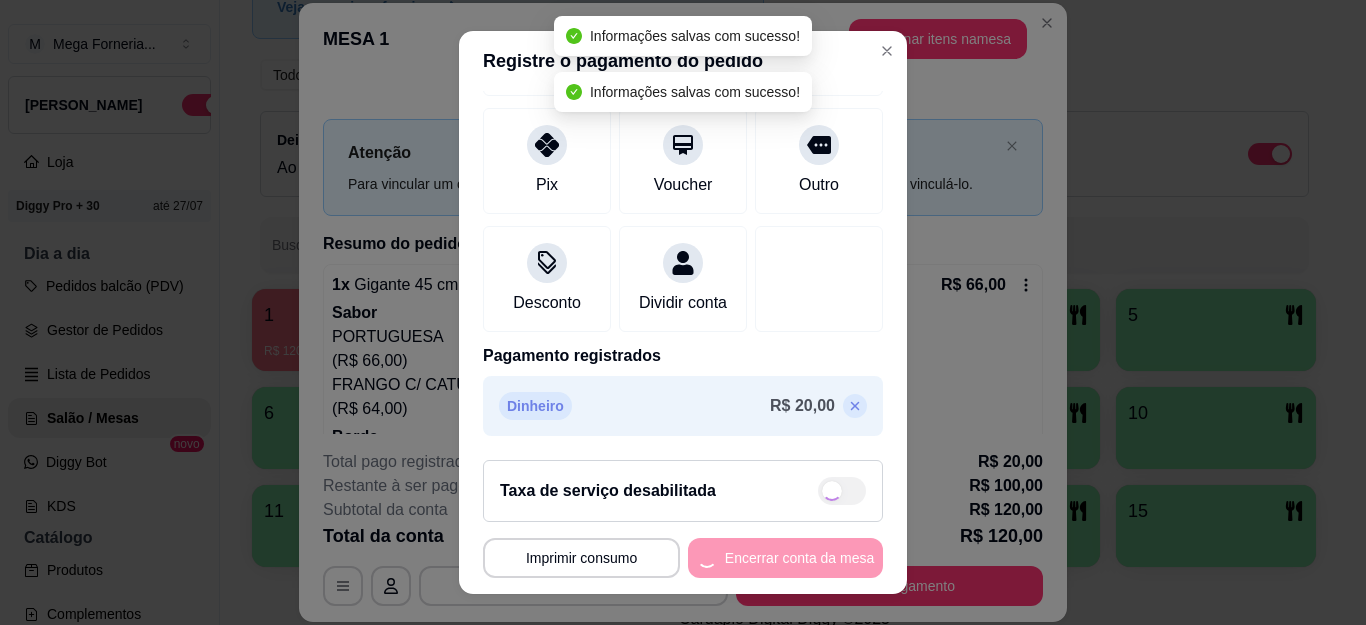 type on "R$ 0,00" 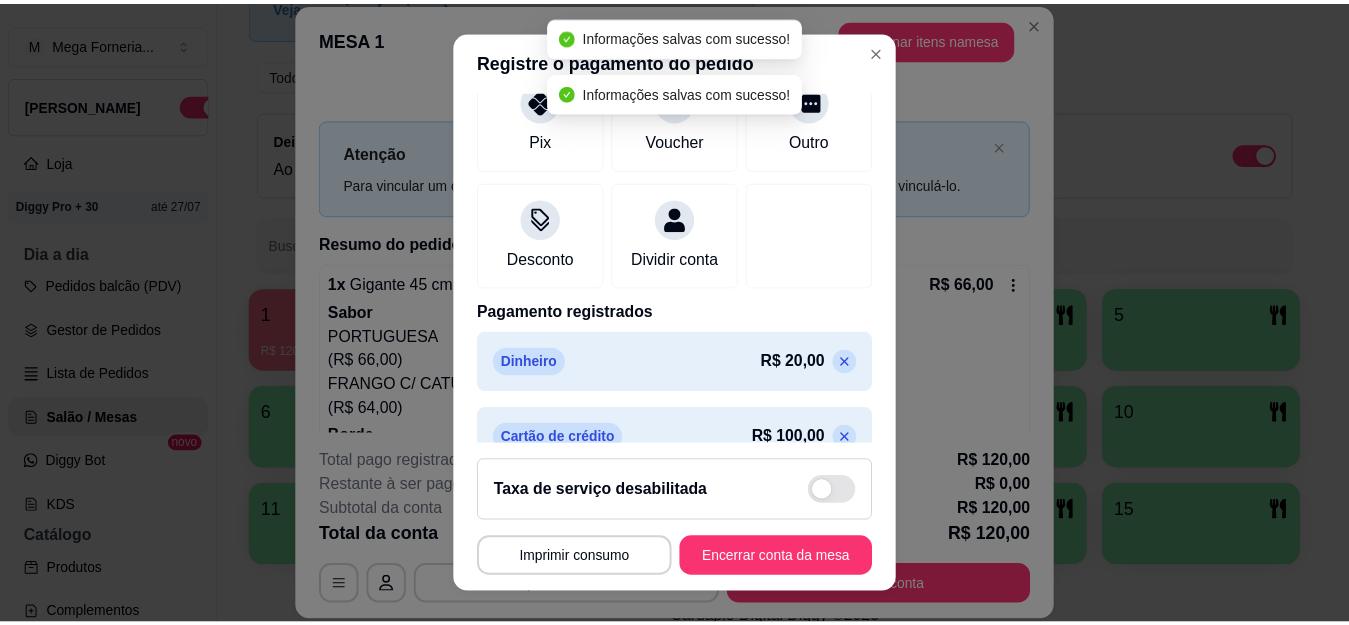 scroll, scrollTop: 321, scrollLeft: 0, axis: vertical 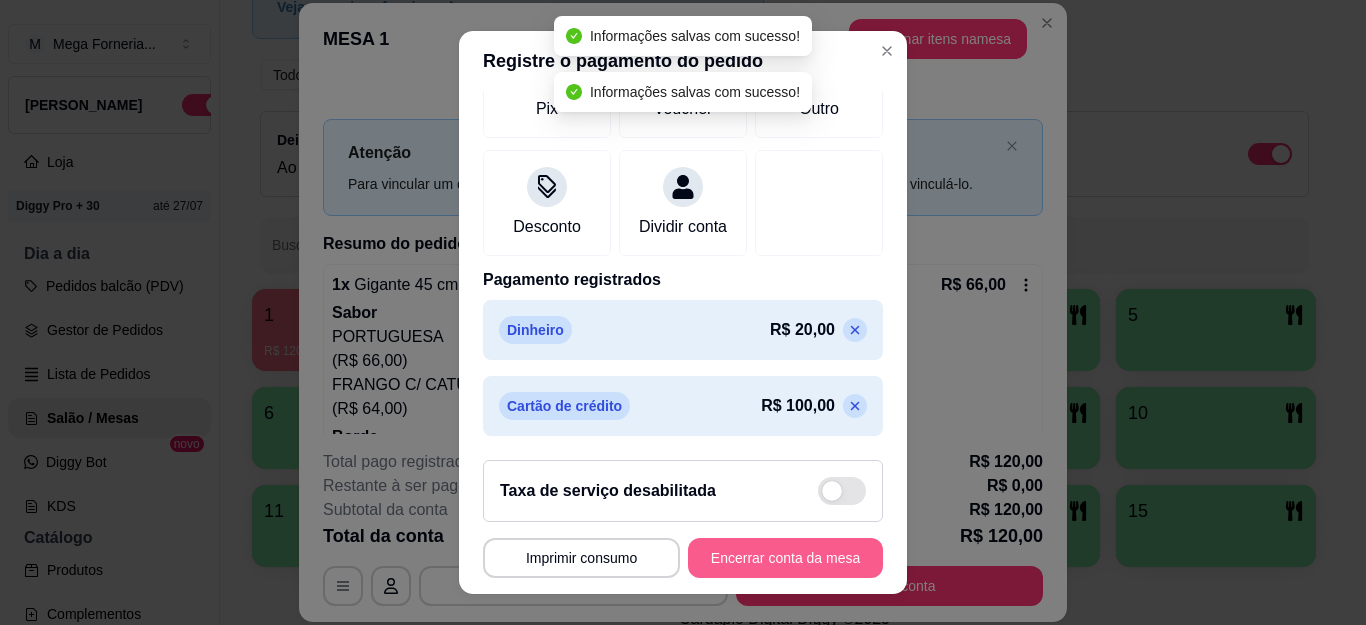 click on "Encerrar conta da mesa" at bounding box center [785, 558] 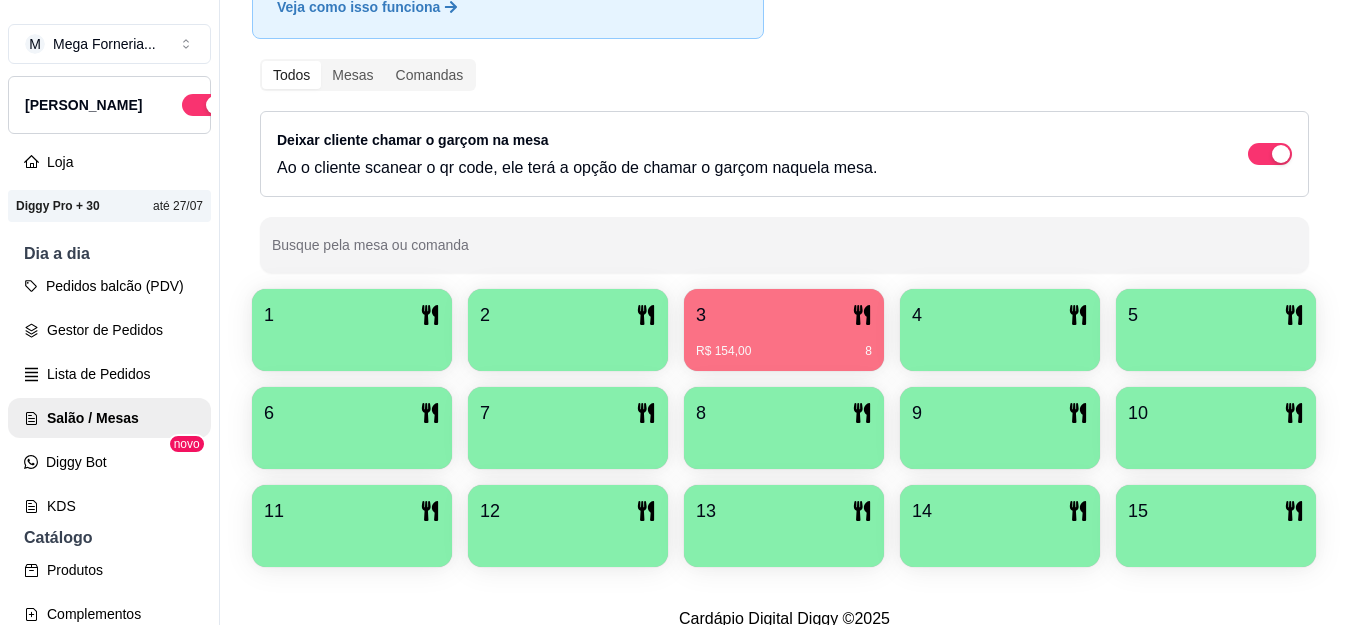 scroll, scrollTop: 300, scrollLeft: 0, axis: vertical 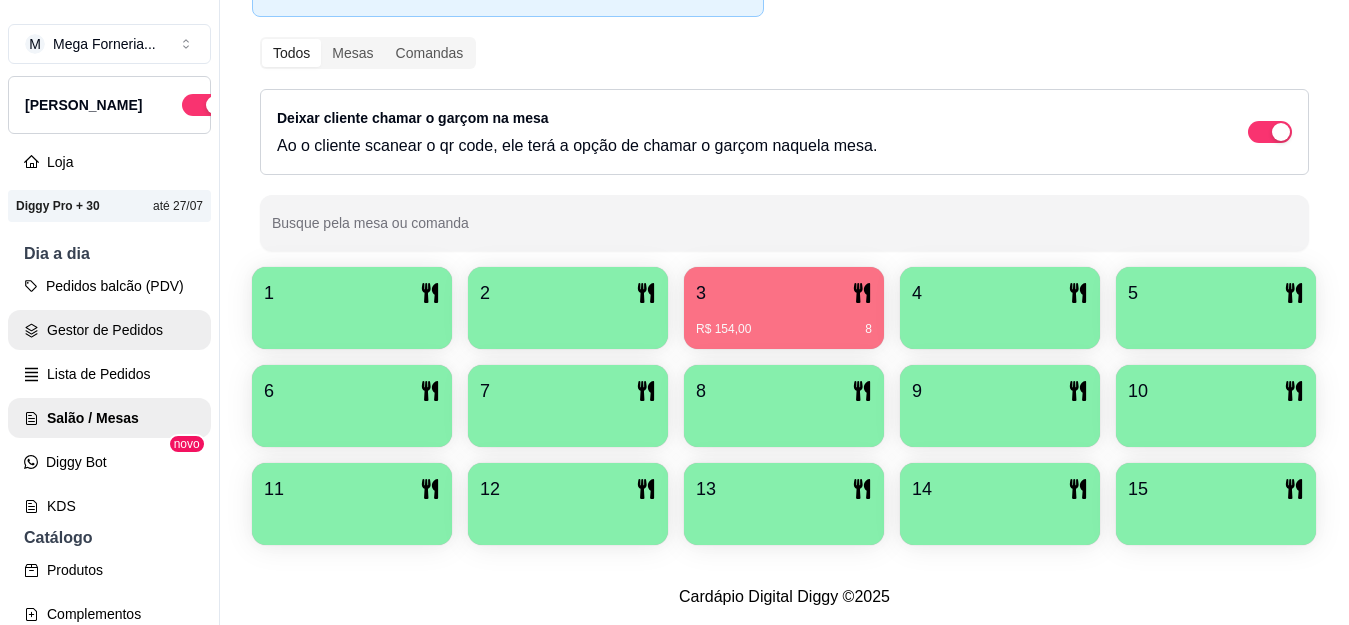 click on "Gestor de Pedidos" at bounding box center (109, 330) 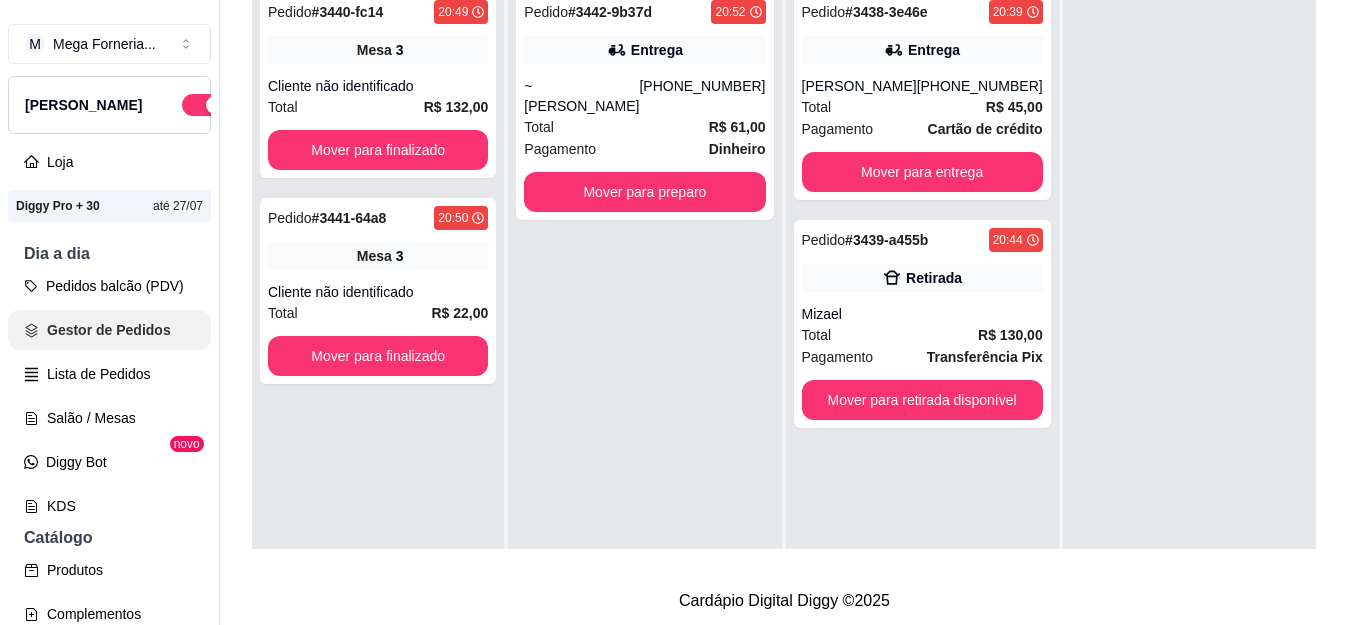 scroll, scrollTop: 0, scrollLeft: 0, axis: both 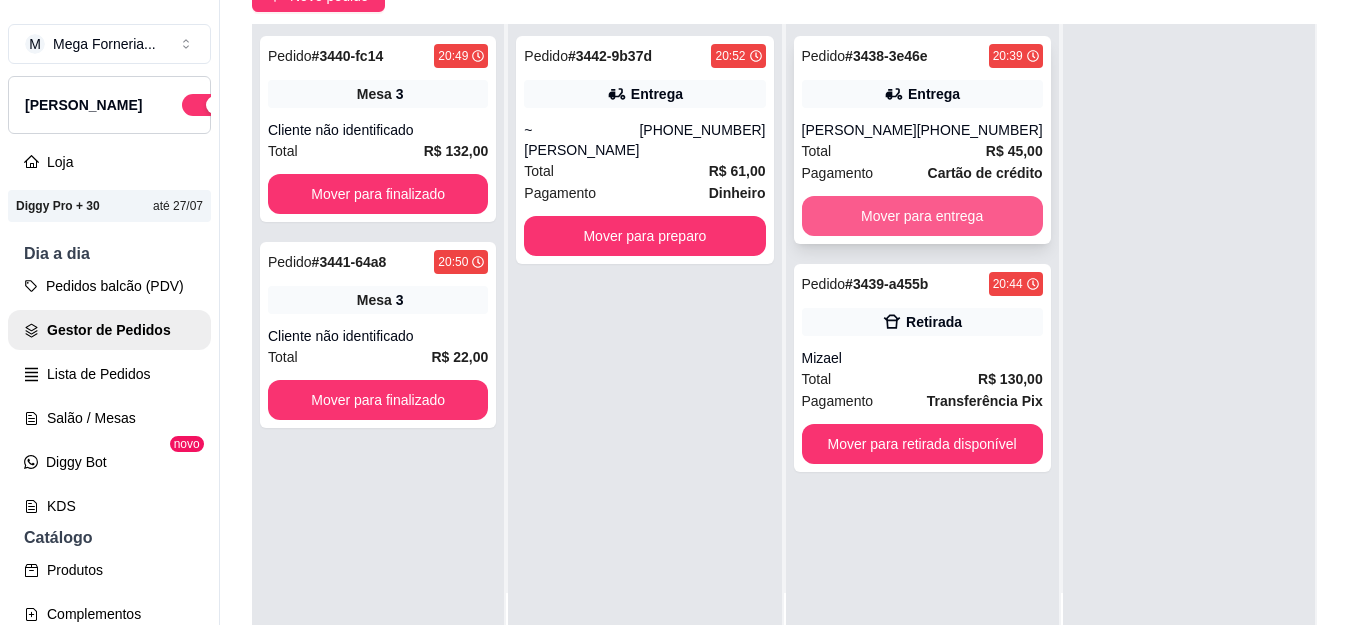 click on "Mover para entrega" at bounding box center [922, 216] 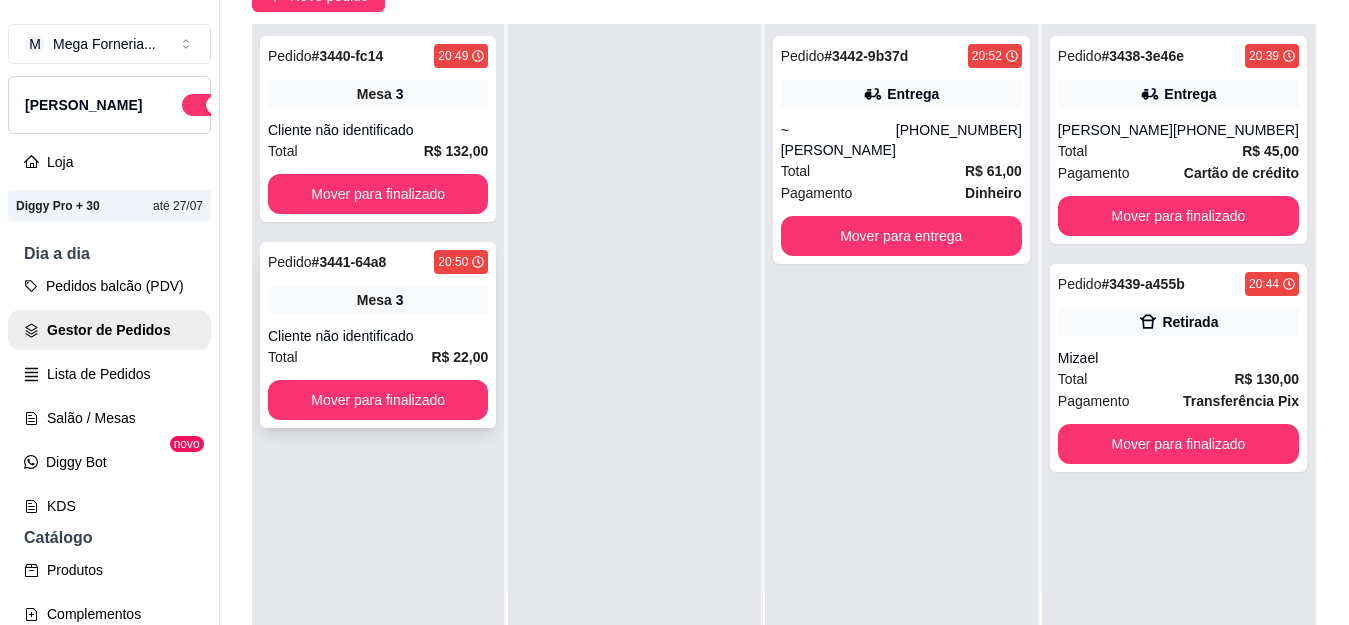 scroll, scrollTop: 0, scrollLeft: 0, axis: both 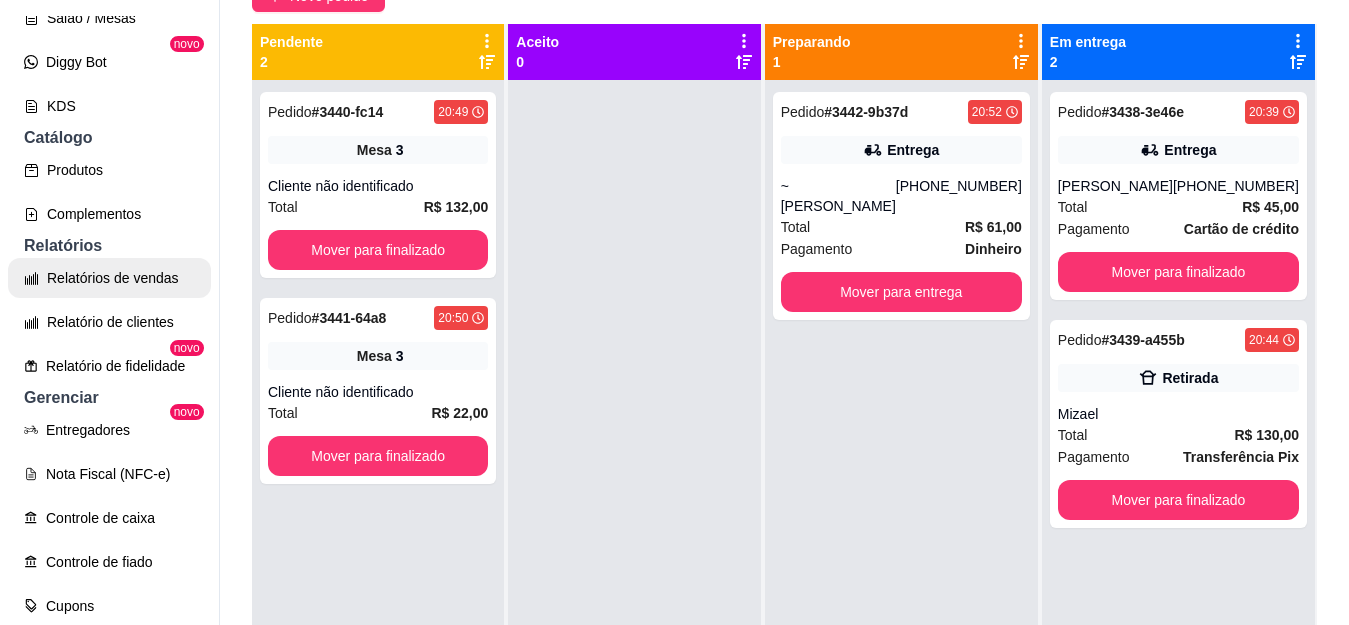 click on "Relatórios de vendas" at bounding box center [109, 278] 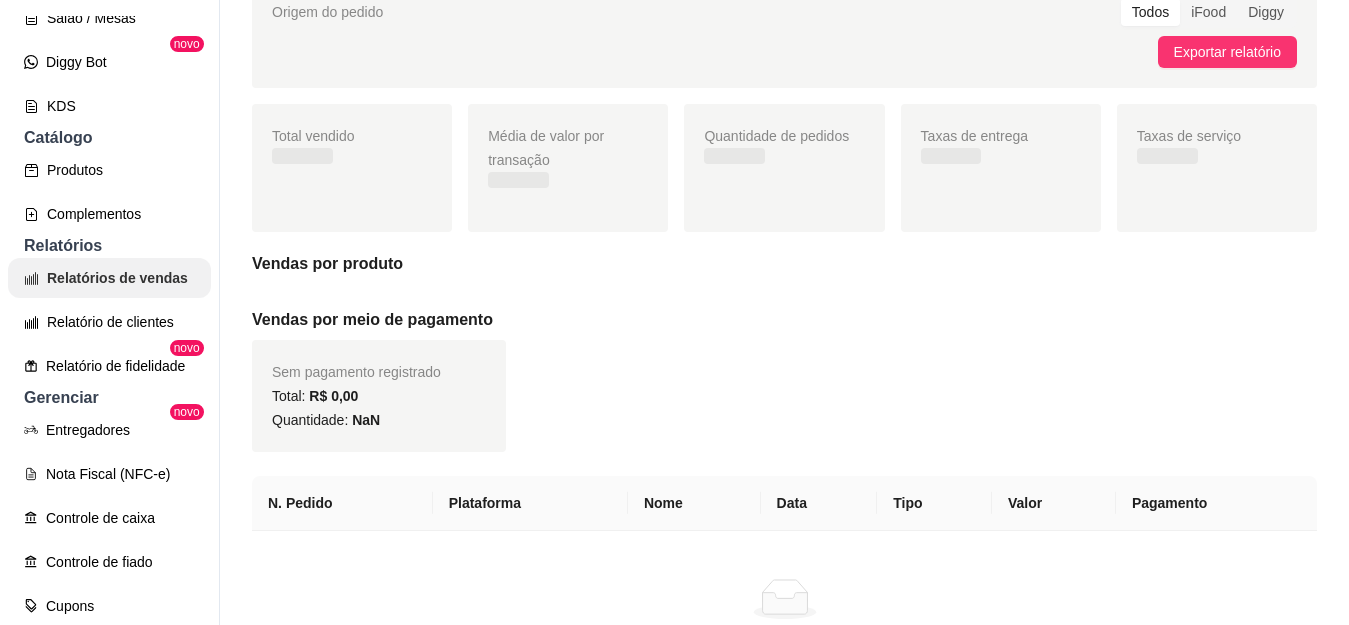 scroll, scrollTop: 0, scrollLeft: 0, axis: both 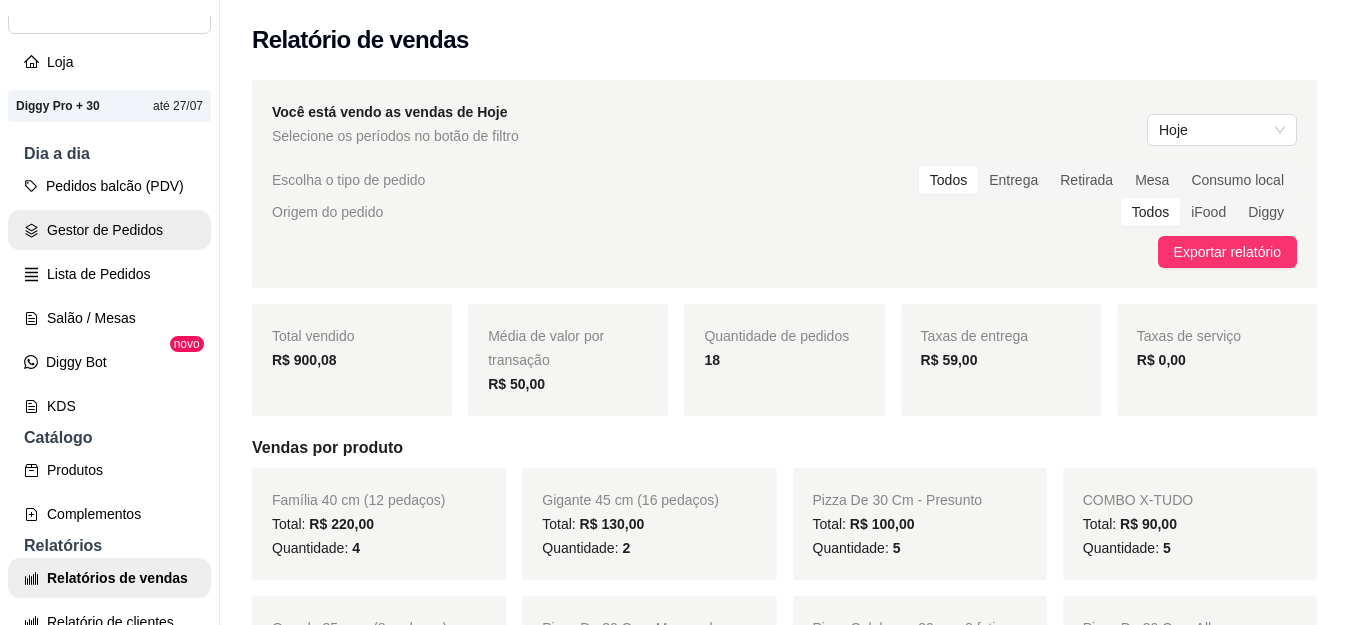click on "Gestor de Pedidos" at bounding box center (109, 230) 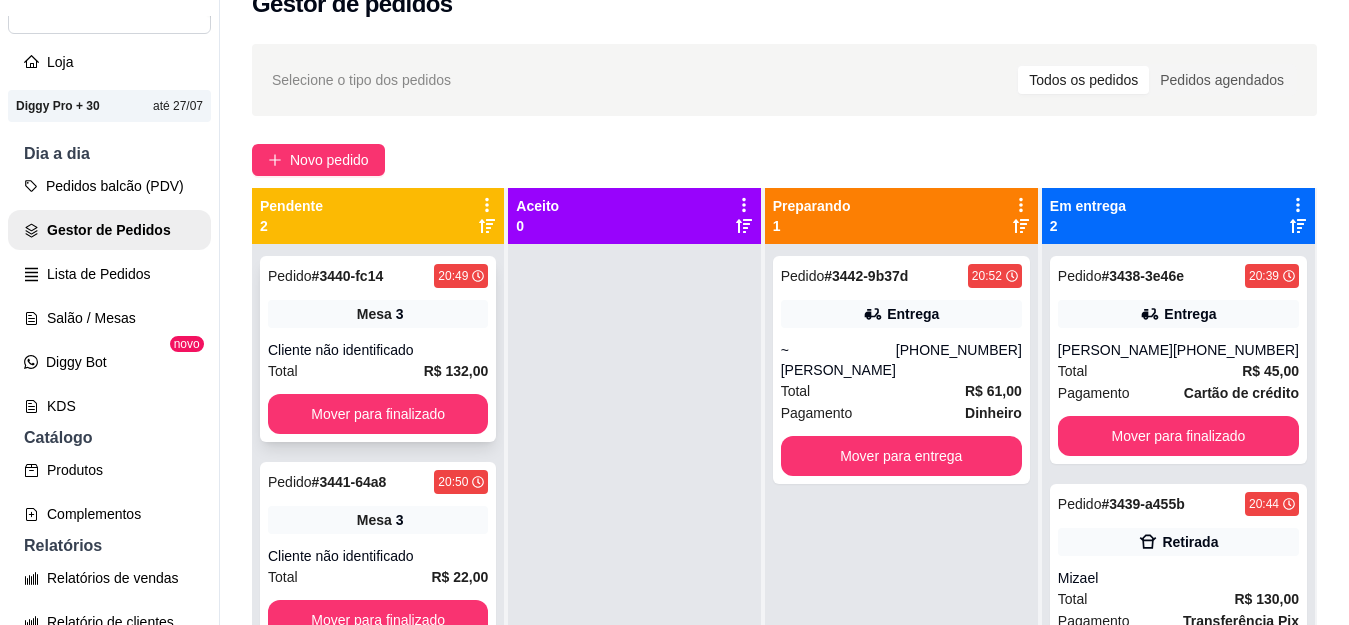 scroll, scrollTop: 0, scrollLeft: 0, axis: both 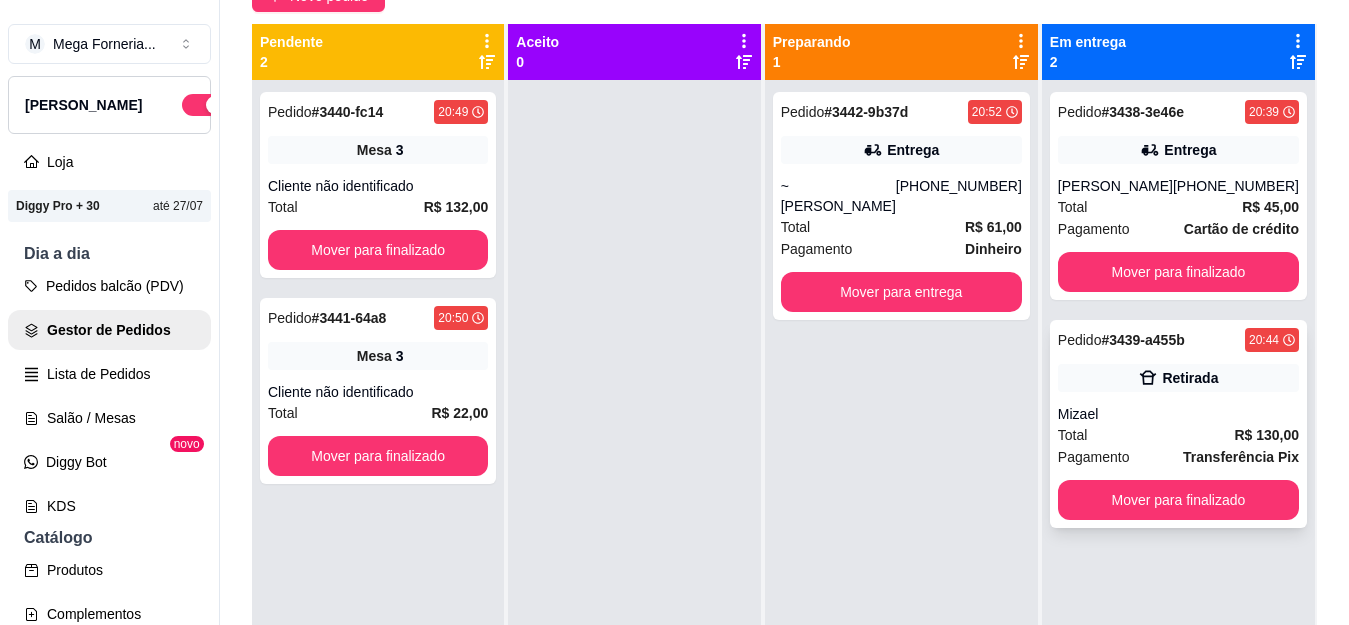 click on "Retirada" at bounding box center (1178, 378) 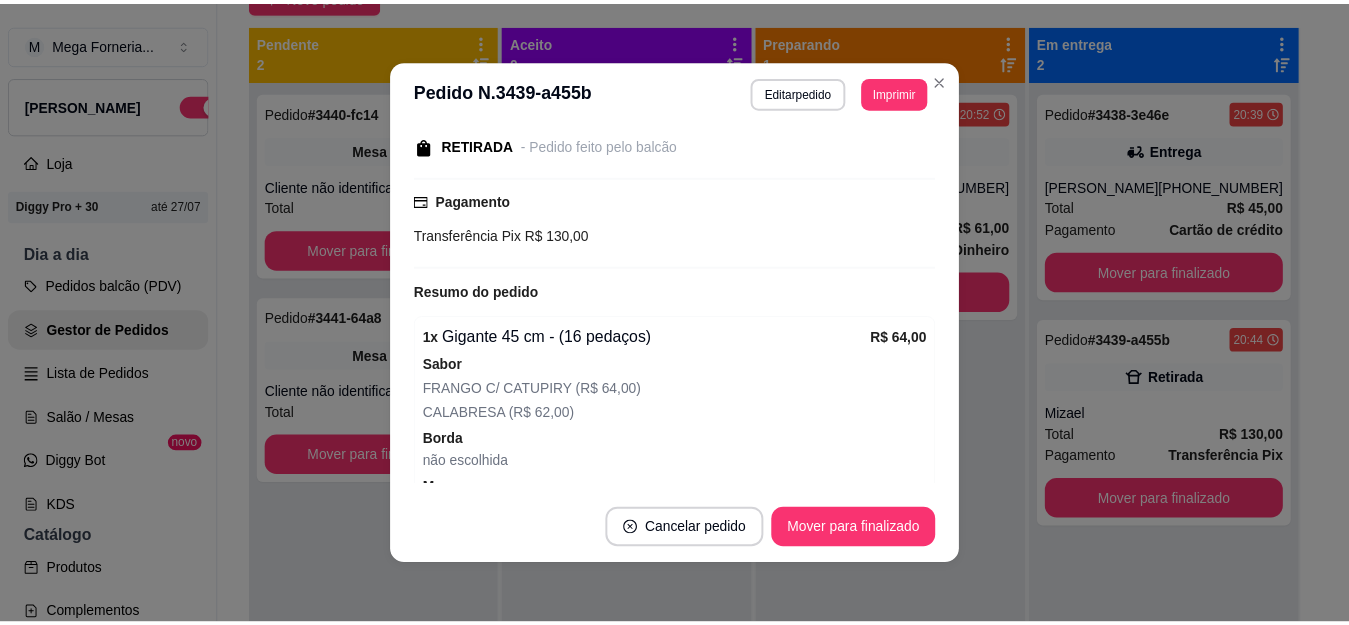 scroll, scrollTop: 500, scrollLeft: 0, axis: vertical 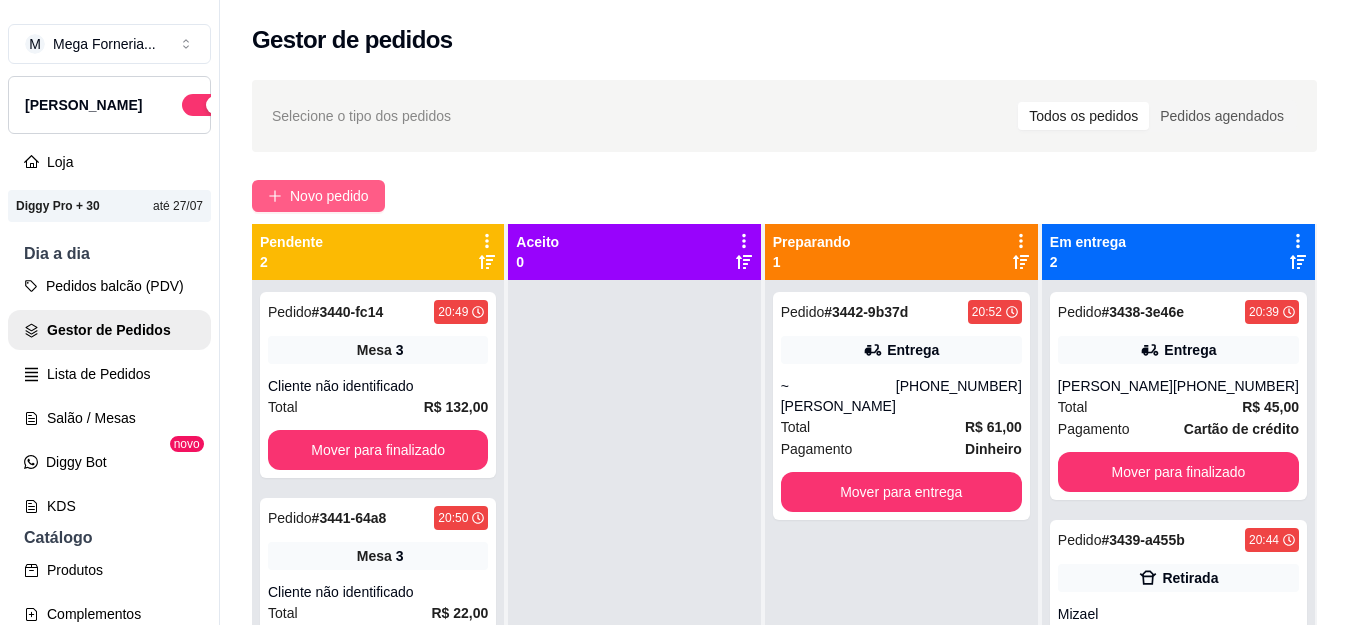 click on "Novo pedido" at bounding box center (329, 196) 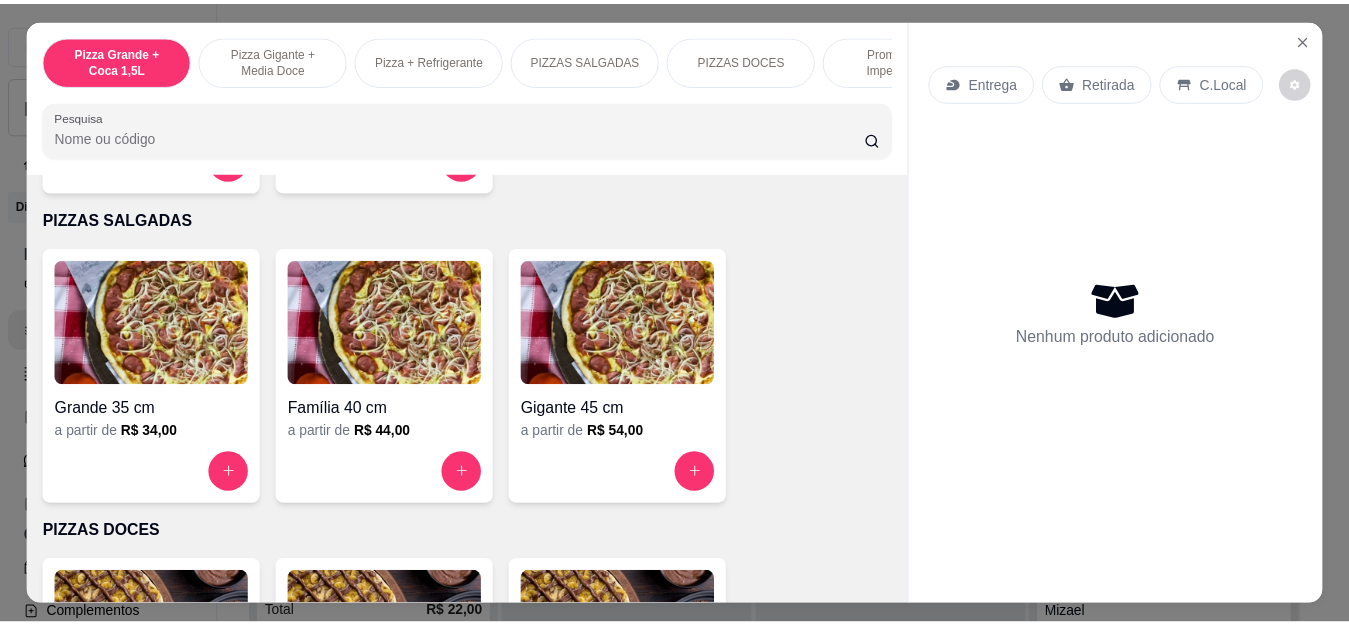 scroll, scrollTop: 1100, scrollLeft: 0, axis: vertical 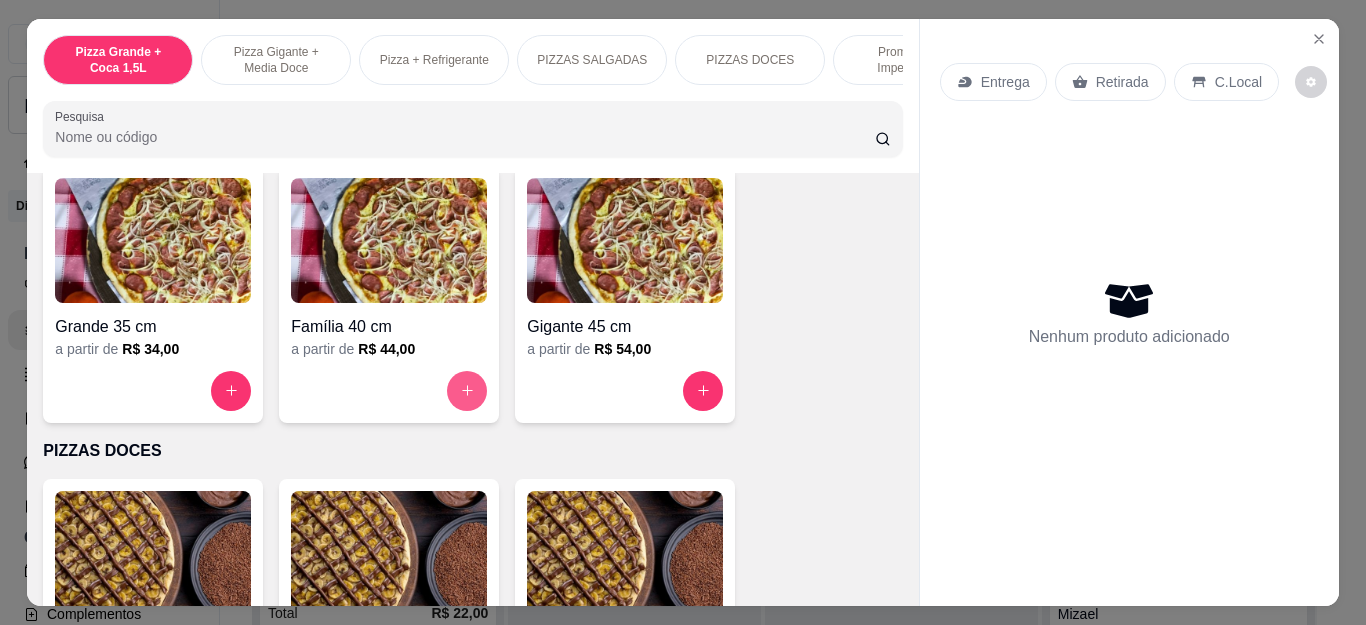click 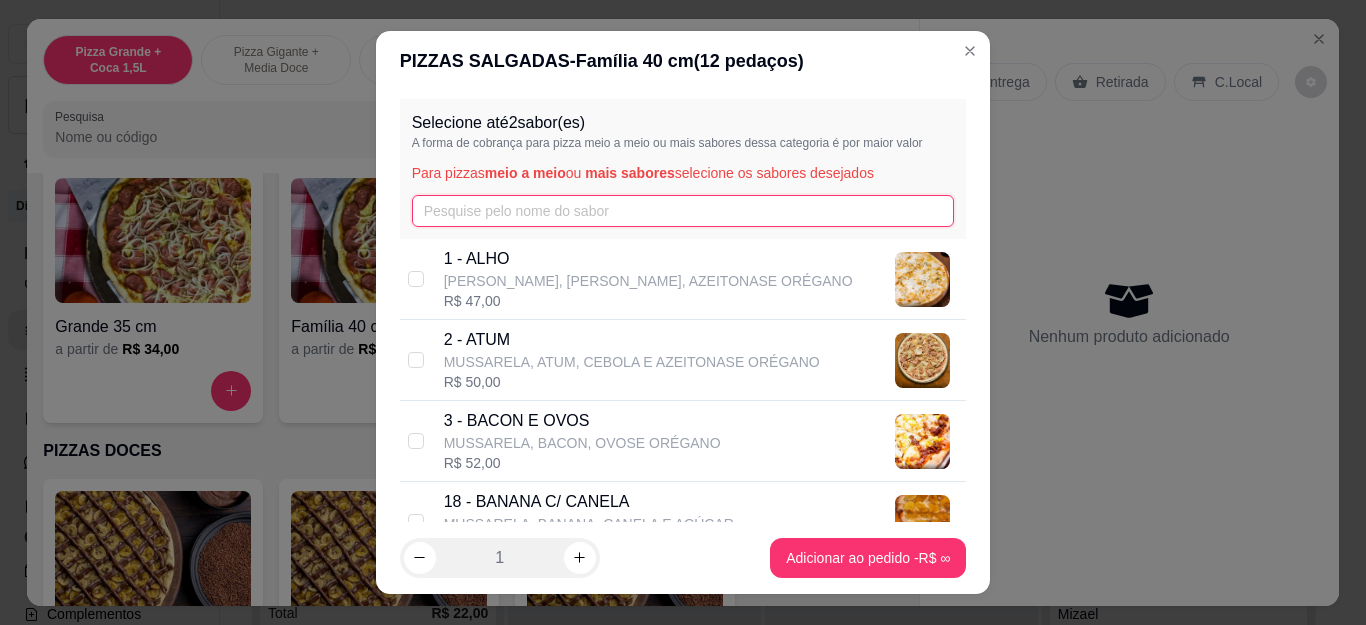 click at bounding box center (683, 211) 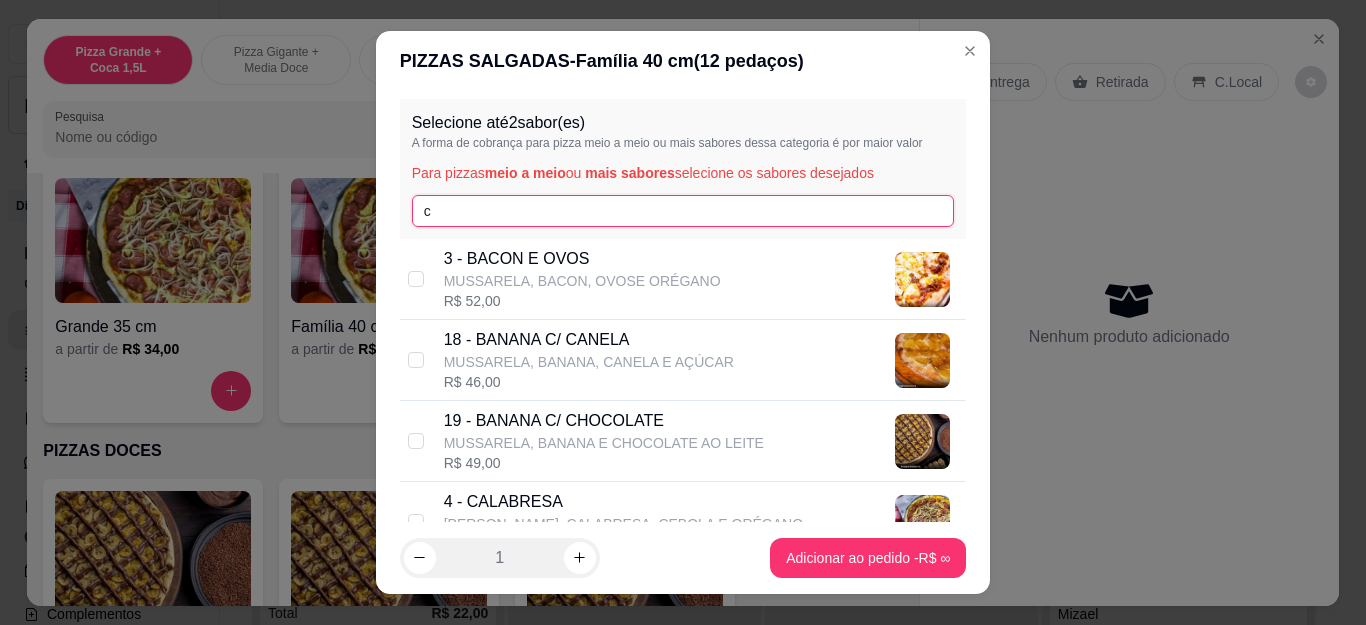 click on "c" at bounding box center (683, 211) 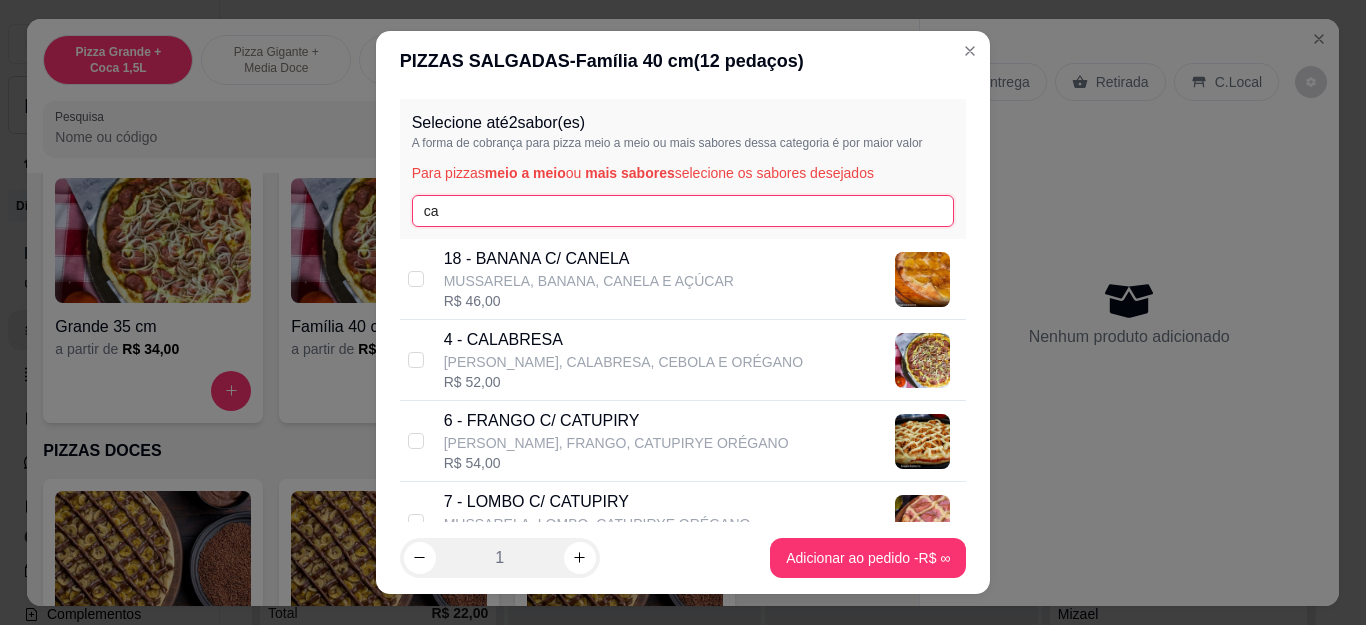 click on "ca" at bounding box center [683, 211] 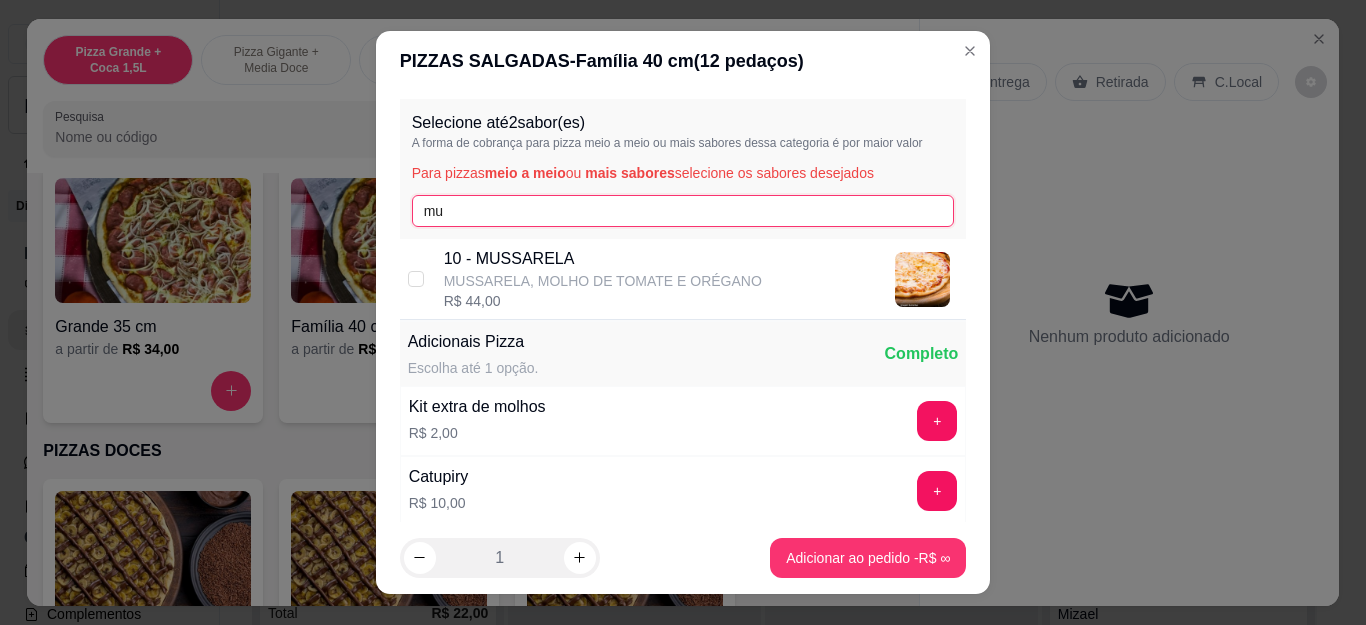 type on "mu" 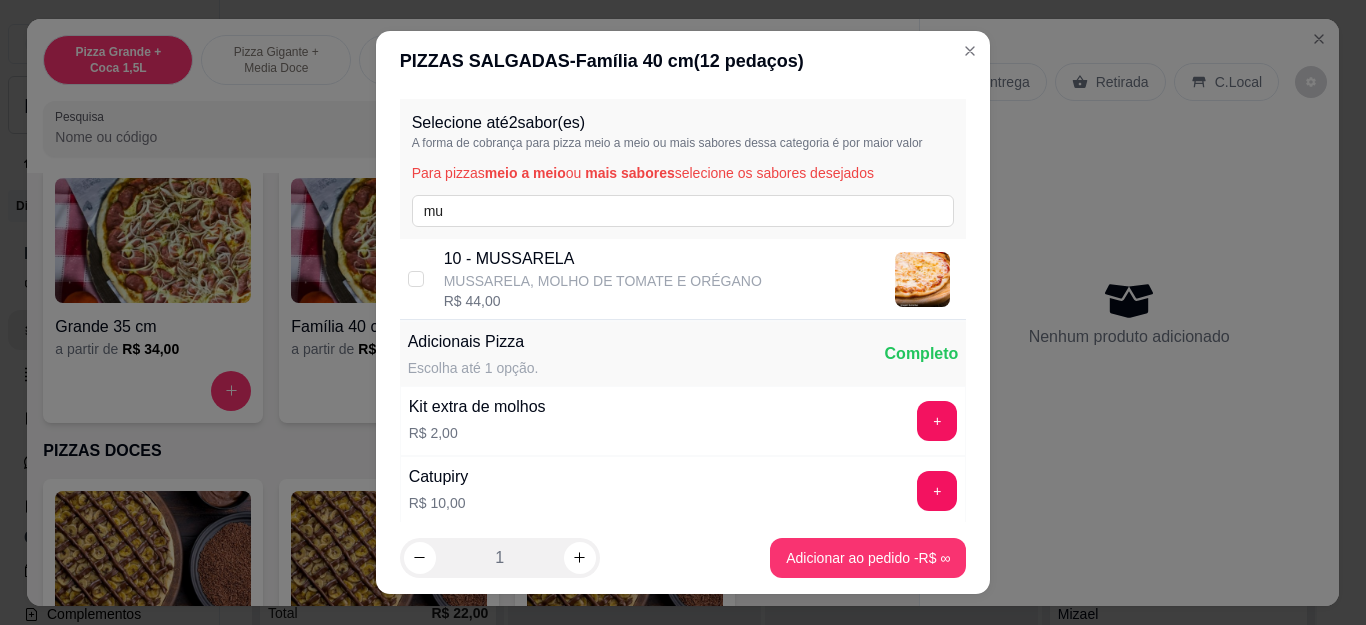 click on "Entrega Retirada C.Local" at bounding box center [1129, 82] 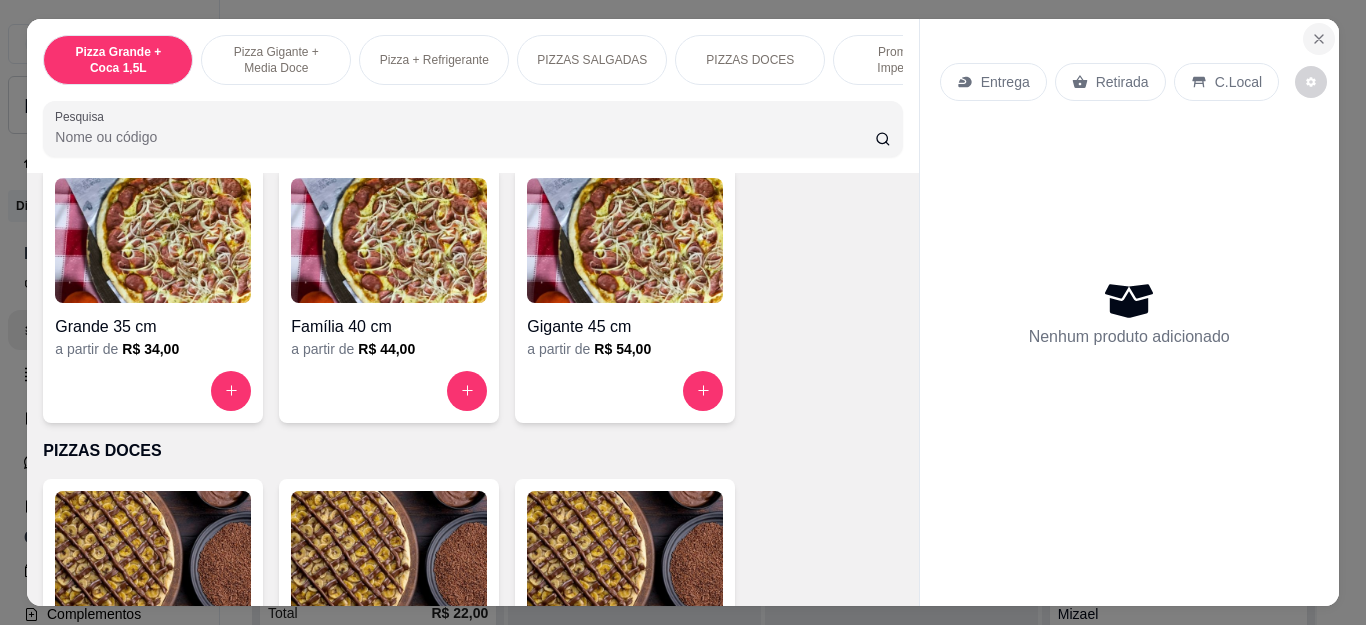 click 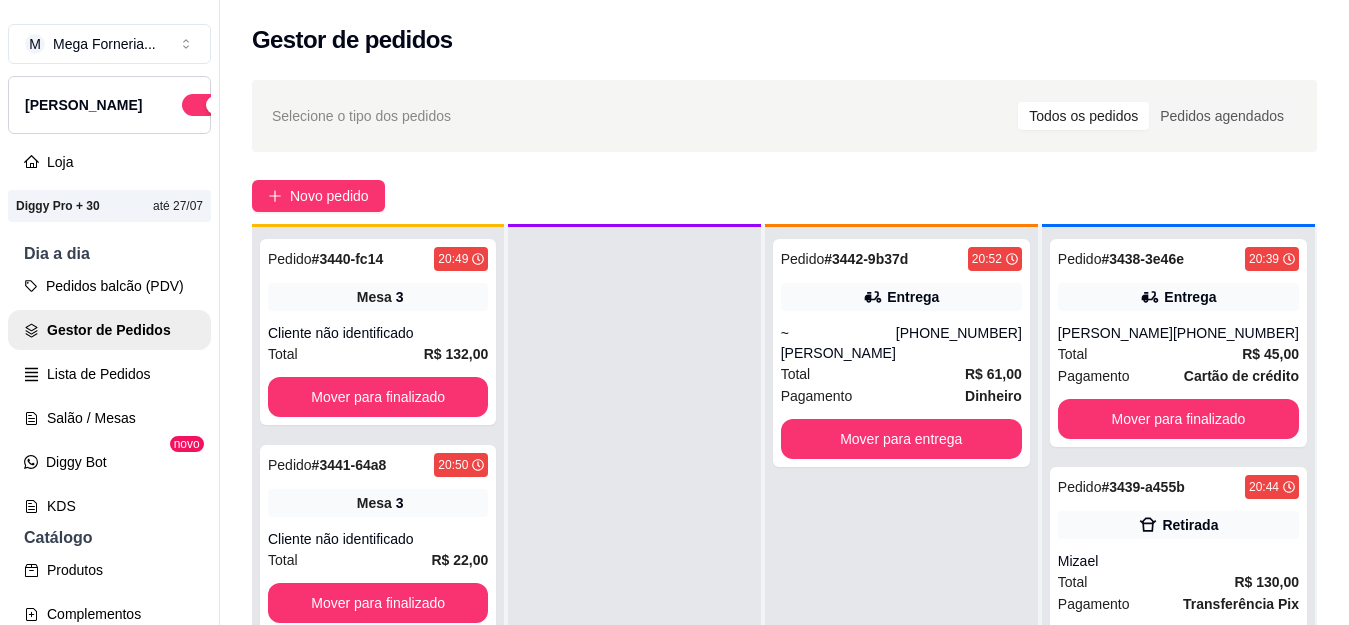 scroll, scrollTop: 56, scrollLeft: 0, axis: vertical 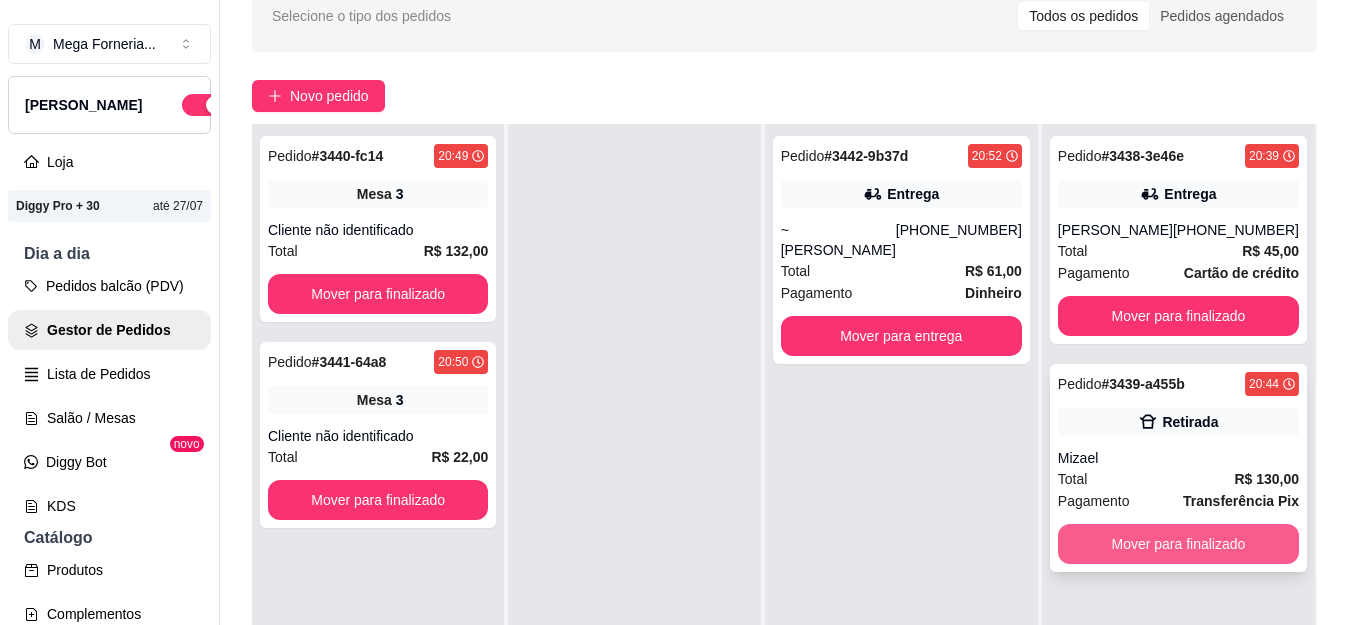 click on "Mover para finalizado" at bounding box center (1178, 544) 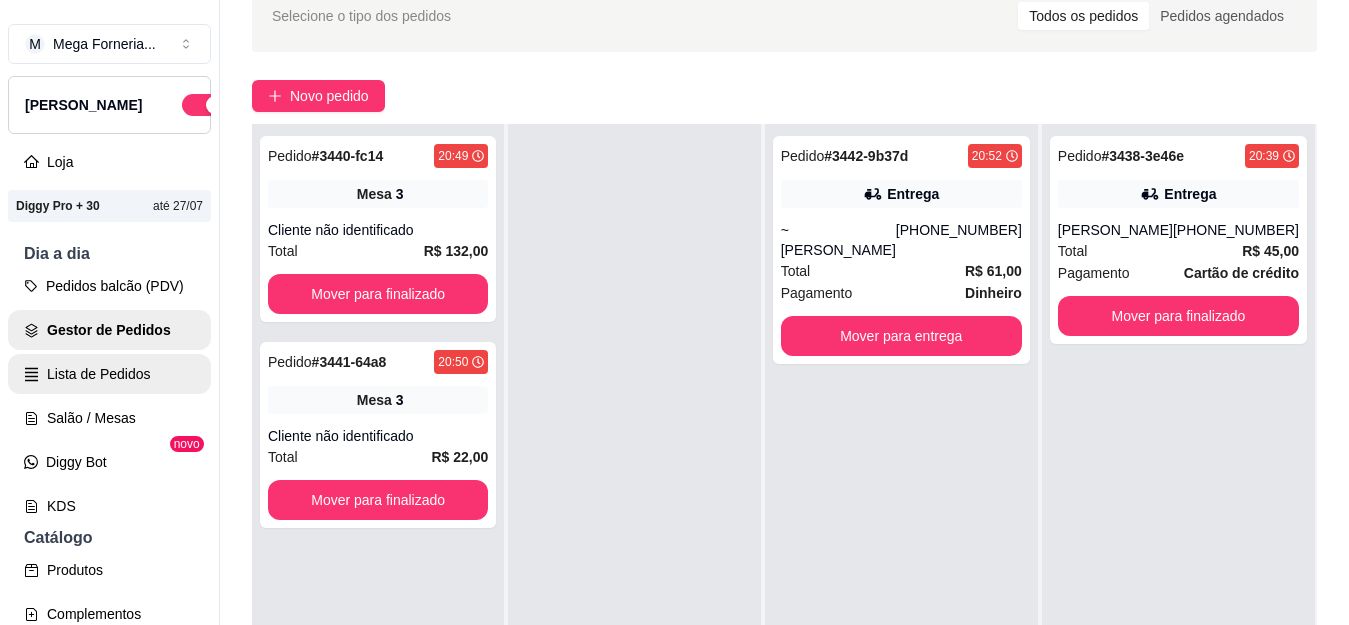 click on "Lista de Pedidos" at bounding box center (109, 374) 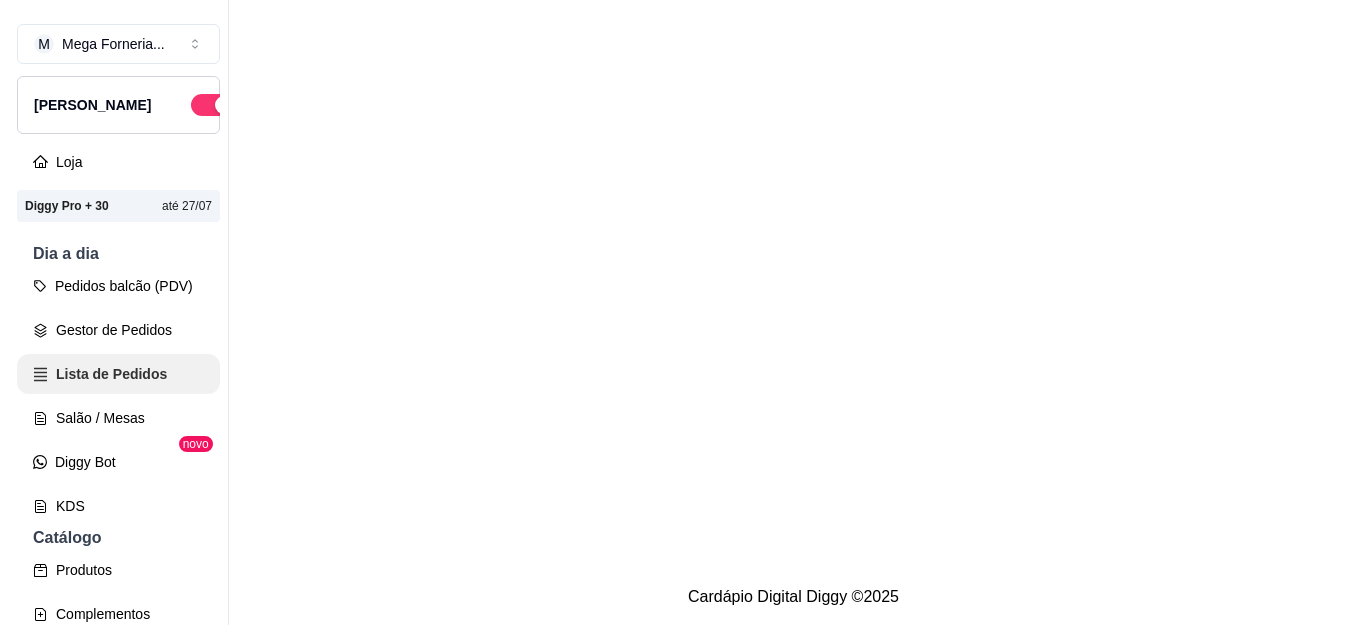 scroll, scrollTop: 0, scrollLeft: 0, axis: both 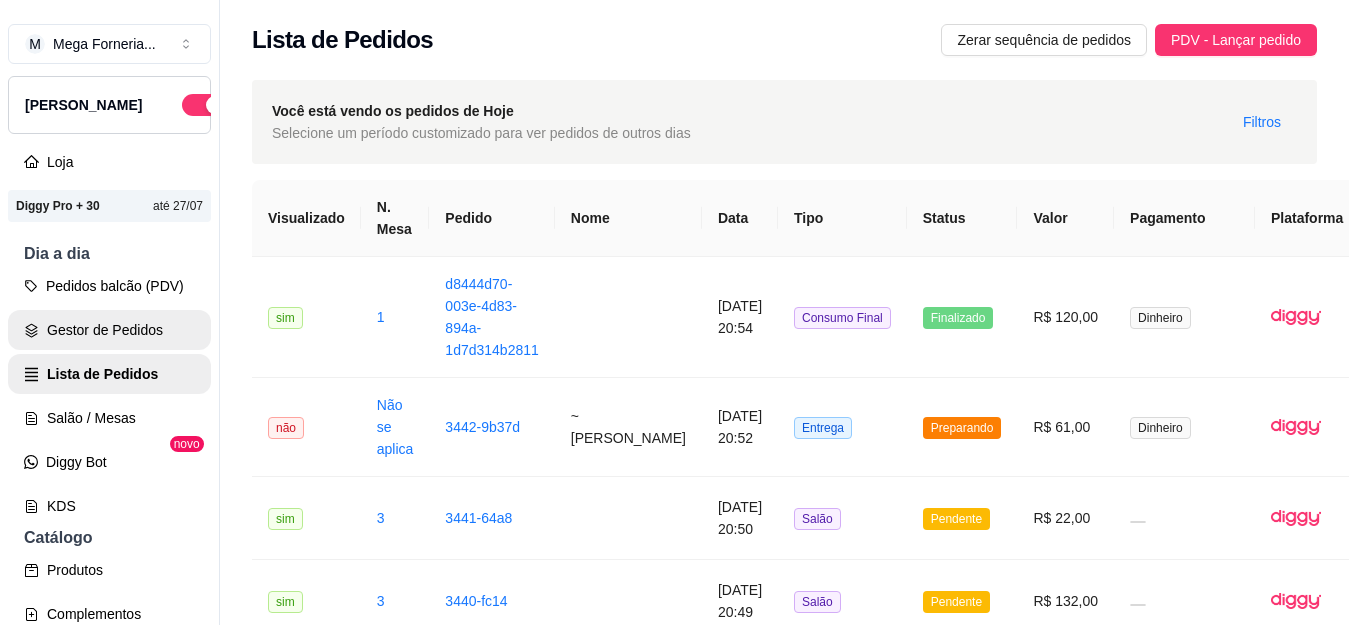 click on "Gestor de Pedidos" at bounding box center (109, 330) 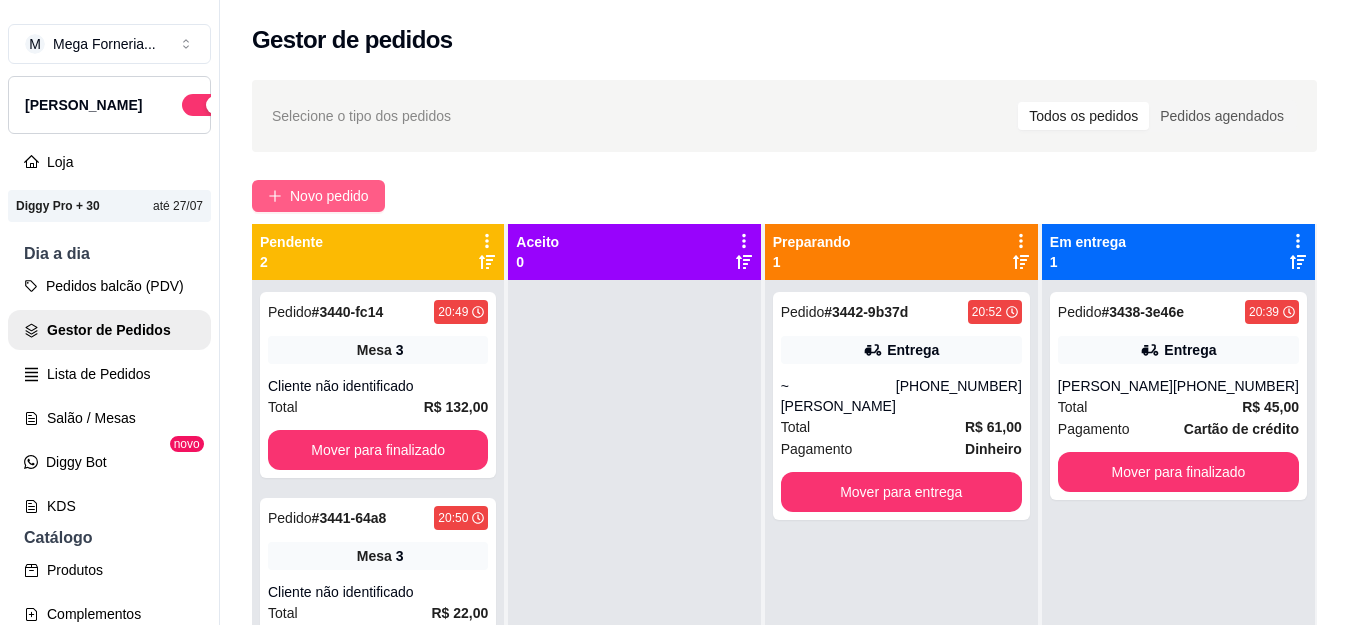 click on "Novo pedido" at bounding box center (329, 196) 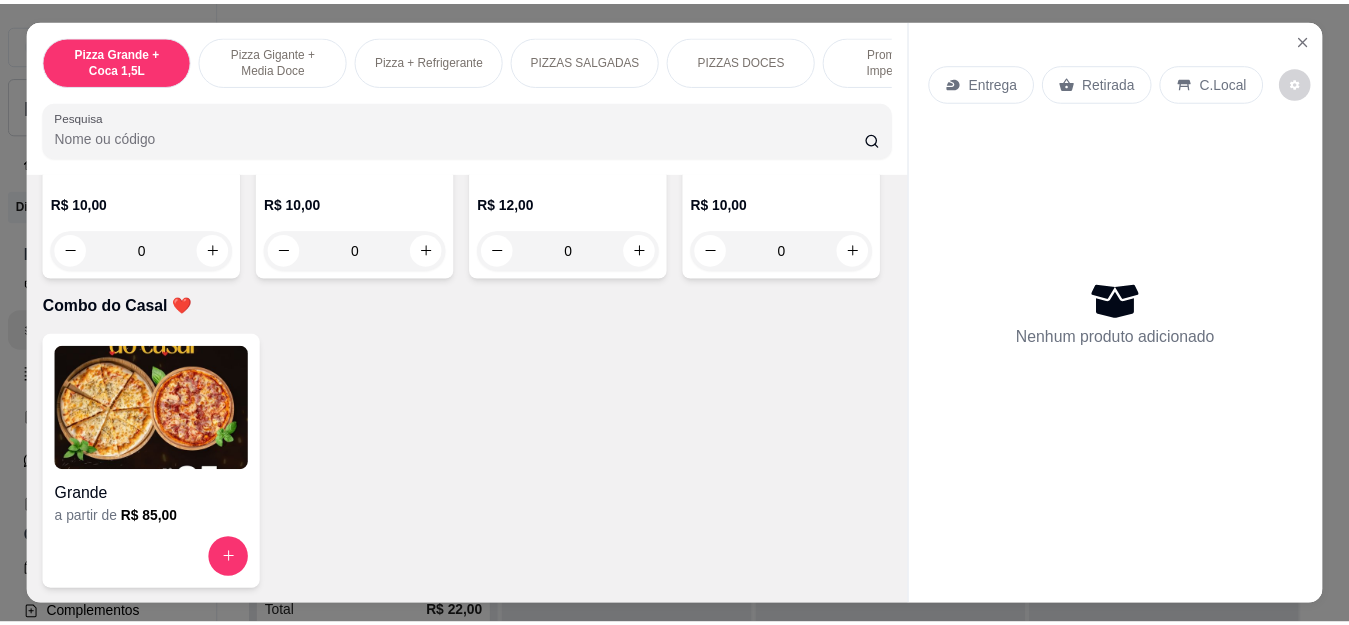 scroll, scrollTop: 5000, scrollLeft: 0, axis: vertical 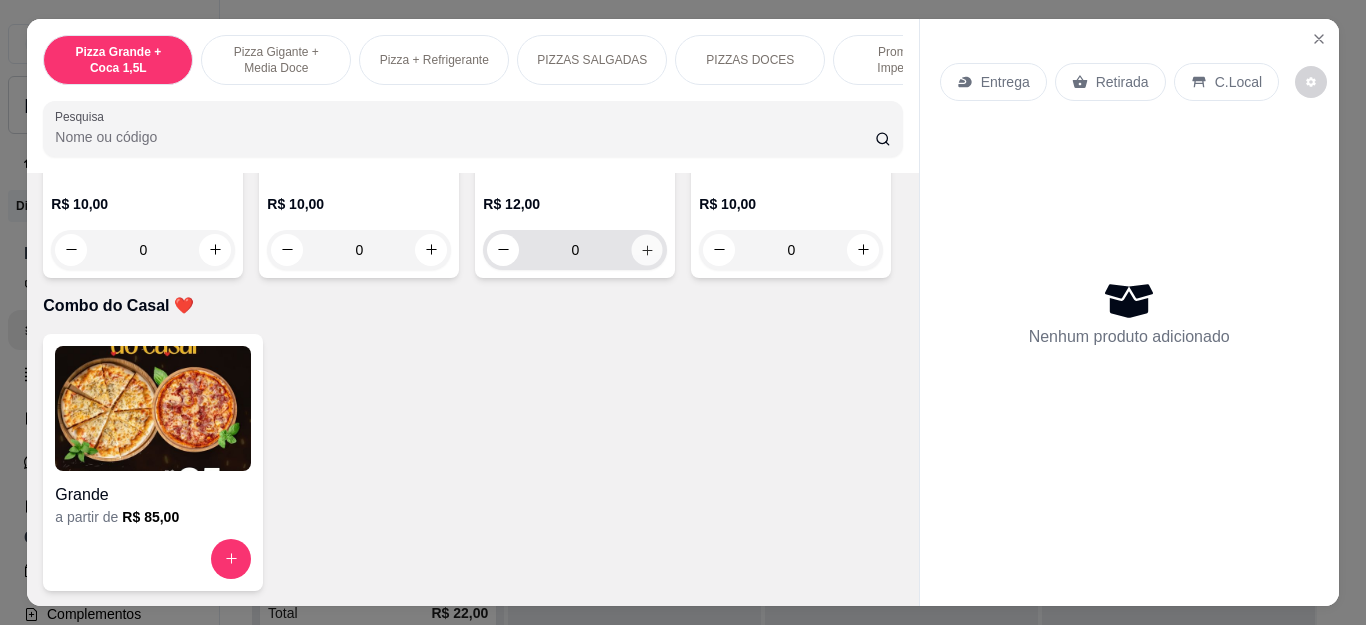 click 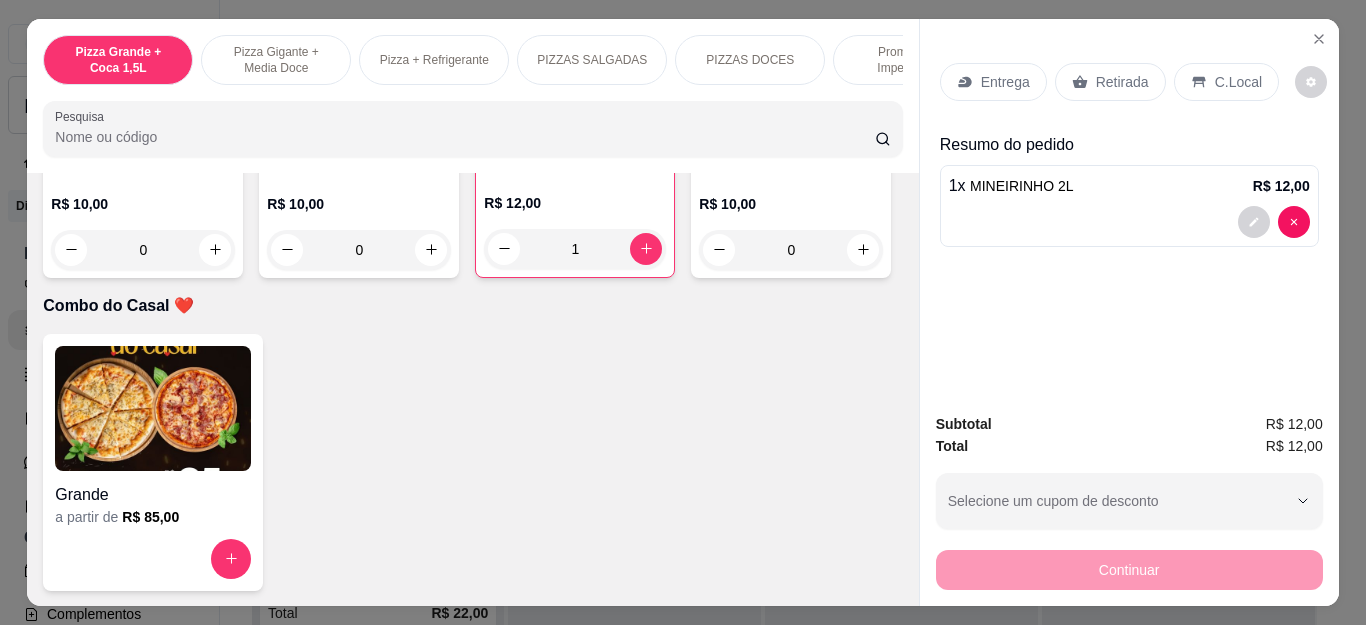 click on "Retirada" at bounding box center [1110, 82] 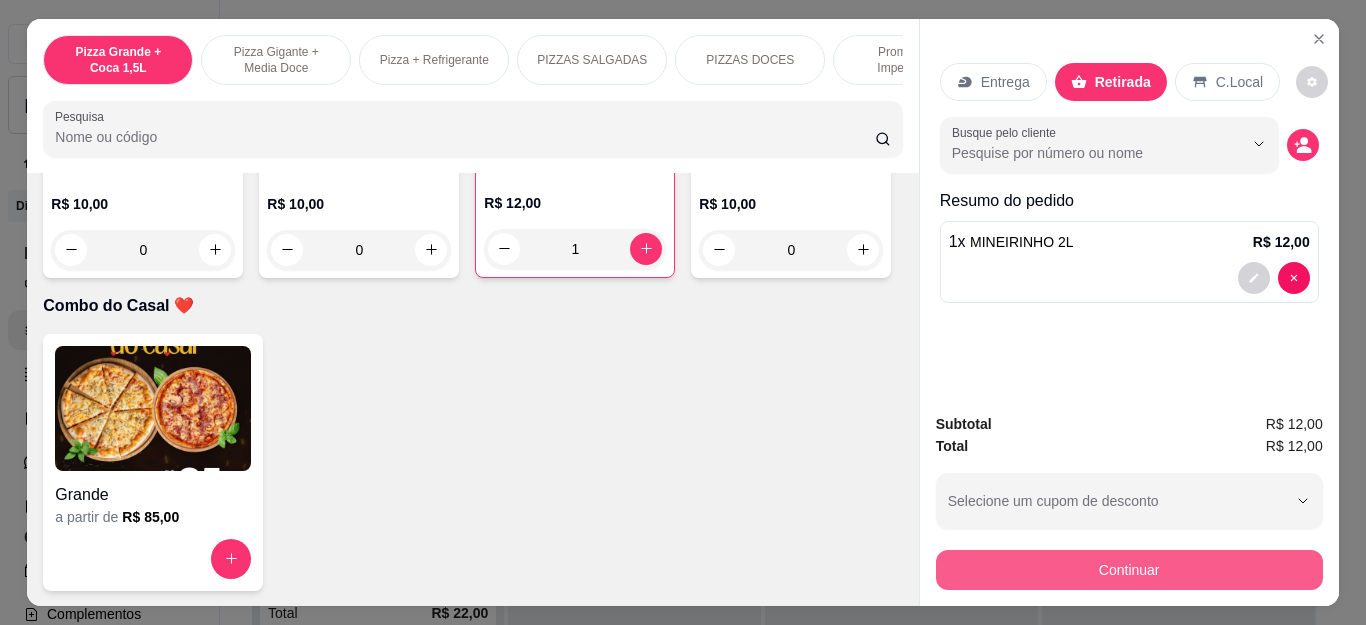 click on "Continuar" at bounding box center [1129, 570] 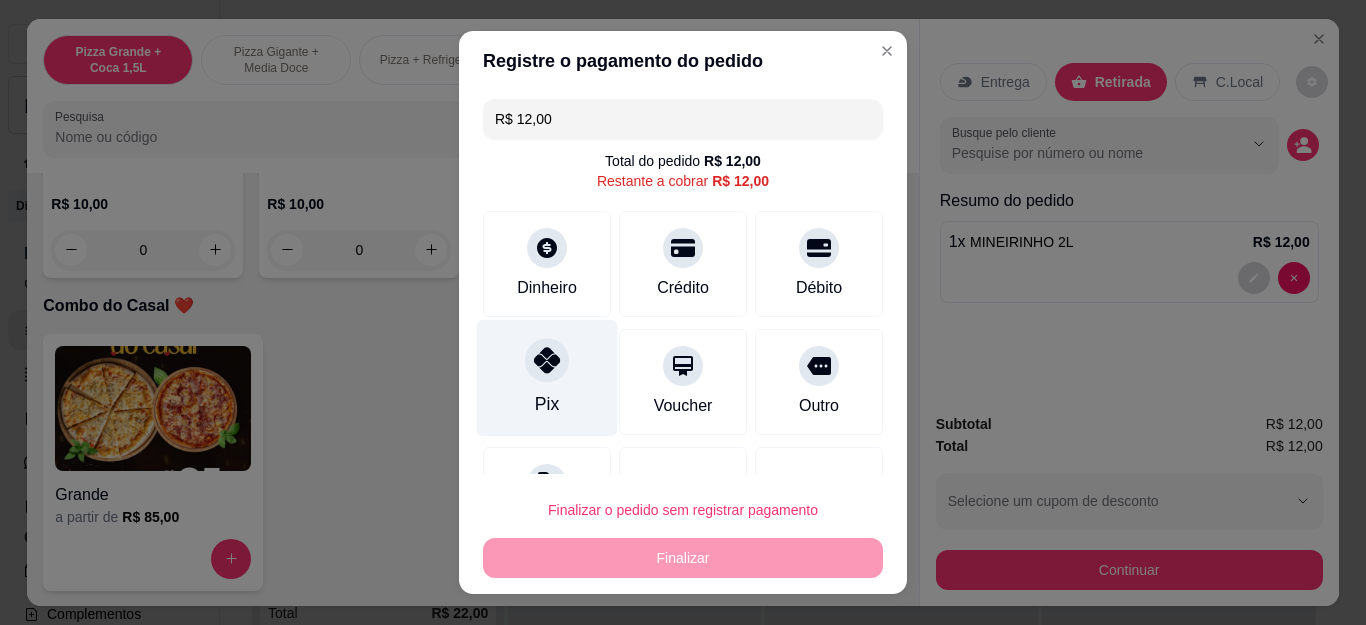 click 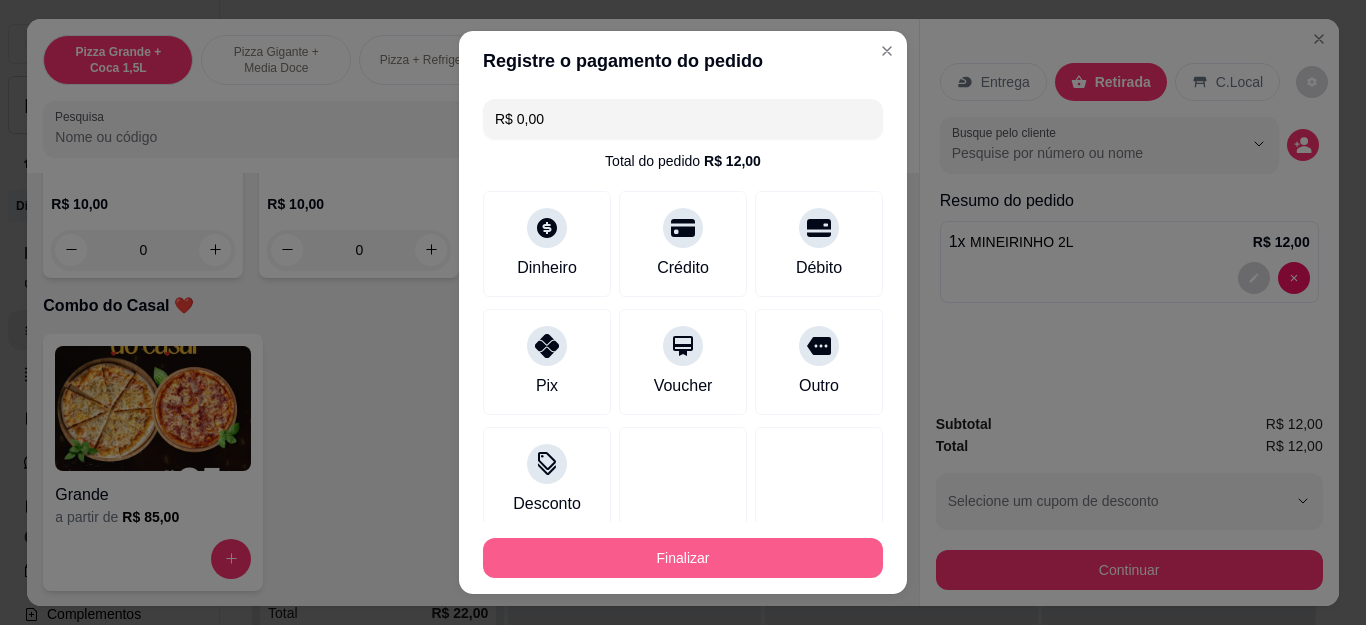 click on "Finalizar" at bounding box center [683, 558] 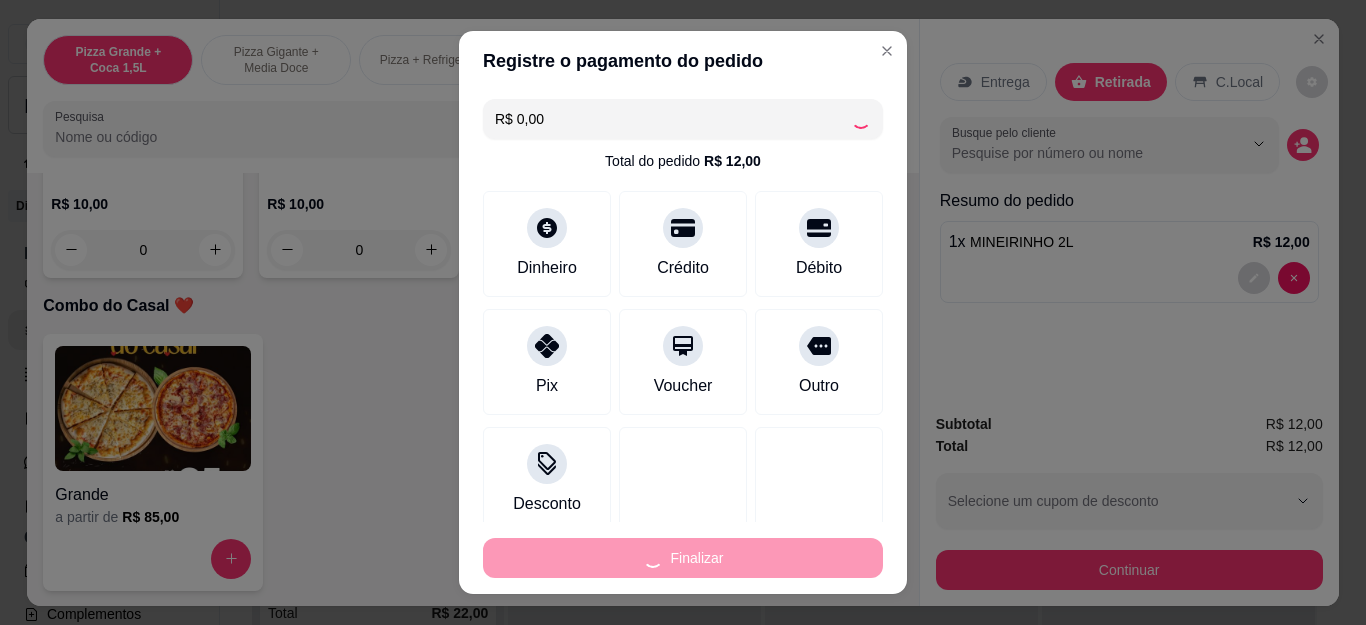 type on "0" 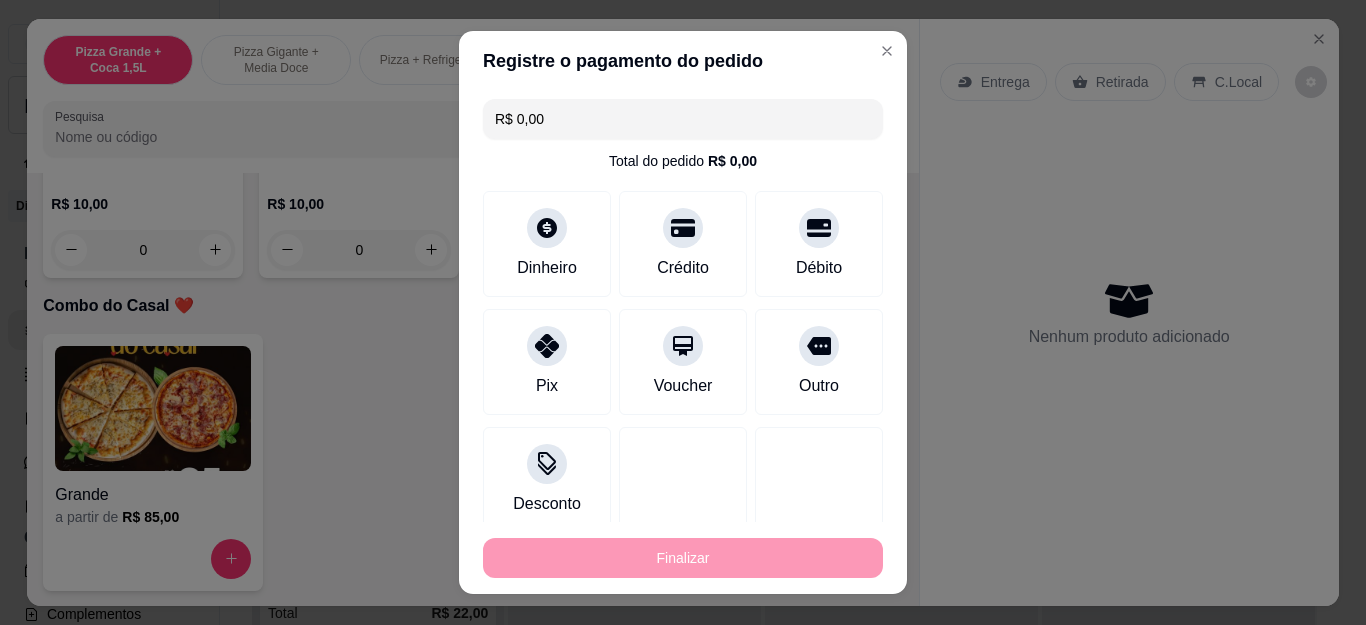 type on "-R$ 12,00" 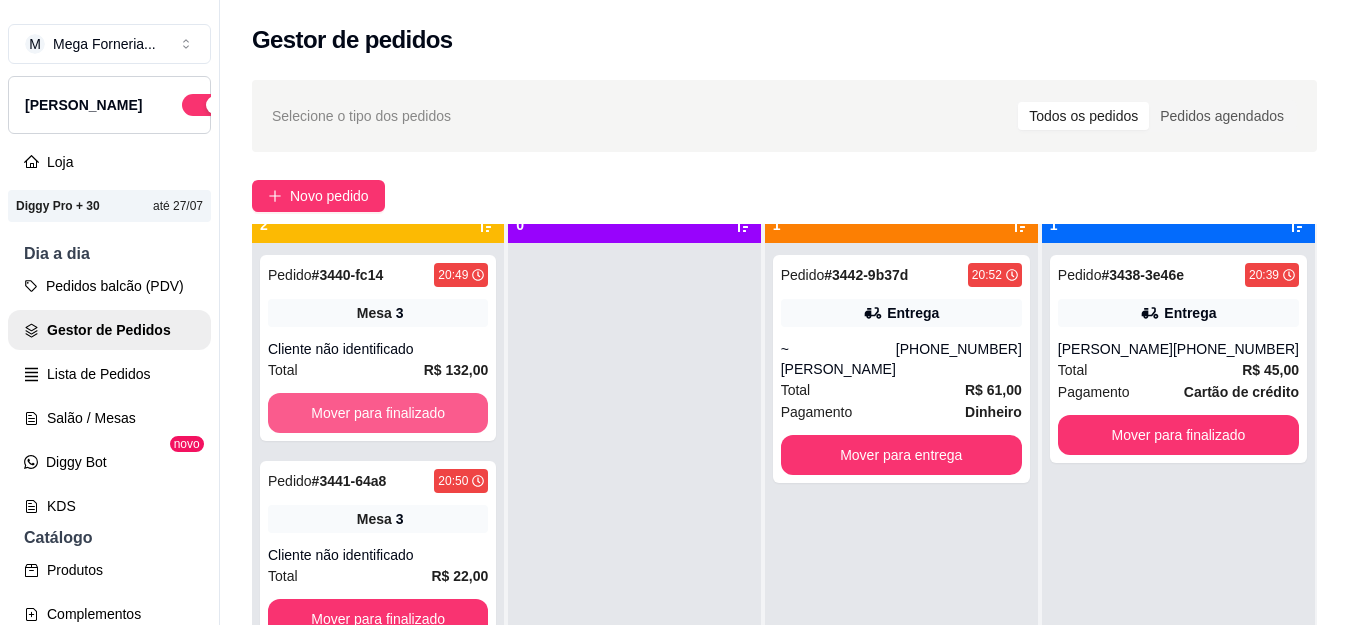 scroll, scrollTop: 56, scrollLeft: 0, axis: vertical 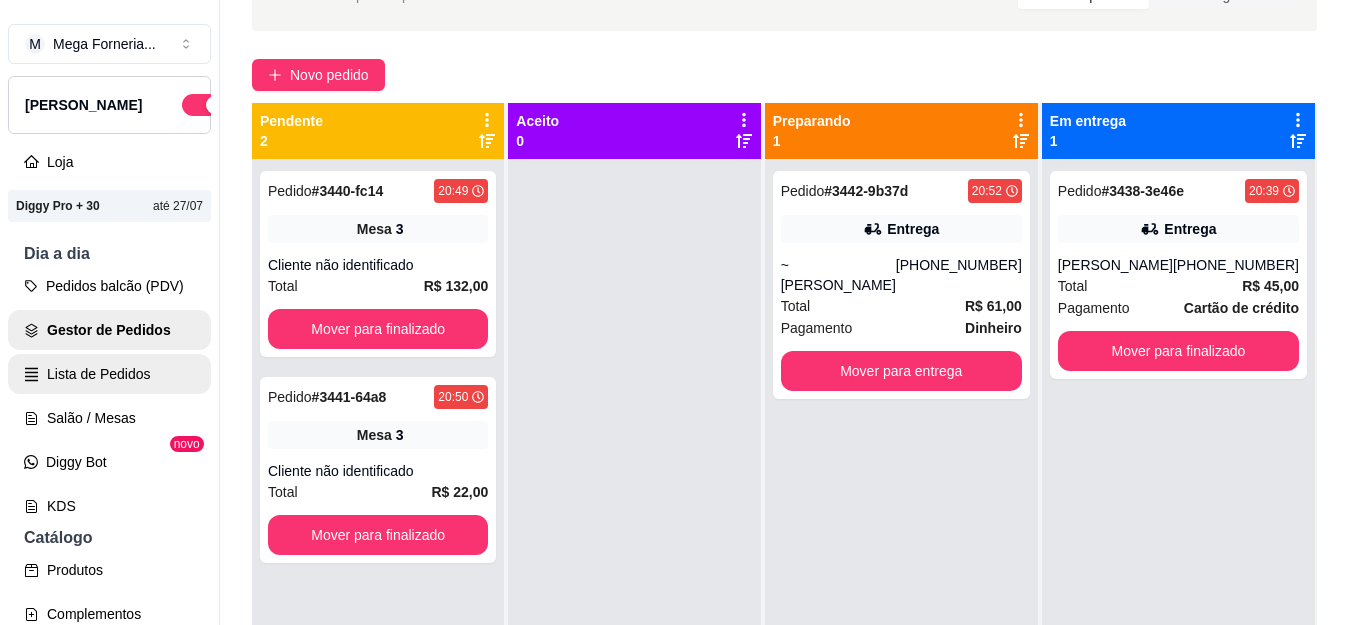 click on "Lista de Pedidos" at bounding box center [109, 374] 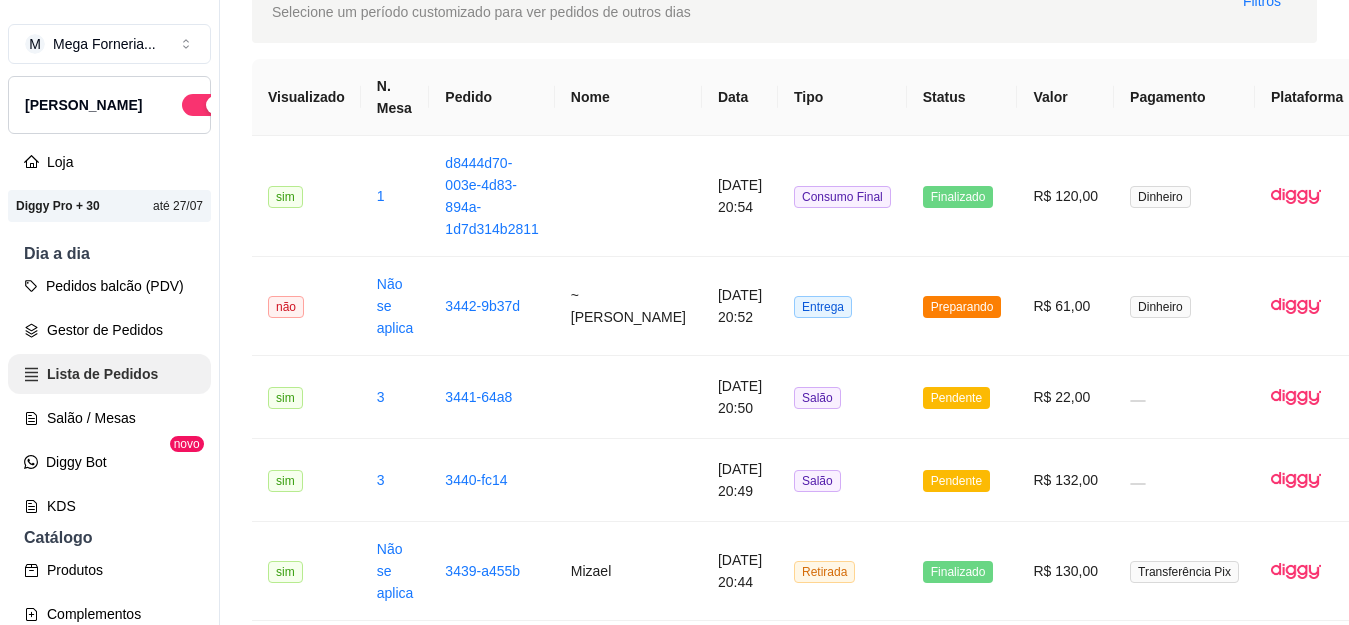 click on "Gestor de Pedidos" at bounding box center [109, 330] 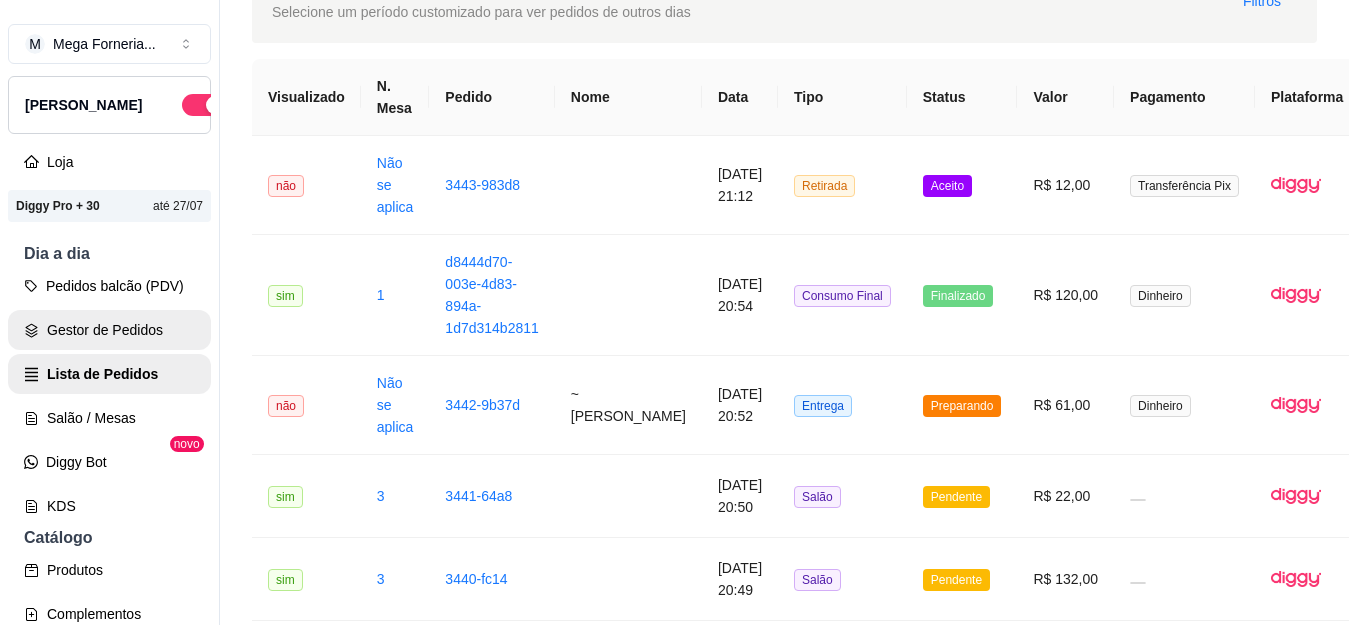 scroll, scrollTop: 0, scrollLeft: 0, axis: both 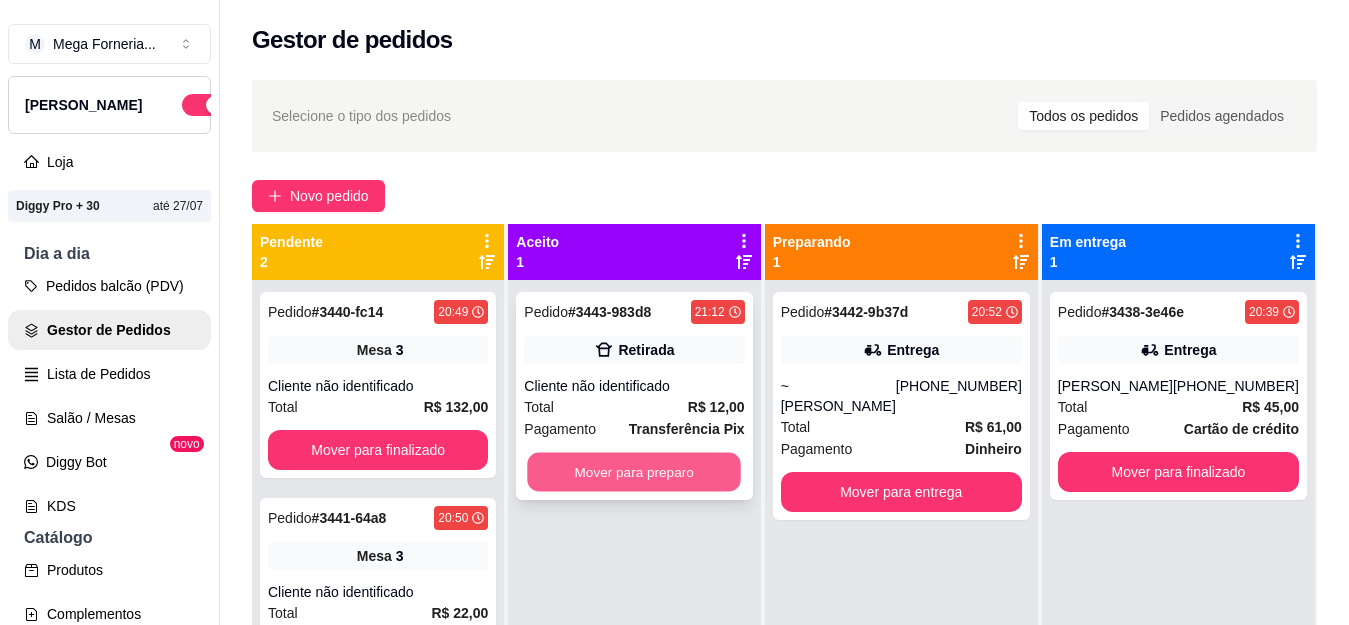 click on "Mover para preparo" at bounding box center [635, 472] 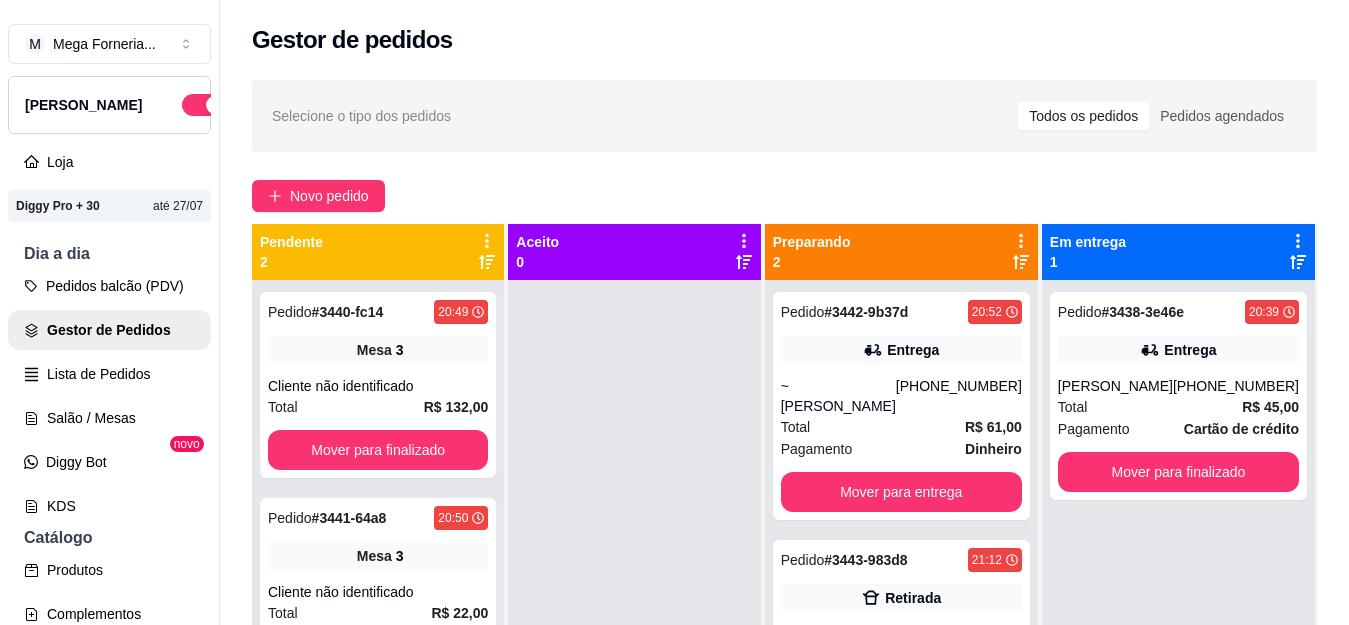scroll, scrollTop: 56, scrollLeft: 0, axis: vertical 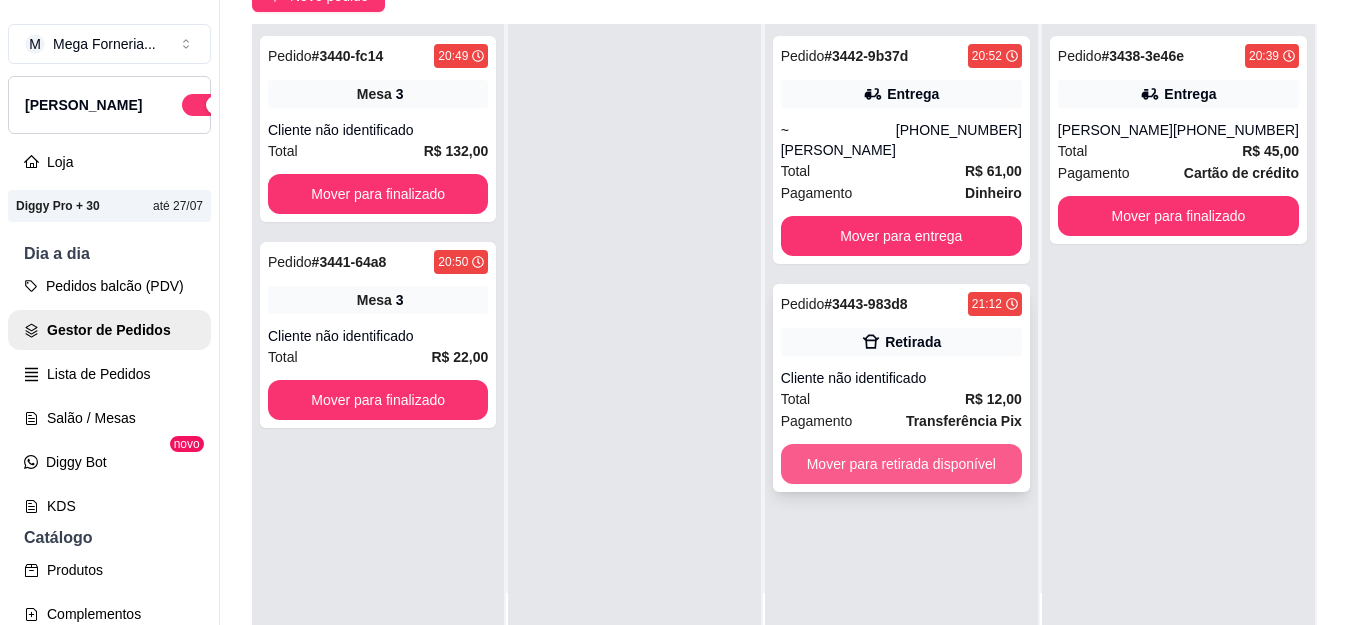 click on "Mover para retirada disponível" at bounding box center (901, 464) 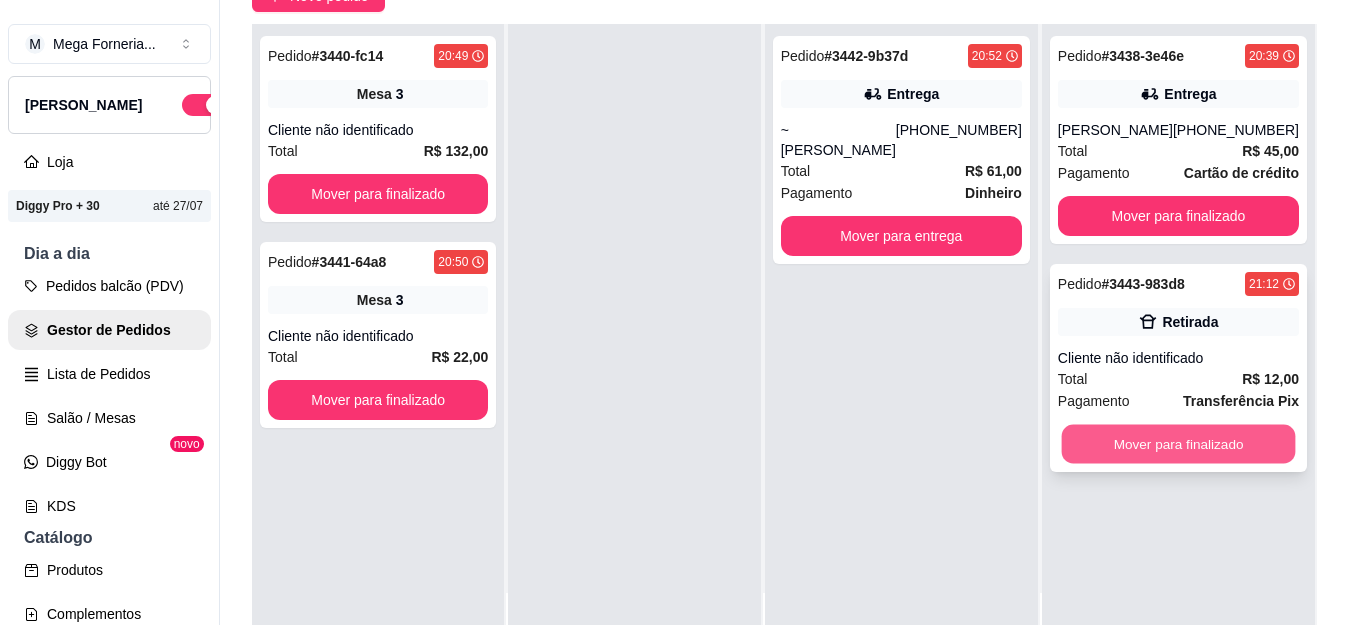 click on "Mover para finalizado" at bounding box center (1178, 444) 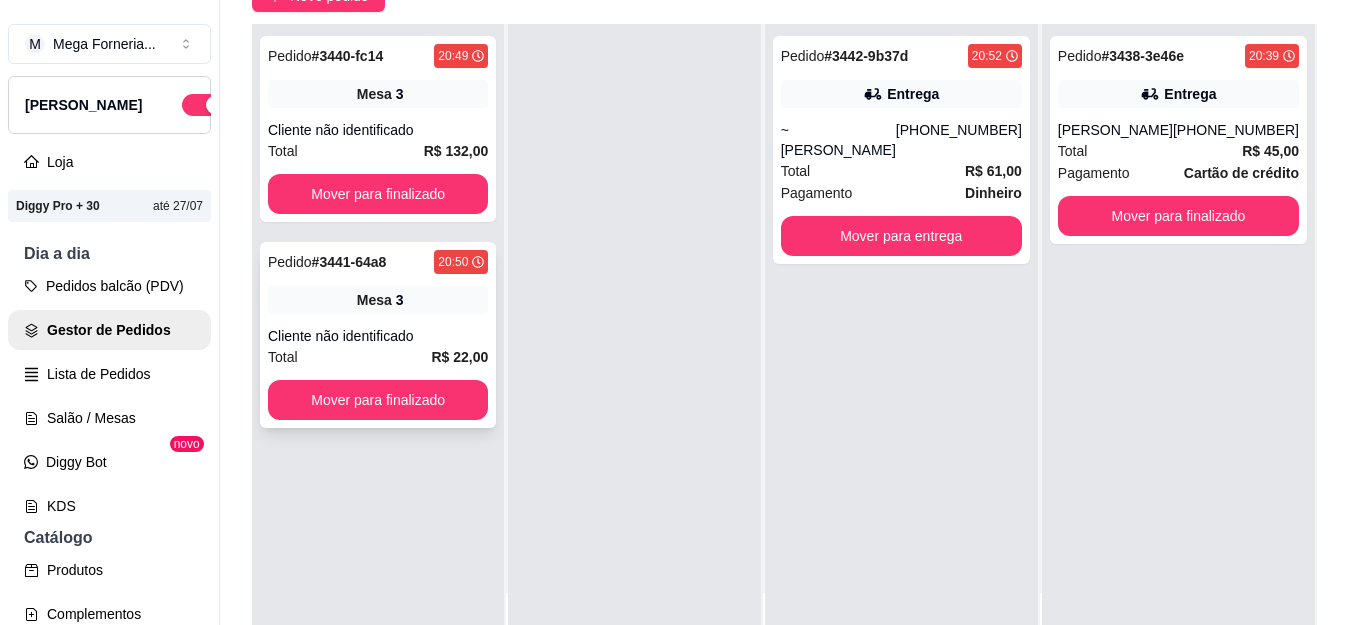scroll, scrollTop: 0, scrollLeft: 0, axis: both 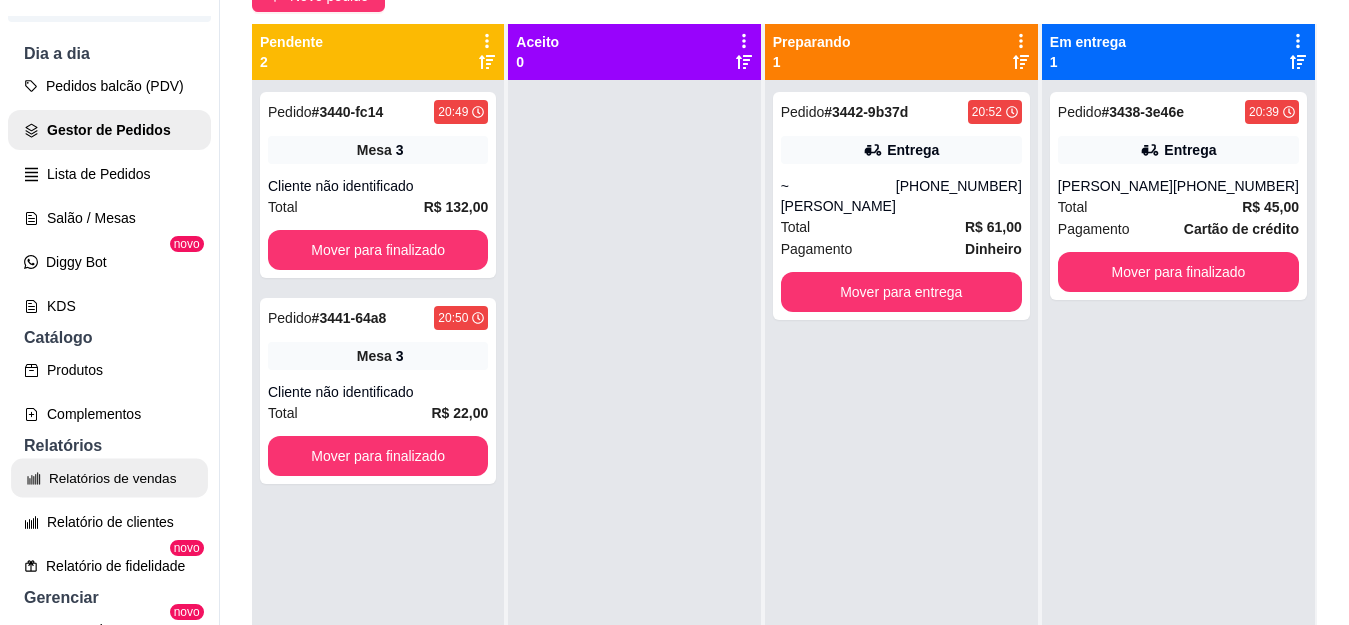 click on "Relatórios de vendas" at bounding box center [109, 478] 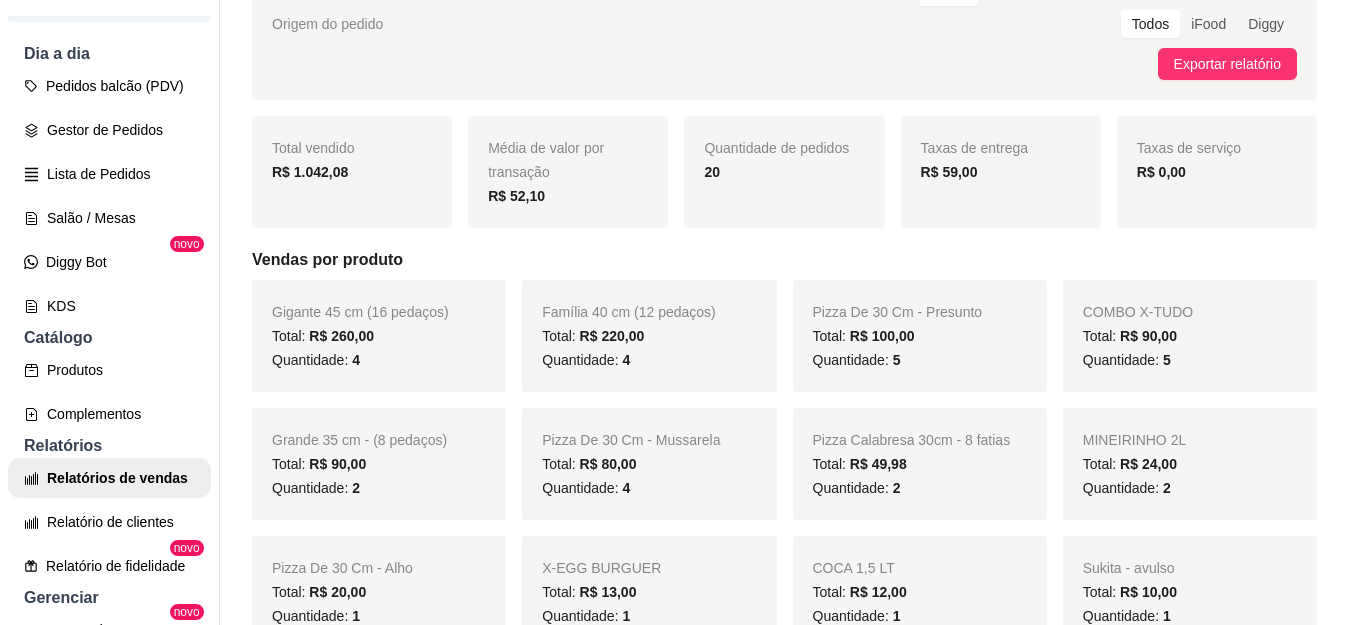 scroll, scrollTop: 0, scrollLeft: 0, axis: both 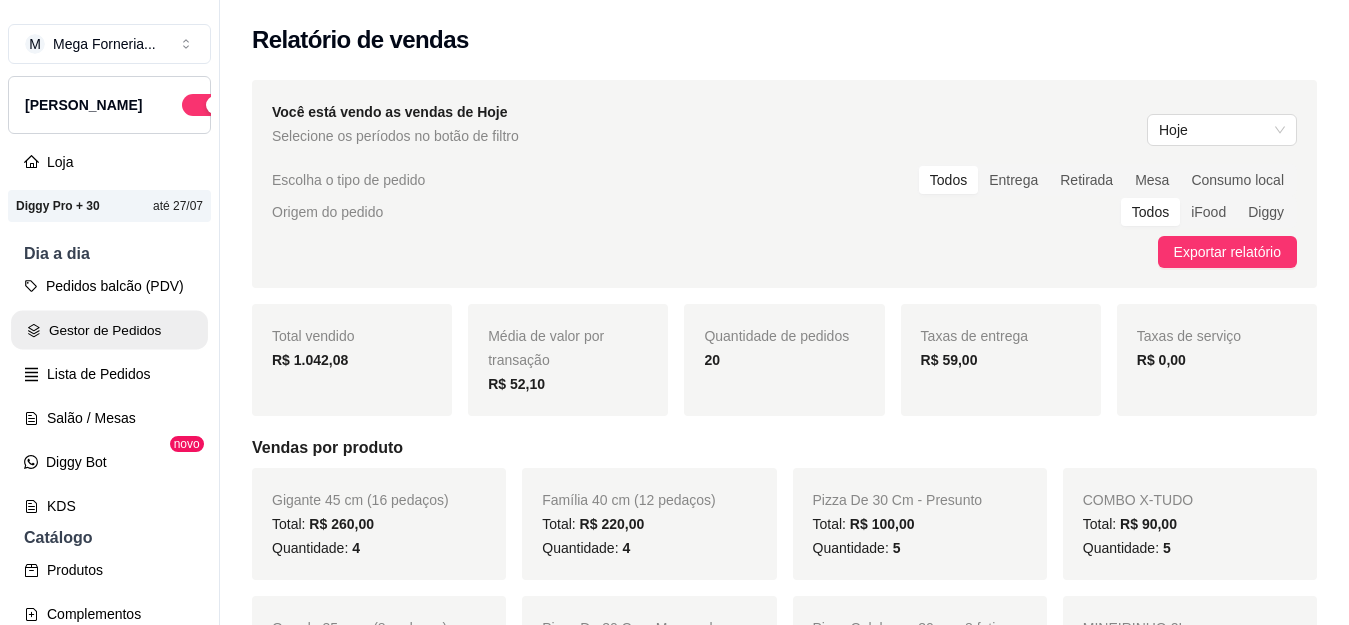 click on "Gestor de Pedidos" at bounding box center (109, 330) 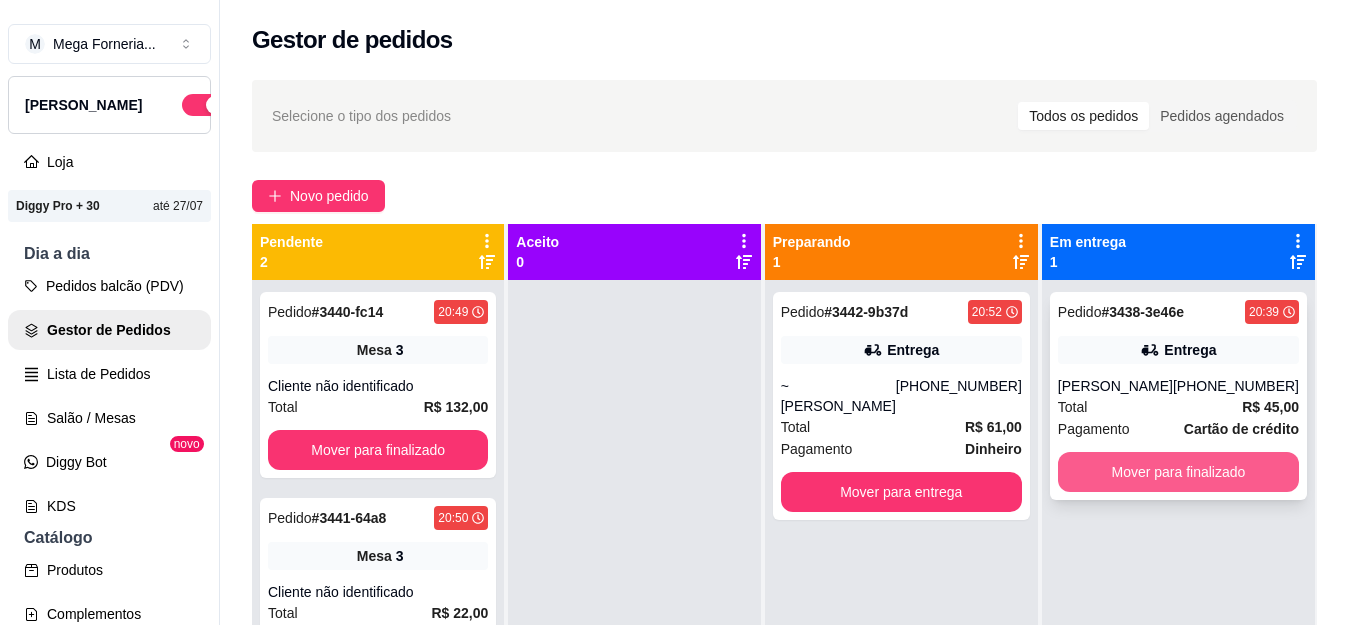 click on "Mover para finalizado" at bounding box center (1178, 472) 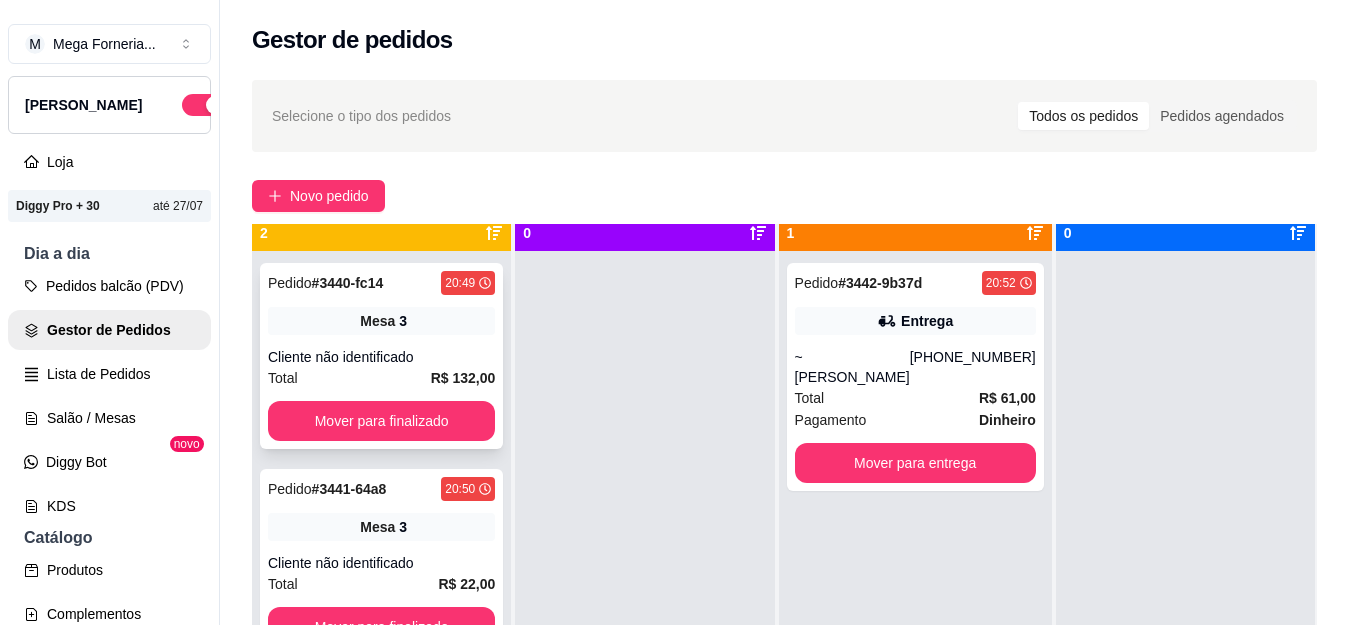 scroll, scrollTop: 56, scrollLeft: 0, axis: vertical 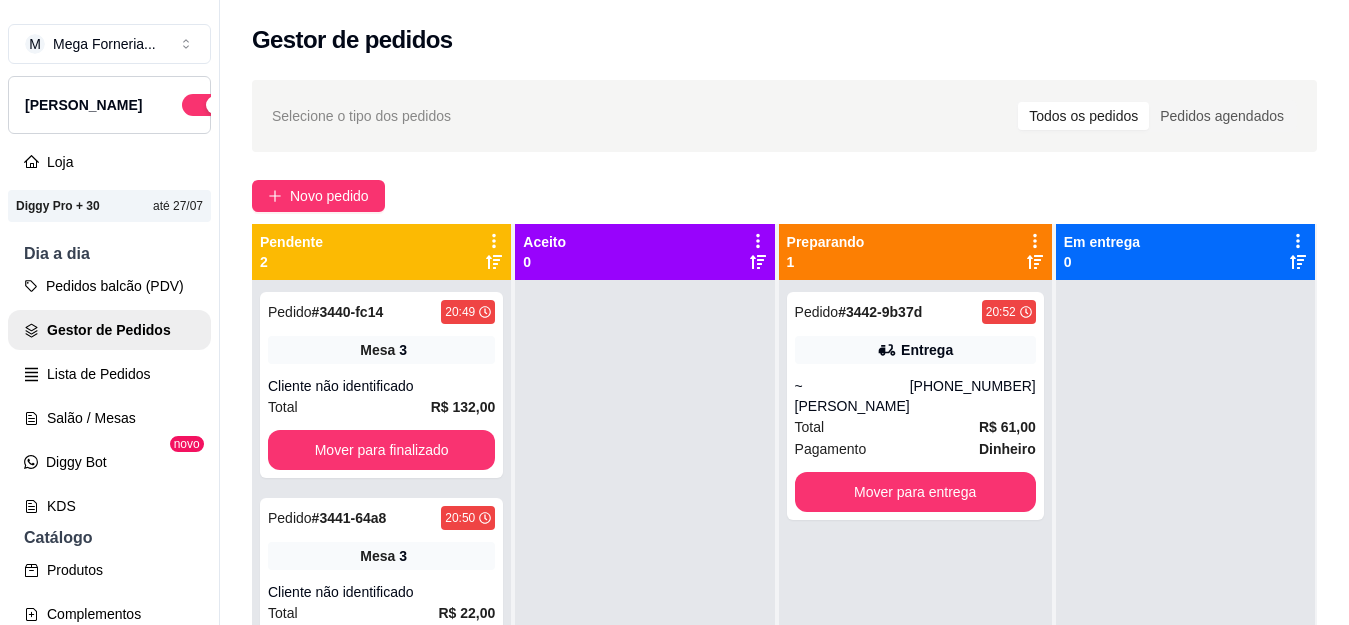 click on "Selecione o tipo dos pedidos Todos os pedidos Pedidos agendados Novo pedido Pendente 2 Pedido  # 3440-fc14 20:49 Mesa 3 Cliente não identificado Total R$ 132,00 Mover para finalizado Pedido  # 3441-64a8 20:50 Mesa 3 Cliente não identificado Total R$ 22,00 Mover para finalizado Aceito 0 Preparando 1 Pedido  # 3442-9b37d 20:52 Entrega ~Camila Leal +55 22 99620-0448 Total R$ 61,00 Pagamento Dinheiro Mover para entrega Em entrega 0" at bounding box center [784, 470] 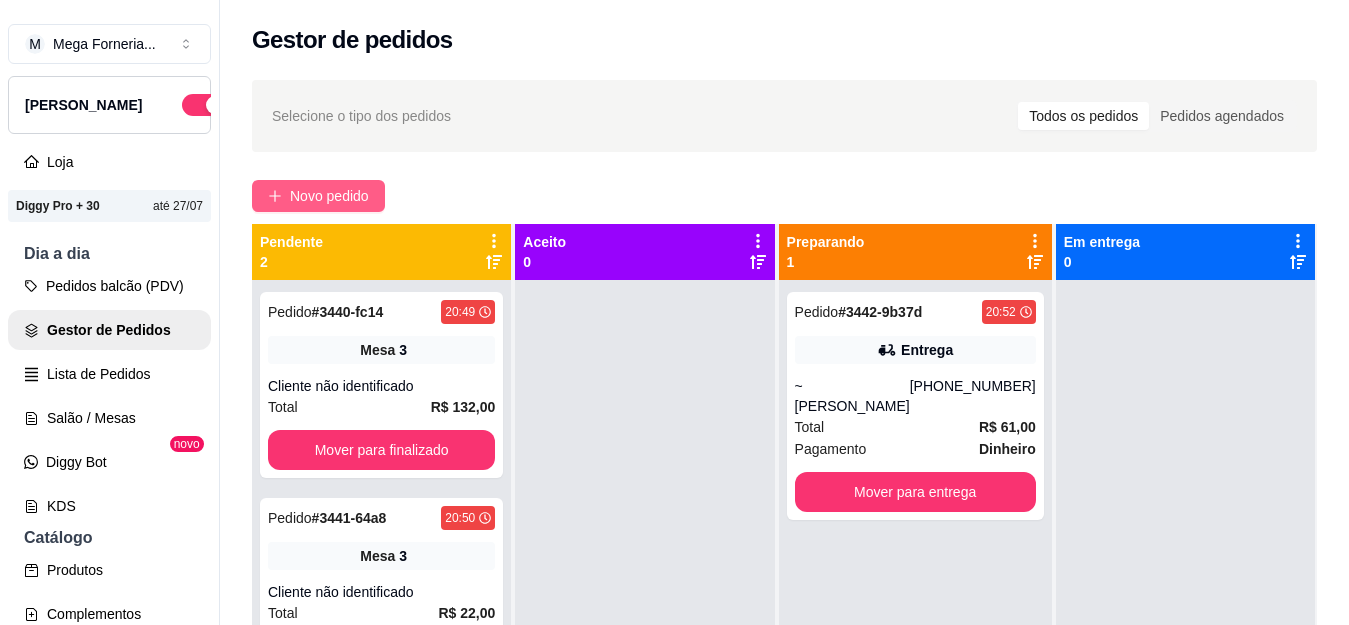 click on "Novo pedido" at bounding box center [318, 196] 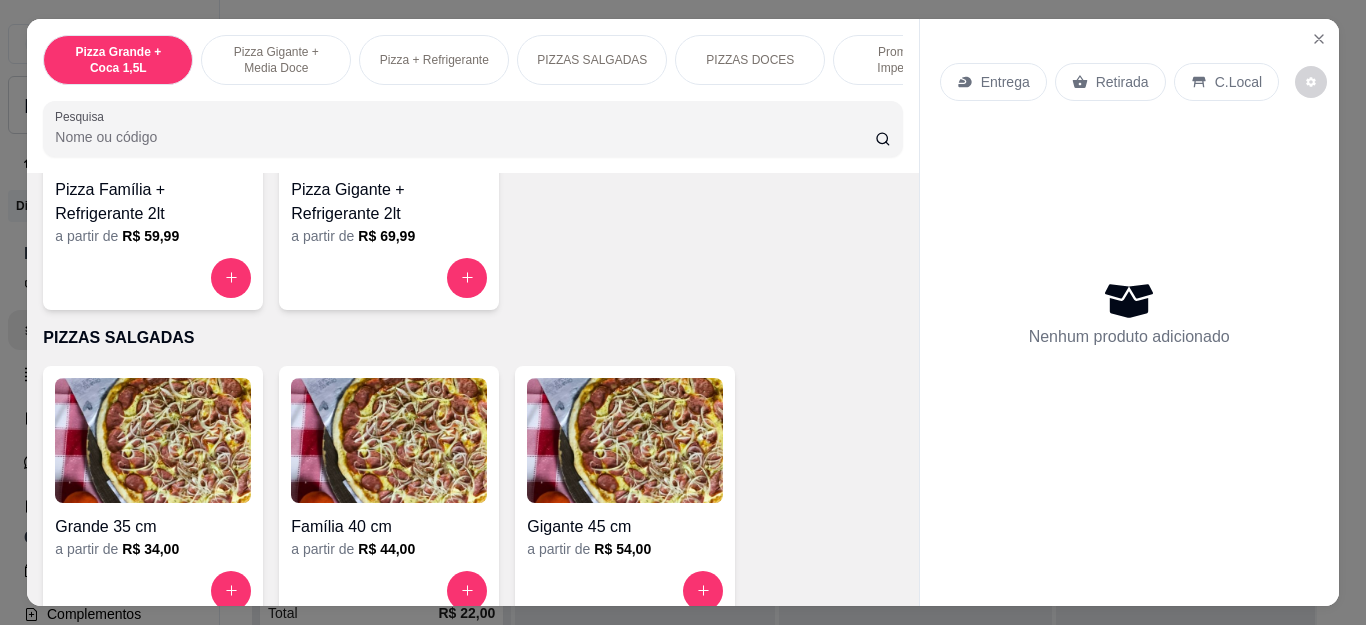 scroll, scrollTop: 1000, scrollLeft: 0, axis: vertical 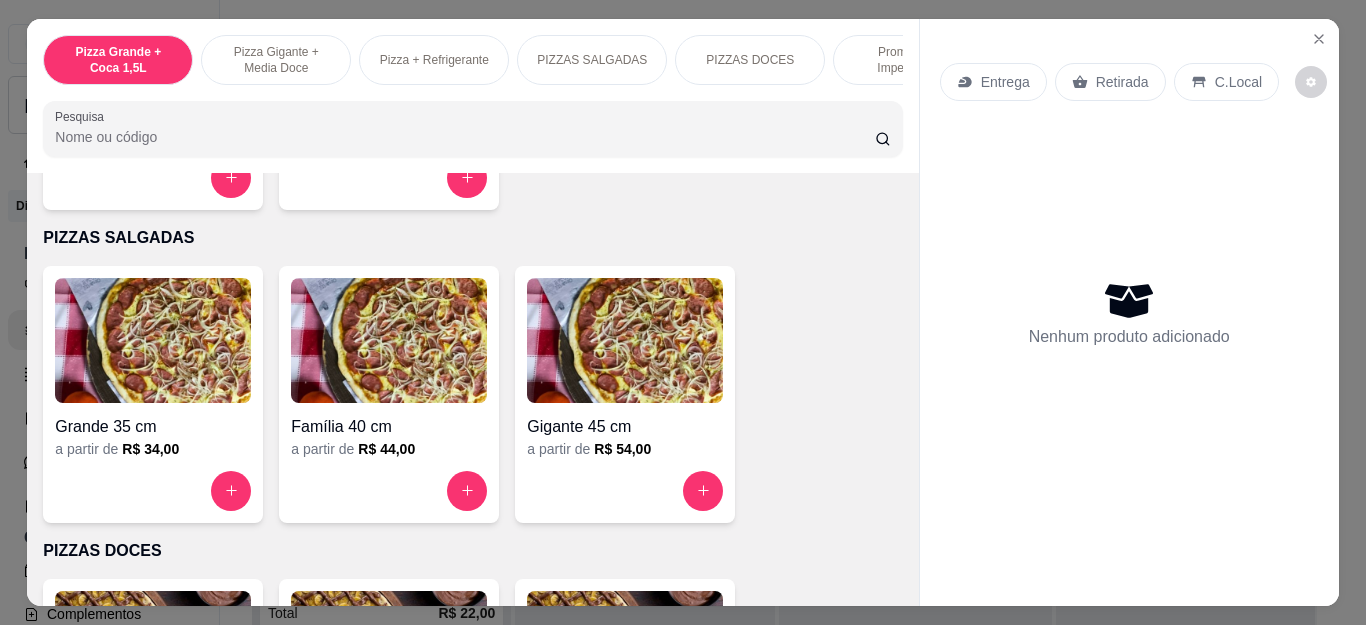 click at bounding box center (389, 491) 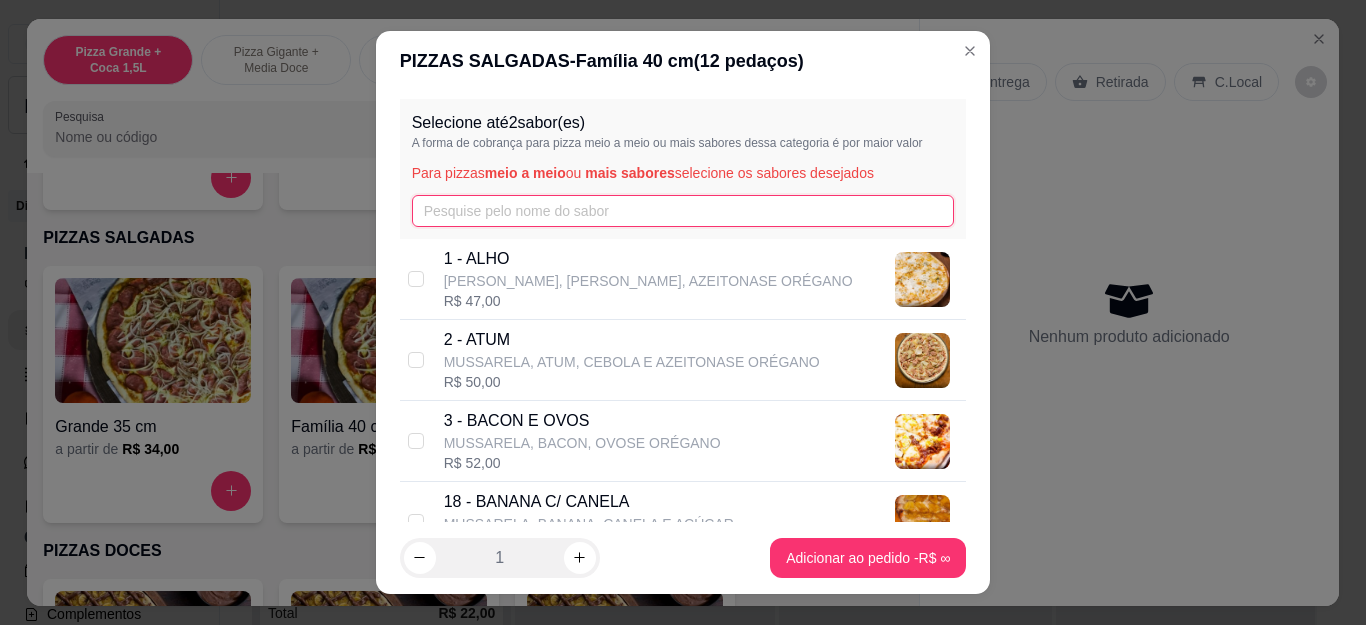 click at bounding box center [683, 211] 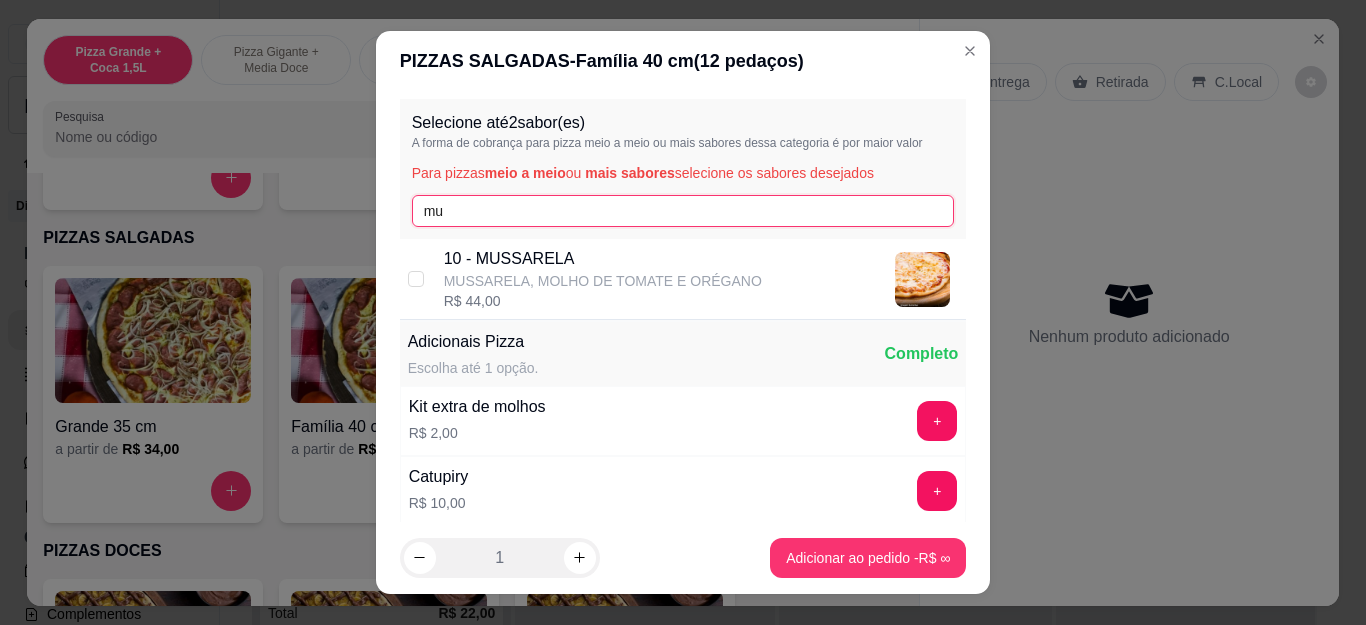 type on "mu" 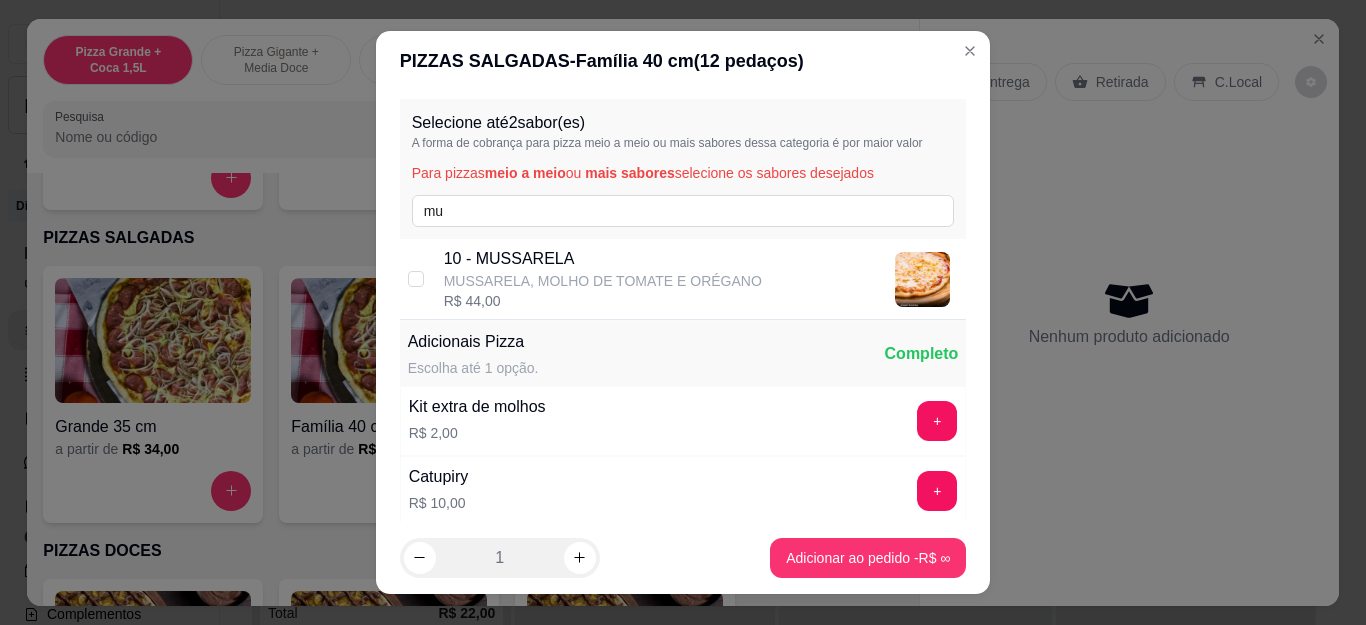 click on "10 - MUSSARELA" at bounding box center (603, 259) 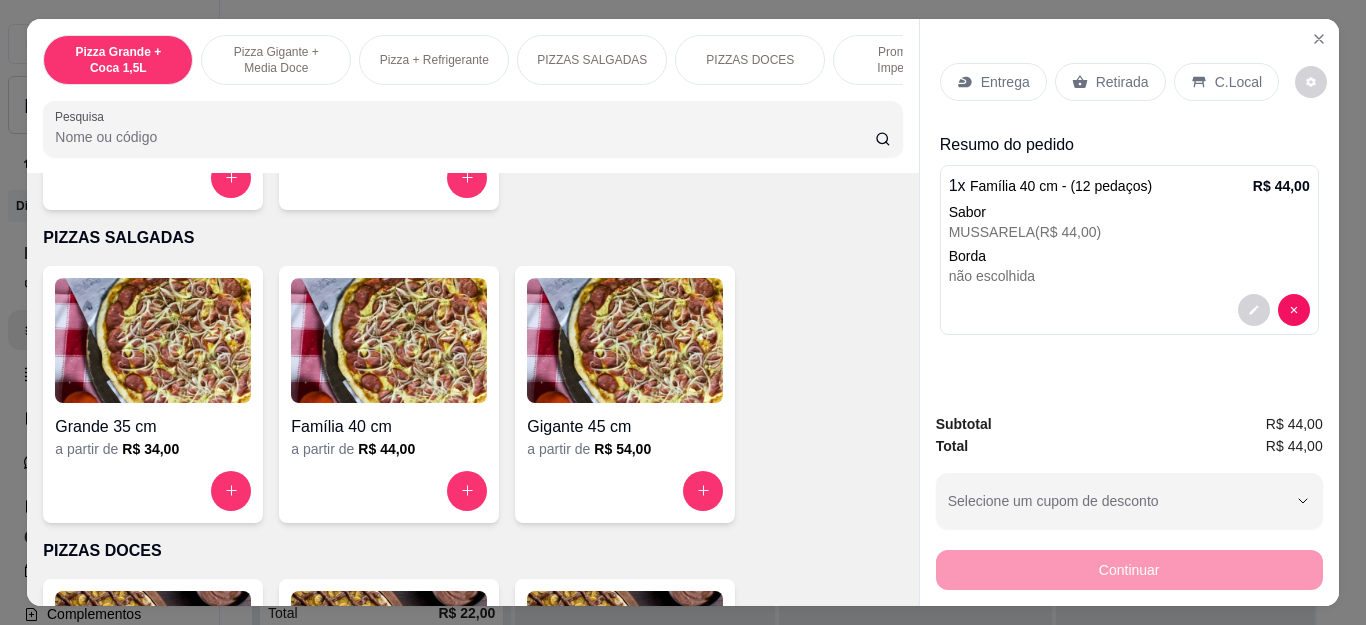 click on "Entrega" at bounding box center (993, 82) 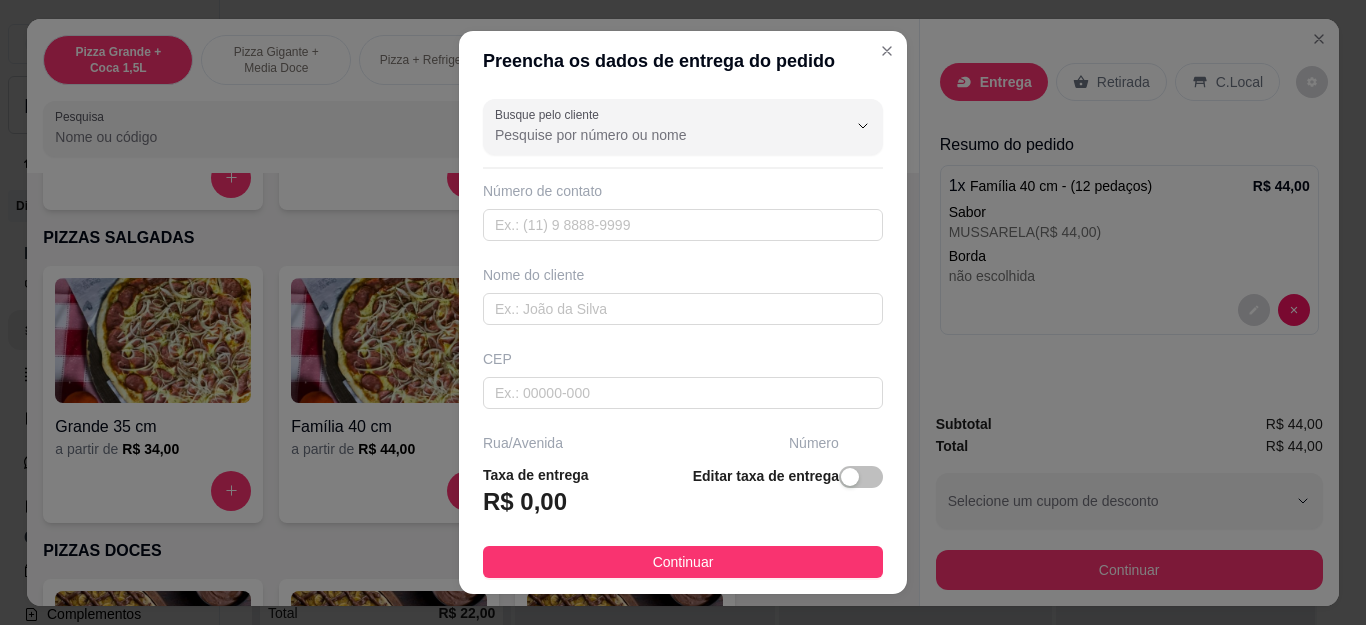 click on "Busque pelo cliente" at bounding box center [655, 135] 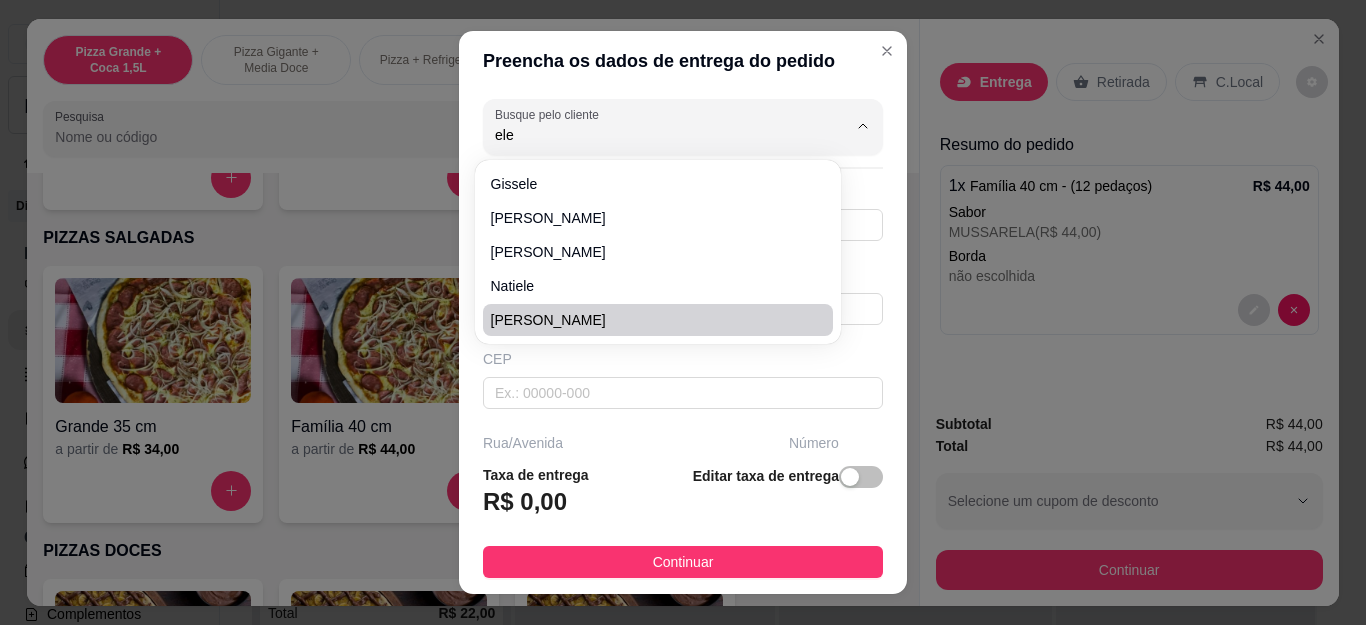 click on "[PERSON_NAME]" at bounding box center (648, 320) 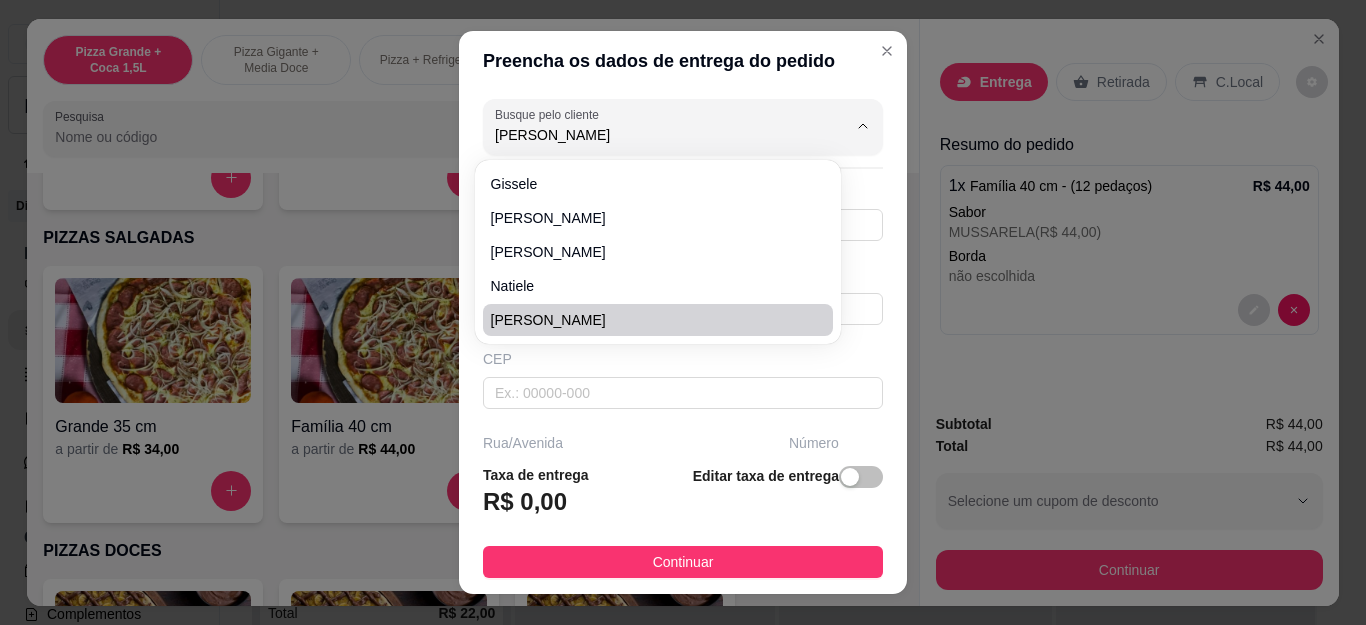 type on "Rua [PERSON_NAME]" 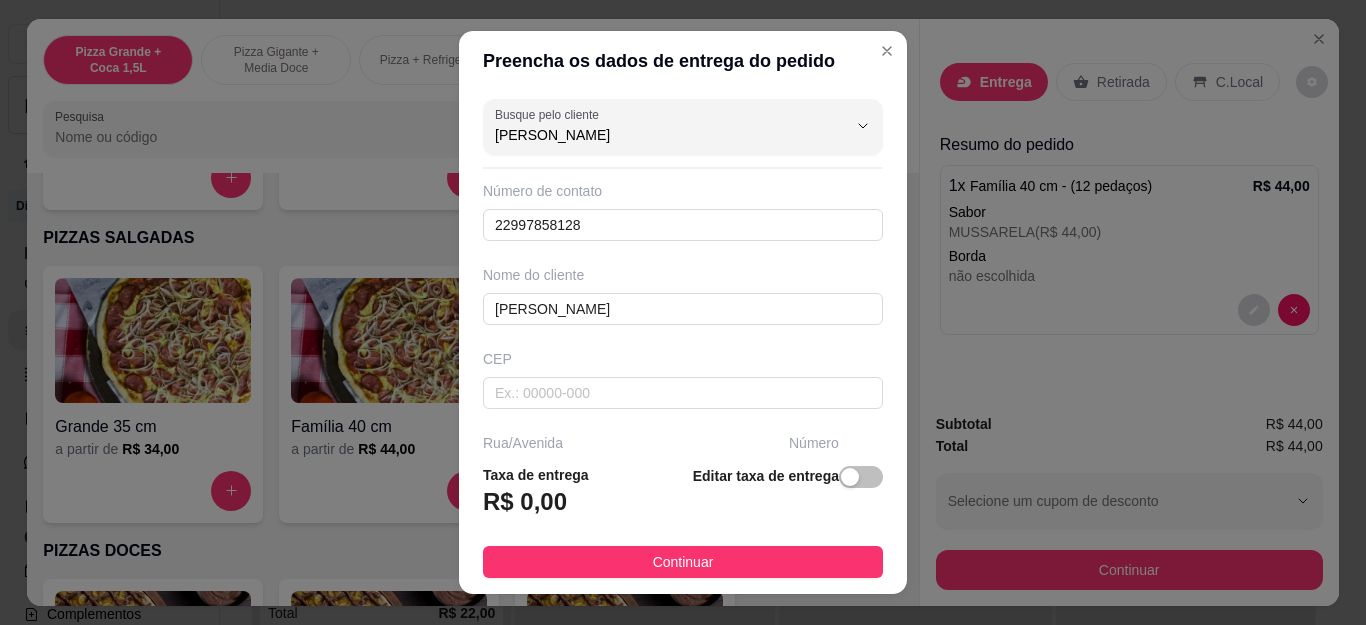 scroll, scrollTop: 200, scrollLeft: 0, axis: vertical 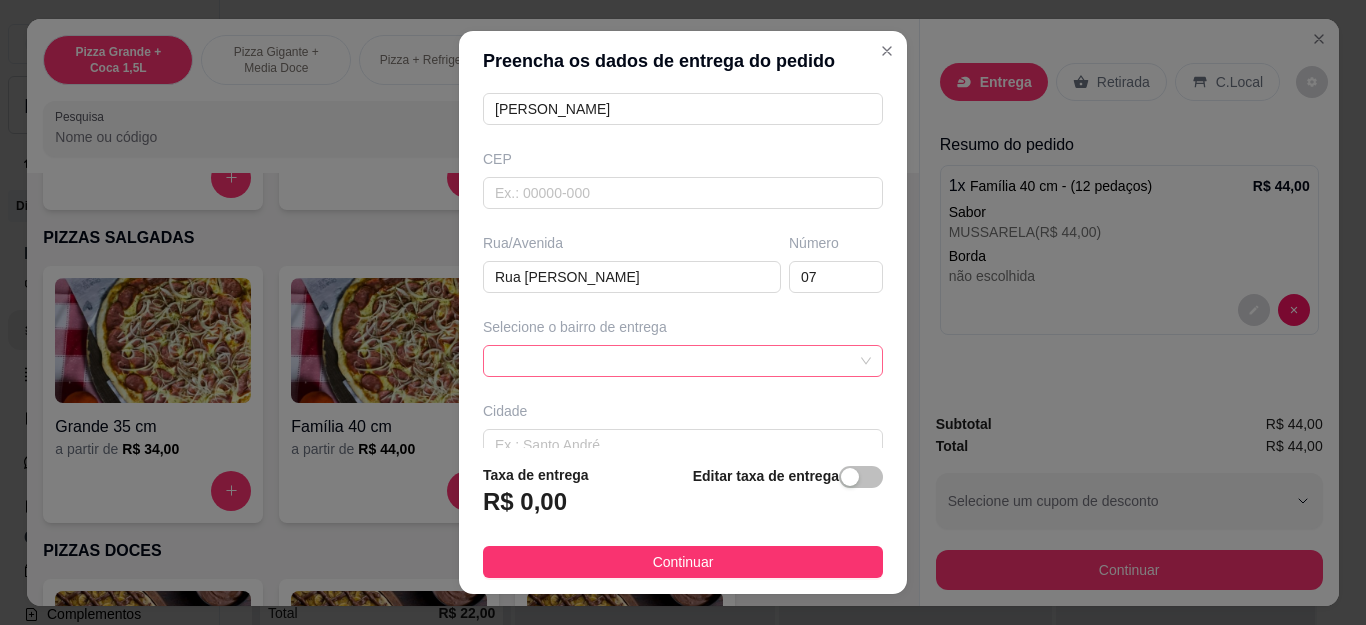 click at bounding box center [683, 361] 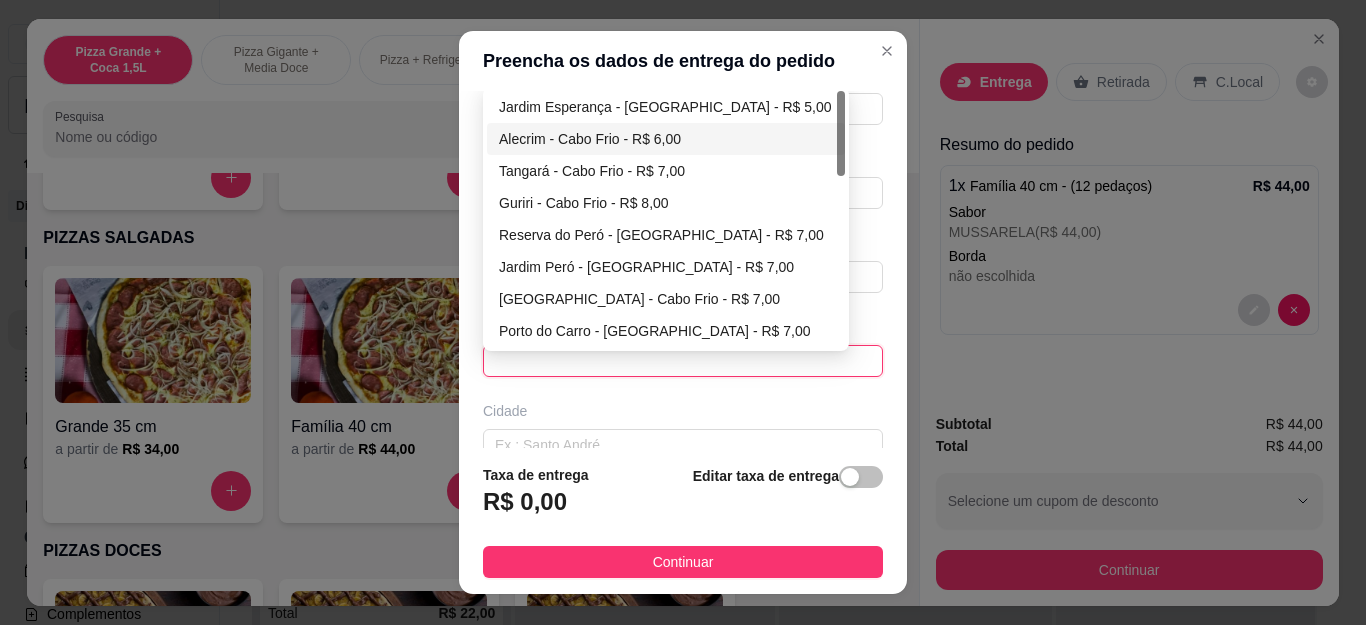 click on "Alecrim - Cabo Frio -  R$ 6,00" at bounding box center (666, 139) 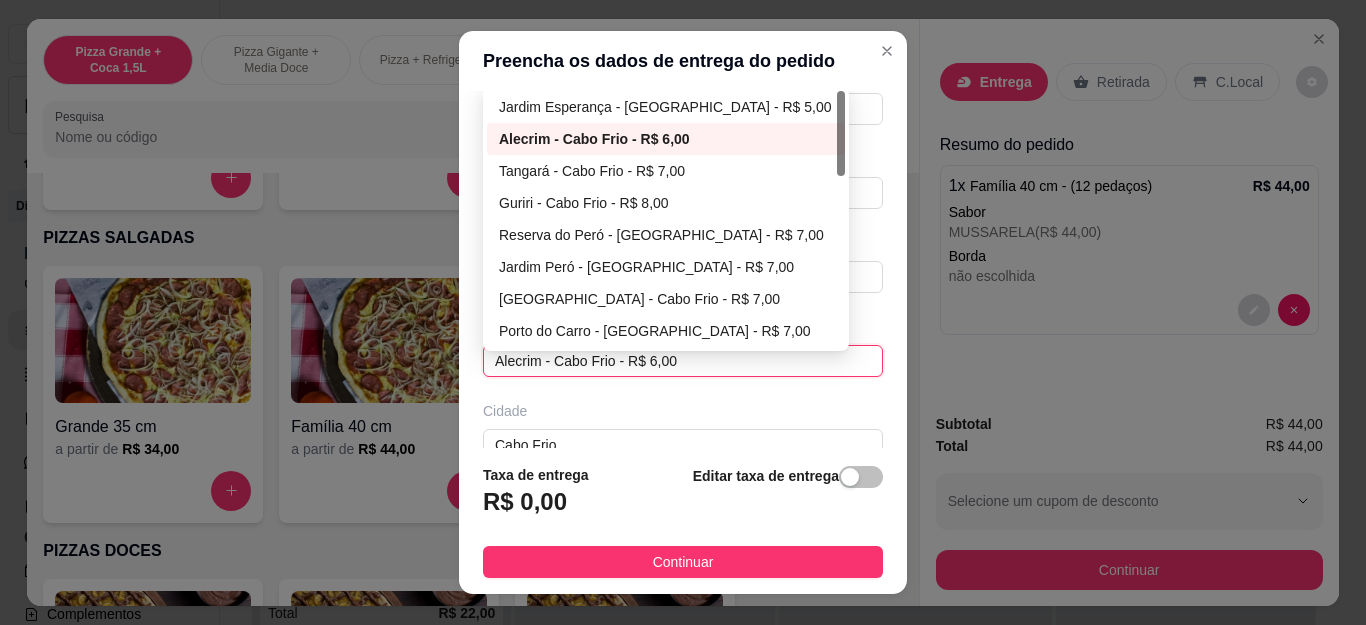 type on "Cabo Frio" 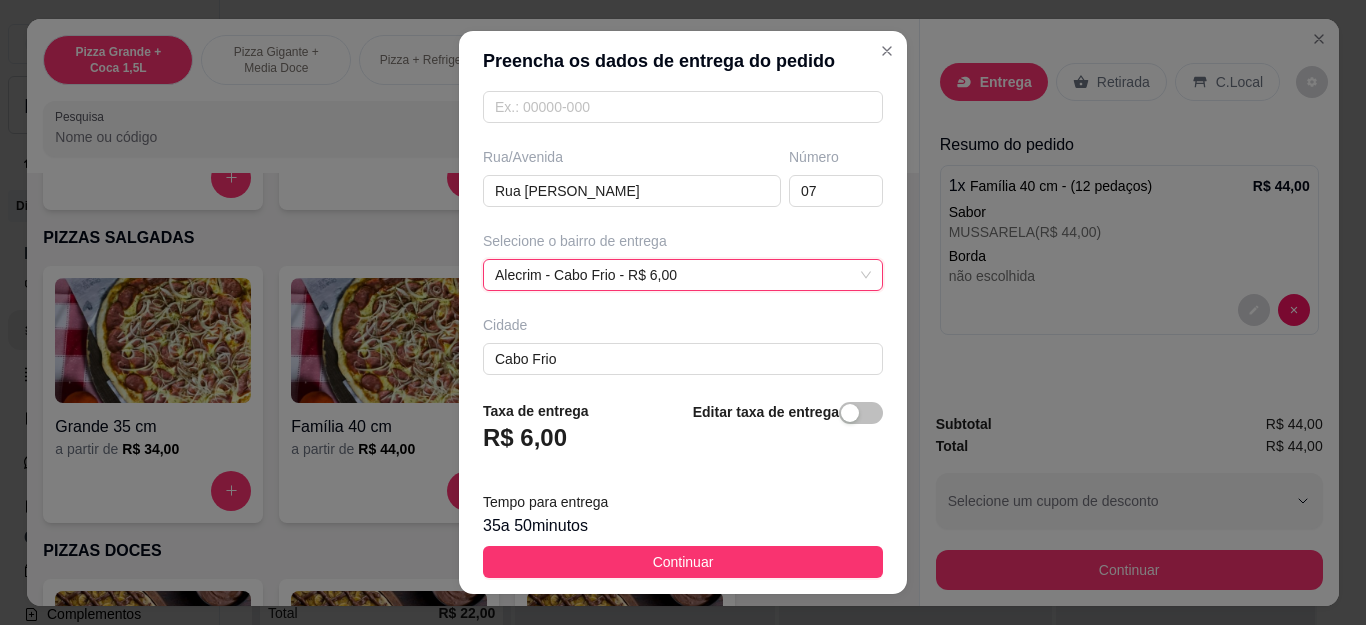 scroll, scrollTop: 295, scrollLeft: 0, axis: vertical 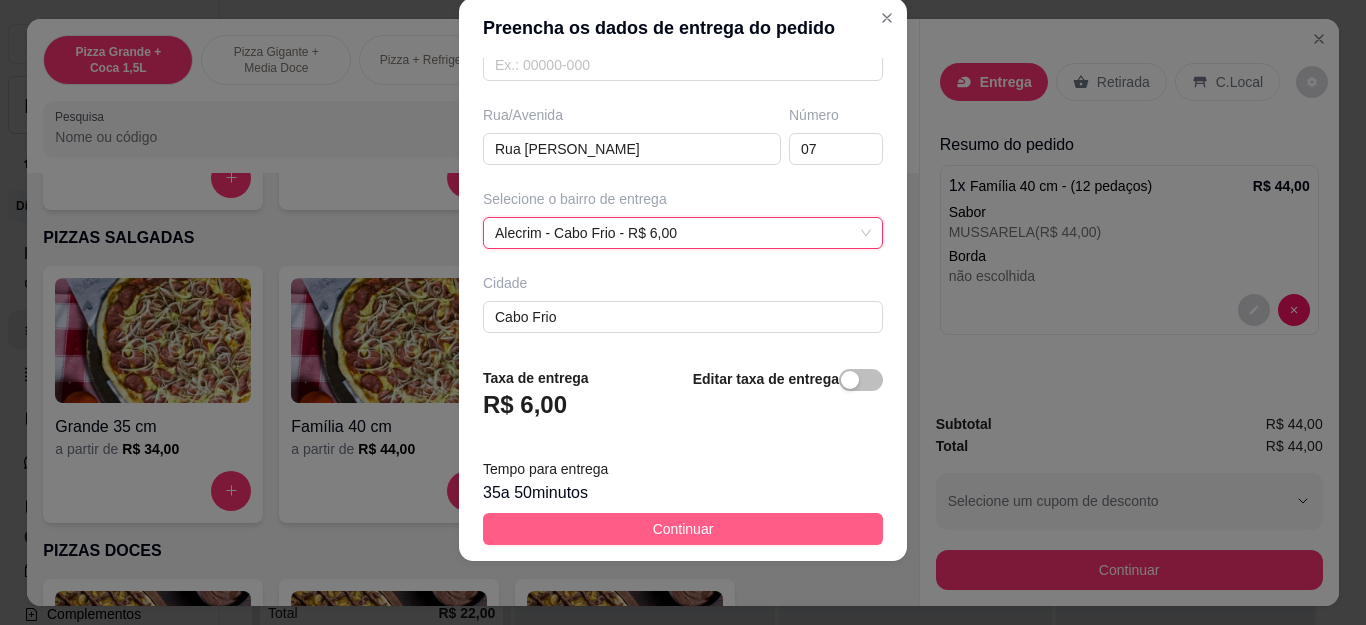 click on "Continuar" at bounding box center (683, 529) 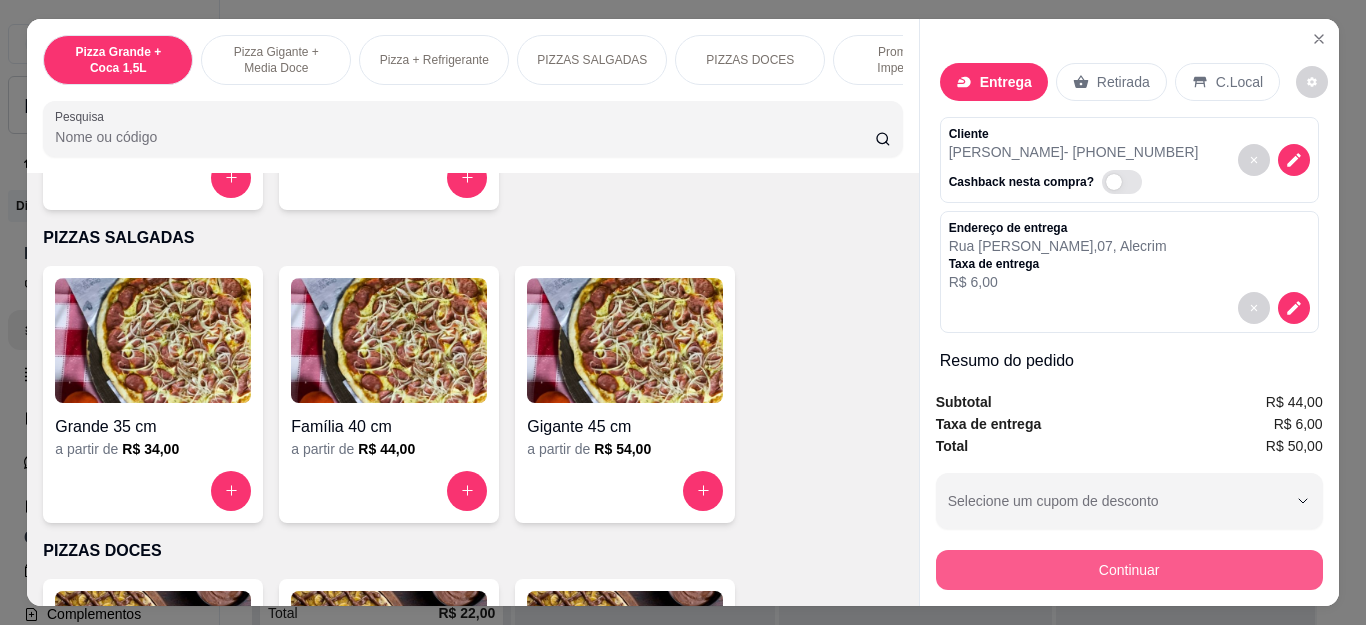 click on "Continuar" at bounding box center [1129, 570] 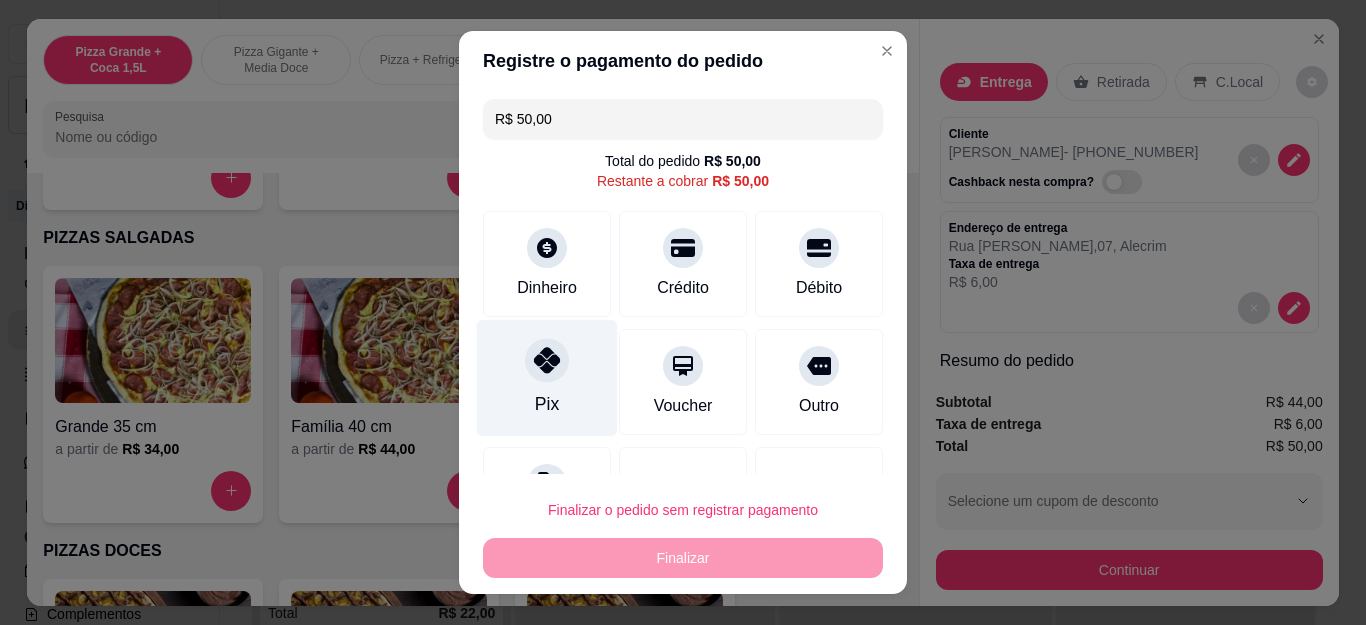 click on "Pix" at bounding box center (547, 378) 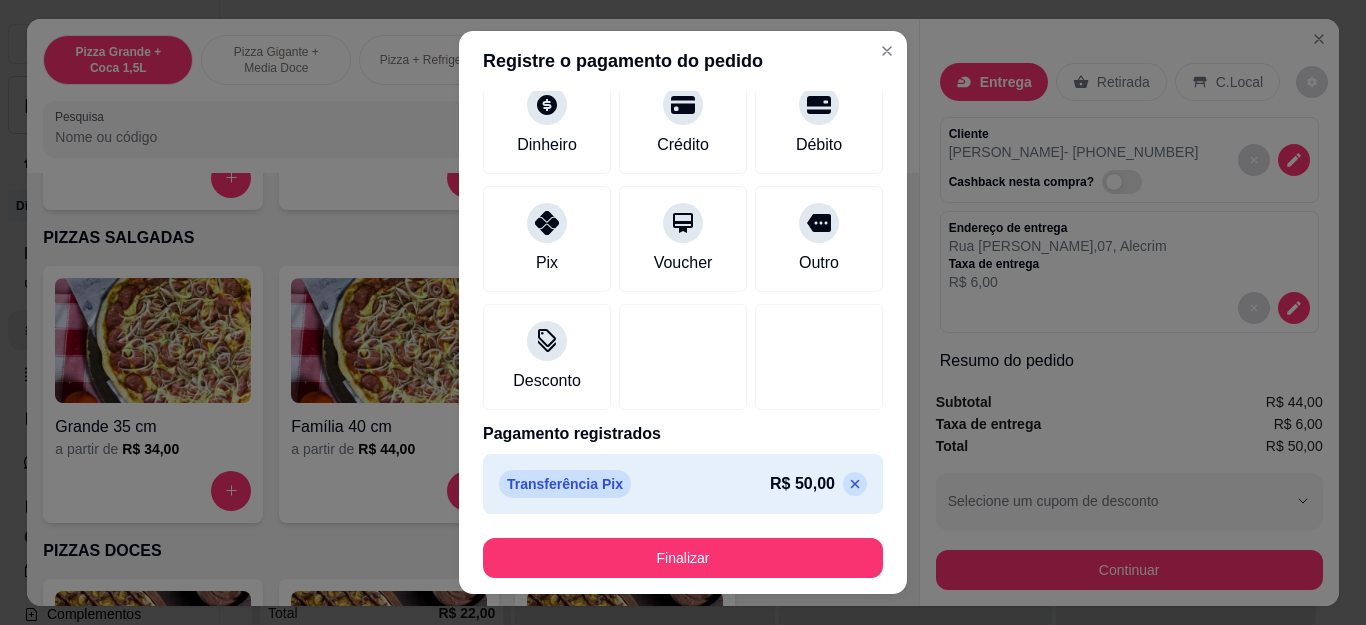 click 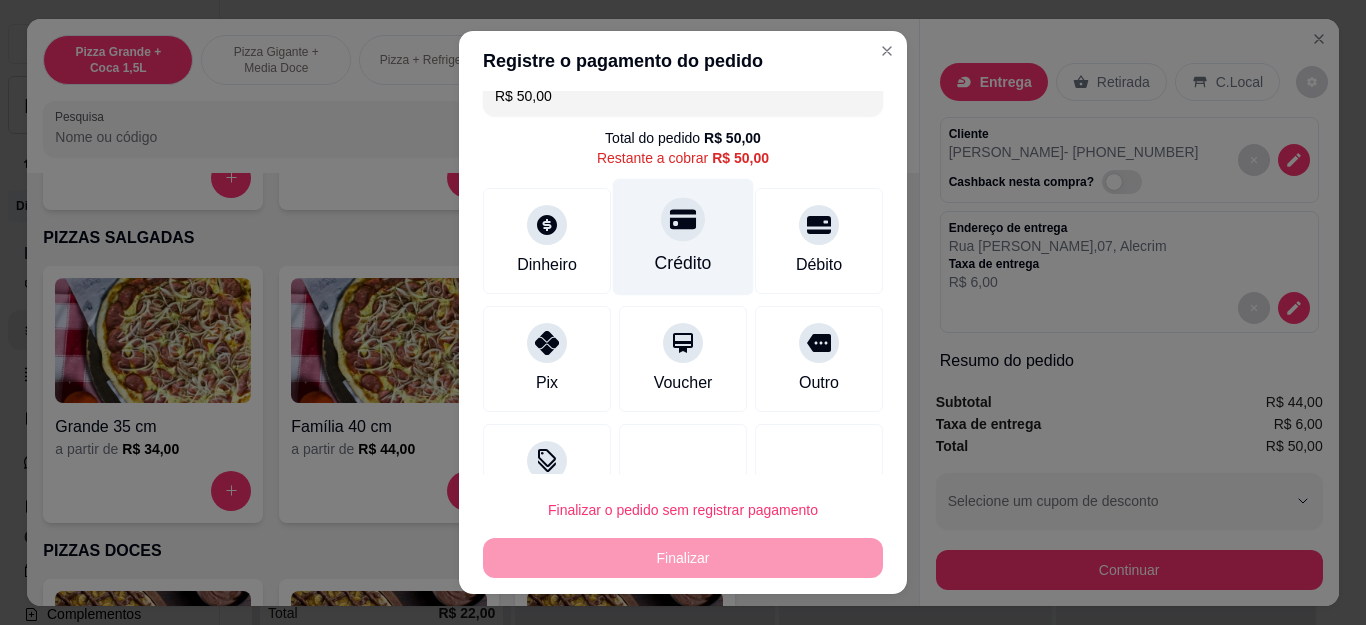 scroll, scrollTop: 0, scrollLeft: 0, axis: both 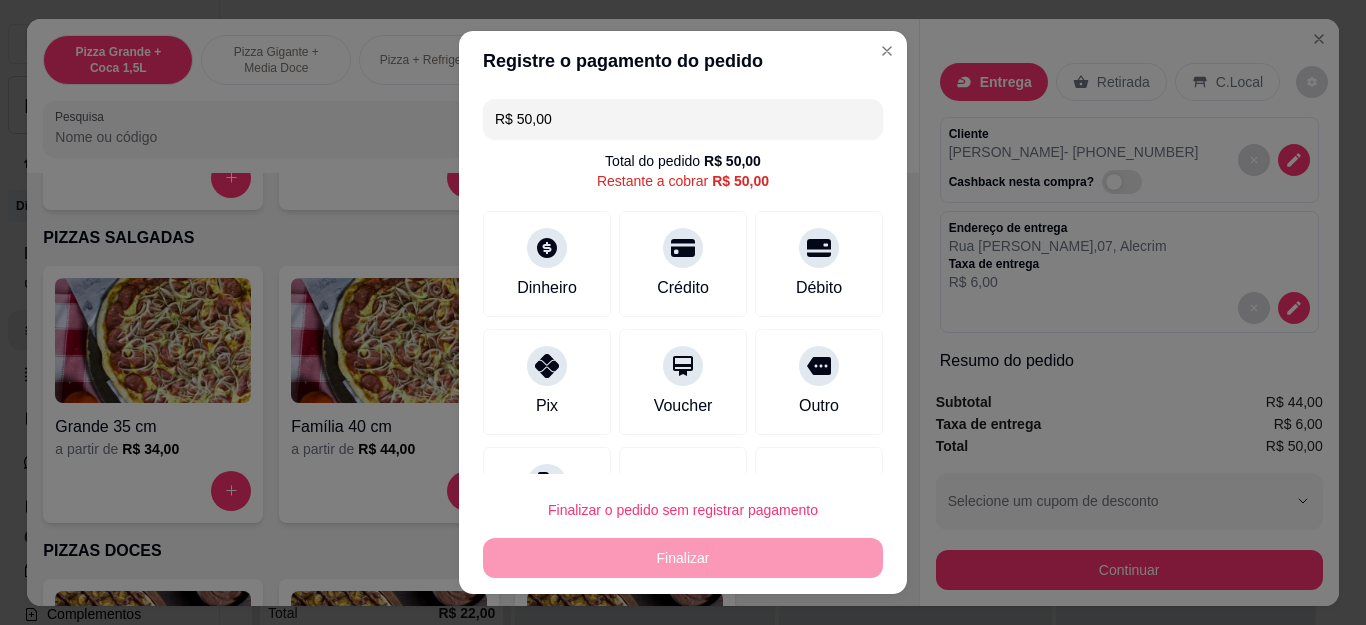 click on "R$ 50,00 Total do pedido   R$ 50,00 Restante a cobrar   R$ 50,00 Dinheiro Crédito Débito Pix Voucher Outro Desconto" at bounding box center (683, 282) 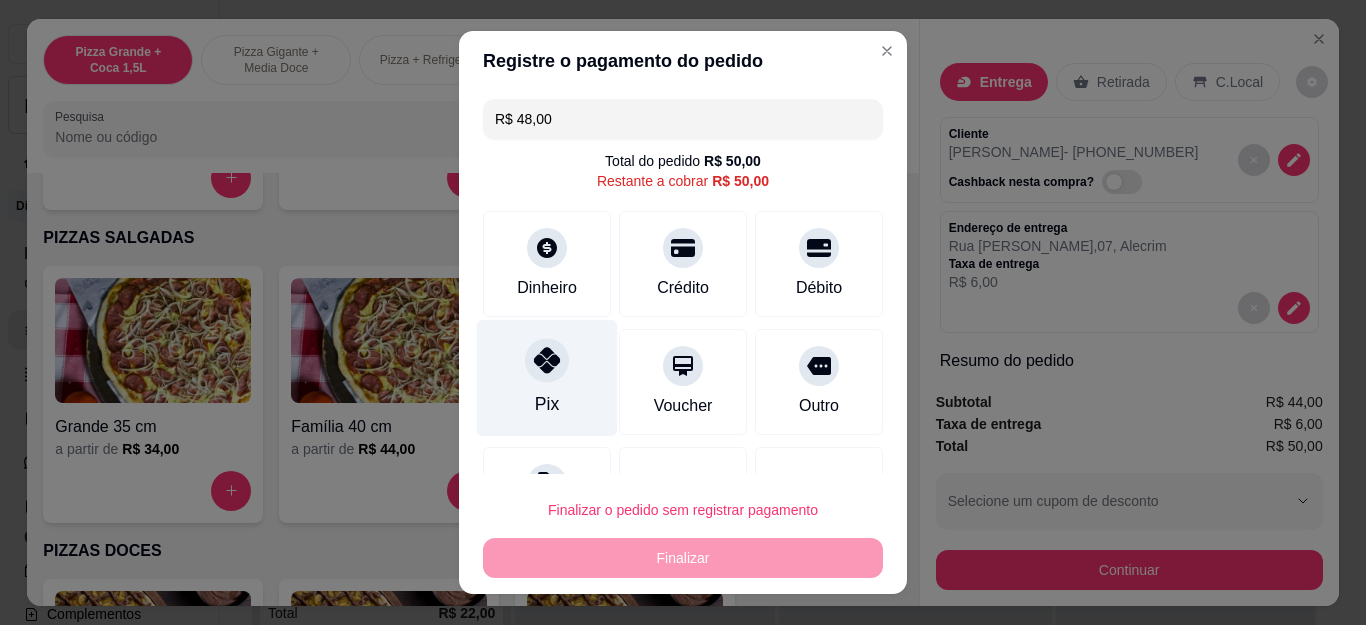 click on "Pix" at bounding box center (547, 378) 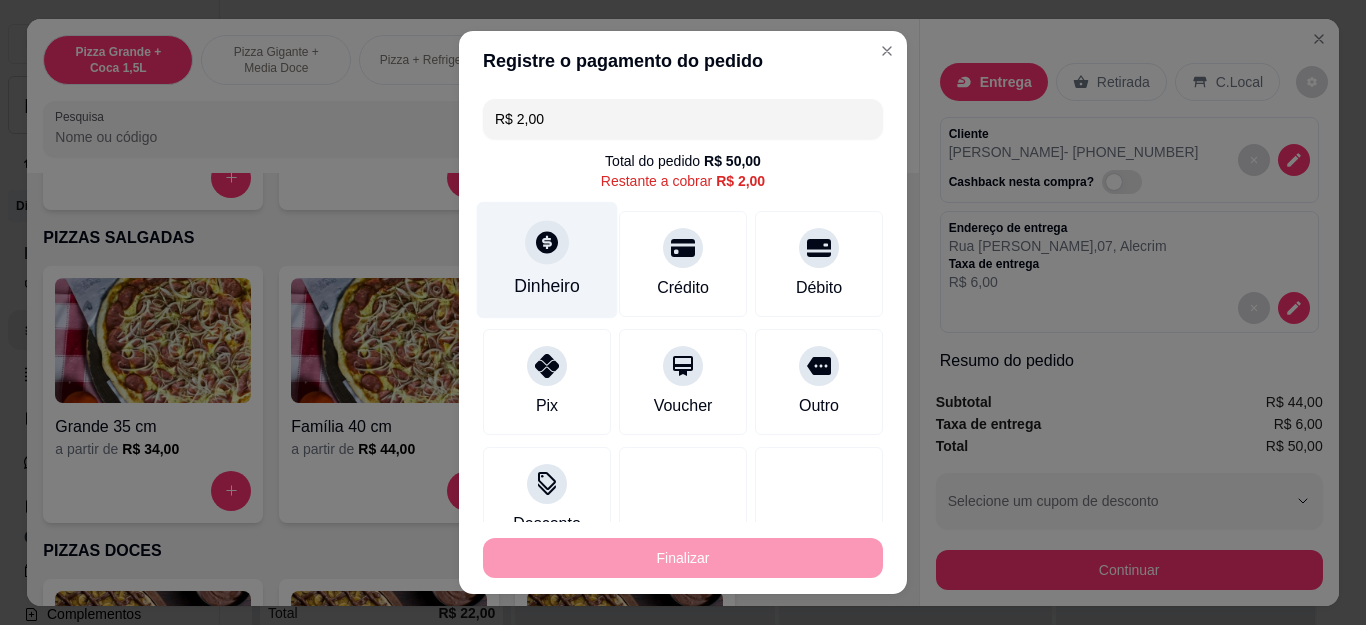 click on "Dinheiro" at bounding box center (547, 260) 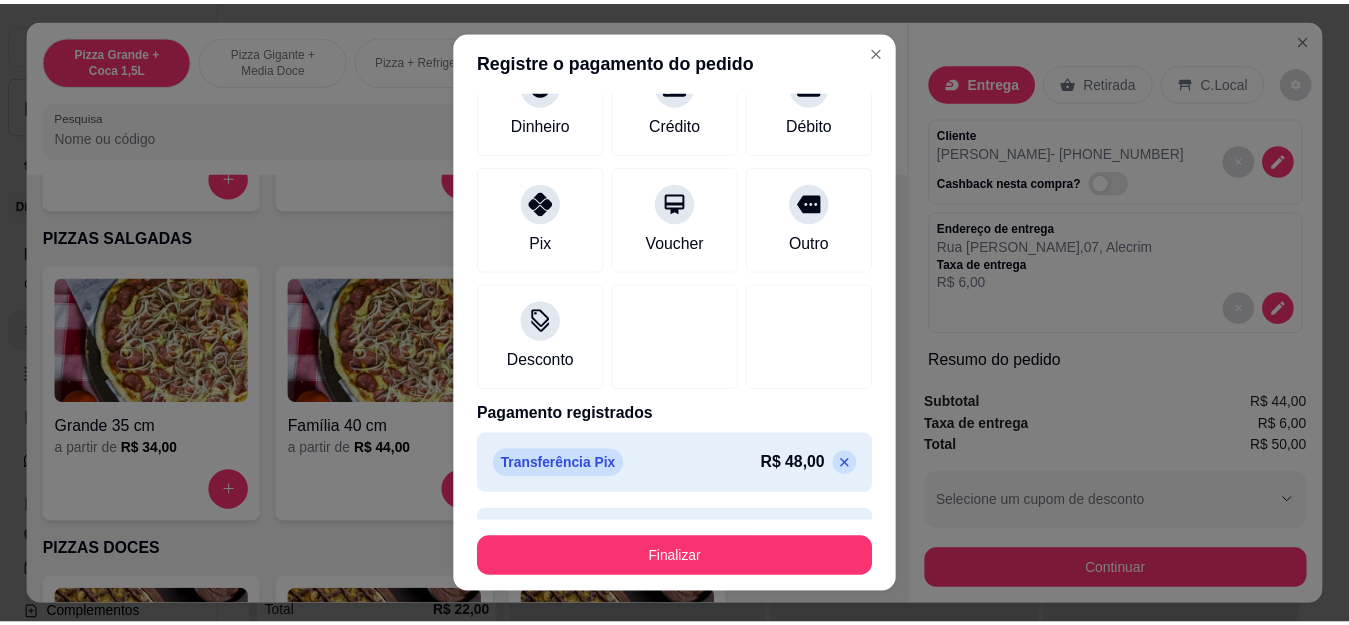 scroll, scrollTop: 199, scrollLeft: 0, axis: vertical 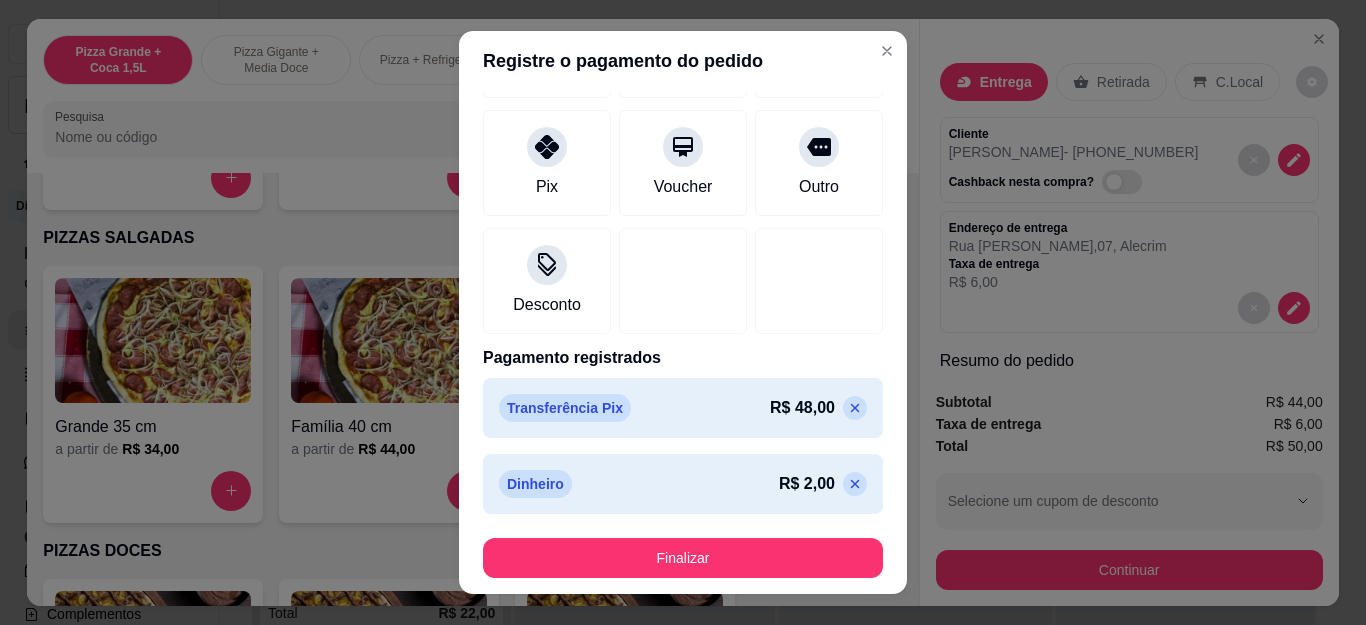 click on "Finalizar" at bounding box center (683, 558) 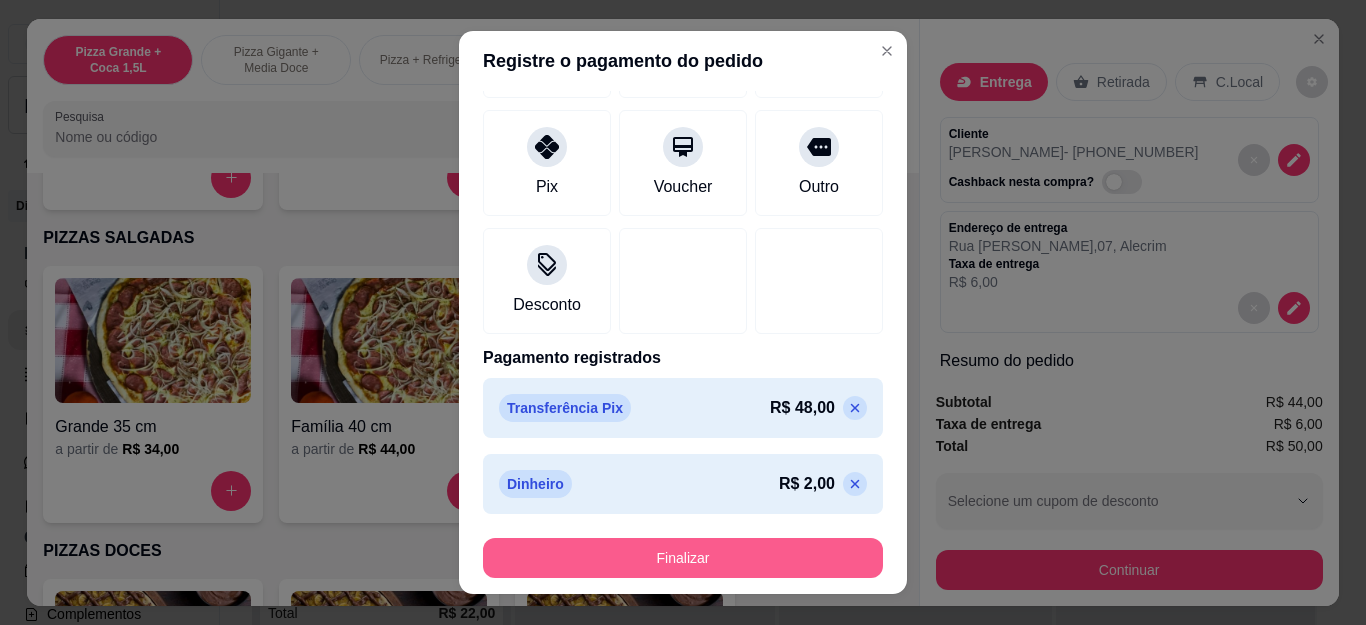 click on "Finalizar" at bounding box center [683, 558] 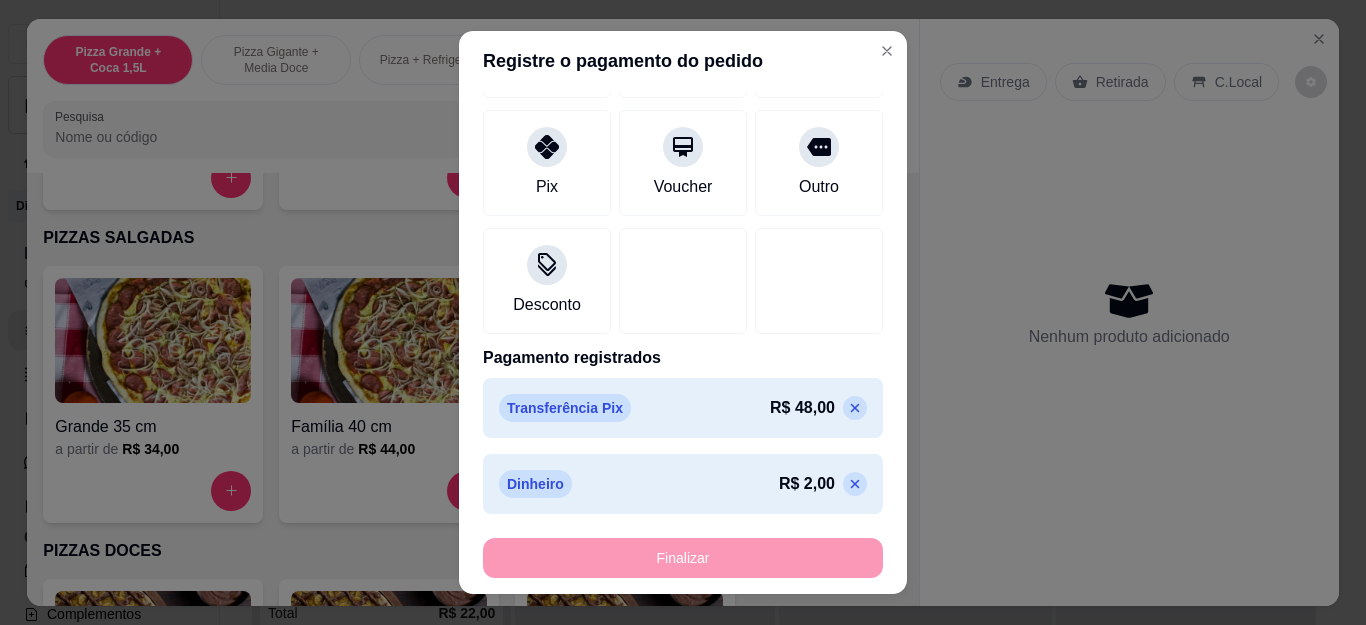 type on "-R$ 50,00" 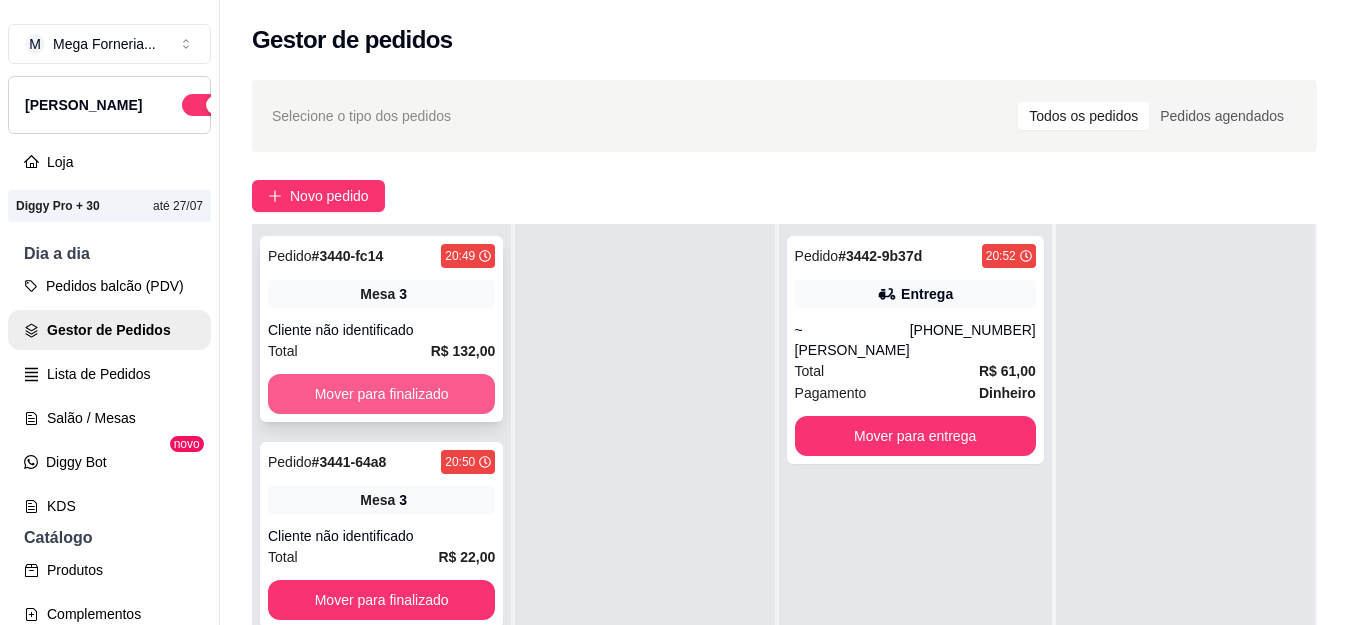 scroll, scrollTop: 0, scrollLeft: 0, axis: both 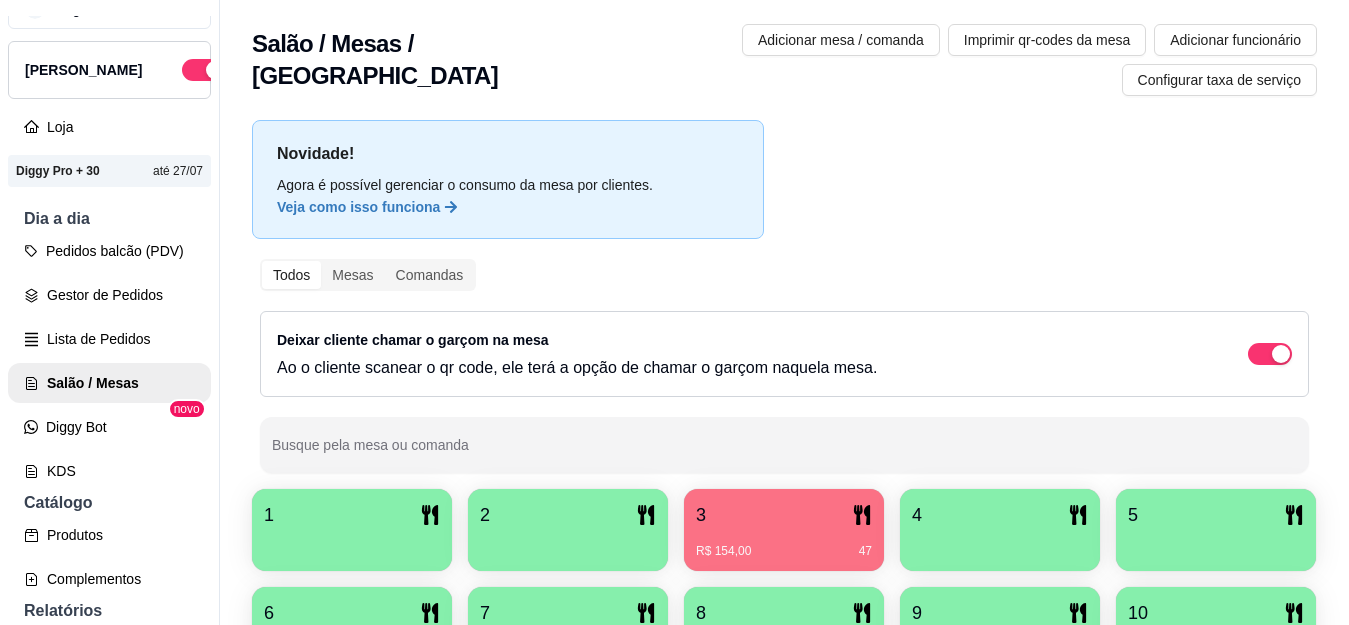 click at bounding box center (352, 544) 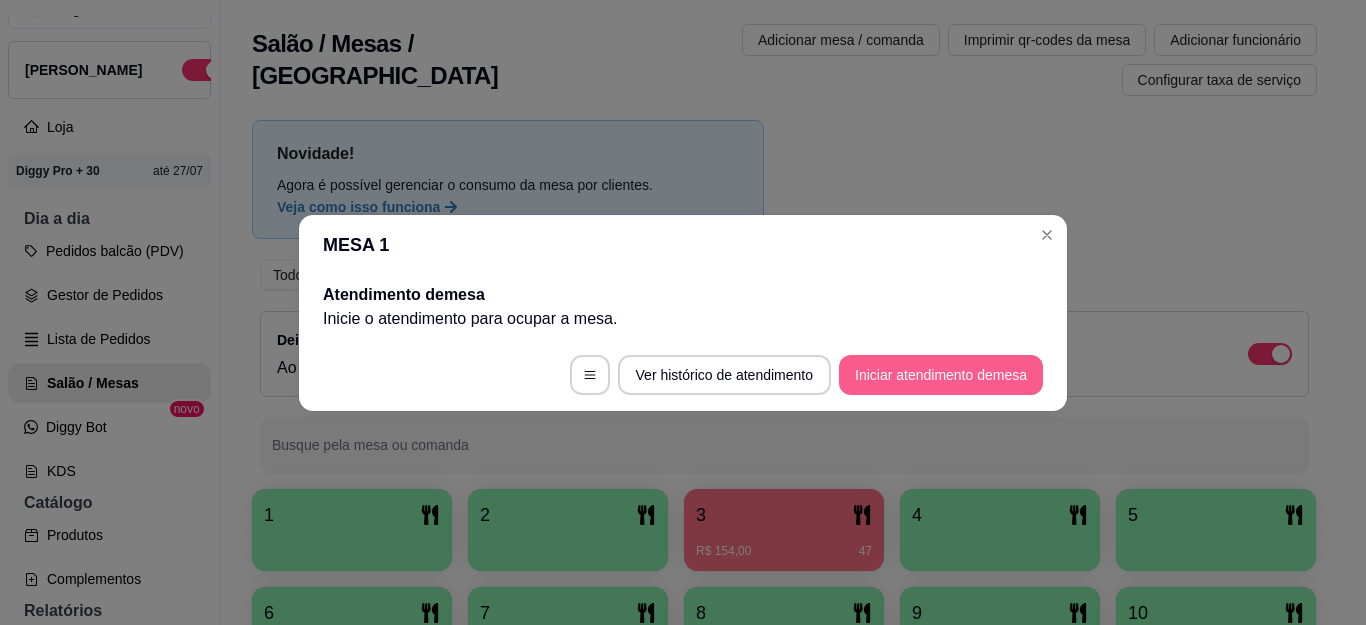 click on "Iniciar atendimento de  mesa" at bounding box center [941, 375] 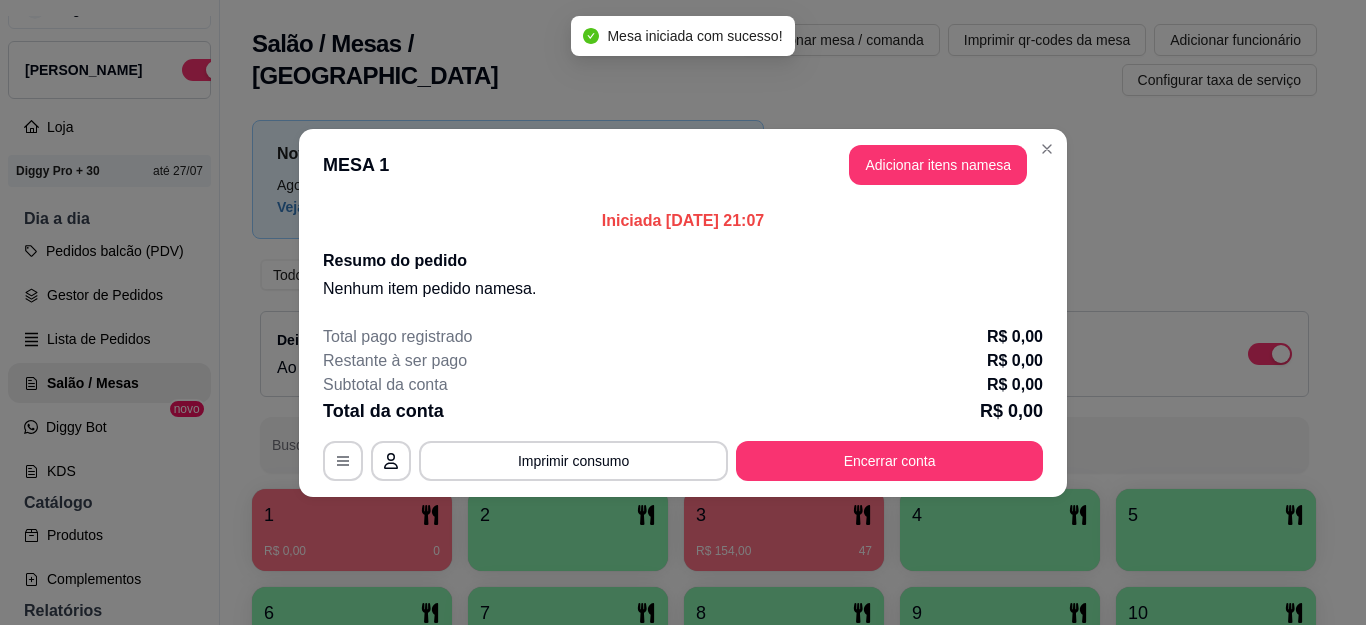 click on "MESA 1 Adicionar itens na  mesa" at bounding box center [683, 165] 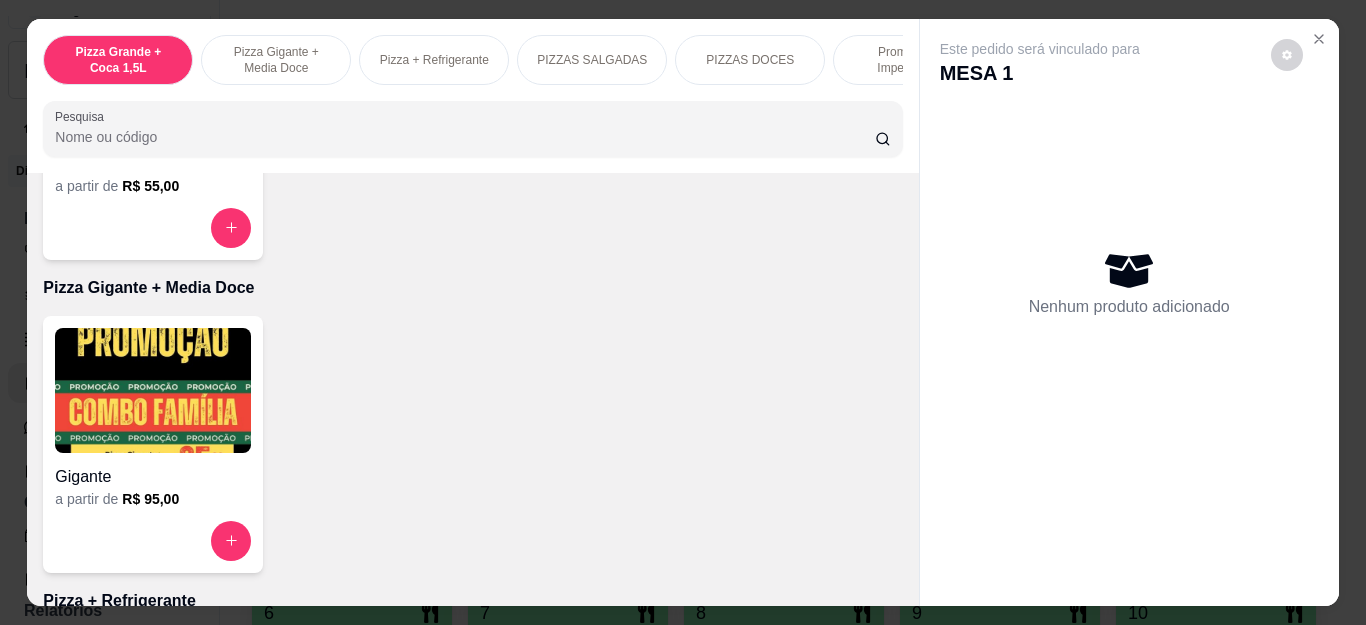 scroll, scrollTop: 600, scrollLeft: 0, axis: vertical 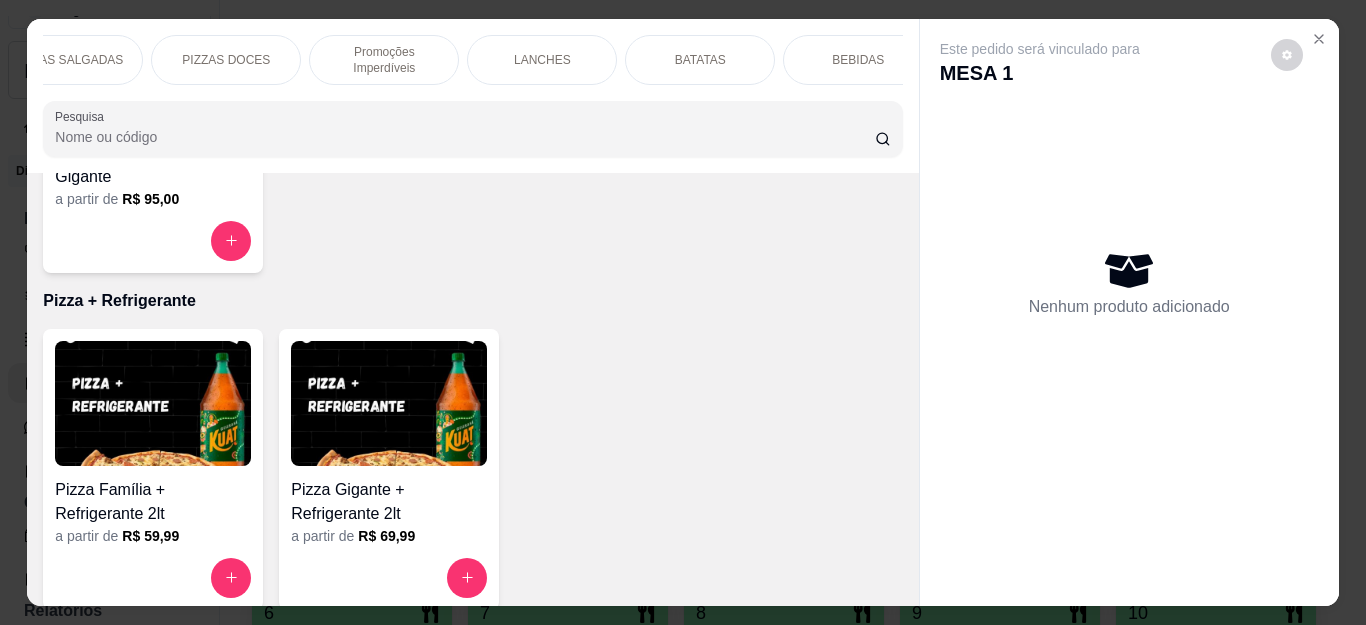 click on "LANCHES" at bounding box center [542, 60] 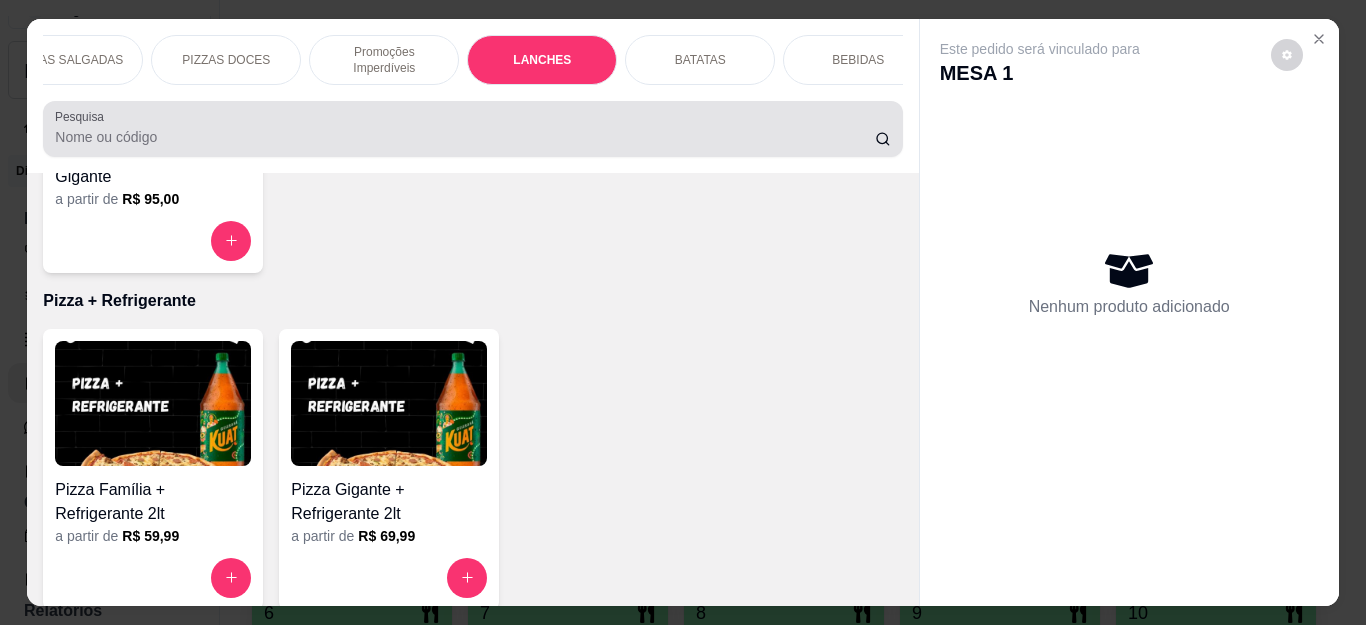 scroll, scrollTop: 54, scrollLeft: 0, axis: vertical 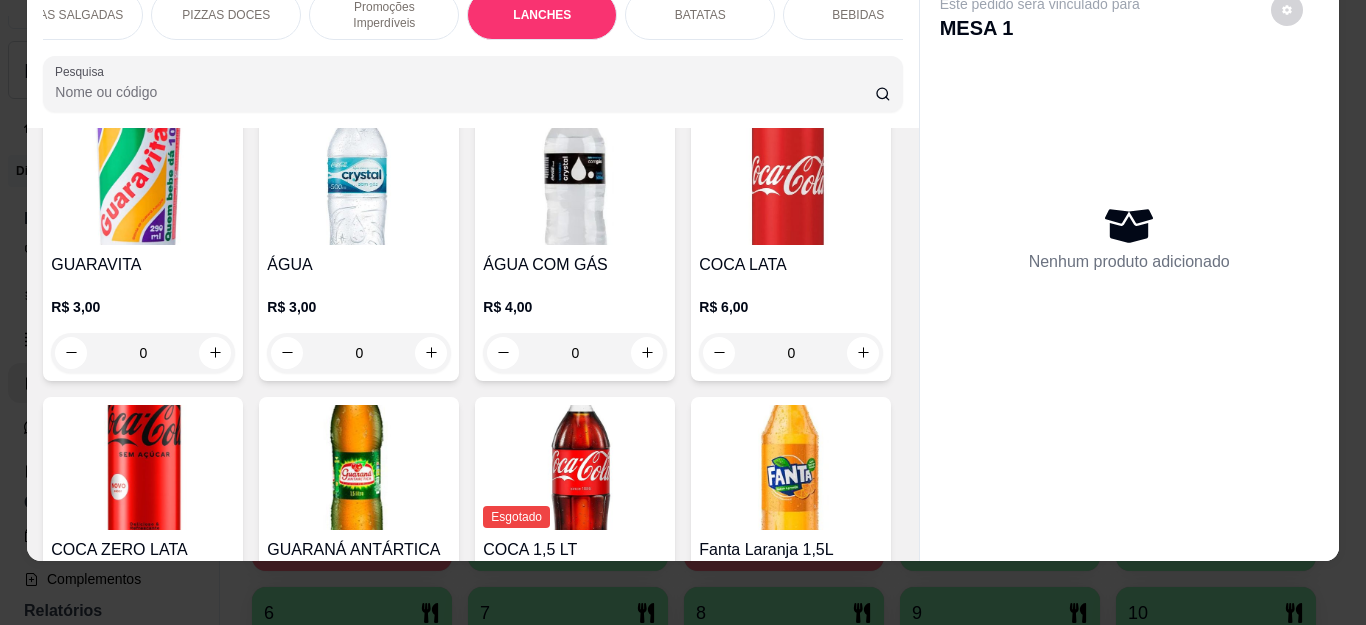 click on "0" at bounding box center [359, -297] 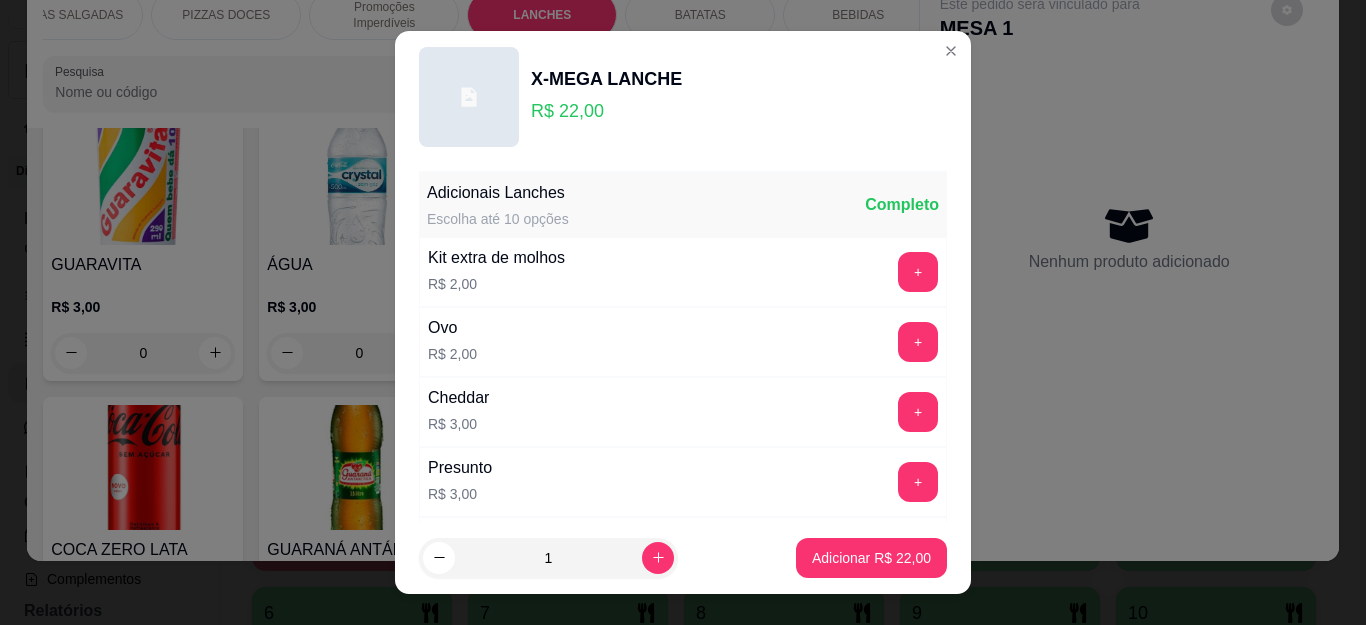 click on "Adicionar   R$ 22,00" at bounding box center [871, 558] 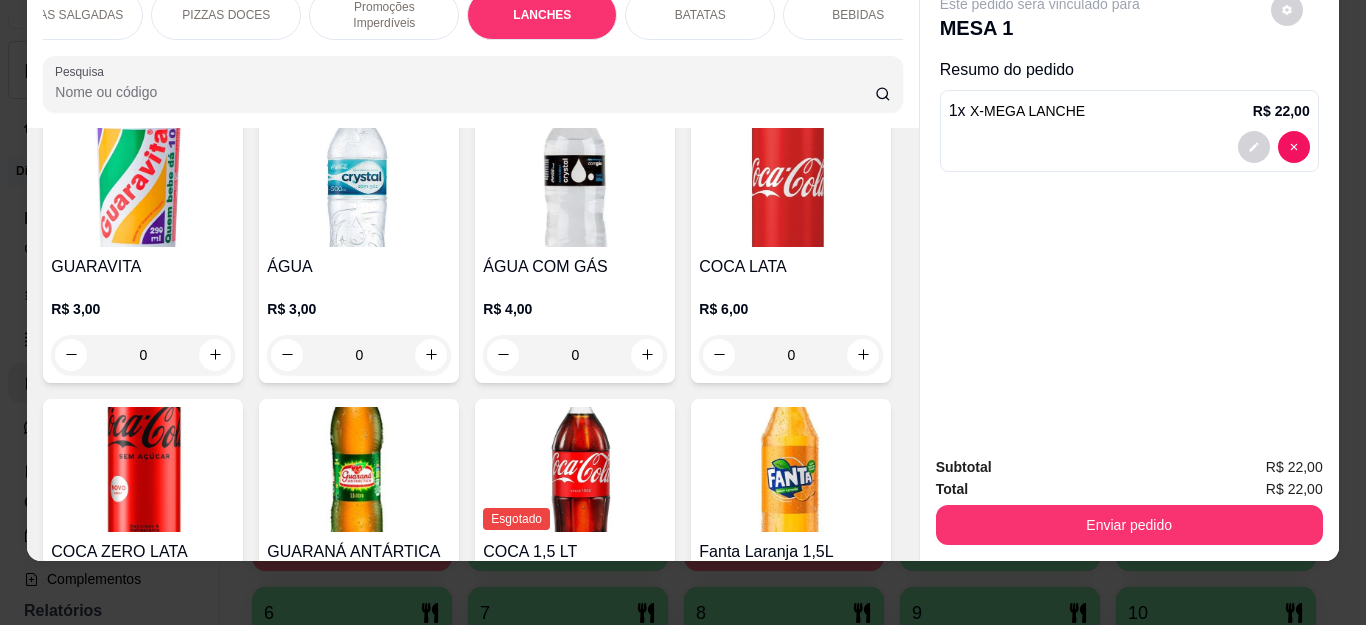 type on "1" 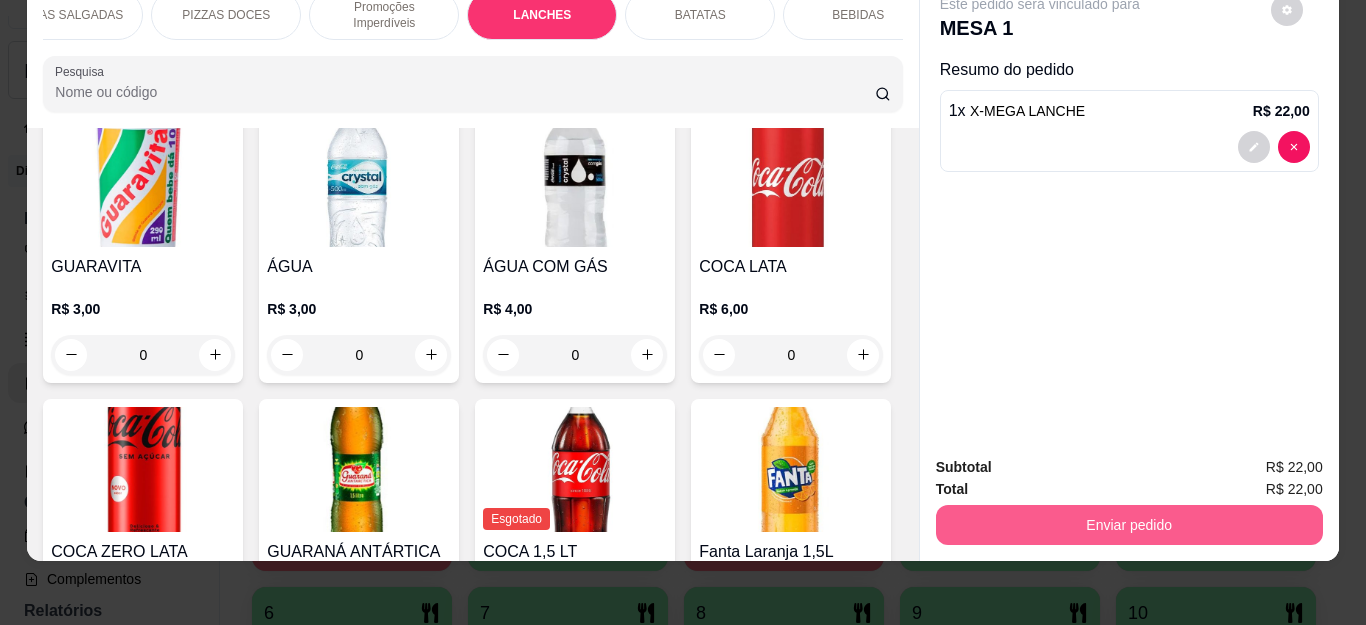 click on "Enviar pedido" at bounding box center [1129, 525] 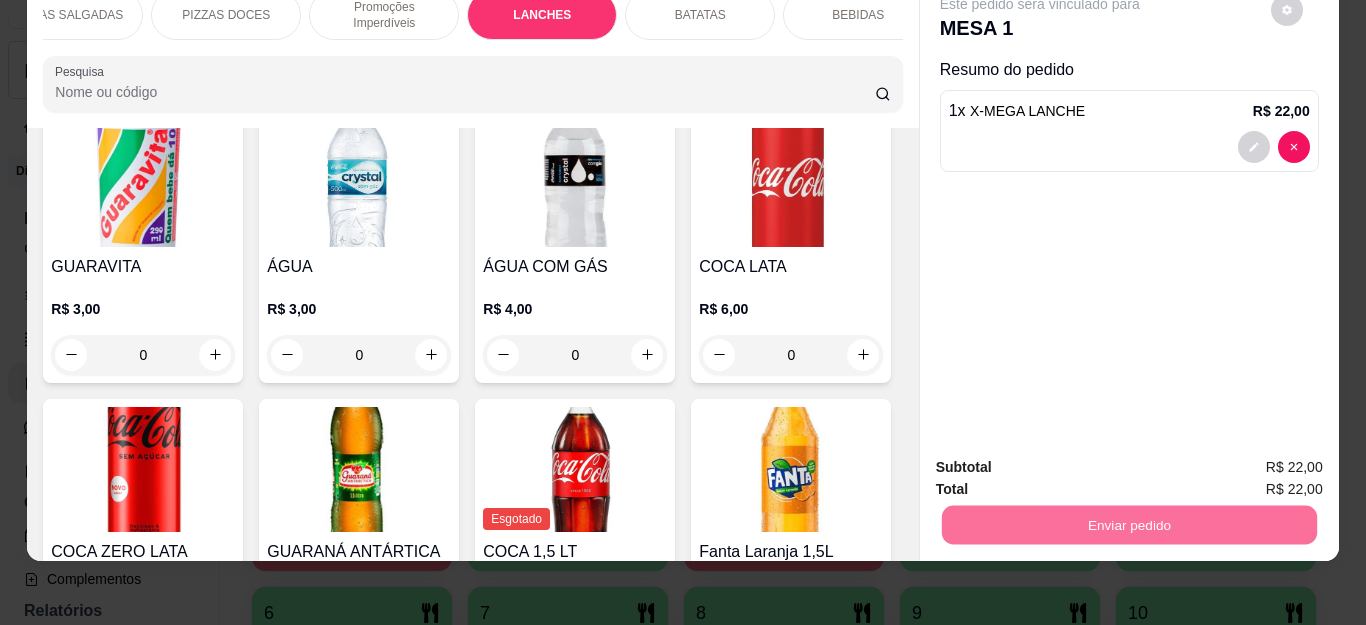 click on "Não registrar e enviar pedido" at bounding box center [1062, 458] 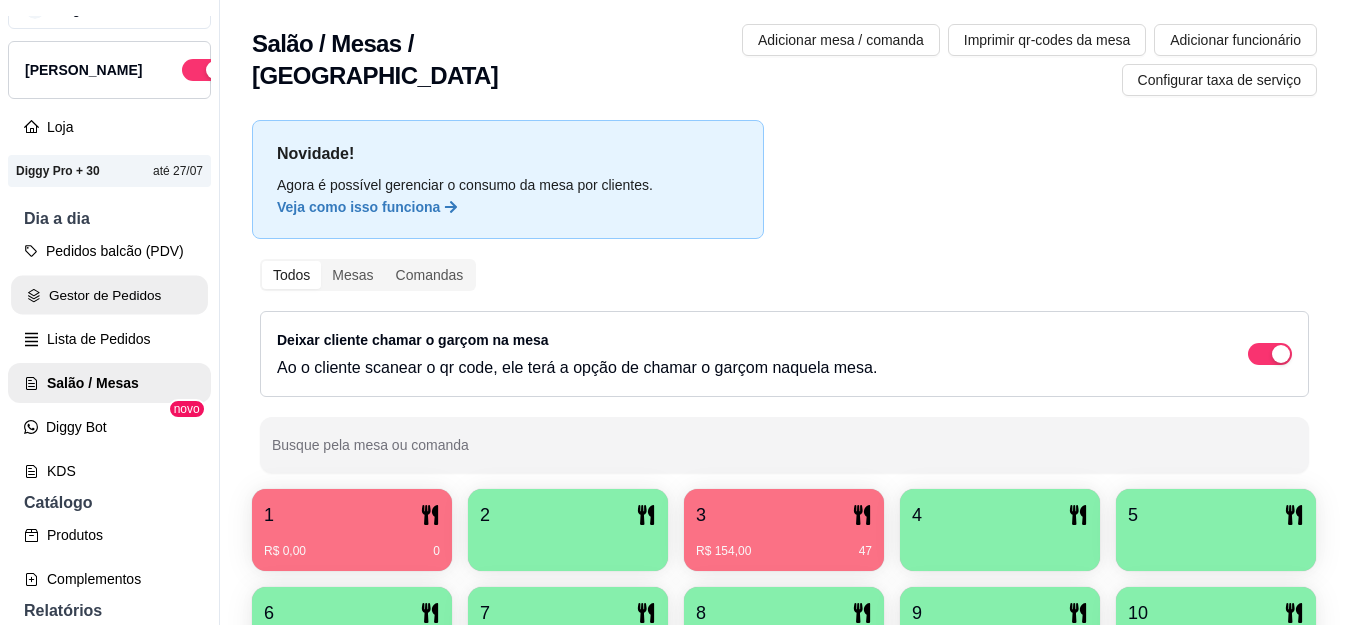 click on "Gestor de Pedidos" at bounding box center [109, 295] 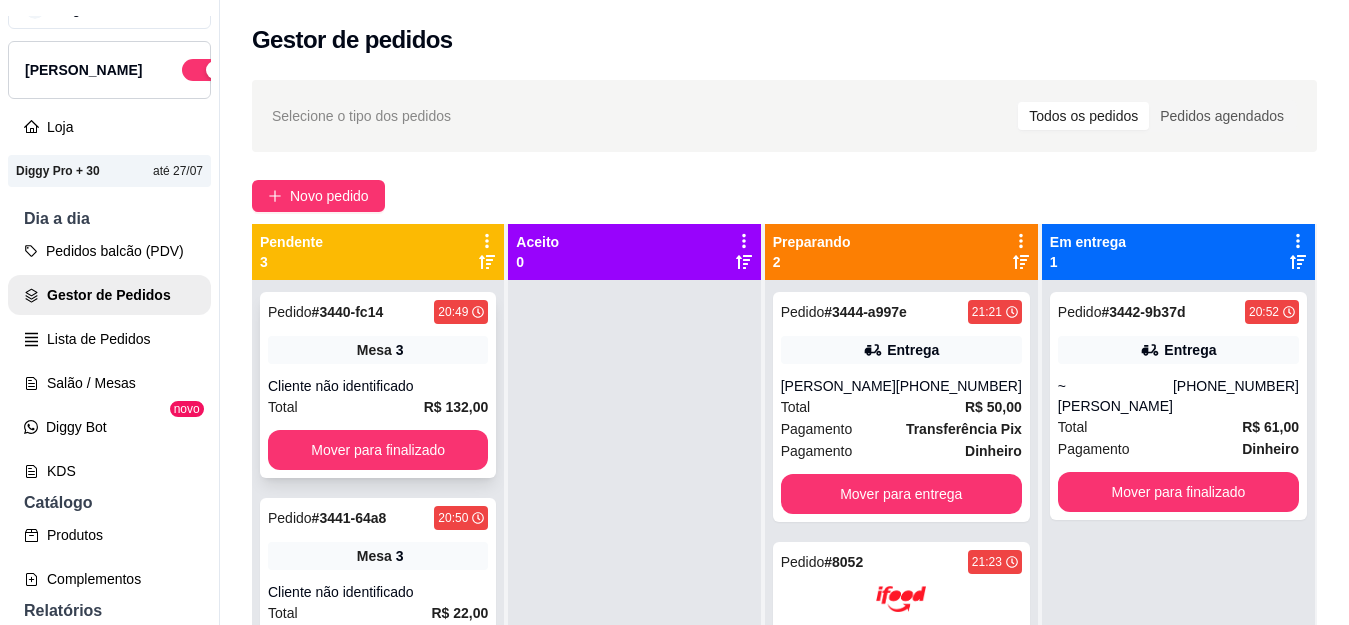 scroll, scrollTop: 13, scrollLeft: 0, axis: vertical 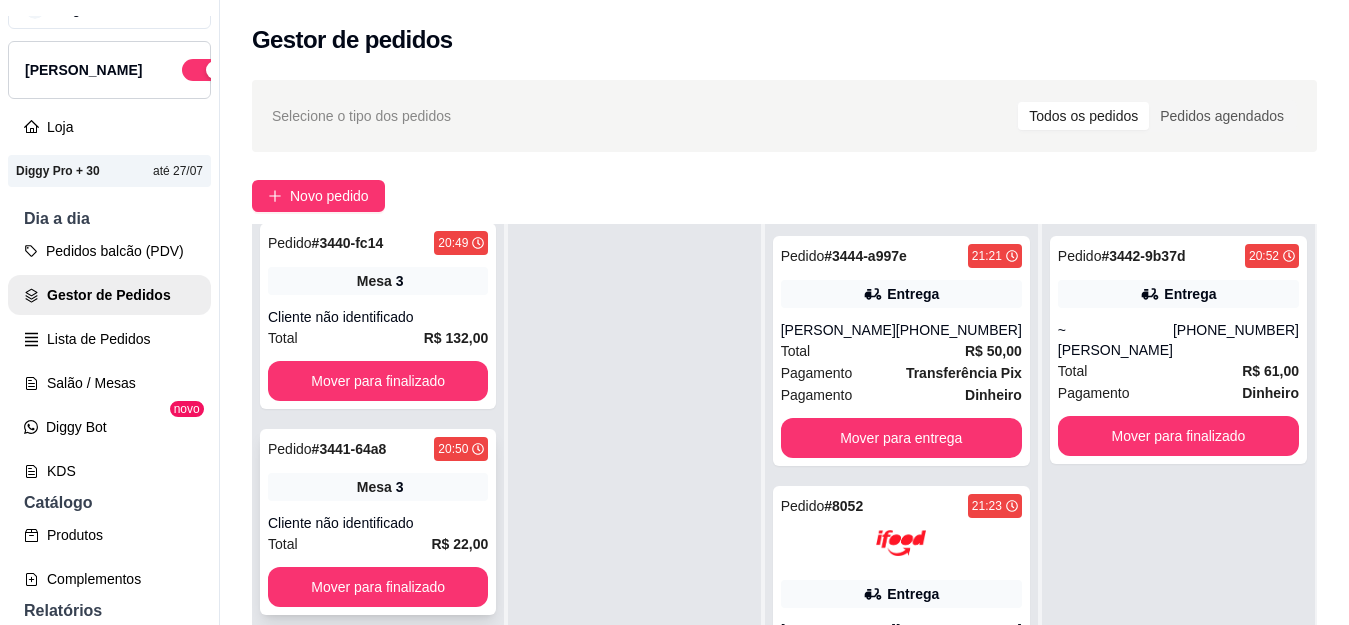 click on "Pedido  # 3441-64a8 20:50" at bounding box center [378, 449] 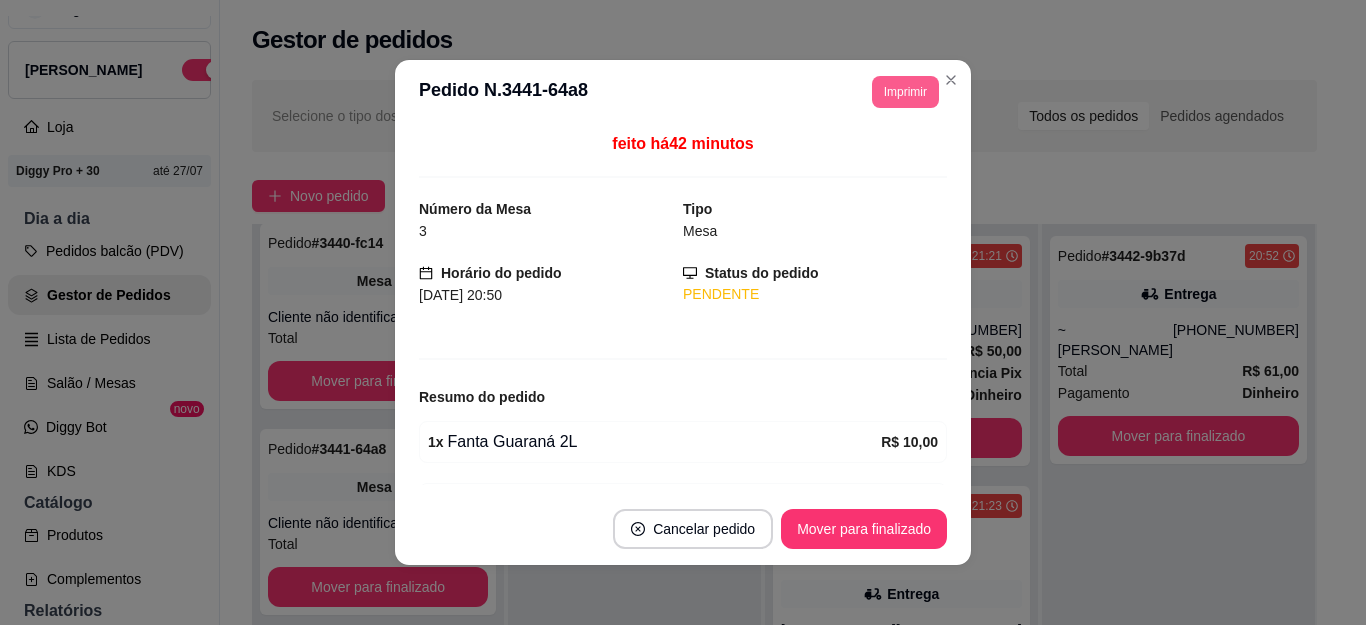 click on "Imprimir" at bounding box center (905, 92) 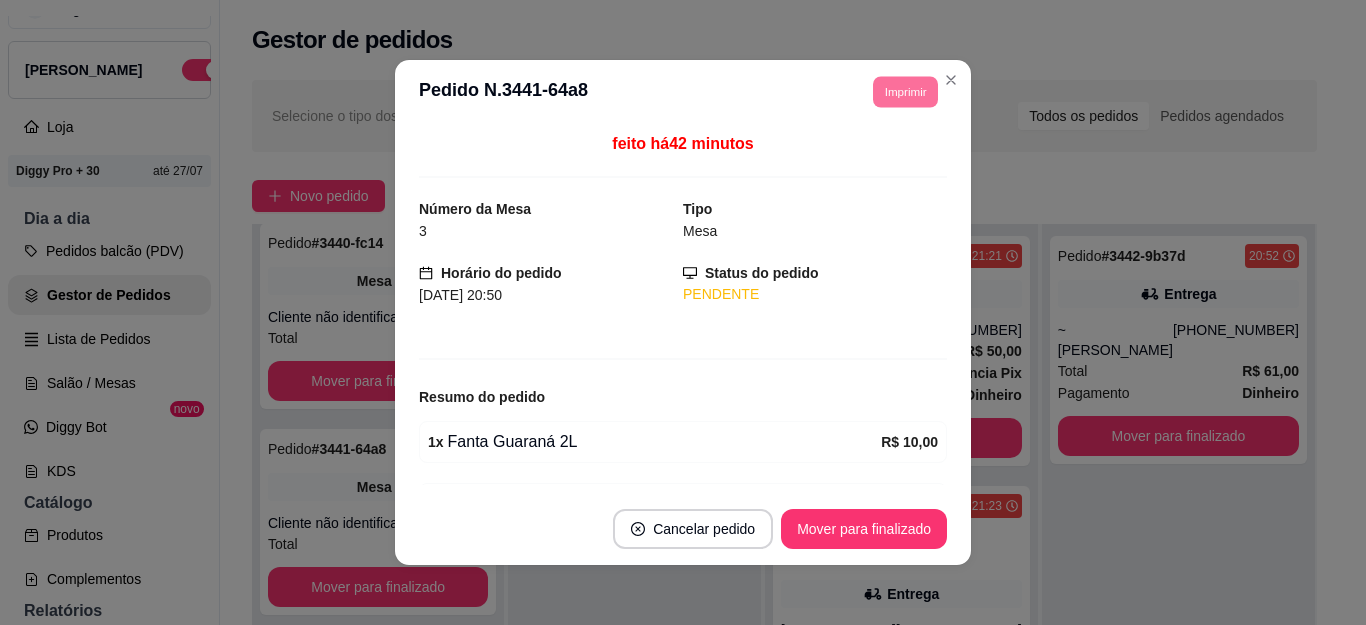click on "PENDENTE" at bounding box center [815, 294] 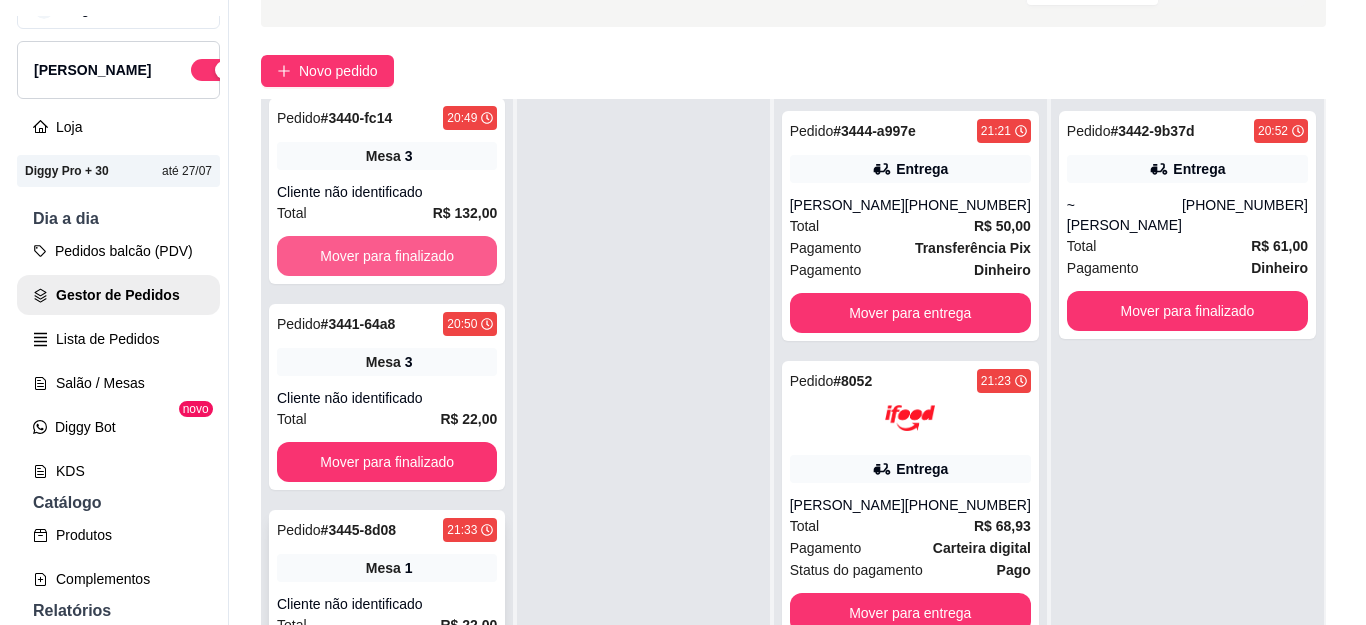 scroll, scrollTop: 300, scrollLeft: 0, axis: vertical 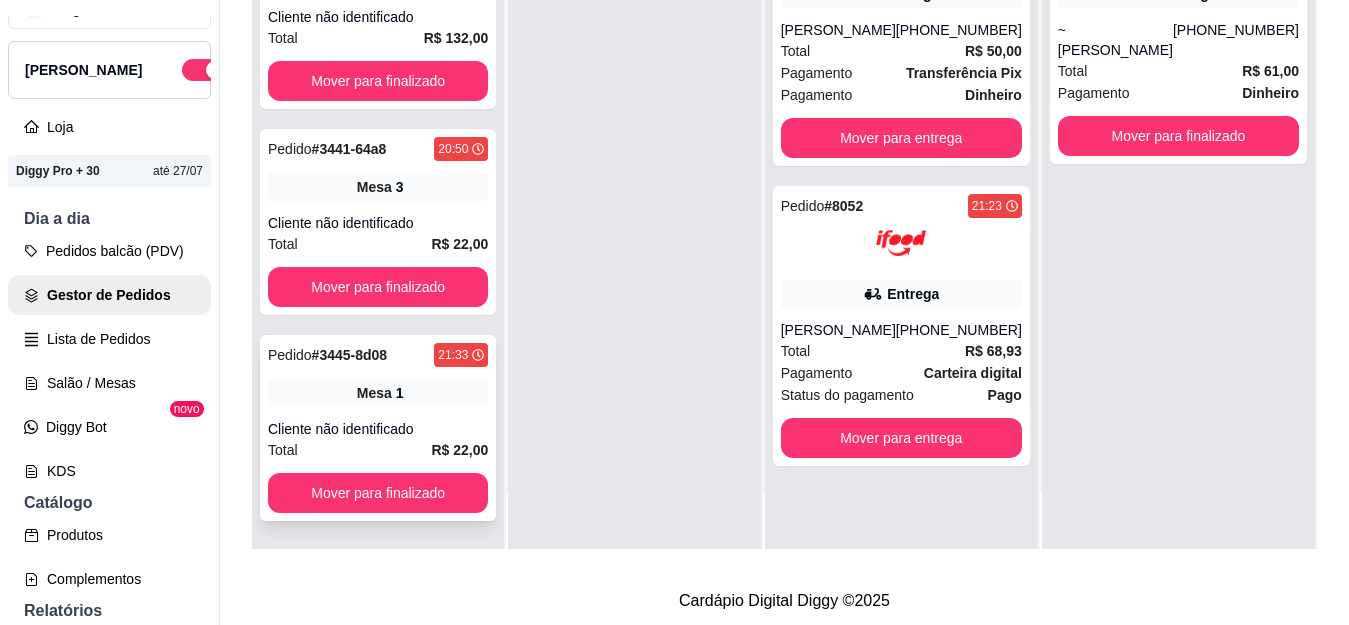 click on "Mesa 1" at bounding box center [378, 393] 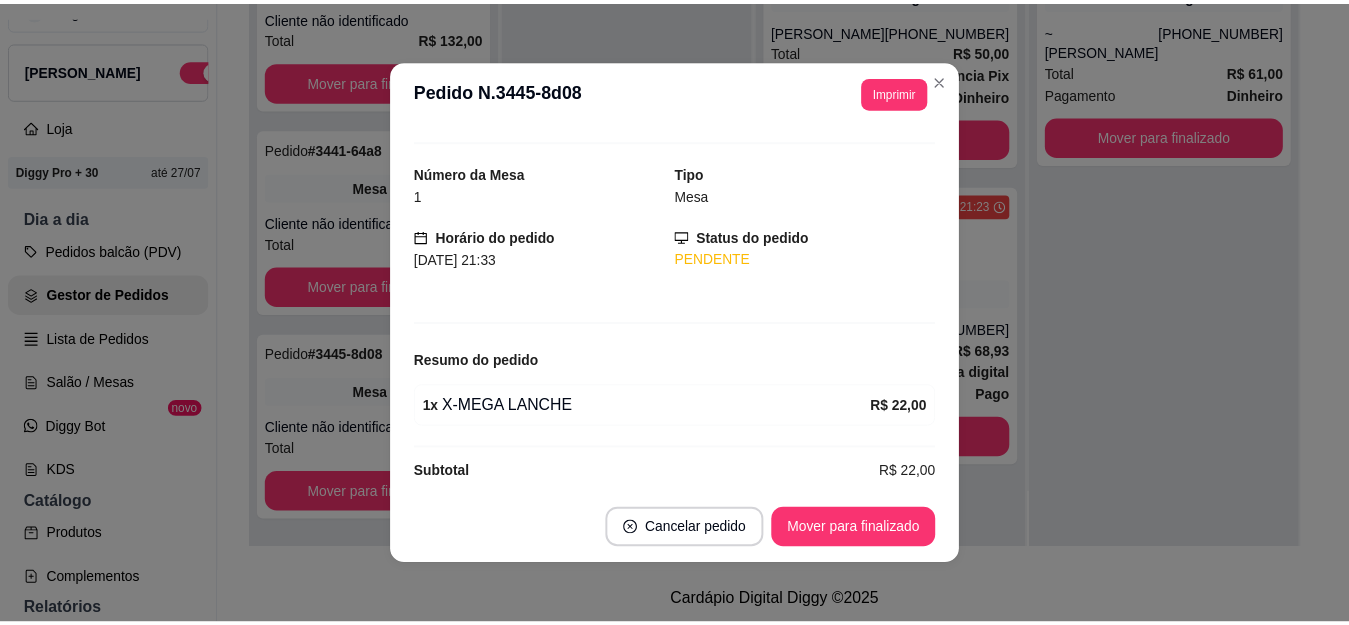 scroll, scrollTop: 56, scrollLeft: 0, axis: vertical 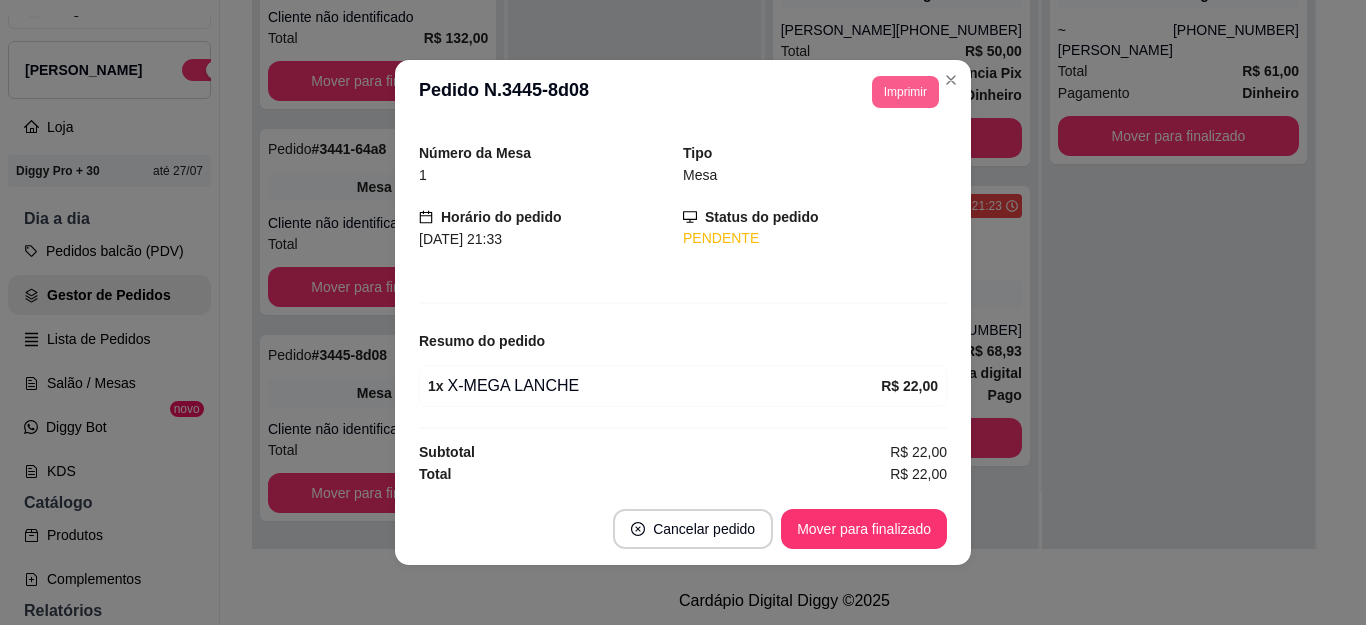 click on "Imprimir" at bounding box center [905, 92] 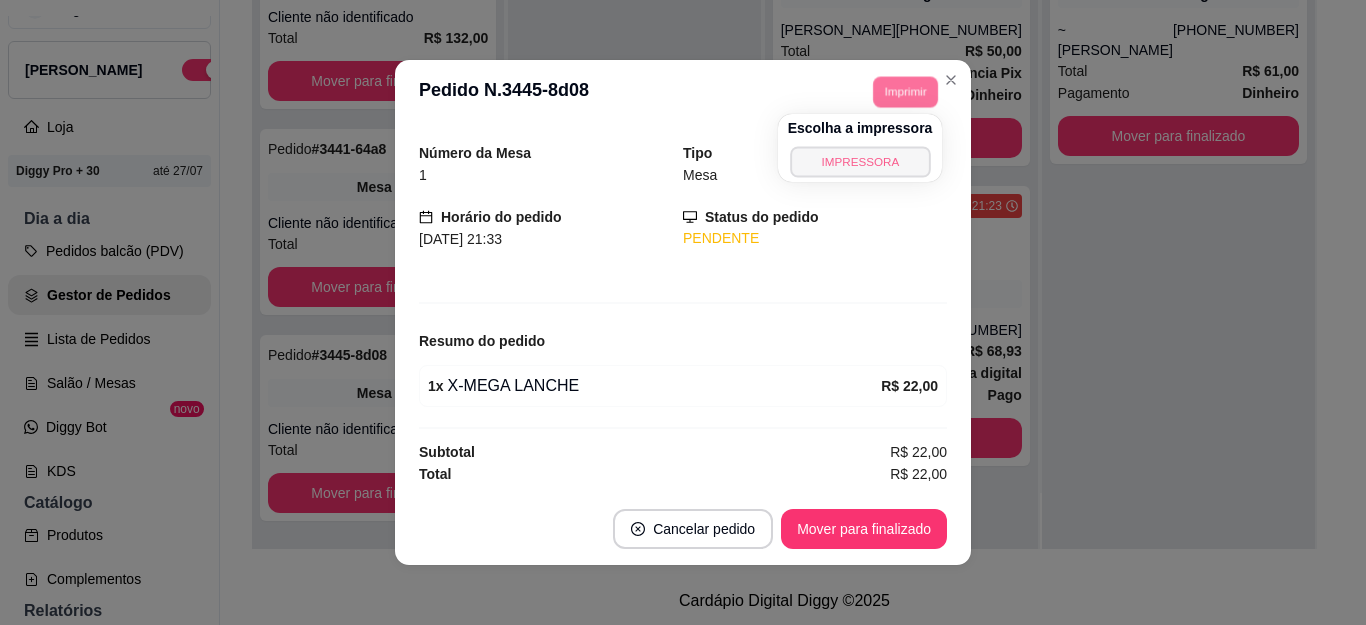 click on "IMPRESSORA" at bounding box center [860, 161] 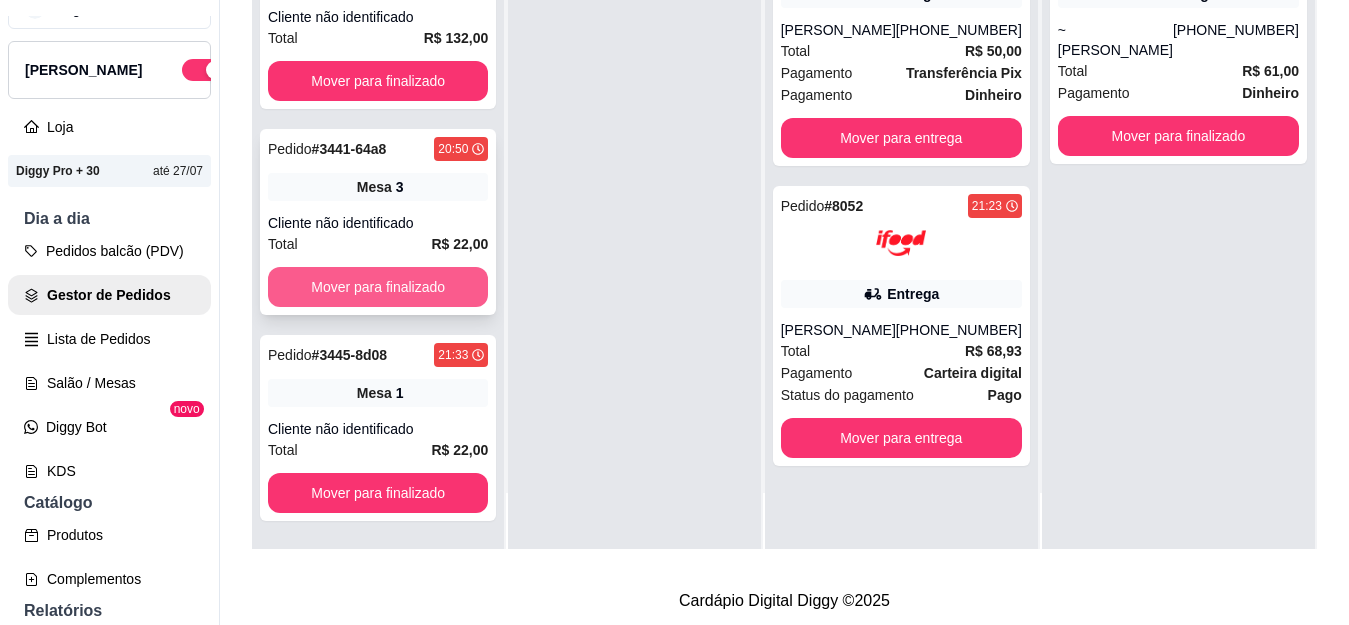 click on "Mover para finalizado" at bounding box center (378, 287) 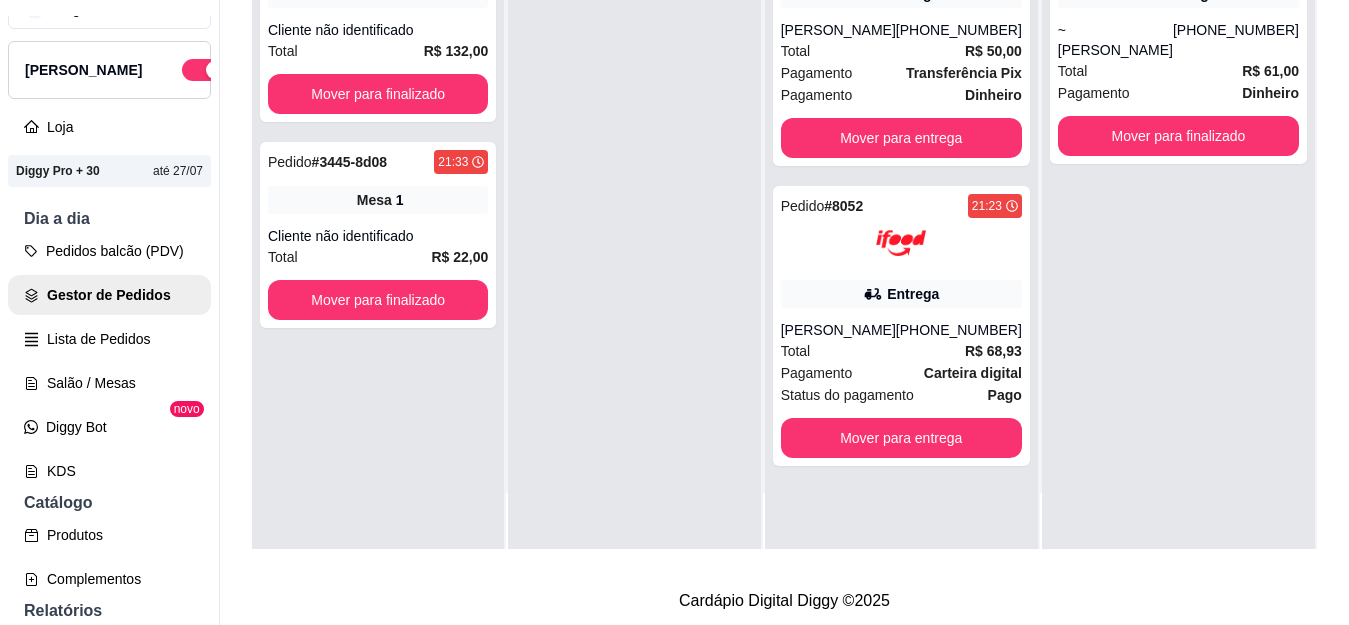scroll, scrollTop: 0, scrollLeft: 0, axis: both 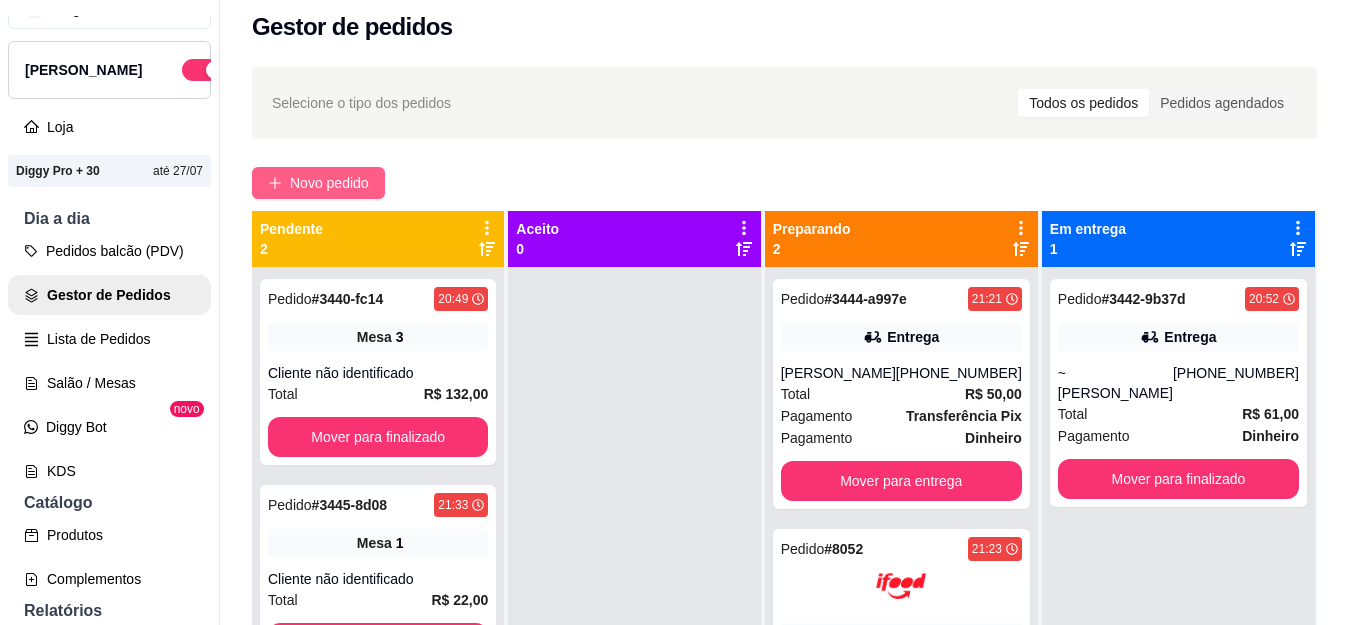 click on "Novo pedido" at bounding box center [329, 183] 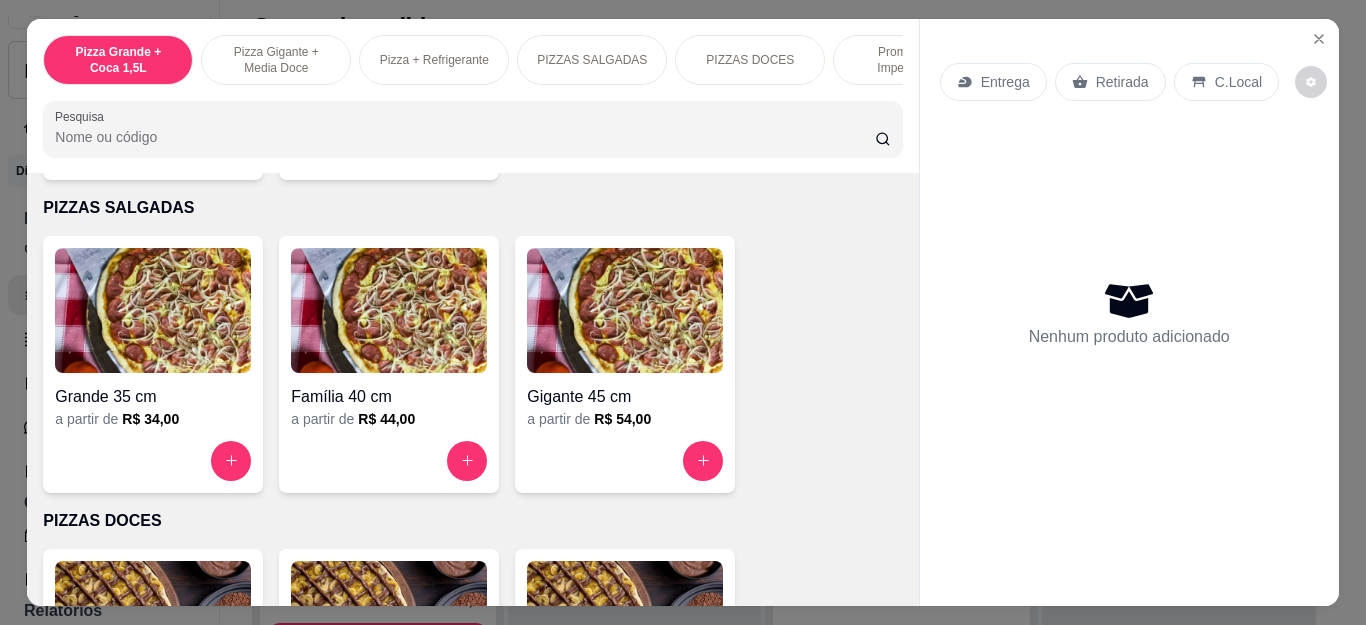 scroll, scrollTop: 1100, scrollLeft: 0, axis: vertical 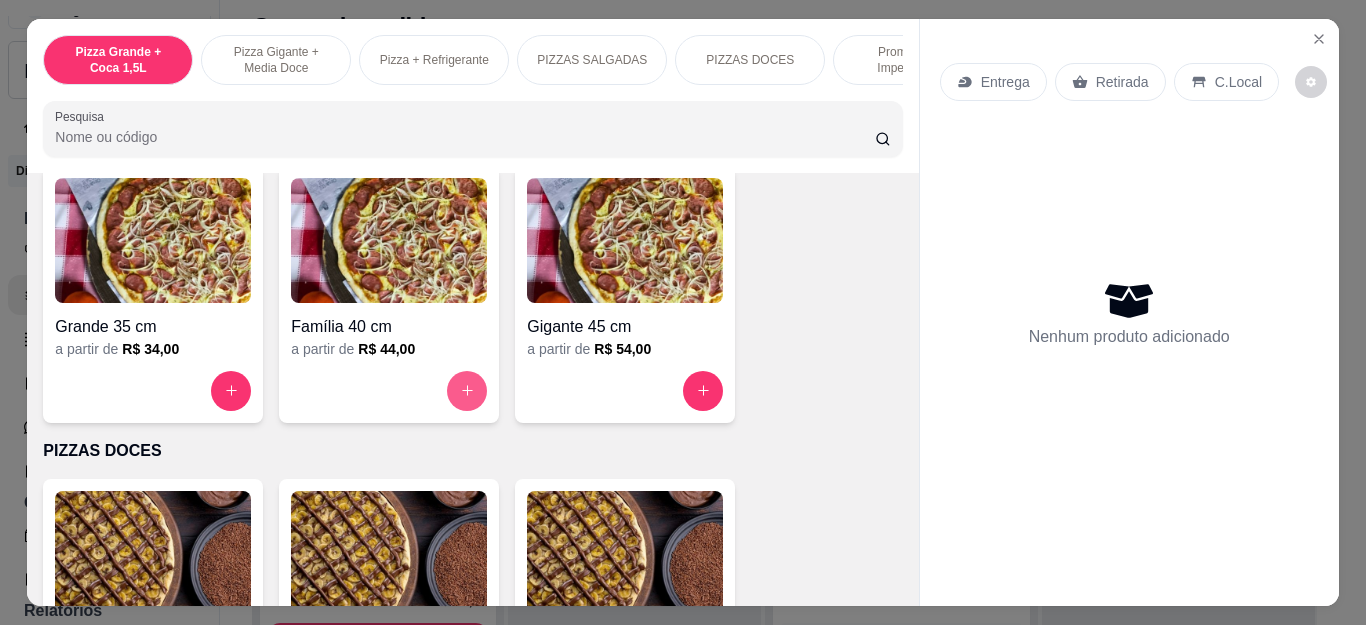 click at bounding box center (467, 391) 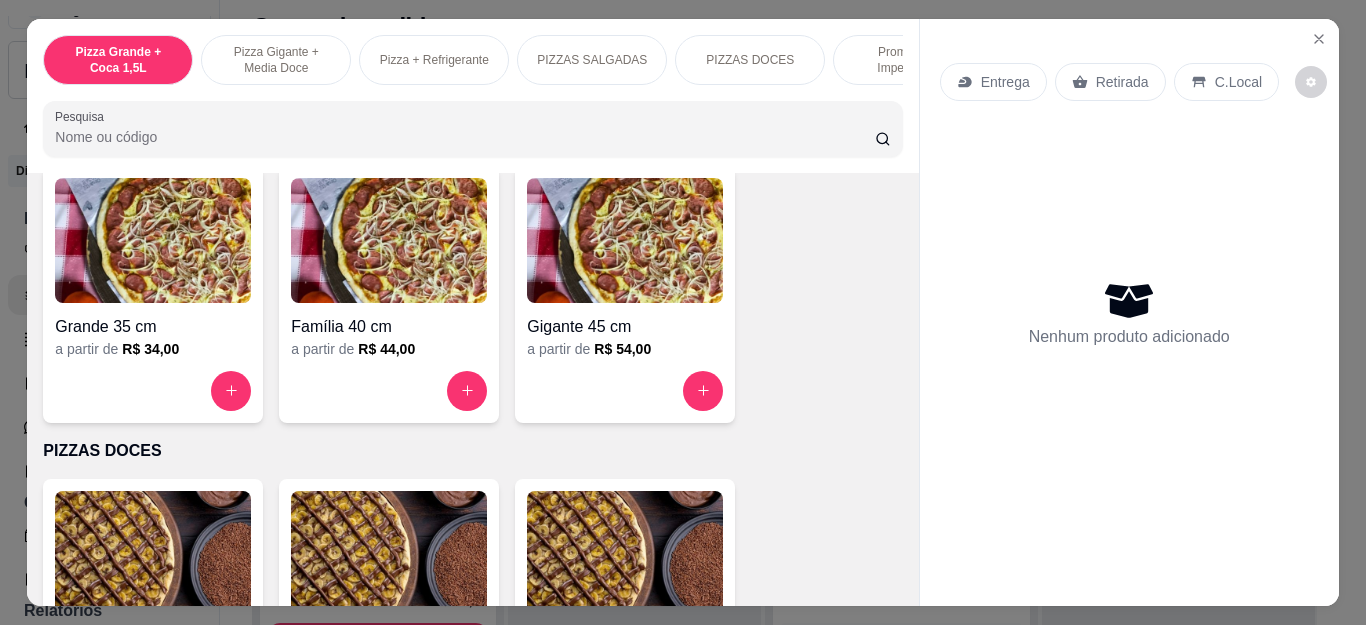 click at bounding box center [683, 211] 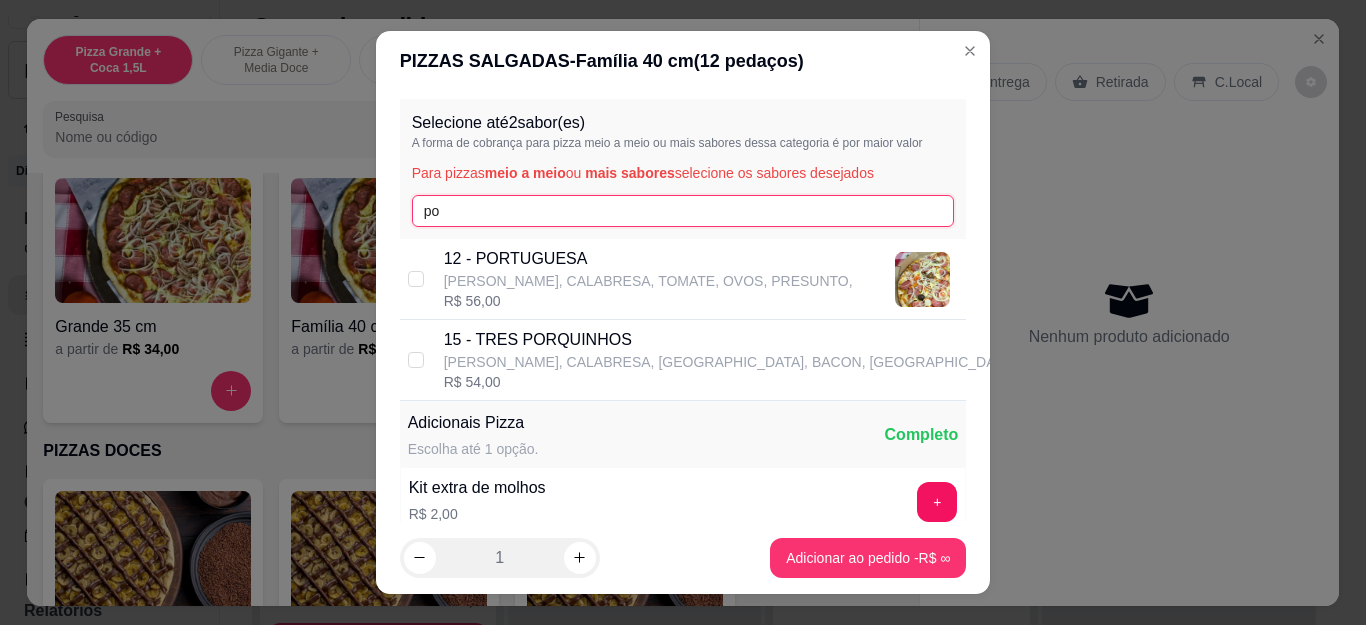 type on "po" 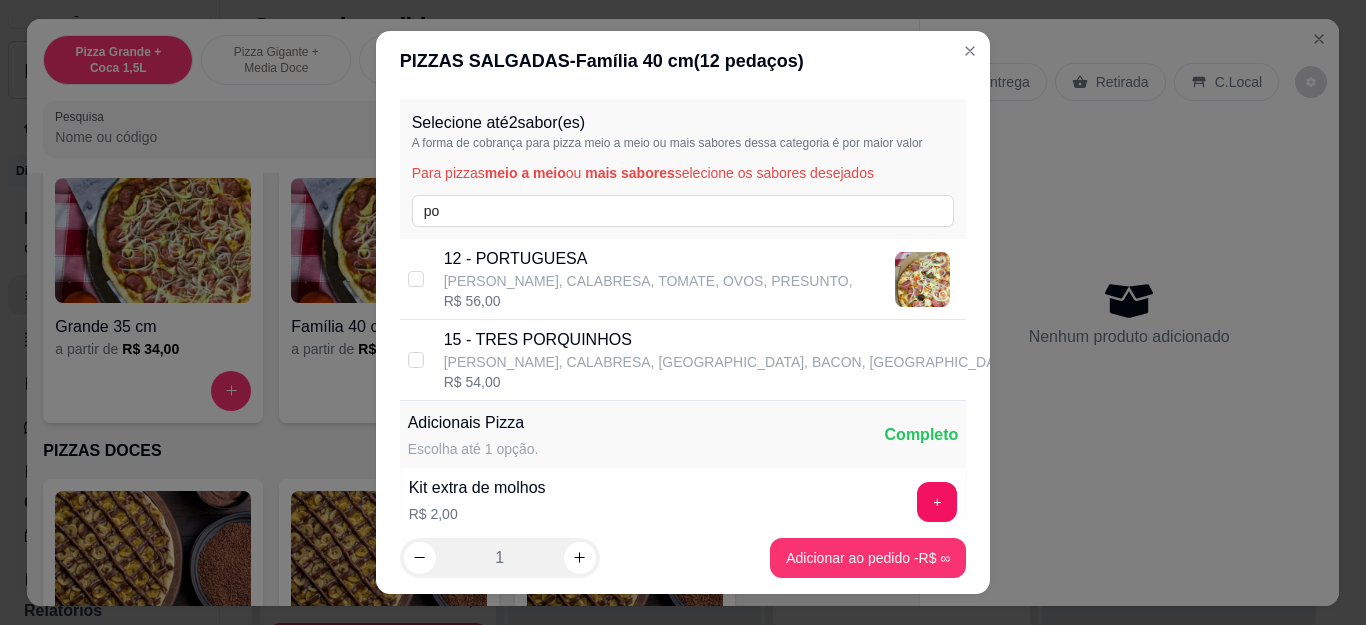 click on "[PERSON_NAME], CALABRESA, TOMATE, OVOS, PRESUNTO," at bounding box center (648, 281) 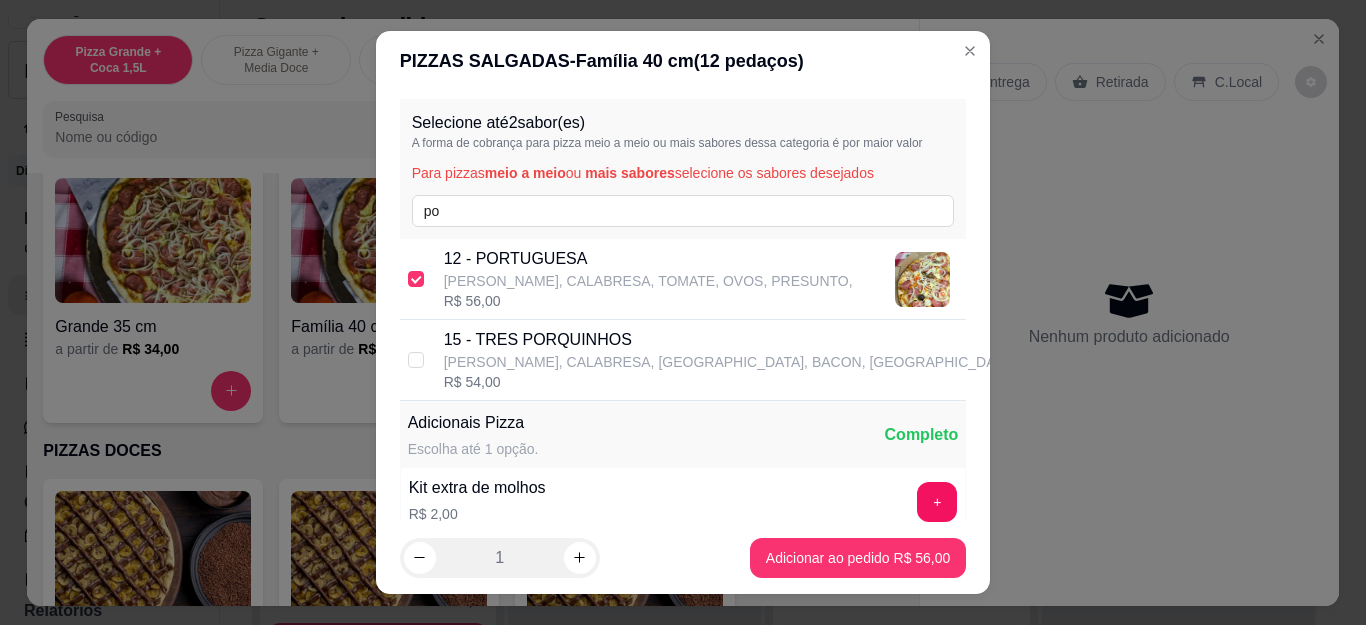 click on "Grande a partir de     R$ 36,00 Familia a partir de     R$ 46,00 Gigante a partir de     R$ 56,00" at bounding box center (472, 607) 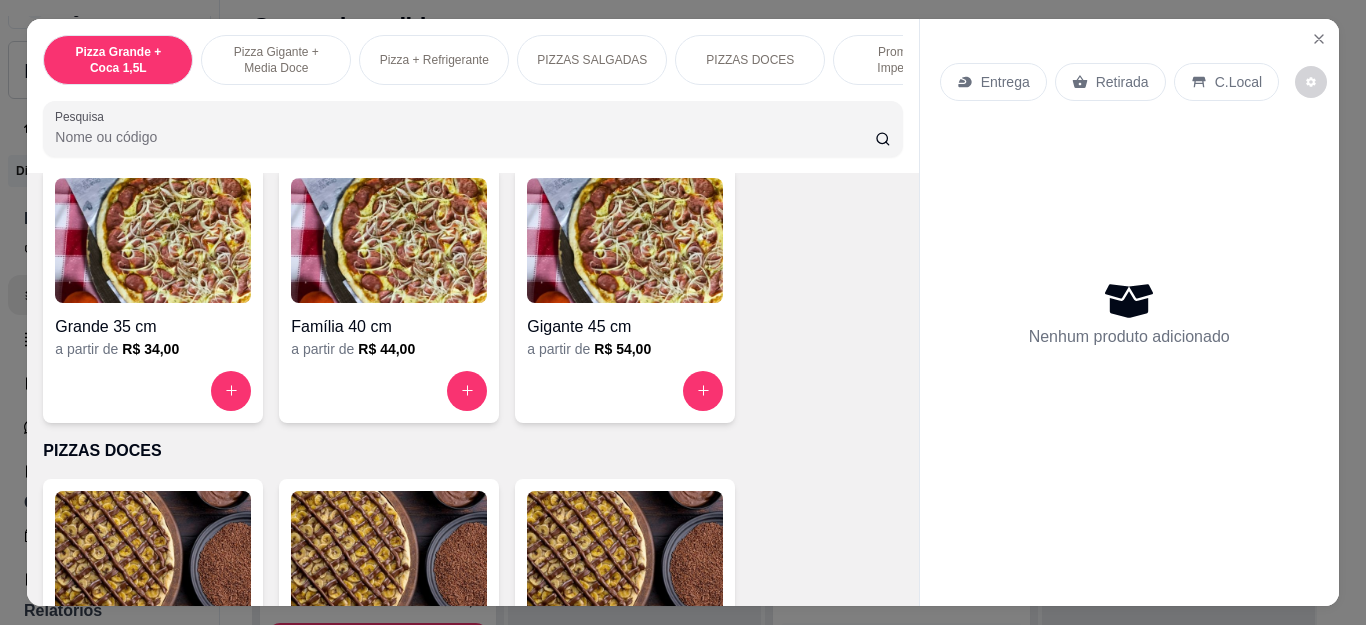 click 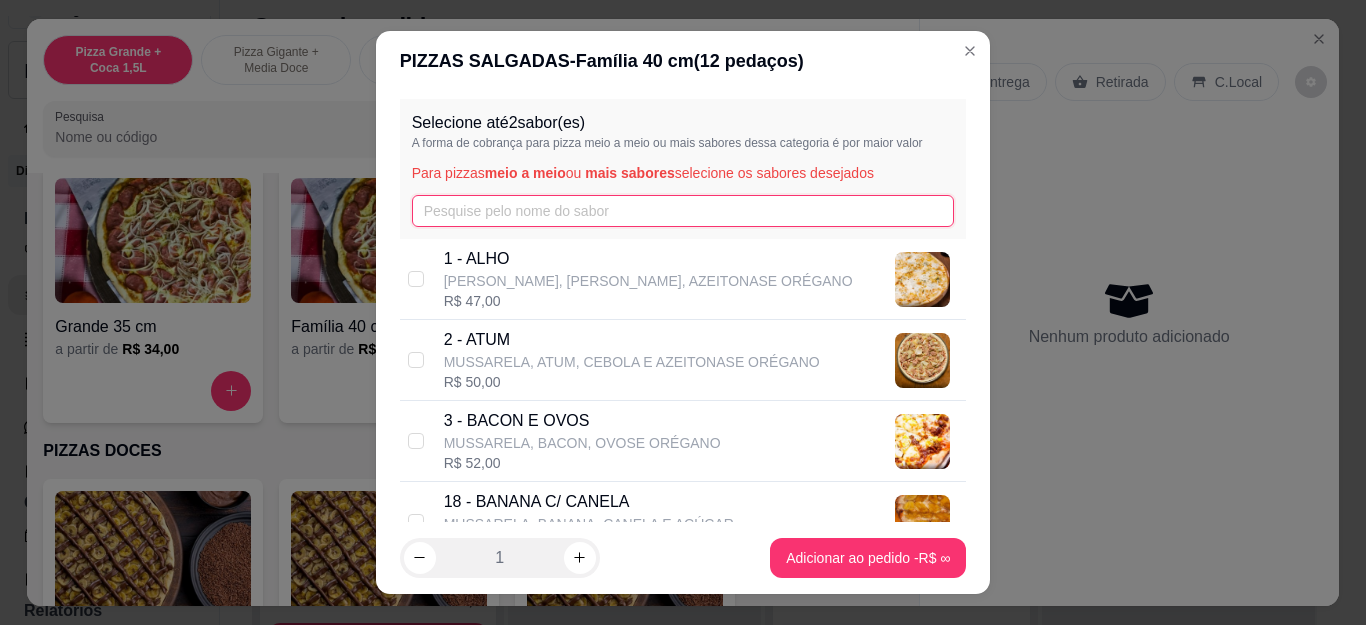 click at bounding box center [683, 211] 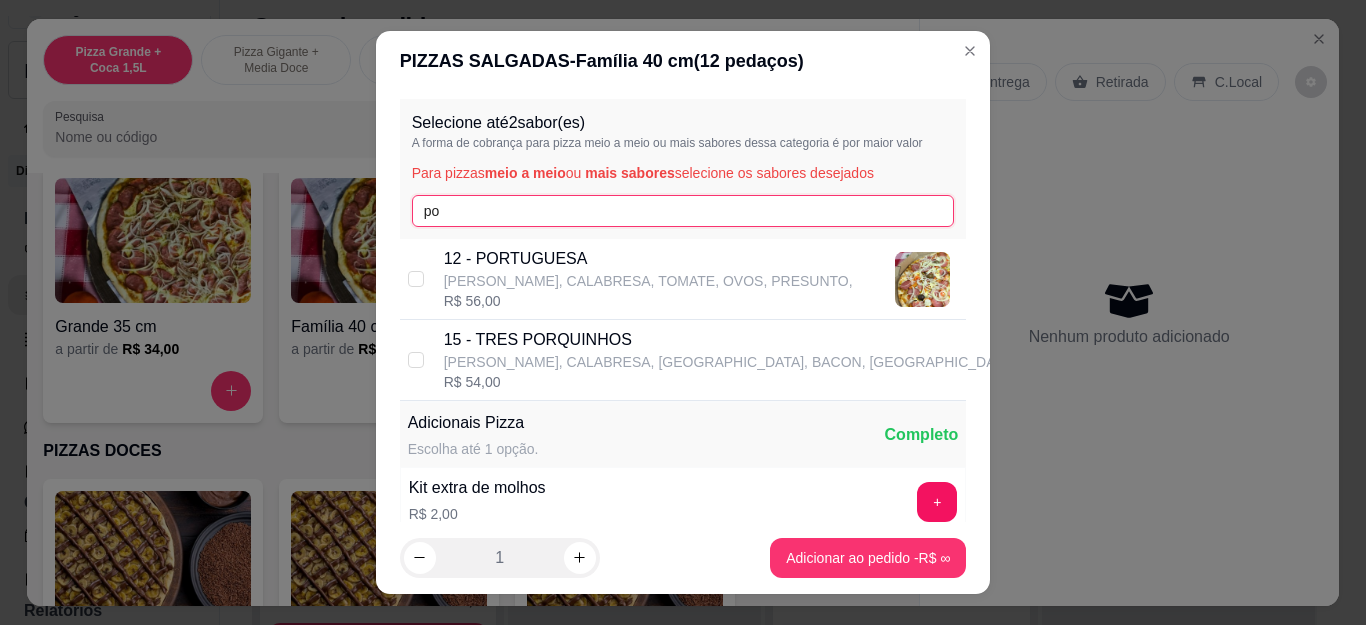 type on "po" 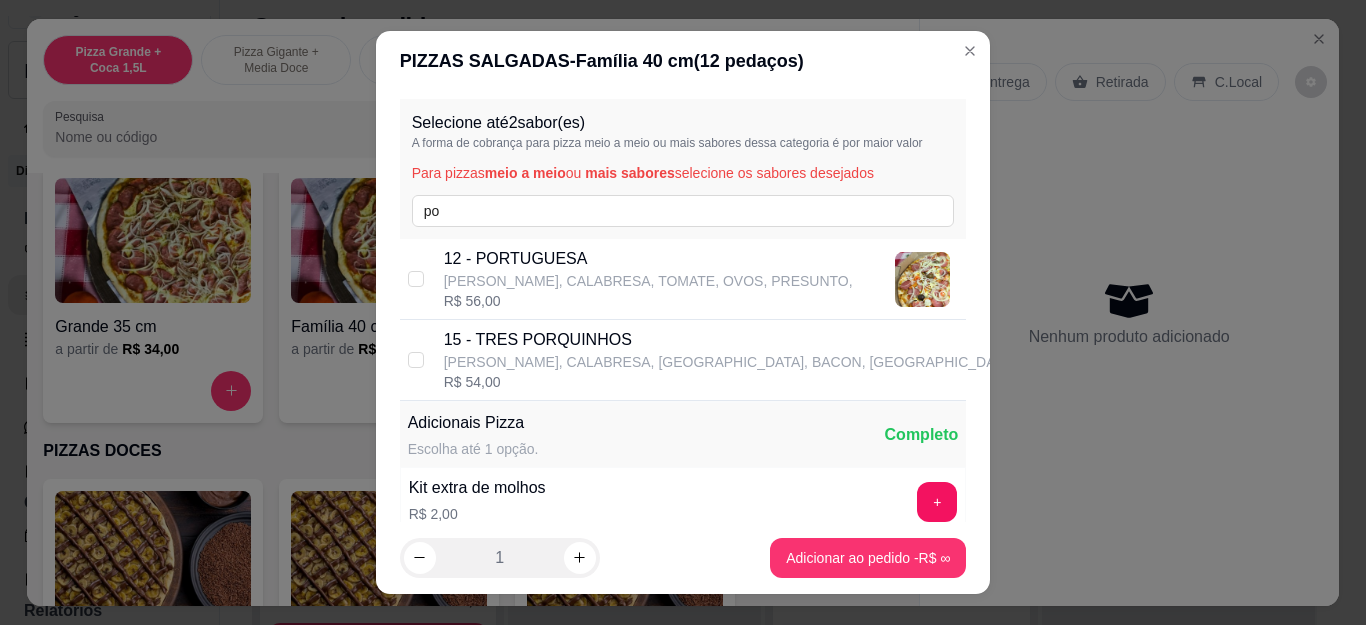 click on "[PERSON_NAME], CALABRESA, TOMATE, OVOS, PRESUNTO," at bounding box center (648, 281) 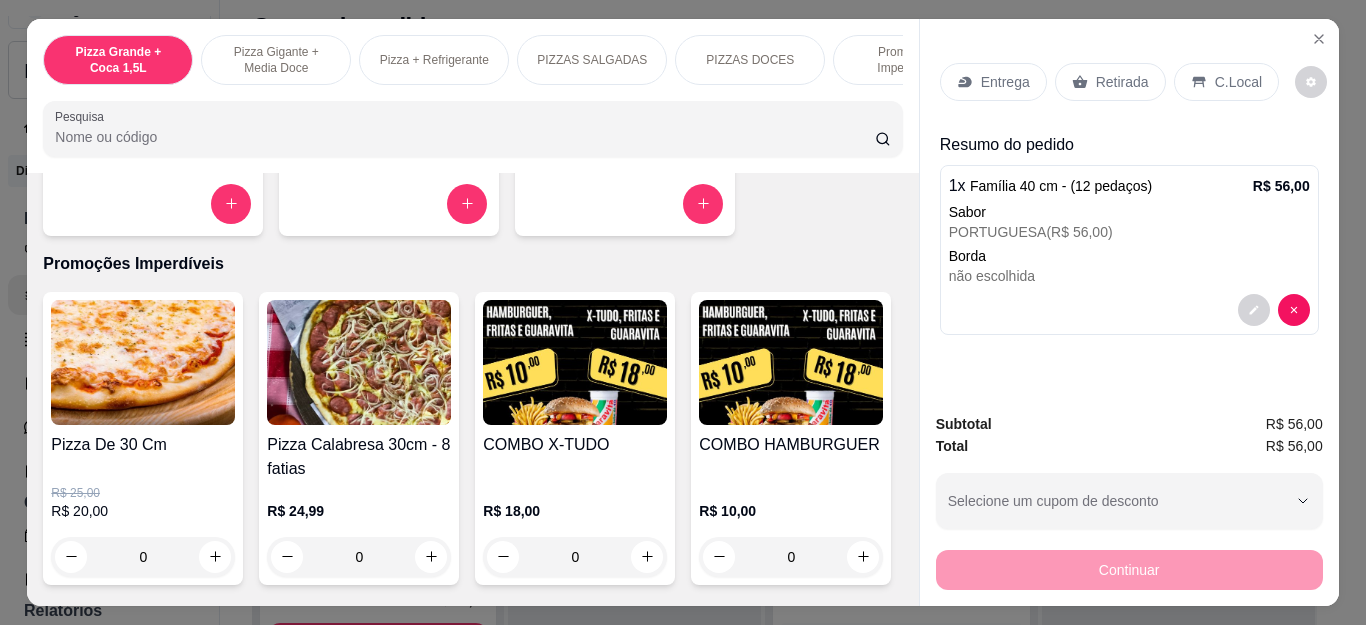 scroll, scrollTop: 1700, scrollLeft: 0, axis: vertical 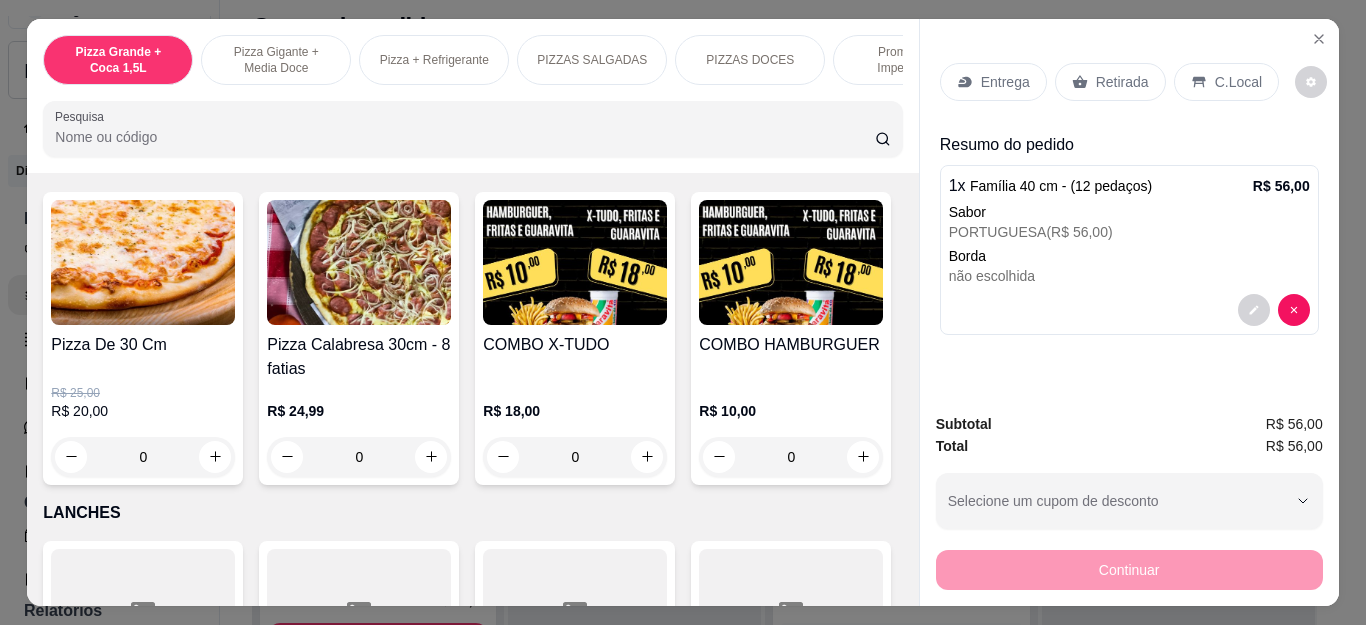 click on "0" at bounding box center (575, 457) 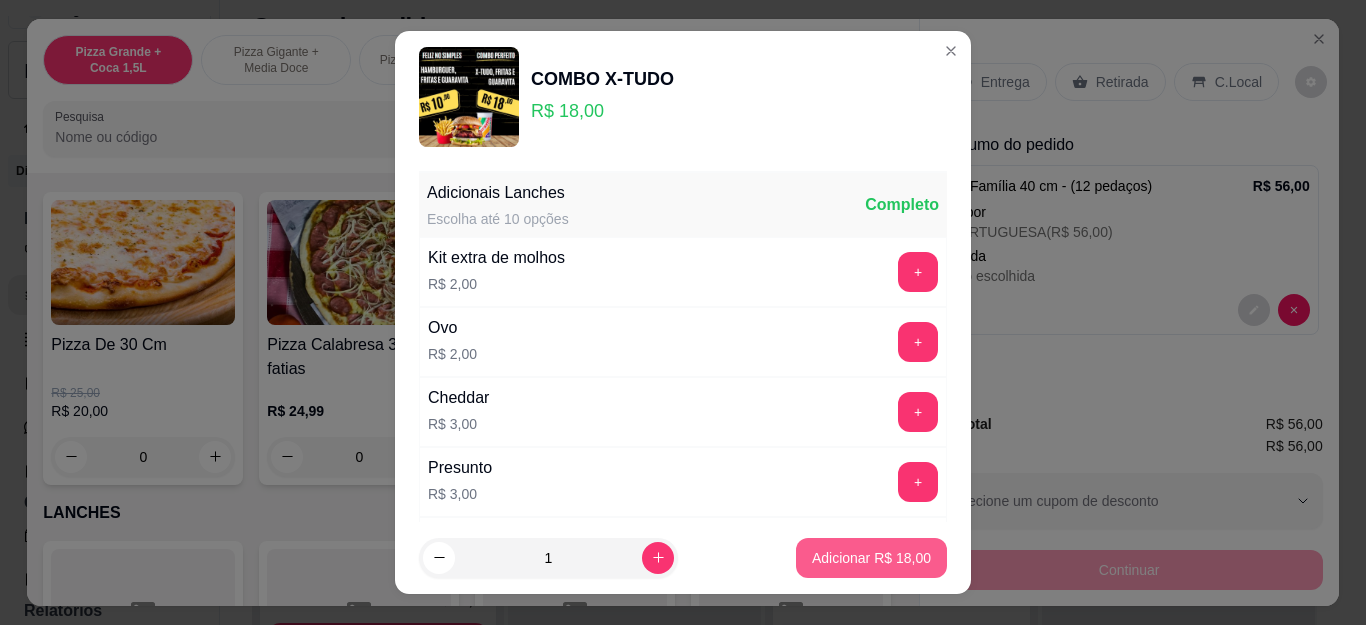 click on "Adicionar   R$ 18,00" at bounding box center (871, 558) 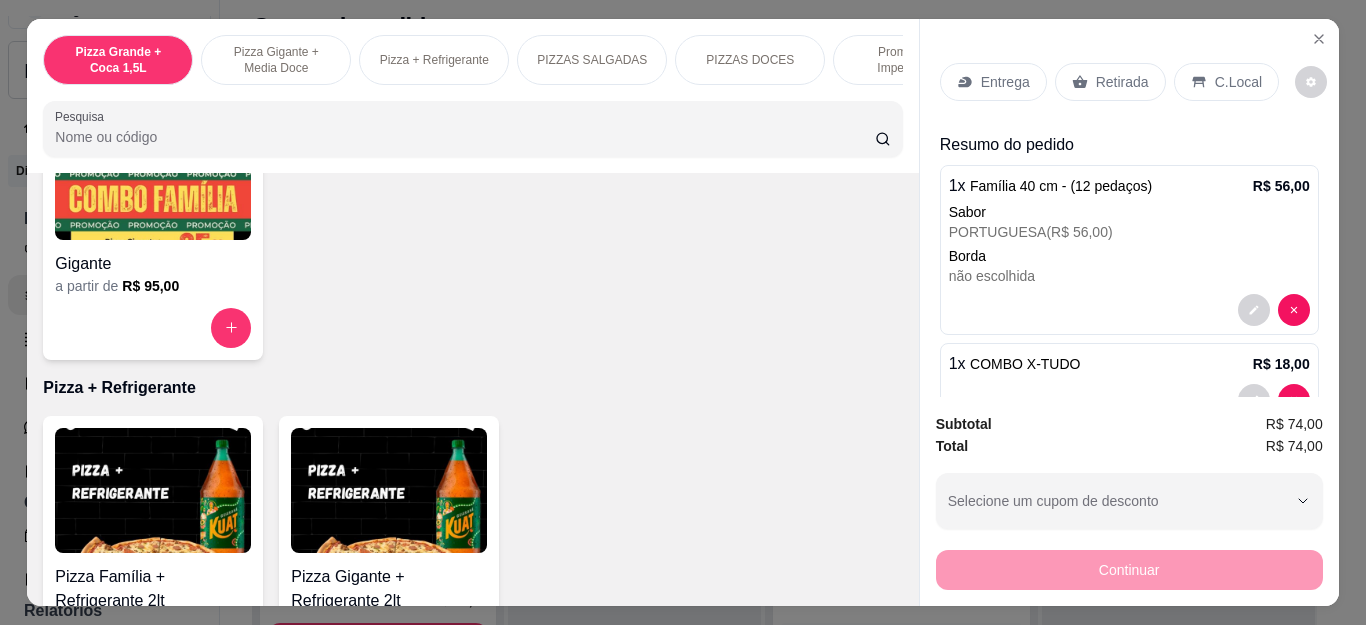 scroll, scrollTop: 0, scrollLeft: 0, axis: both 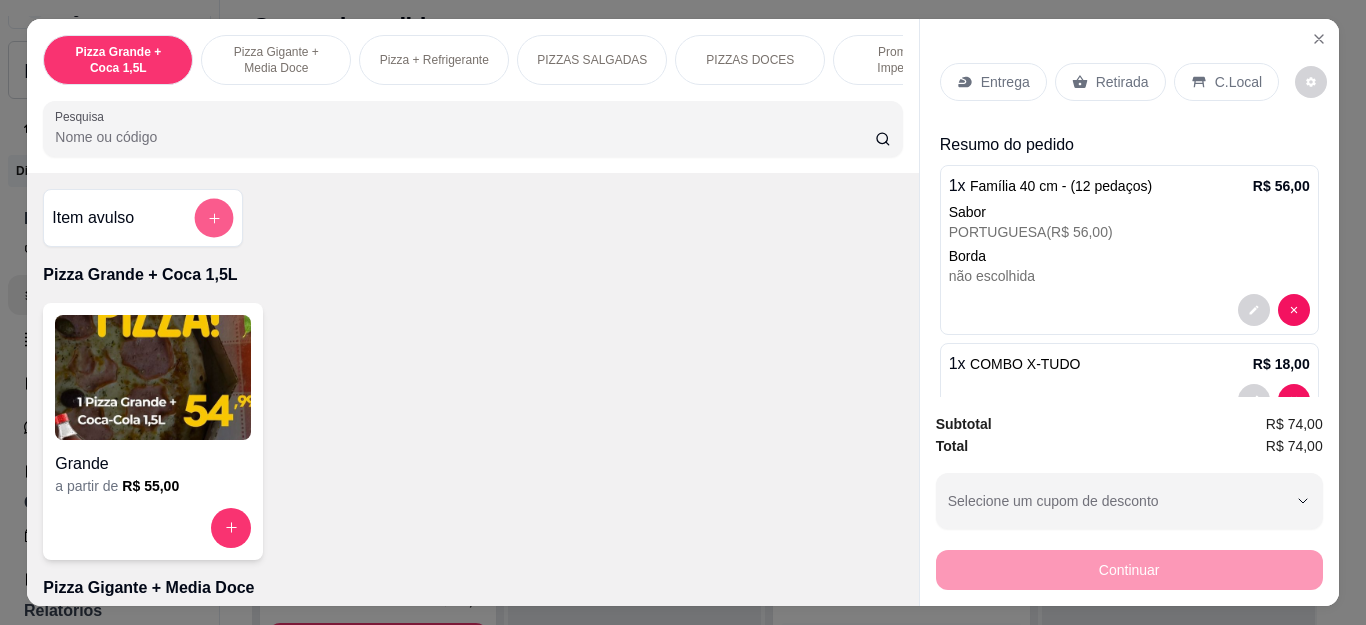 click at bounding box center (214, 217) 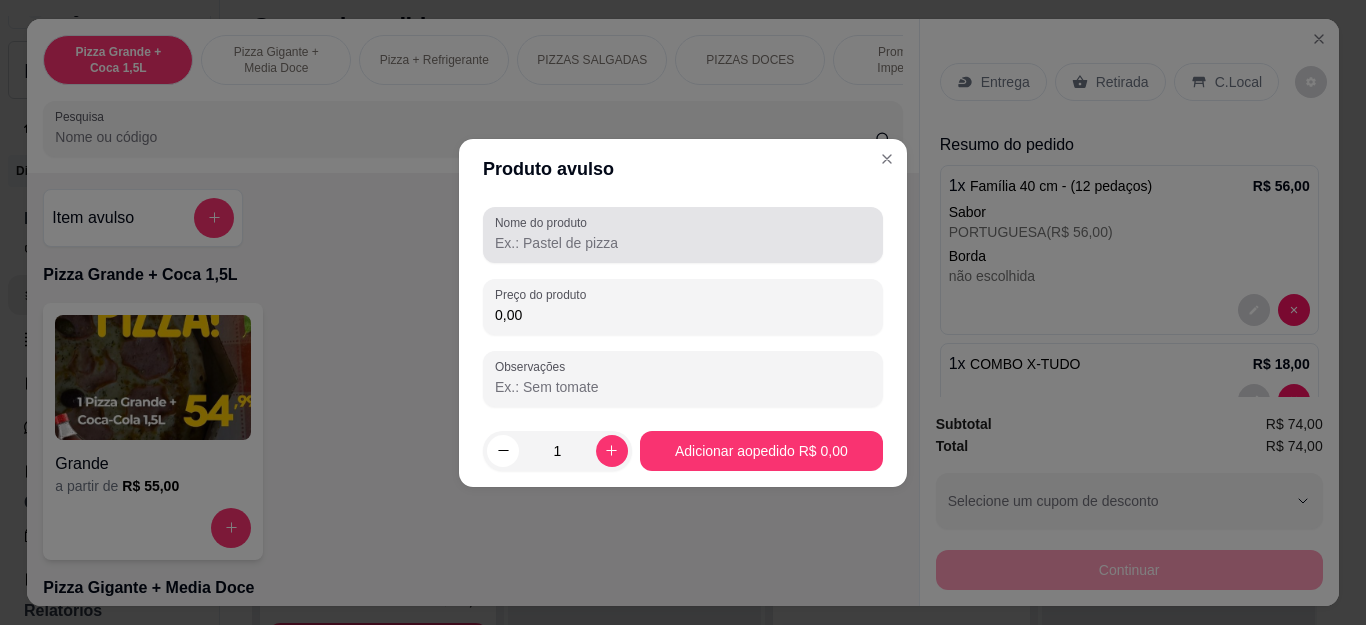 click on "Nome do produto" at bounding box center (683, 243) 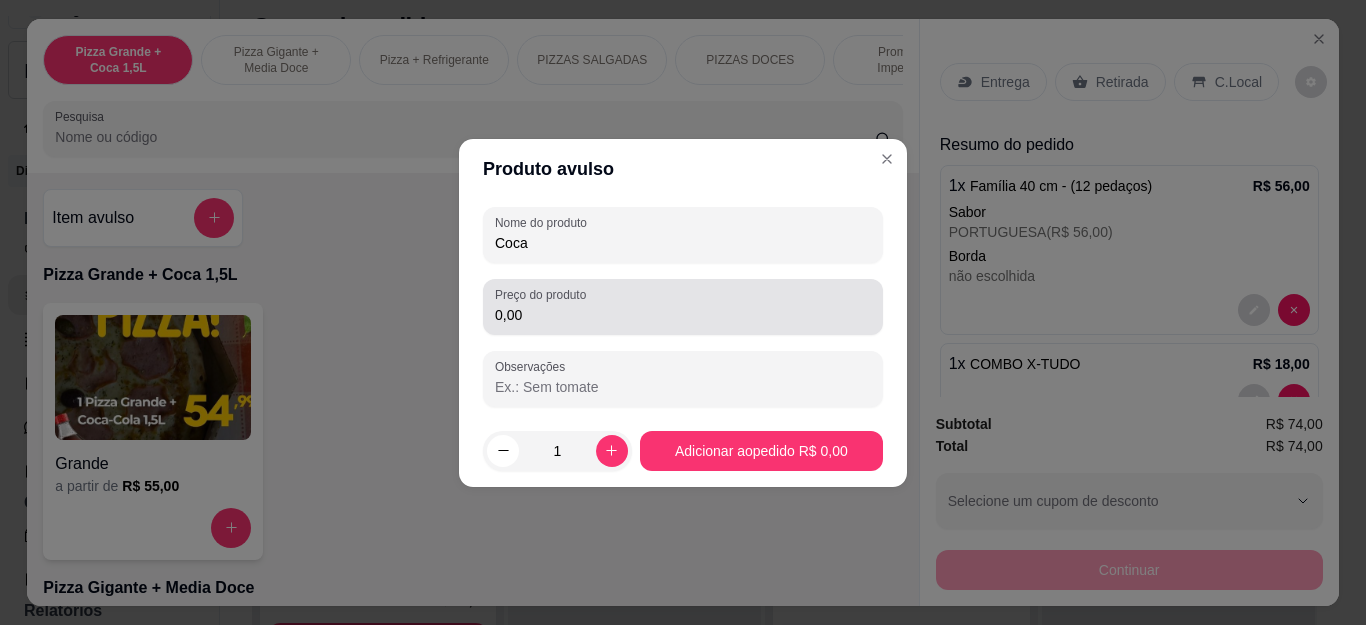 type on "Coca" 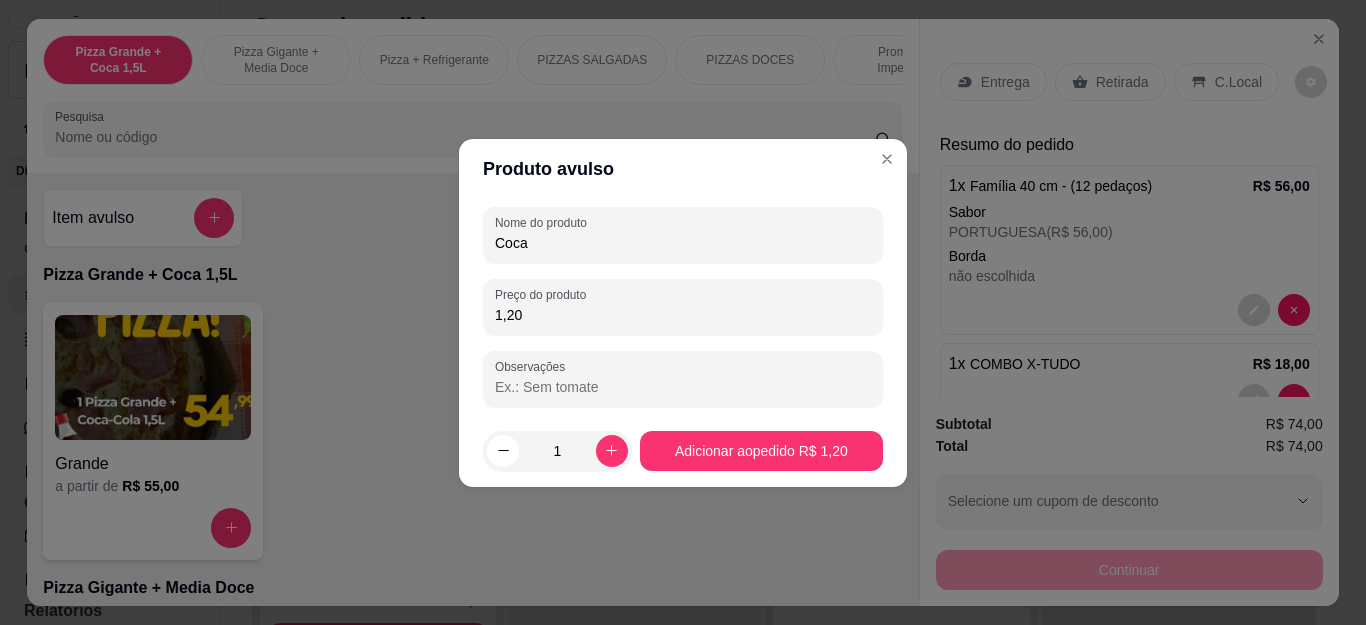 type on "12,00" 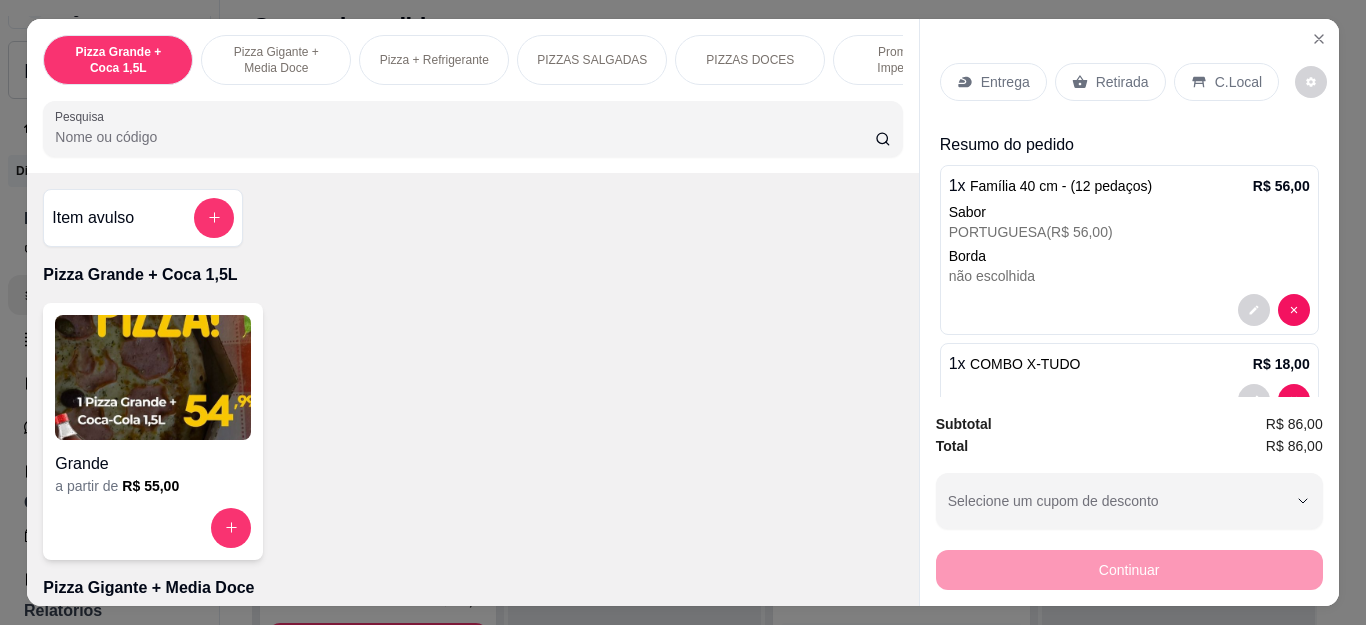 click on "Entrega" at bounding box center [1005, 82] 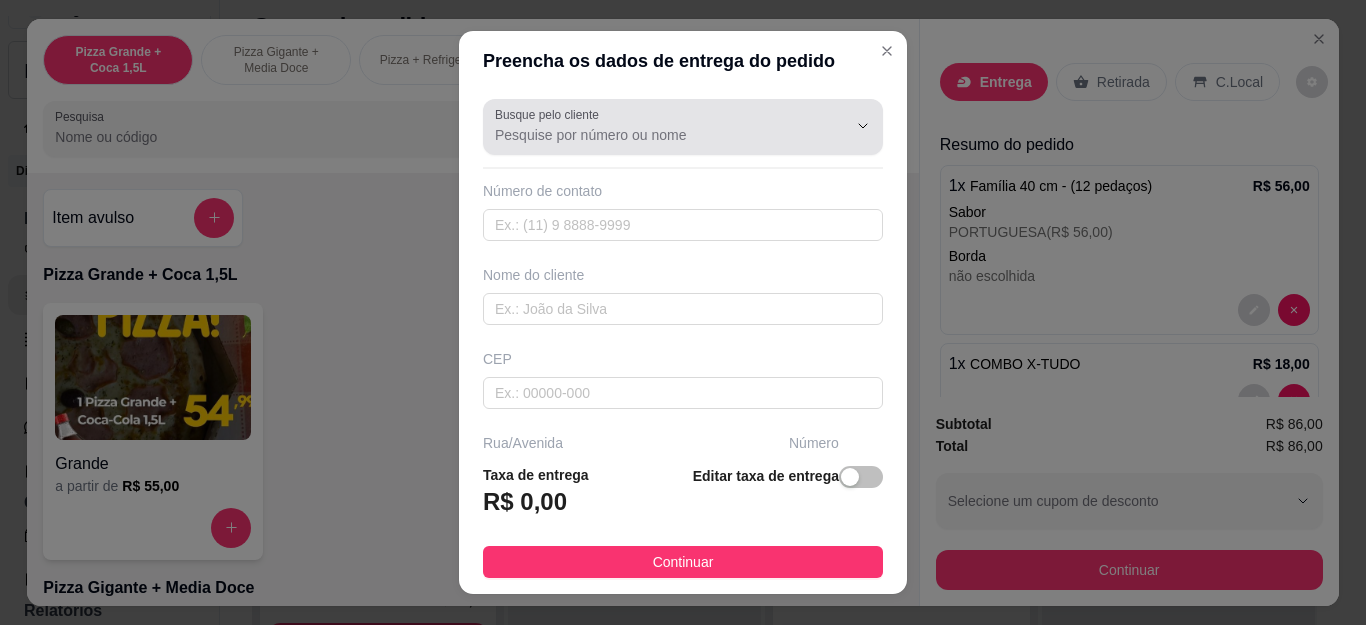 click on "Busque pelo cliente" at bounding box center [655, 135] 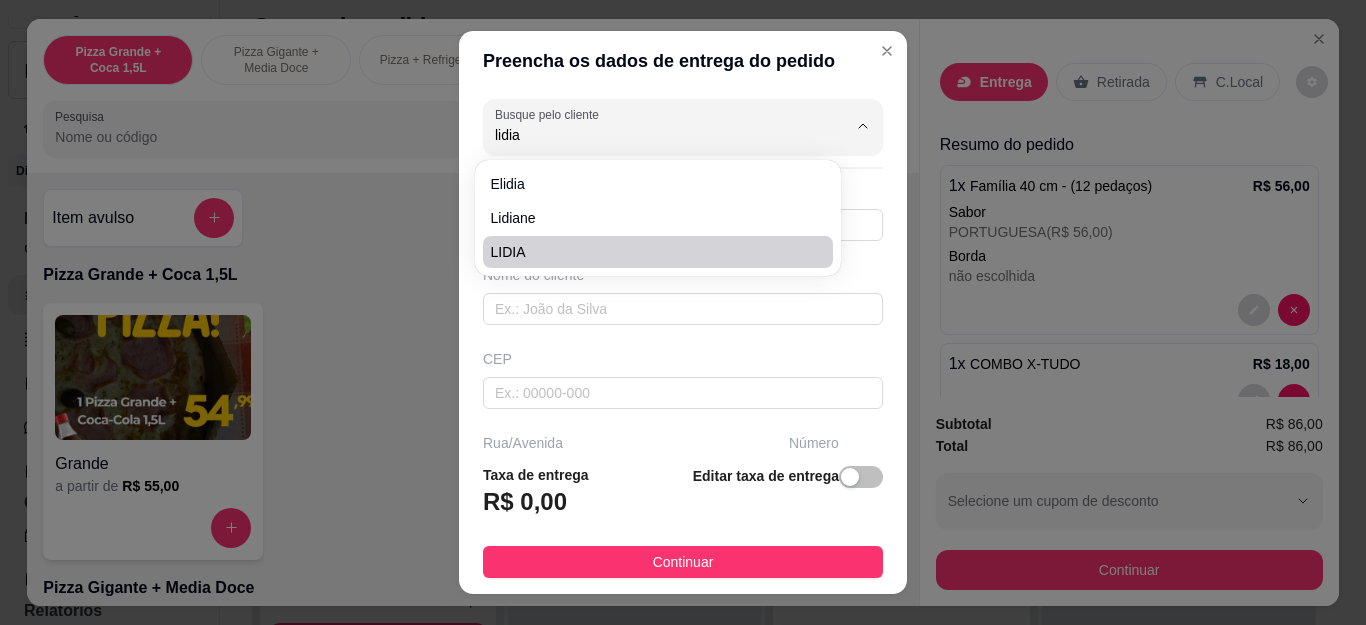click on "LIDIA" at bounding box center (648, 252) 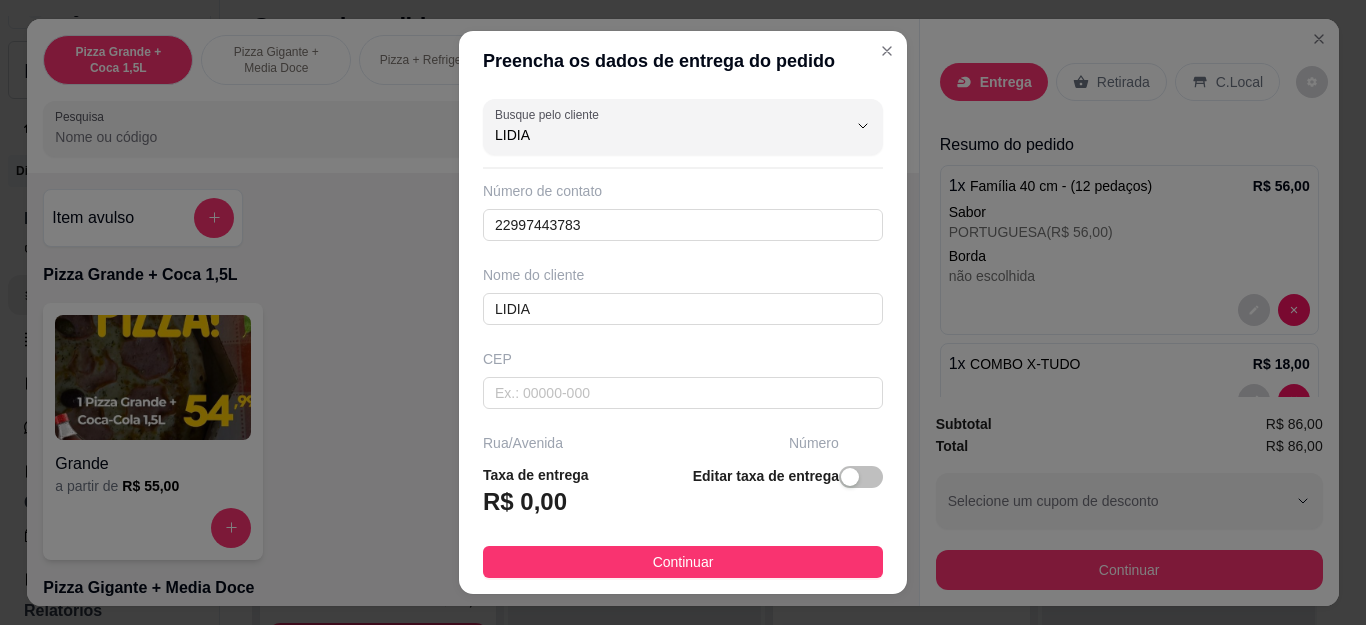 scroll, scrollTop: 300, scrollLeft: 0, axis: vertical 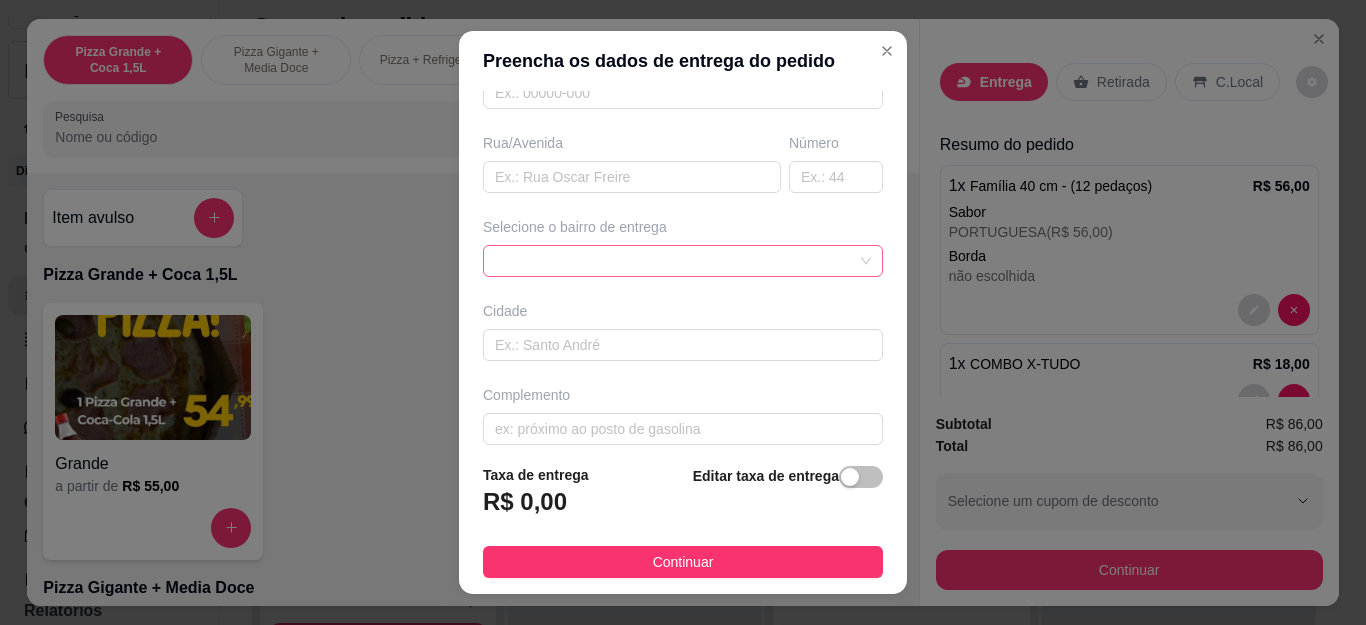 click at bounding box center [683, 261] 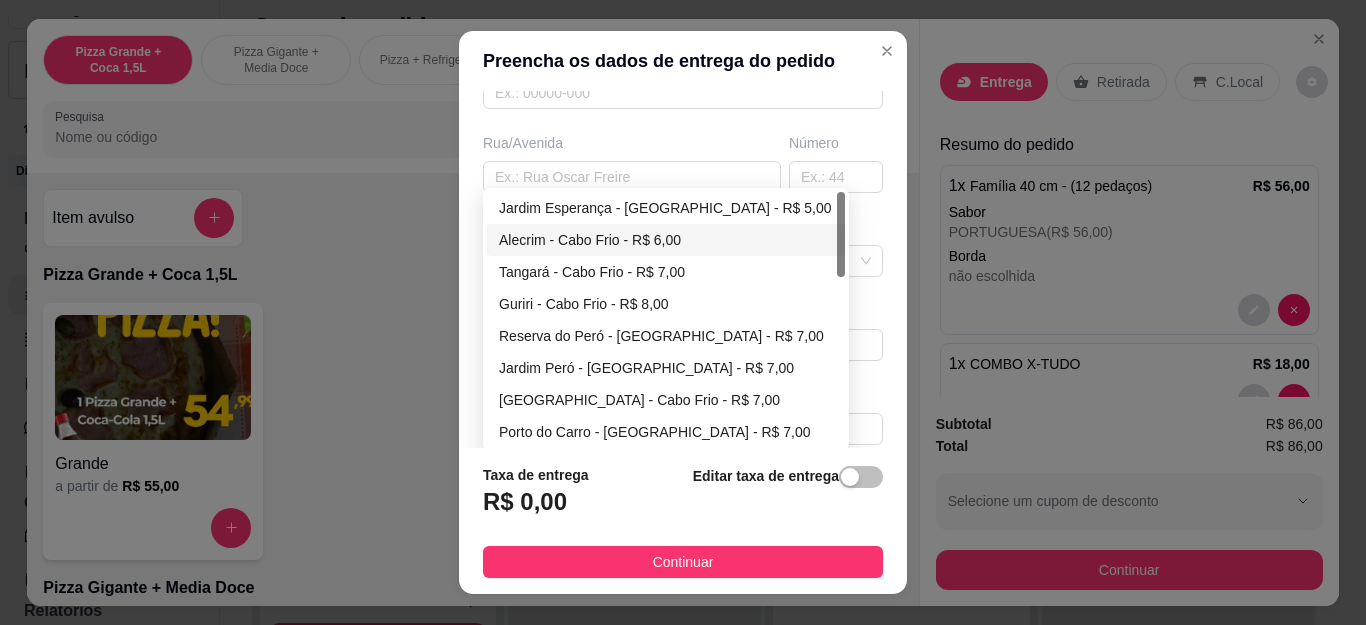type on "LIDIA" 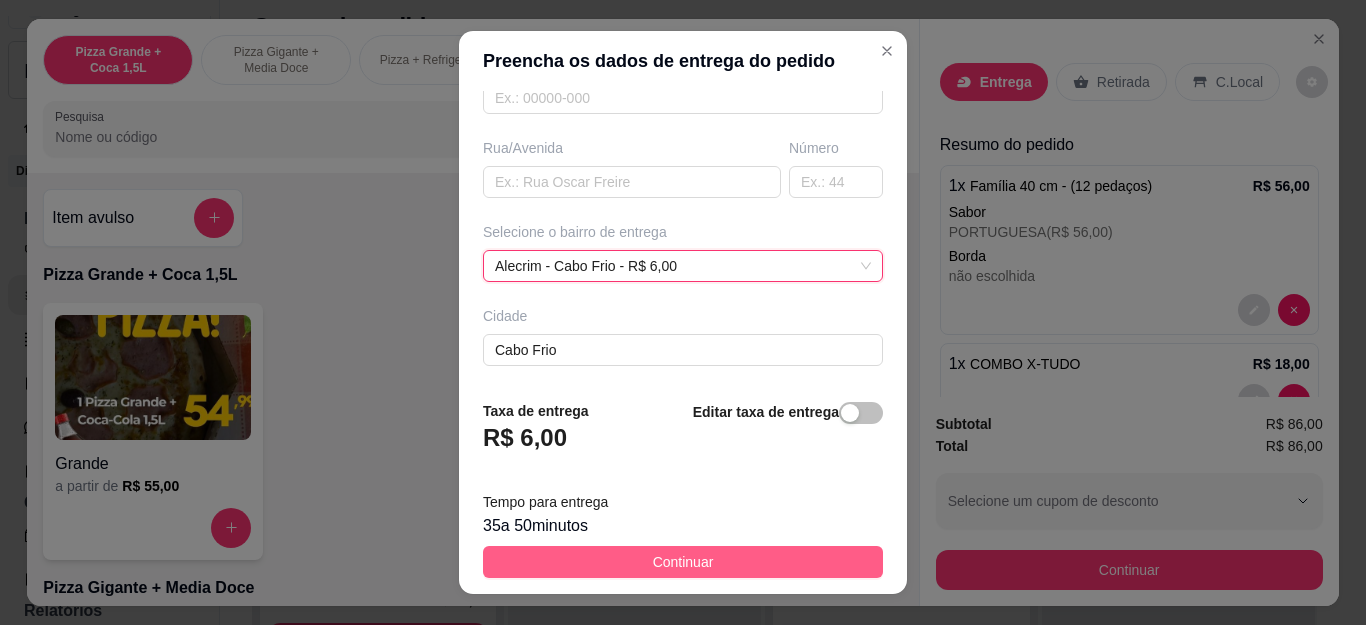 scroll, scrollTop: 300, scrollLeft: 0, axis: vertical 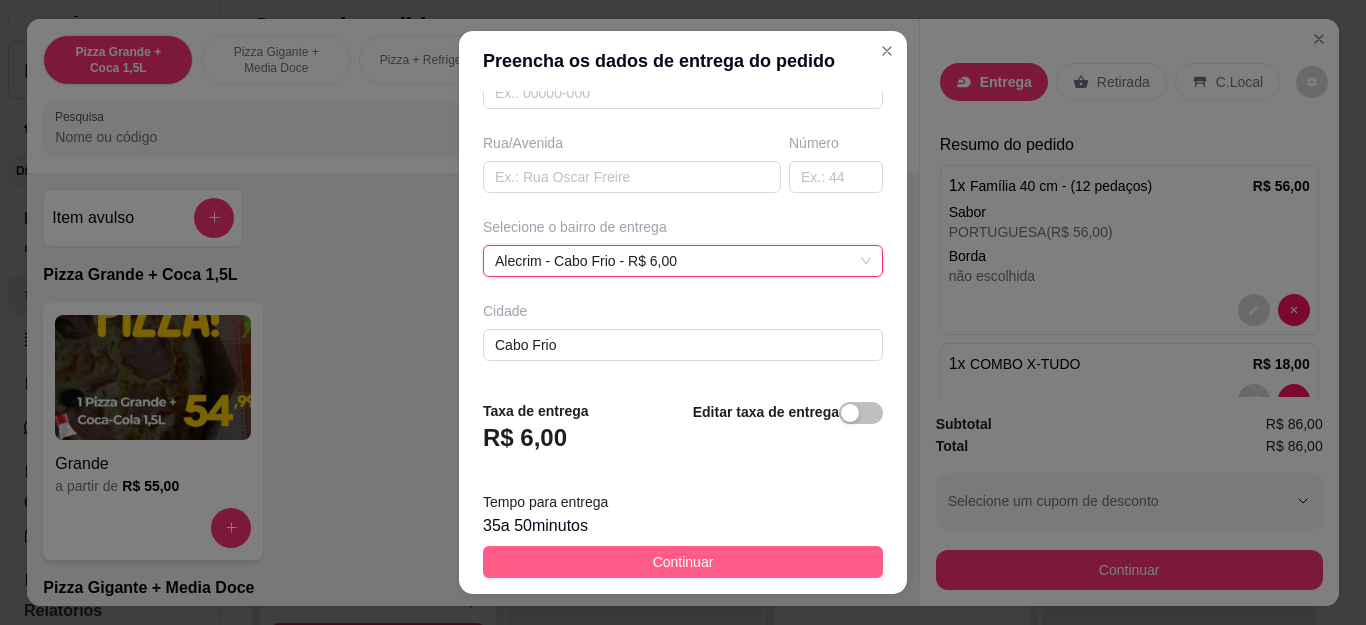 click on "Continuar" at bounding box center [683, 562] 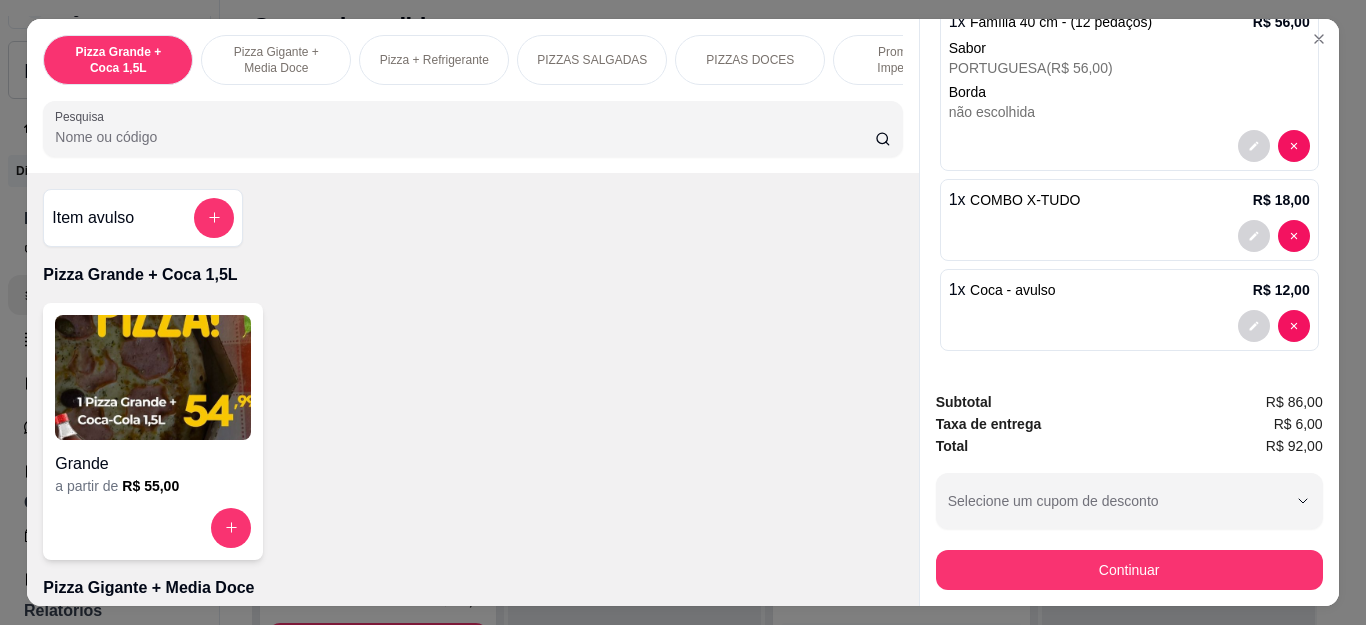 scroll, scrollTop: 383, scrollLeft: 0, axis: vertical 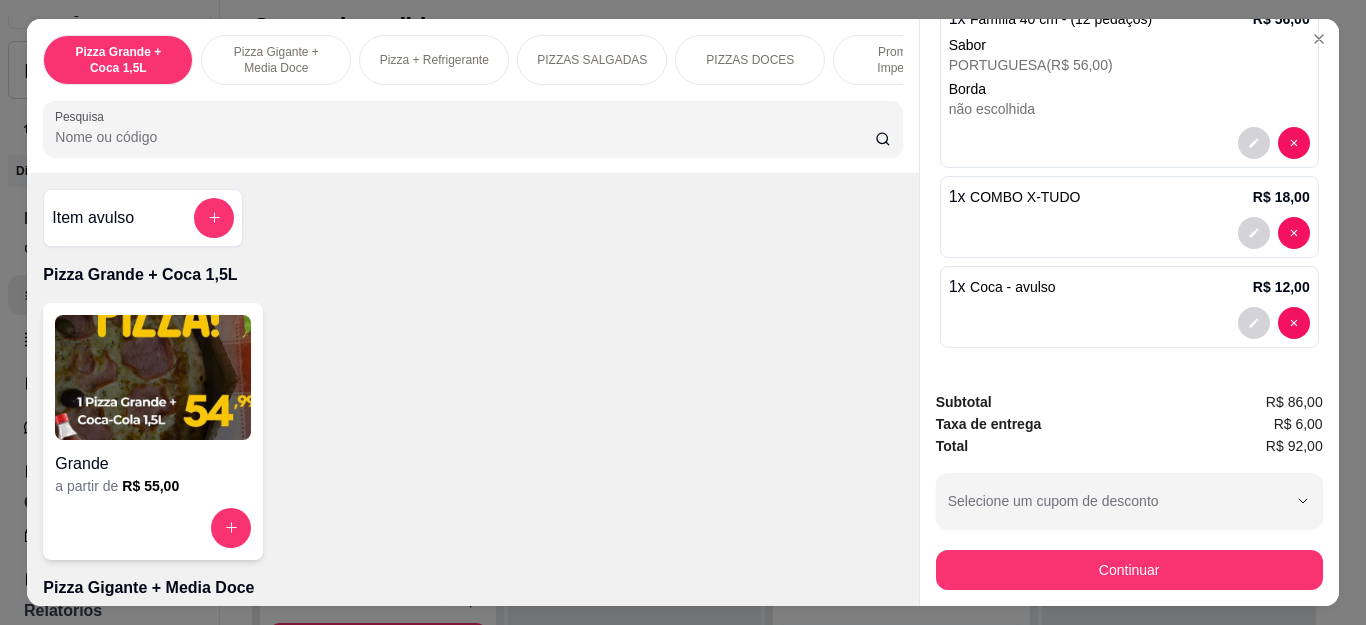 click on "Continuar" at bounding box center (1129, 567) 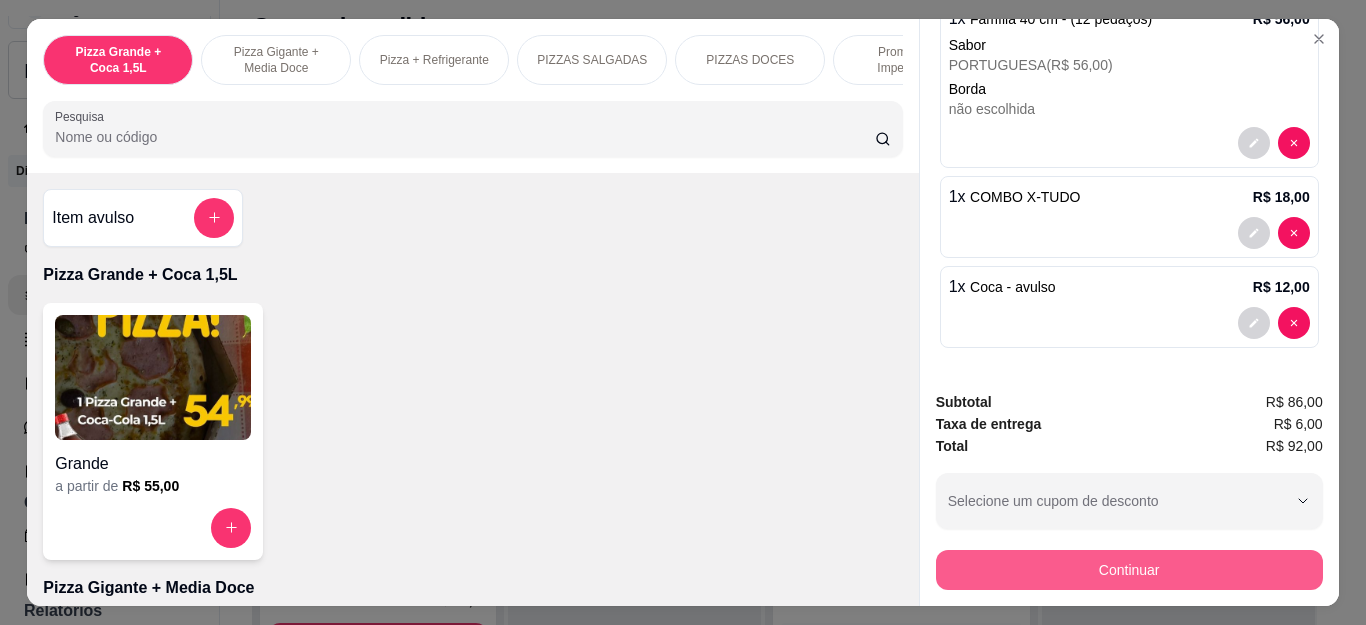 click on "Continuar" at bounding box center (1129, 570) 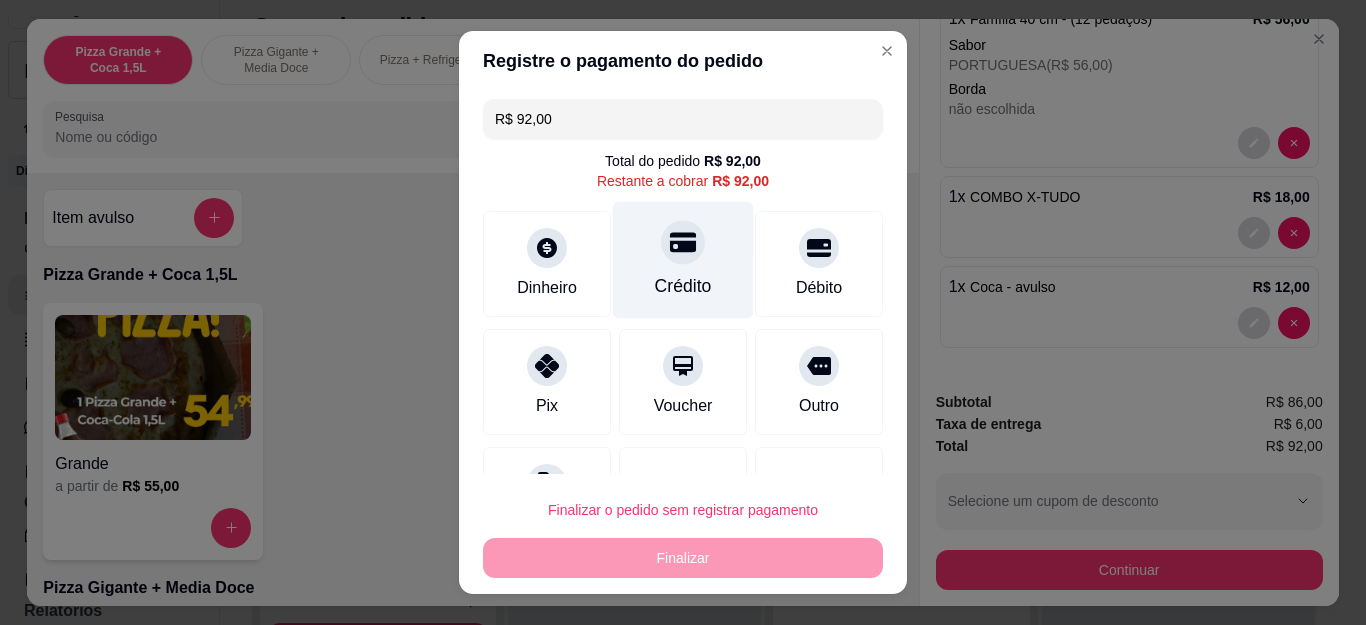 click at bounding box center [683, 243] 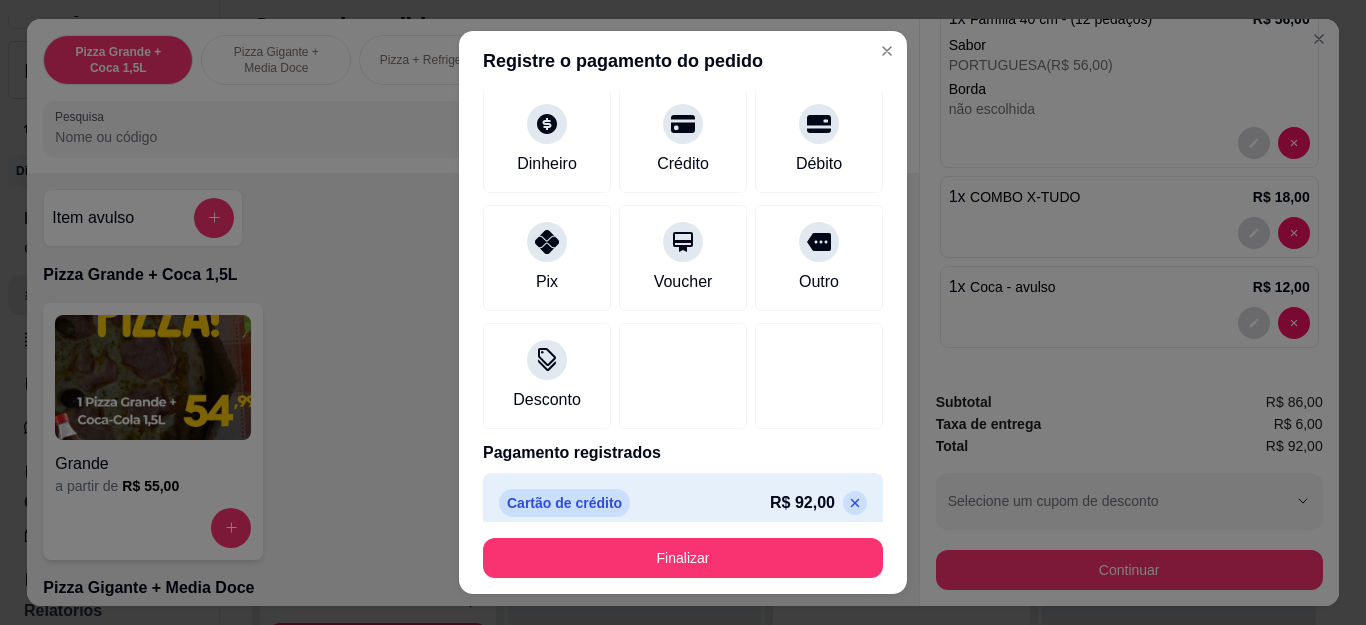 scroll, scrollTop: 123, scrollLeft: 0, axis: vertical 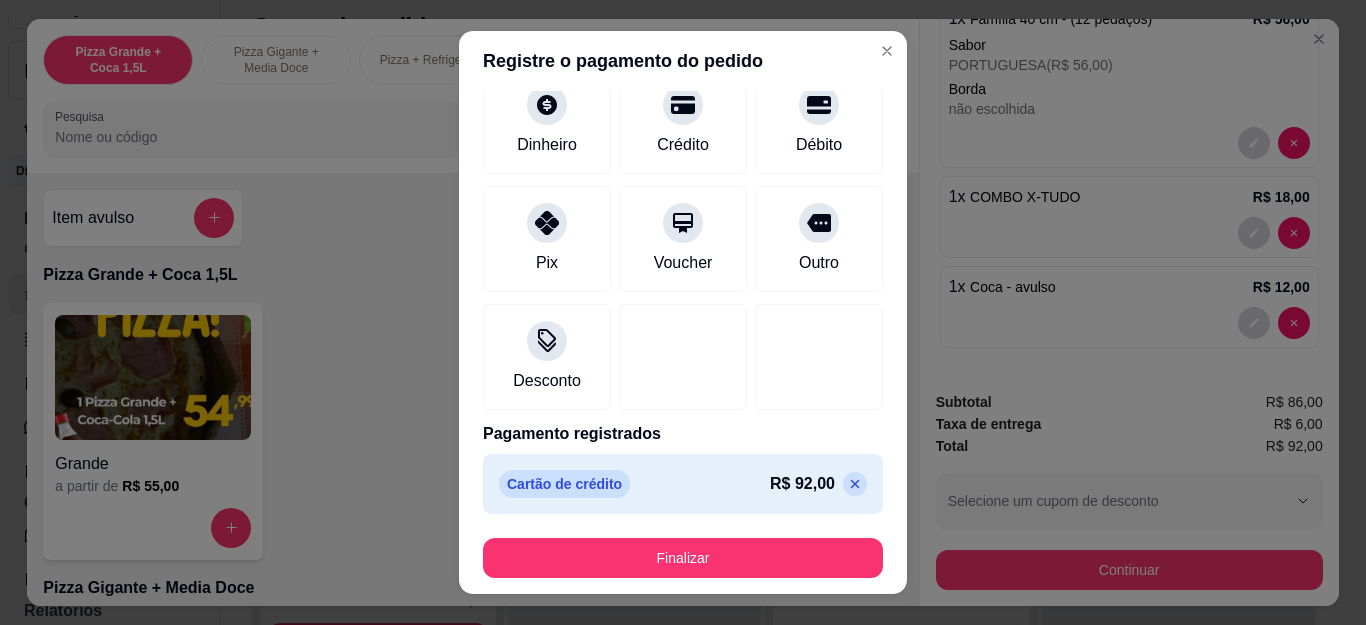 click on "Finalizar" at bounding box center (683, 558) 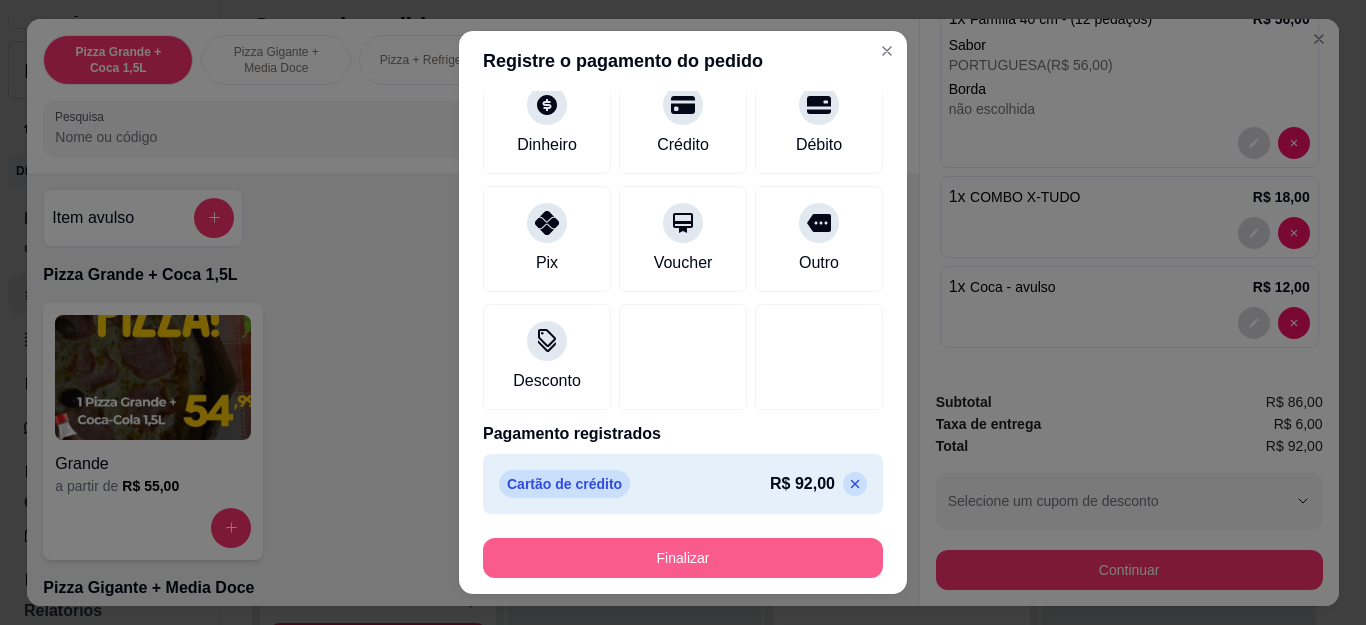 click on "Finalizar" at bounding box center [683, 558] 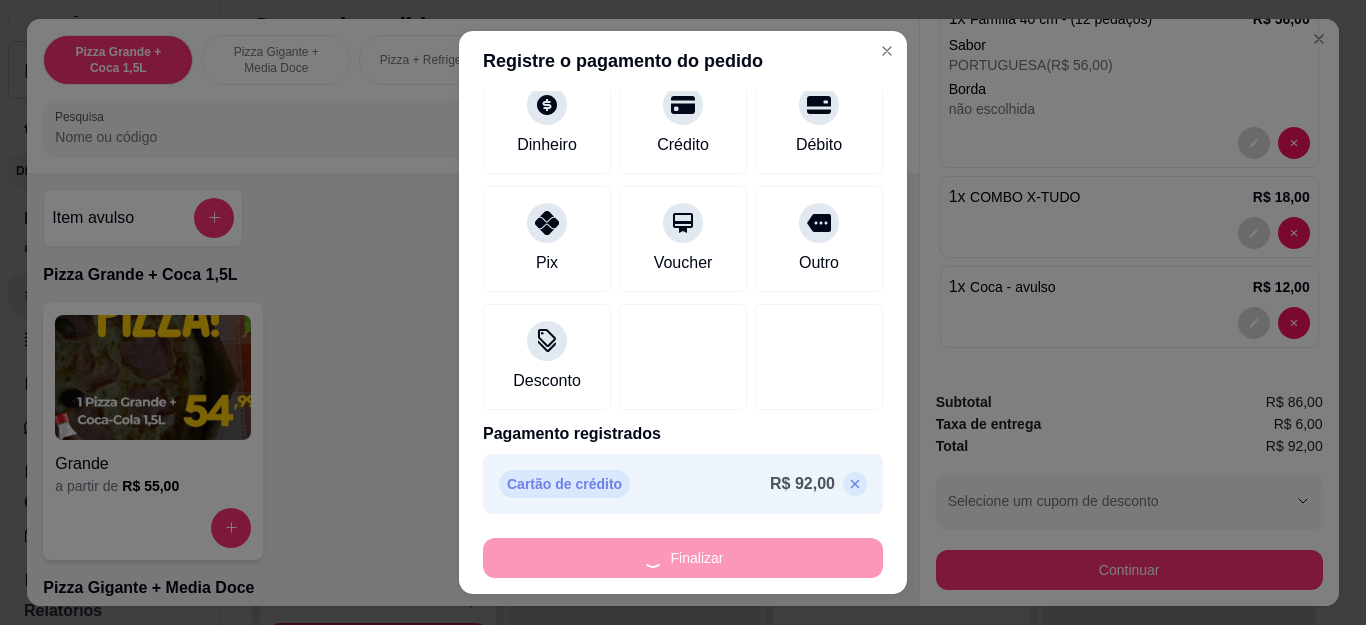 type on "0" 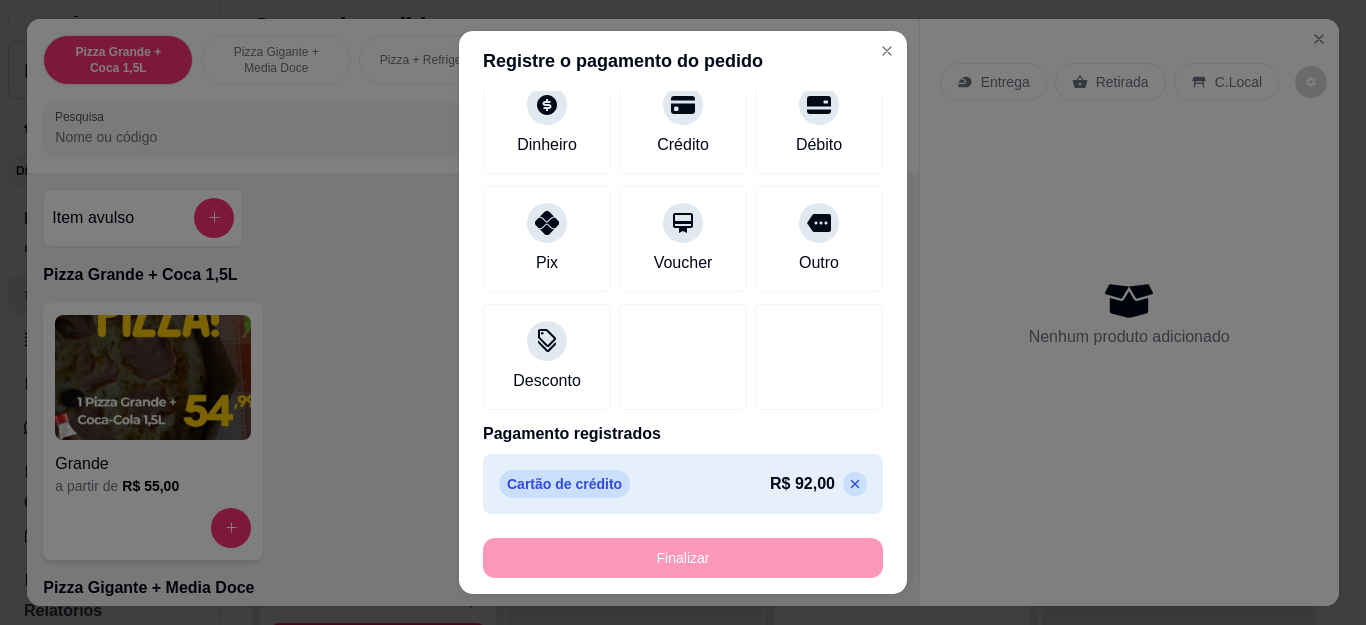 type on "-R$ 92,00" 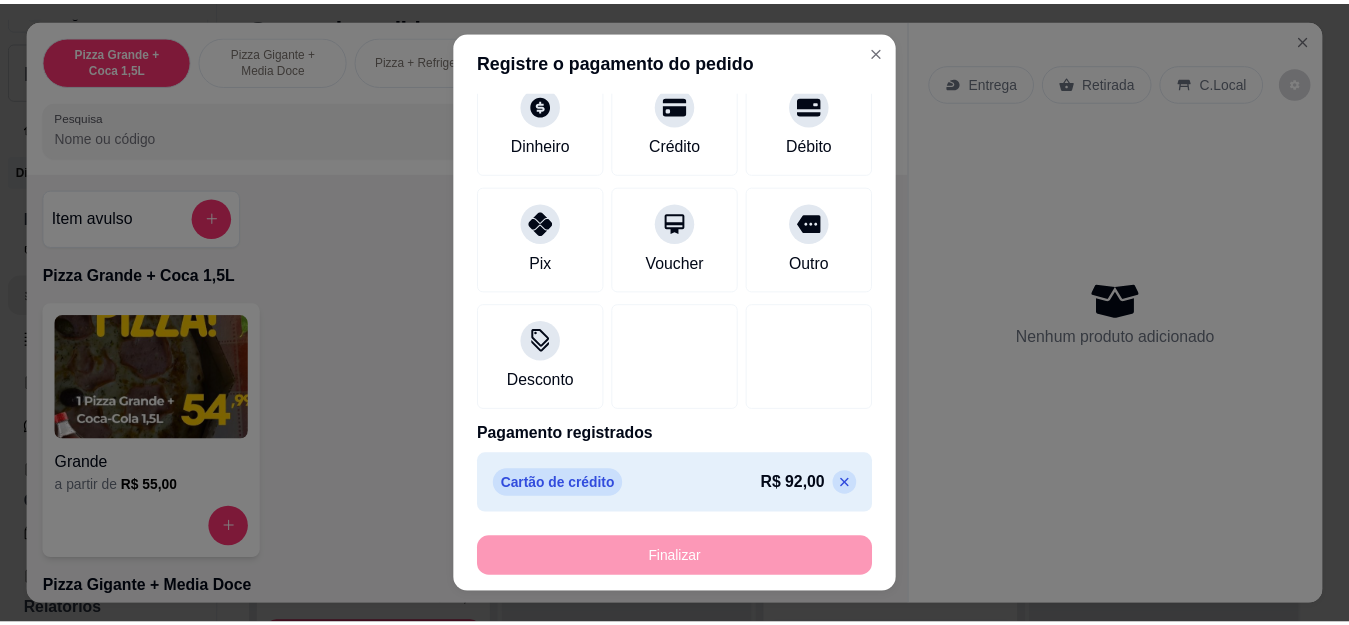 scroll, scrollTop: 0, scrollLeft: 0, axis: both 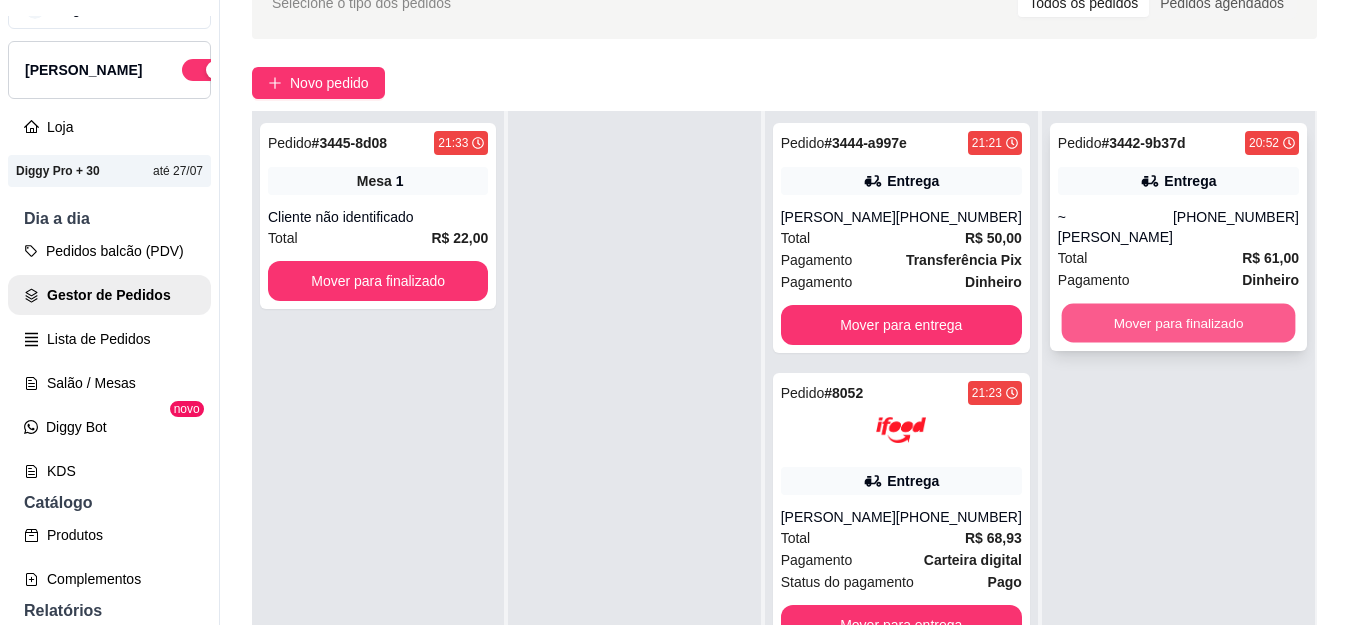 click on "Mover para finalizado" at bounding box center (1178, 323) 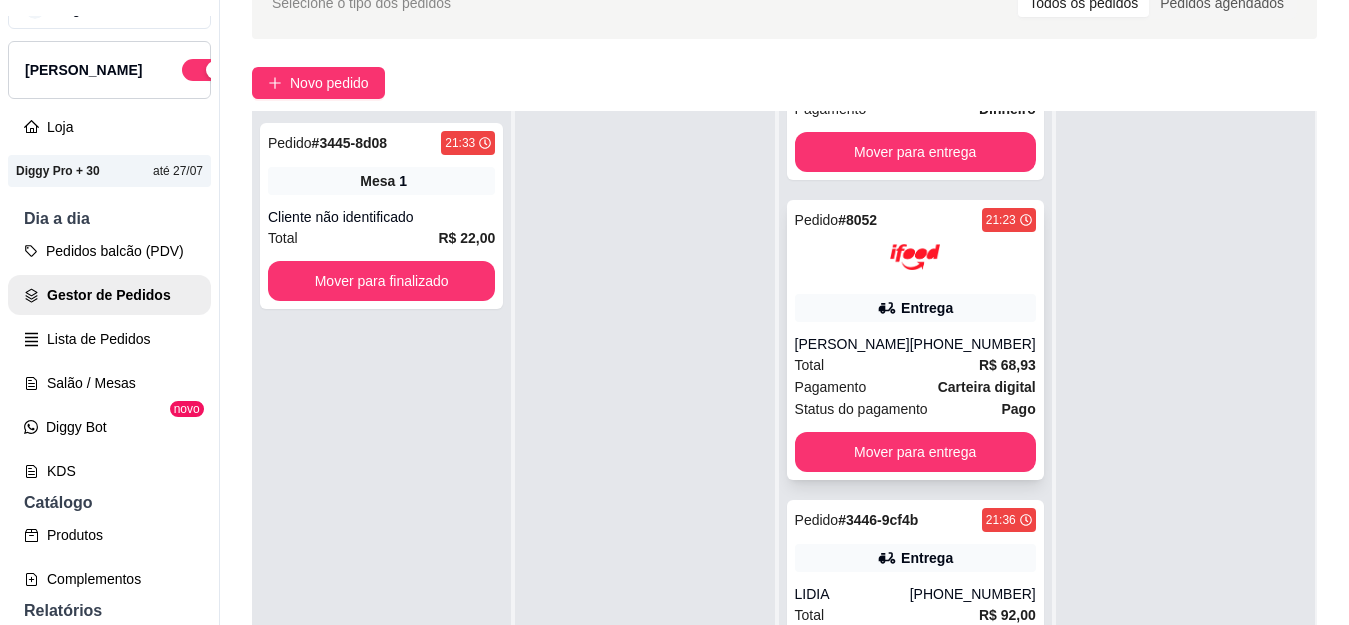 scroll, scrollTop: 233, scrollLeft: 0, axis: vertical 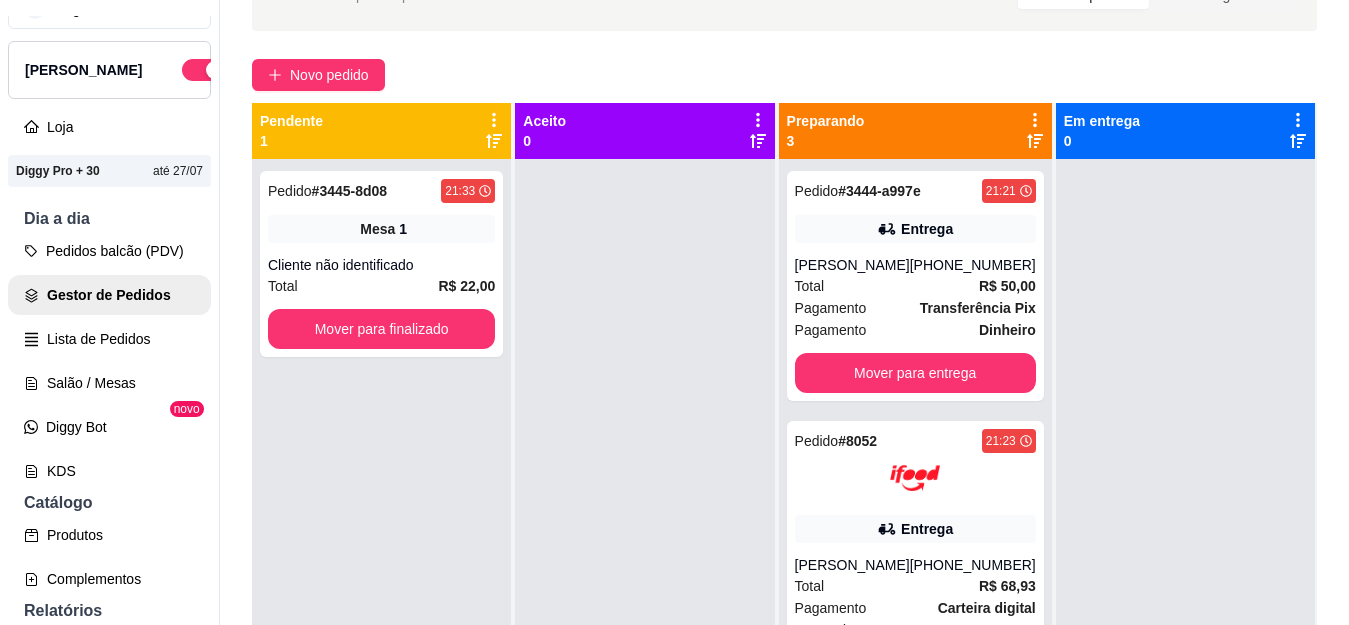 click at bounding box center [644, 471] 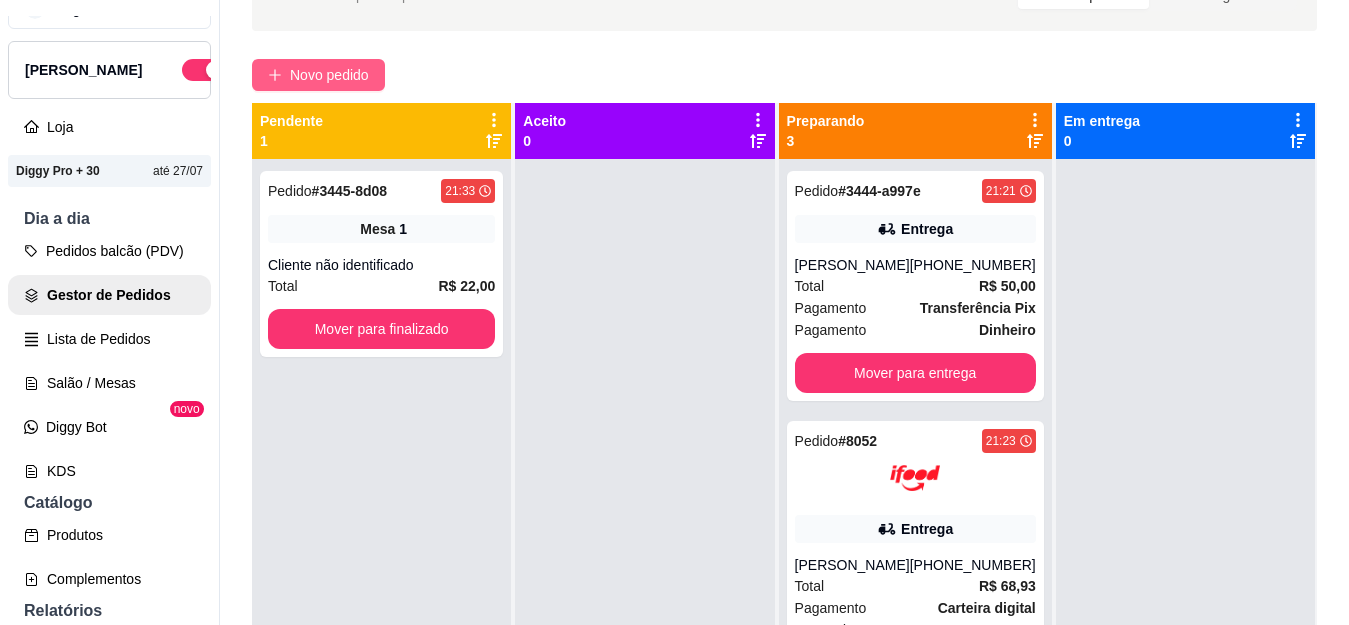 click on "Novo pedido" at bounding box center [329, 75] 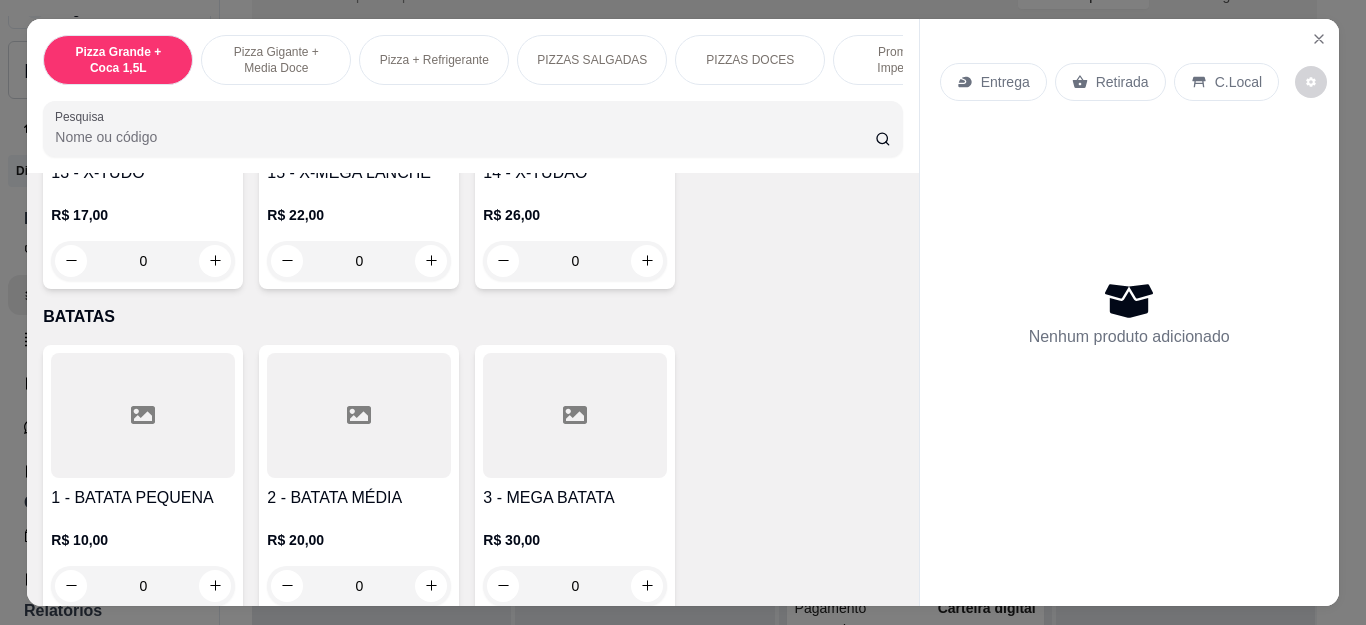 scroll, scrollTop: 3000, scrollLeft: 0, axis: vertical 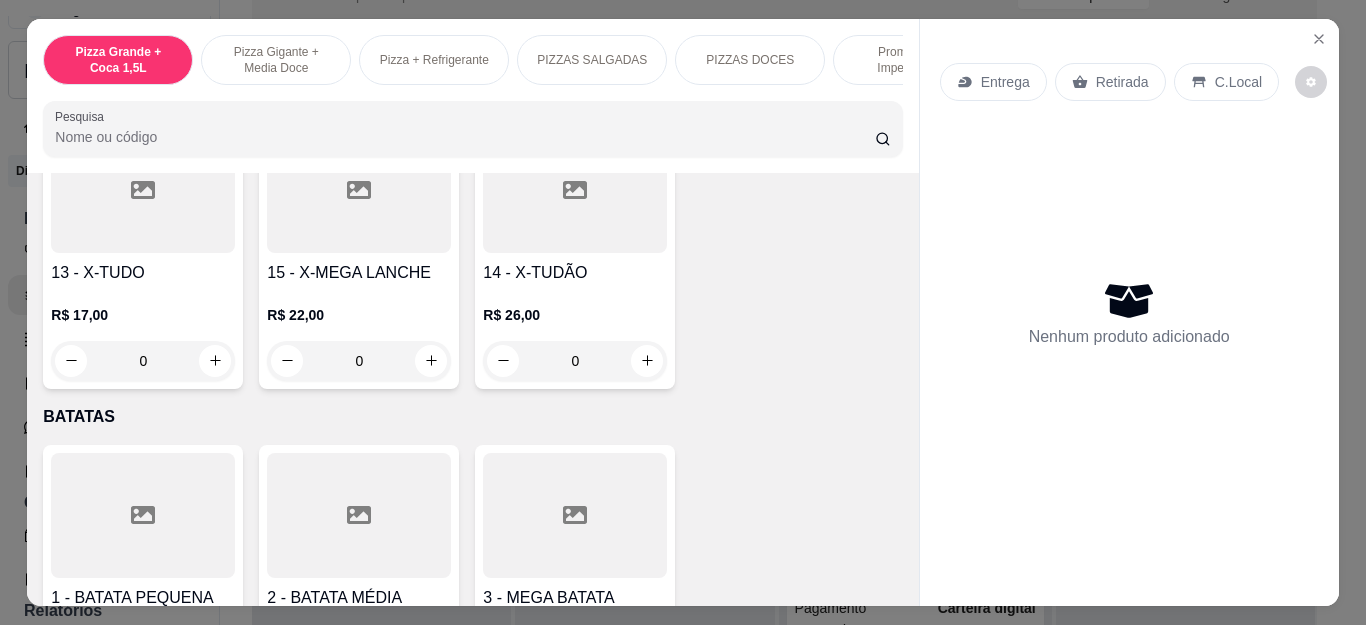click on "0" at bounding box center (143, 76) 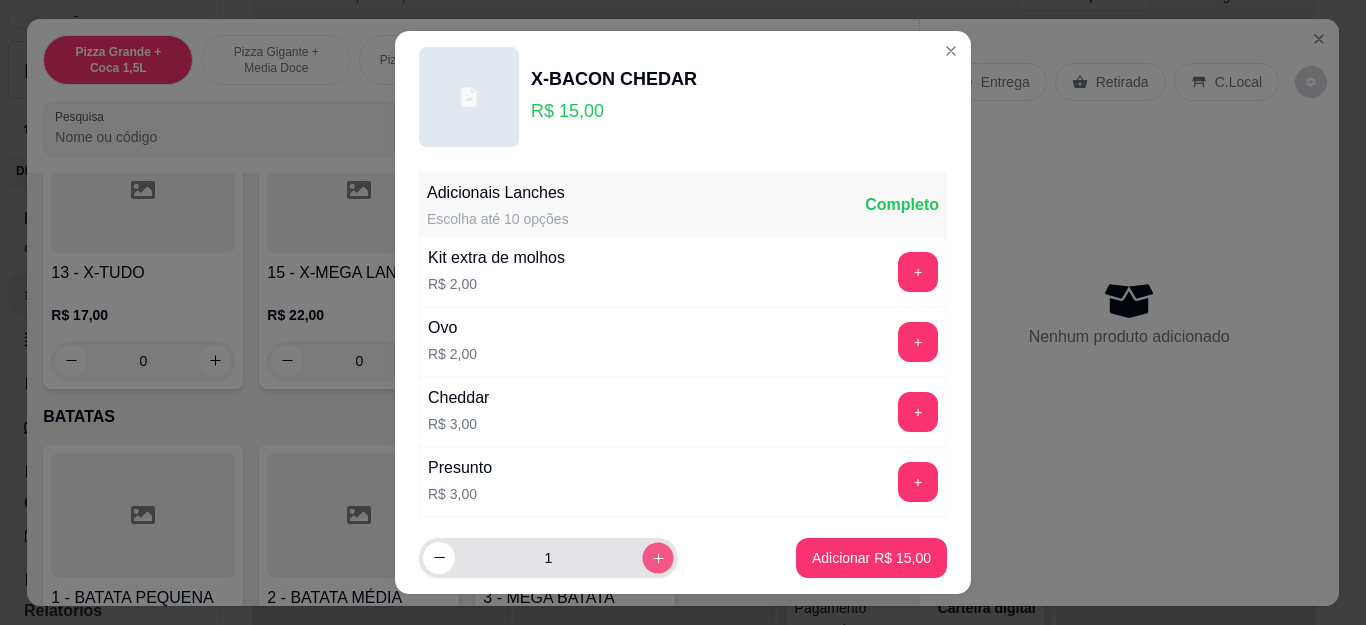 click at bounding box center (657, 557) 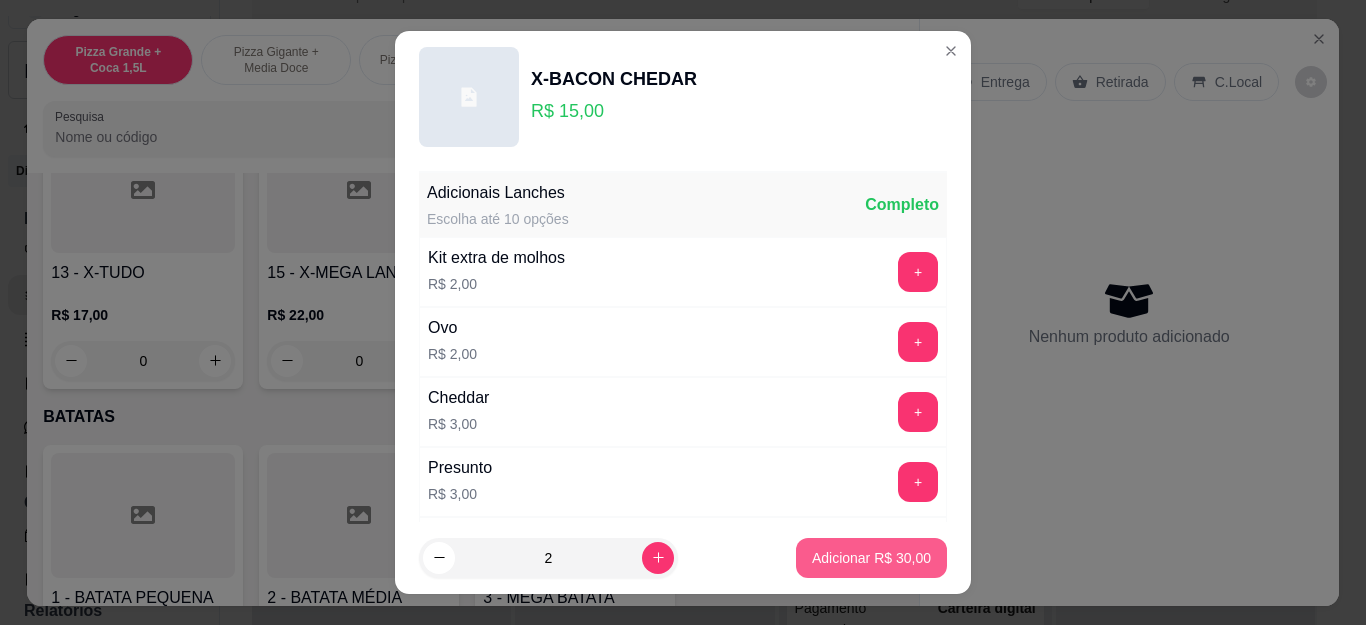click on "Adicionar   R$ 30,00" at bounding box center [871, 558] 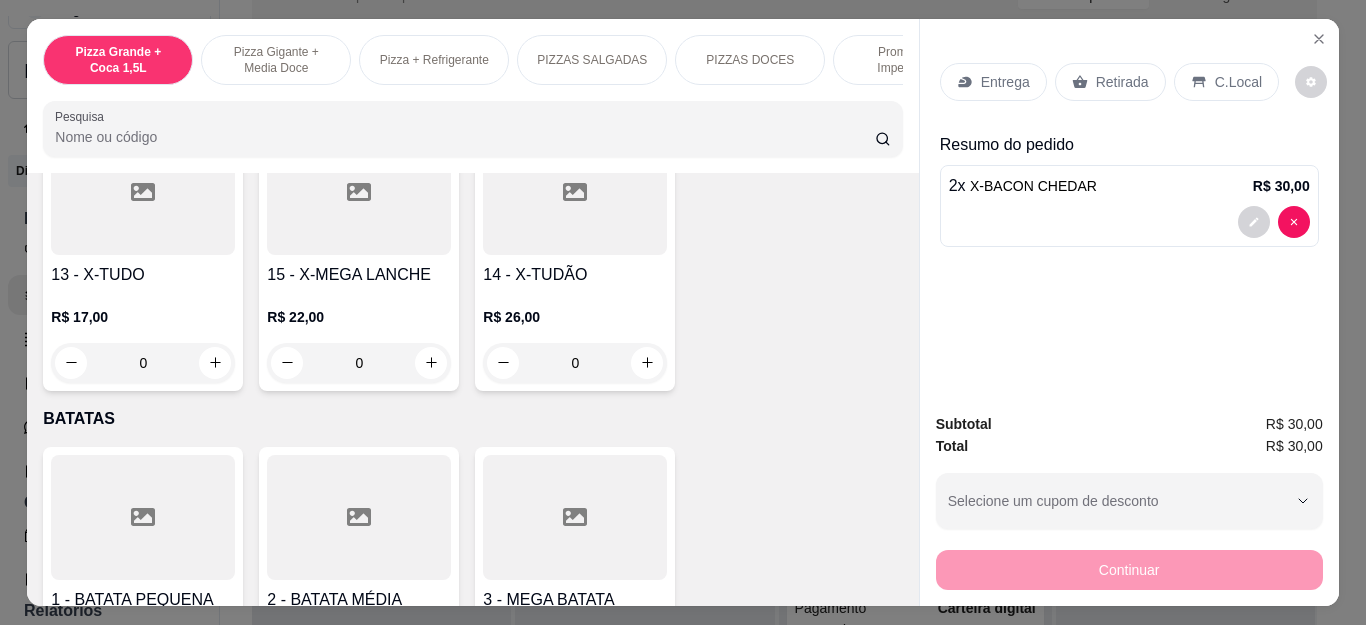 click on "Retirada" at bounding box center (1122, 82) 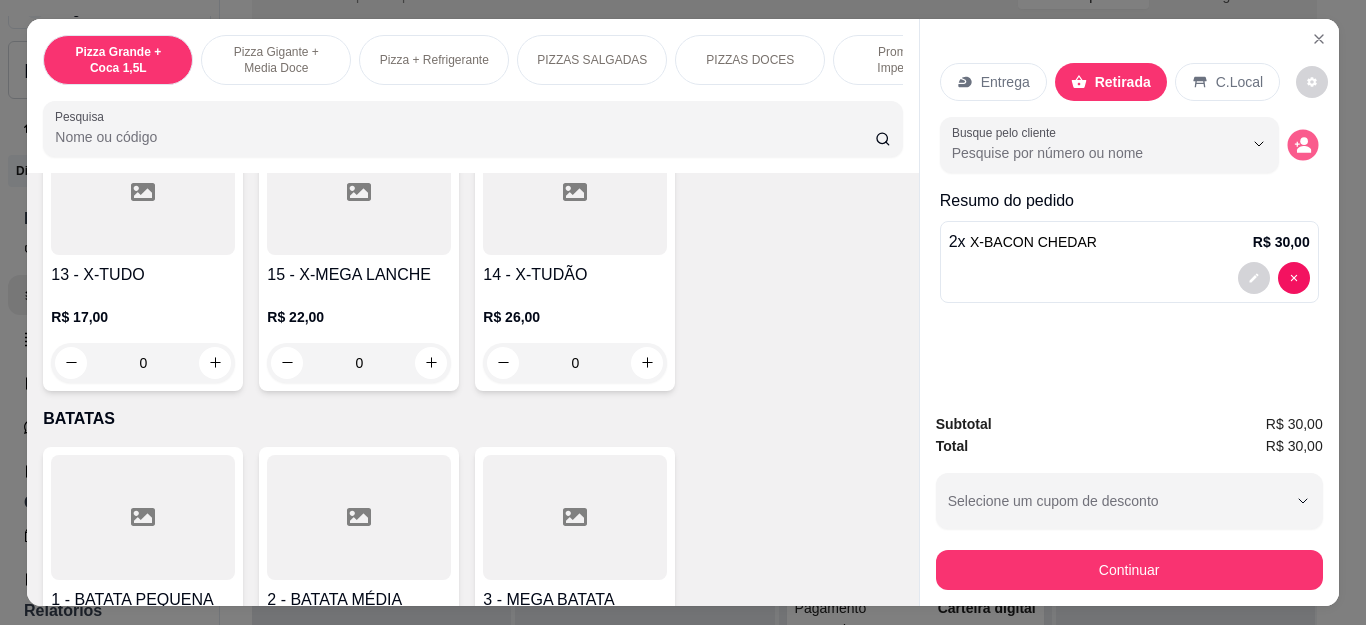 click 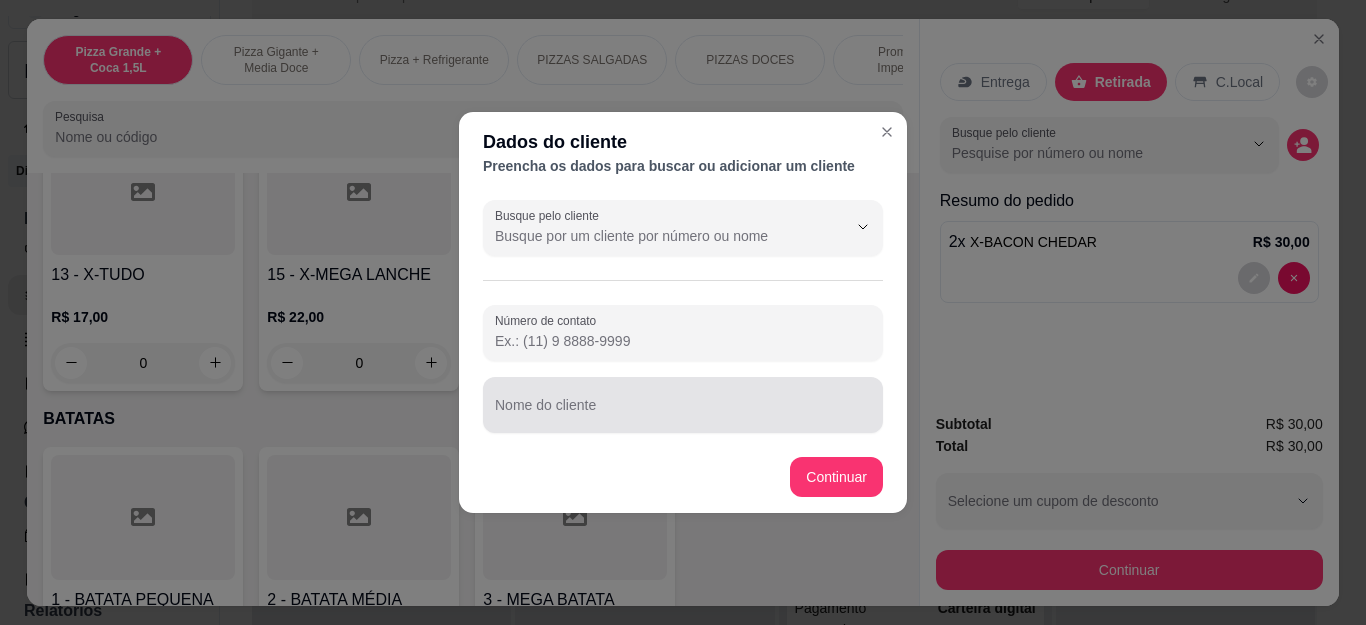 click at bounding box center (683, 405) 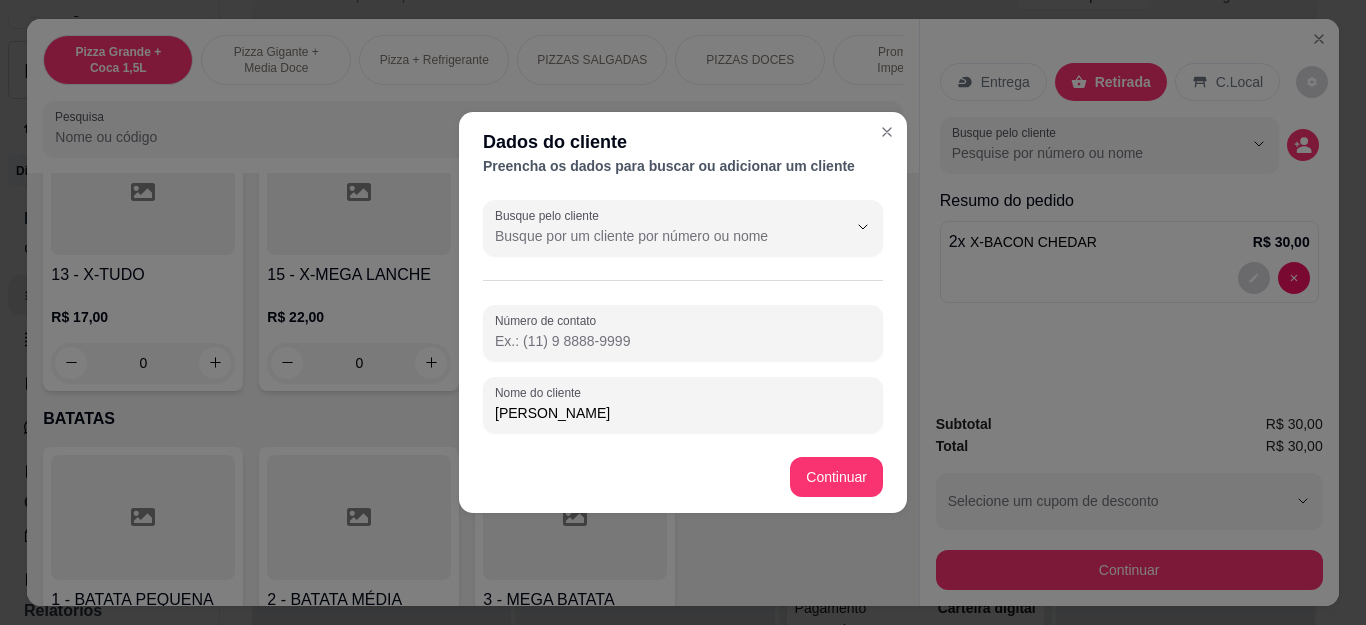 type on "[PERSON_NAME]" 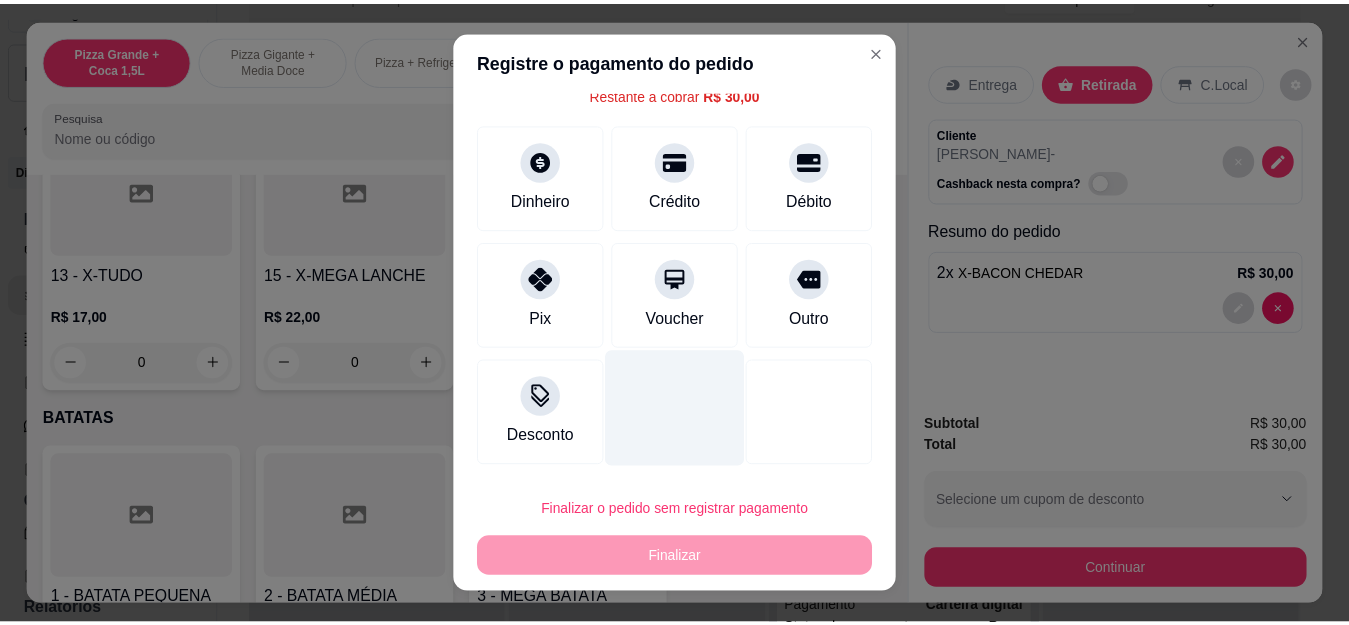 scroll, scrollTop: 0, scrollLeft: 0, axis: both 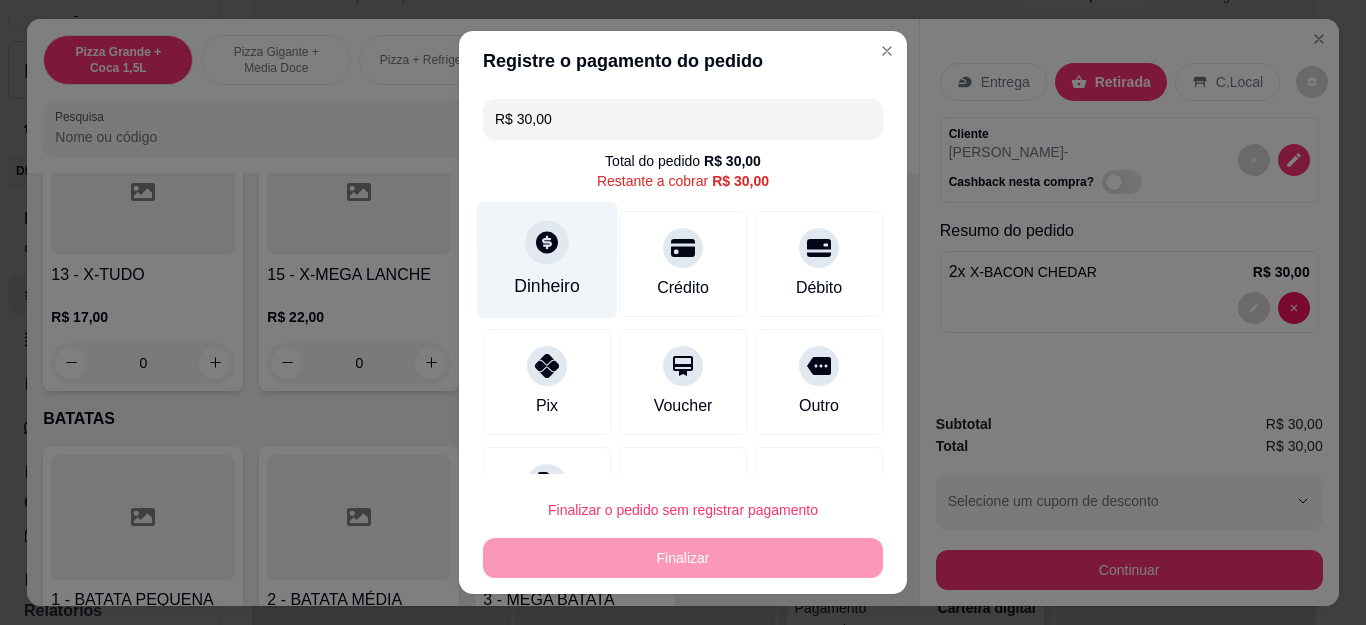 click on "Dinheiro" at bounding box center [547, 260] 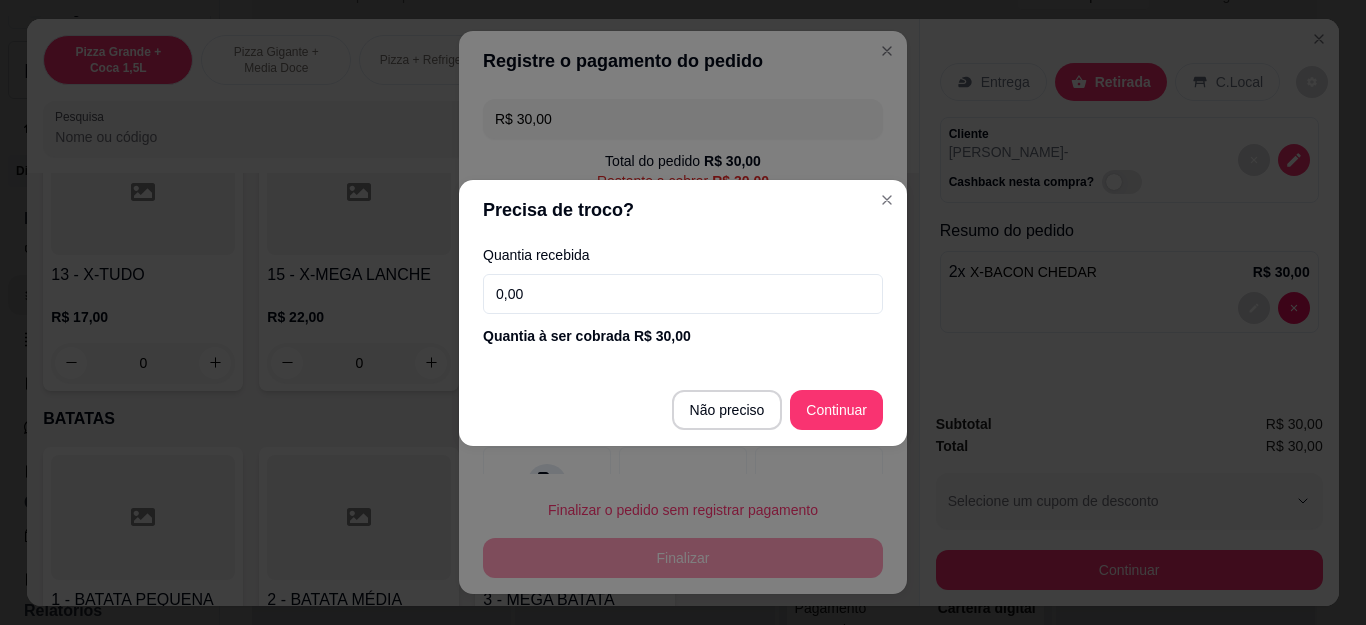 click on "0,00" at bounding box center (683, 294) 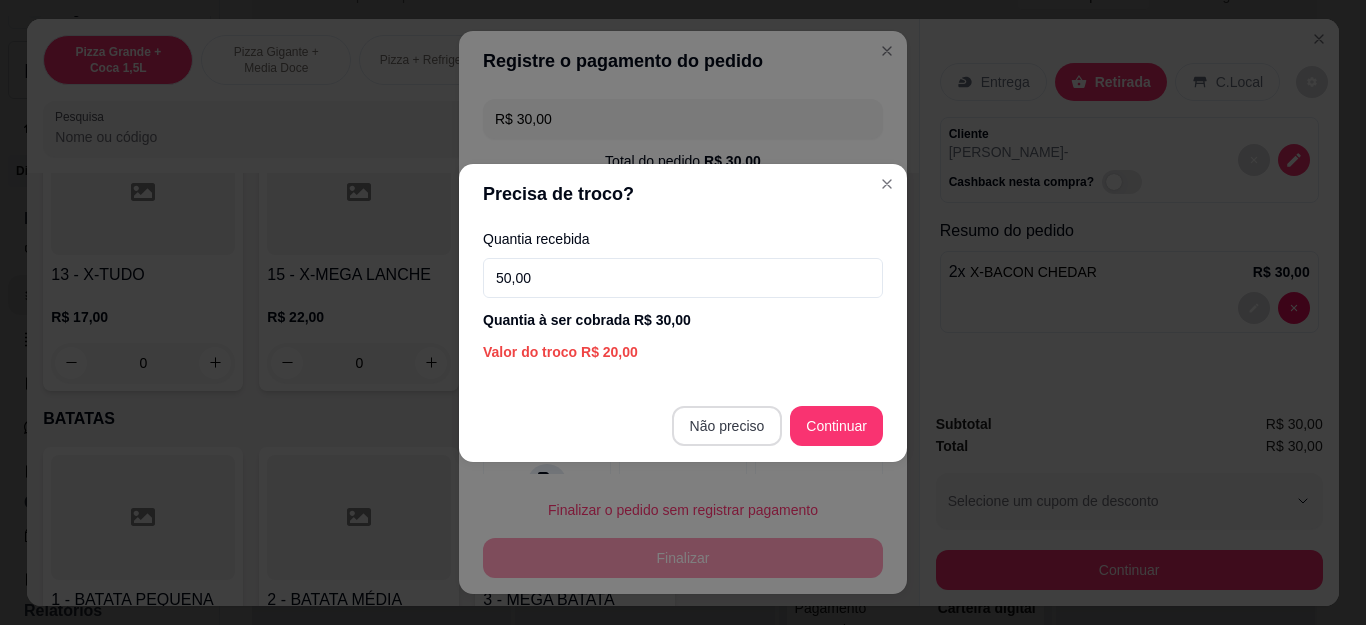 type on "50,00" 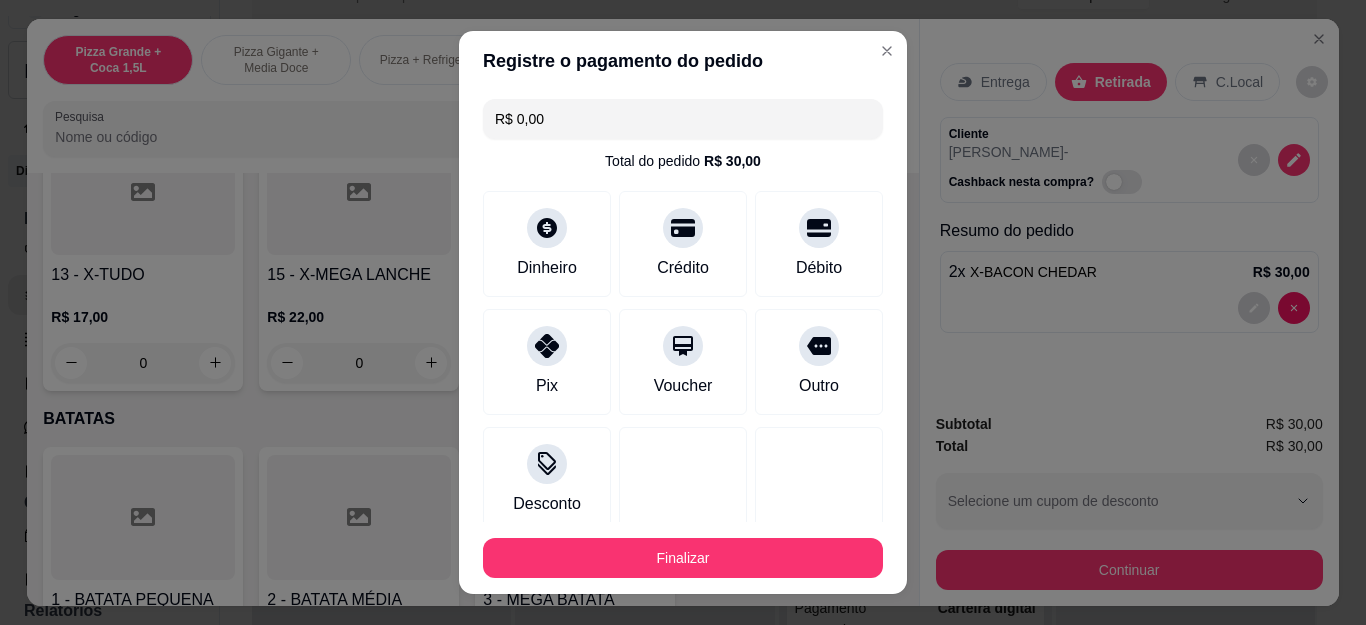 type on "R$ 0,00" 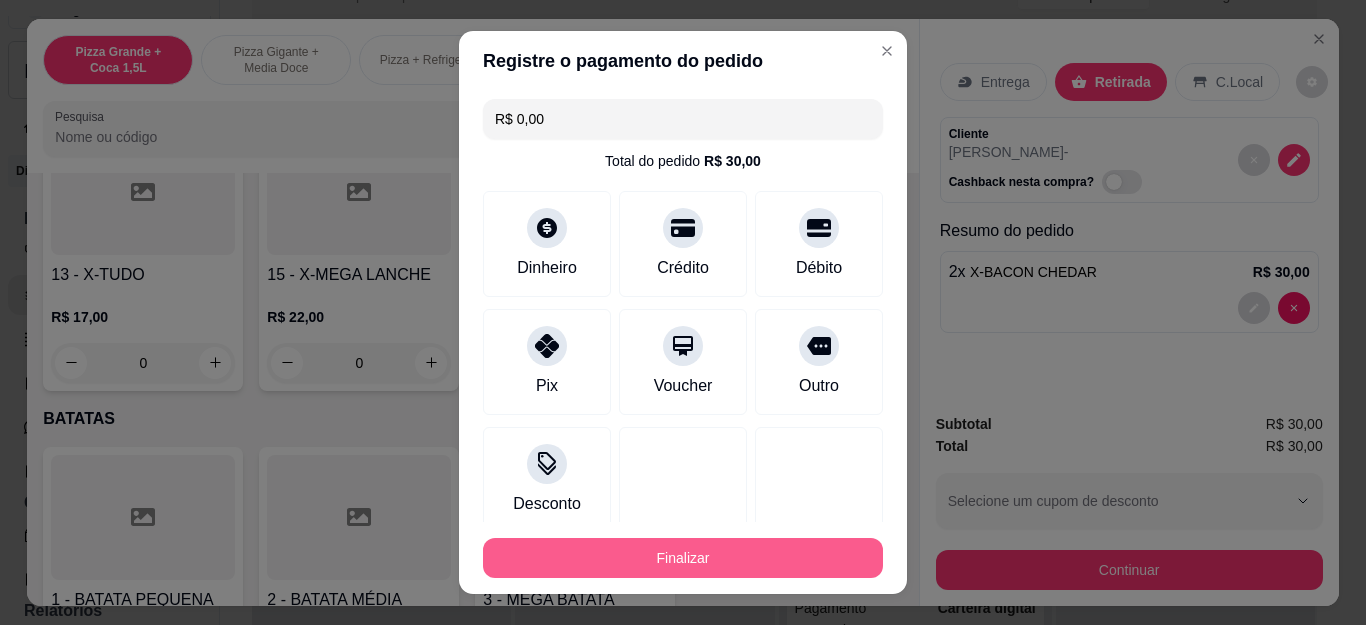 click on "Finalizar" at bounding box center (683, 558) 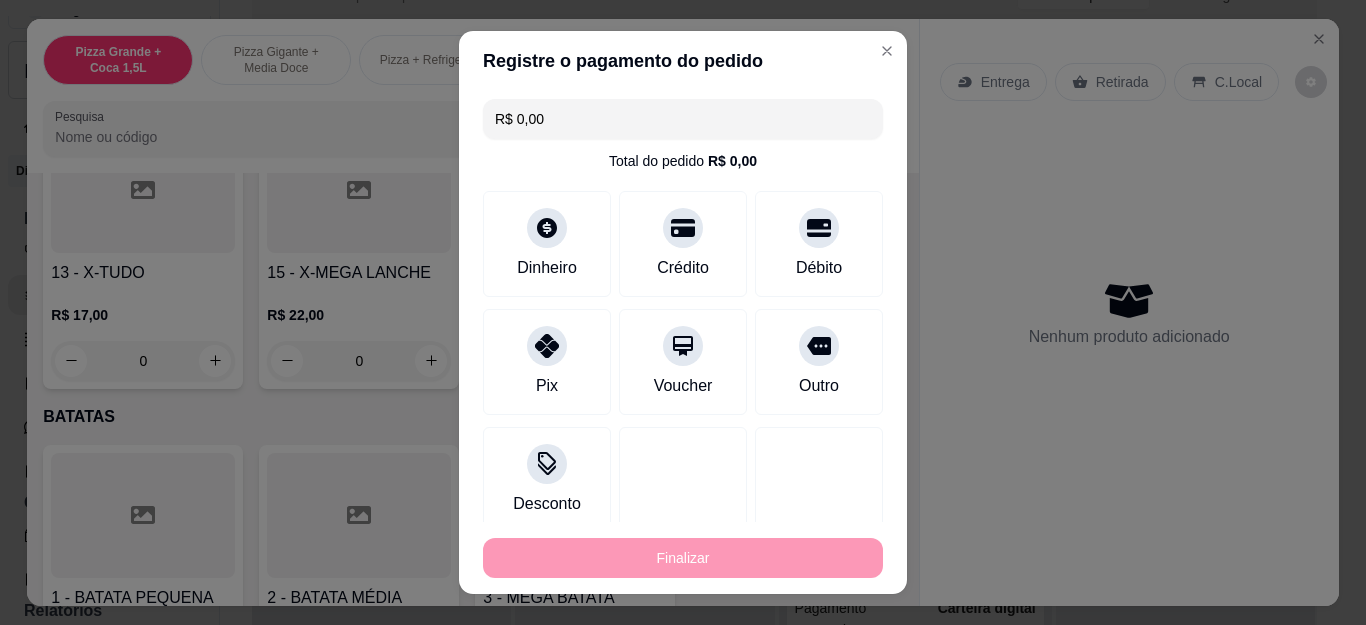 type on "0" 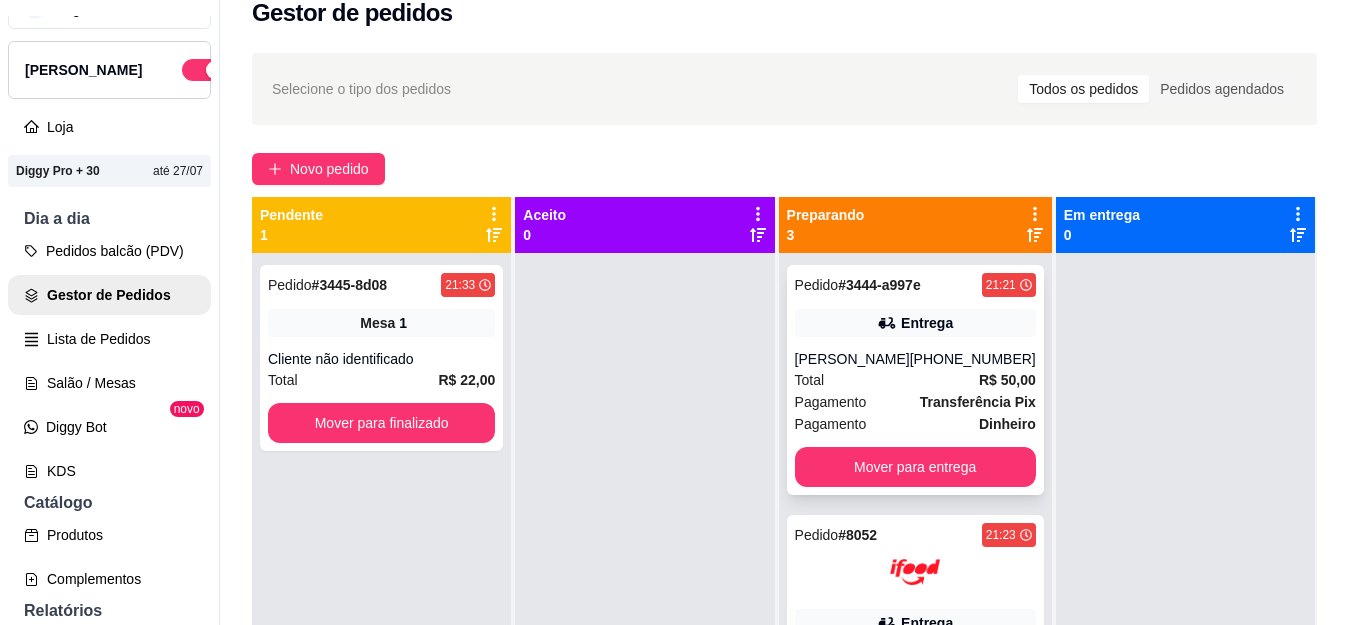 scroll, scrollTop: 0, scrollLeft: 0, axis: both 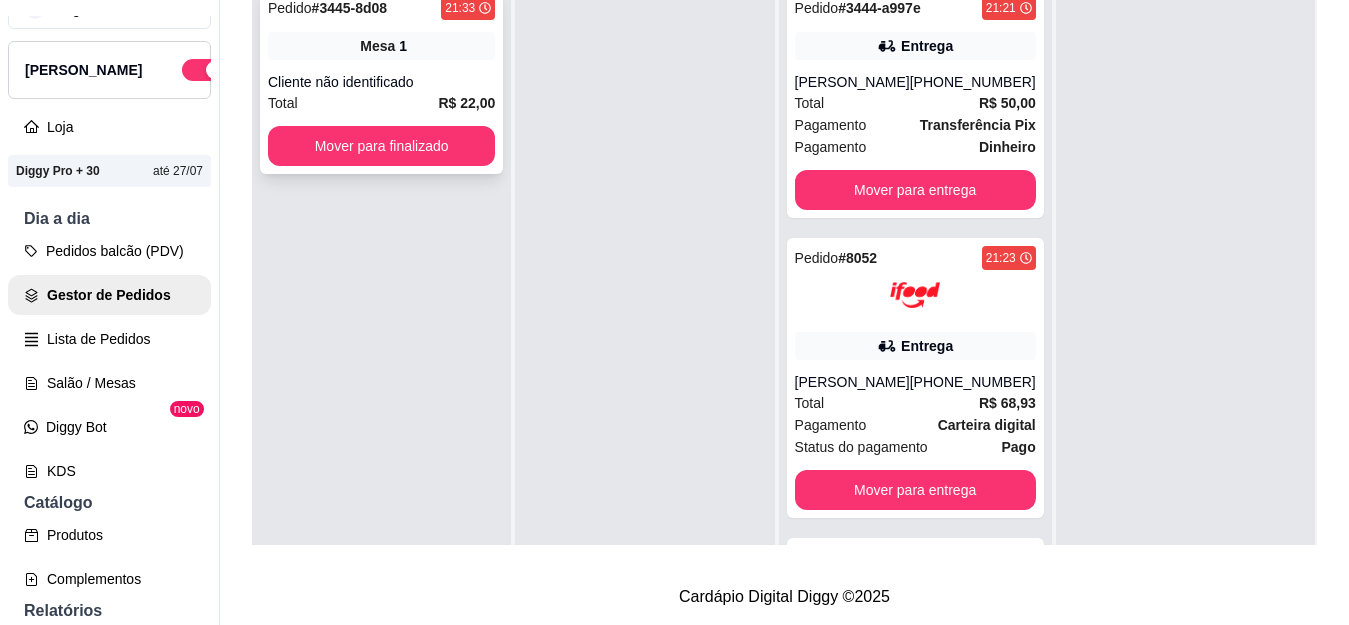 click on "Cliente não identificado" at bounding box center [381, 82] 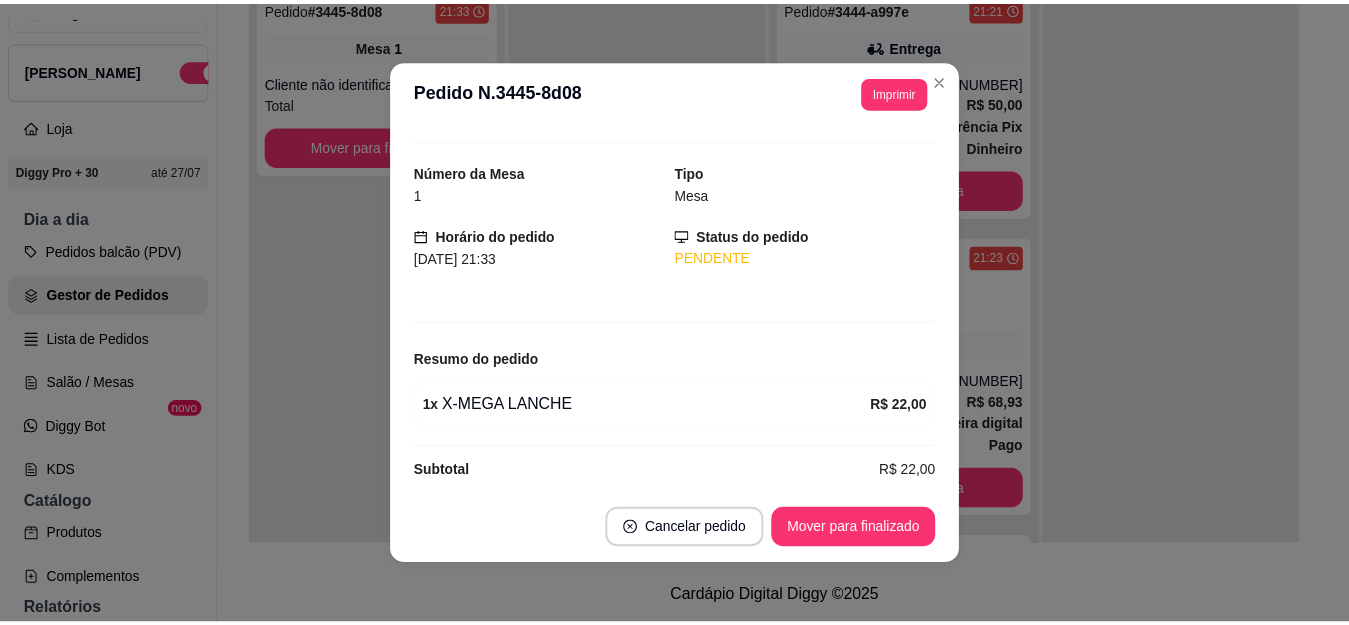 scroll, scrollTop: 56, scrollLeft: 0, axis: vertical 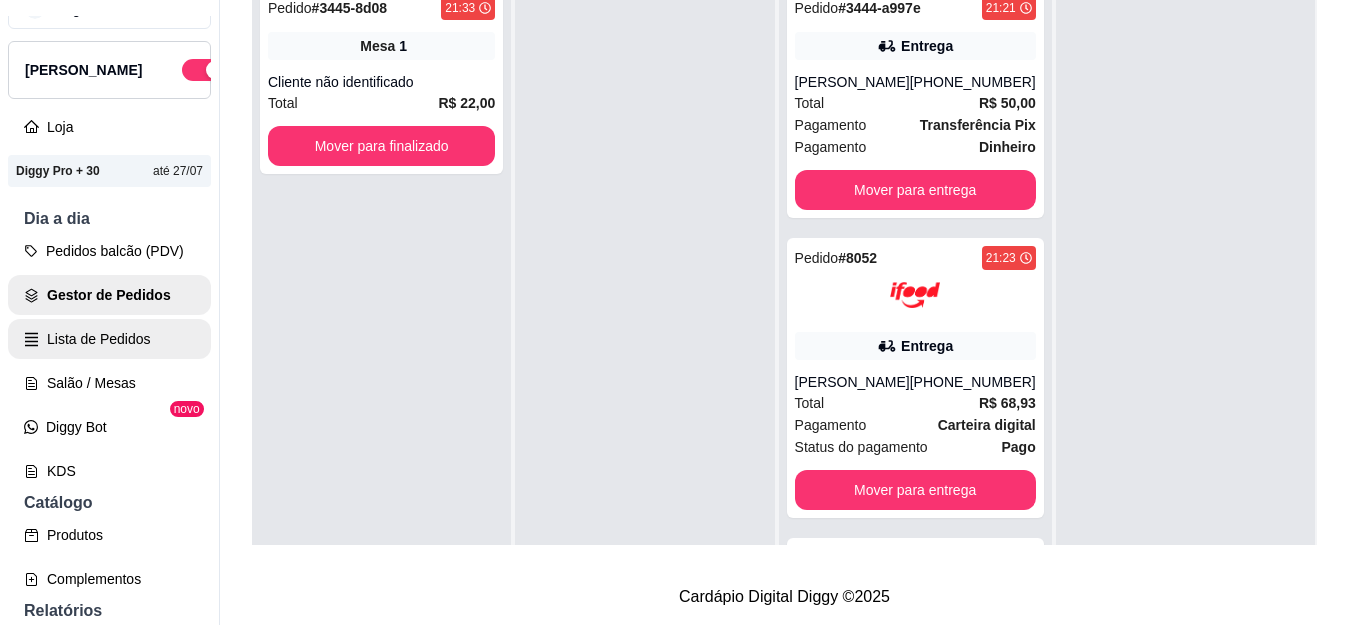 click on "Lista de Pedidos" at bounding box center (109, 339) 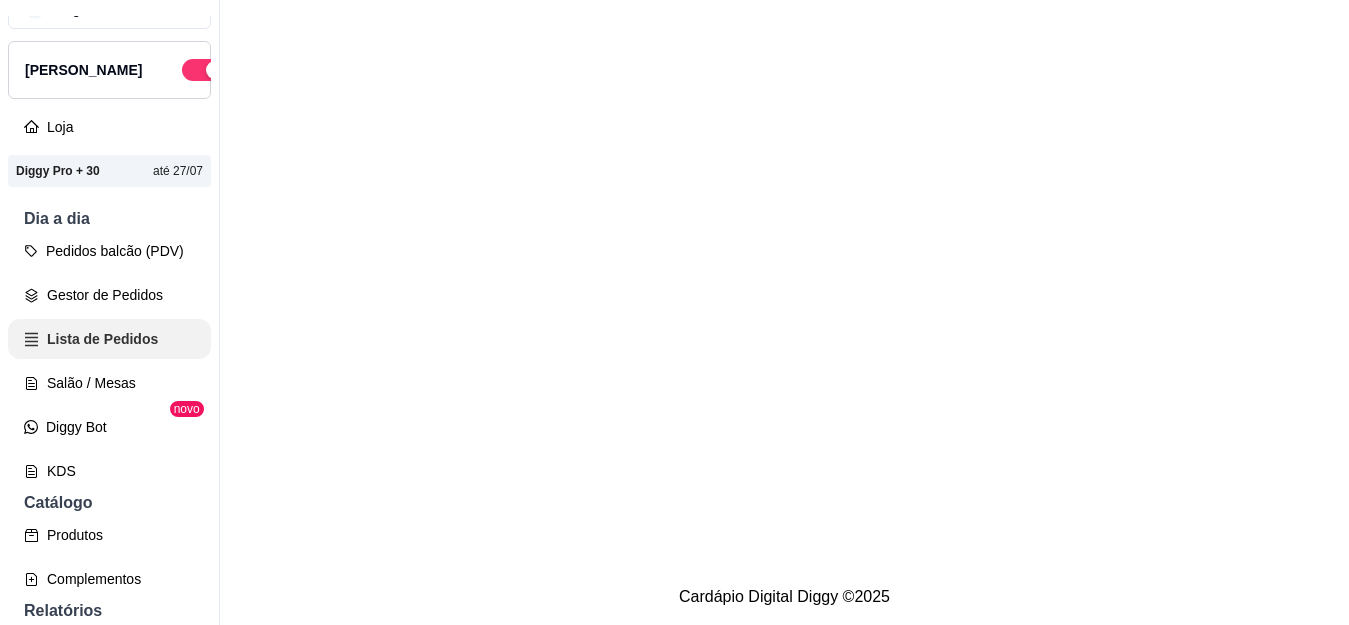 scroll, scrollTop: 0, scrollLeft: 0, axis: both 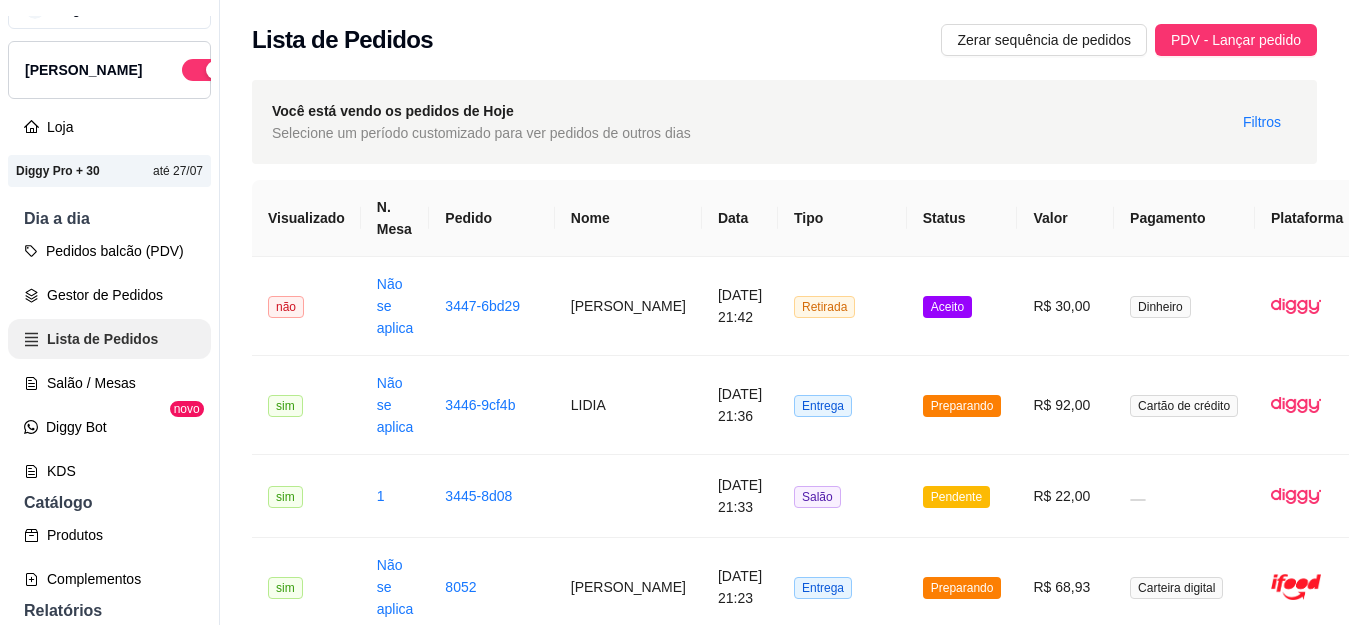 click on "3447-6bd29" at bounding box center (491, 306) 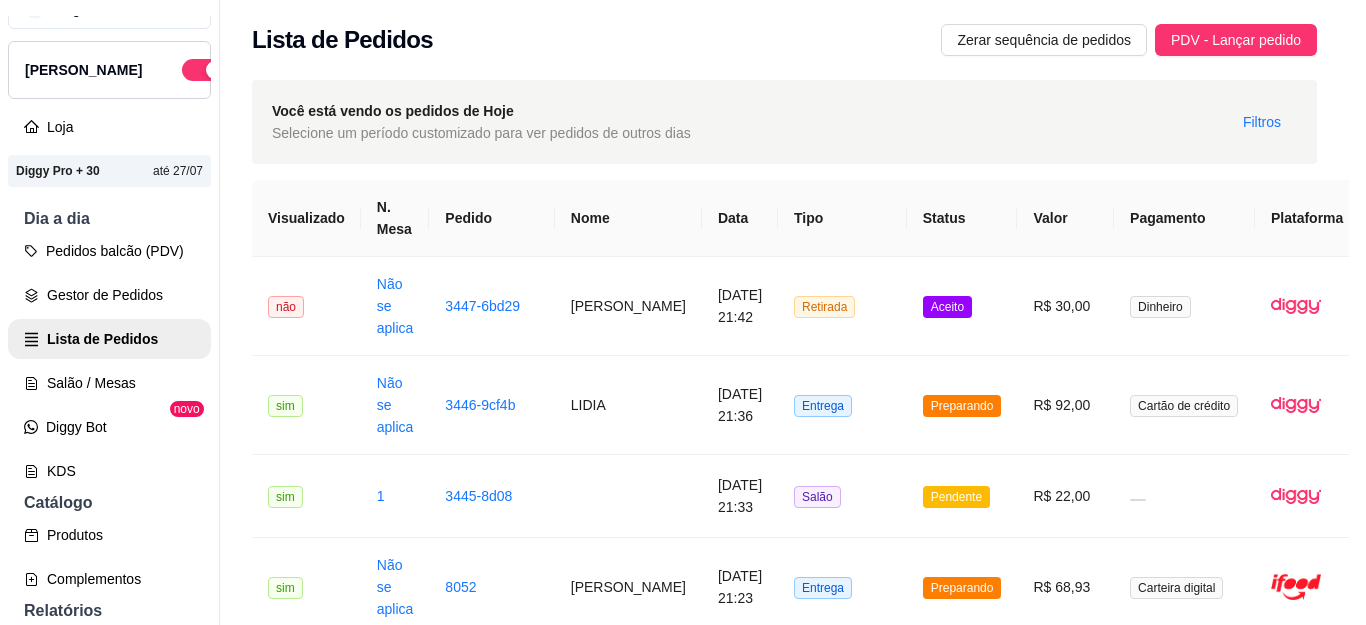 click on "Imprimir" at bounding box center (905, 92) 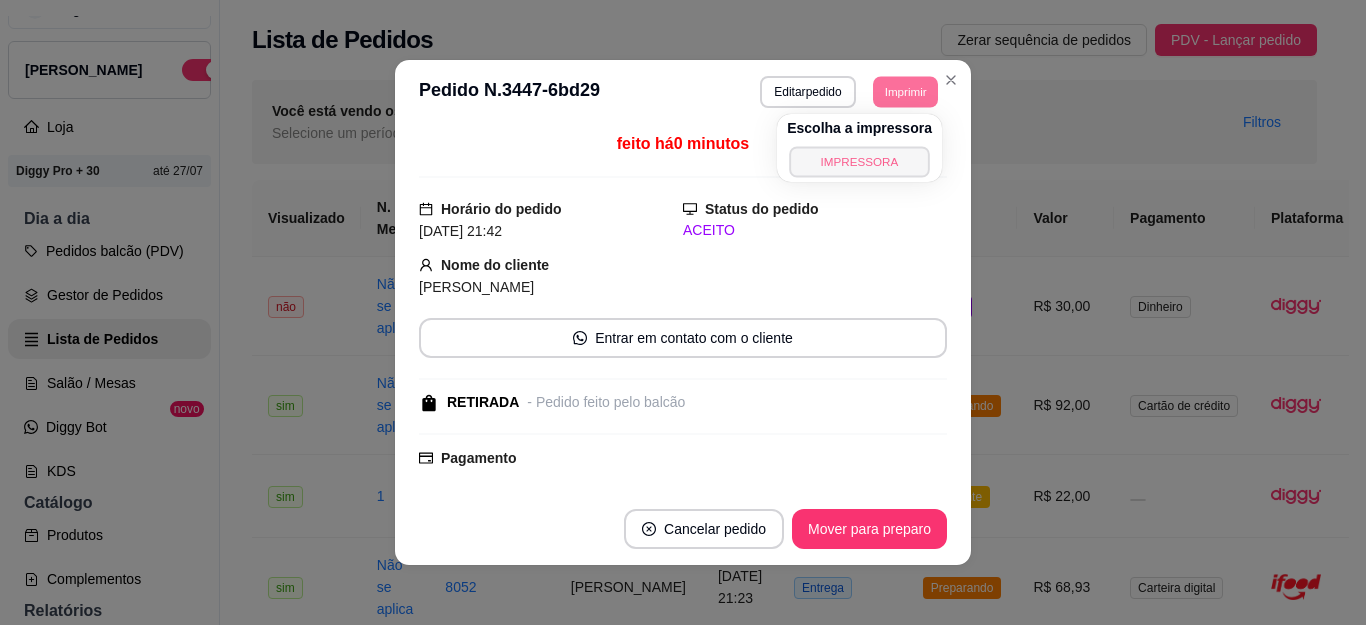 click on "IMPRESSORA" at bounding box center (859, 161) 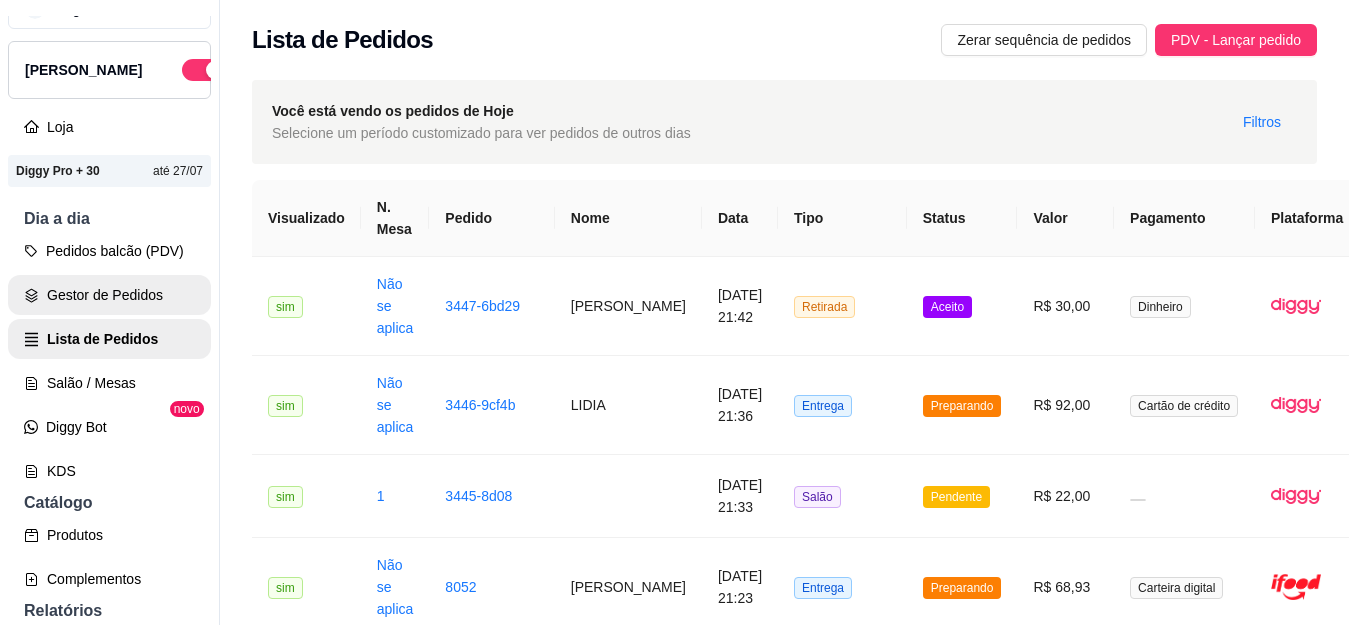 click on "Gestor de Pedidos" at bounding box center [109, 295] 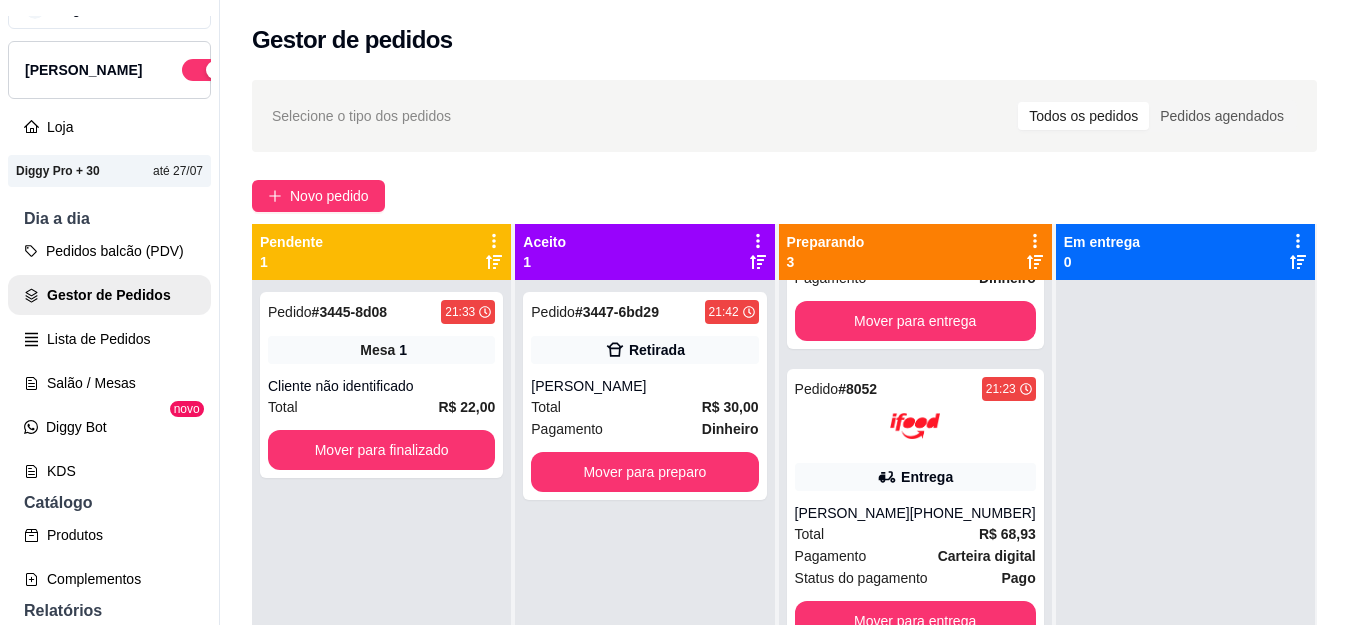 scroll, scrollTop: 233, scrollLeft: 0, axis: vertical 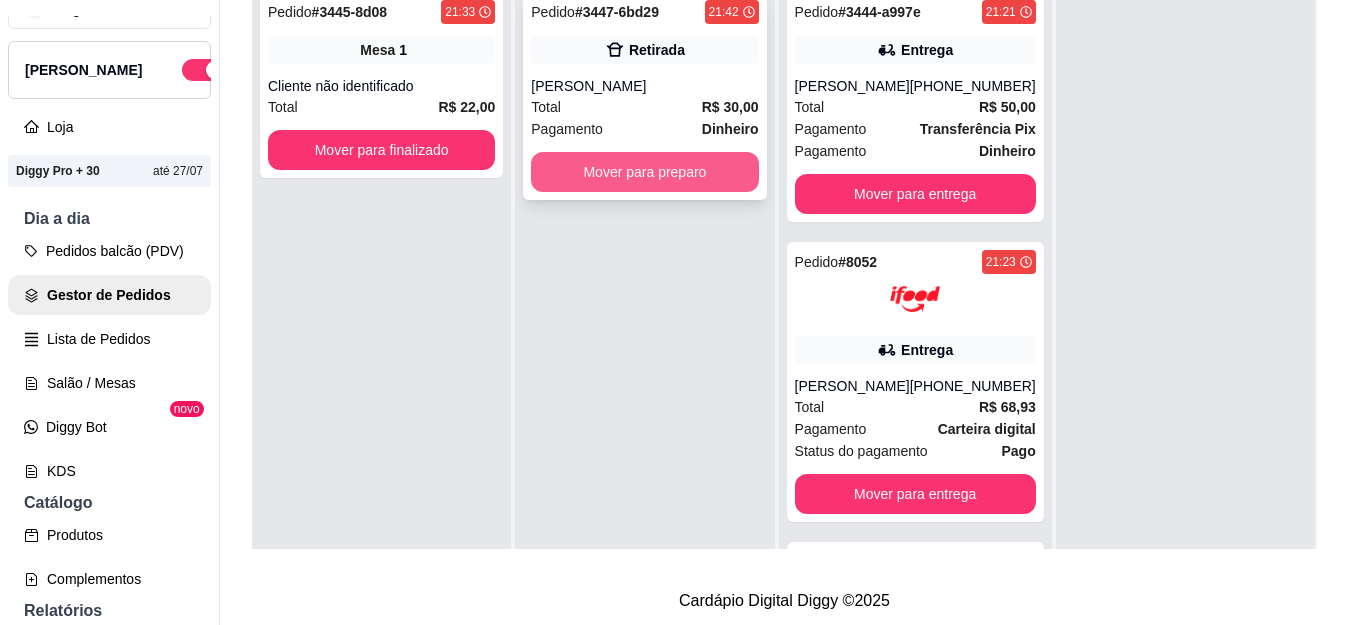 click on "Mover para preparo" at bounding box center (644, 172) 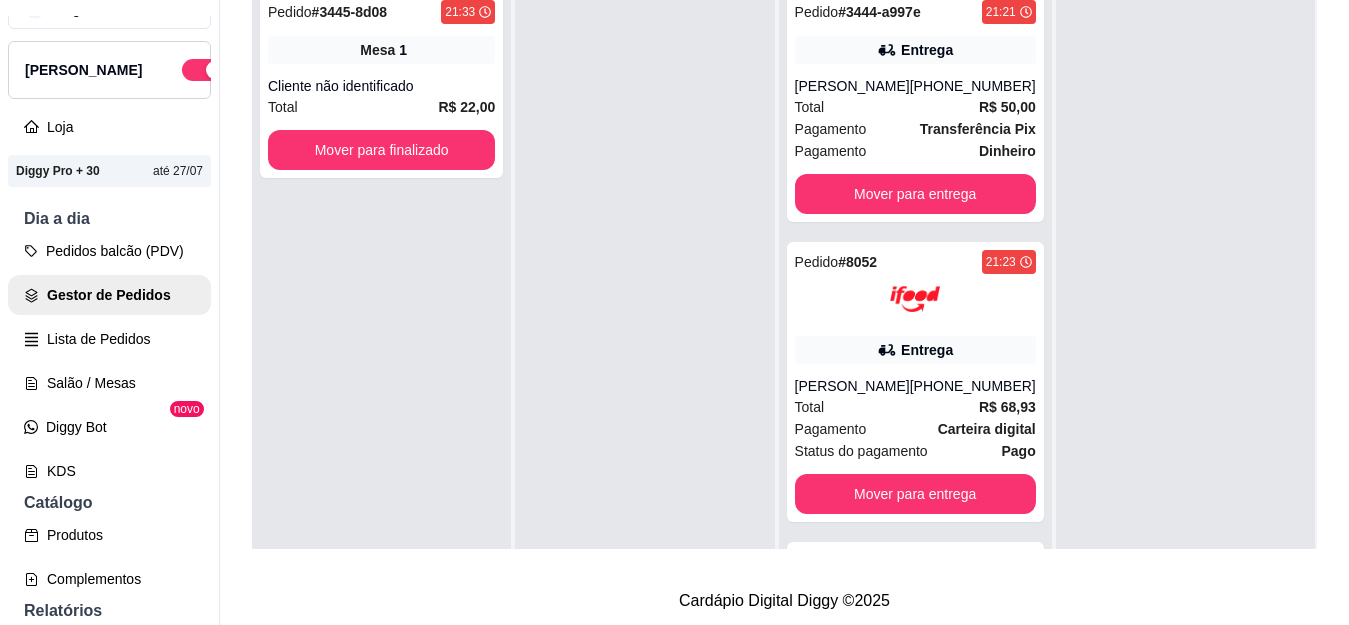 scroll, scrollTop: 56, scrollLeft: 0, axis: vertical 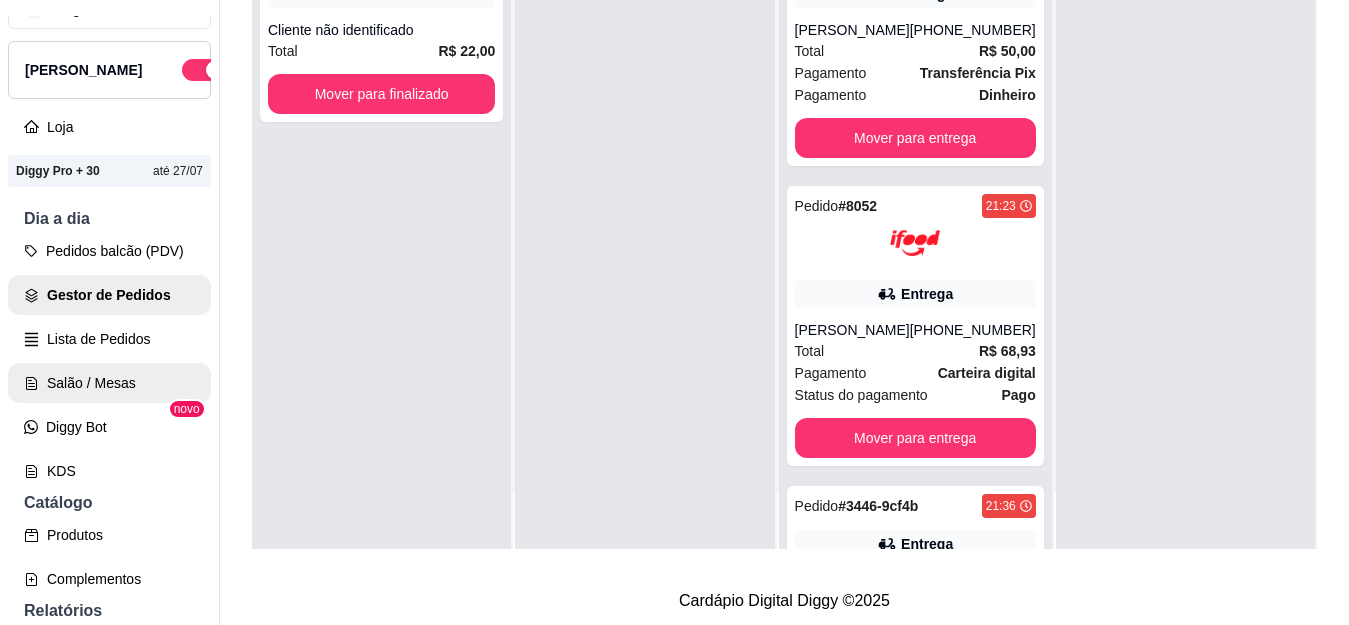 click on "Salão / Mesas" at bounding box center [109, 383] 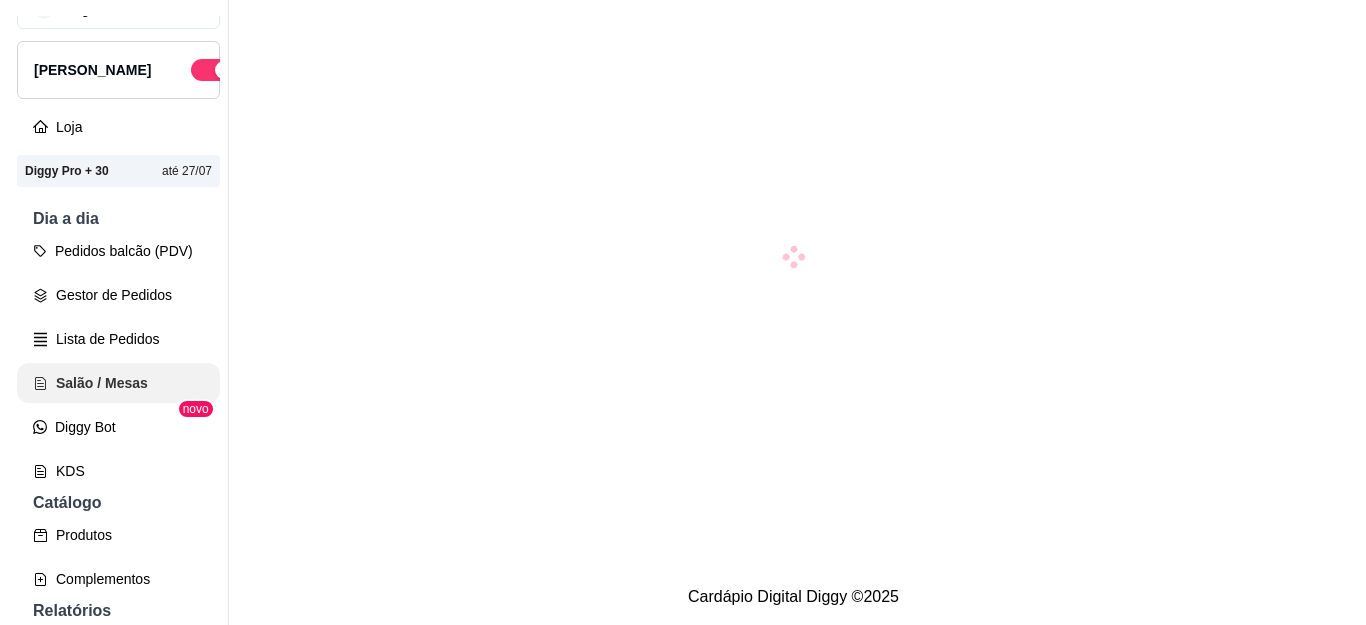 scroll, scrollTop: 0, scrollLeft: 0, axis: both 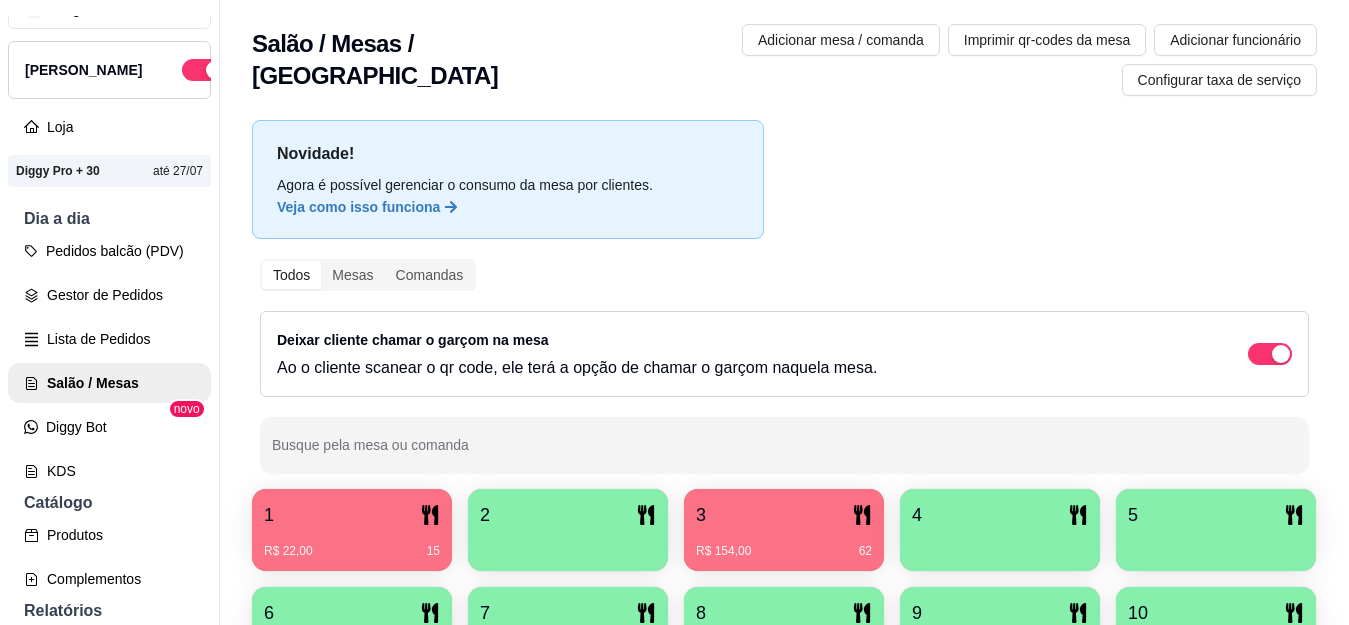click on "1" at bounding box center (352, 515) 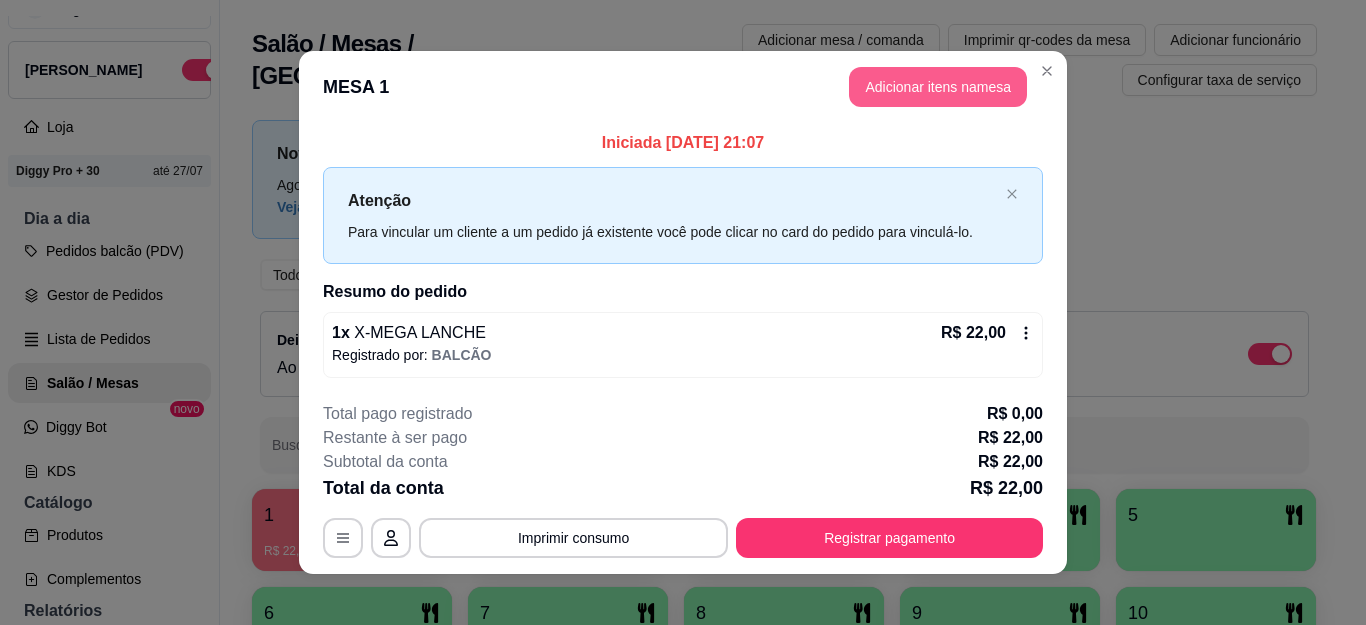 click on "Adicionar itens na  mesa" at bounding box center [938, 87] 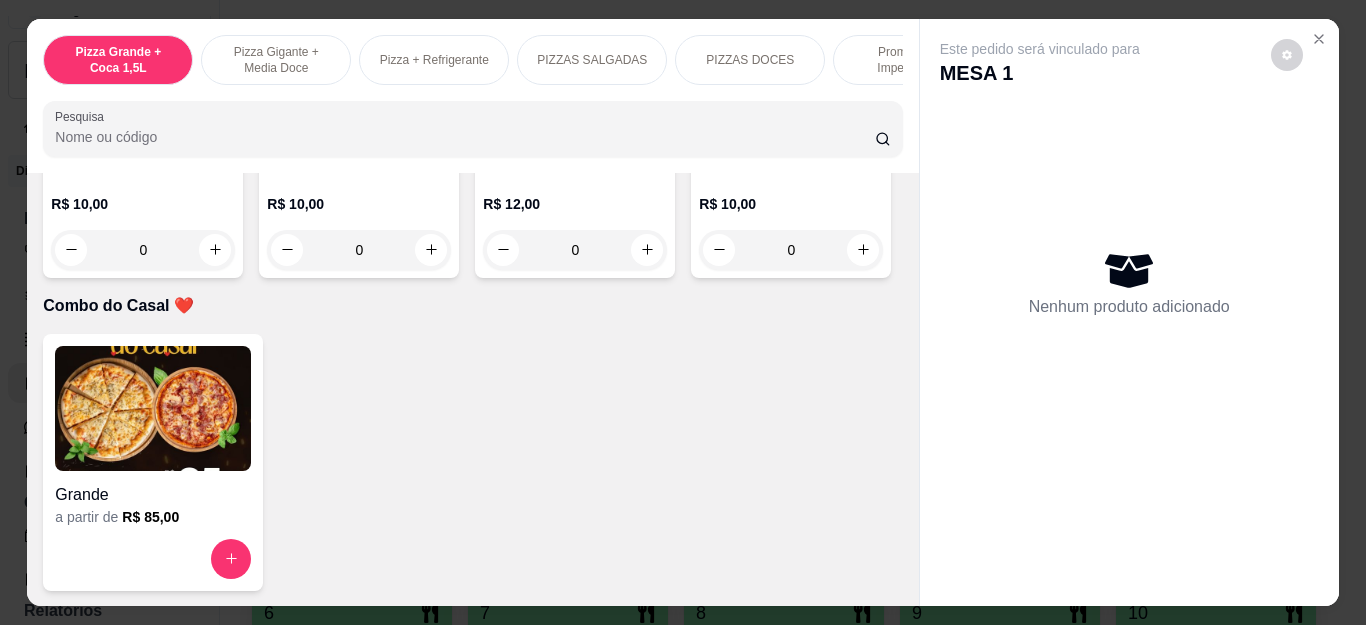 scroll, scrollTop: 4500, scrollLeft: 0, axis: vertical 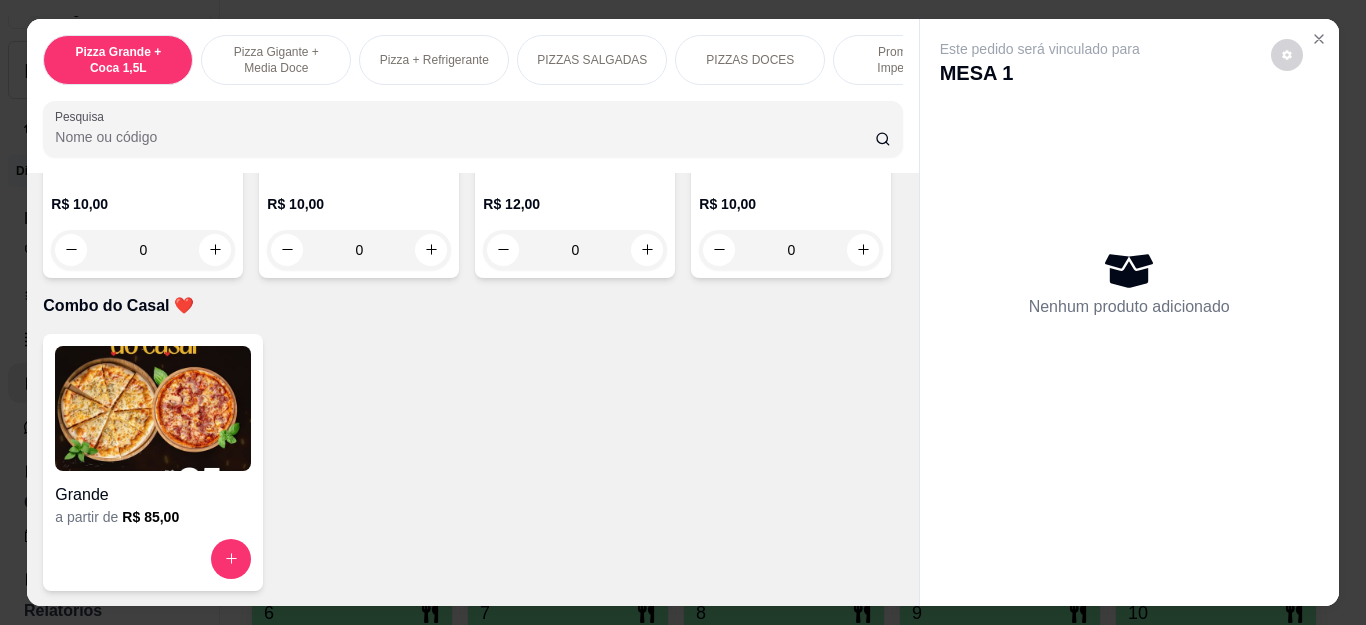 click 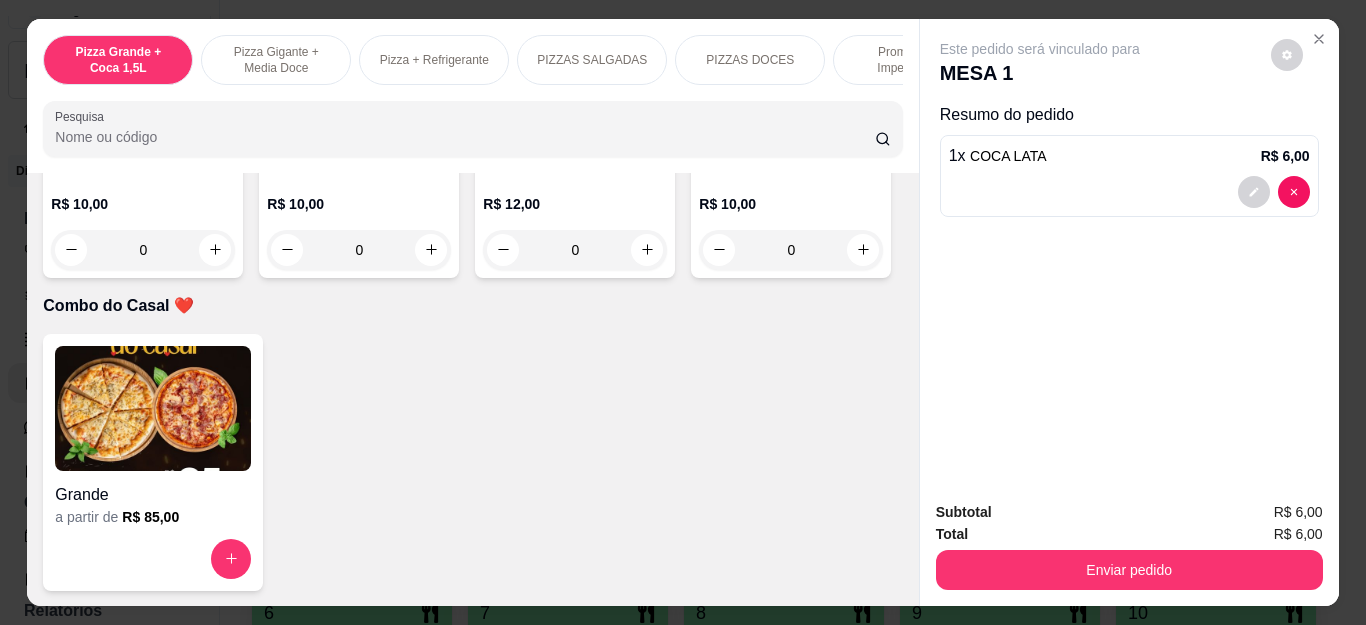 scroll, scrollTop: 4501, scrollLeft: 0, axis: vertical 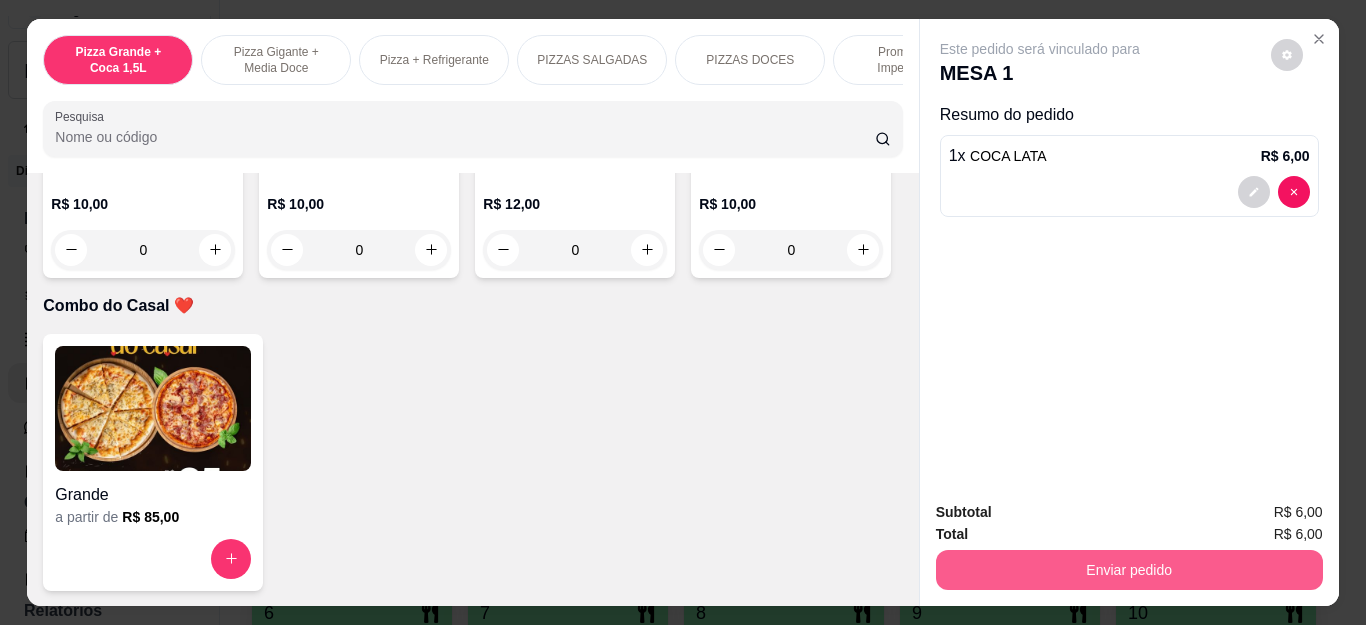 click on "Enviar pedido" at bounding box center (1129, 570) 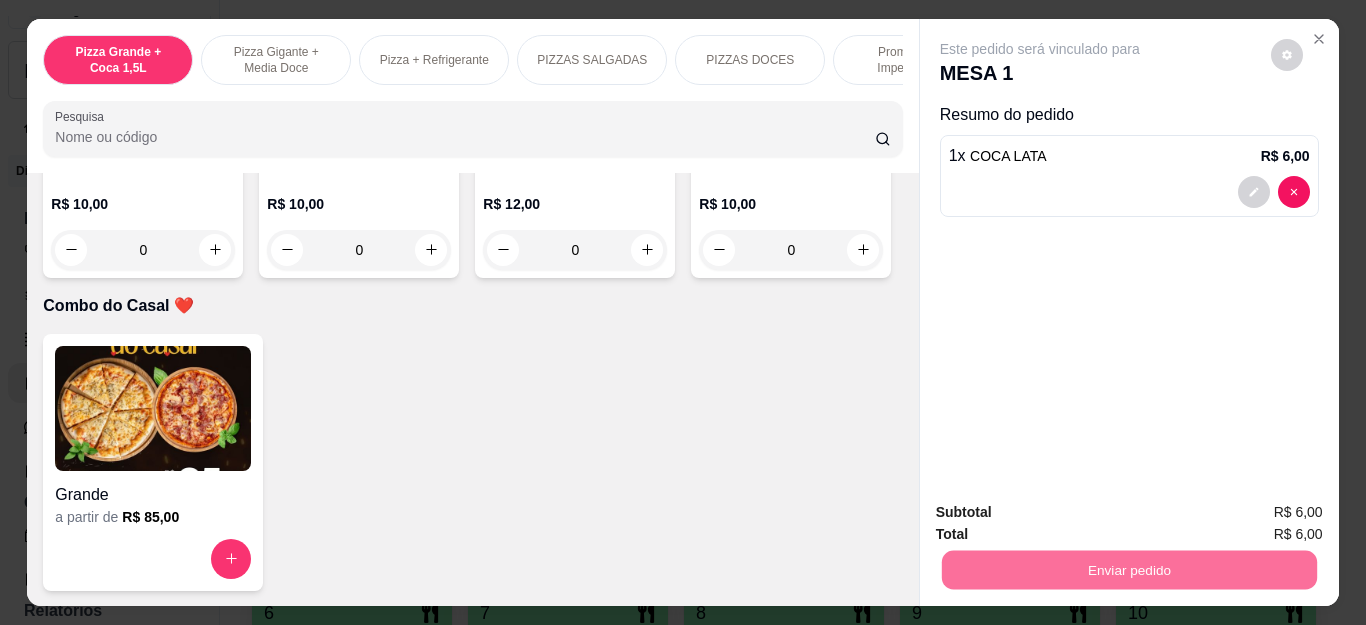 click on "Não registrar e enviar pedido" at bounding box center [1062, 512] 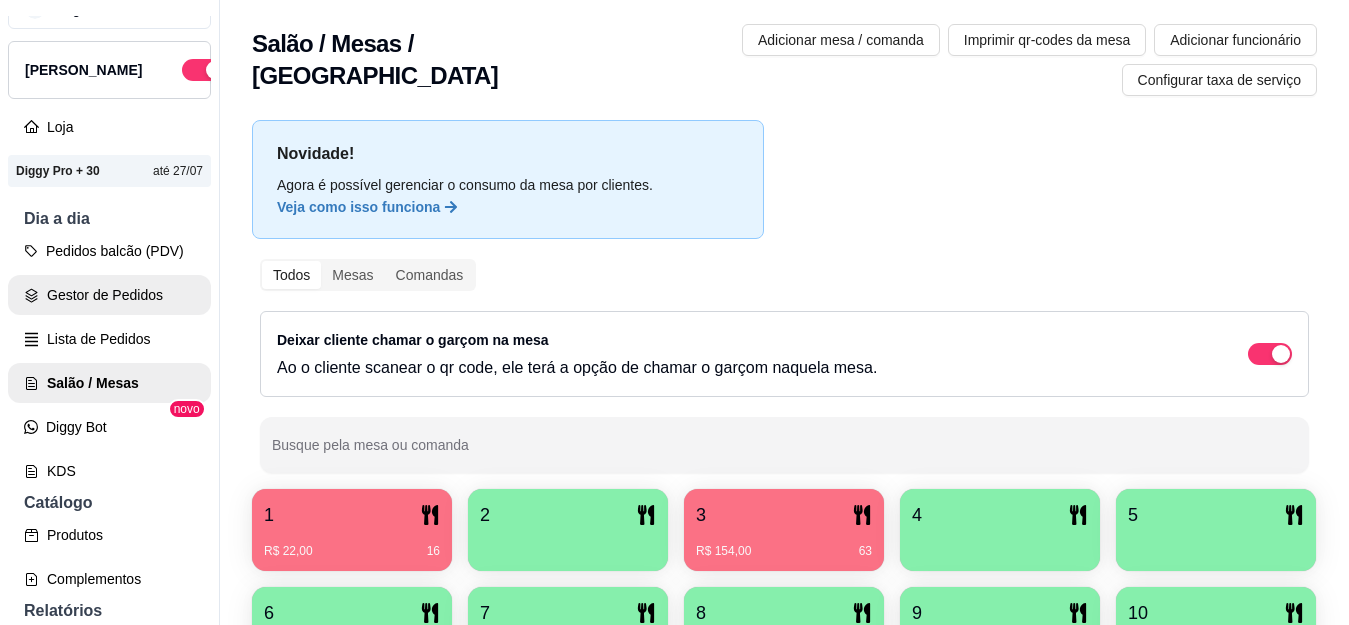 click on "Gestor de Pedidos" at bounding box center (109, 295) 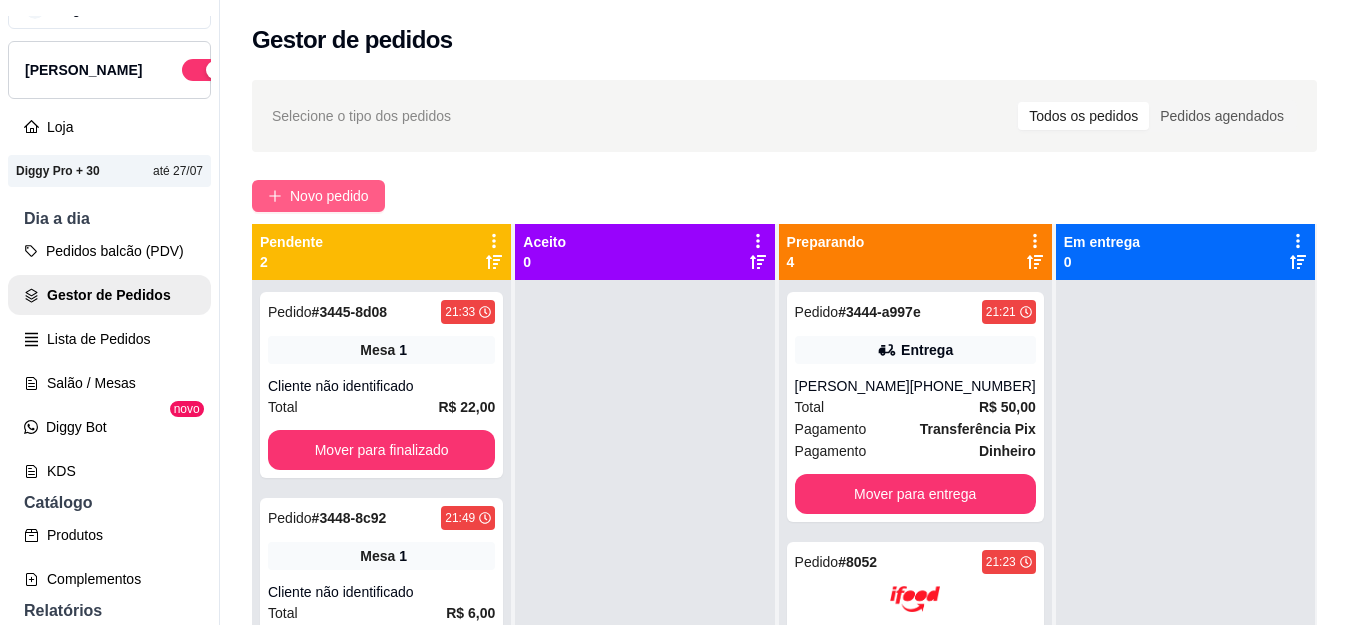 click on "Novo pedido" at bounding box center (318, 196) 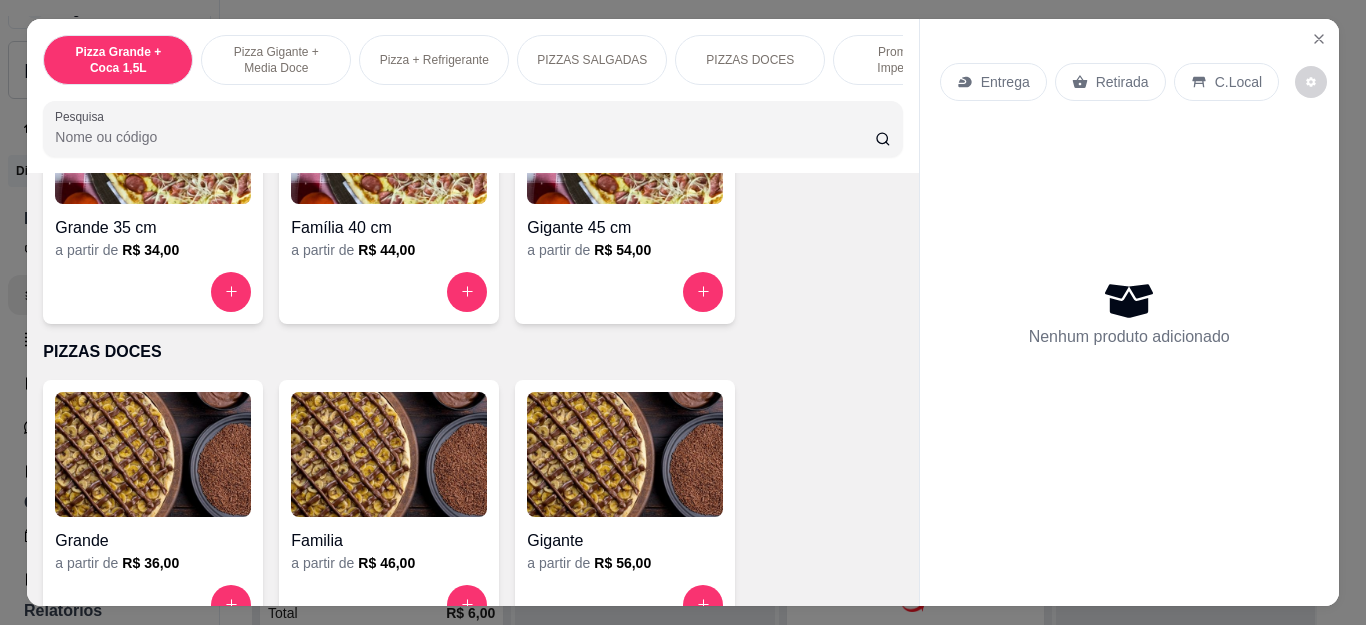 scroll, scrollTop: 1200, scrollLeft: 0, axis: vertical 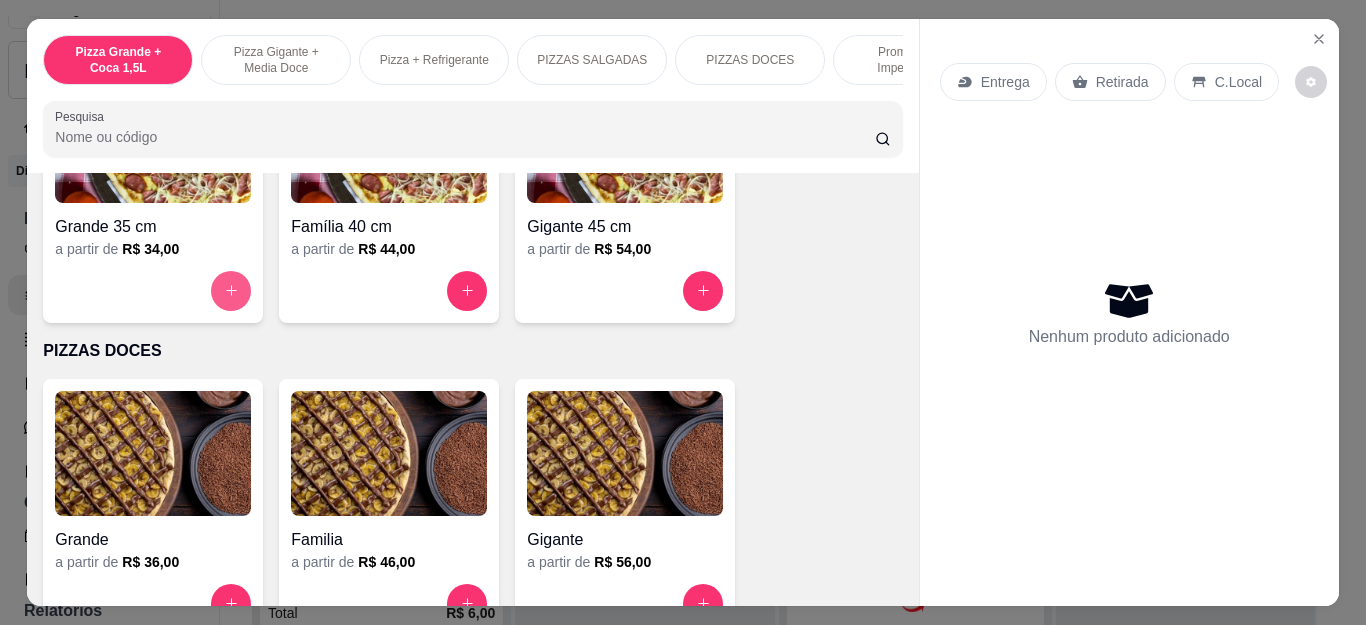 click 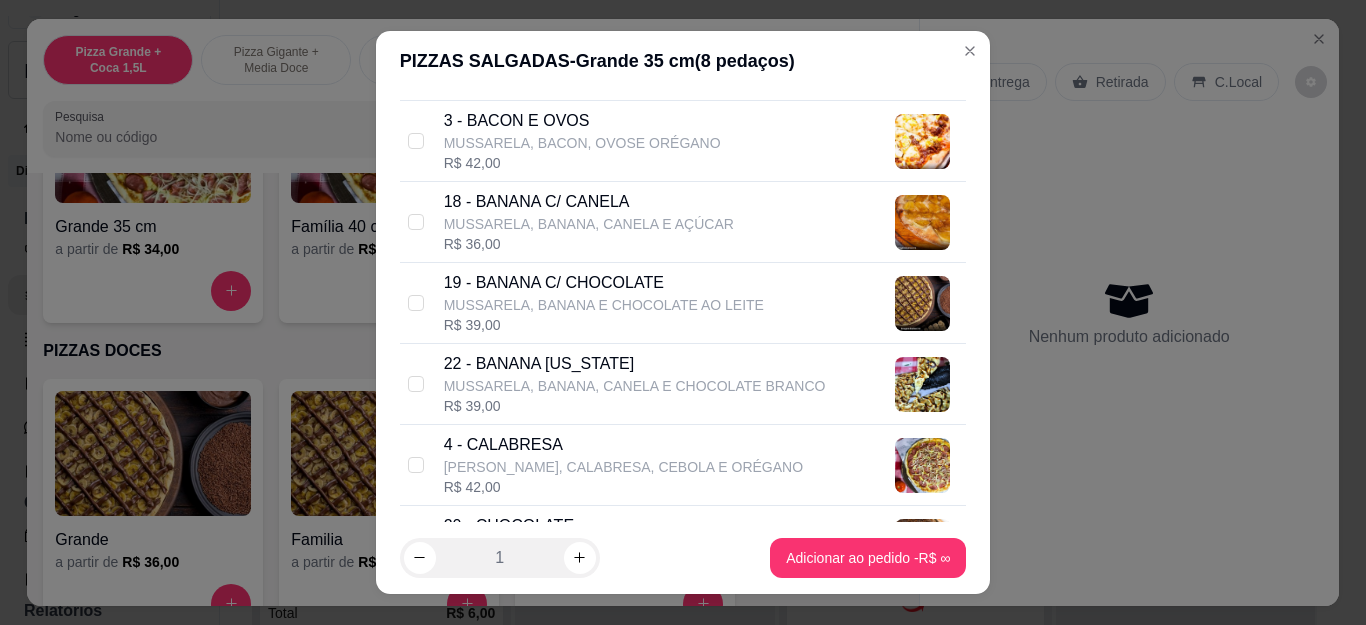 scroll, scrollTop: 500, scrollLeft: 0, axis: vertical 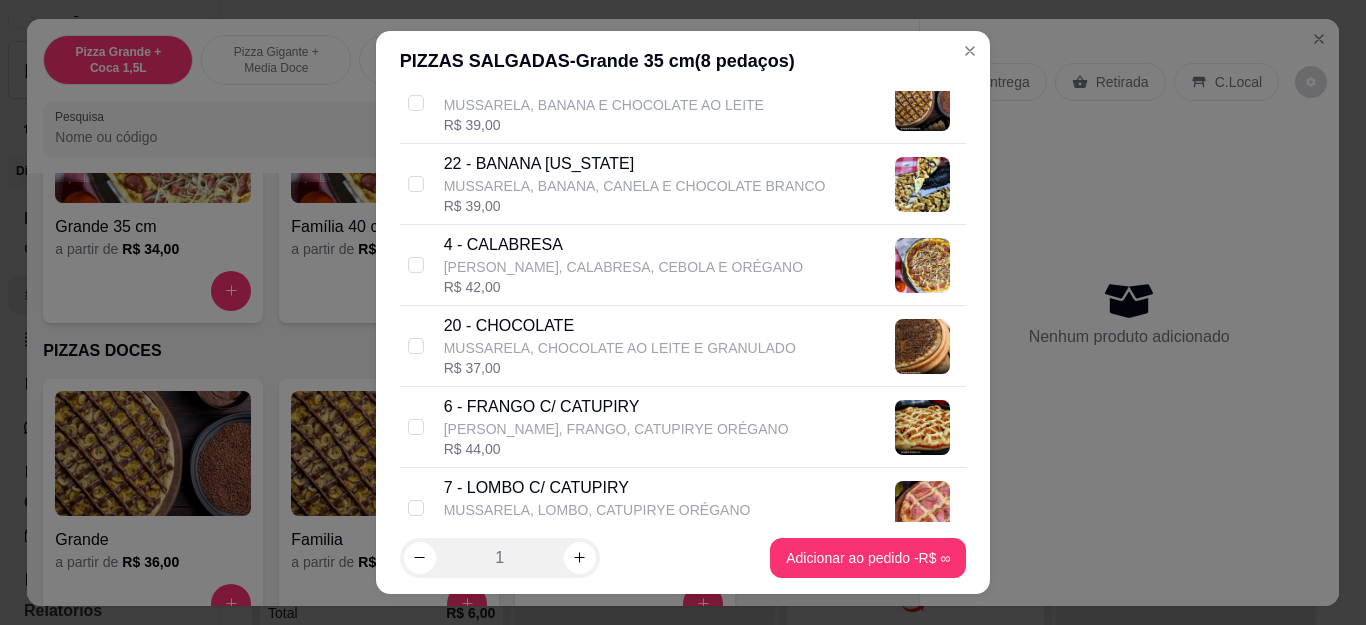click on "6 - FRANGO C/ CATUPIRY" at bounding box center (616, 407) 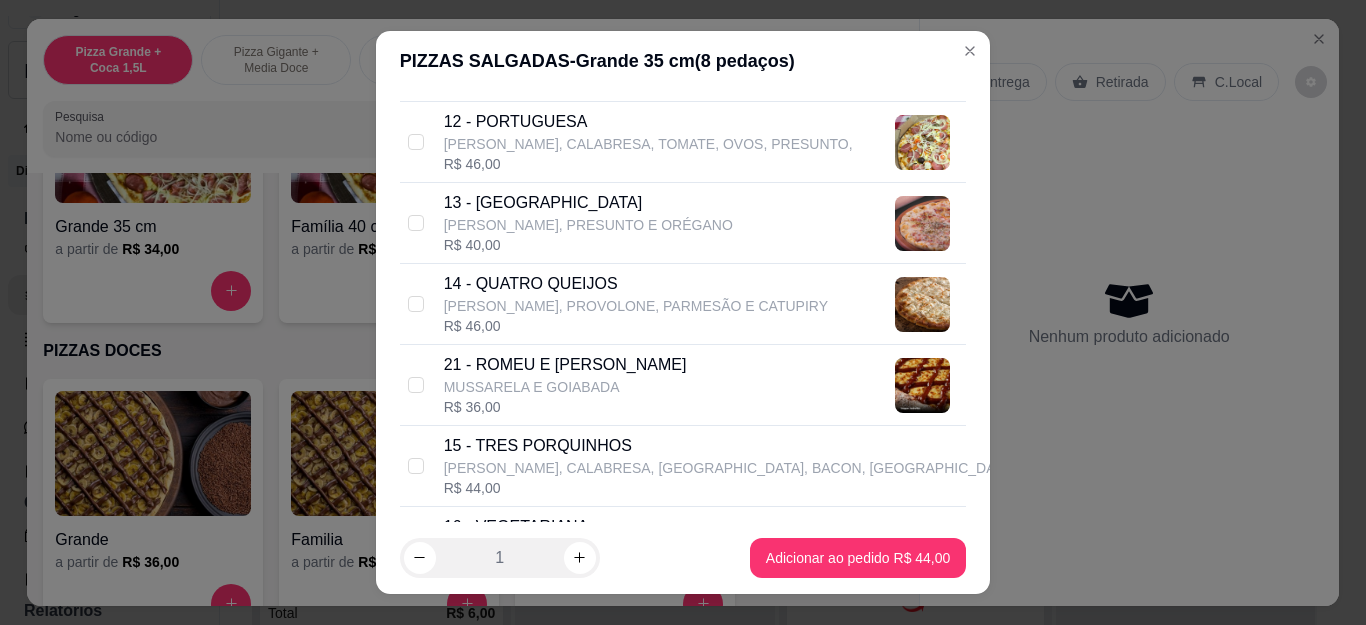 scroll, scrollTop: 1400, scrollLeft: 0, axis: vertical 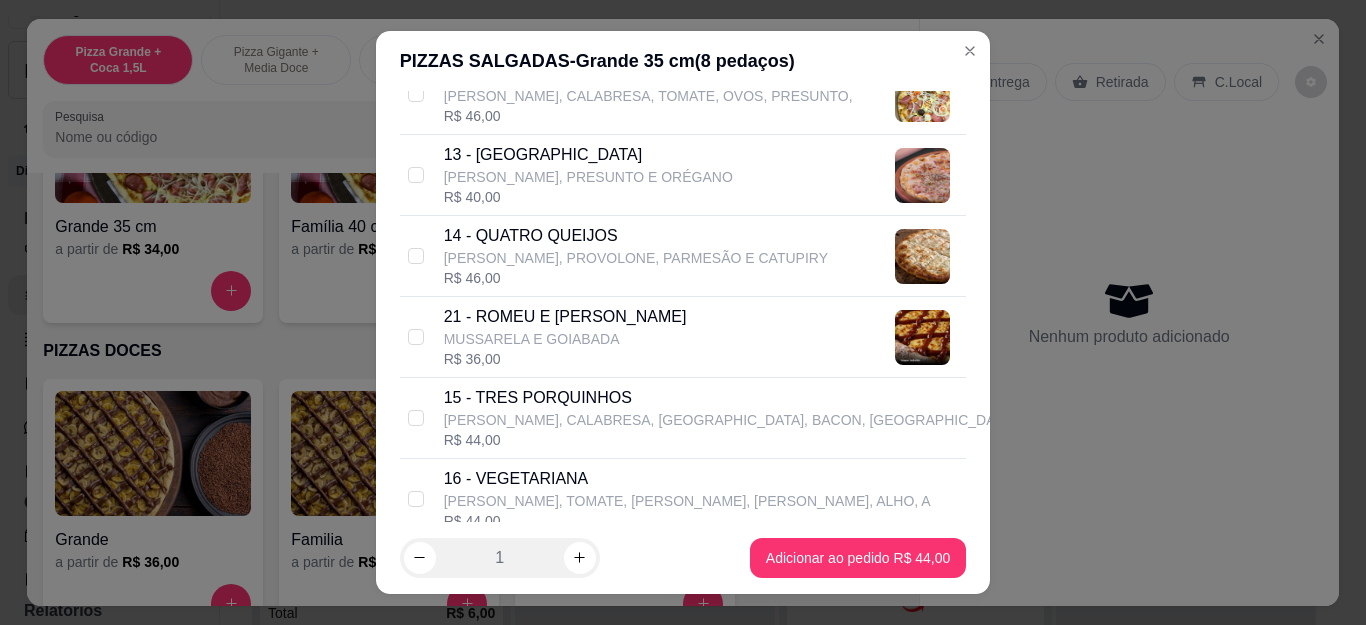 click on "15 - TRES PORQUINHOS" at bounding box center (730, 398) 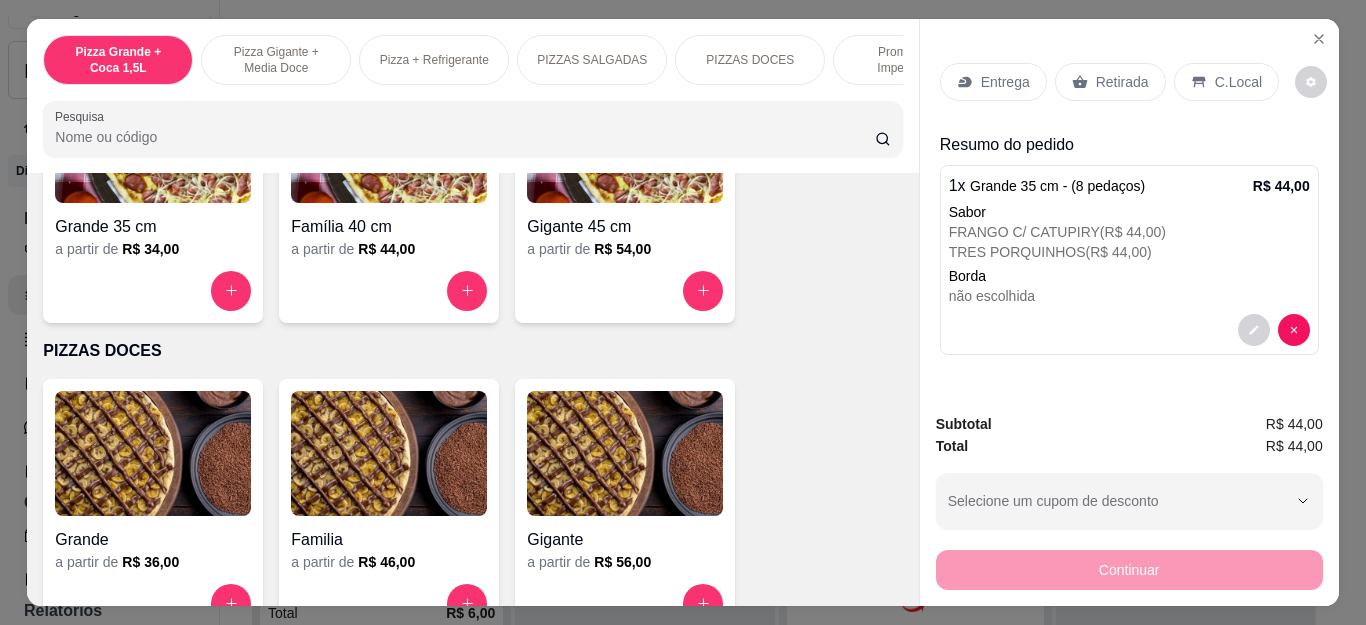 click on "Retirada" at bounding box center [1122, 82] 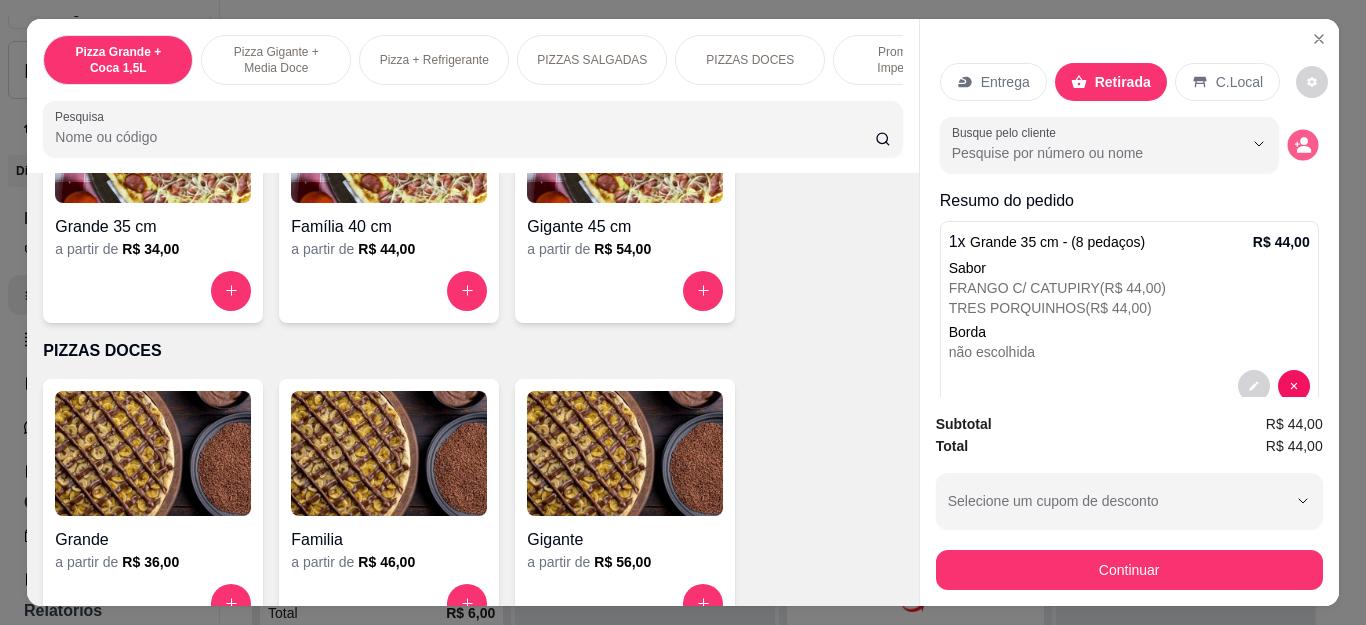 click at bounding box center (1302, 144) 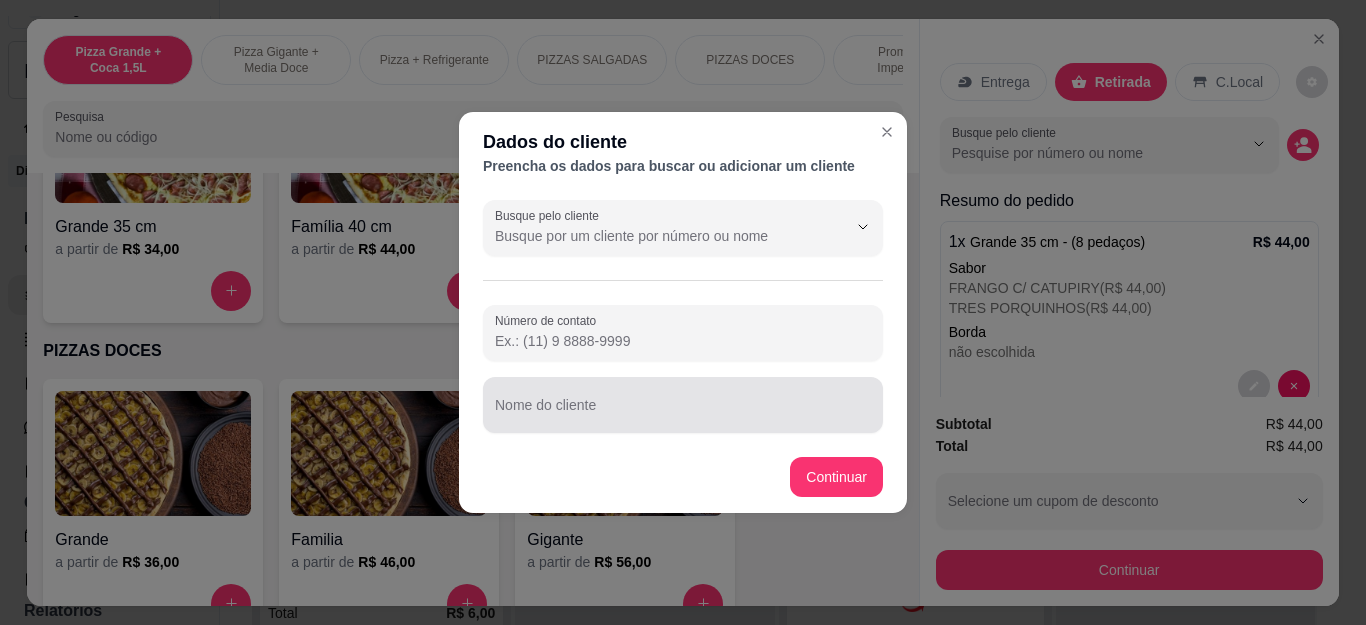 click at bounding box center [683, 405] 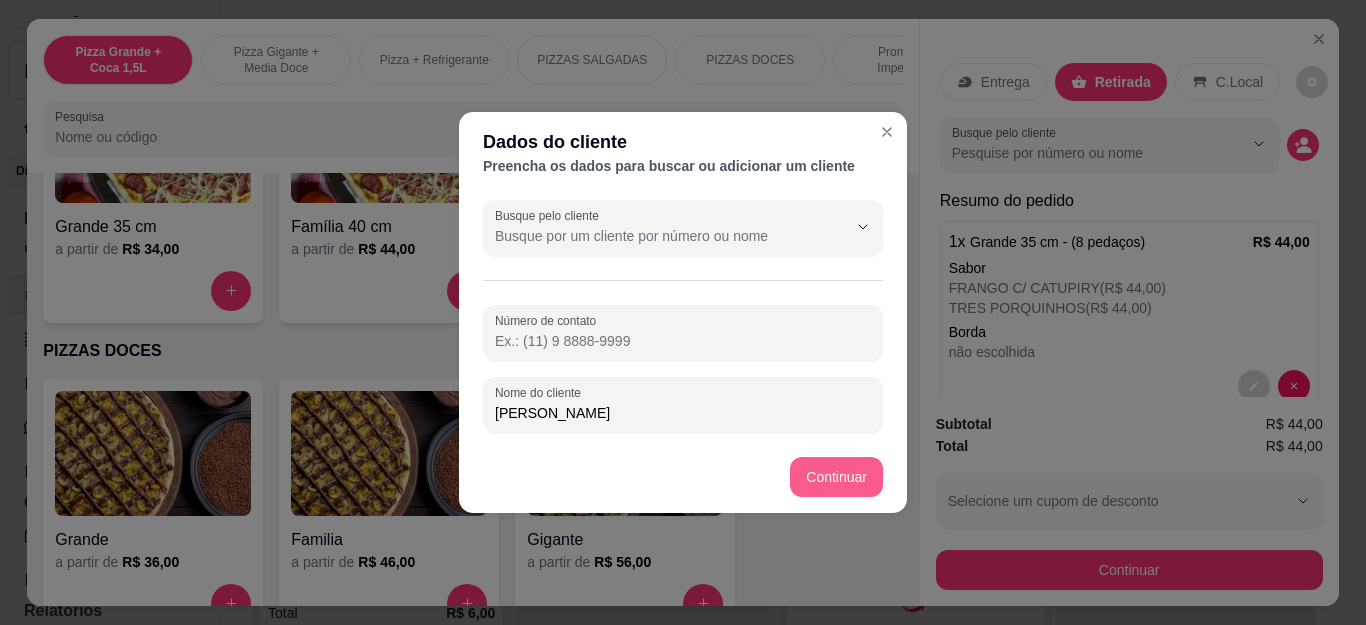 type on "[PERSON_NAME]" 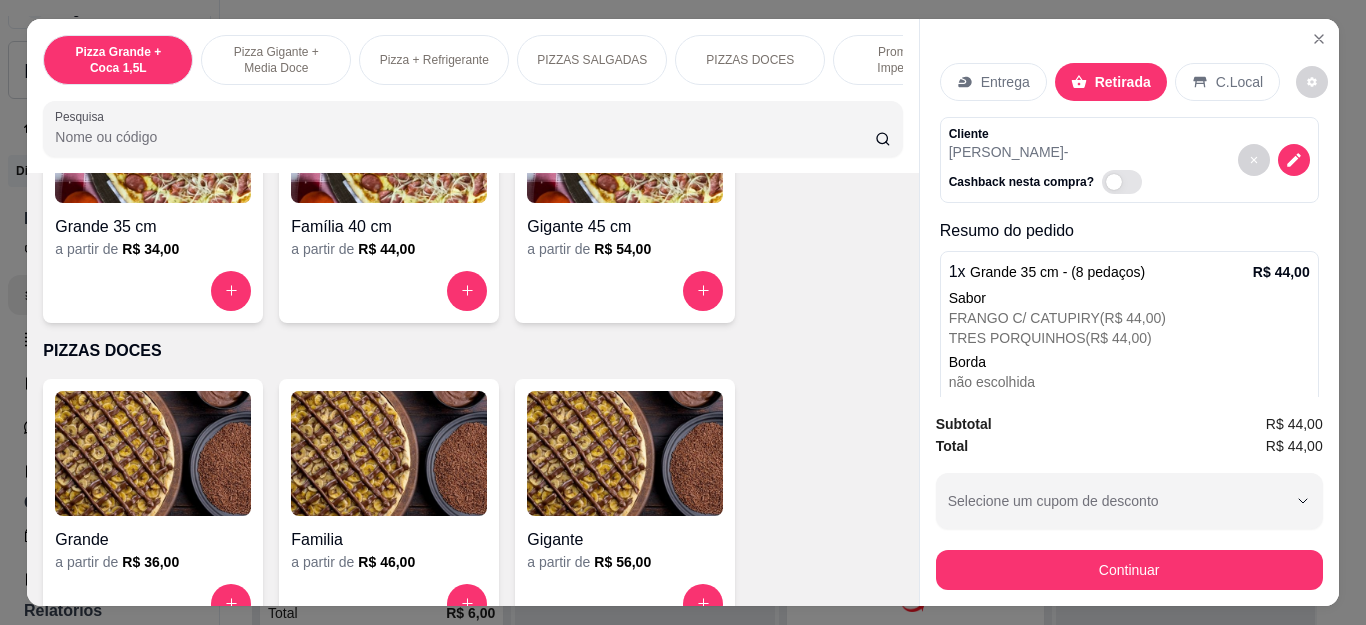 click on "C.Local" at bounding box center (1239, 82) 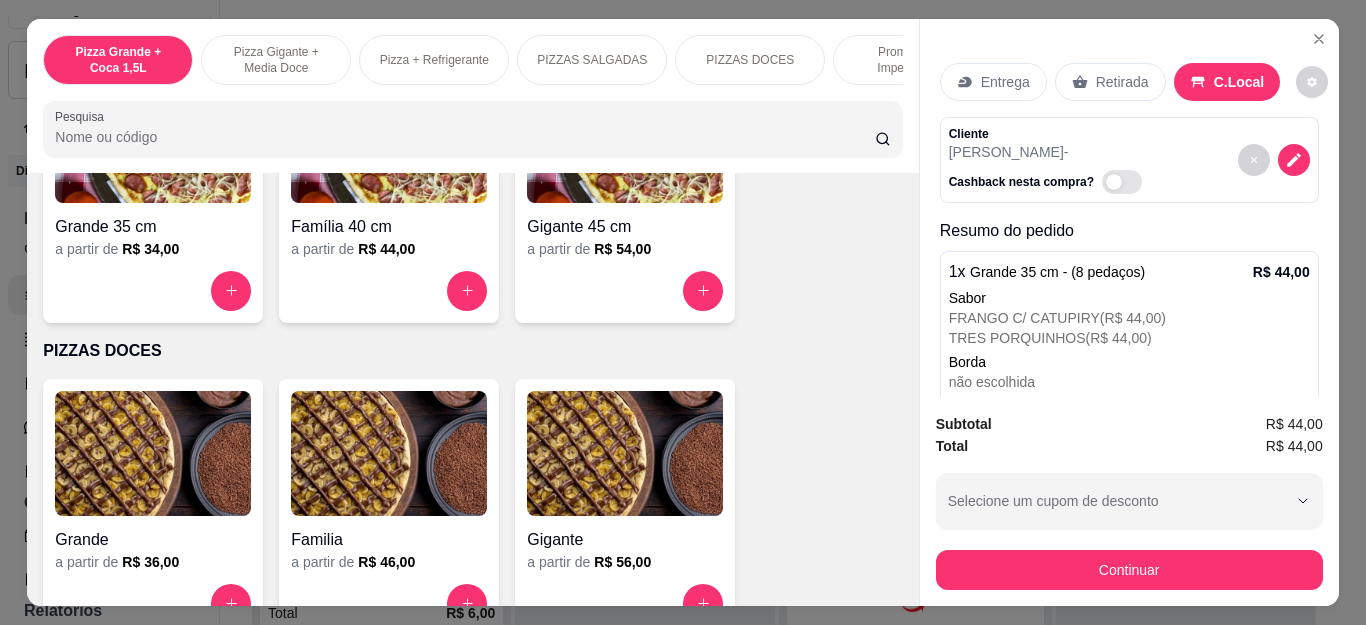 scroll, scrollTop: 71, scrollLeft: 0, axis: vertical 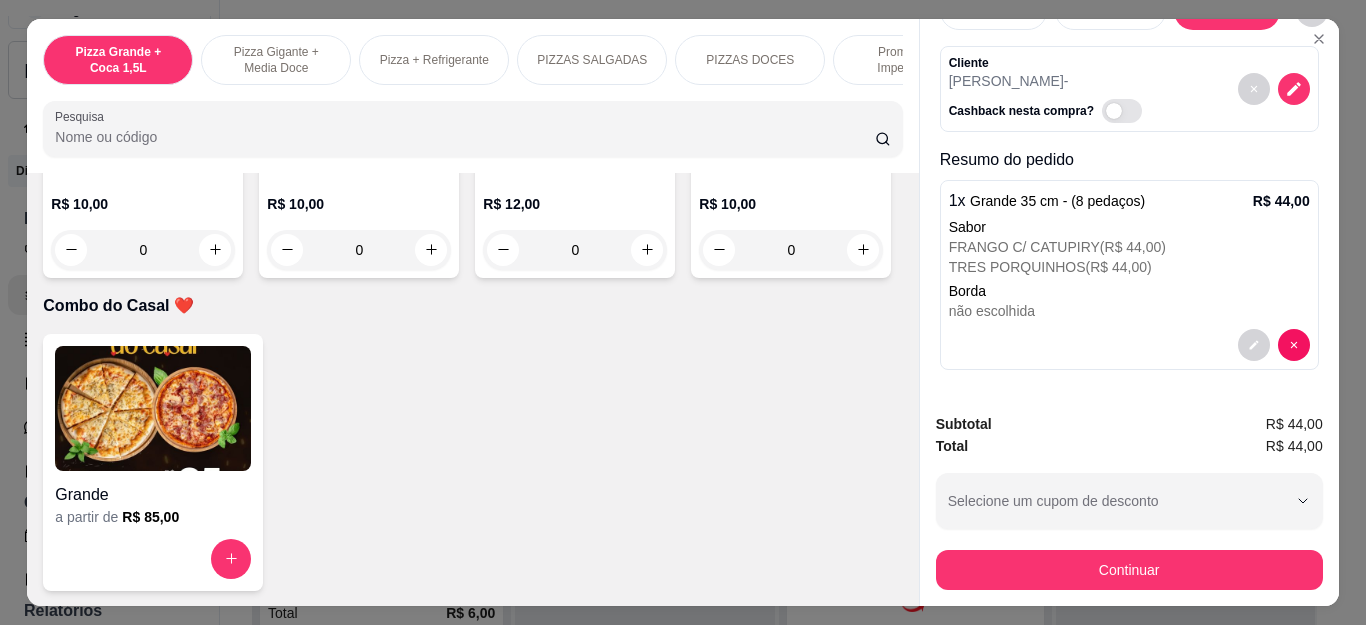 click at bounding box center (215, -35) 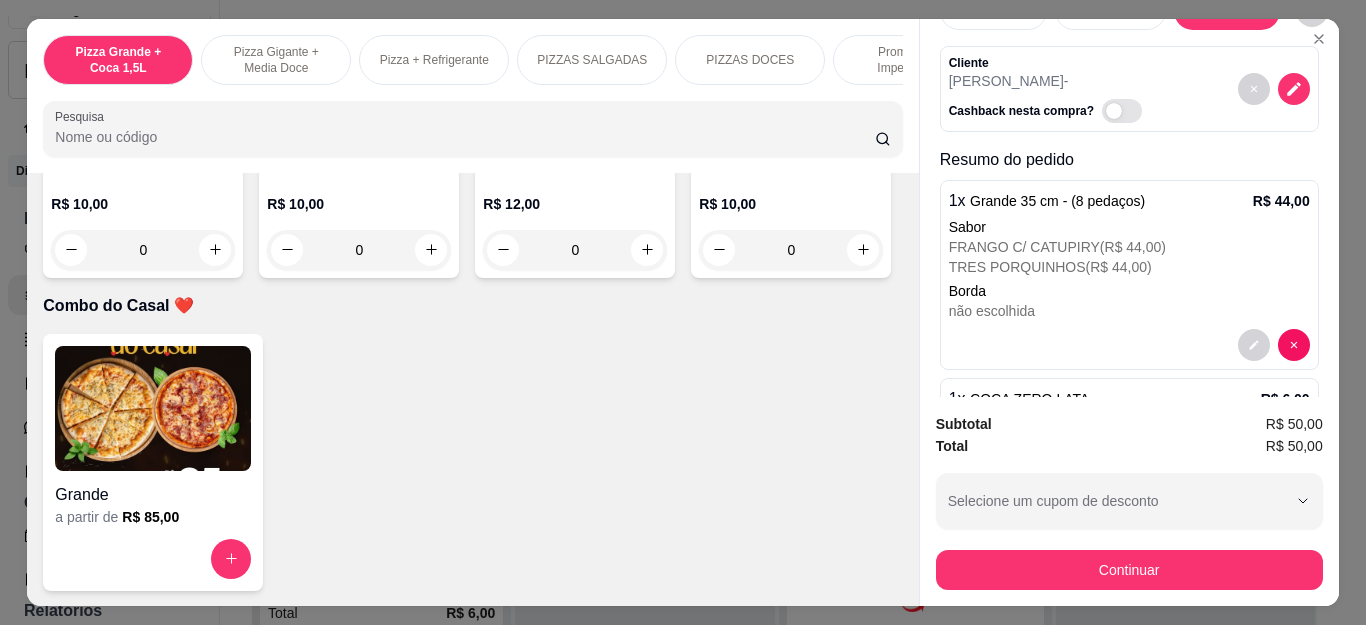 type on "1" 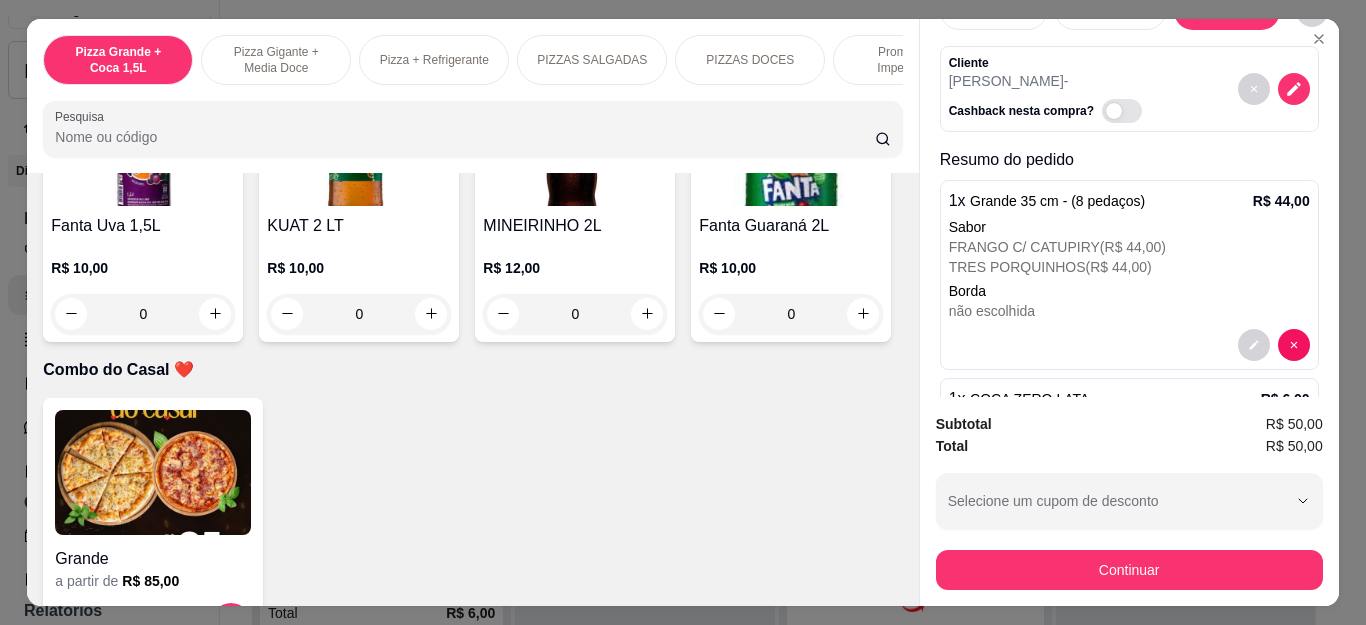 scroll, scrollTop: 4100, scrollLeft: 0, axis: vertical 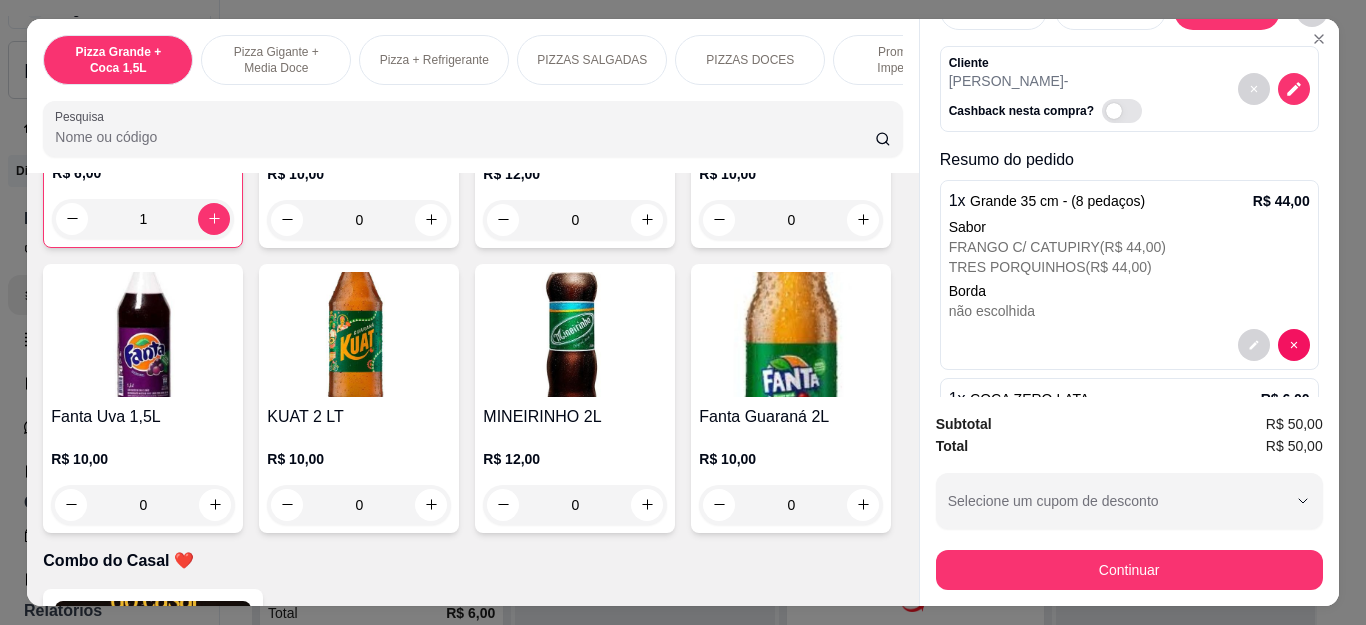 click 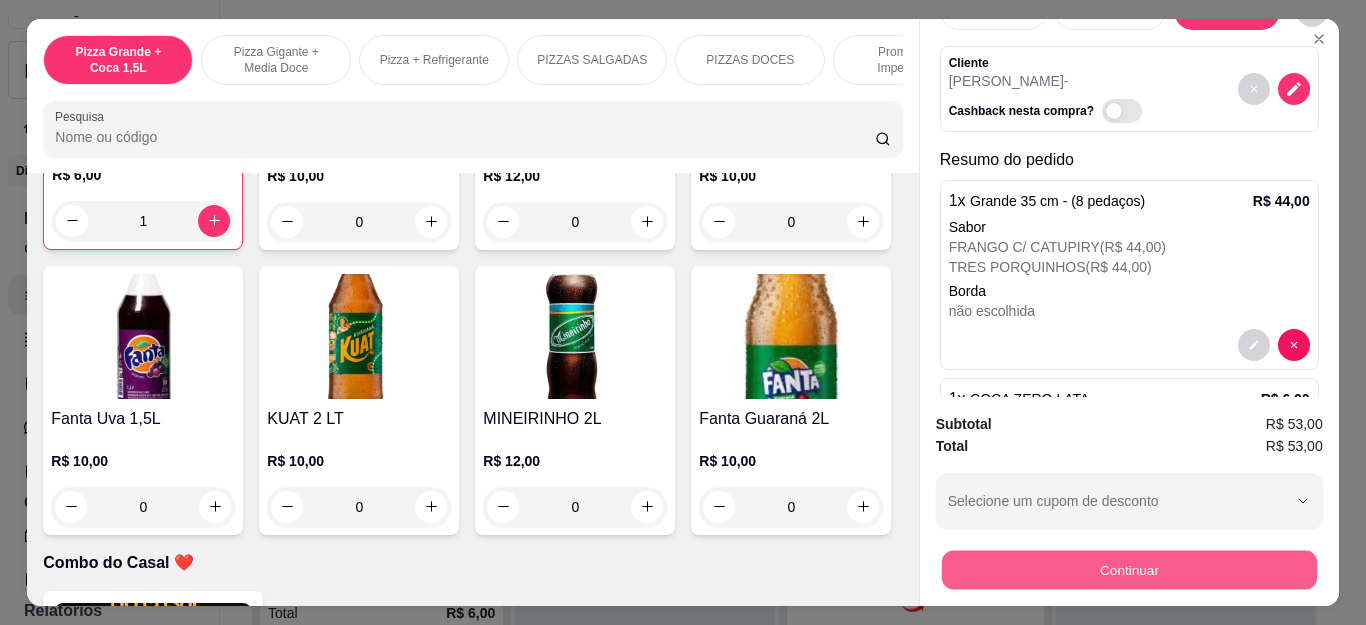 click on "Continuar" at bounding box center (1128, 570) 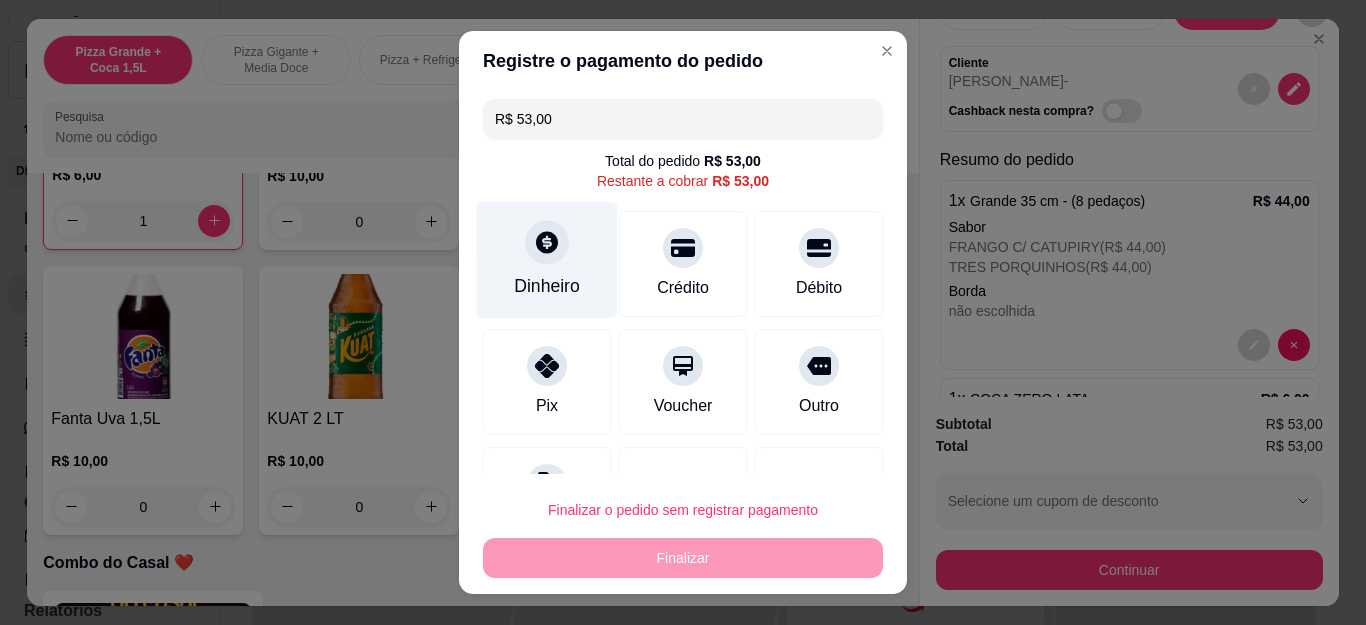 click 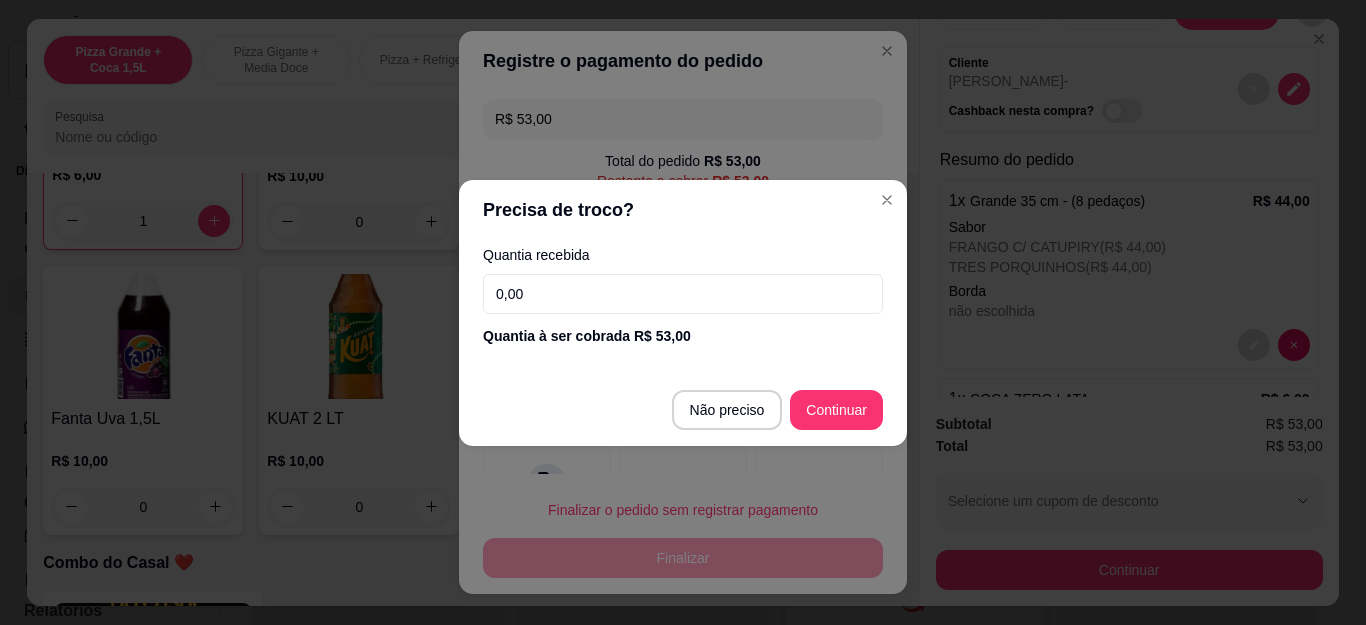 click on "0,00" at bounding box center [683, 294] 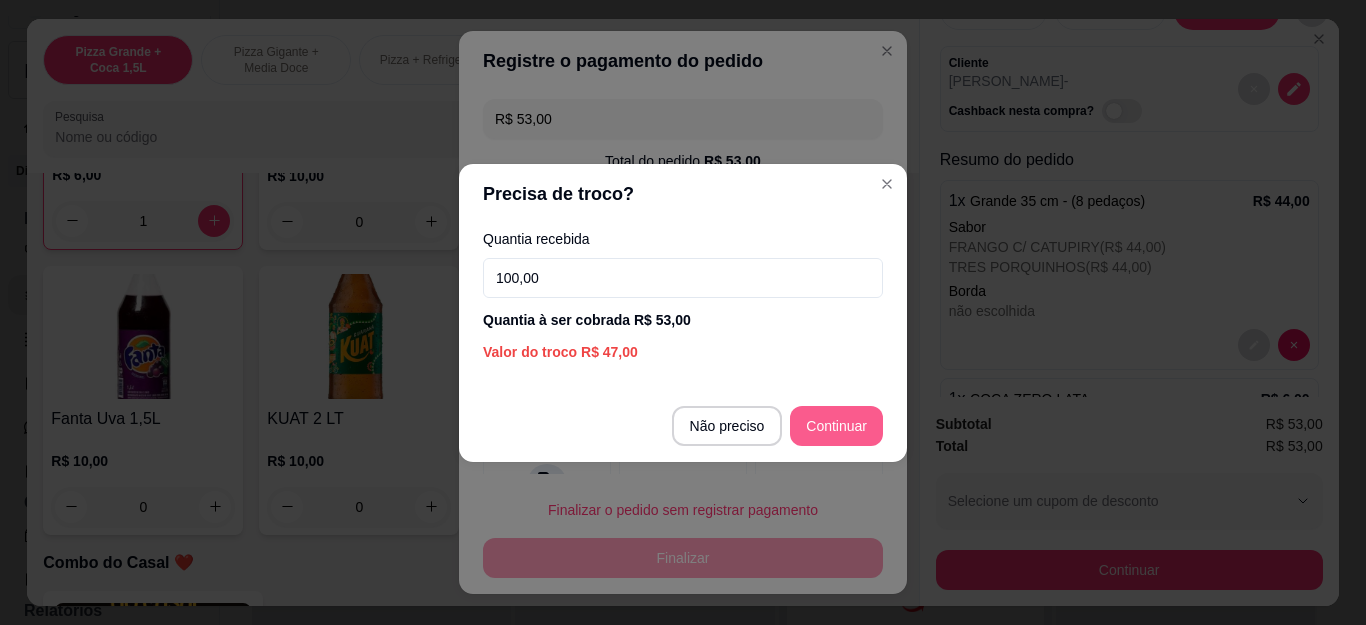 type on "100,00" 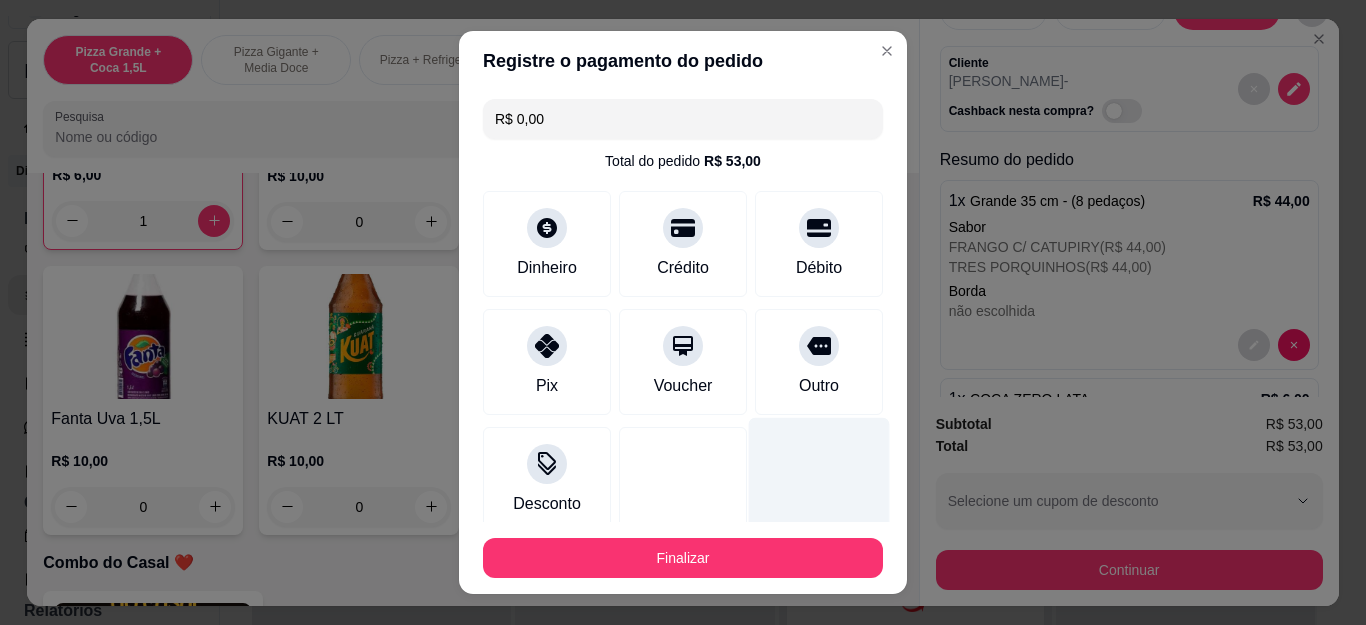 type on "R$ 0,00" 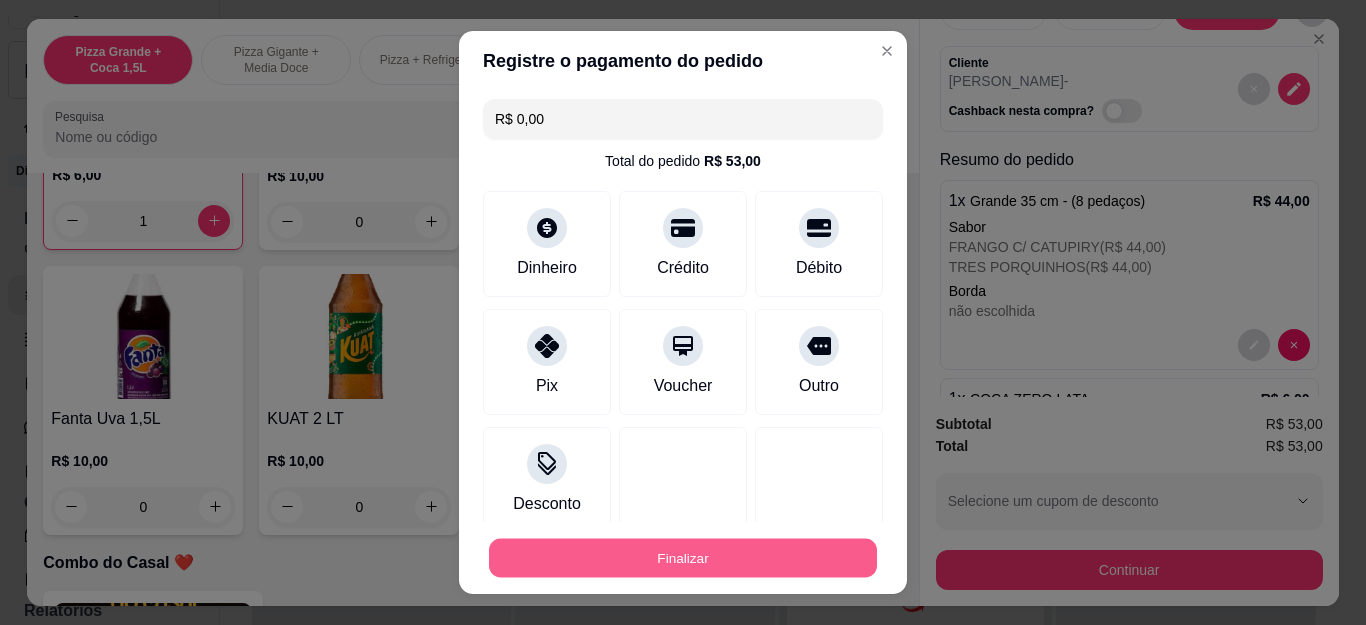click on "Finalizar" at bounding box center (683, 557) 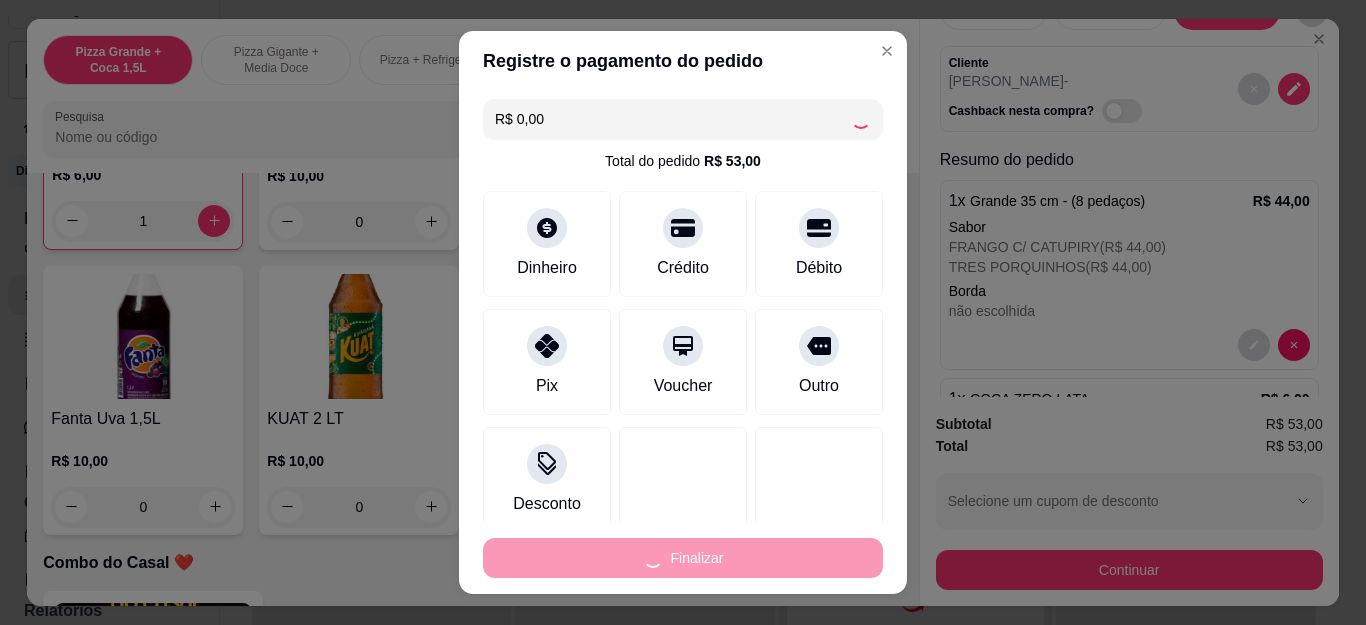 type on "0" 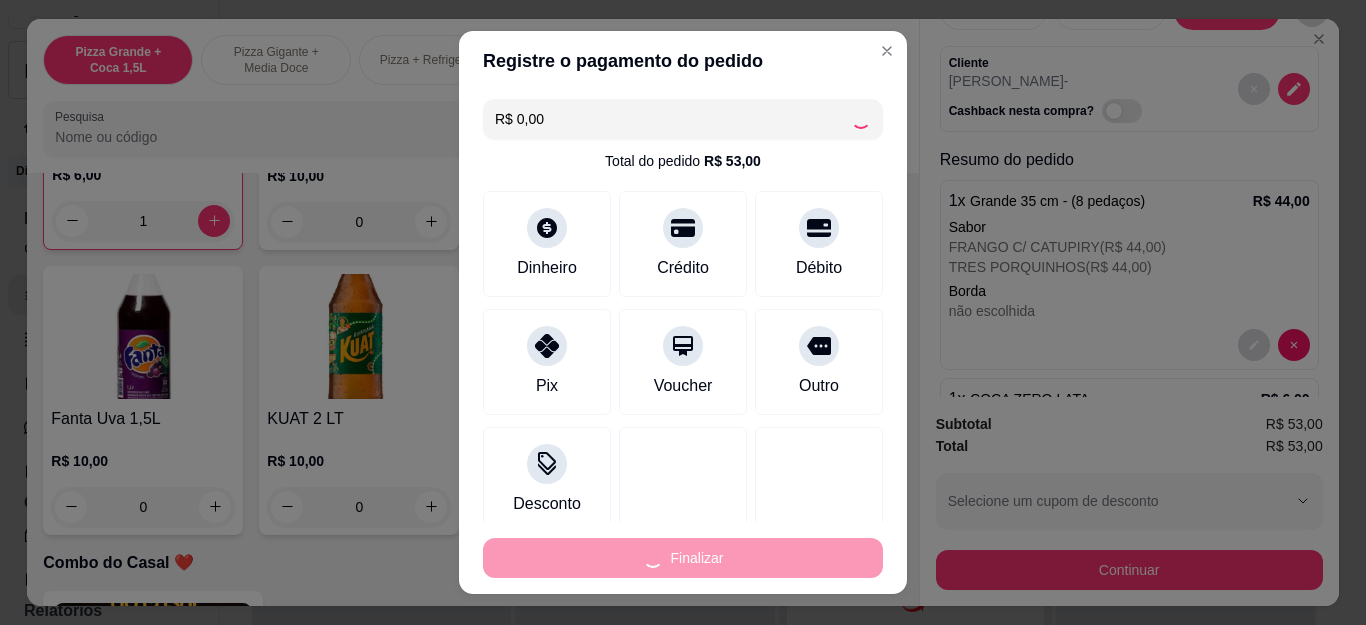 type on "0" 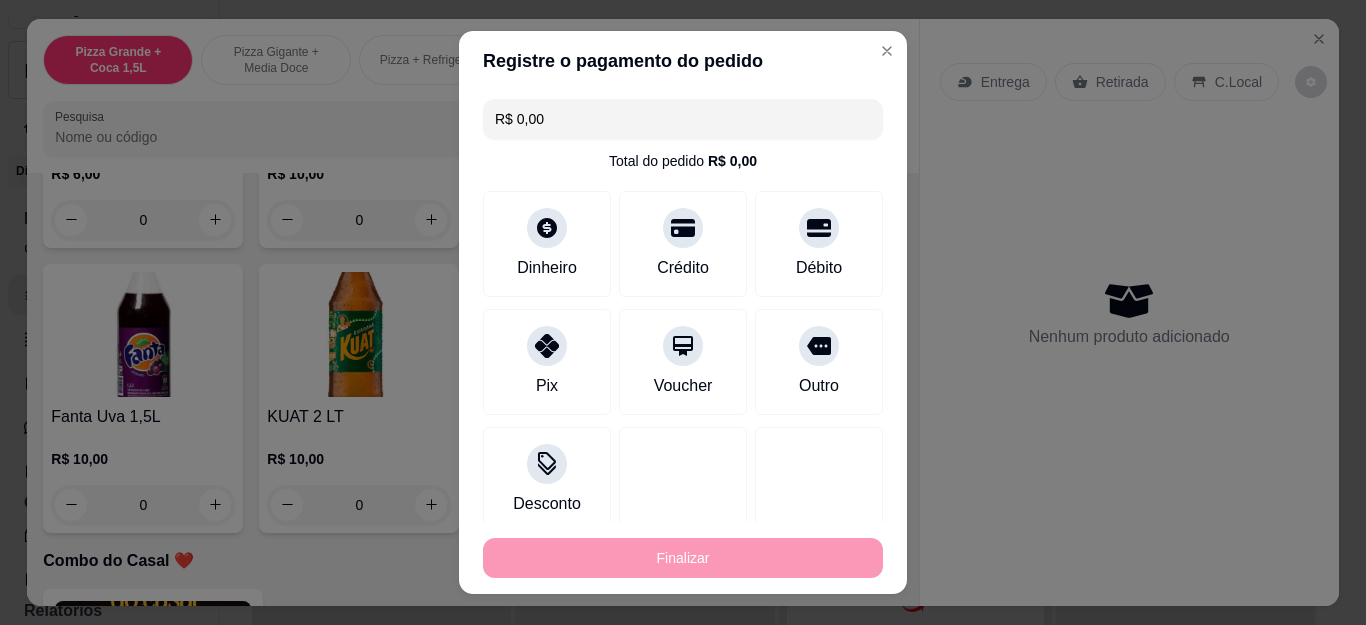 type on "-R$ 53,00" 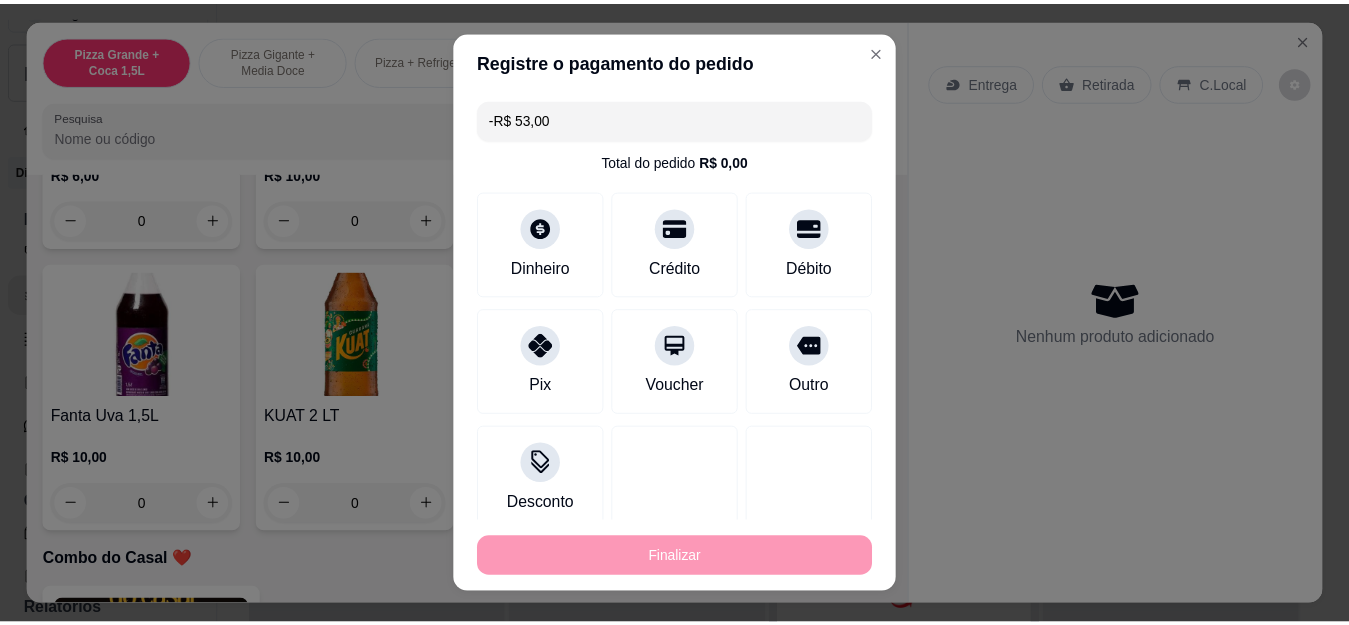 scroll, scrollTop: 0, scrollLeft: 0, axis: both 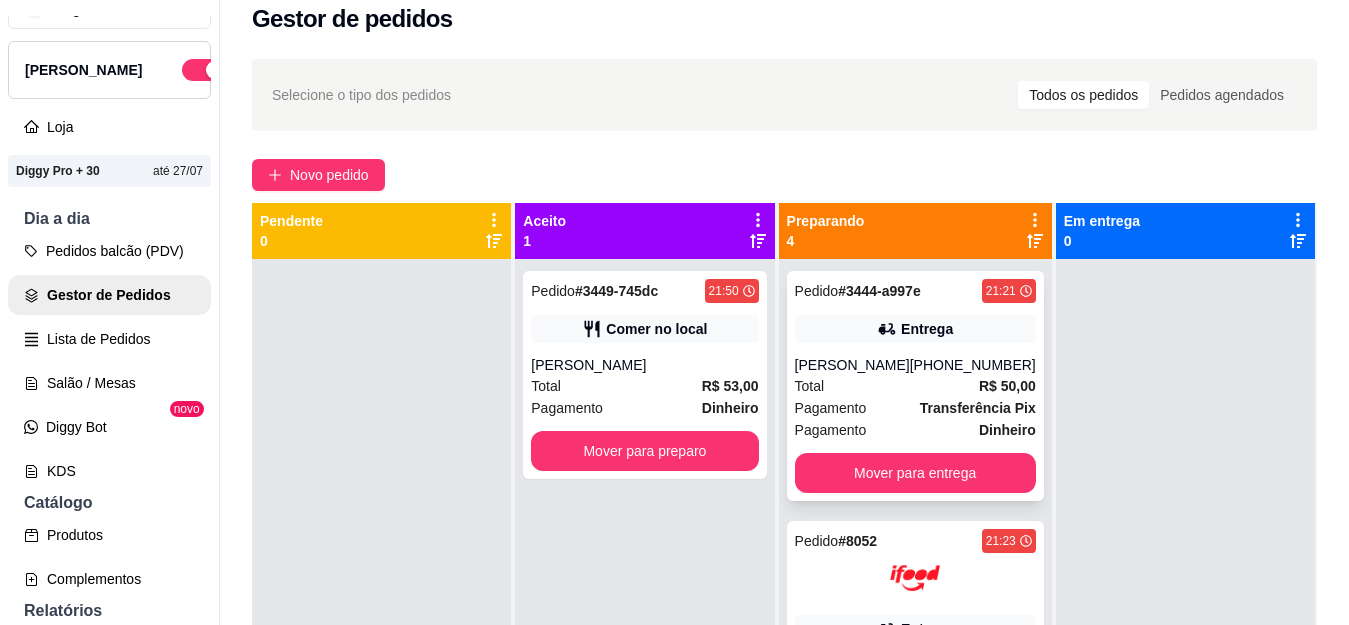 click on "Pedido  # 3444-a997e 21:21 Entrega [PERSON_NAME] [PHONE_NUMBER] Total R$ 50,00 Pagamento Transferência Pix Pagamento Dinheiro Mover para entrega" at bounding box center [915, 386] 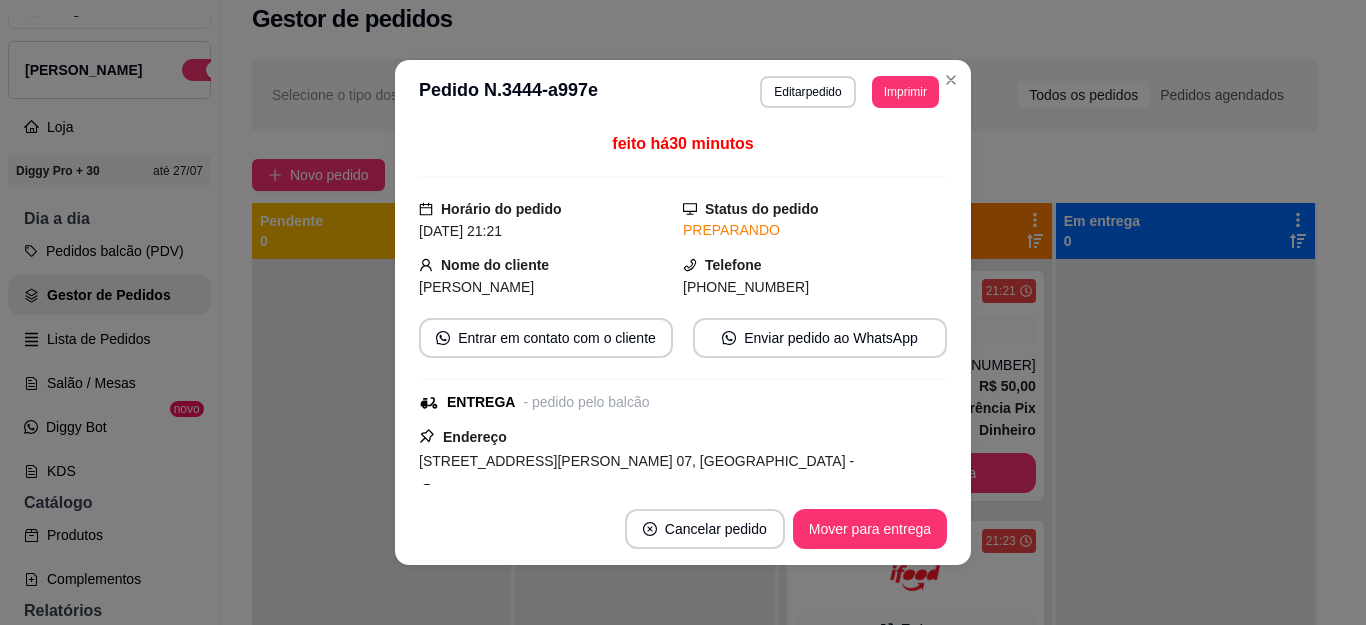 scroll, scrollTop: 534, scrollLeft: 0, axis: vertical 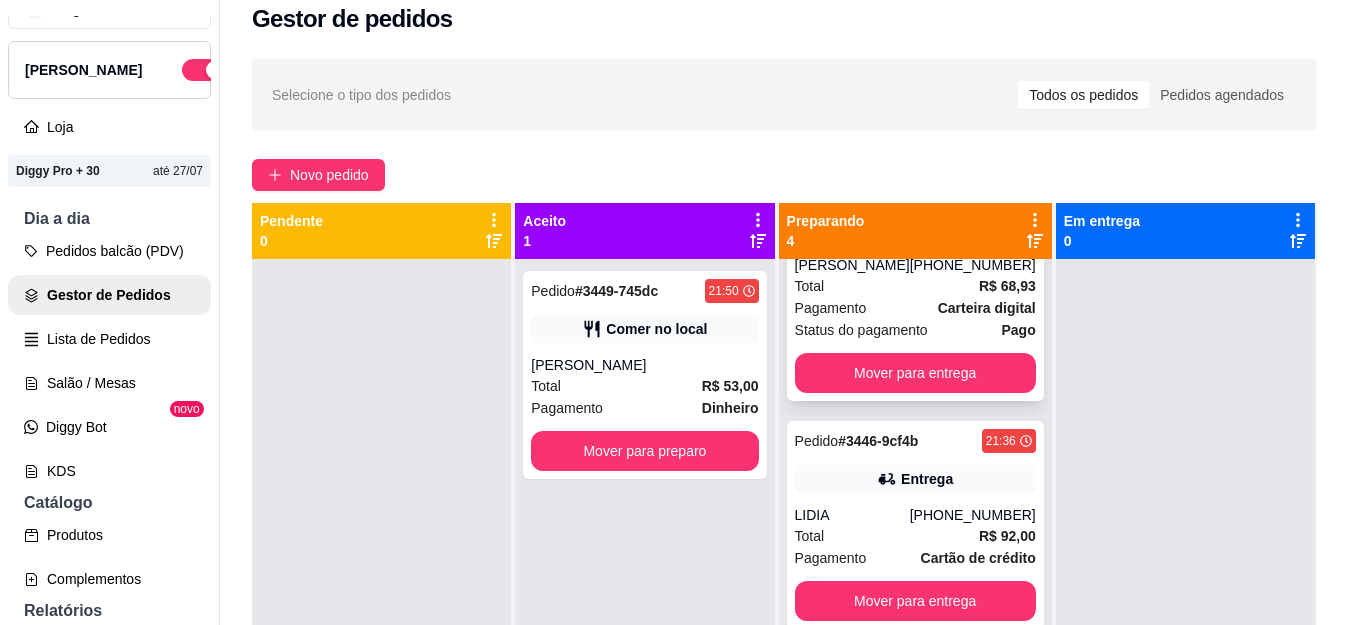 click on "Pagamento Carteira digital" at bounding box center (915, 308) 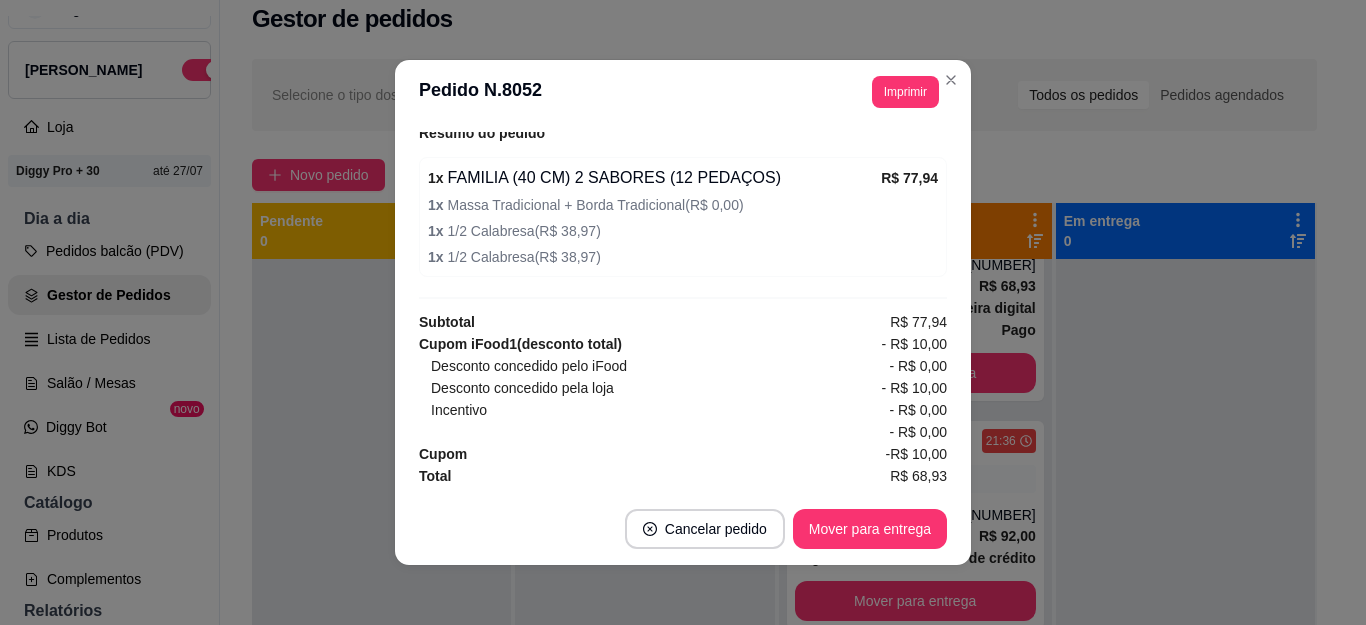 scroll, scrollTop: 732, scrollLeft: 0, axis: vertical 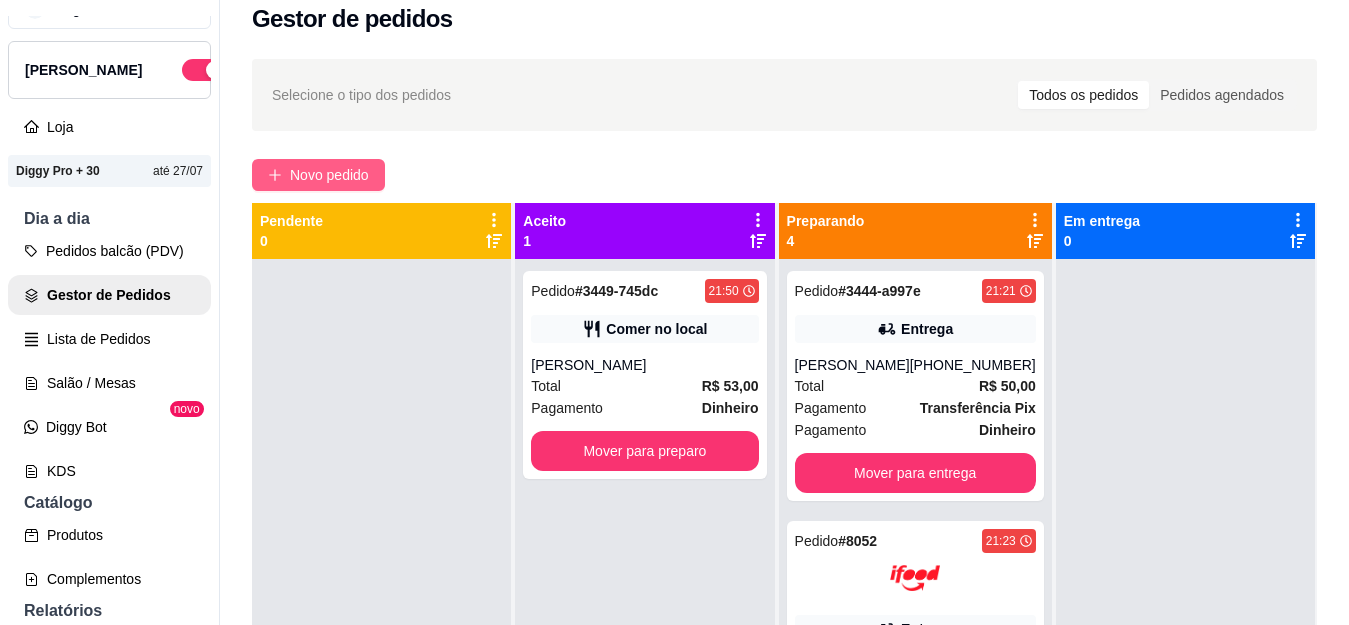 click on "Novo pedido" at bounding box center [318, 175] 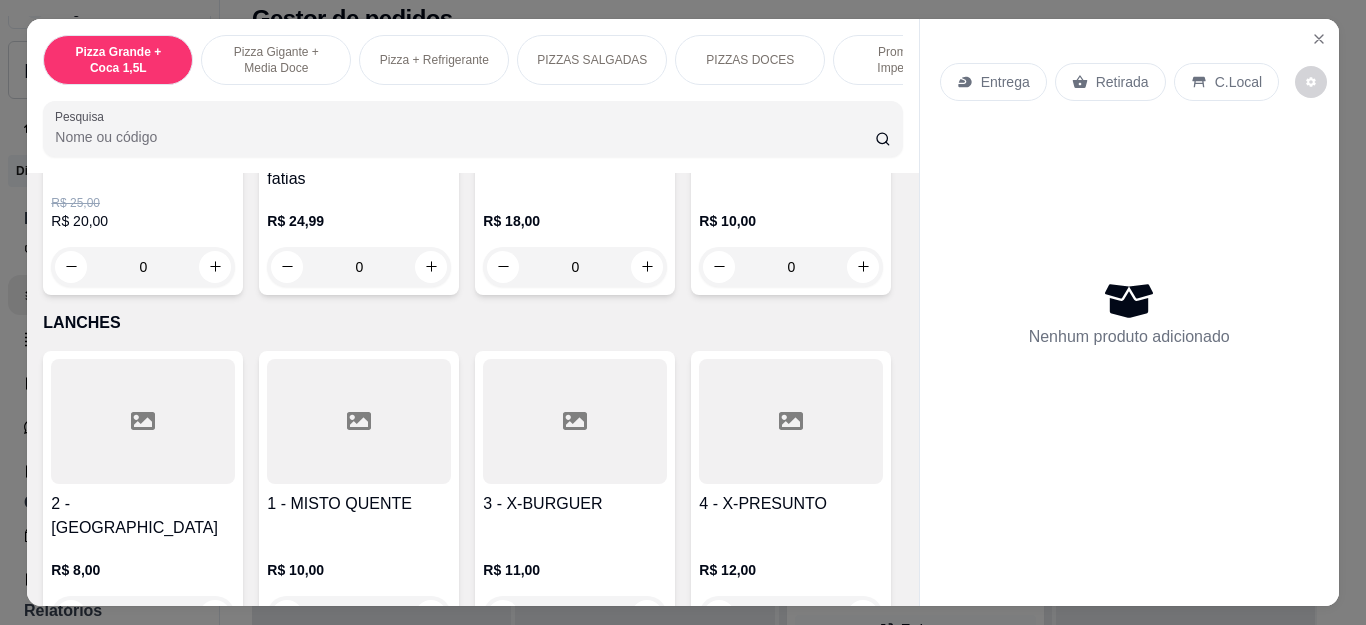 scroll, scrollTop: 2000, scrollLeft: 0, axis: vertical 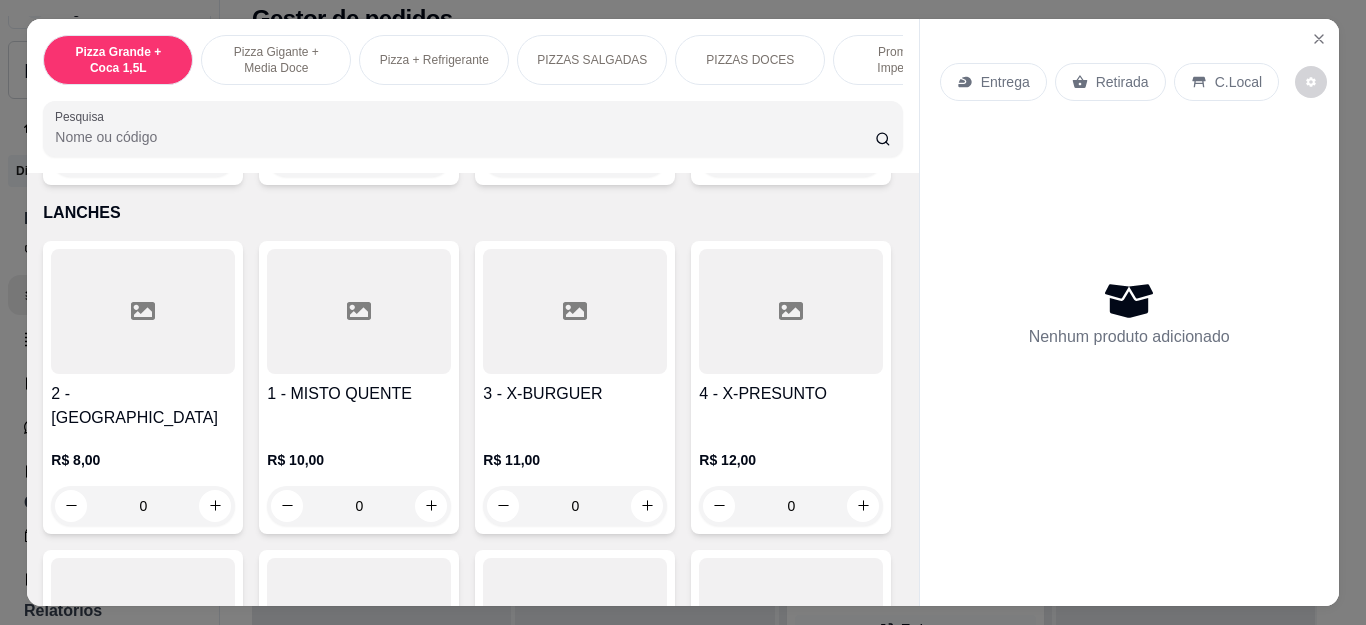 click on "0" at bounding box center (791, 157) 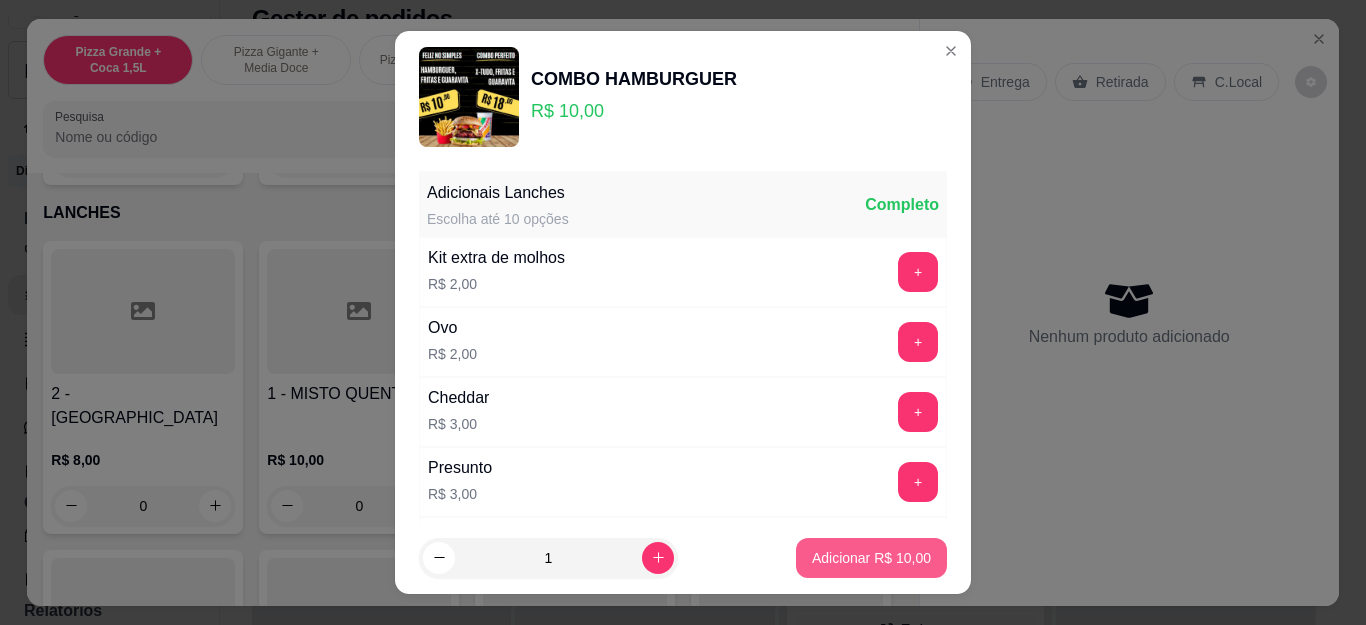 click on "Adicionar   R$ 10,00" at bounding box center [871, 558] 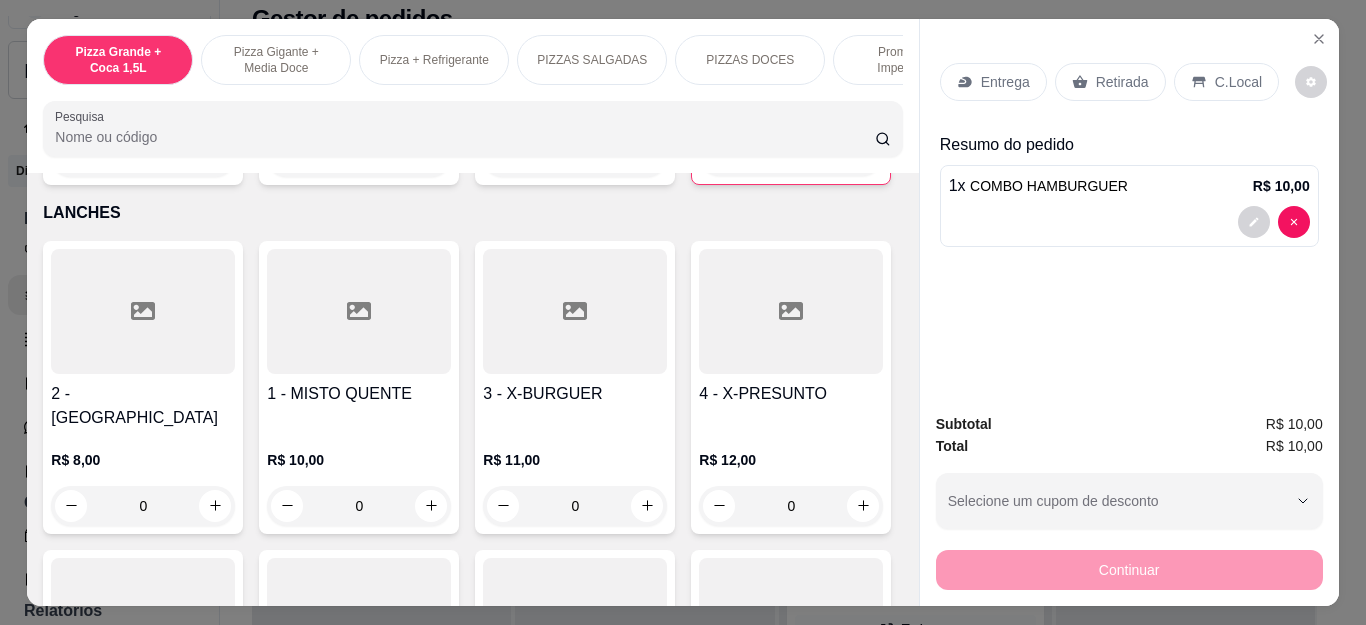 scroll, scrollTop: 1800, scrollLeft: 0, axis: vertical 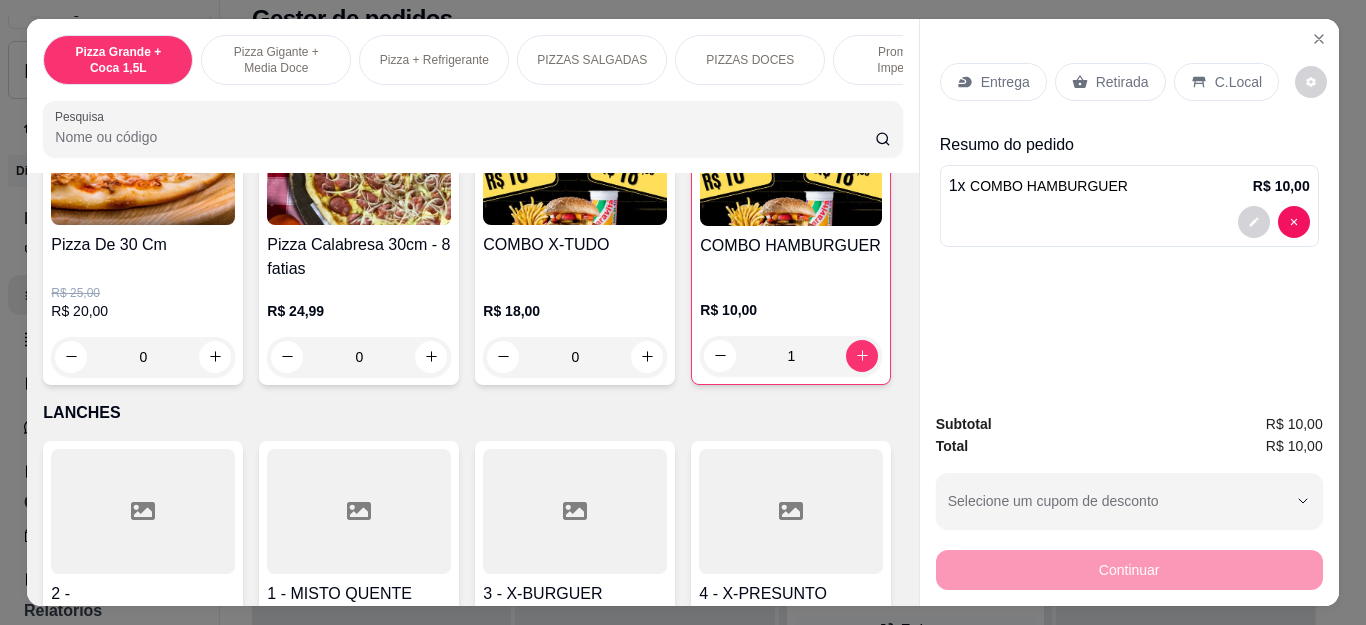 click on "0" at bounding box center (575, 357) 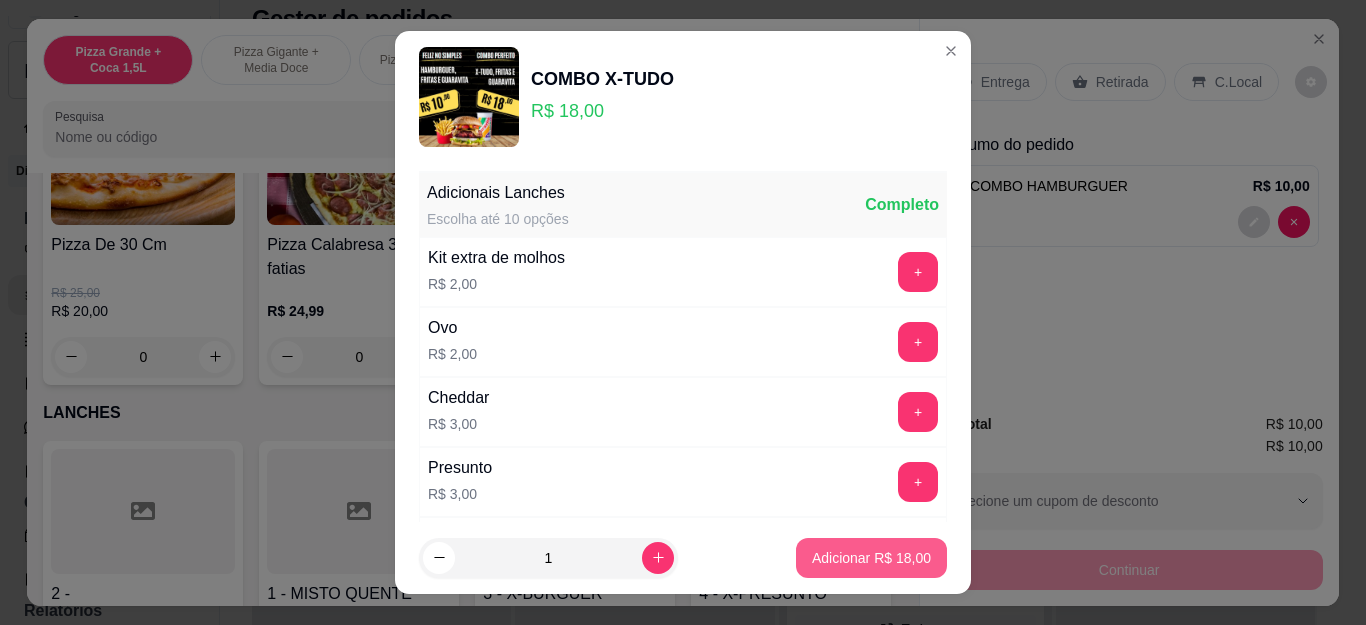click on "Adicionar   R$ 18,00" at bounding box center (871, 558) 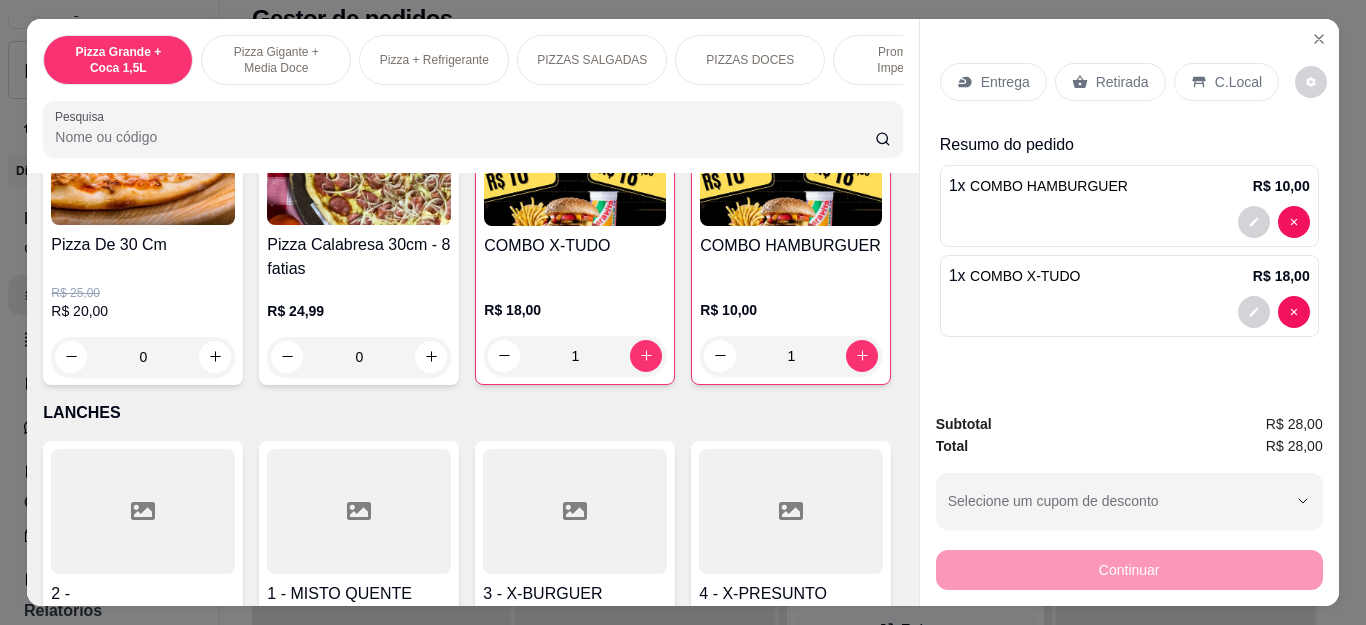 click on "Entrega" at bounding box center (1005, 82) 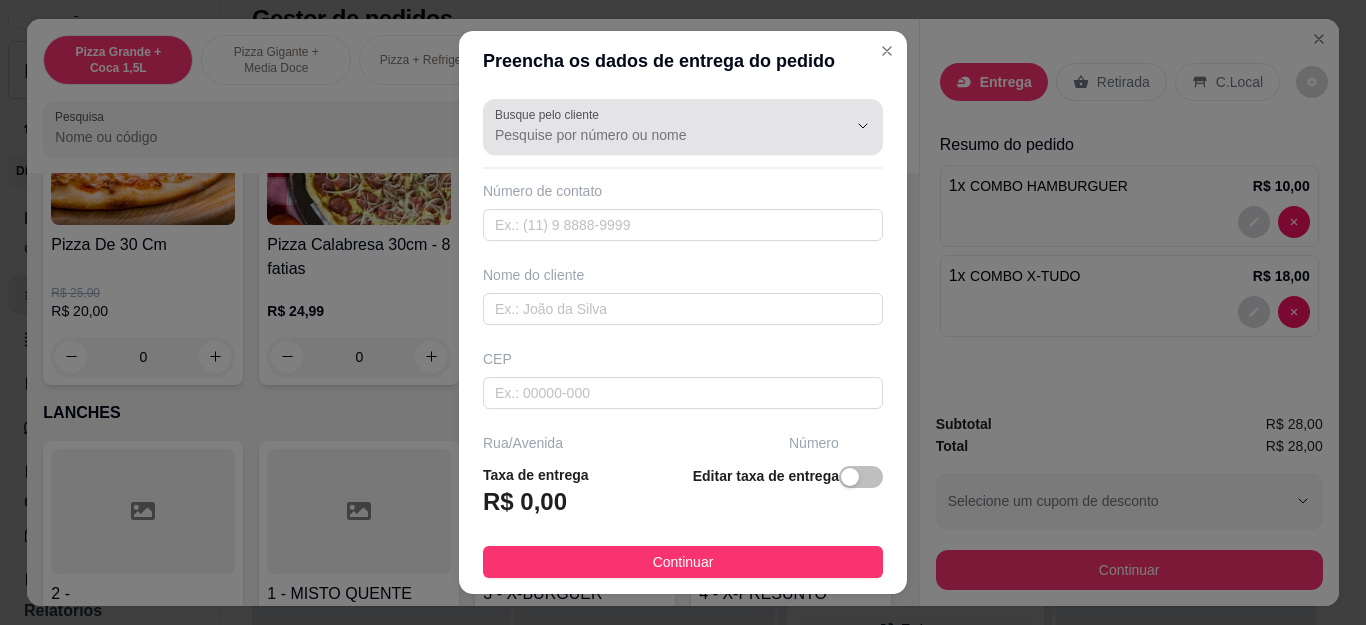 click on "Busque pelo cliente" at bounding box center (655, 135) 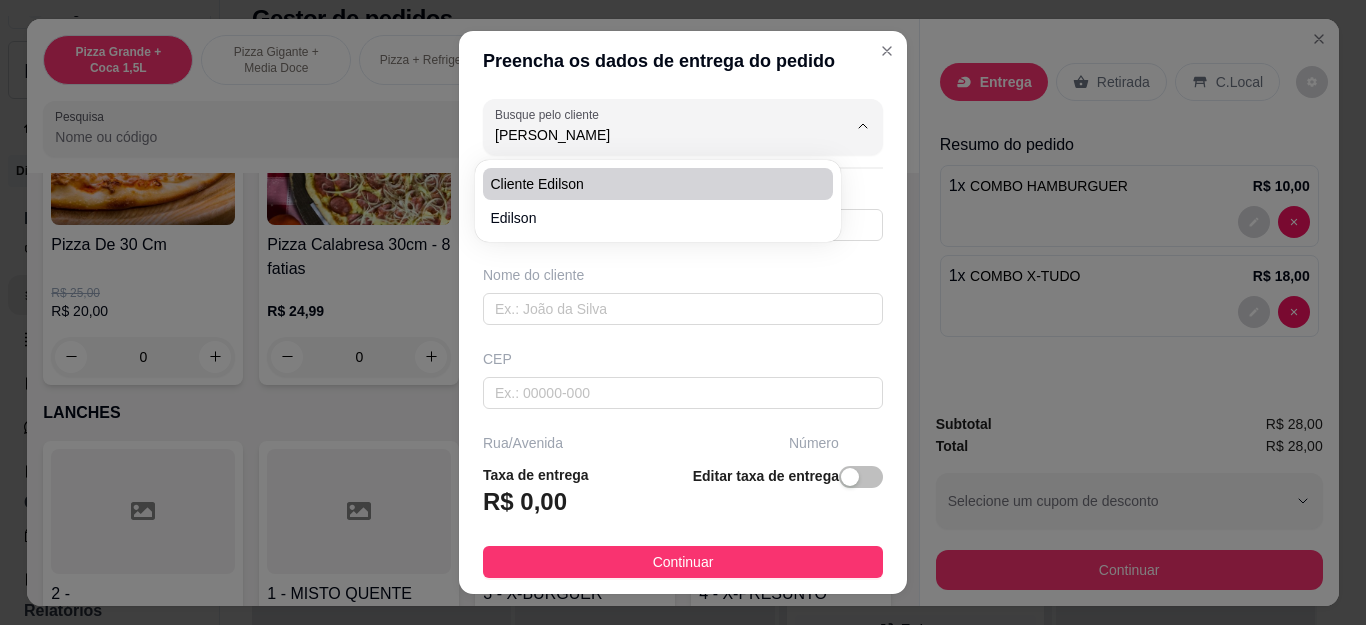 click on "Cliente Edilson" at bounding box center [648, 184] 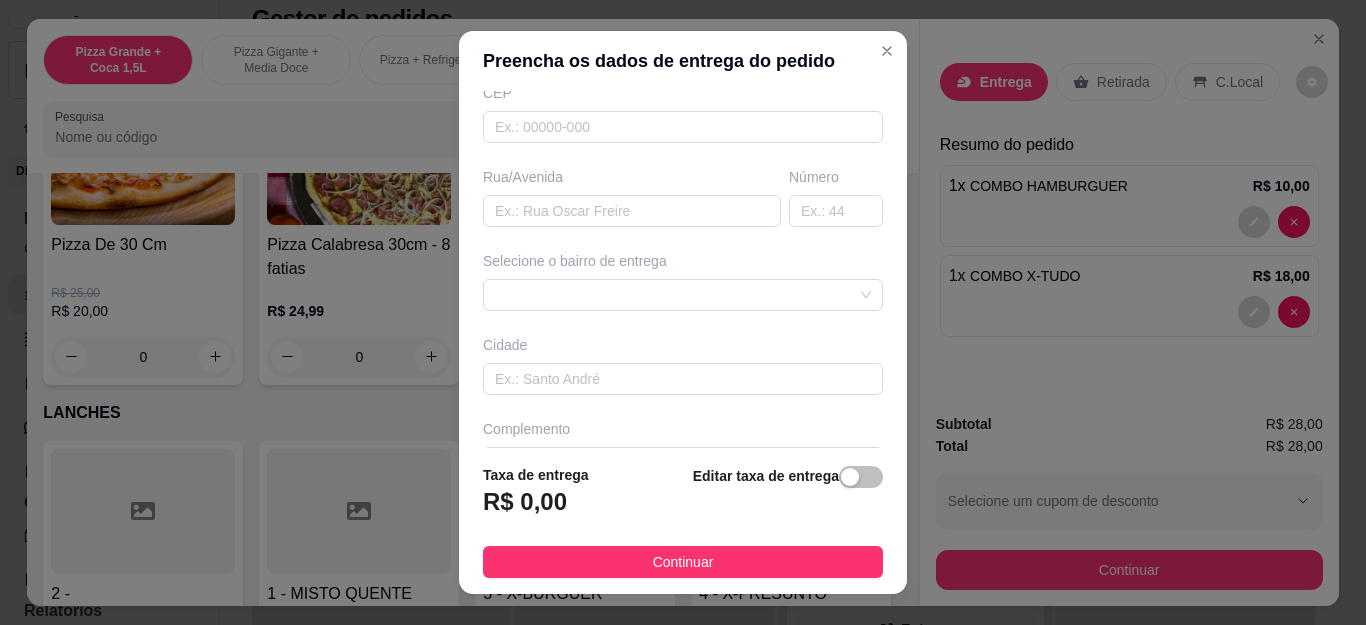 scroll, scrollTop: 300, scrollLeft: 0, axis: vertical 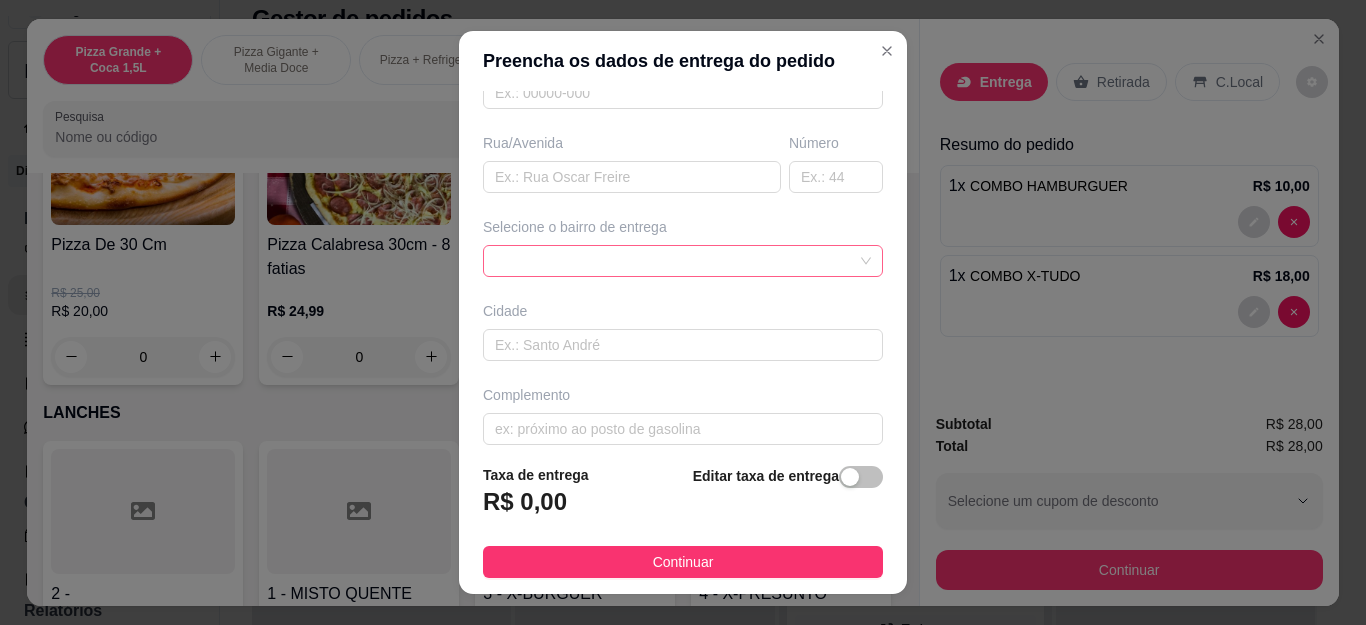 click at bounding box center [683, 261] 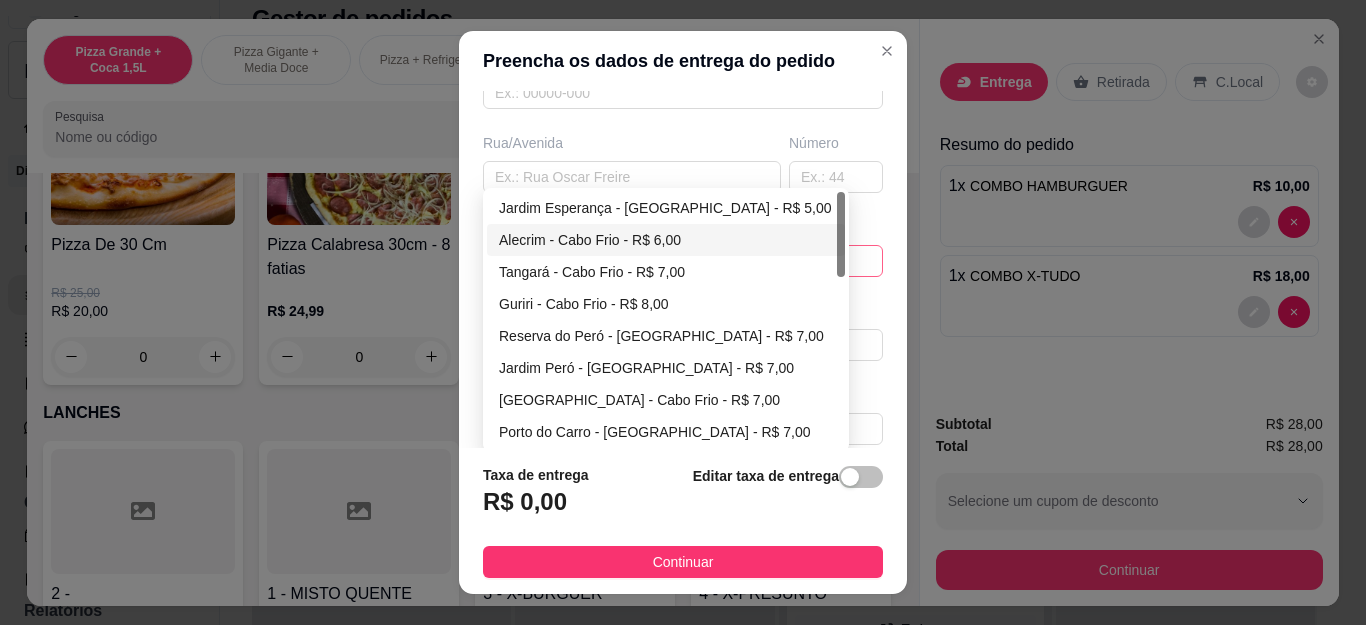 type on "Cliente Edilson" 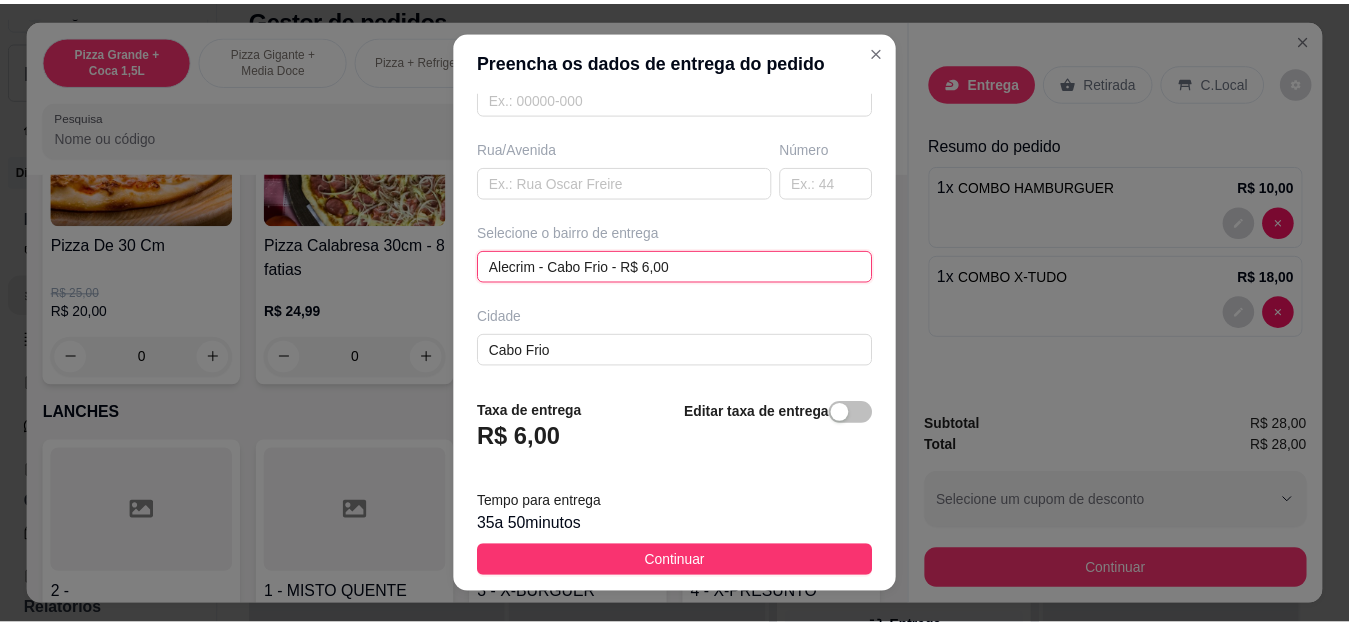 scroll, scrollTop: 300, scrollLeft: 0, axis: vertical 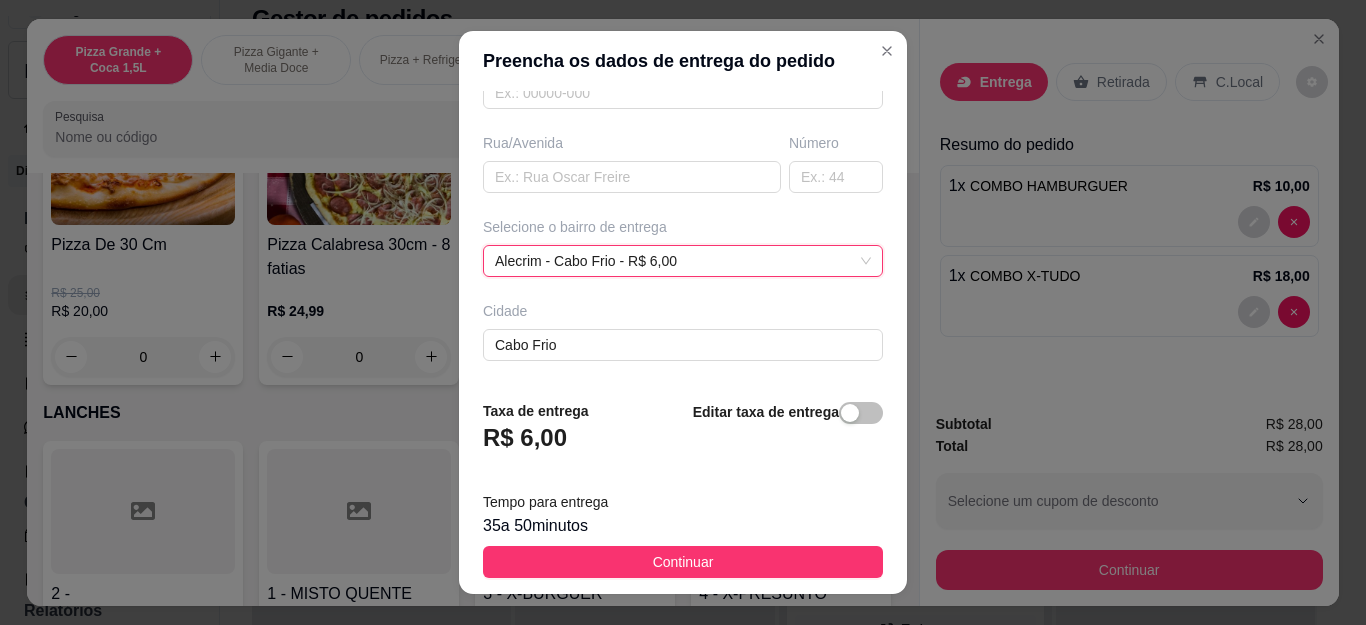 drag, startPoint x: 767, startPoint y: 545, endPoint x: 790, endPoint y: 557, distance: 25.942244 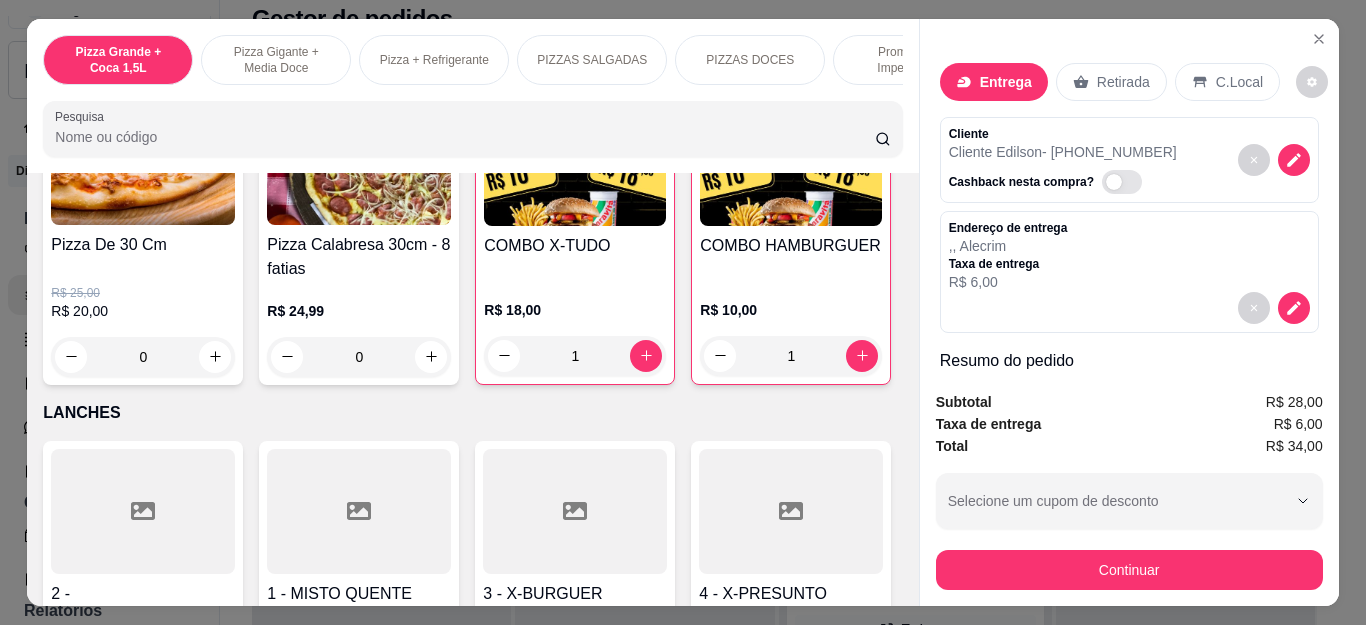 click on "Continuar" at bounding box center (1129, 570) 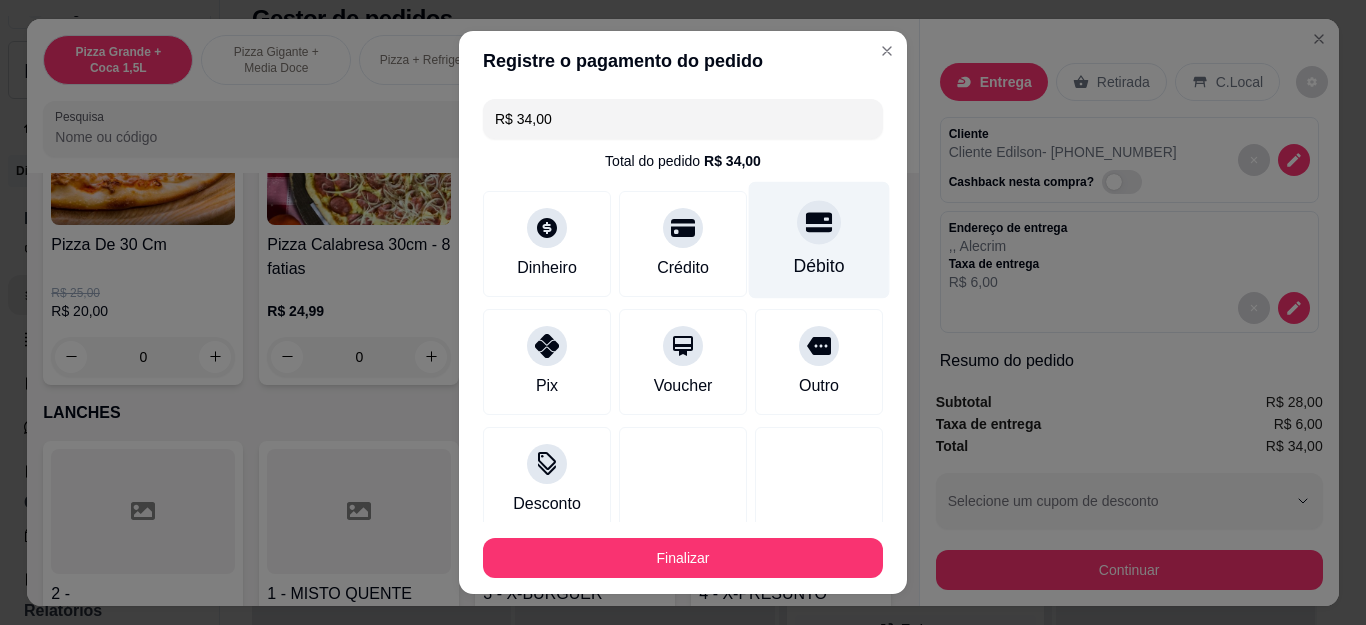 type on "R$ 0,00" 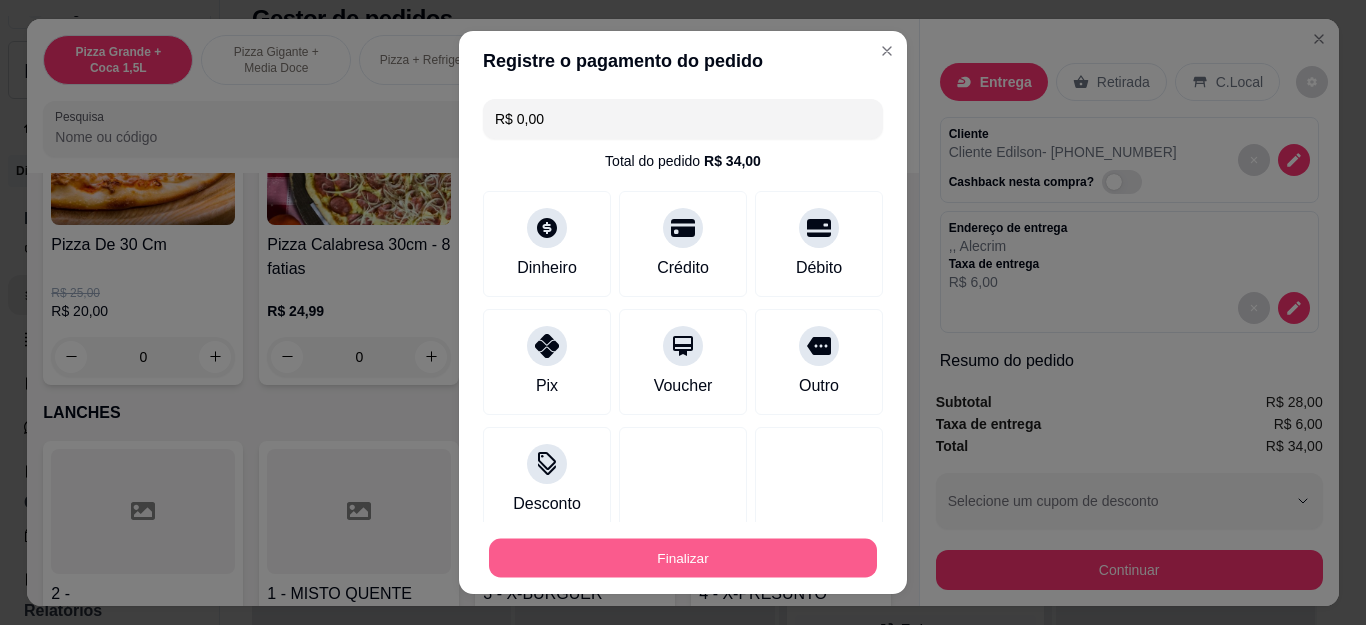 click on "Finalizar" at bounding box center (683, 557) 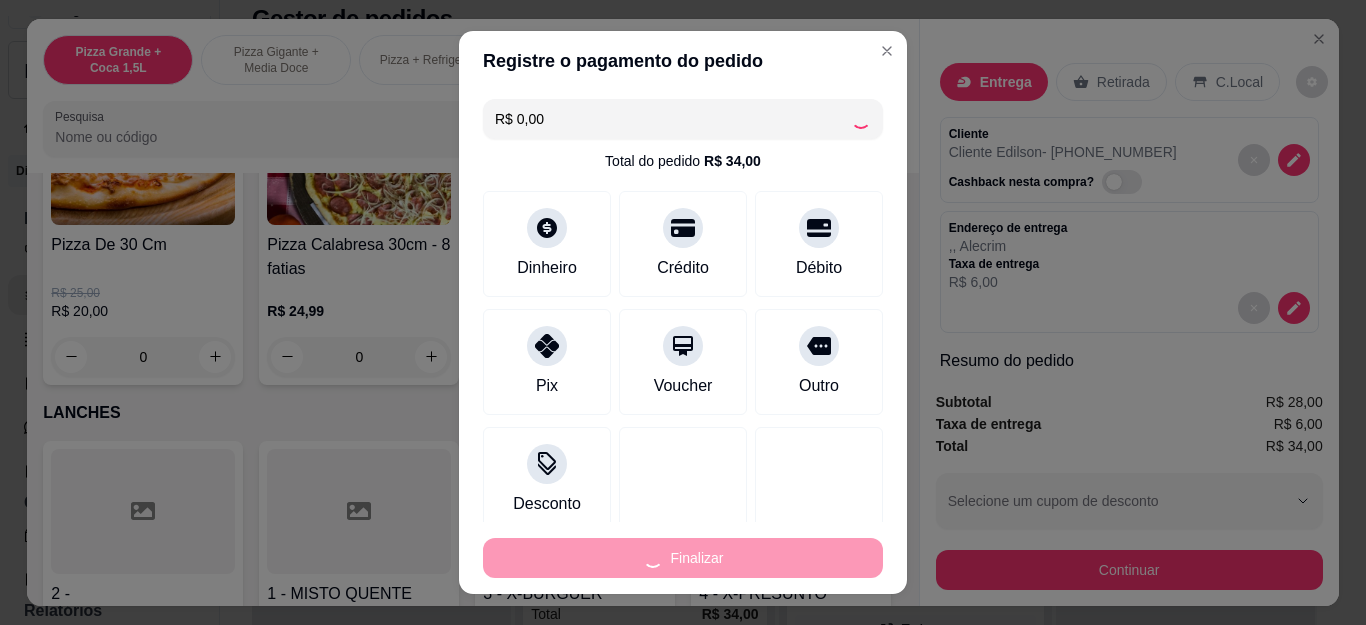 type on "0" 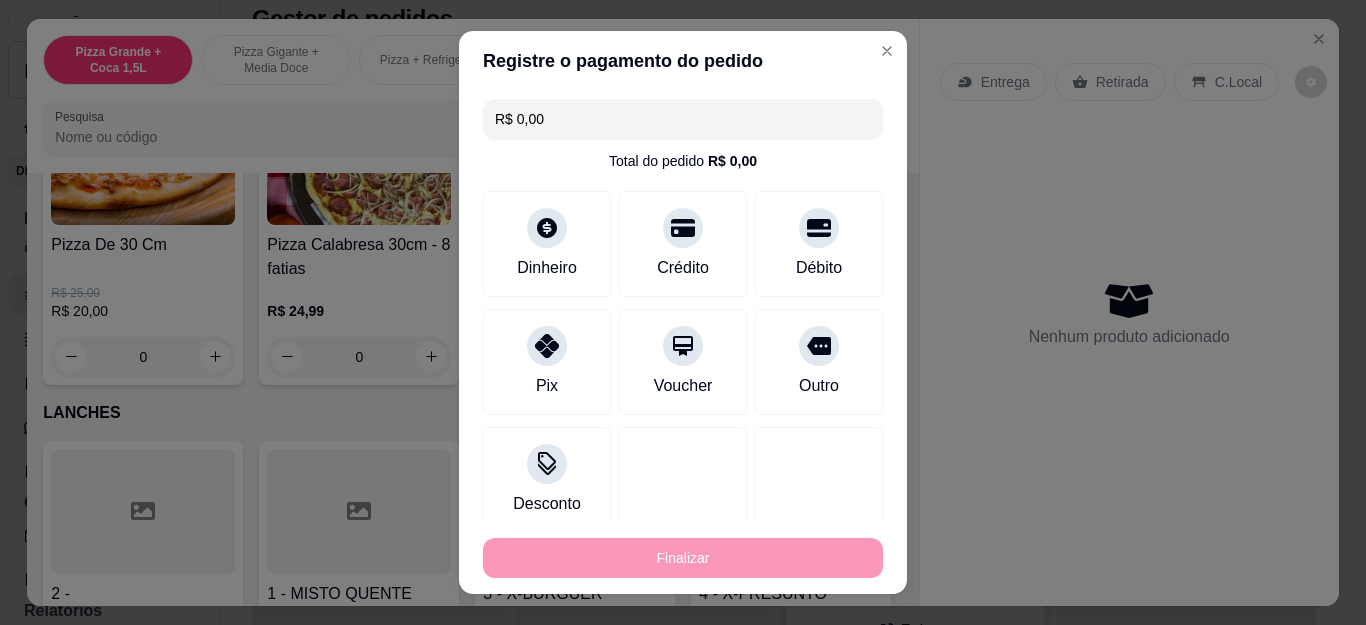 type on "-R$ 34,00" 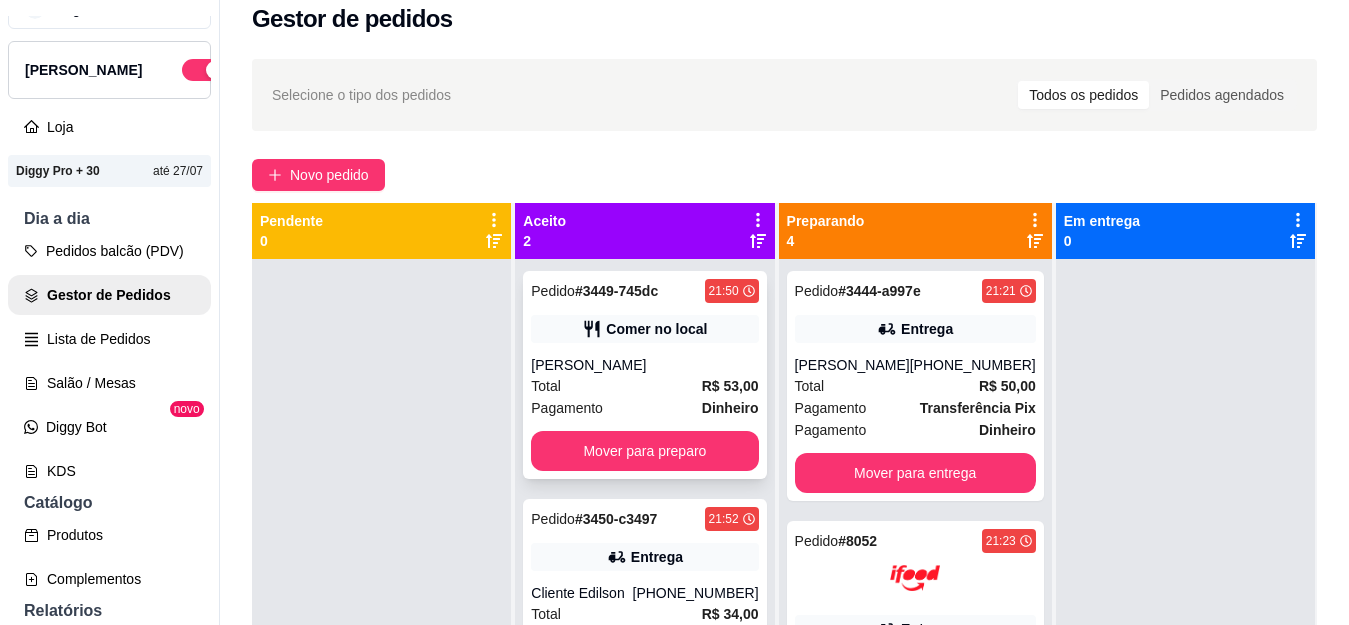 scroll, scrollTop: 56, scrollLeft: 0, axis: vertical 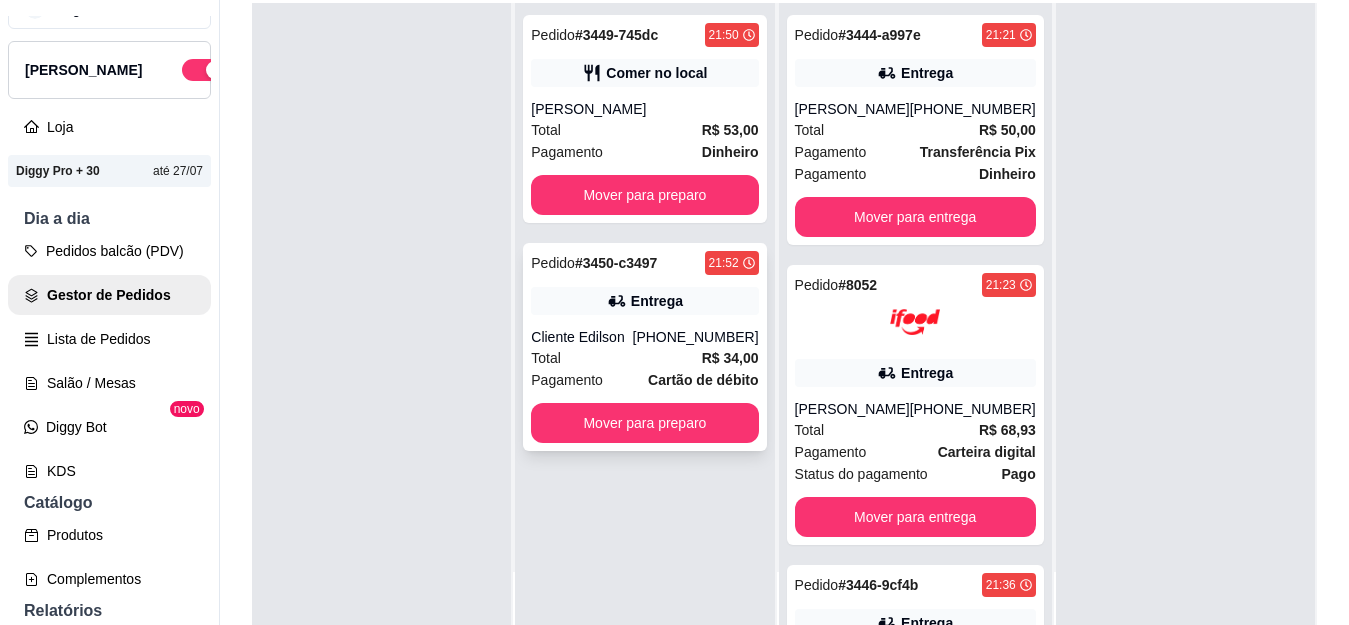 click on "Pedido  # 3450-c3497 21:52 Entrega Cliente Edilson [PHONE_NUMBER] Total R$ 34,00 Pagamento Cartão de débito Mover para preparo" at bounding box center [644, 347] 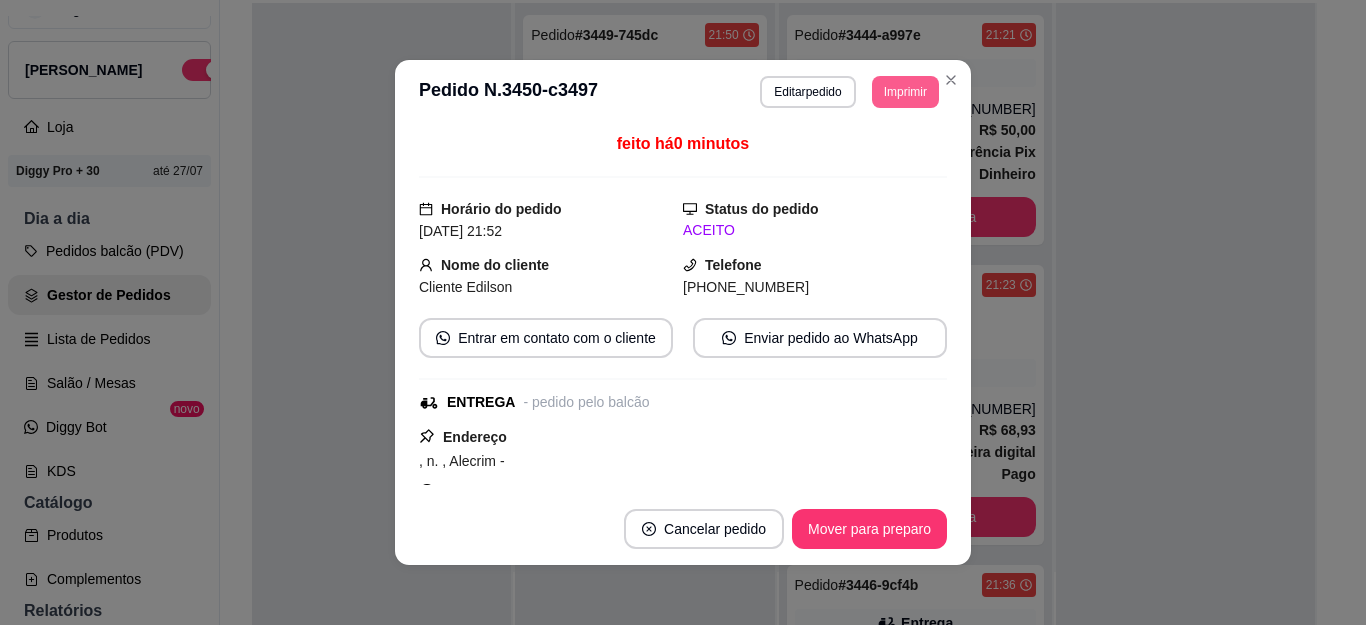 click on "Imprimir" at bounding box center (905, 92) 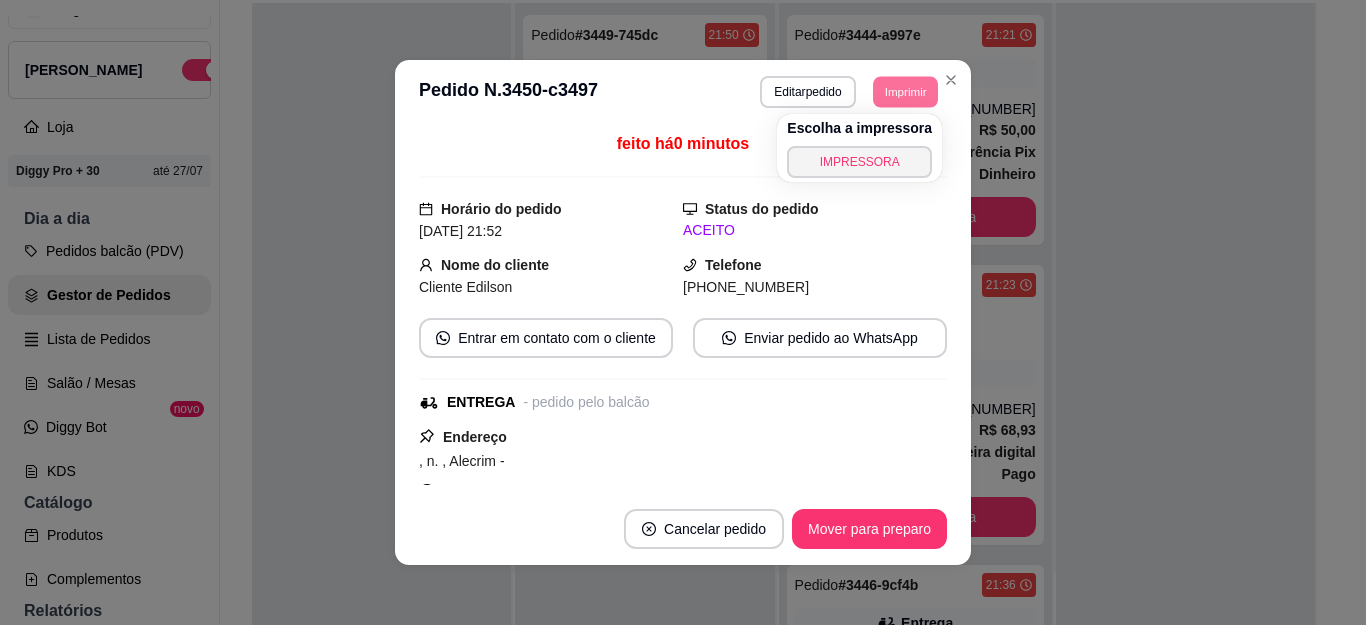click on "IMPRESSORA" at bounding box center [859, 162] 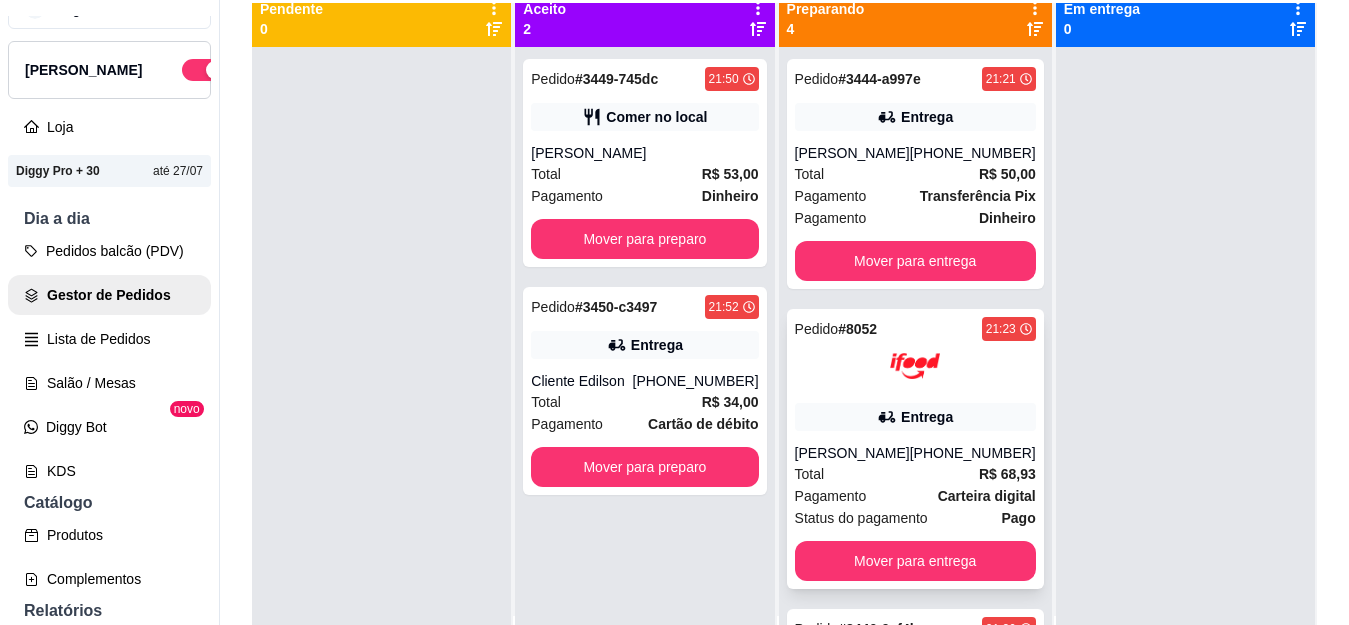 scroll, scrollTop: 0, scrollLeft: 0, axis: both 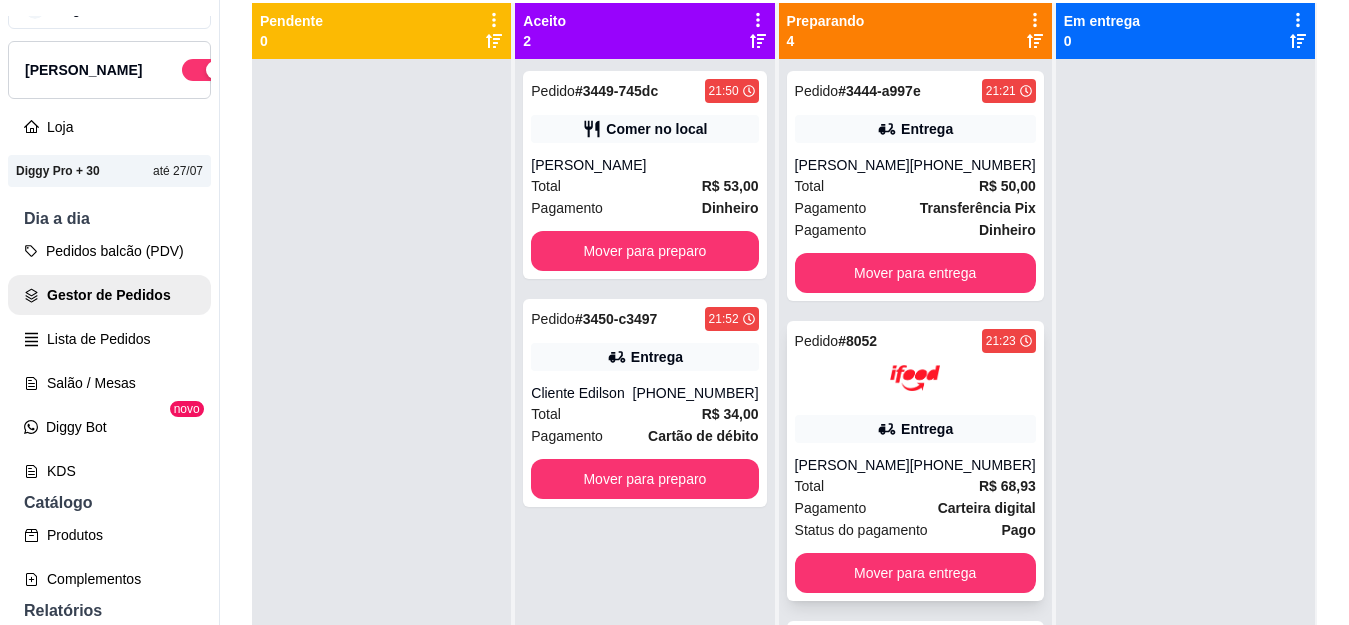 click on "Entrega" at bounding box center (927, 429) 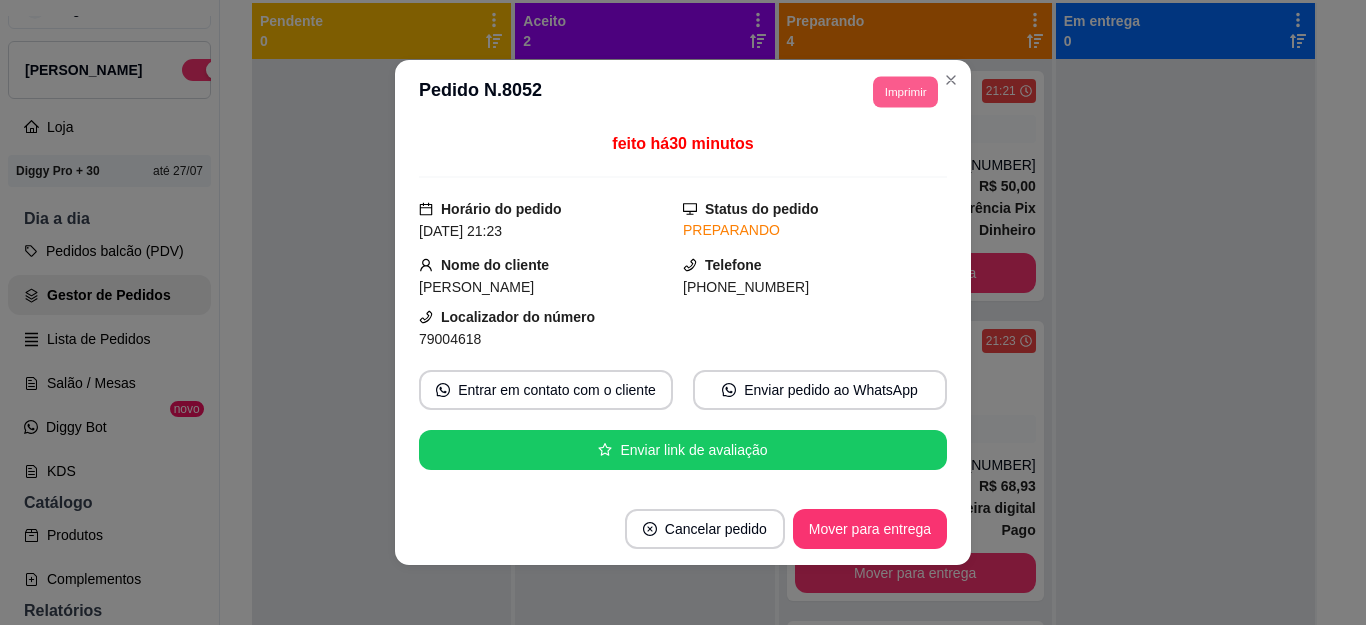 click on "Imprimir" at bounding box center (905, 91) 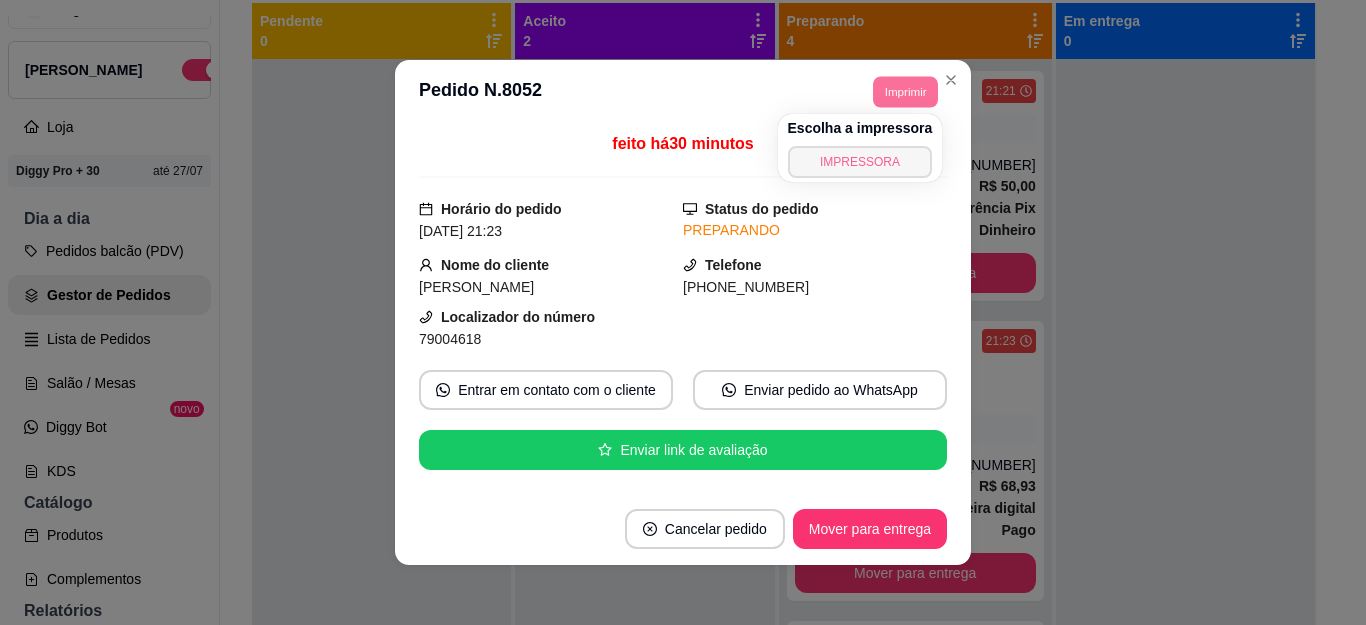 click on "IMPRESSORA" at bounding box center (860, 162) 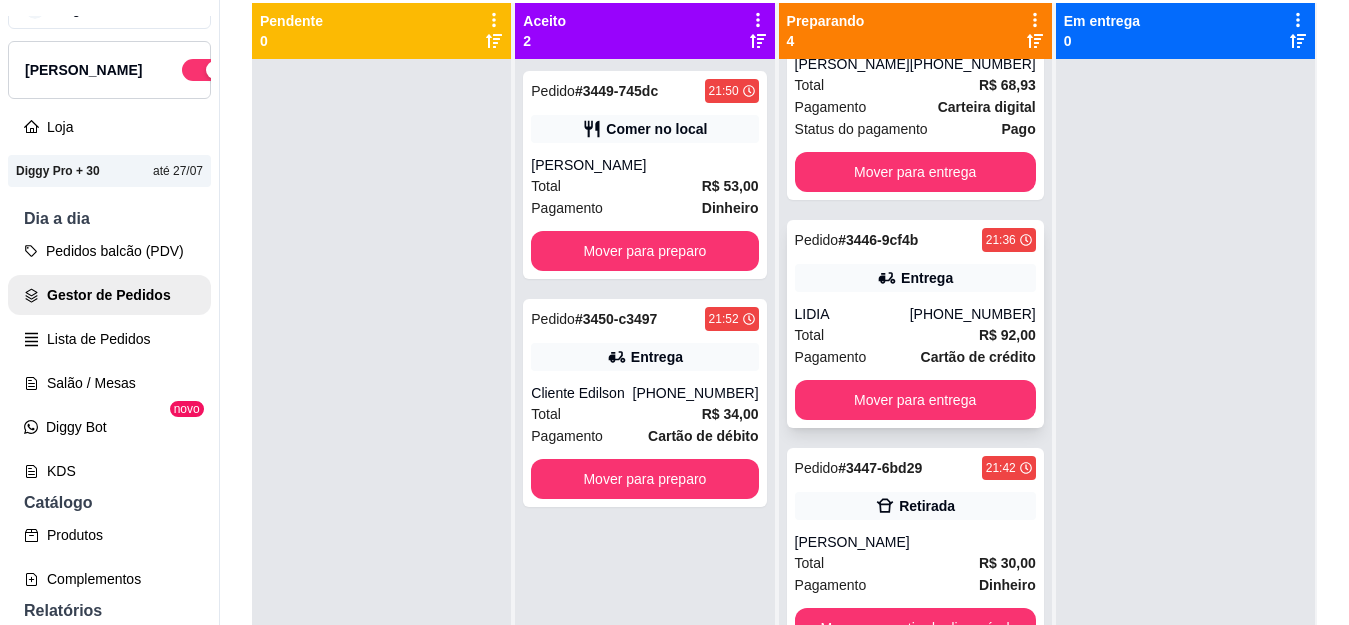 scroll, scrollTop: 441, scrollLeft: 0, axis: vertical 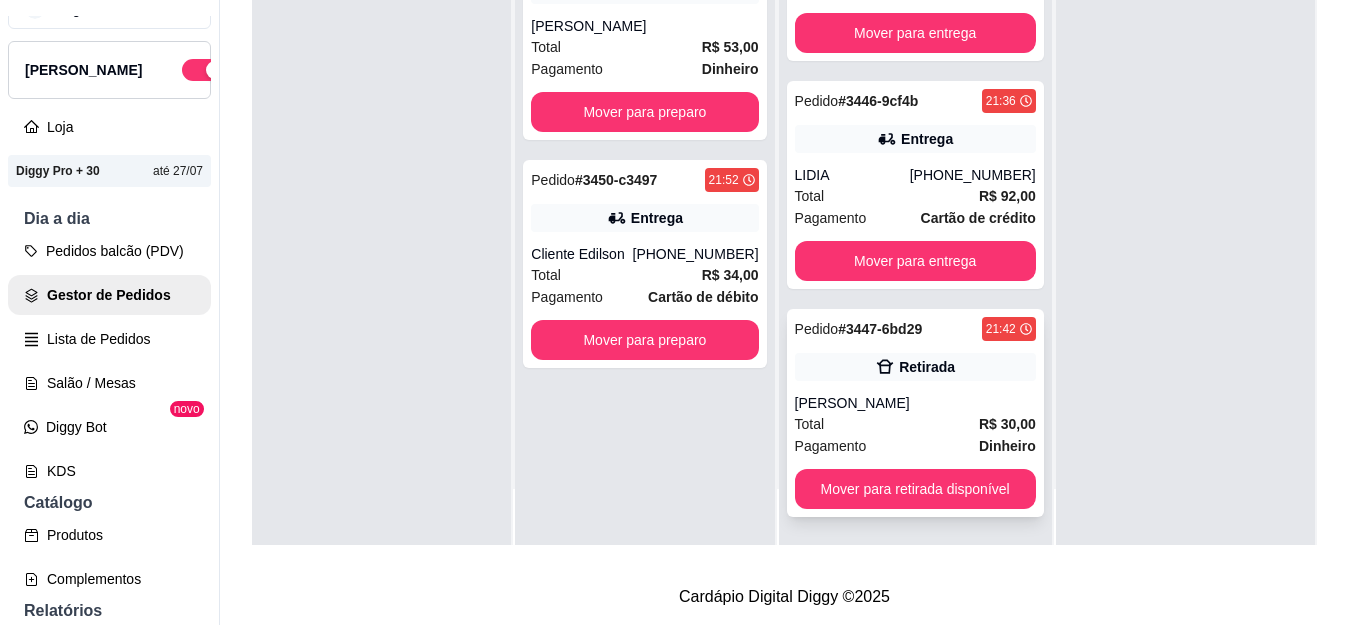 click on "[PERSON_NAME]" at bounding box center [915, 403] 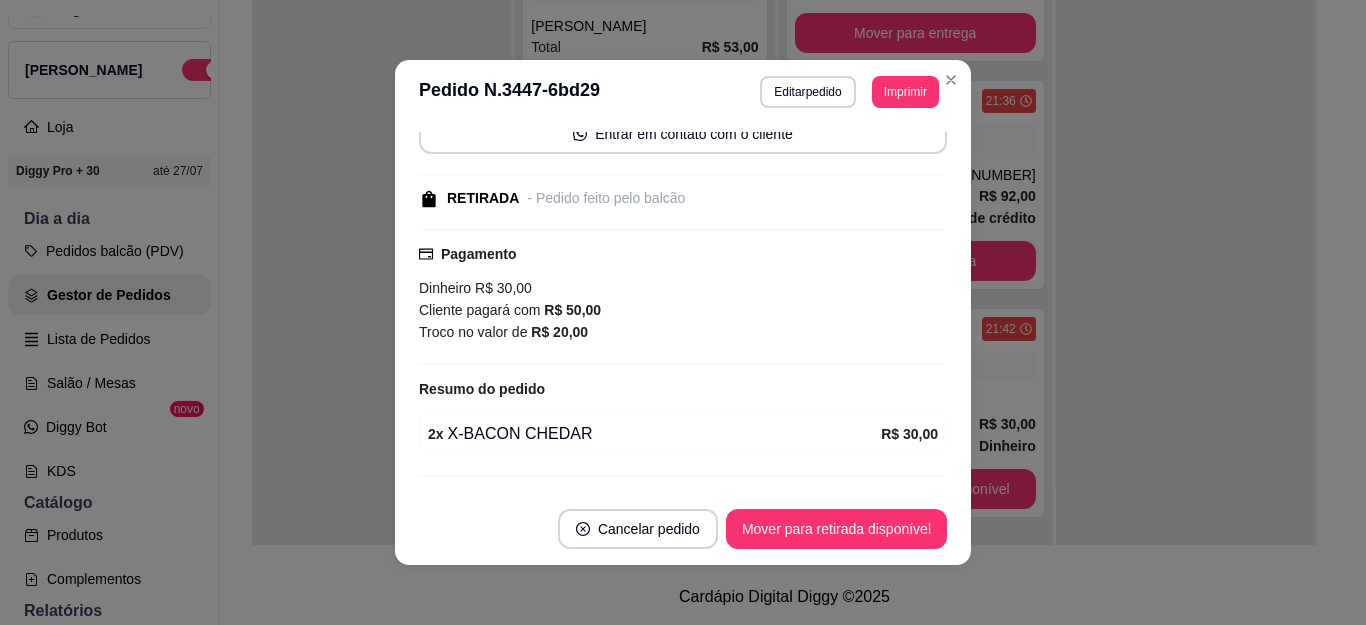 scroll, scrollTop: 252, scrollLeft: 0, axis: vertical 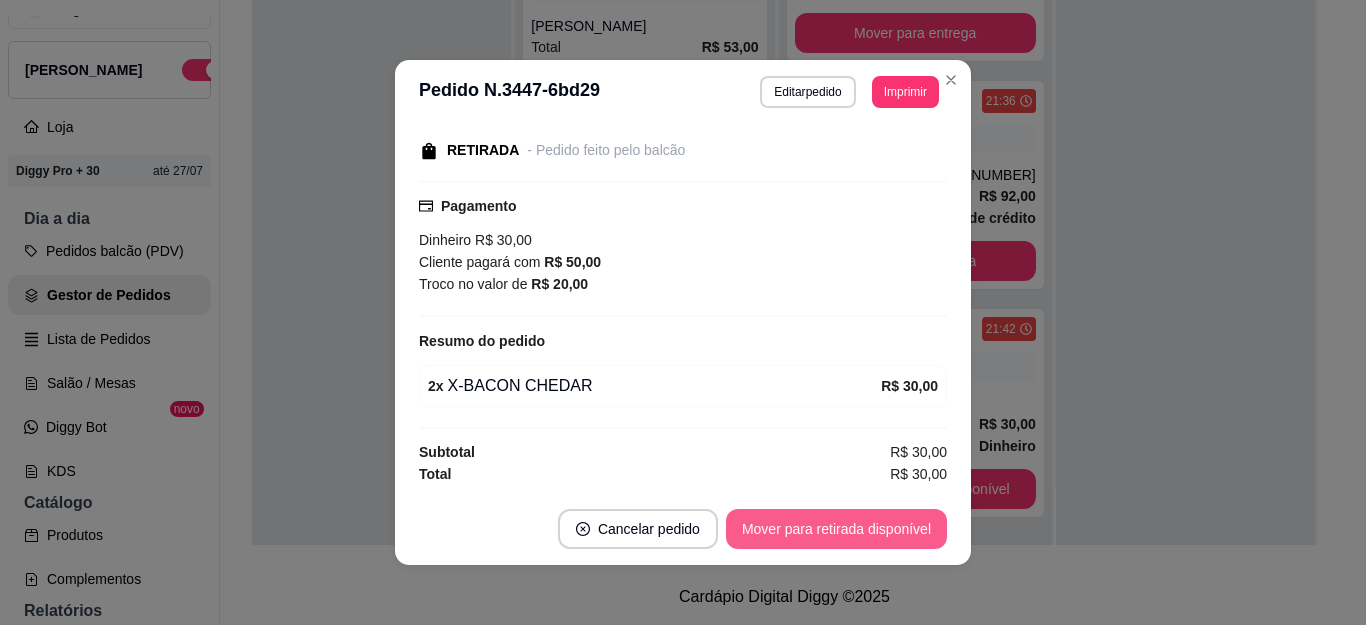 click on "Mover para retirada disponível" at bounding box center [836, 529] 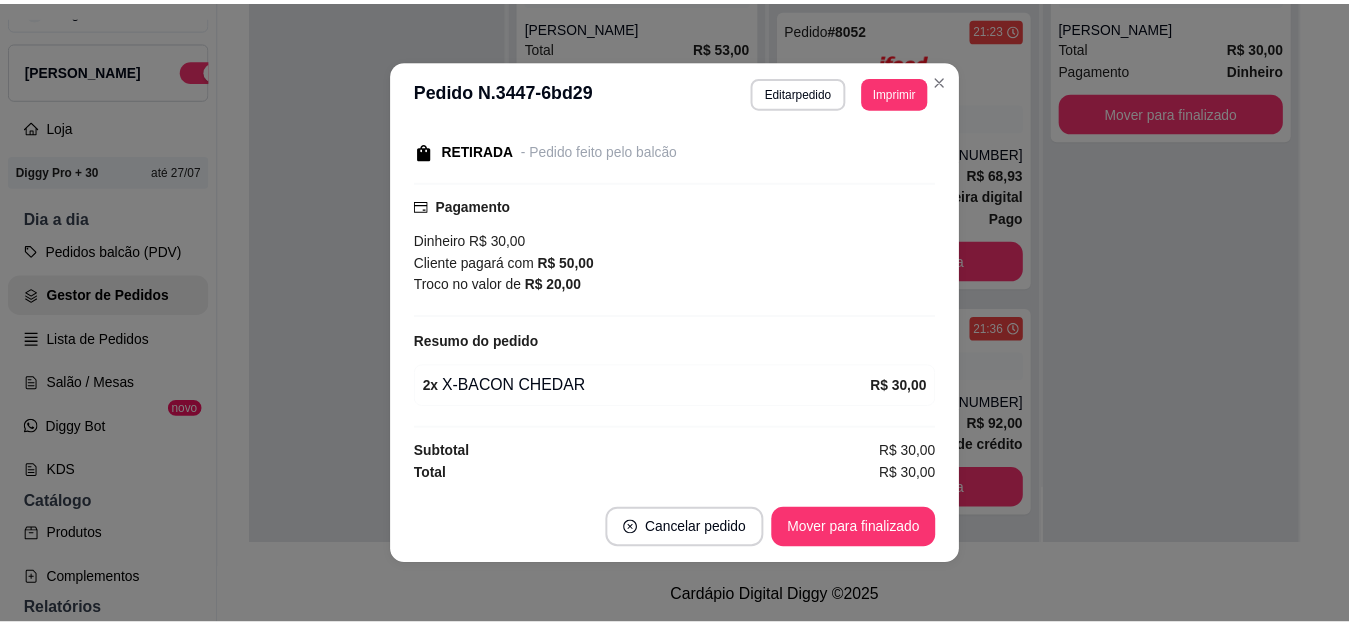 scroll, scrollTop: 233, scrollLeft: 0, axis: vertical 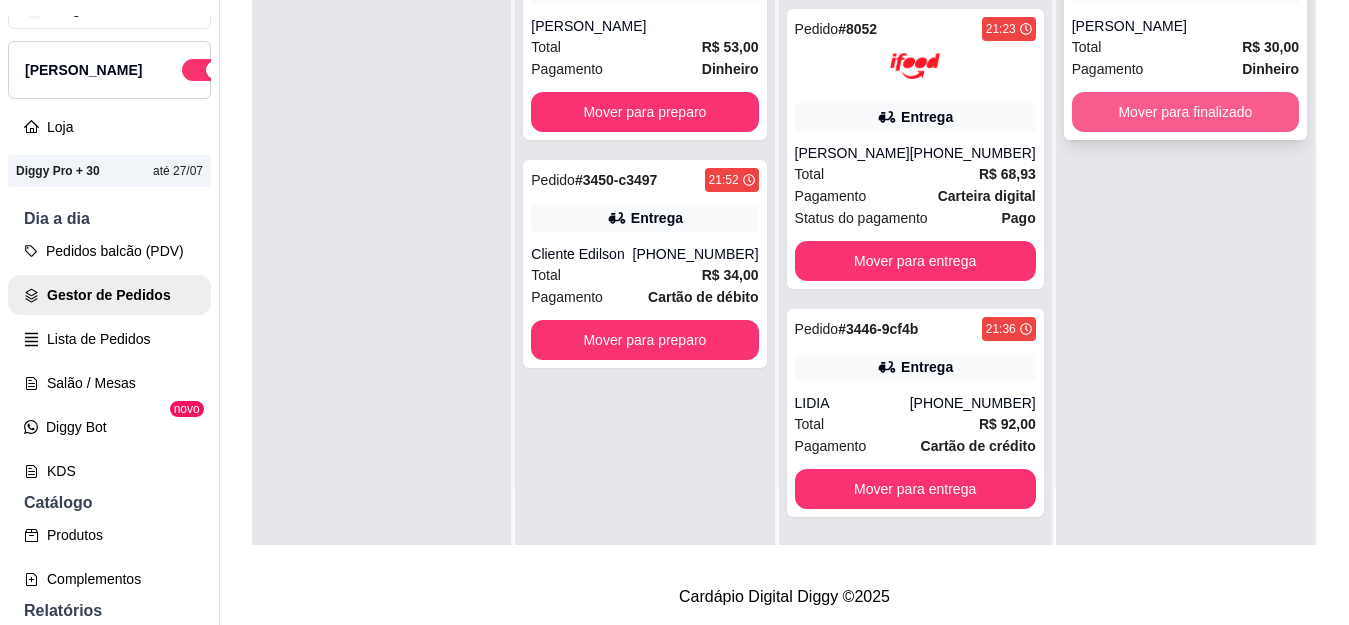 click on "Mover para finalizado" at bounding box center (1185, 112) 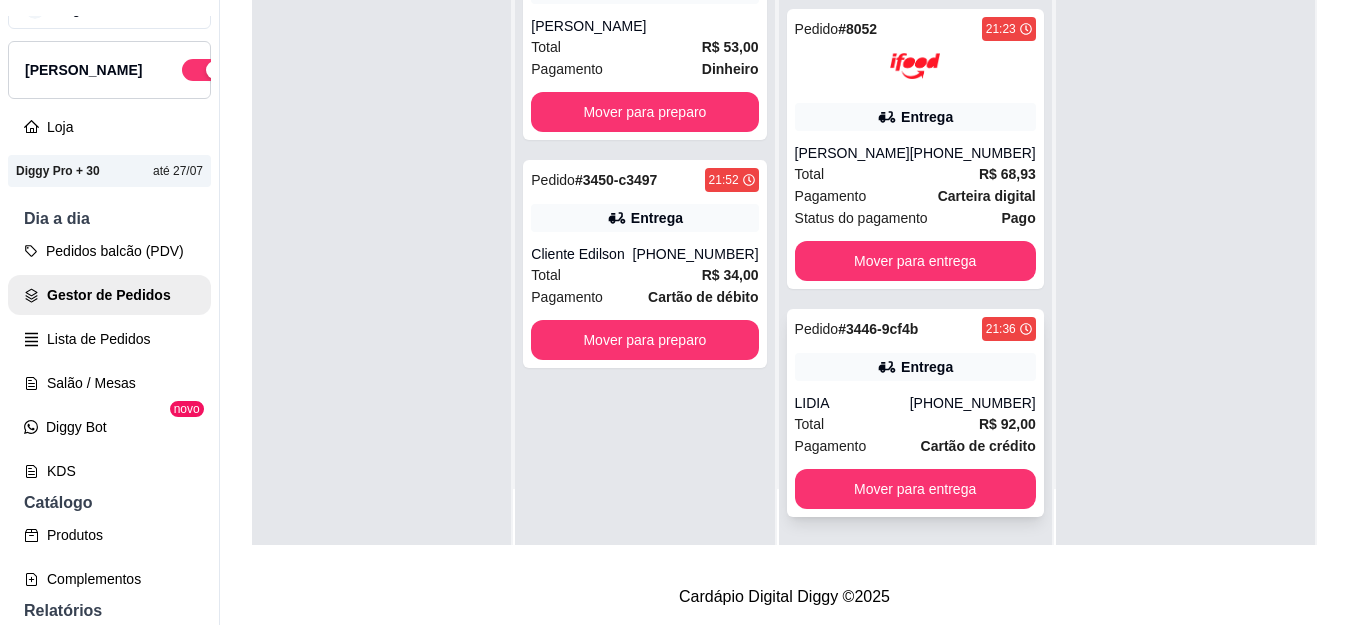 scroll, scrollTop: 133, scrollLeft: 0, axis: vertical 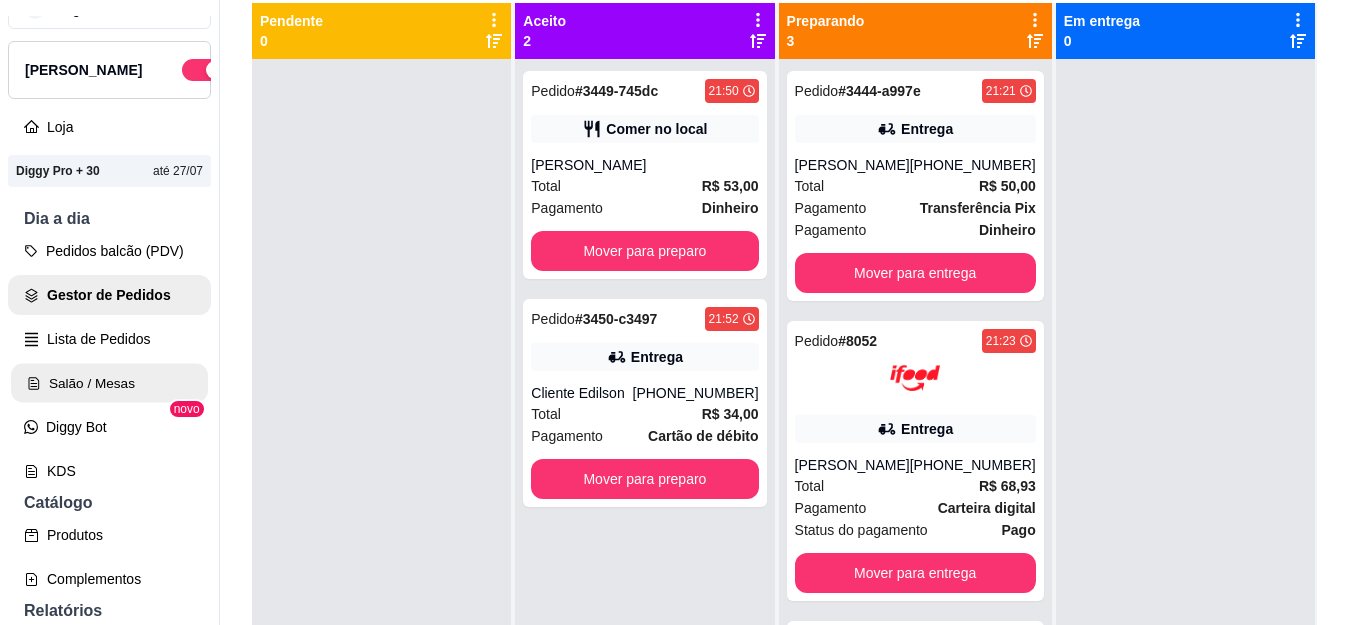 click on "Salão / Mesas" at bounding box center [109, 383] 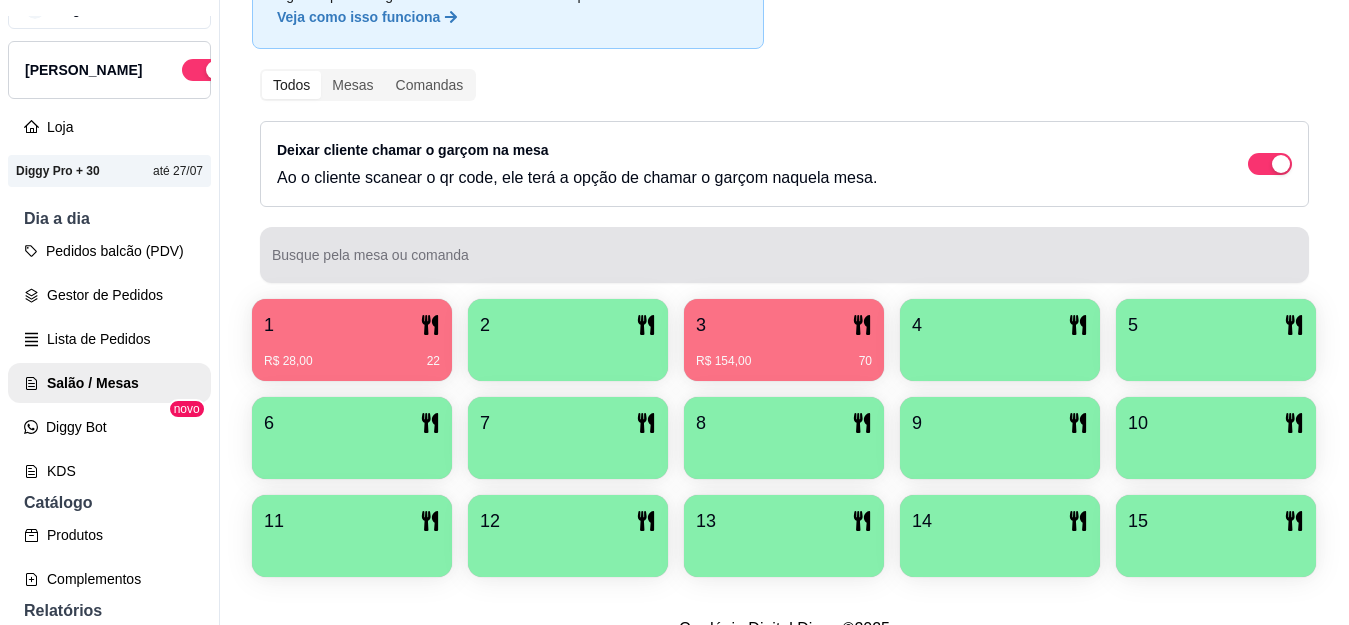 scroll, scrollTop: 200, scrollLeft: 0, axis: vertical 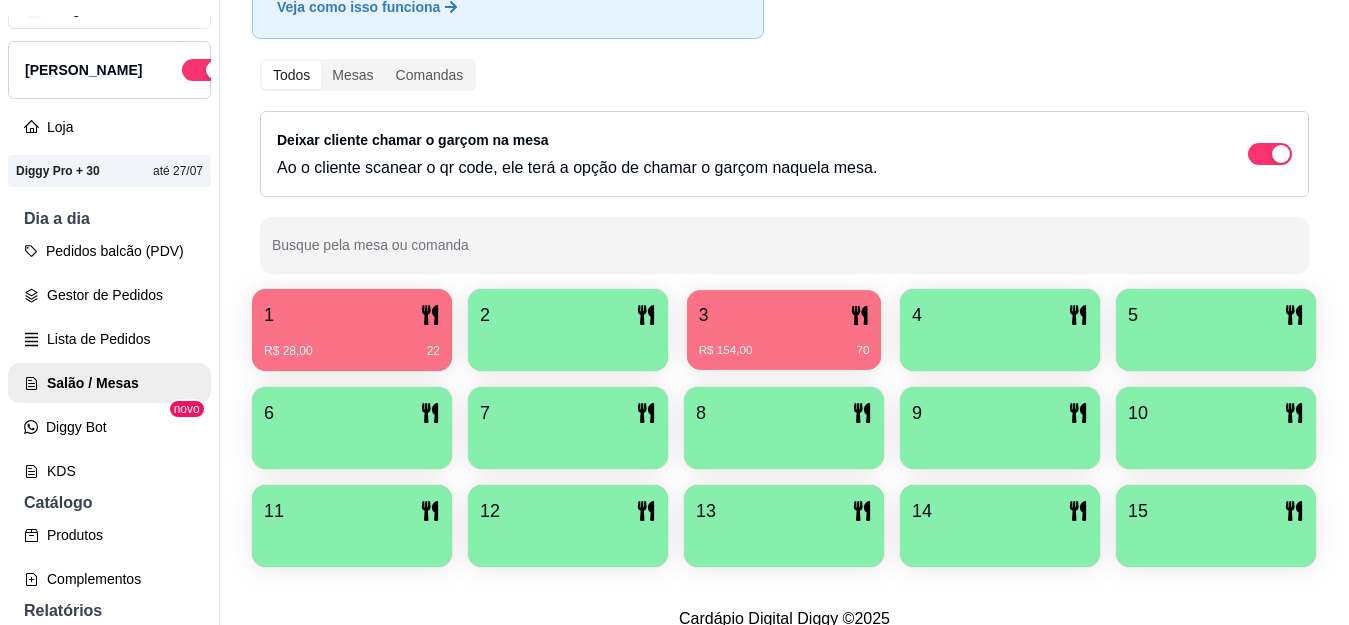 click on "R$ 154,00 70" at bounding box center (784, 343) 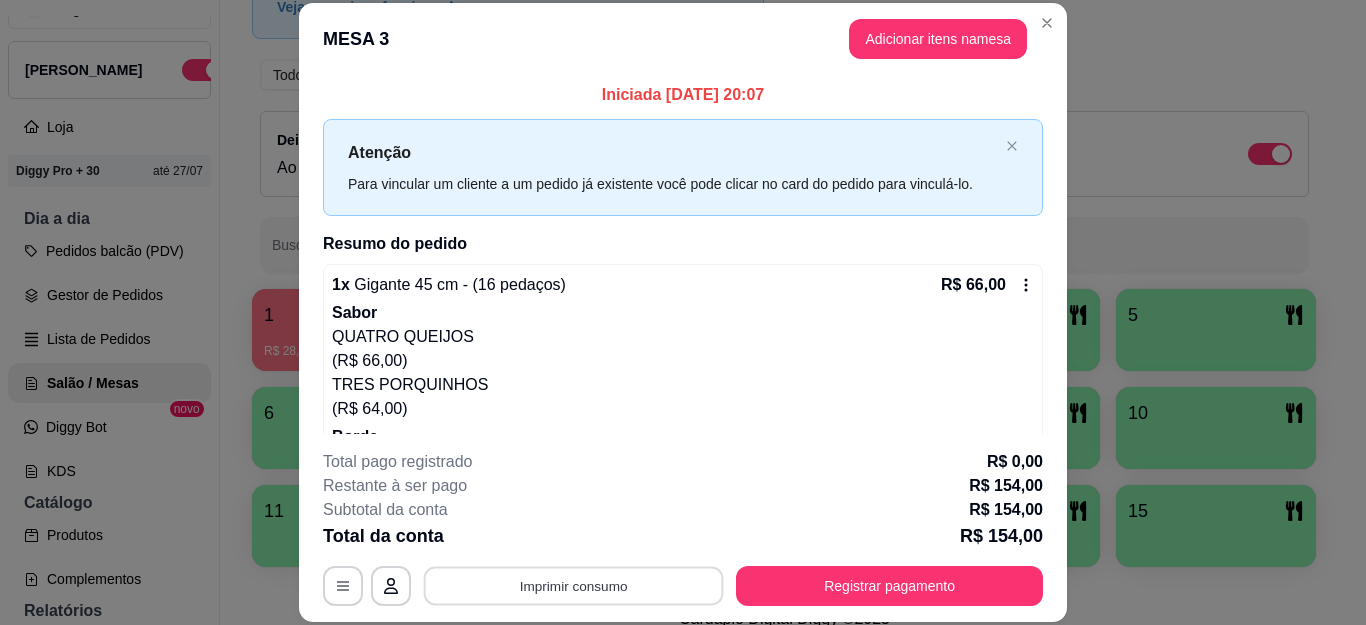 click on "Imprimir consumo" at bounding box center [574, 585] 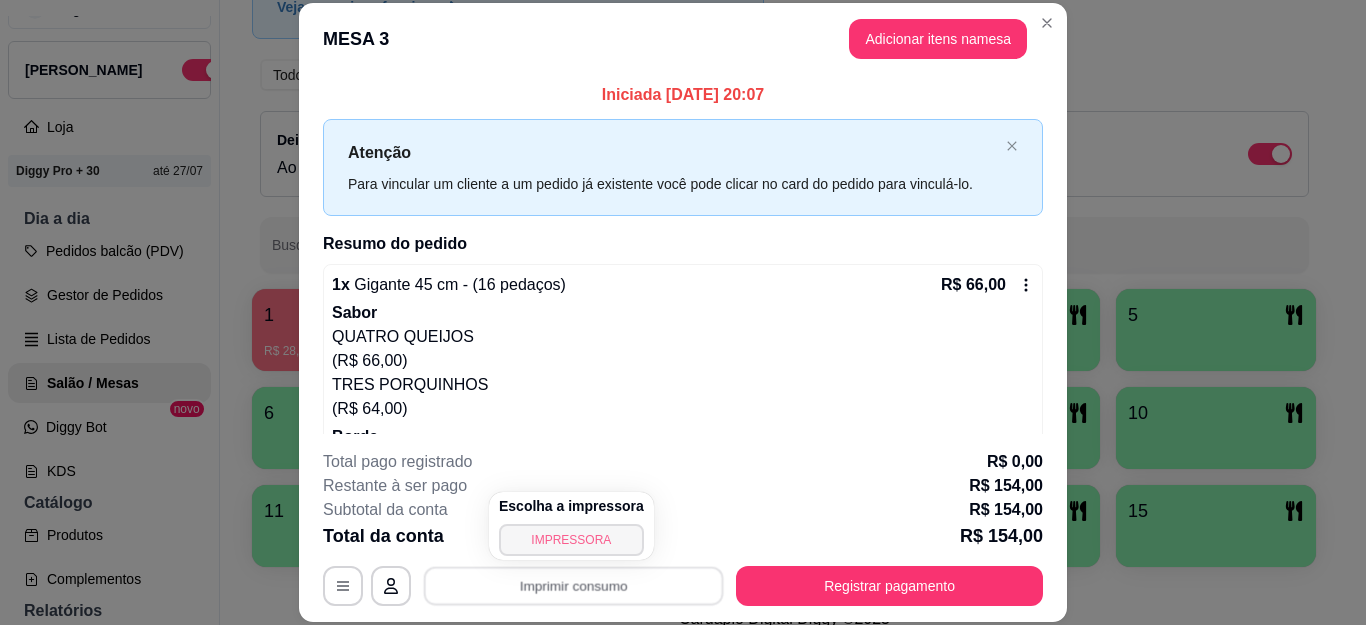click on "IMPRESSORA" at bounding box center (571, 540) 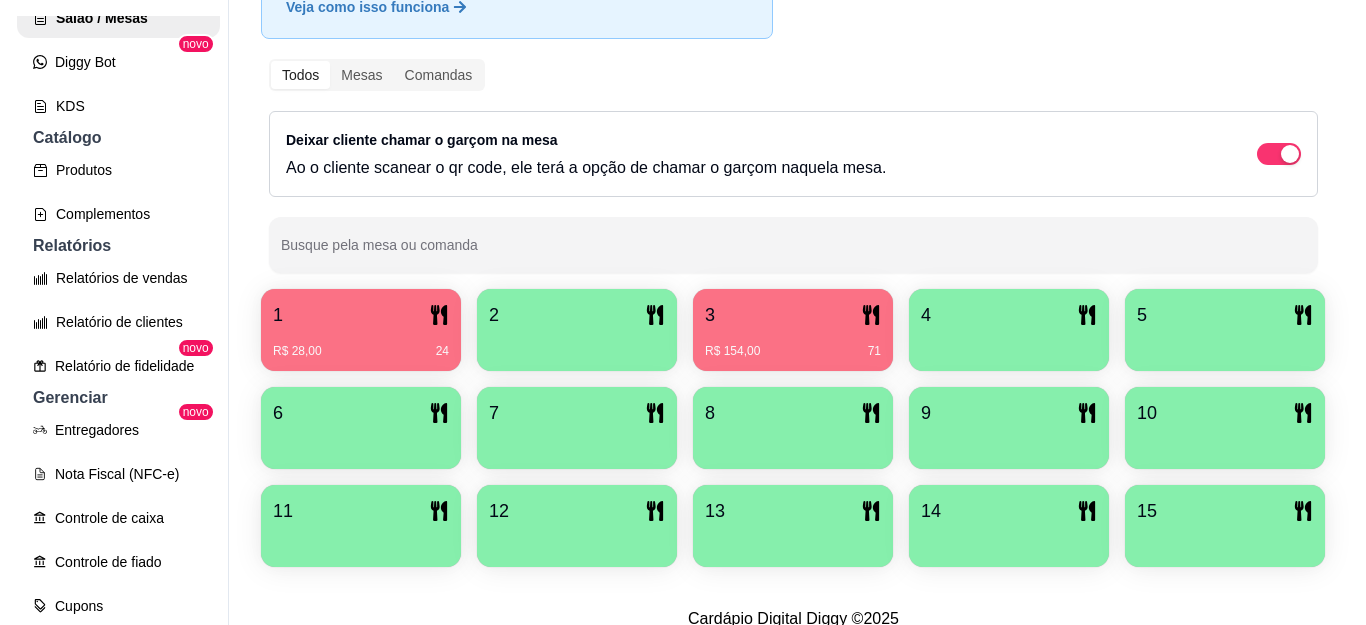 scroll, scrollTop: 300, scrollLeft: 0, axis: vertical 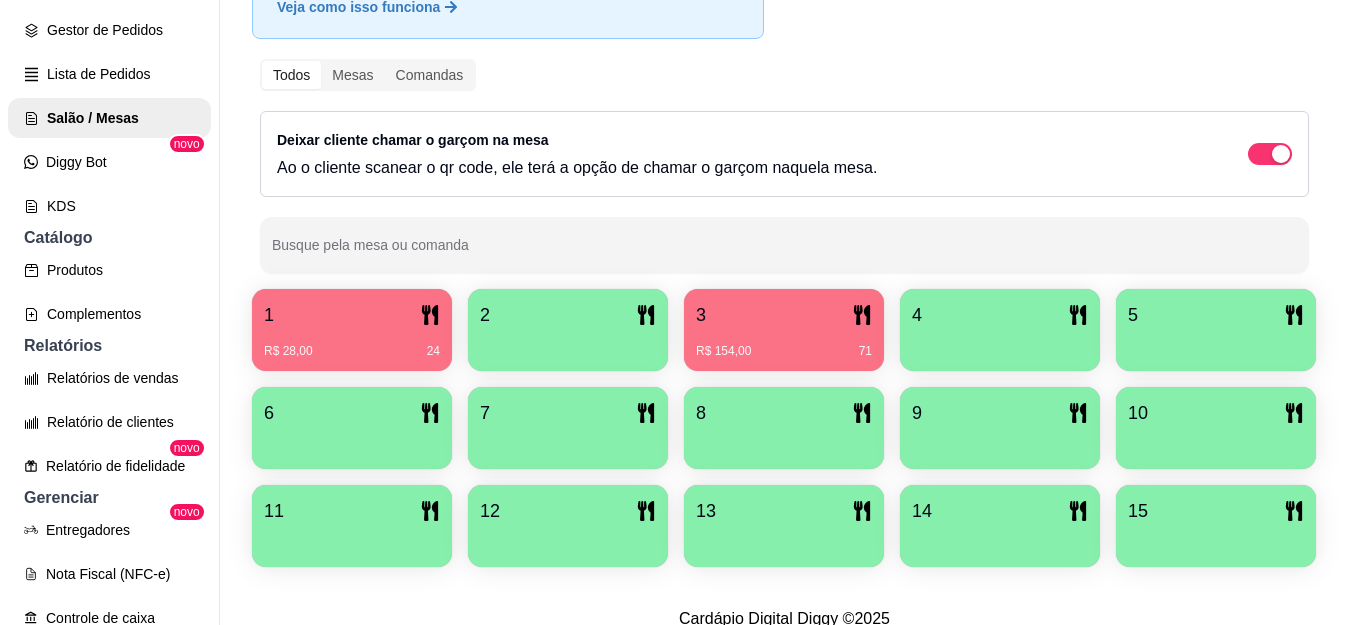 click on "1 R$ 28,00 24" at bounding box center (352, 330) 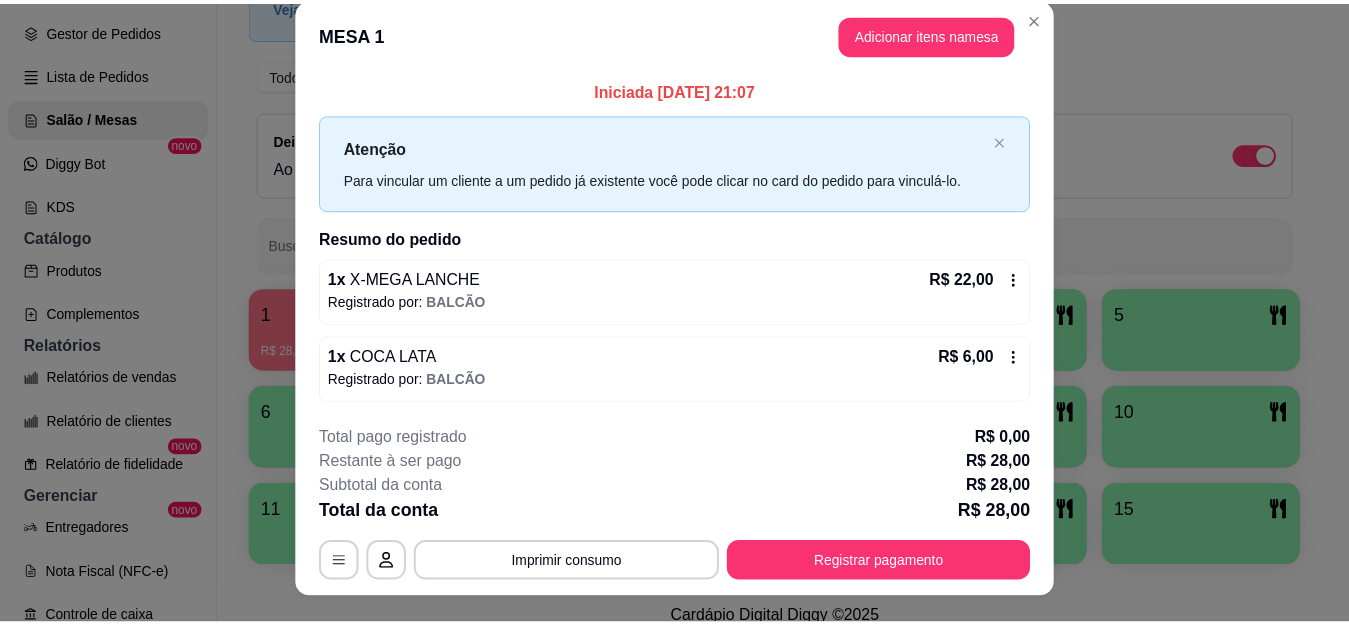 scroll, scrollTop: 0, scrollLeft: 0, axis: both 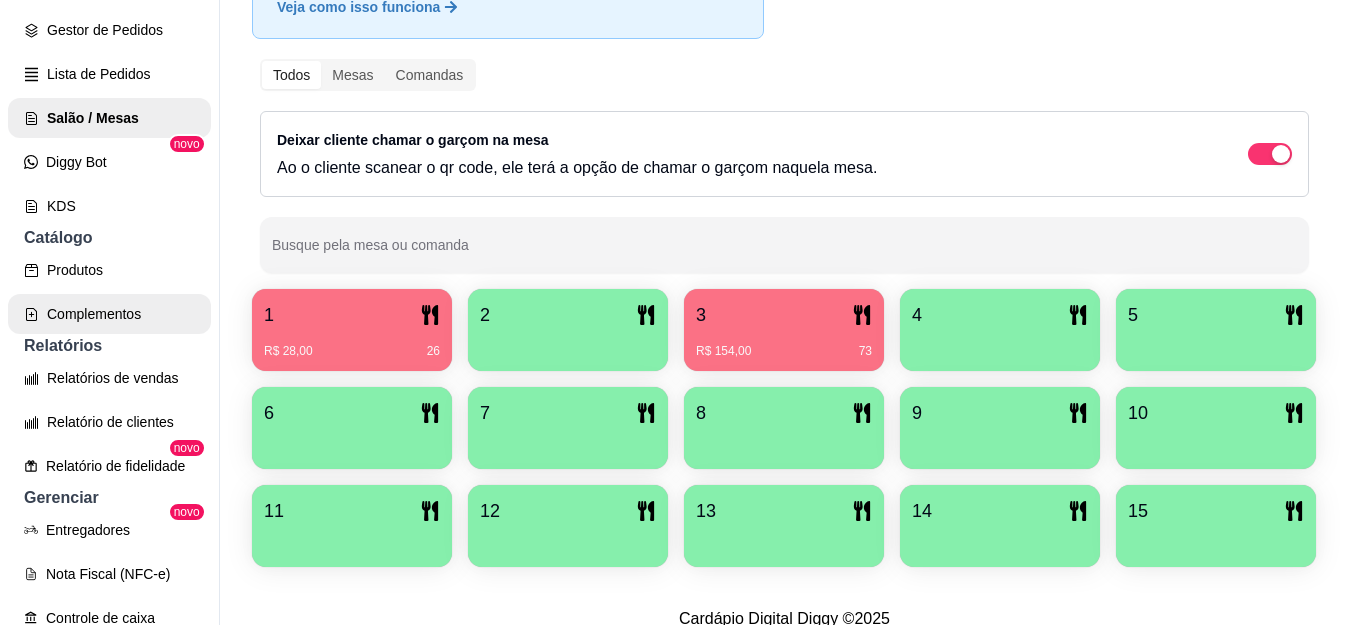 click on "Complementos" at bounding box center (109, 314) 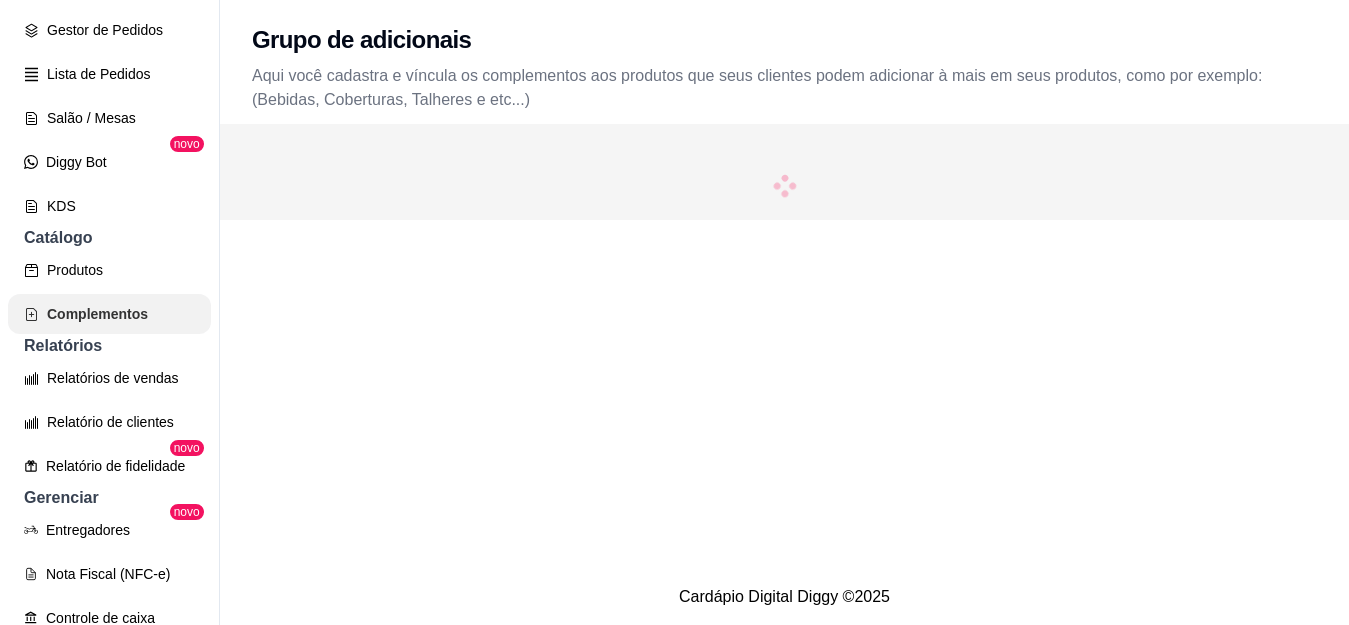 scroll, scrollTop: 0, scrollLeft: 0, axis: both 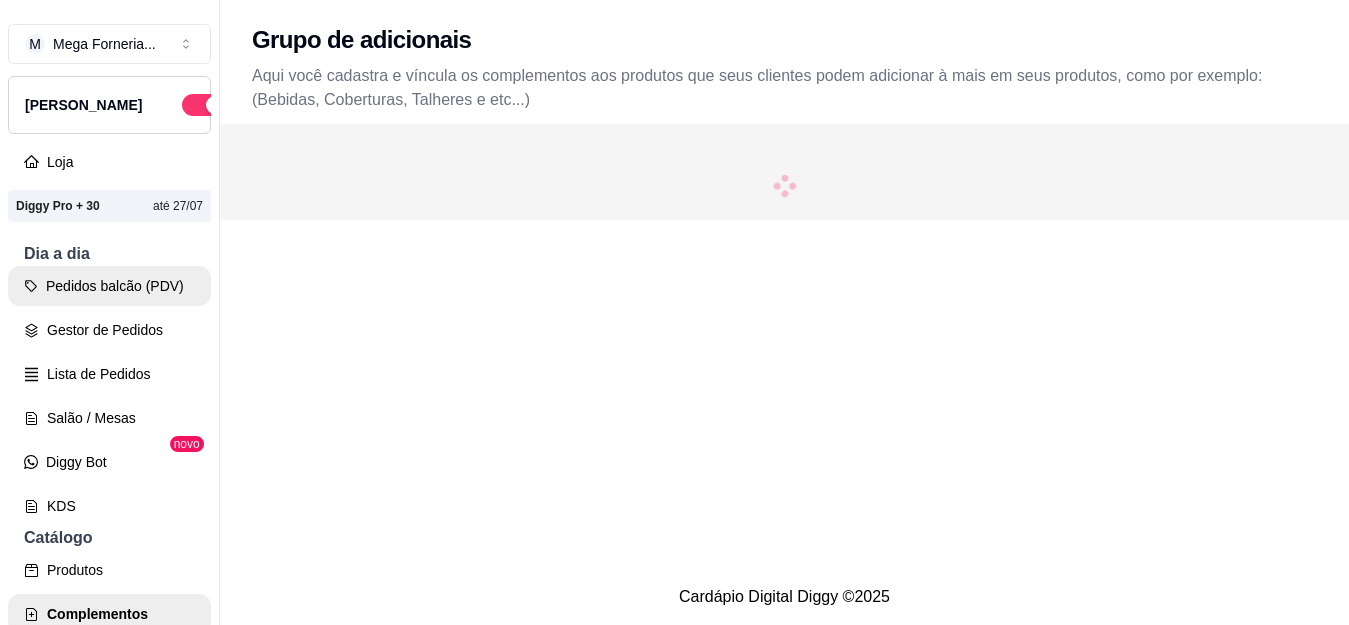 click on "Gestor de Pedidos" at bounding box center [109, 330] 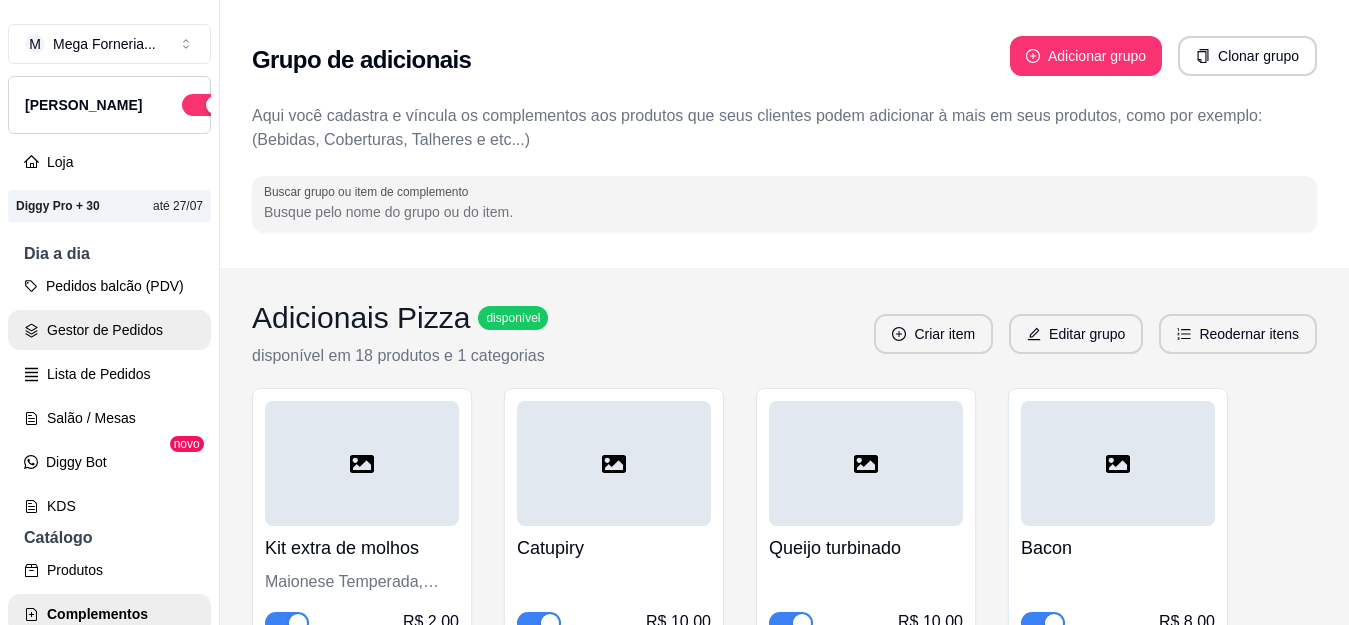 click on "Gestor de Pedidos" at bounding box center (109, 330) 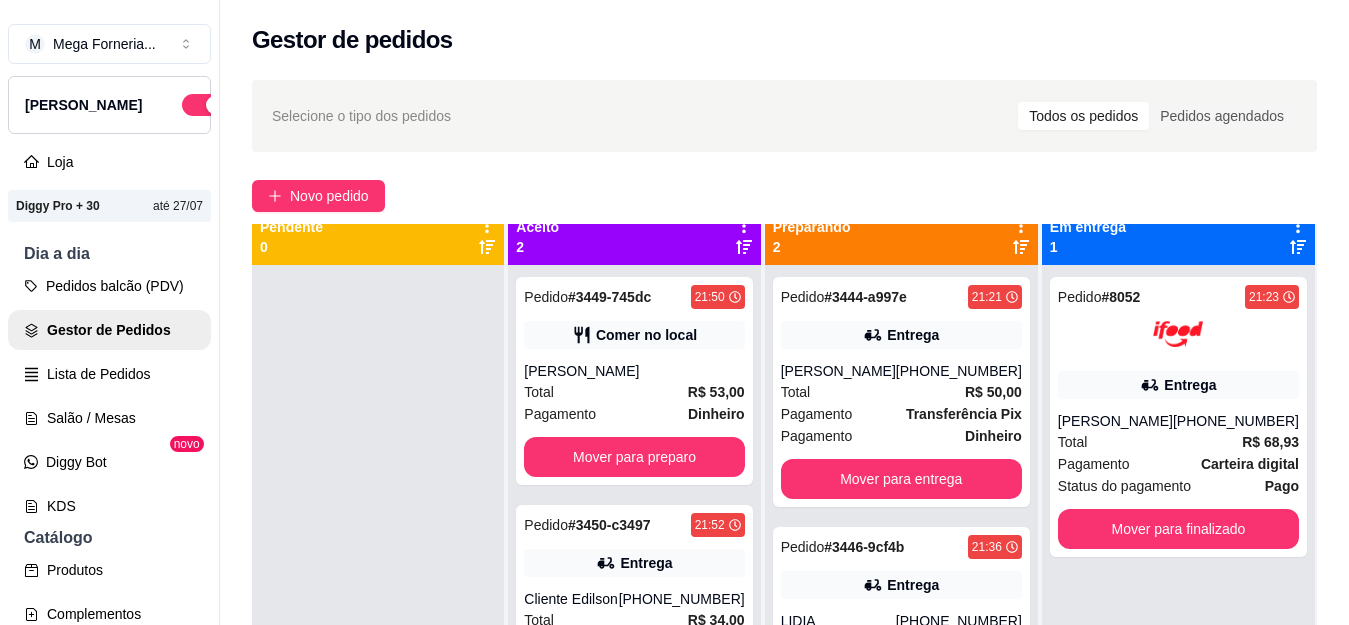 scroll, scrollTop: 56, scrollLeft: 0, axis: vertical 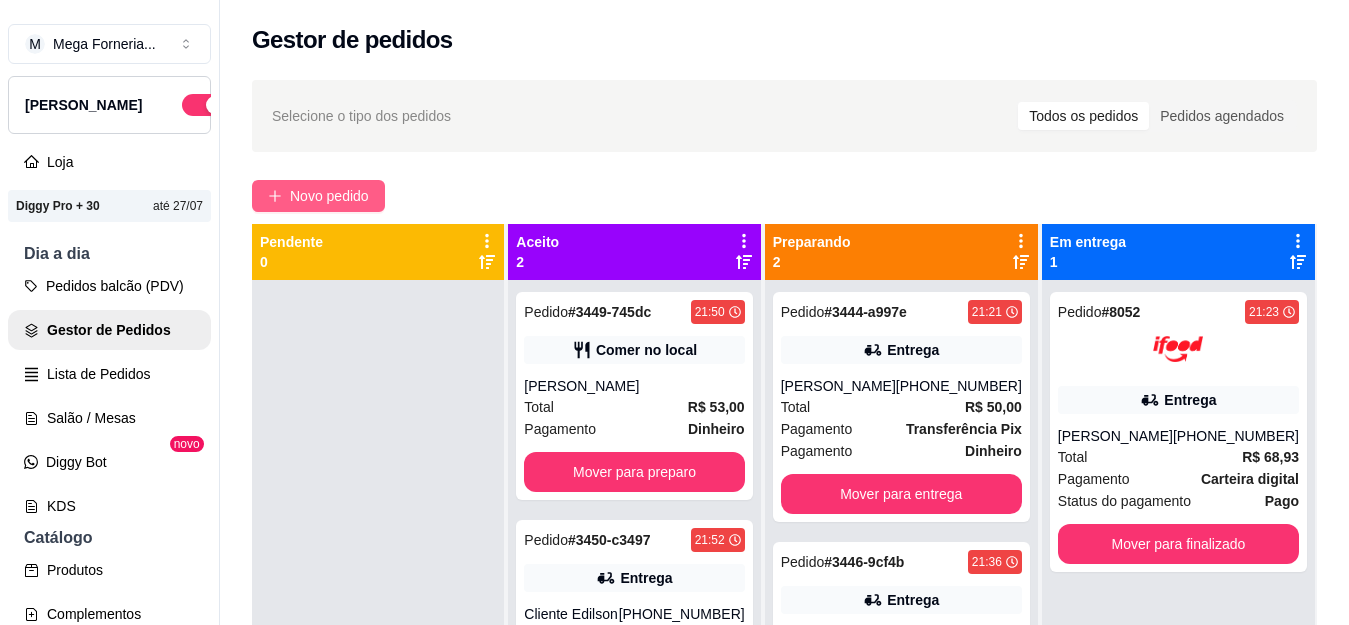click on "Novo pedido" at bounding box center [329, 196] 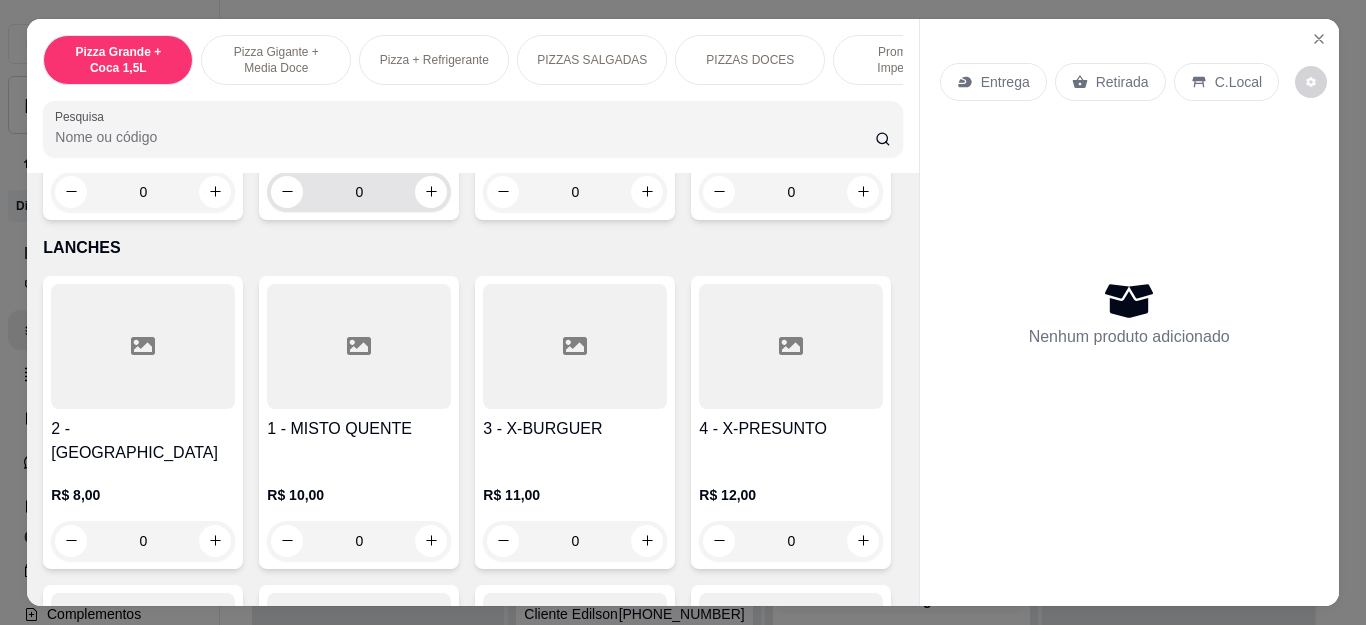 scroll, scrollTop: 2000, scrollLeft: 0, axis: vertical 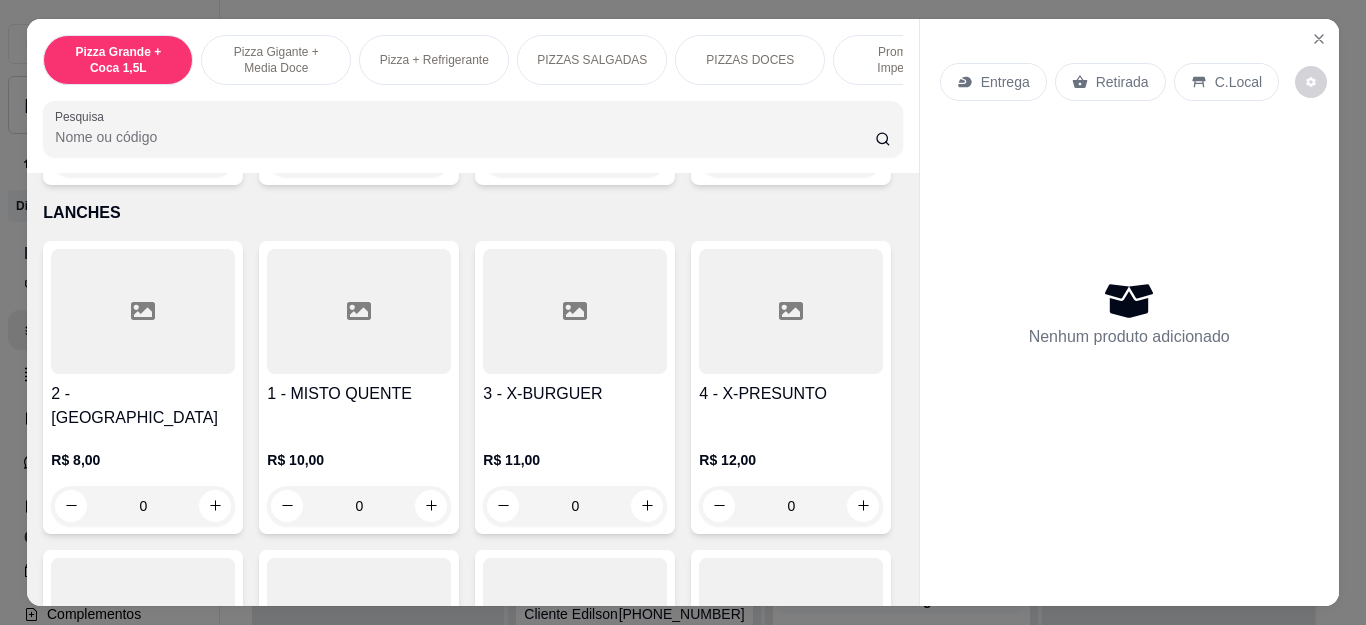 click on "0" at bounding box center (791, 157) 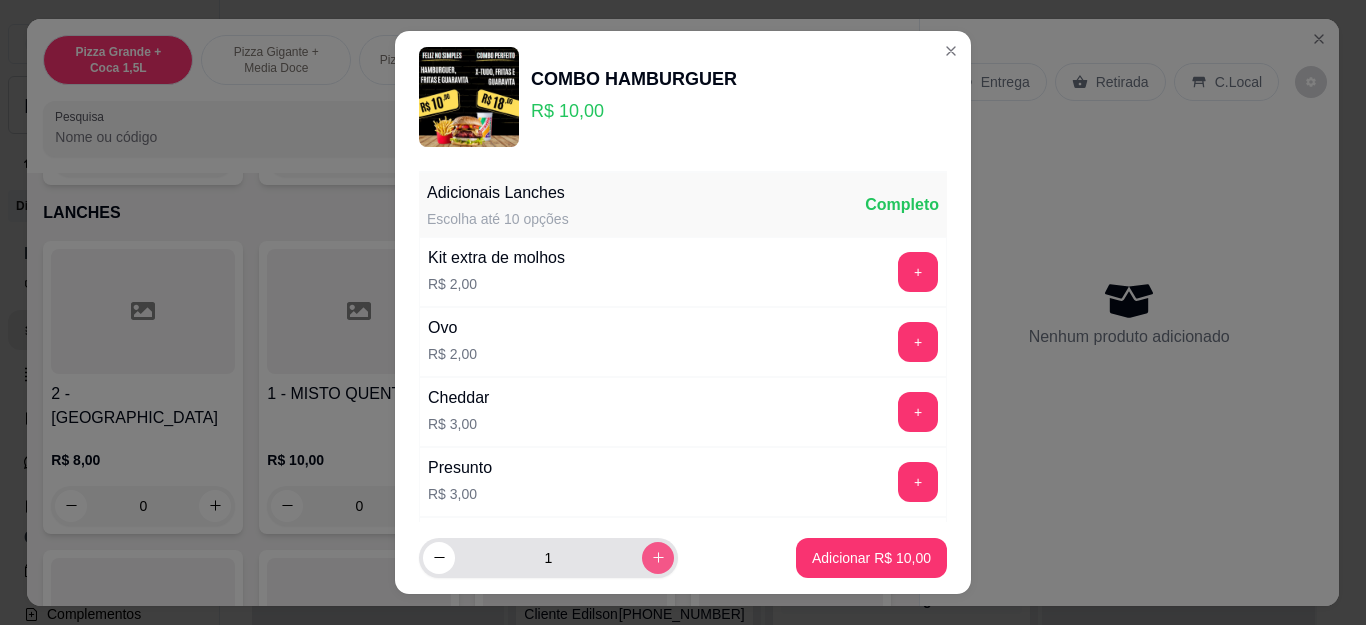 click at bounding box center [658, 558] 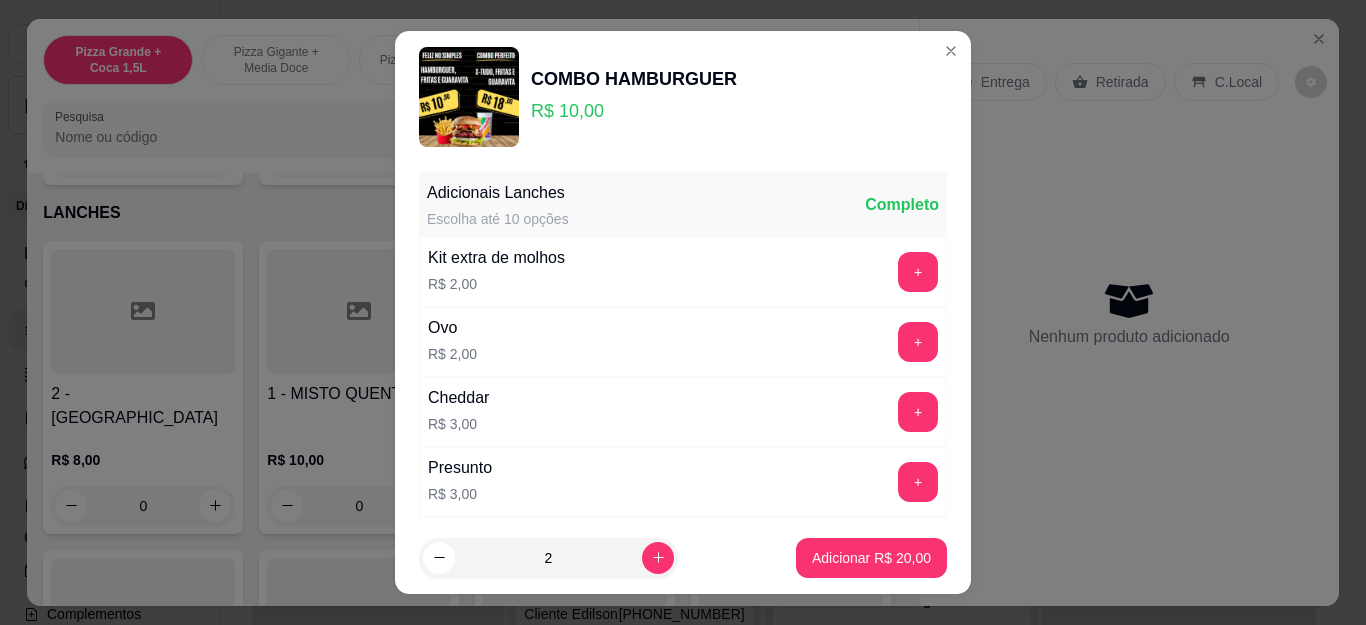 click on "Adicionar   R$ 20,00" at bounding box center [871, 558] 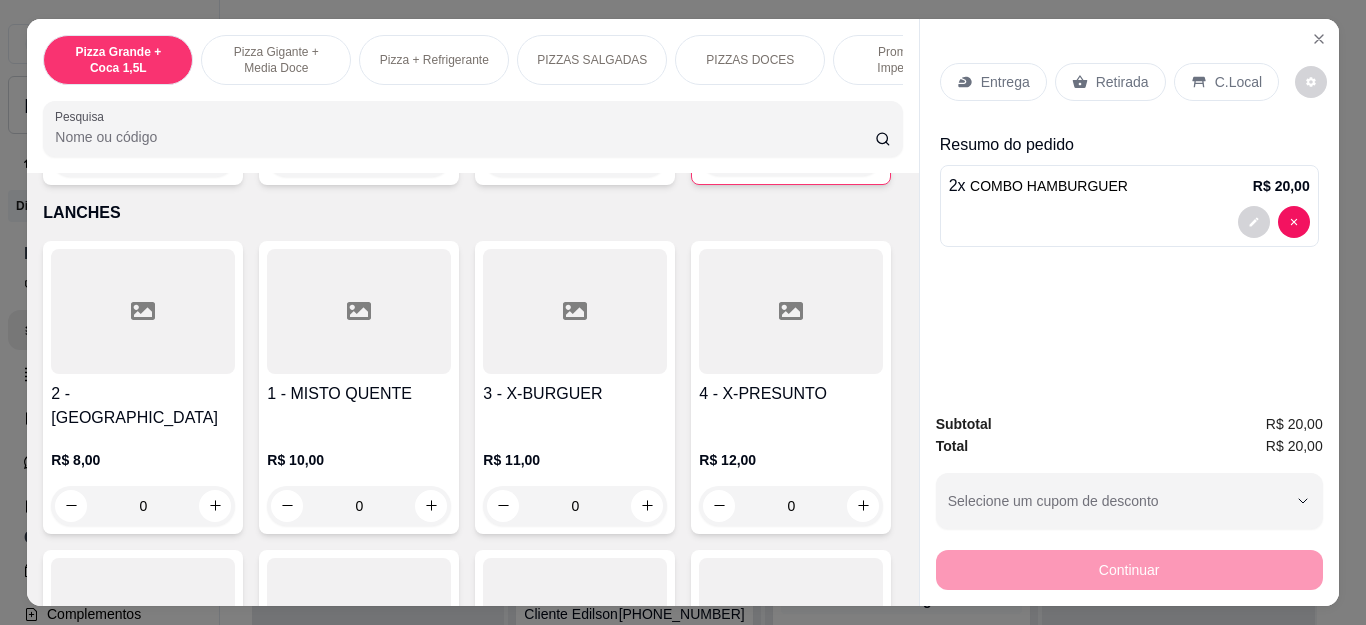 type on "2" 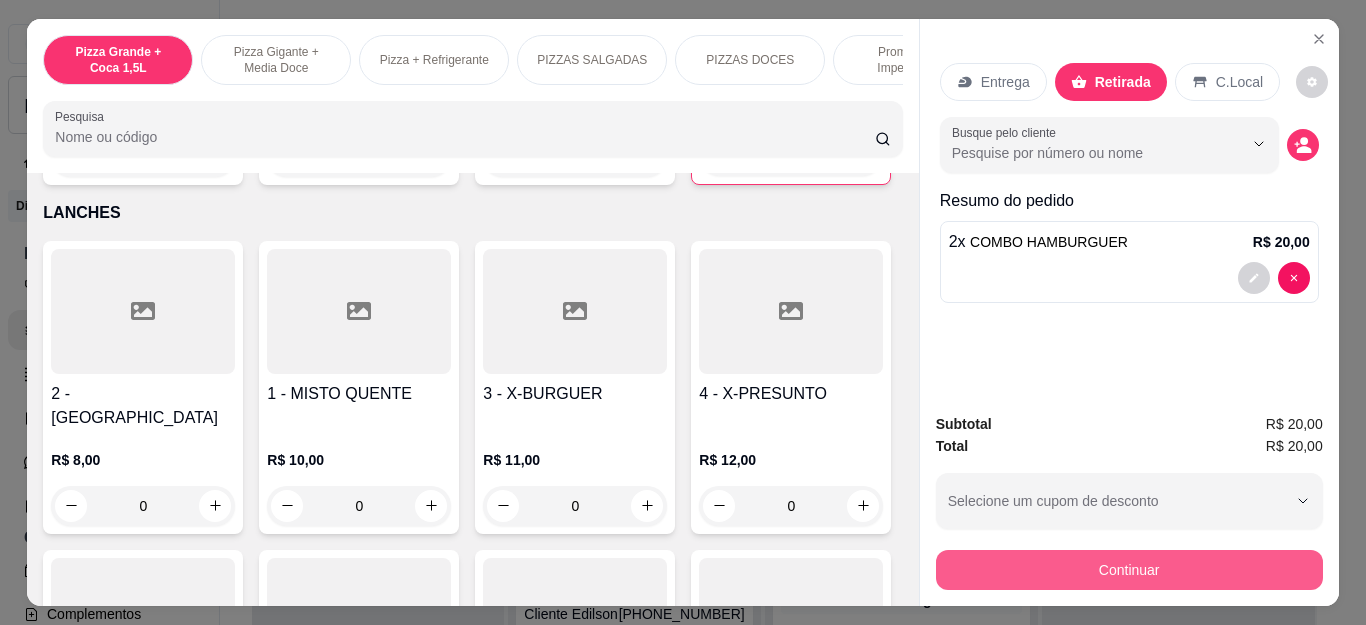 click on "Continuar" at bounding box center [1129, 570] 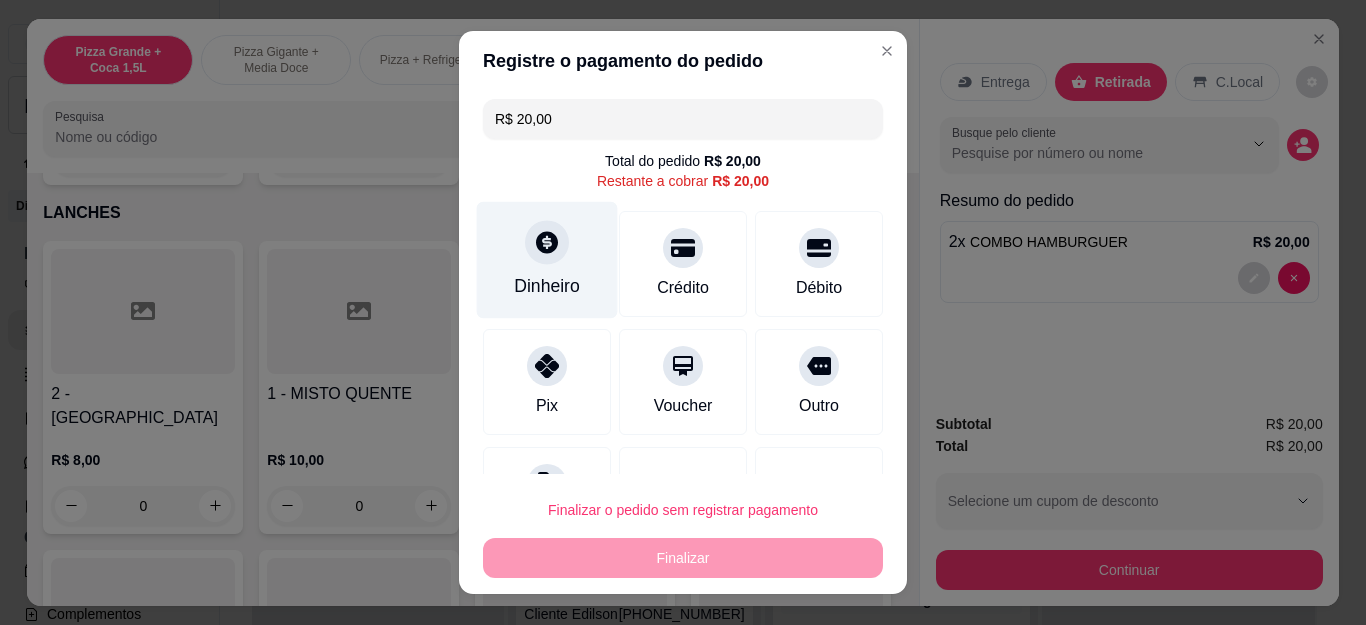 click 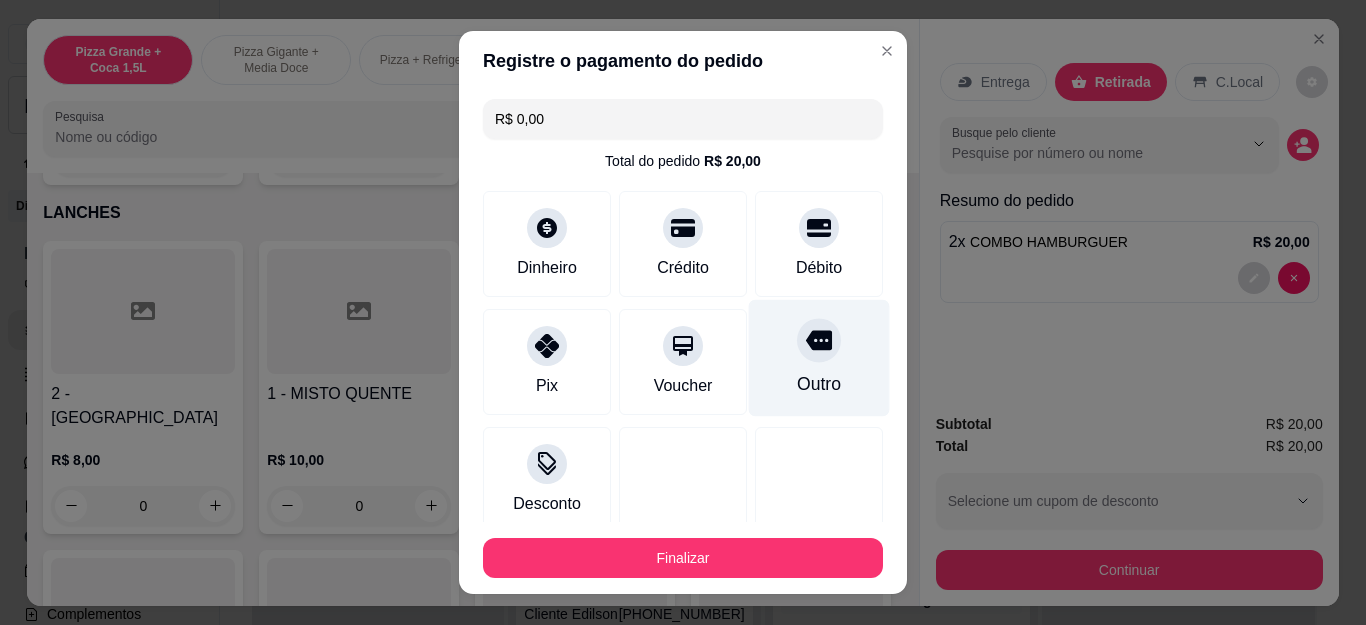 type on "R$ 0,00" 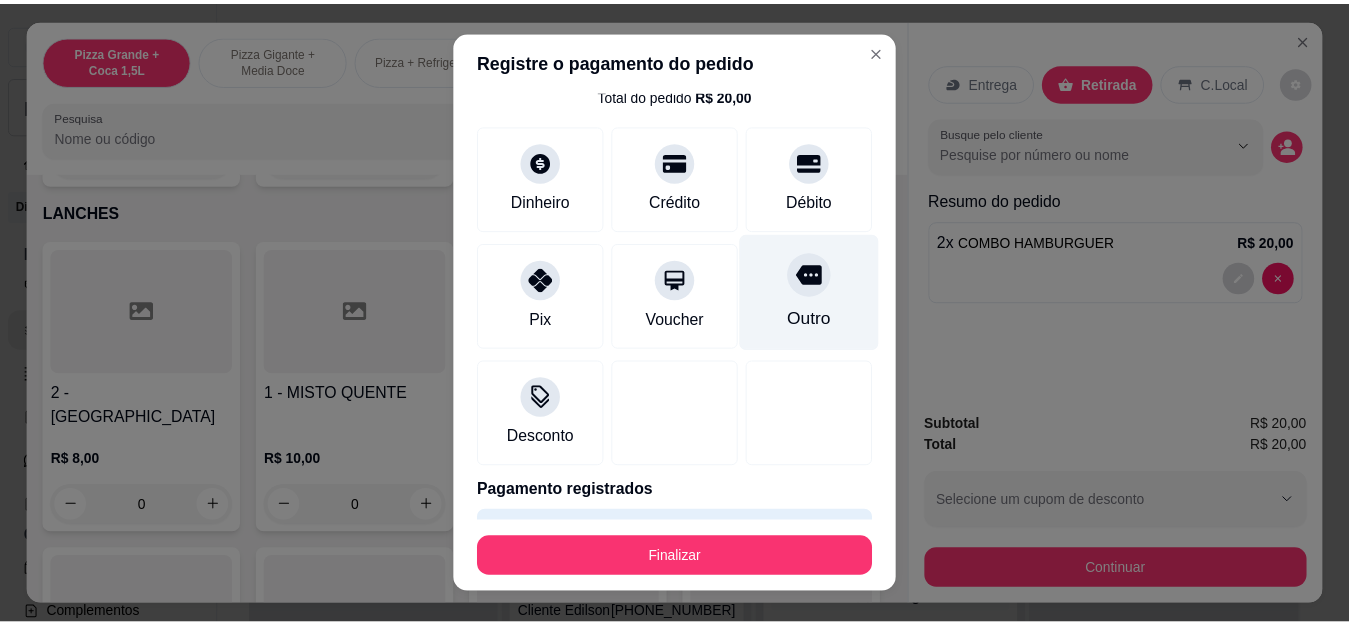 scroll, scrollTop: 123, scrollLeft: 0, axis: vertical 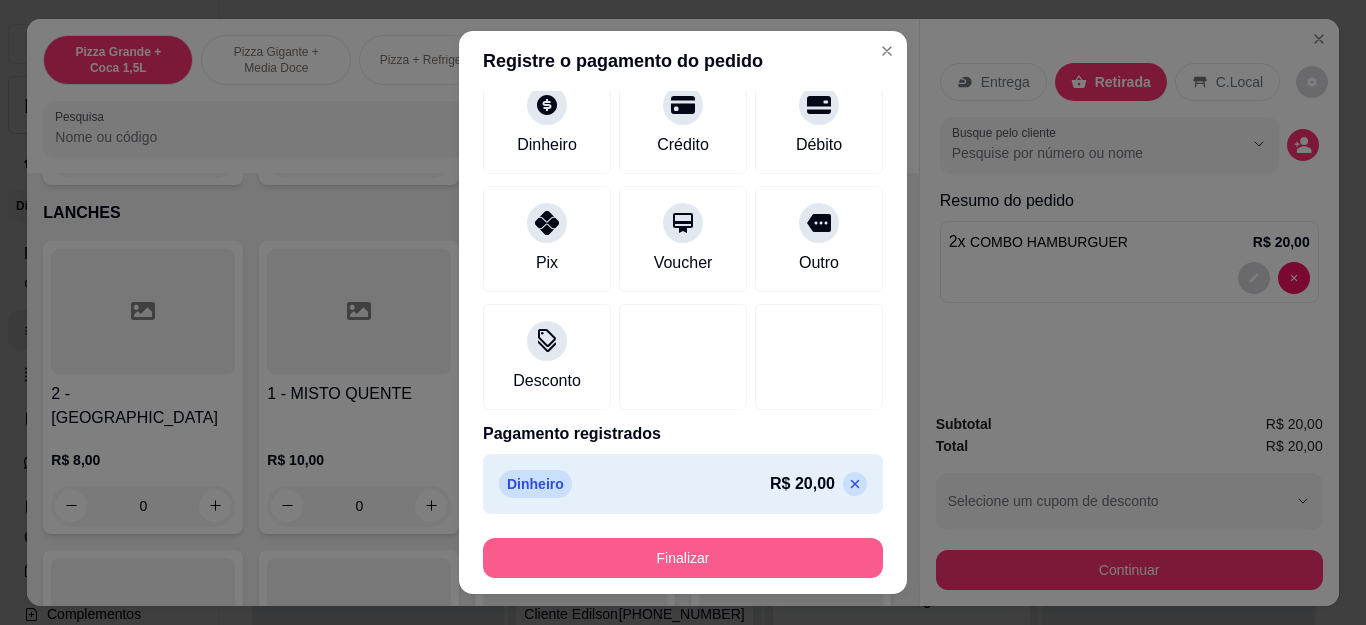 click on "Finalizar" at bounding box center (683, 558) 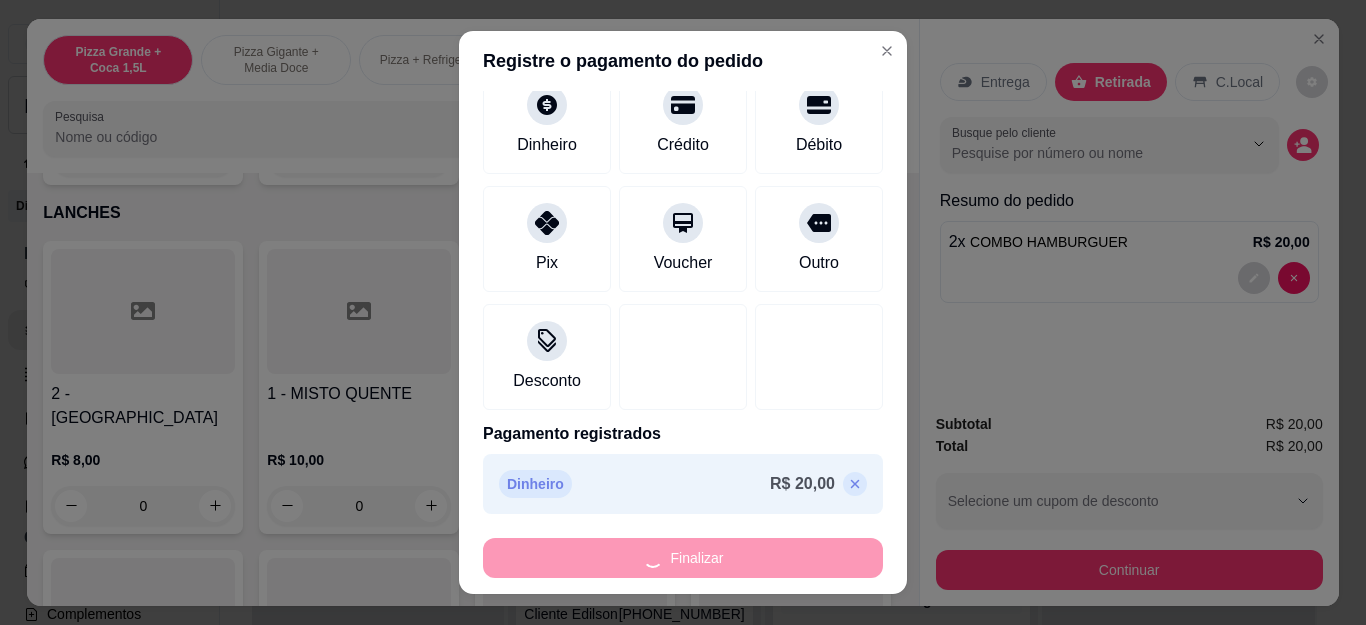 type on "0" 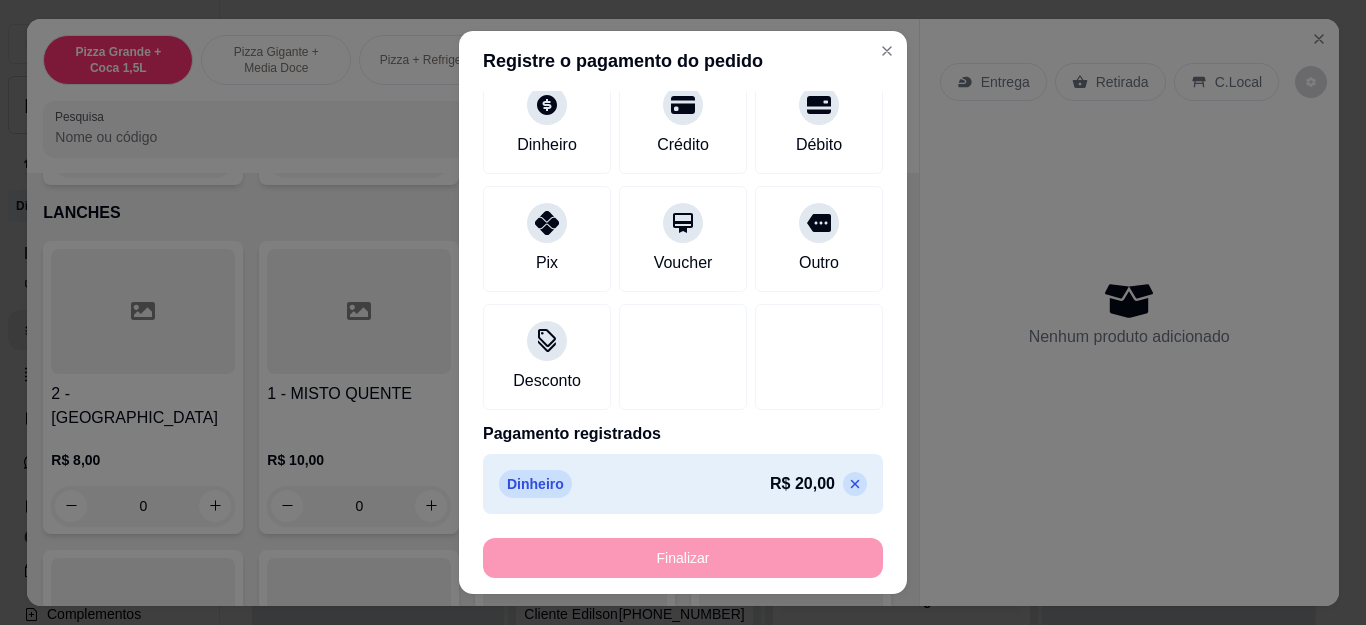 type on "-R$ 20,00" 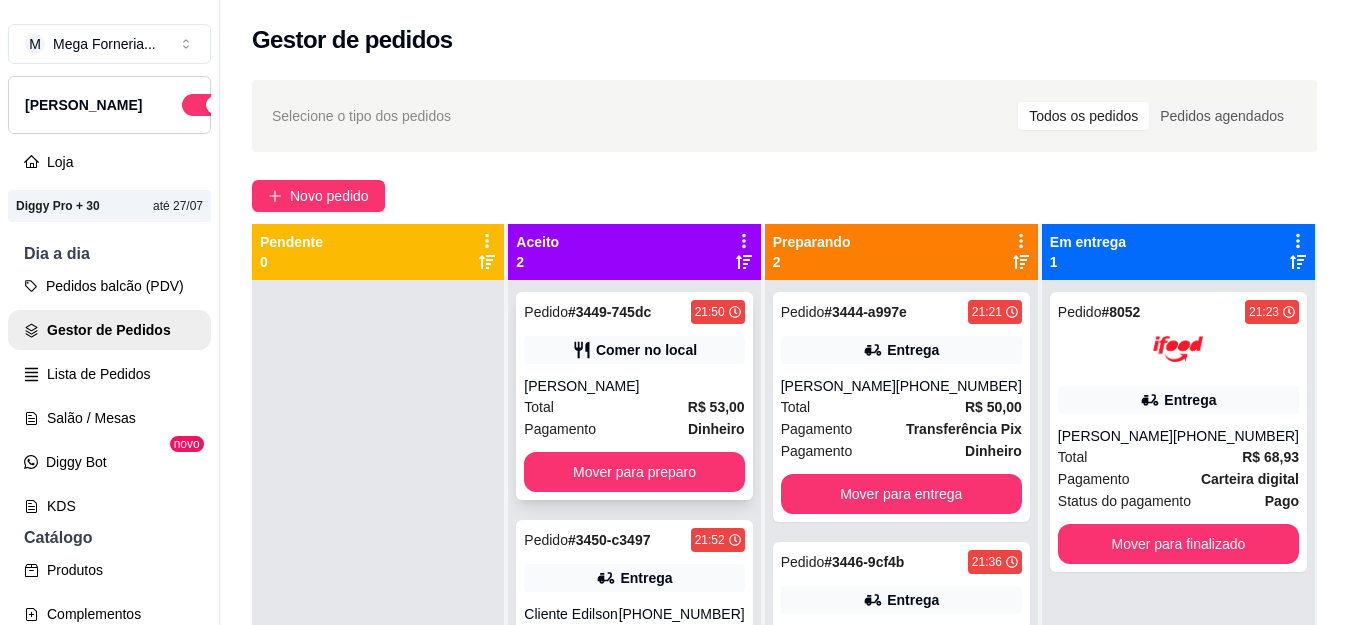 click on "Pedido  # 3449-745dc 21:50 Comer no local cristina Total R$ 53,00 Pagamento Dinheiro Mover para preparo" at bounding box center [634, 396] 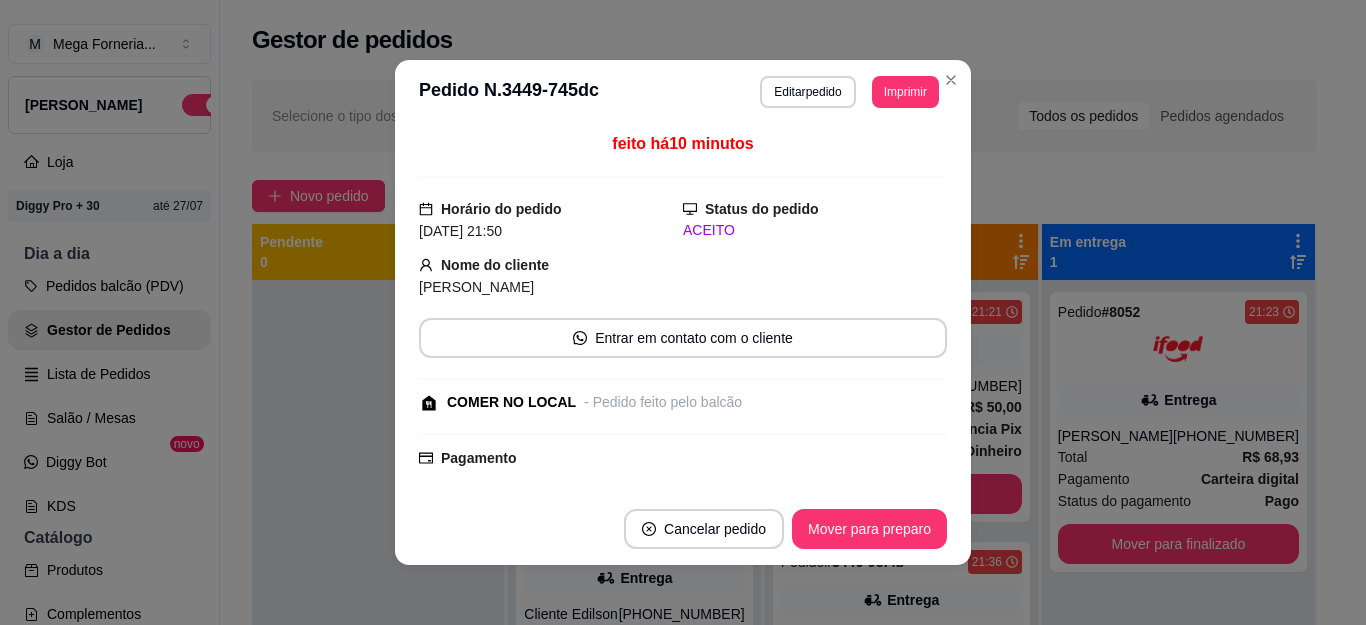 click on "**********" at bounding box center (683, 92) 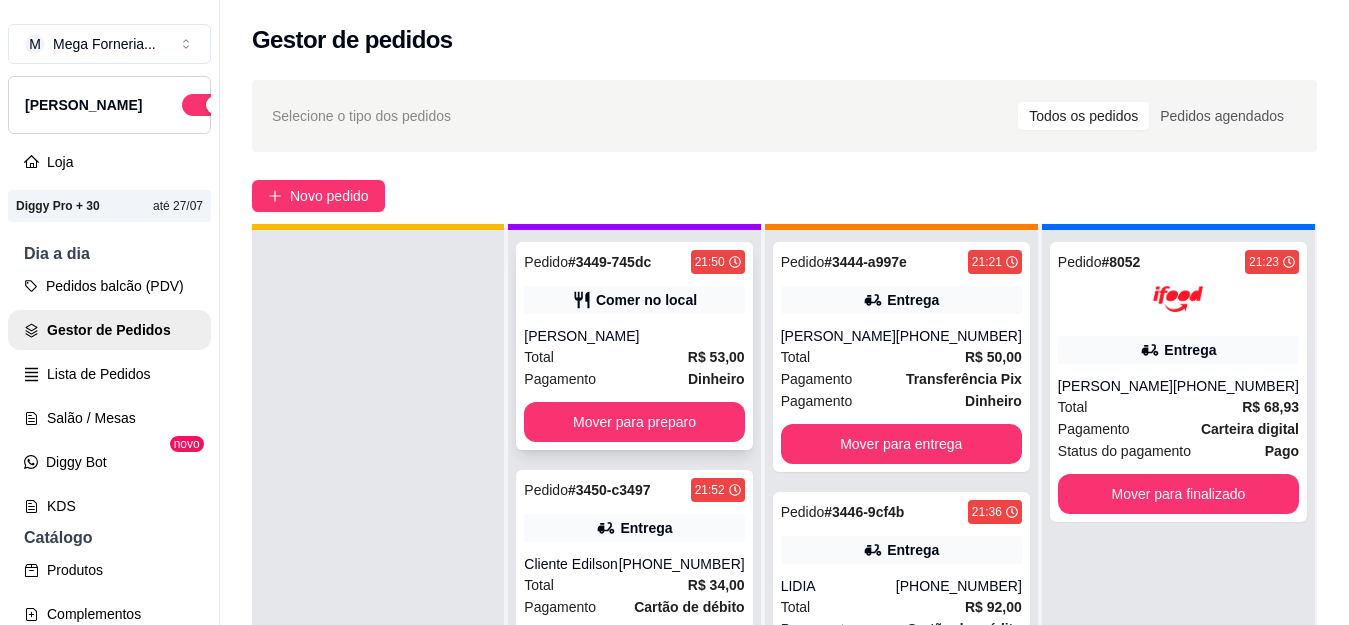 scroll, scrollTop: 56, scrollLeft: 0, axis: vertical 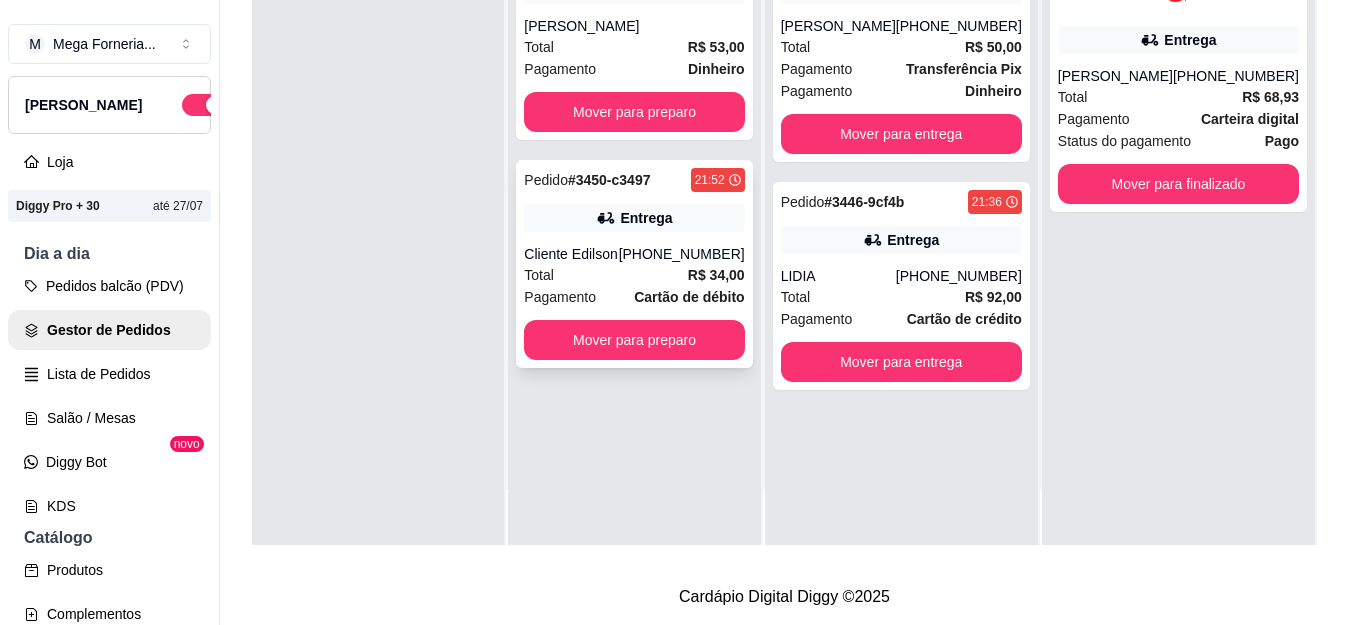click on "[PHONE_NUMBER]" at bounding box center [682, 254] 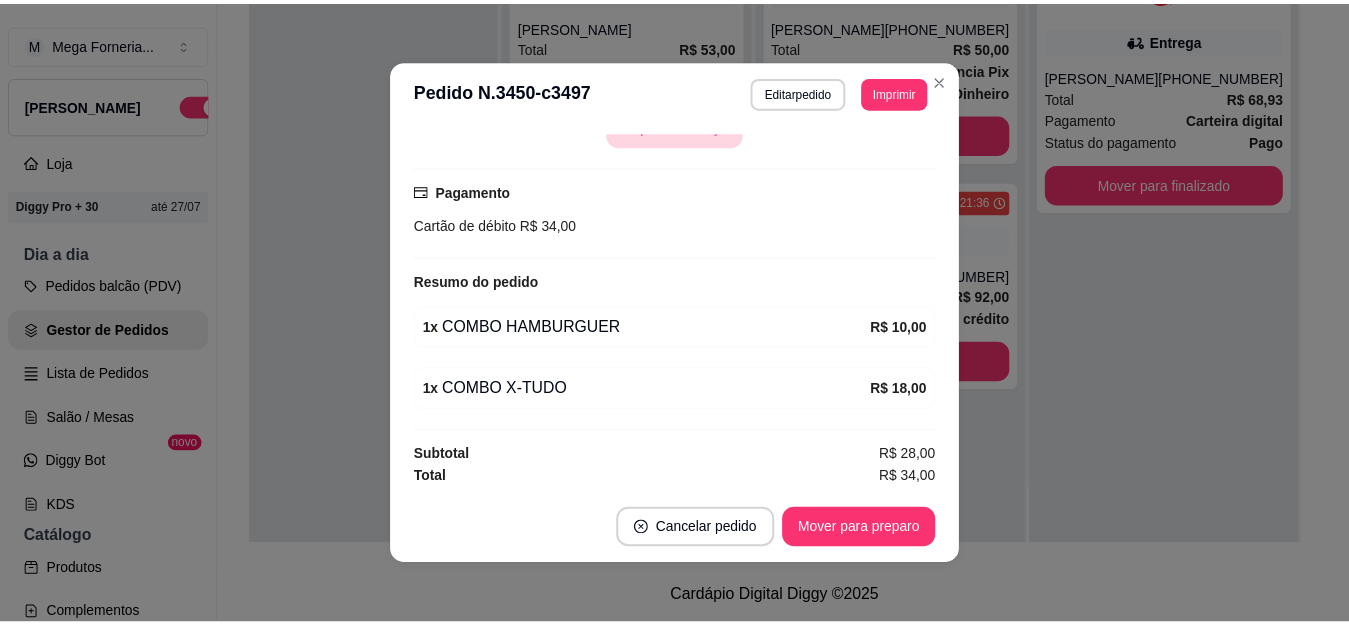 scroll, scrollTop: 426, scrollLeft: 0, axis: vertical 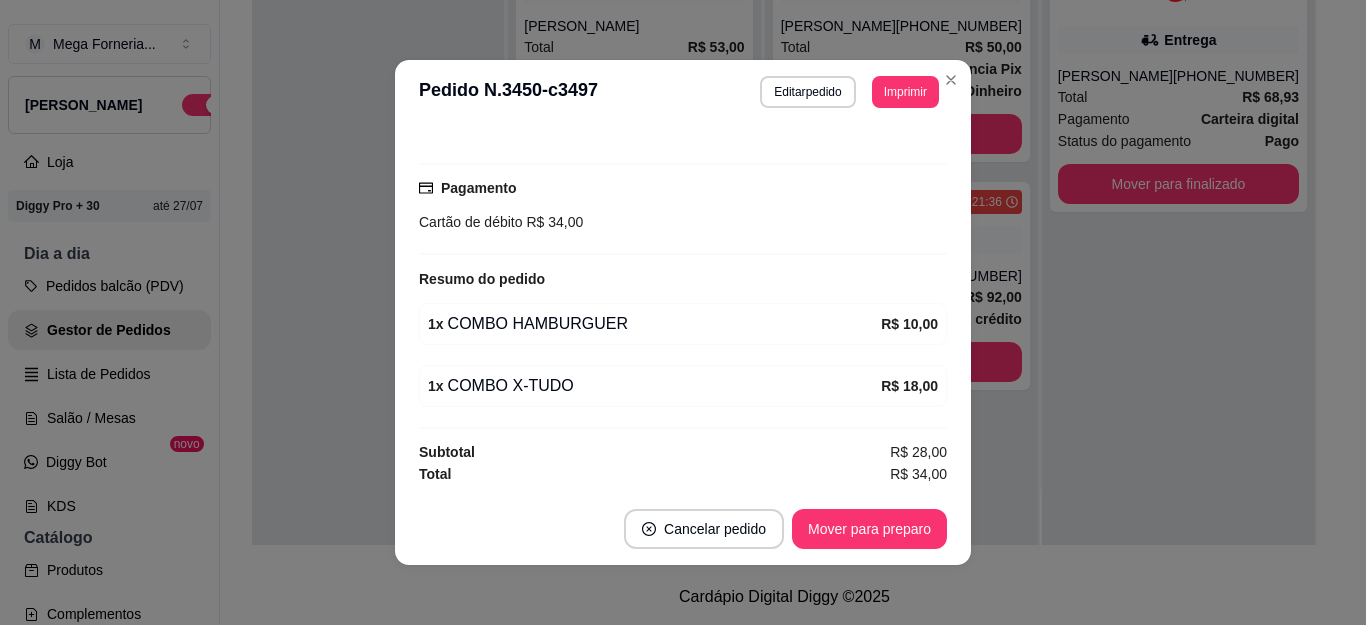 click on "Mover para preparo" at bounding box center [869, 529] 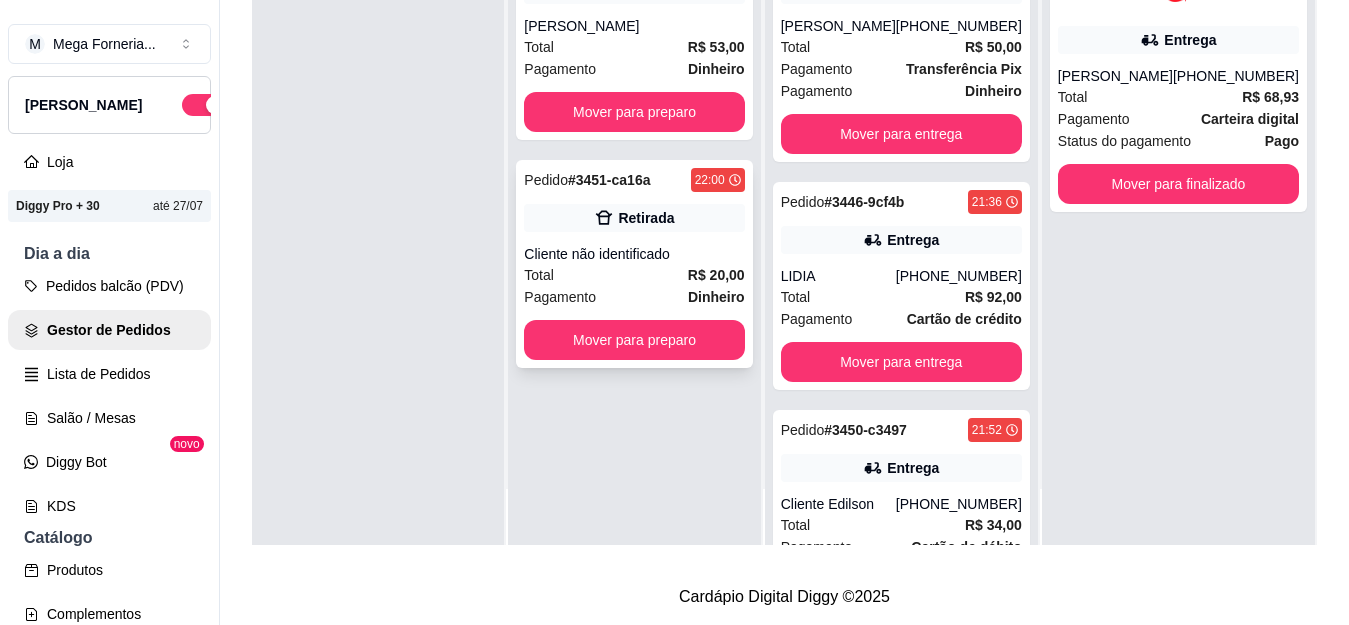 click on "Total R$ 20,00" at bounding box center [634, 275] 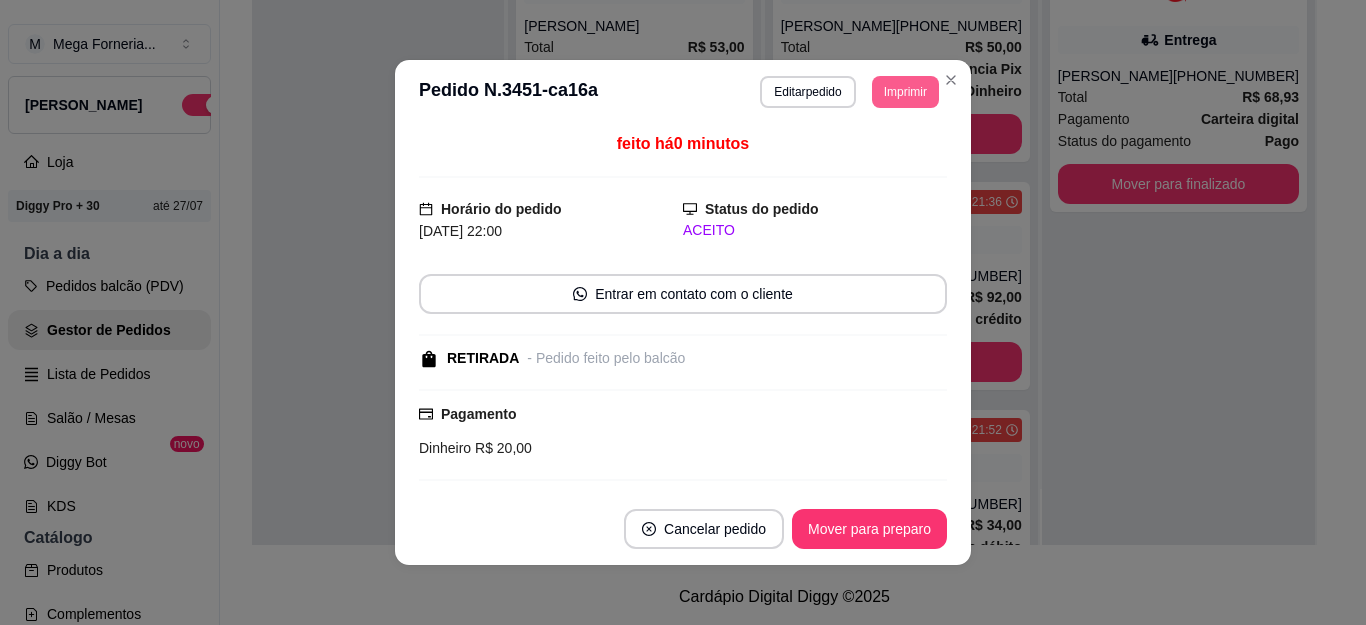click on "Imprimir" at bounding box center [905, 92] 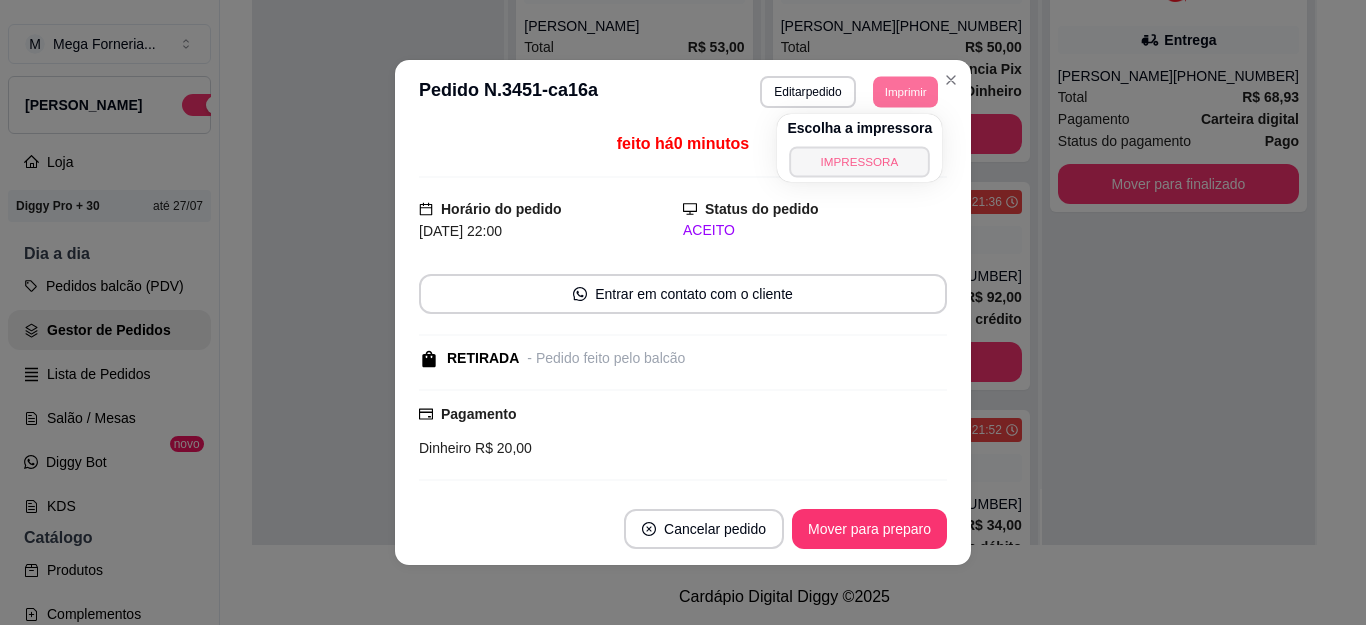 click on "IMPRESSORA" at bounding box center [860, 161] 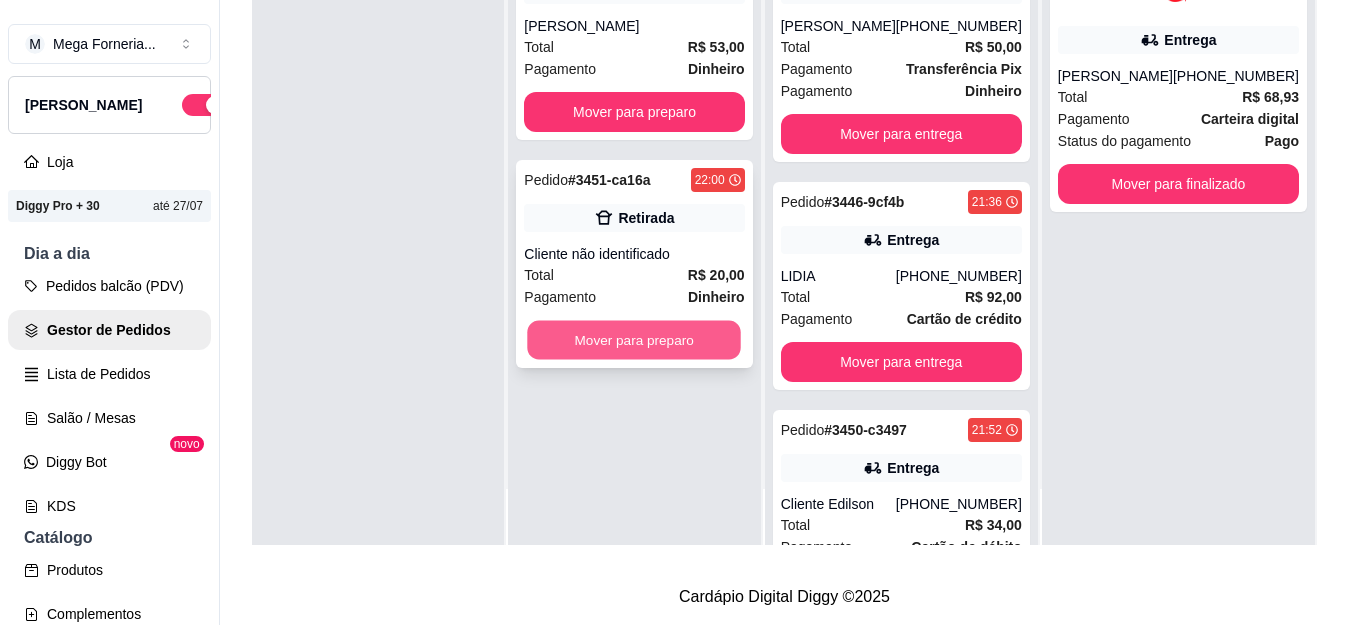 click on "Mover para preparo" at bounding box center (635, 340) 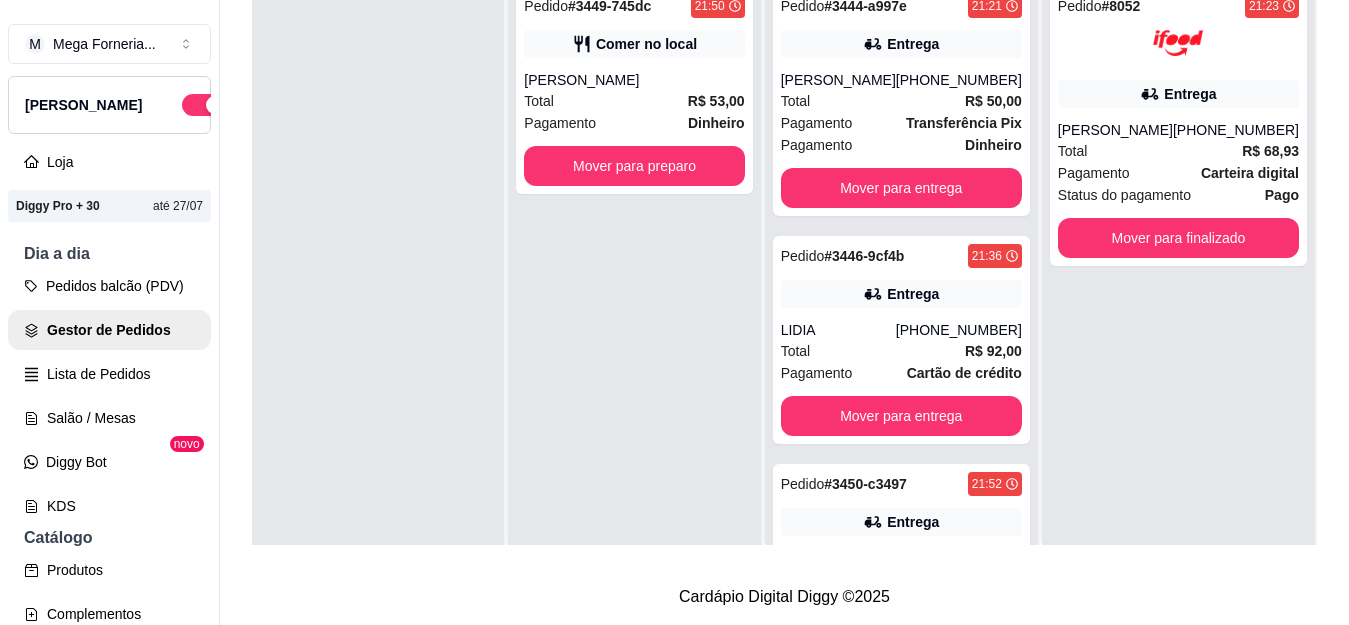 scroll, scrollTop: 0, scrollLeft: 0, axis: both 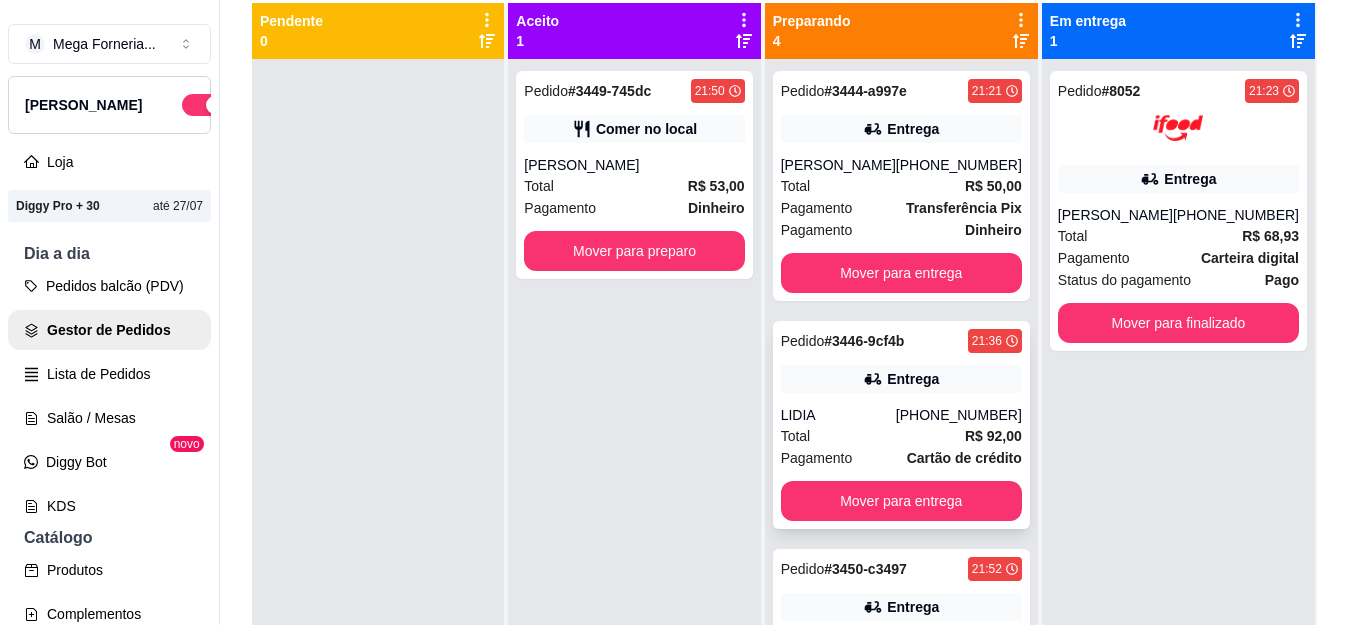 click on "LIDIA" at bounding box center [838, 415] 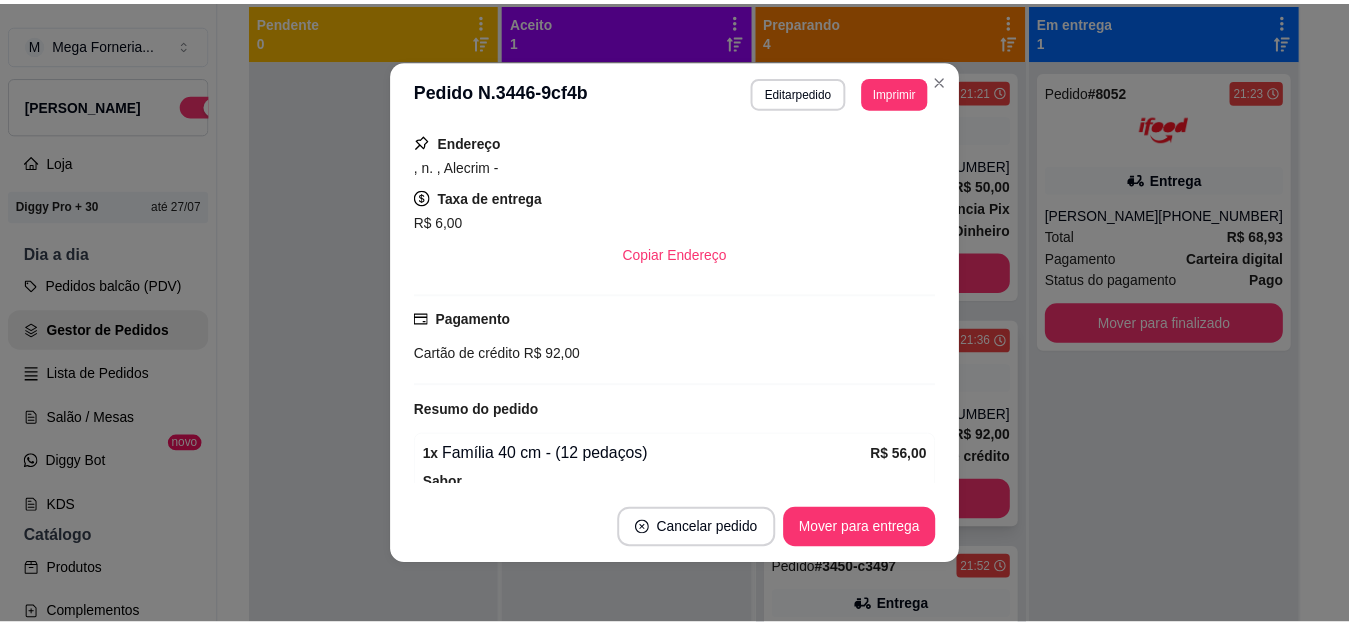 scroll, scrollTop: 400, scrollLeft: 0, axis: vertical 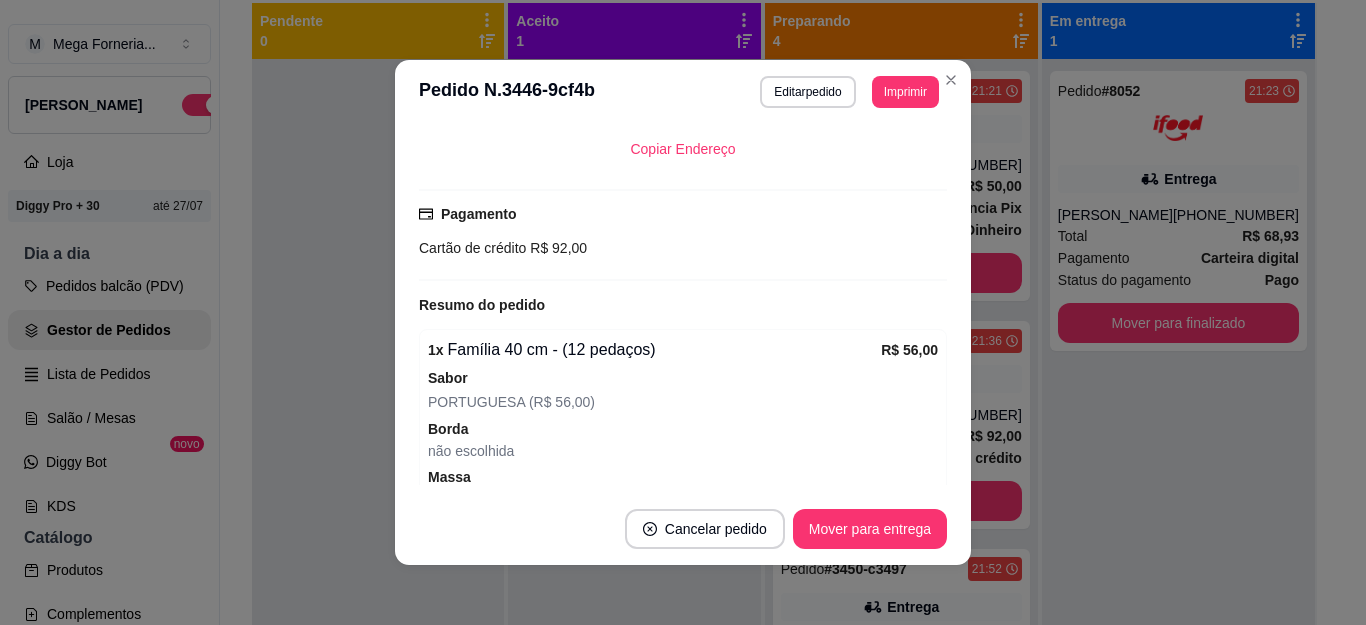 click on "**********" at bounding box center (683, 92) 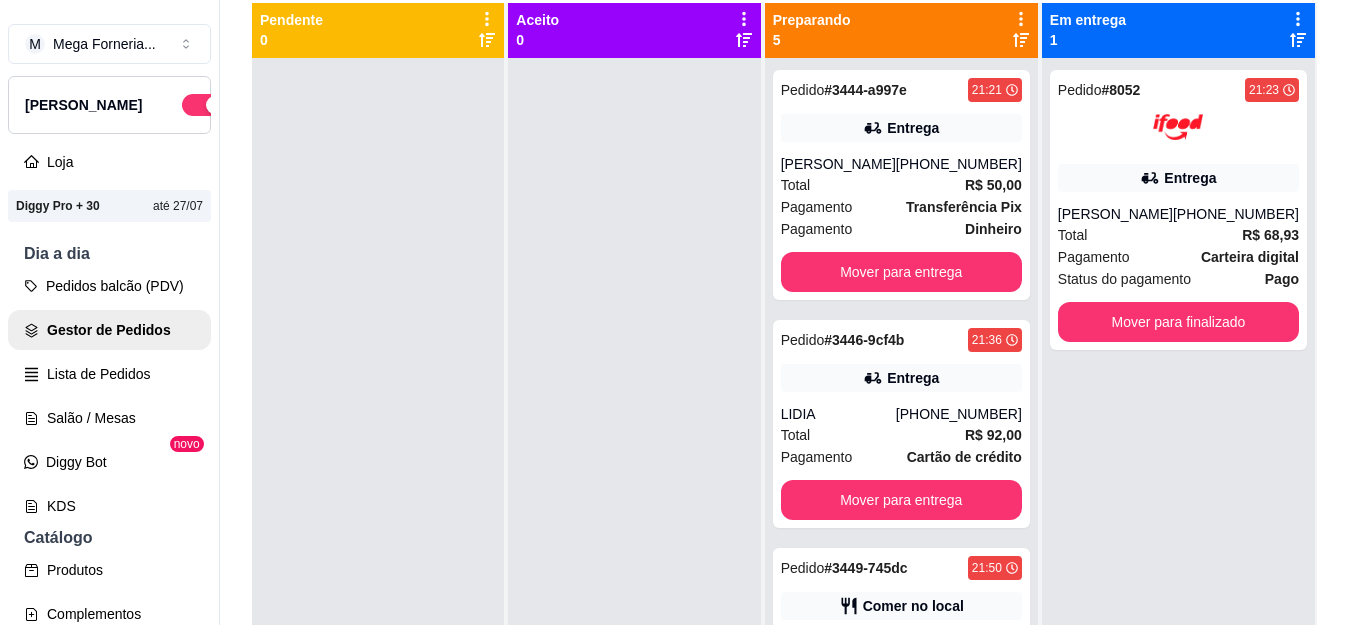 scroll, scrollTop: 0, scrollLeft: 0, axis: both 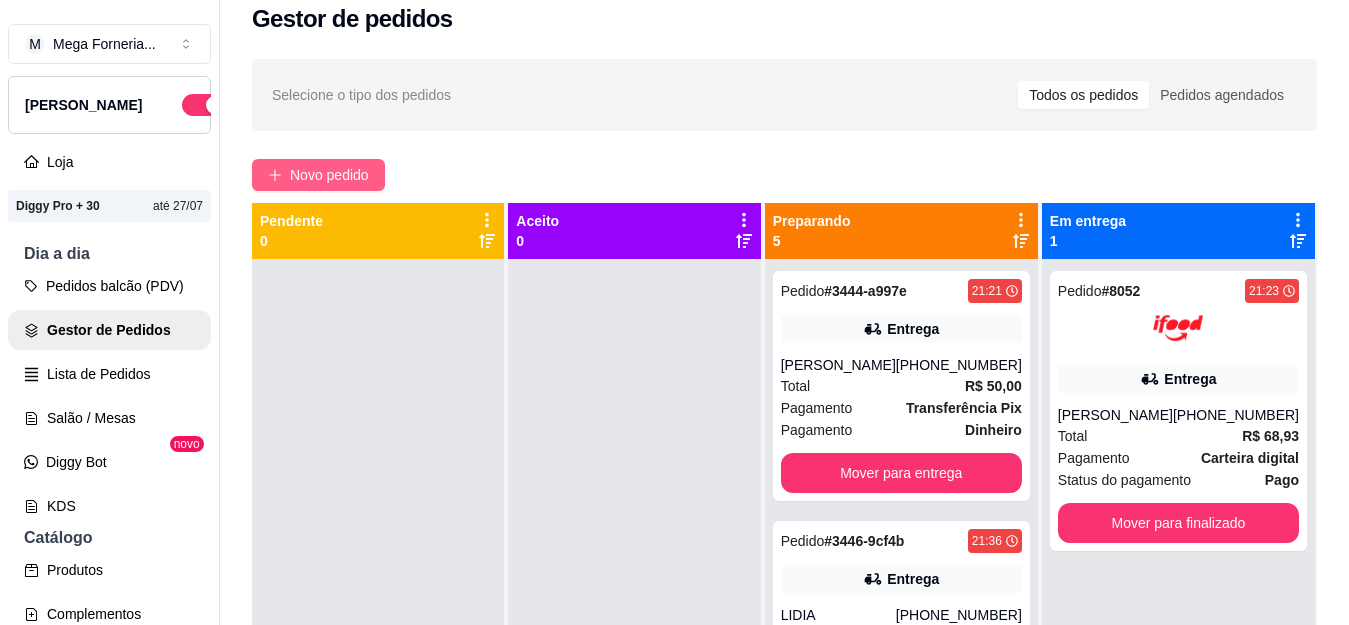 click on "Novo pedido" at bounding box center (329, 175) 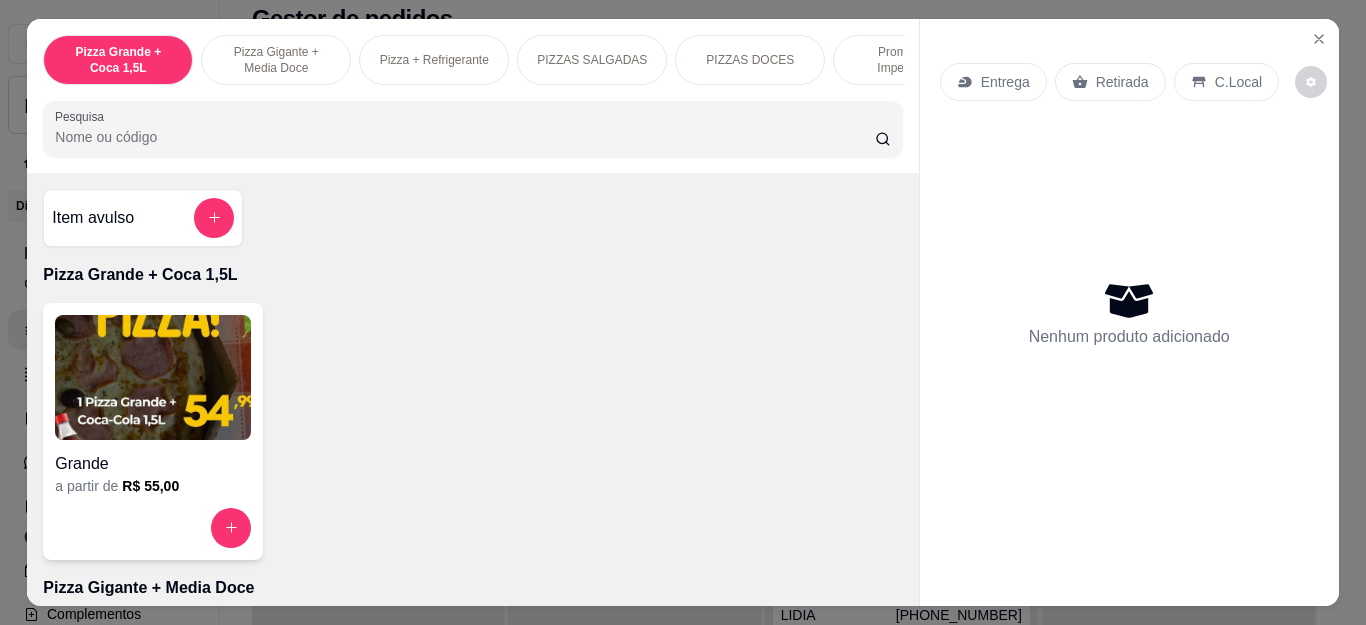 scroll, scrollTop: 0, scrollLeft: 534, axis: horizontal 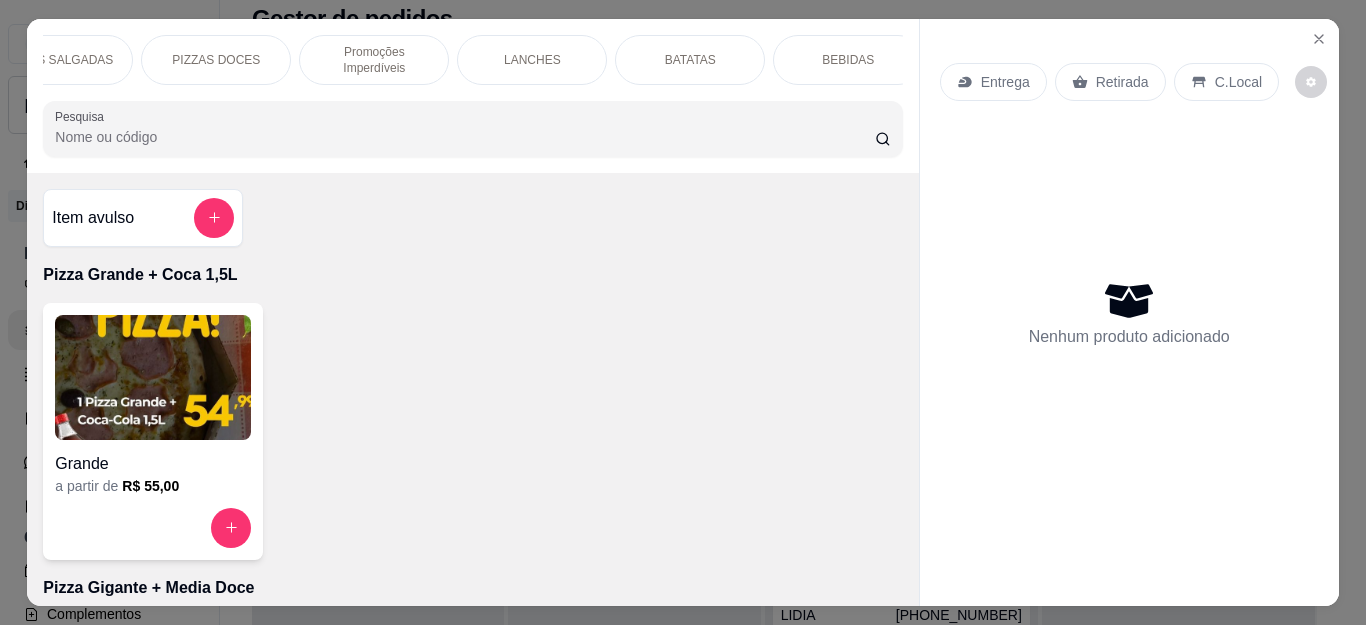 click on "BEBIDAS" at bounding box center (848, 60) 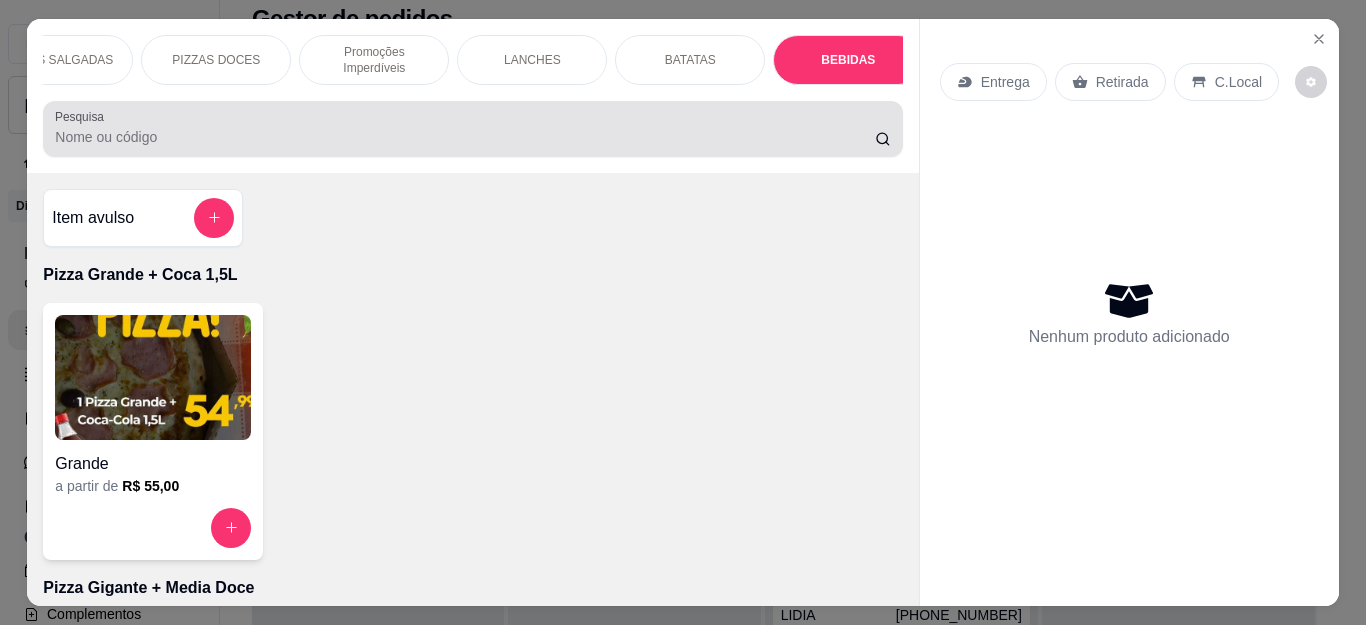 scroll, scrollTop: 54, scrollLeft: 0, axis: vertical 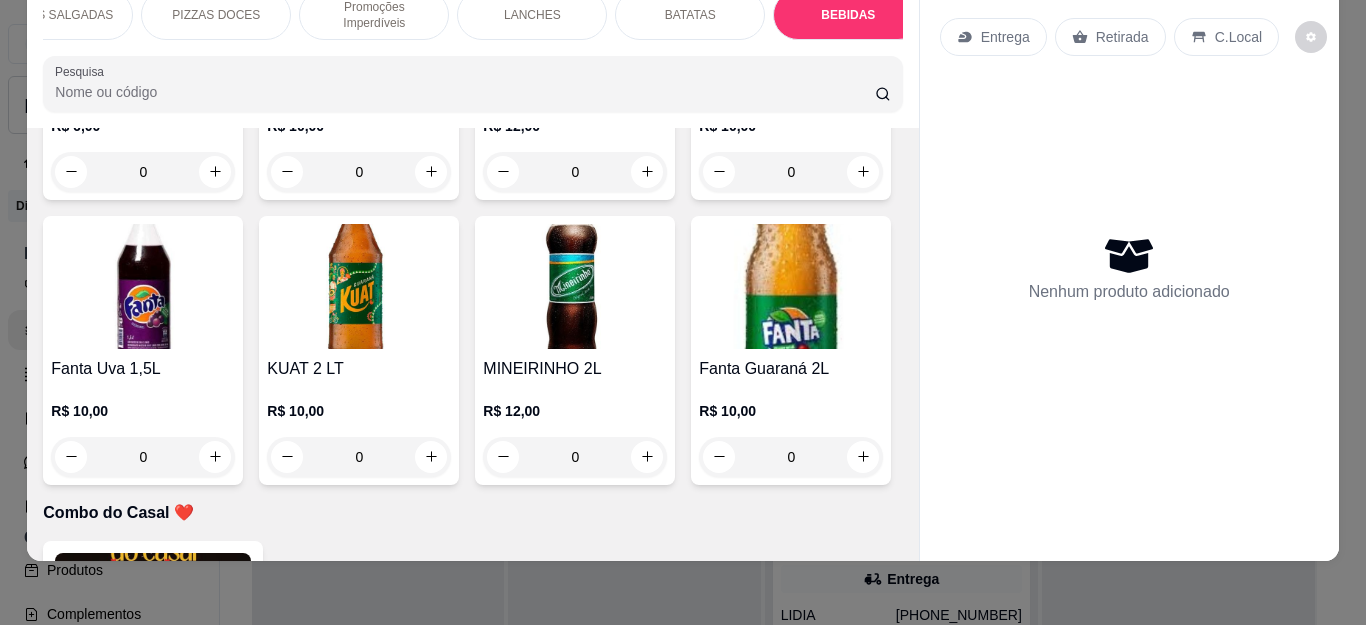 click at bounding box center [431, -138] 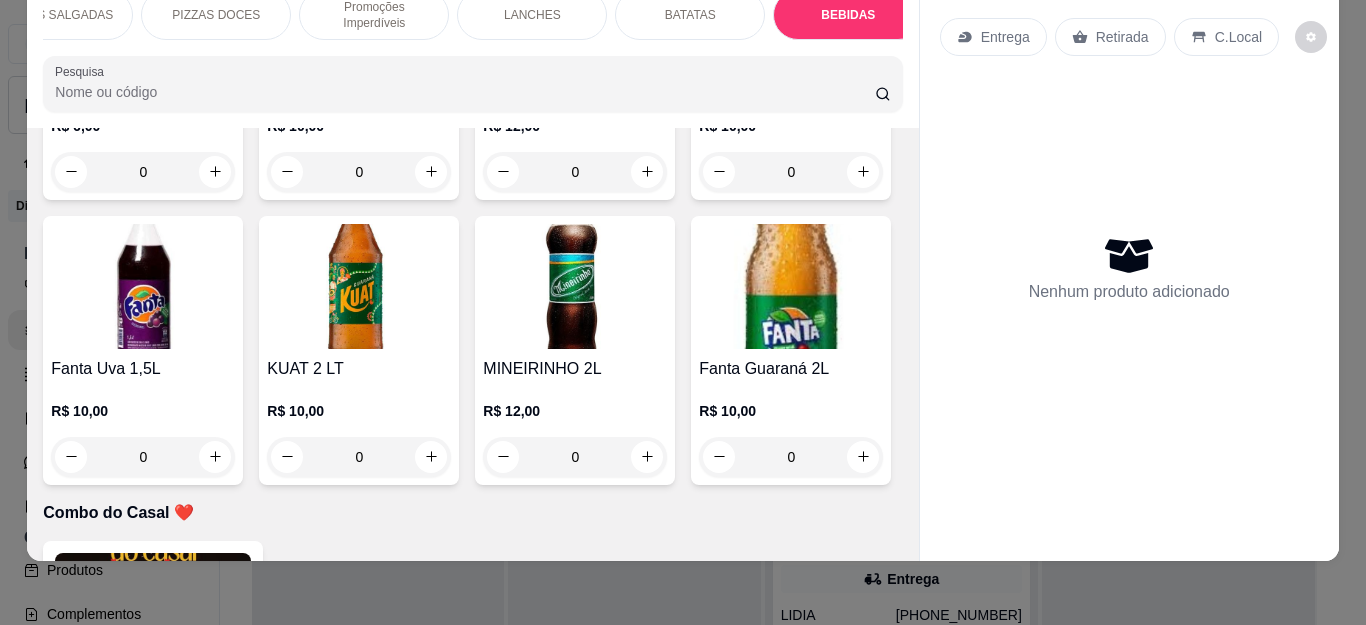 type on "1" 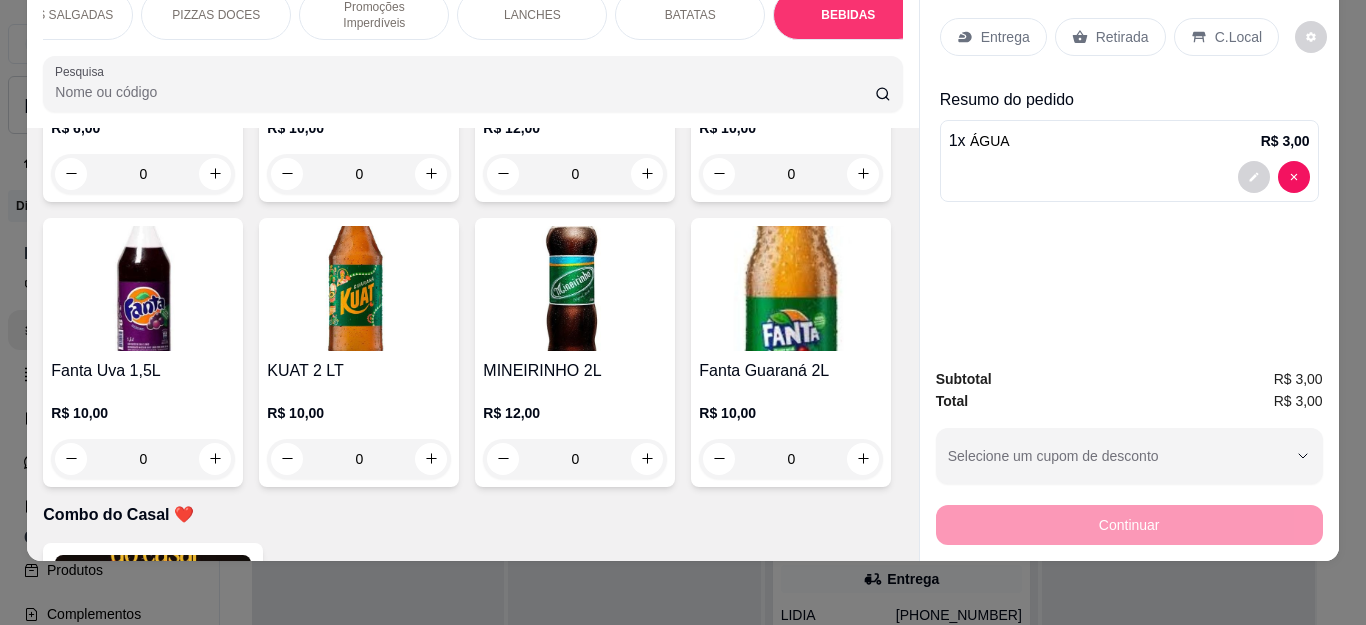 click on "Retirada" at bounding box center (1122, 37) 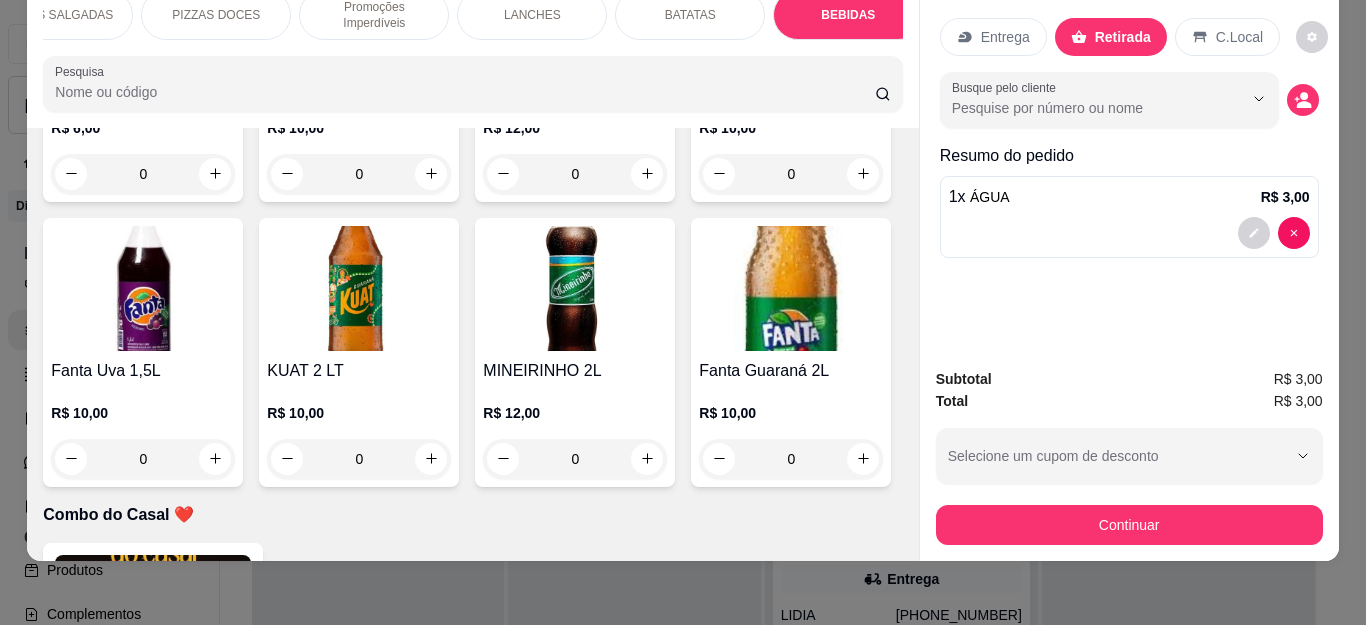 click on "Continuar" at bounding box center (1129, 525) 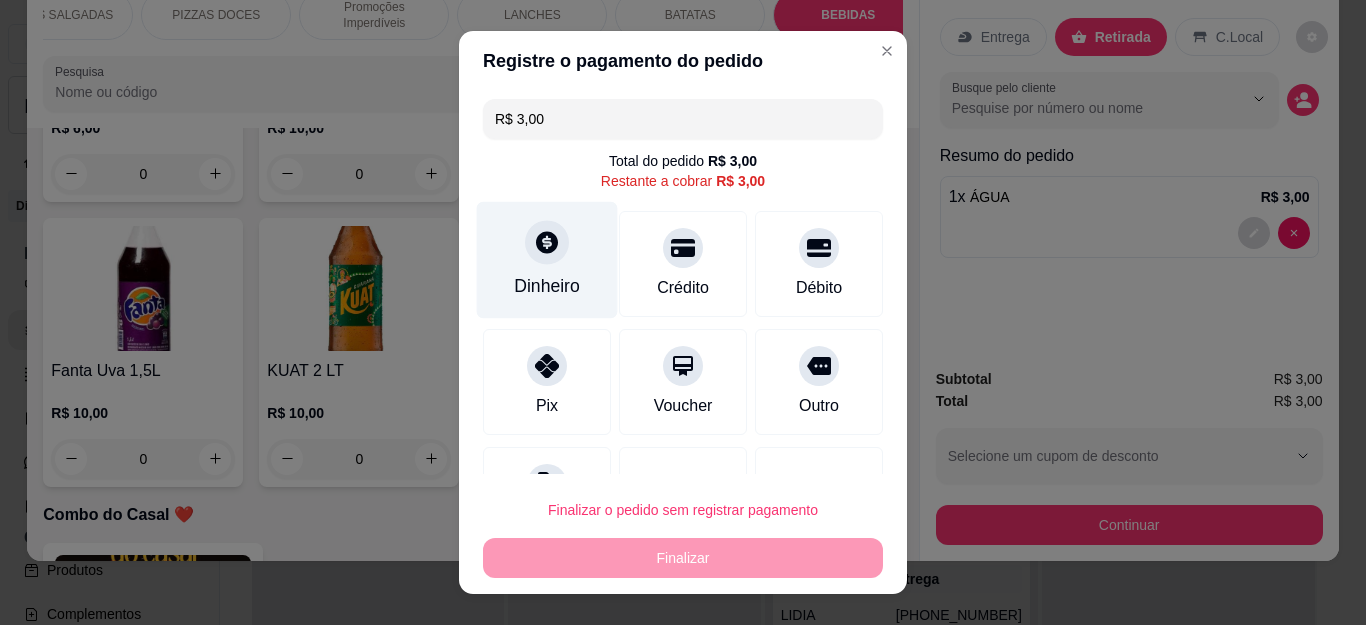 click on "Dinheiro" at bounding box center (547, 260) 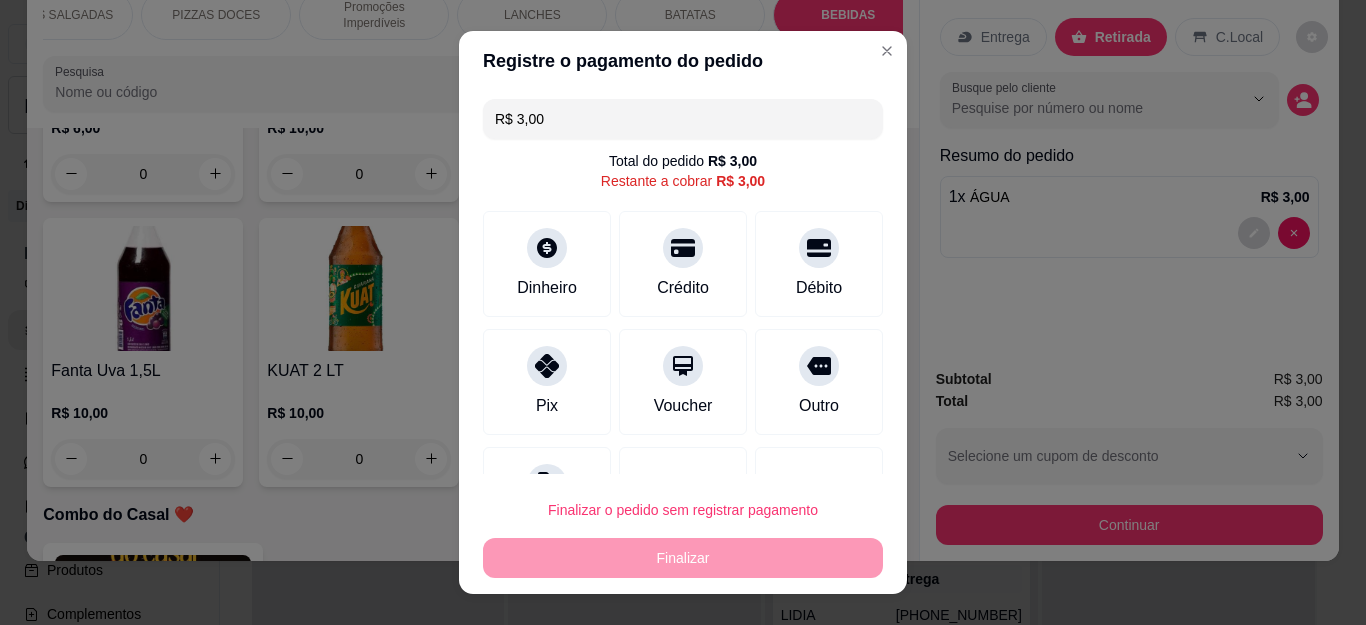click on "0,00" at bounding box center [683, 293] 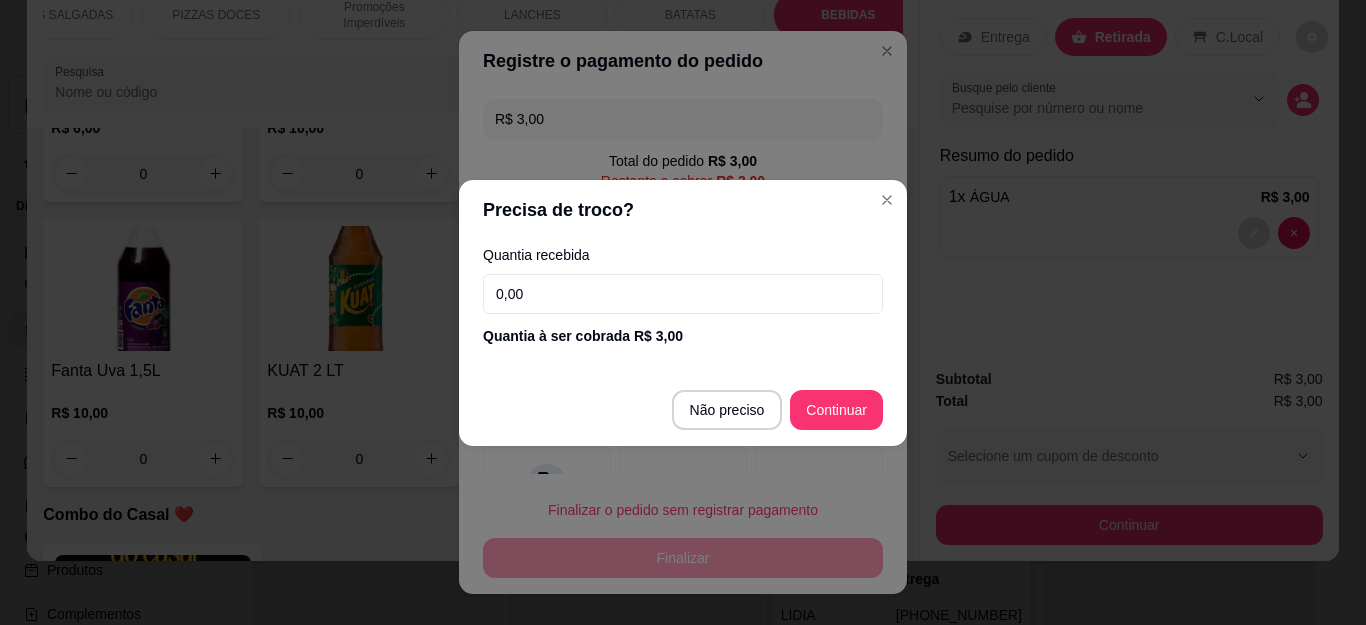 click on "0,00" at bounding box center (683, 294) 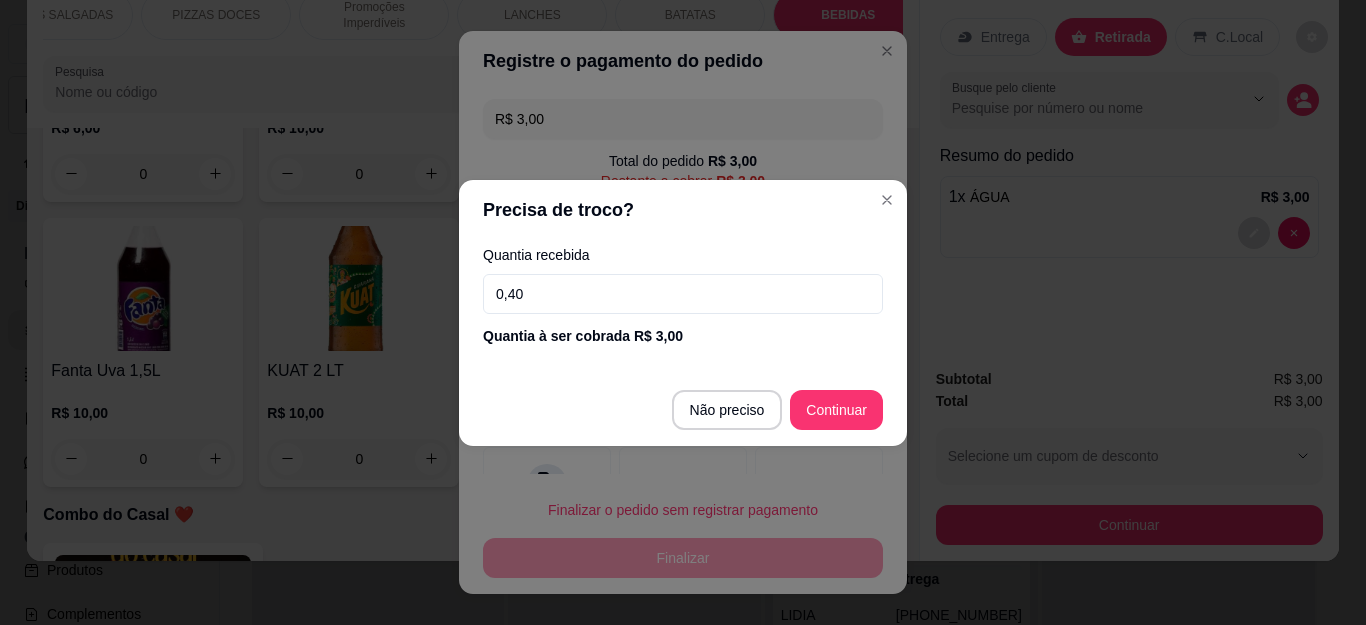 type on "4,00" 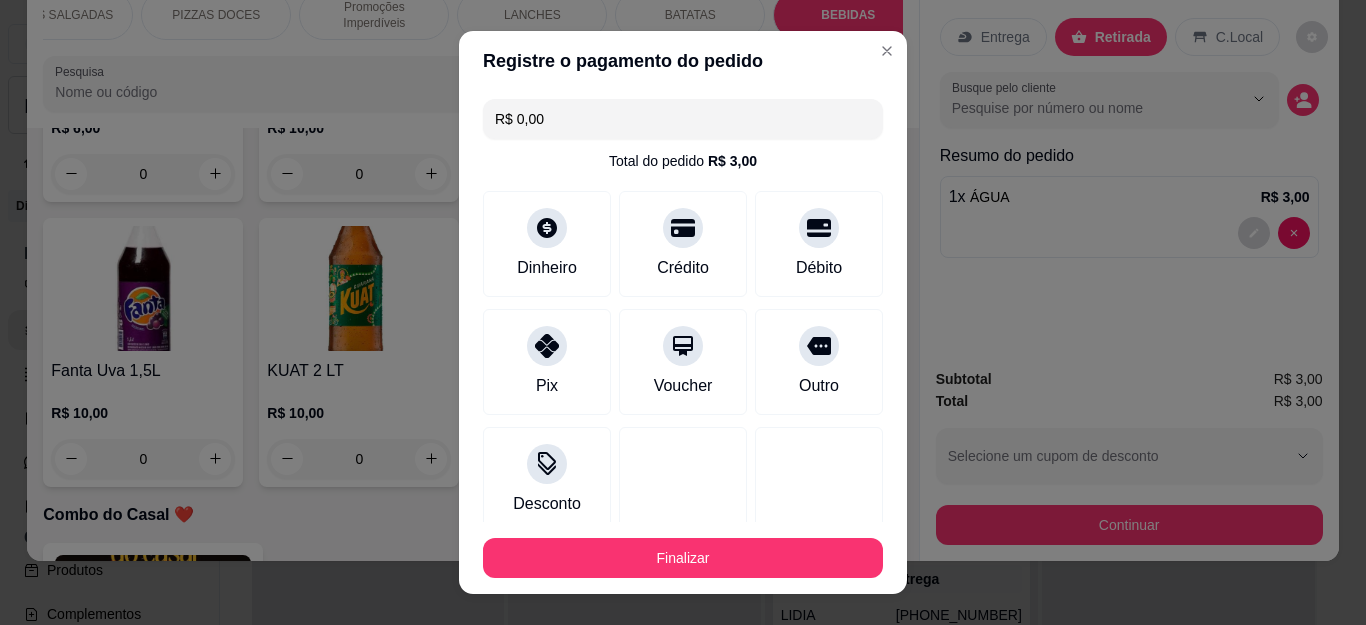type on "R$ 0,00" 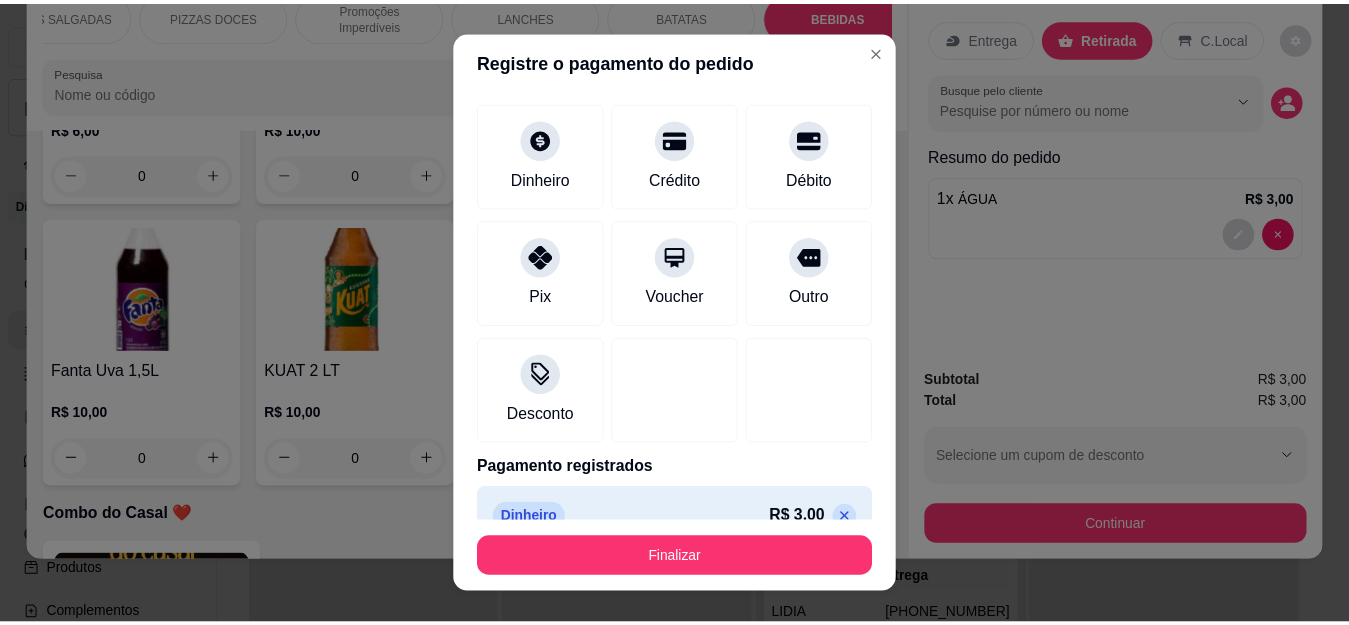 scroll, scrollTop: 100, scrollLeft: 0, axis: vertical 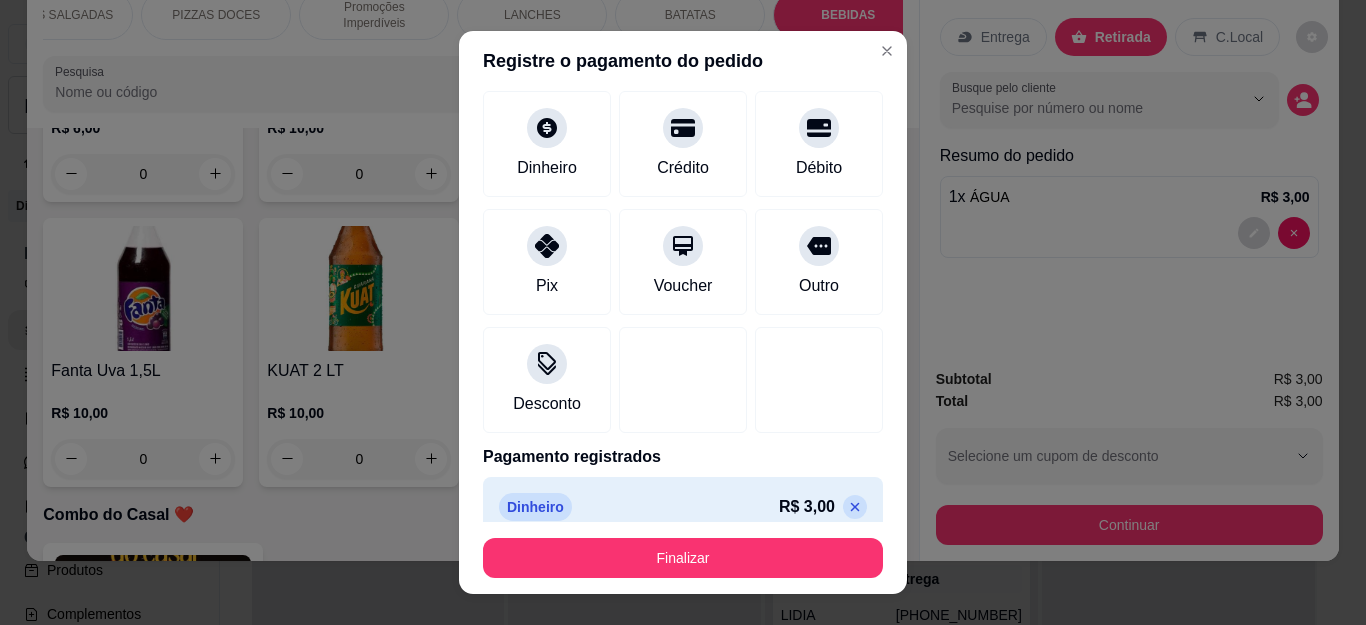 click on "Finalizar" at bounding box center (683, 558) 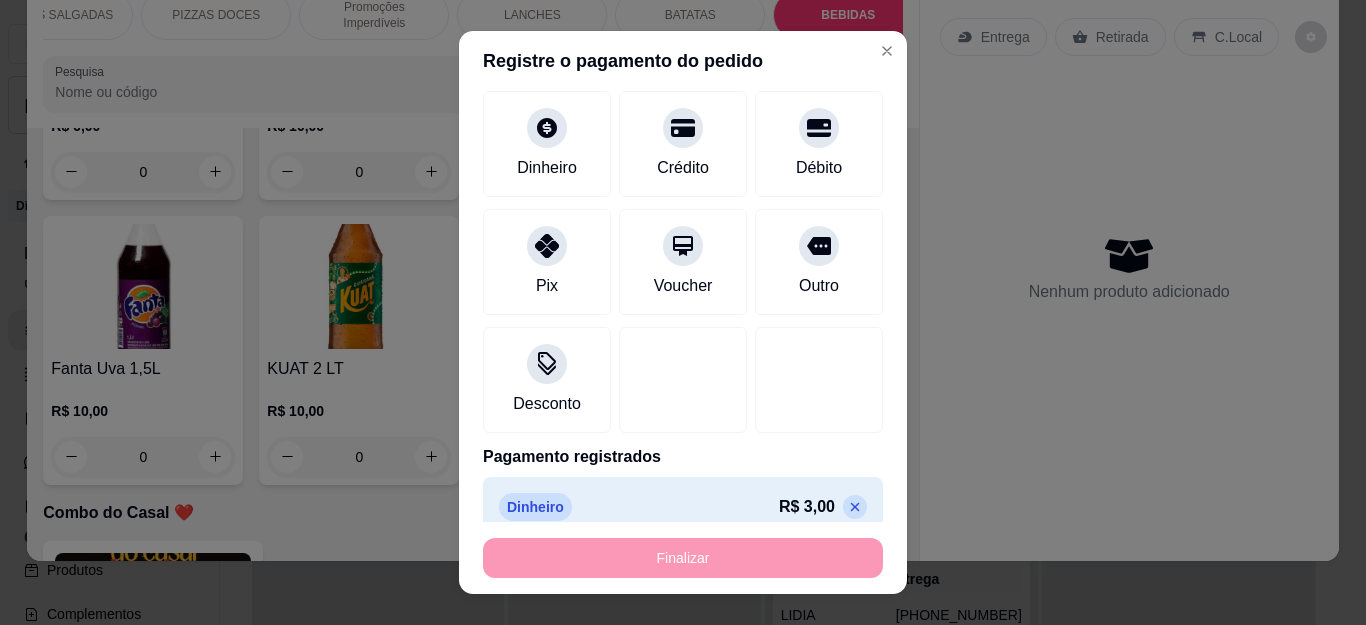 type on "0" 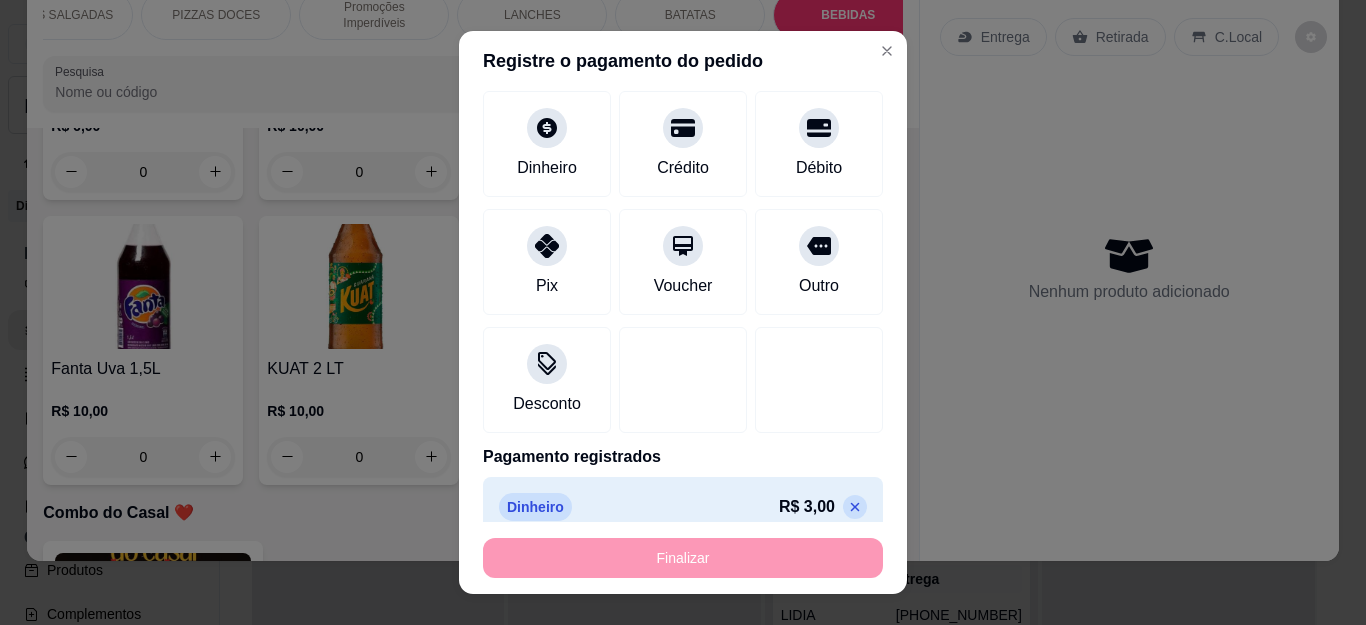 type on "-R$ 3,00" 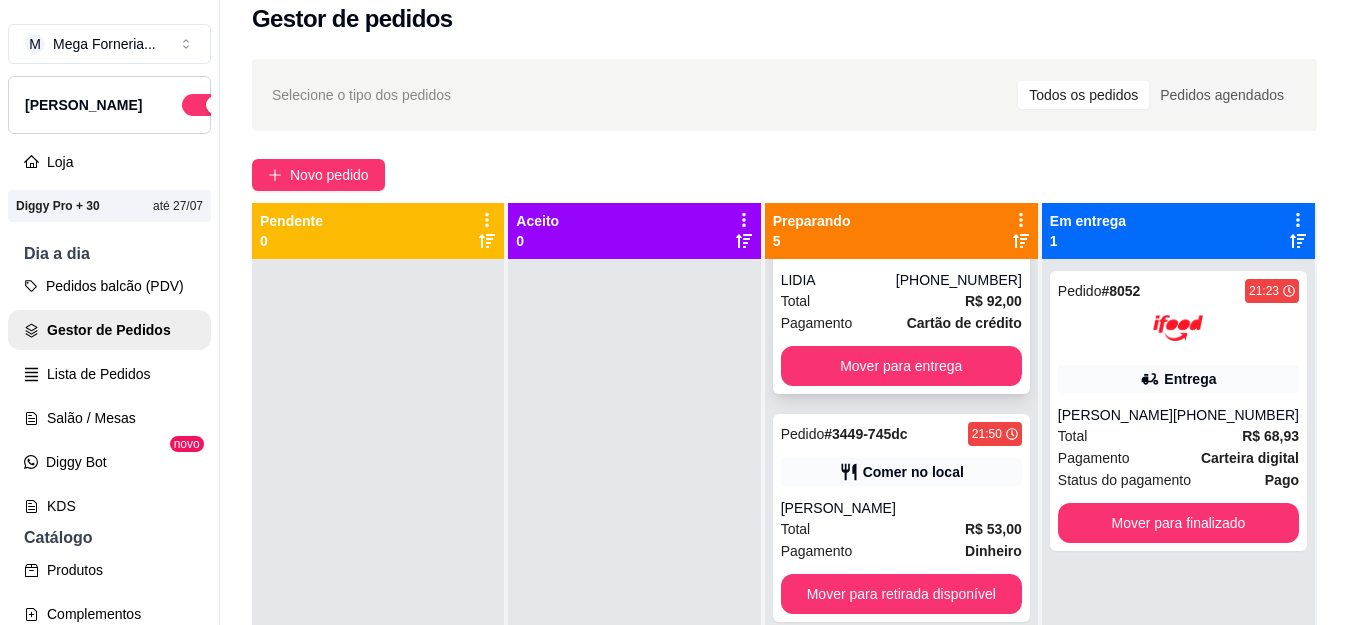 scroll, scrollTop: 300, scrollLeft: 0, axis: vertical 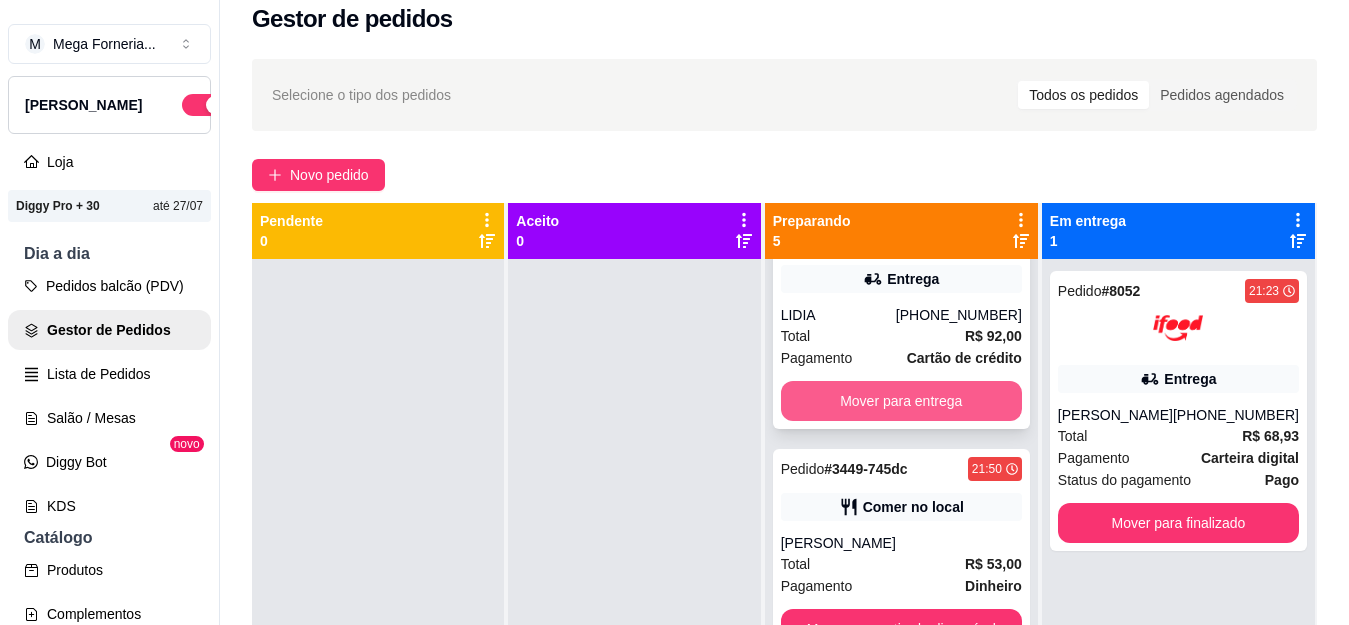 click on "Mover para entrega" at bounding box center [901, 401] 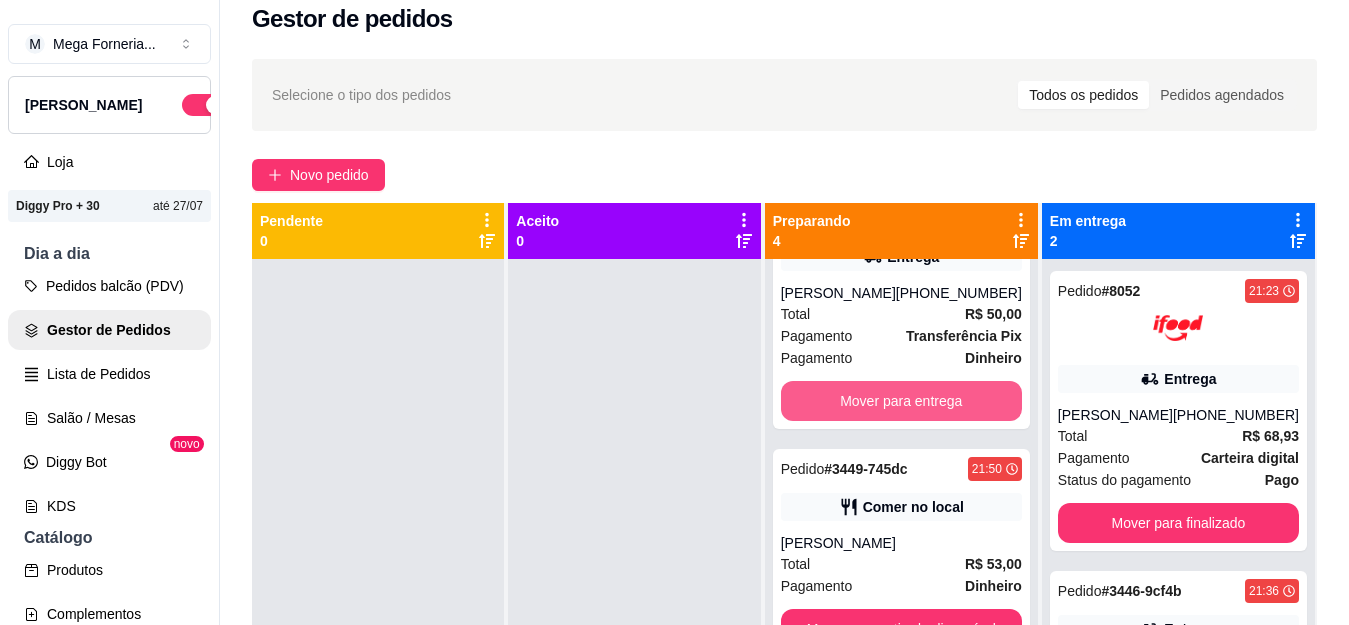 scroll, scrollTop: 0, scrollLeft: 0, axis: both 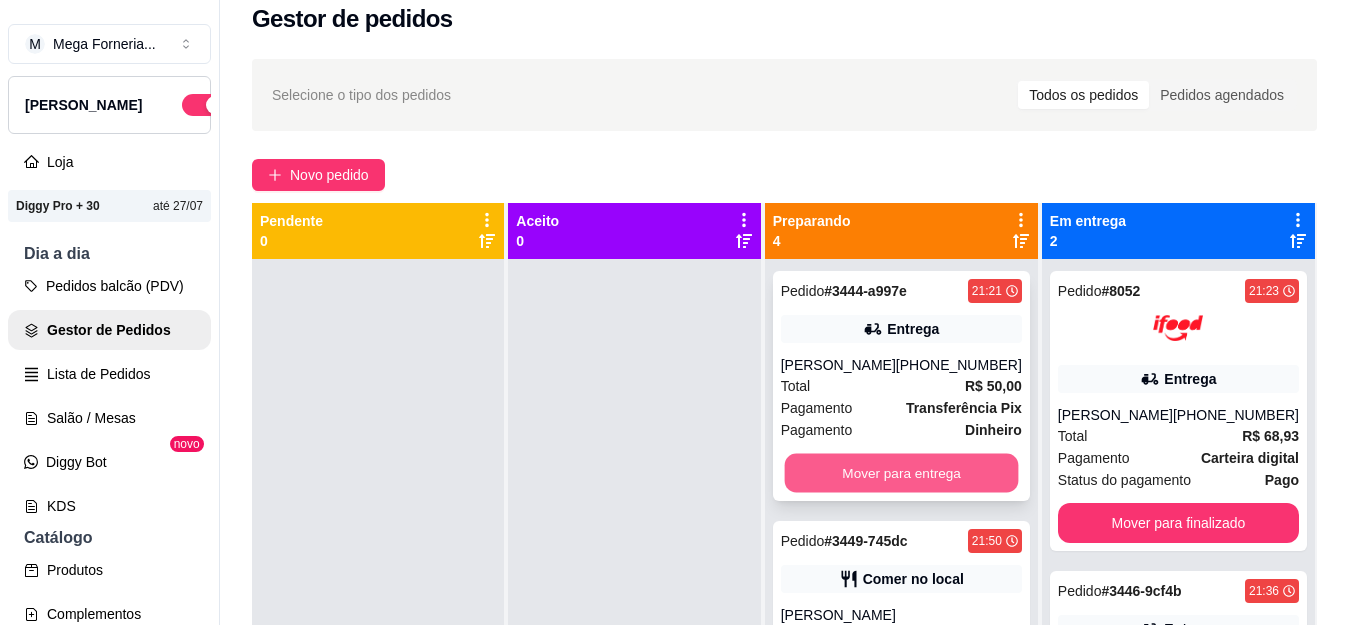 click on "Mover para entrega" at bounding box center [901, 473] 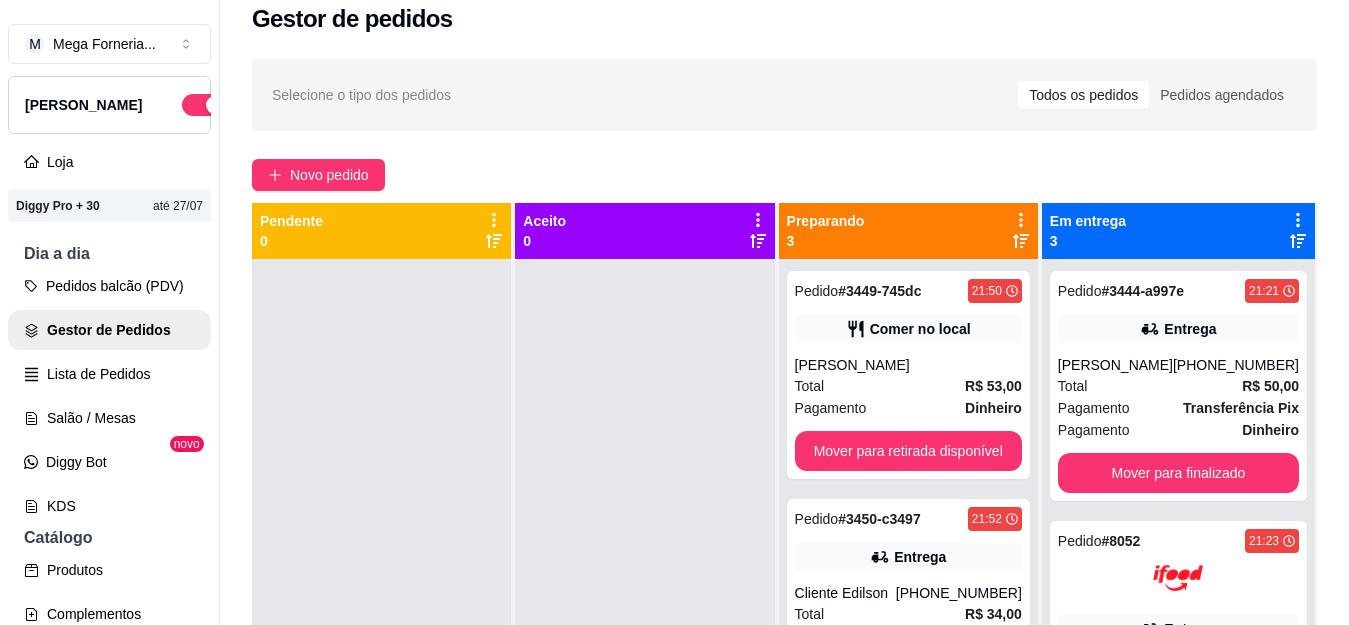 scroll, scrollTop: 56, scrollLeft: 0, axis: vertical 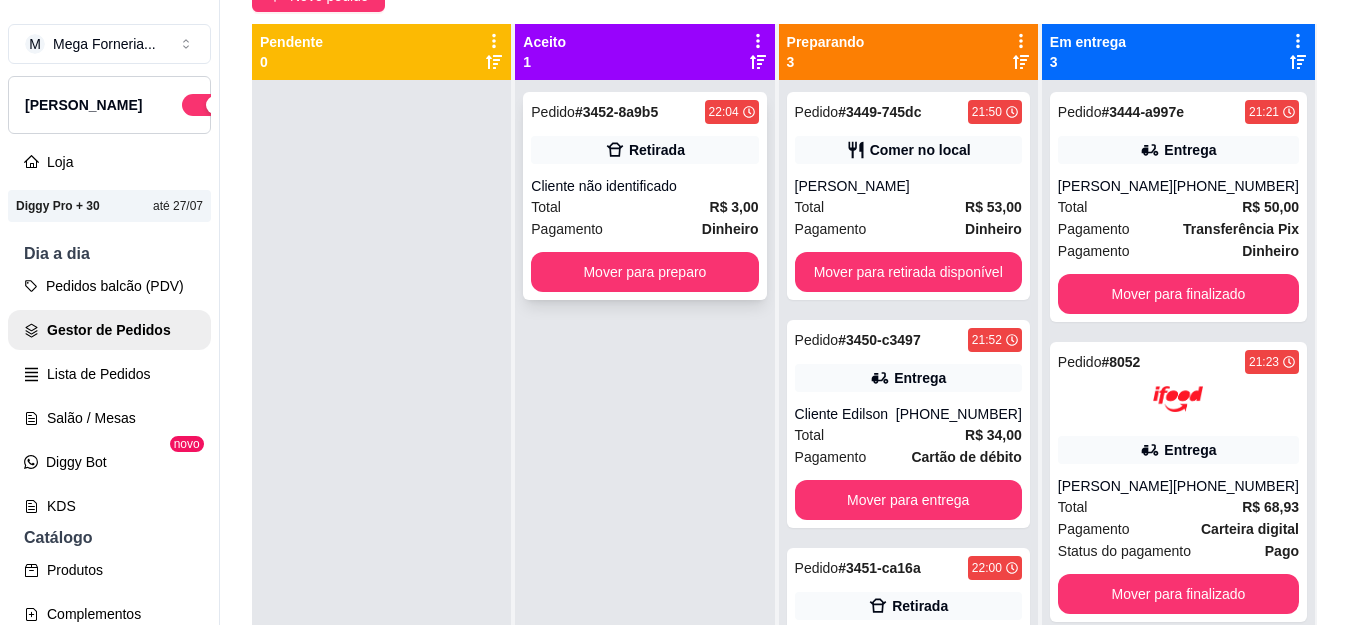 click on "Pagamento Dinheiro" at bounding box center [644, 229] 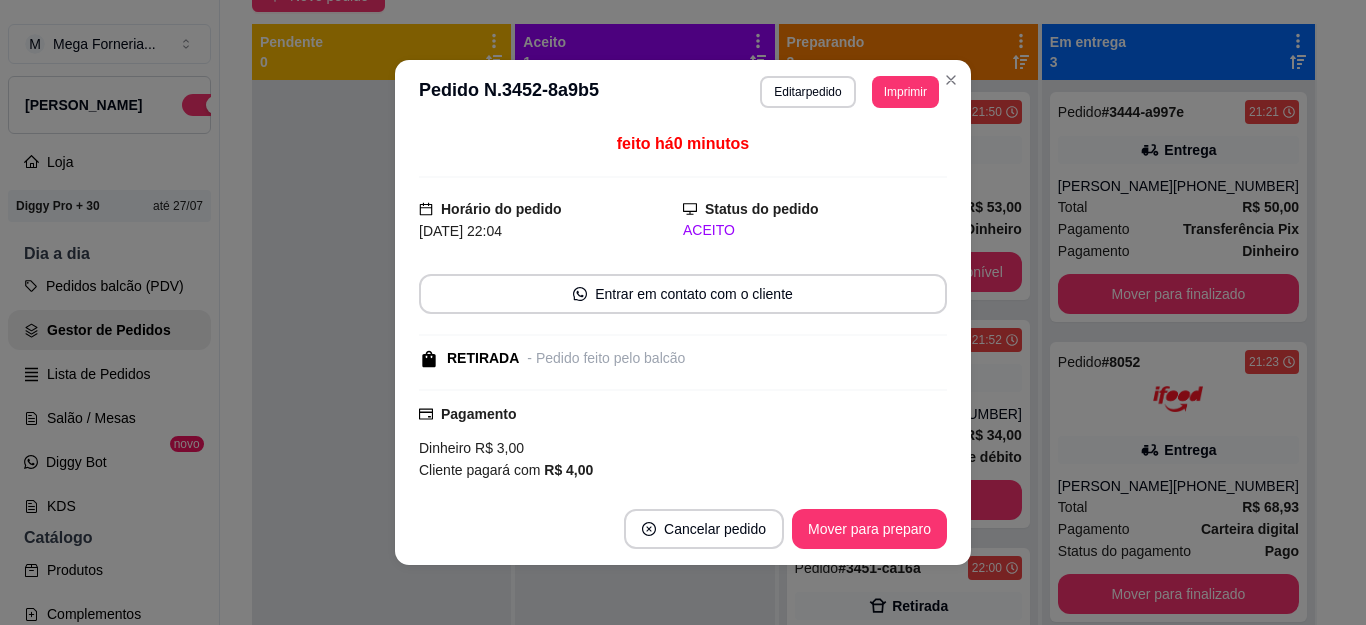 scroll, scrollTop: 208, scrollLeft: 0, axis: vertical 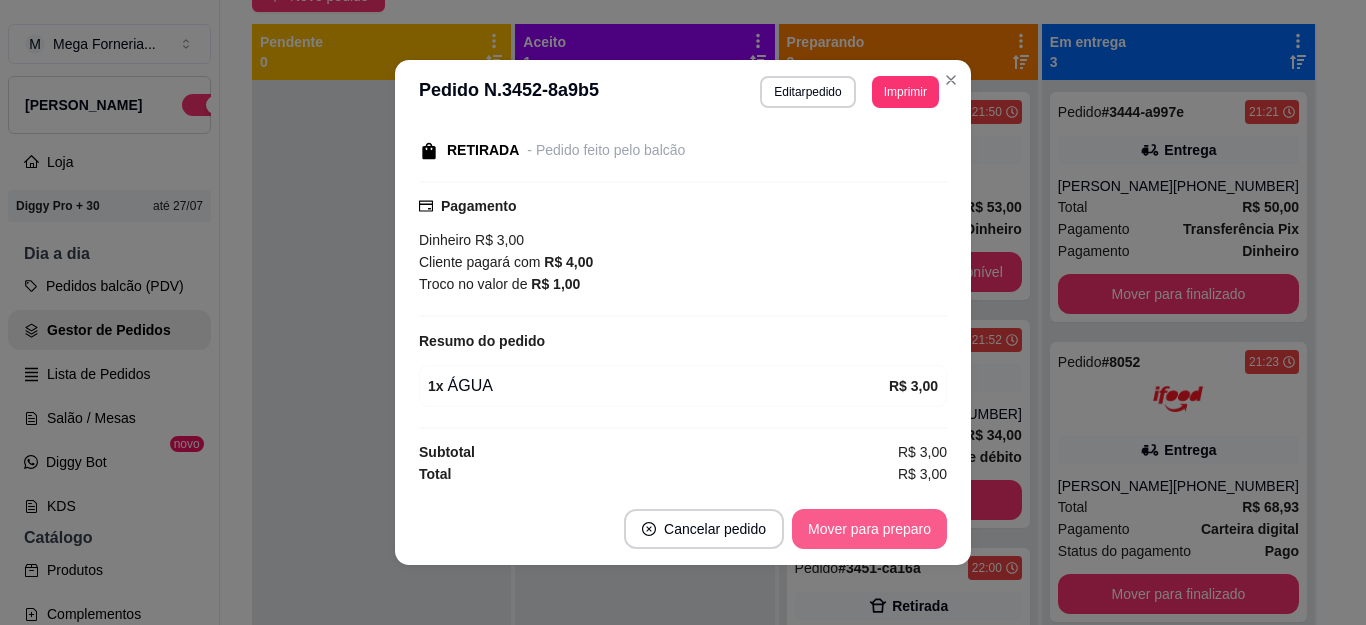 click on "Mover para preparo" at bounding box center (869, 529) 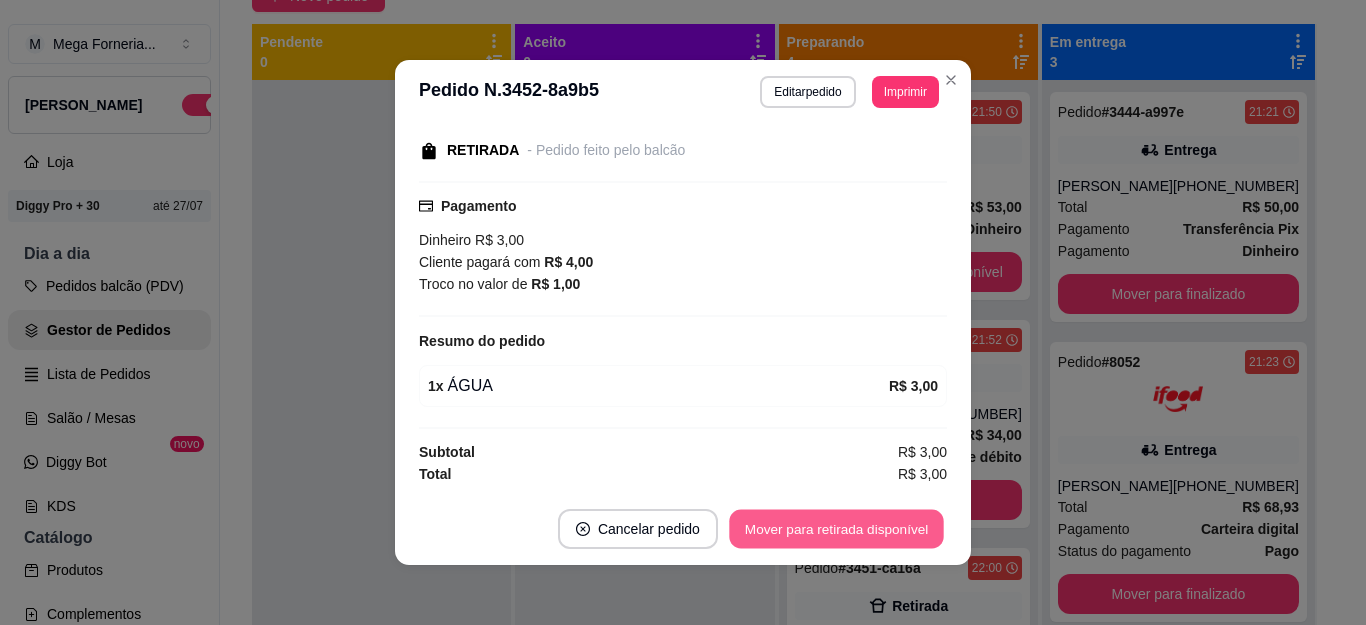 click on "Mover para retirada disponível" at bounding box center [836, 529] 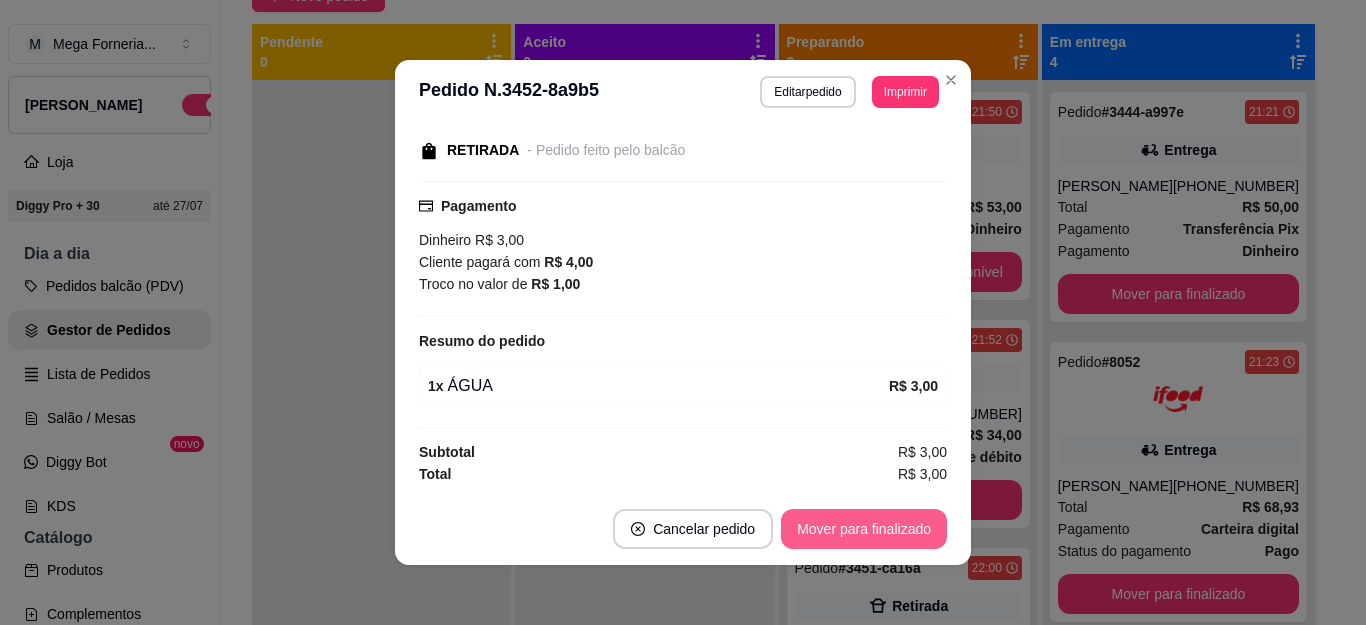 click on "Mover para finalizado" at bounding box center (864, 529) 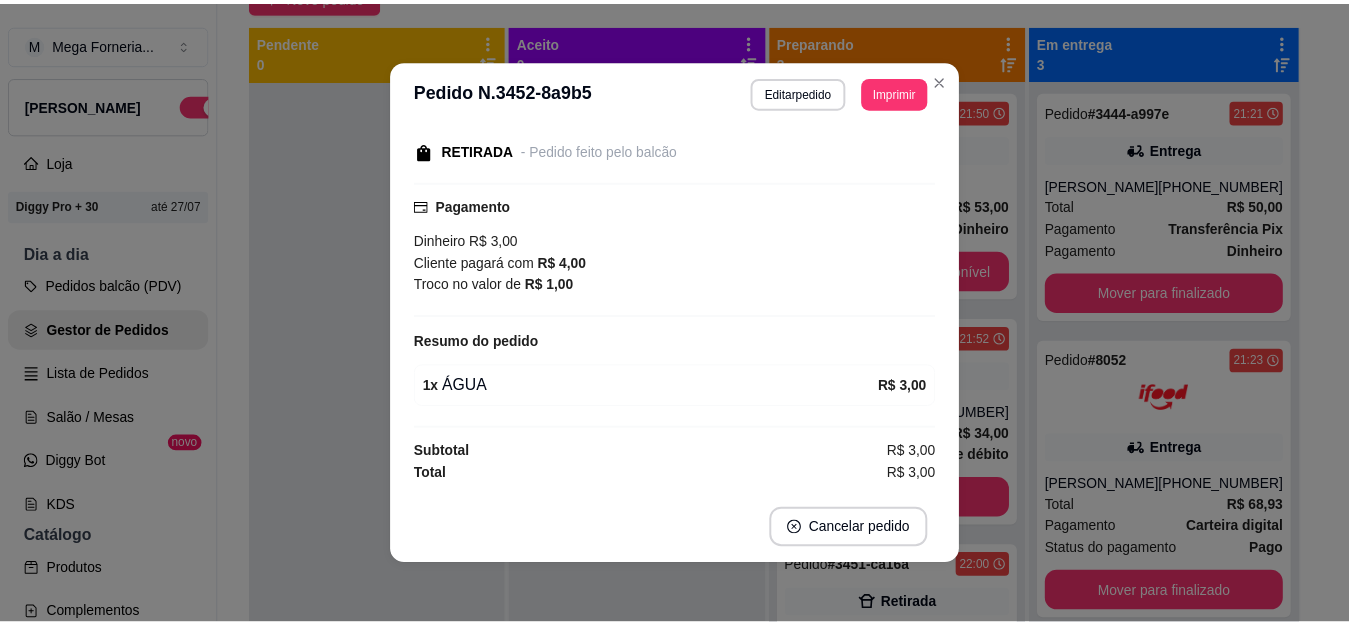 scroll, scrollTop: 122, scrollLeft: 0, axis: vertical 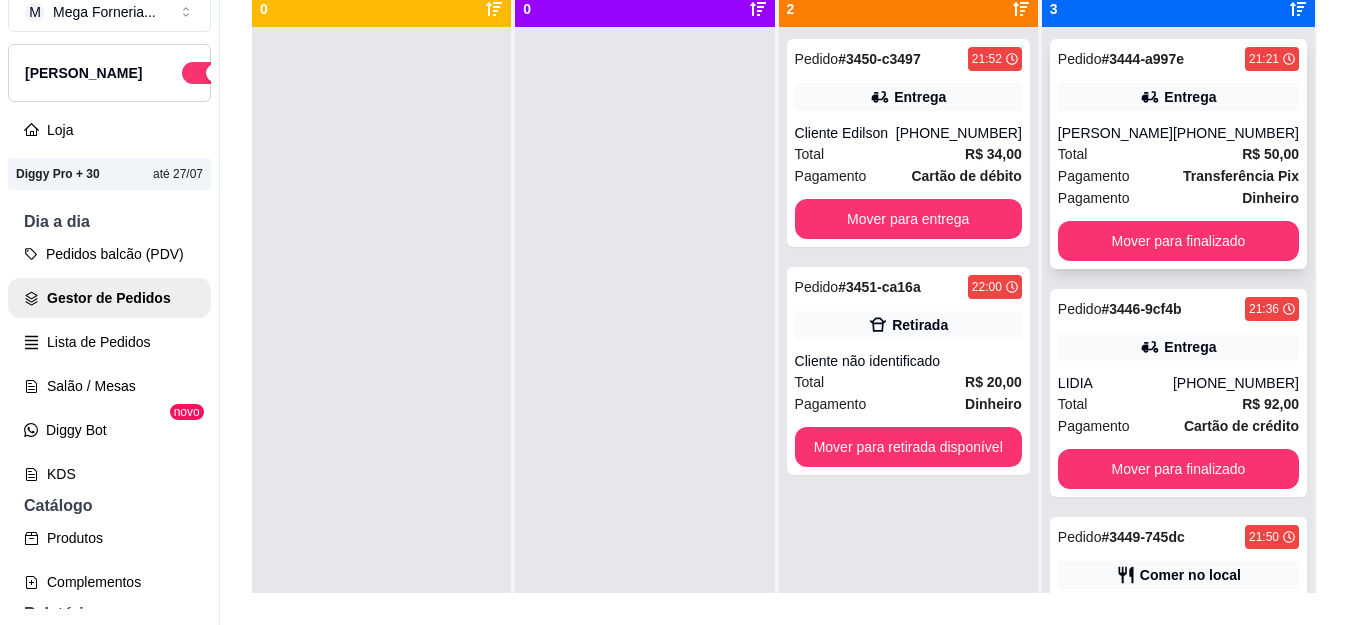 click on "Entrega" at bounding box center (1178, 97) 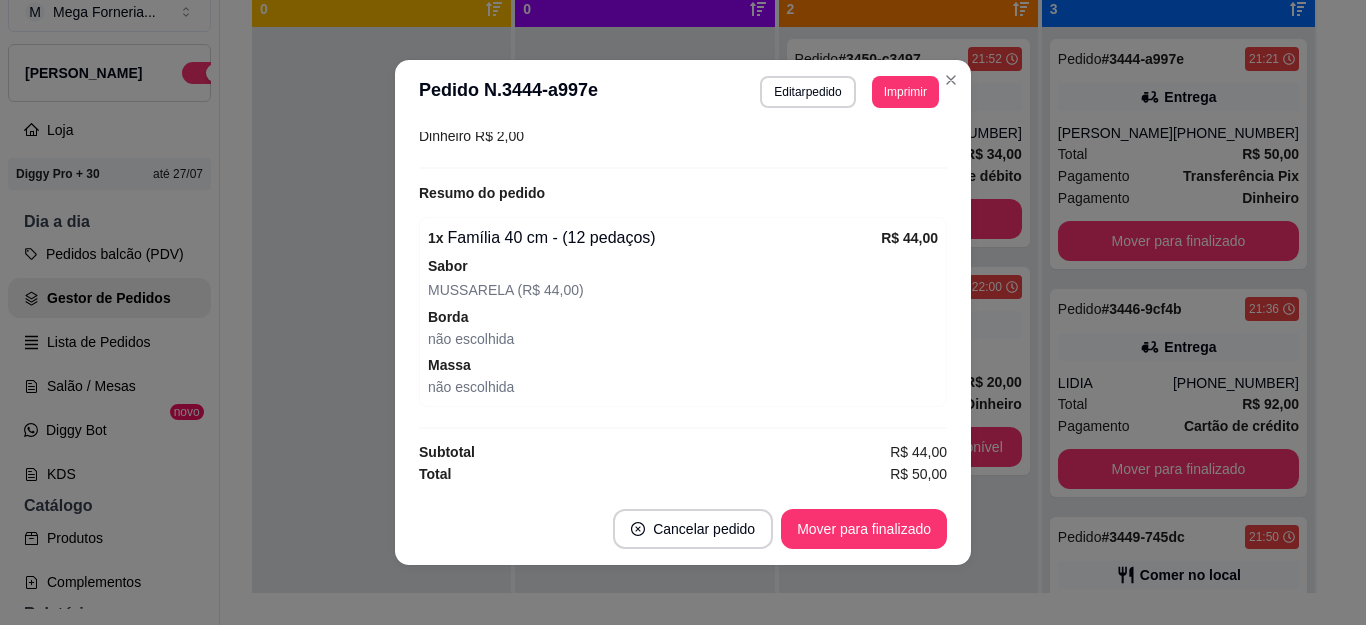 scroll, scrollTop: 434, scrollLeft: 0, axis: vertical 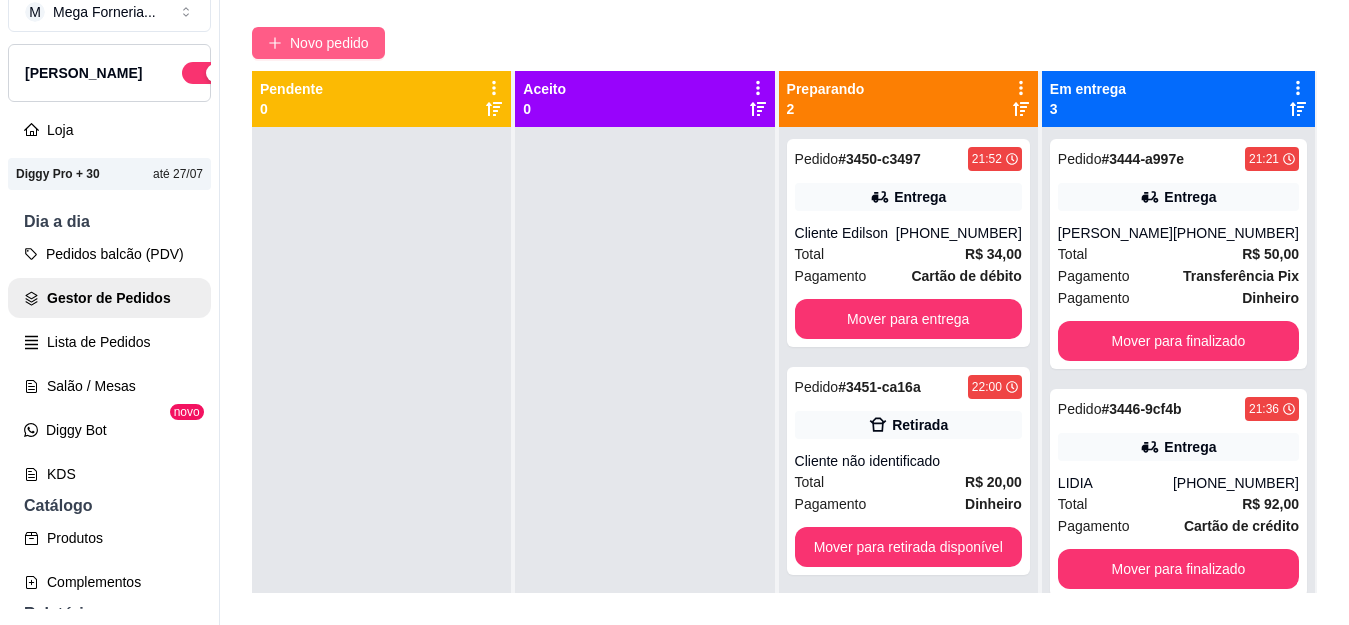 click 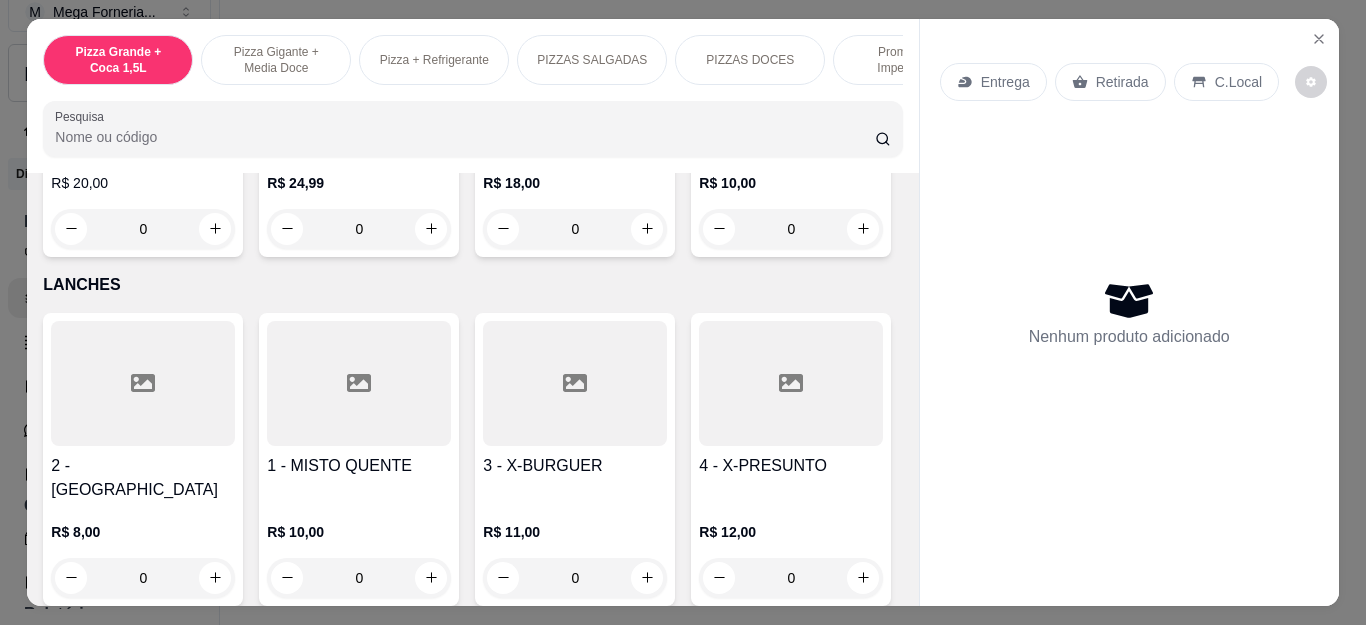 scroll, scrollTop: 2000, scrollLeft: 0, axis: vertical 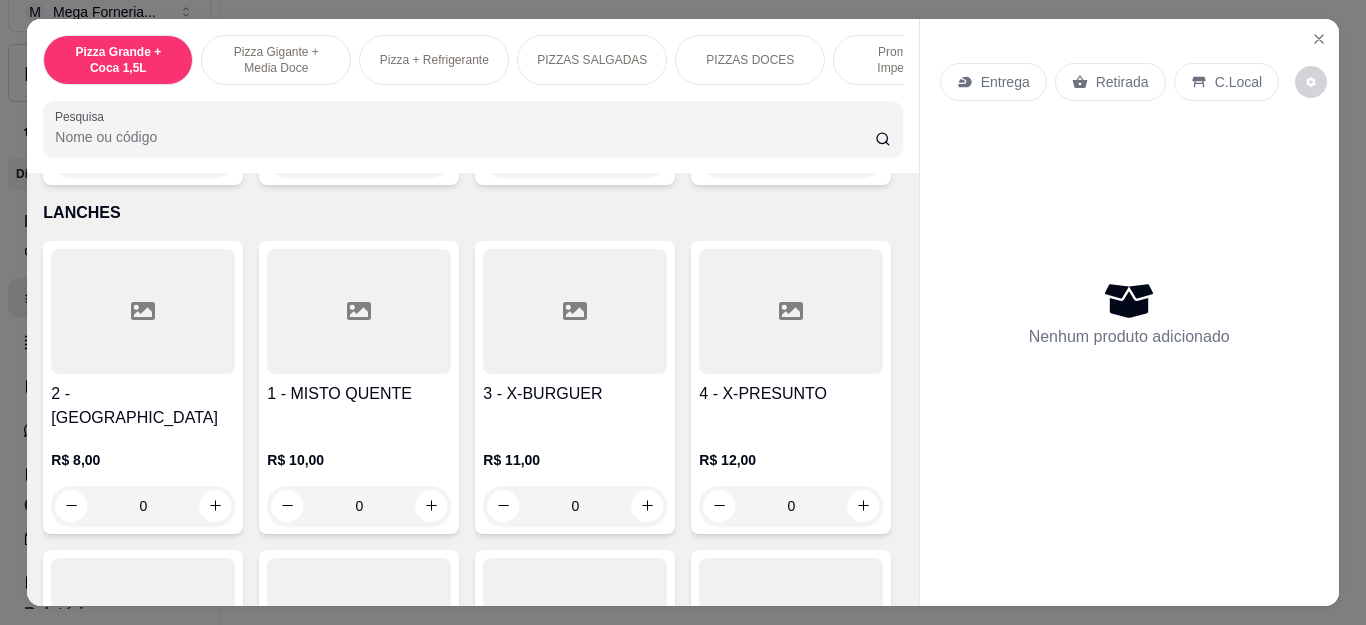 click on "0" at bounding box center (791, 157) 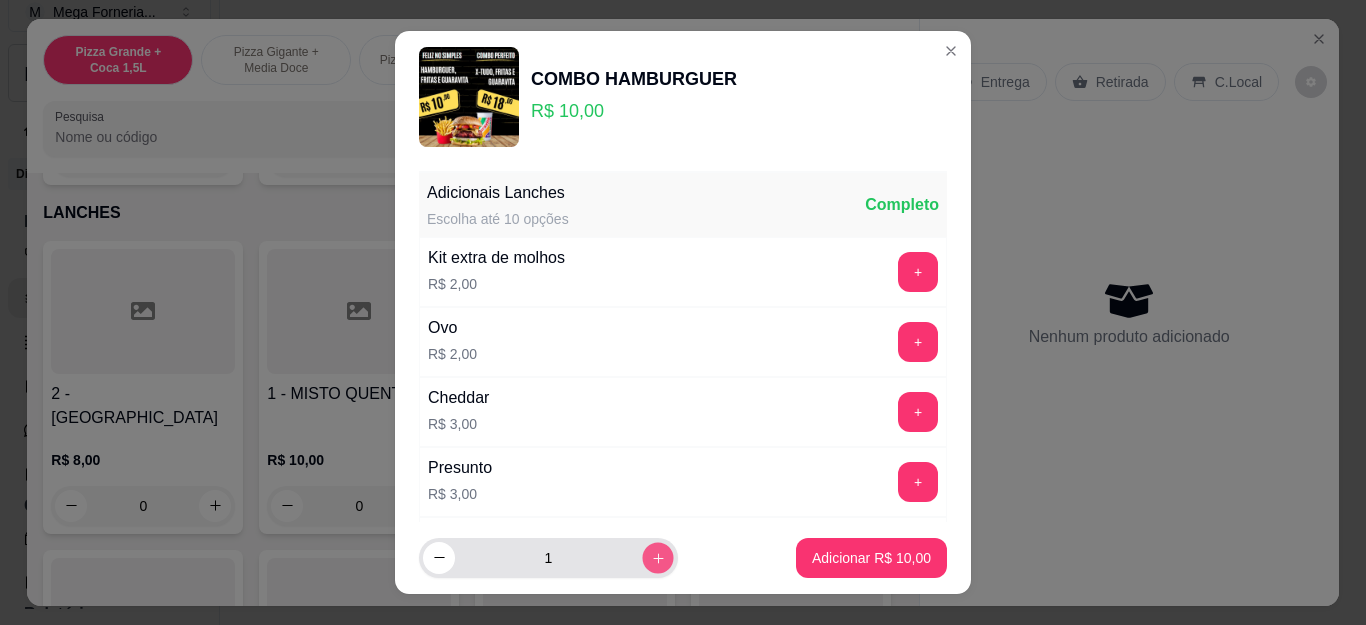 click at bounding box center [657, 557] 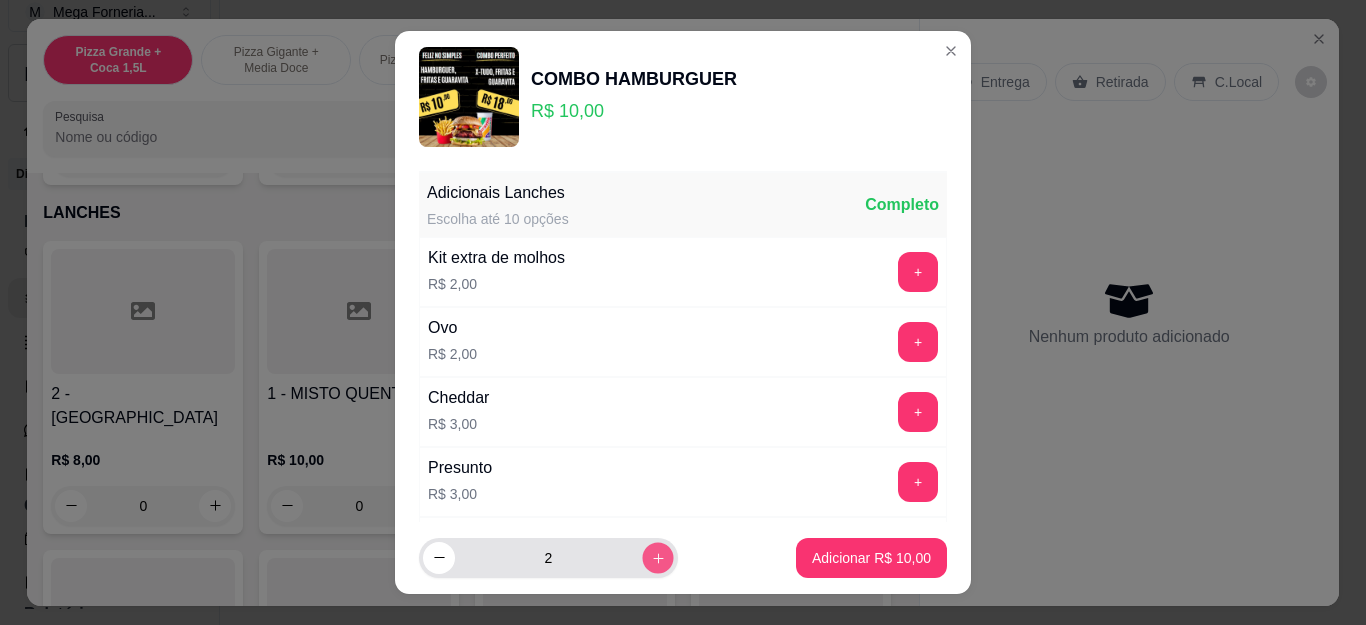 click at bounding box center (657, 557) 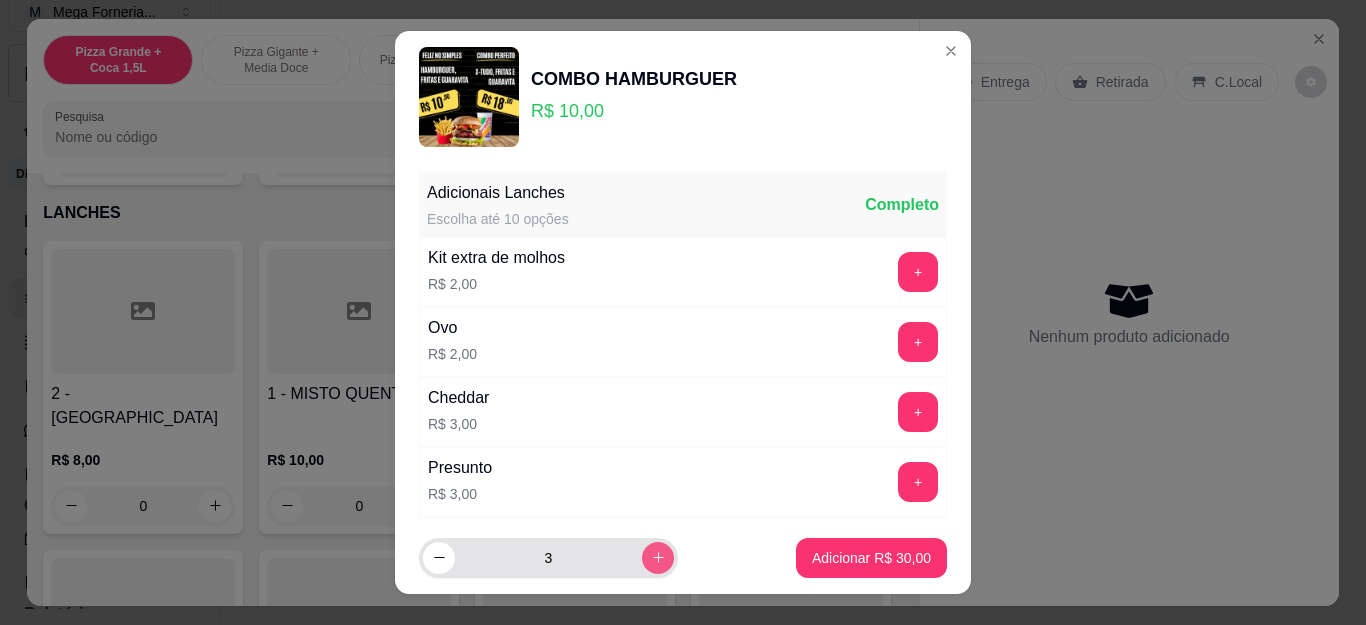 click at bounding box center (658, 558) 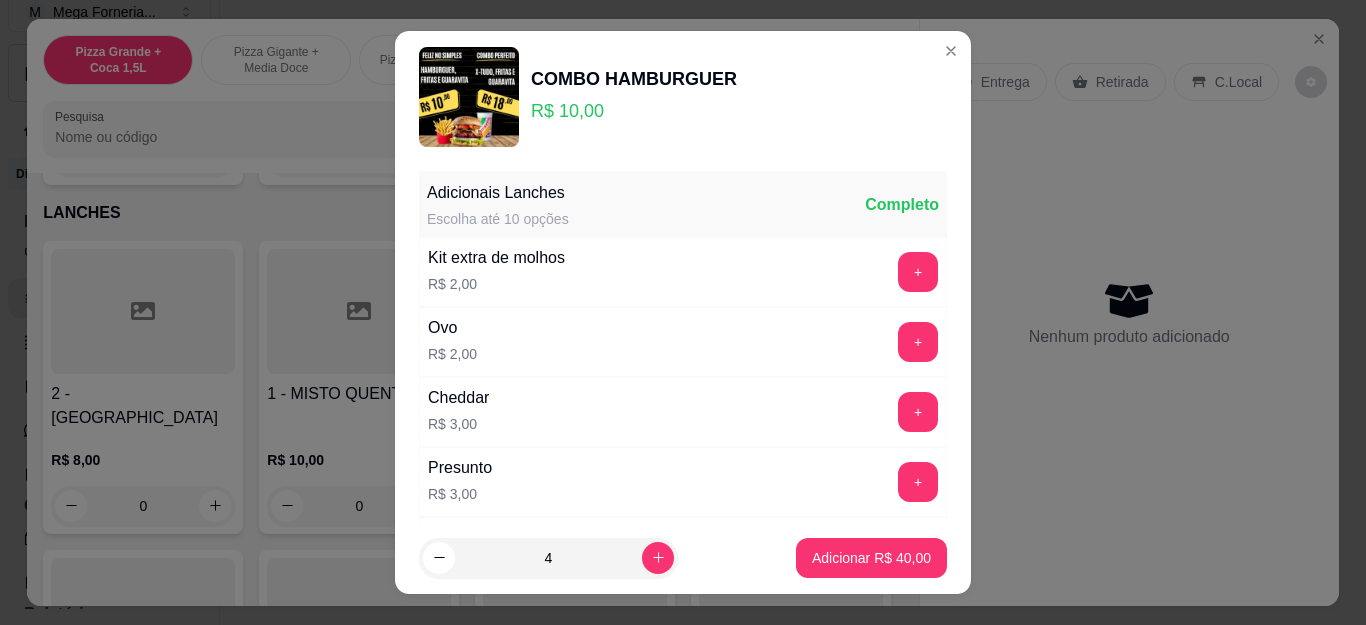 click on "Adicionar   R$ 40,00" at bounding box center [871, 558] 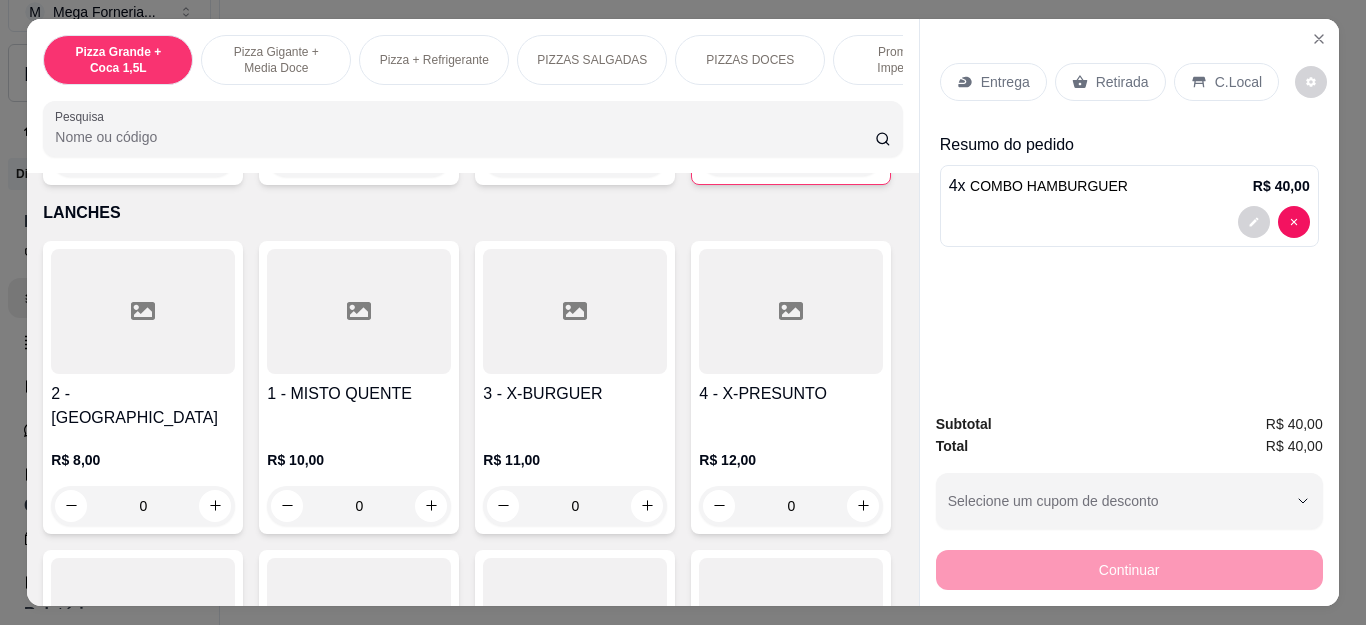 type on "4" 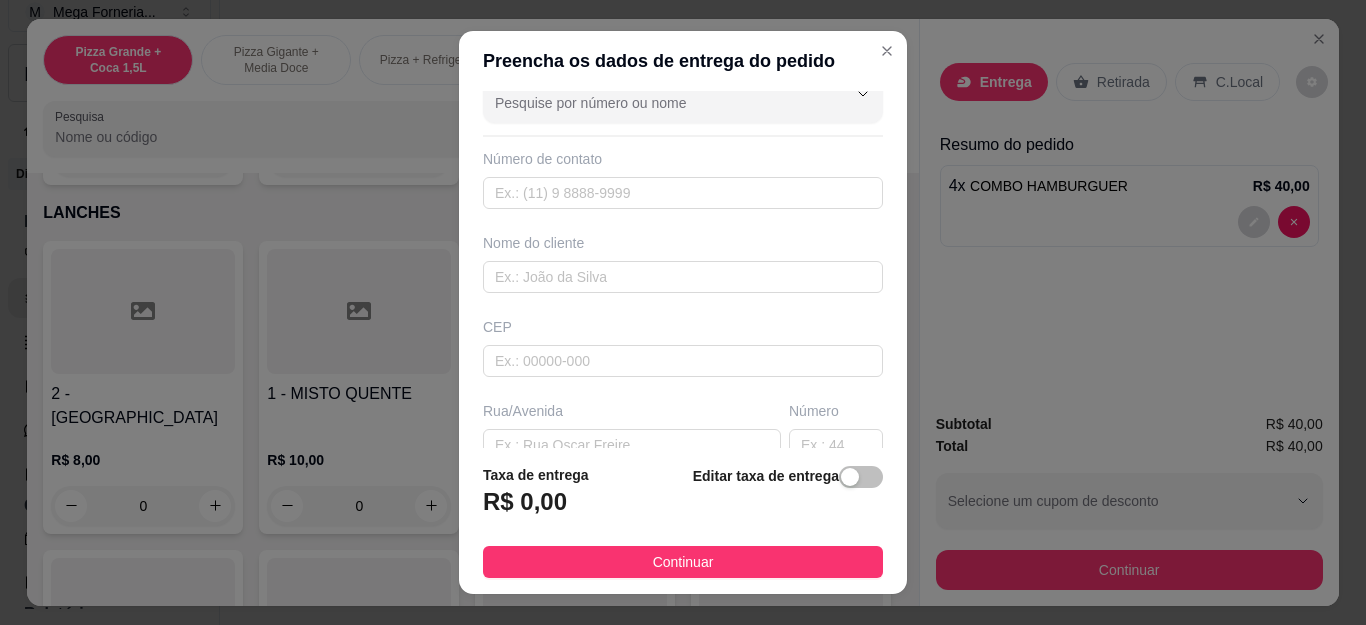 scroll, scrollTop: 0, scrollLeft: 0, axis: both 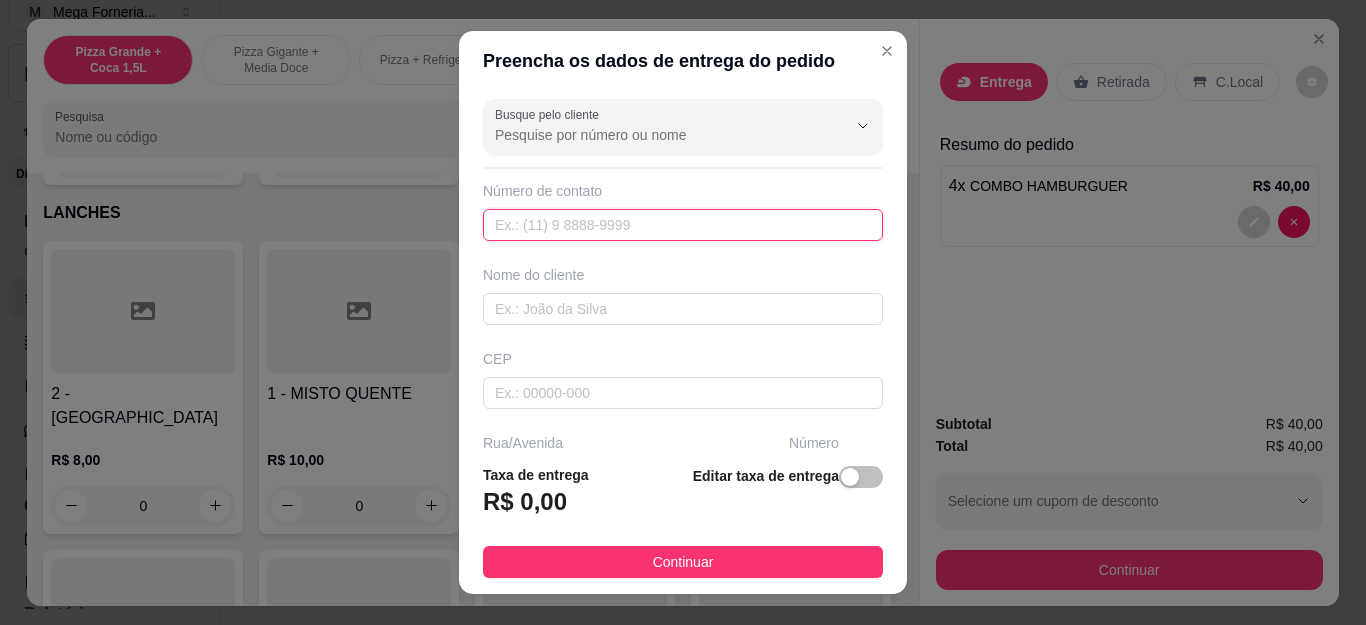 click at bounding box center [683, 225] 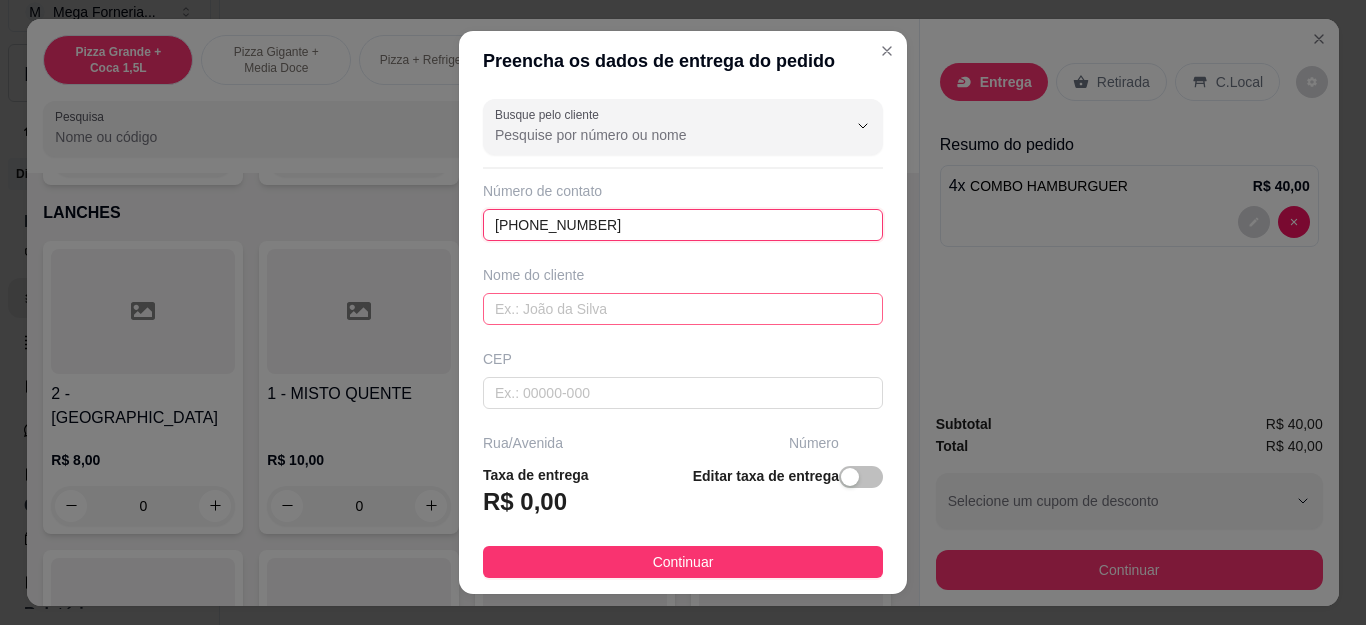 type on "[PHONE_NUMBER]" 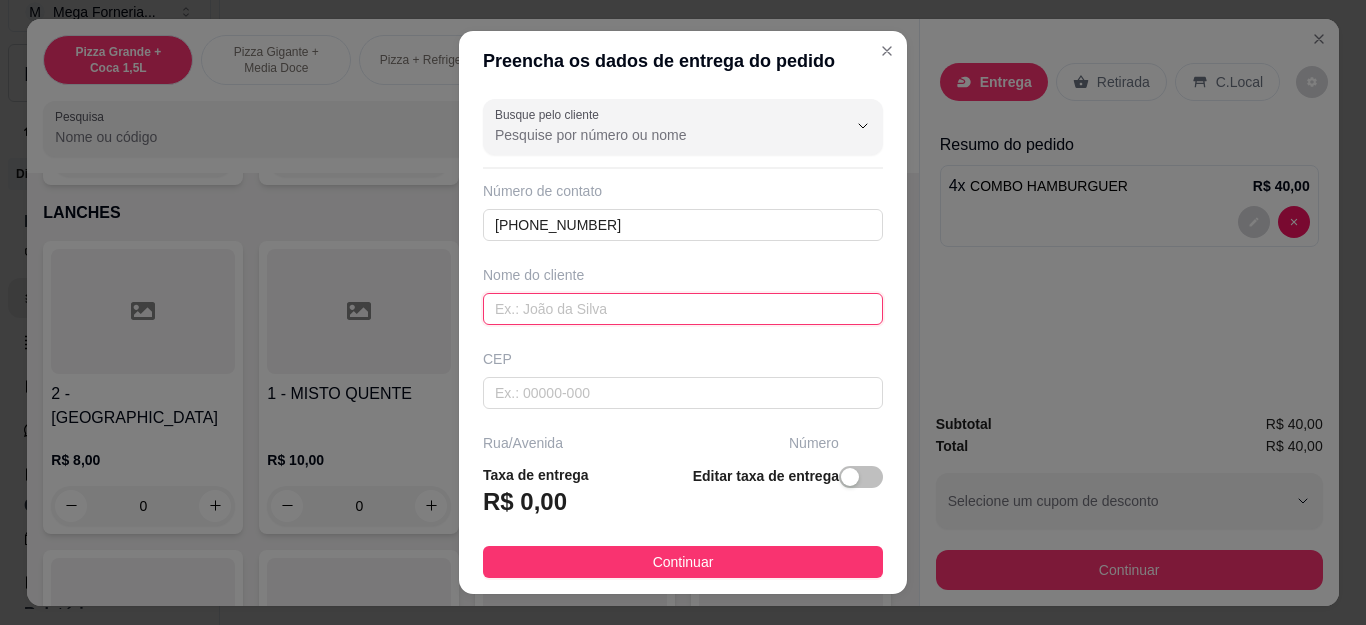 click at bounding box center [683, 309] 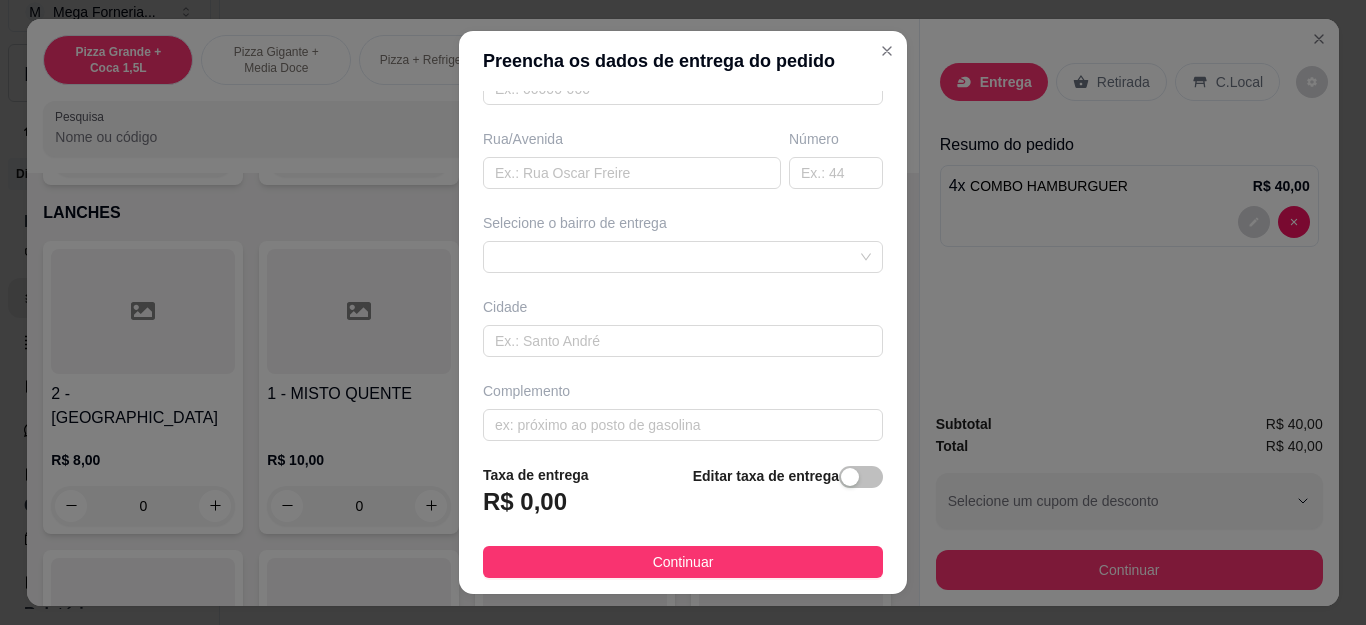 scroll, scrollTop: 317, scrollLeft: 0, axis: vertical 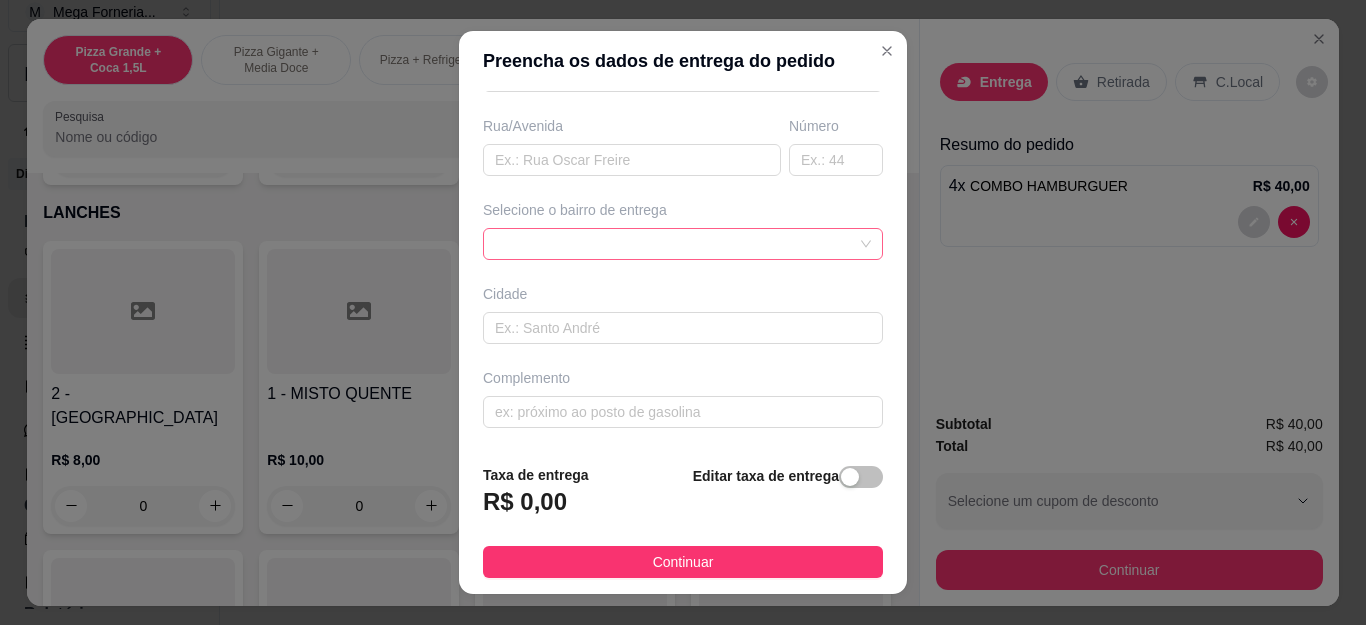 click at bounding box center [683, 244] 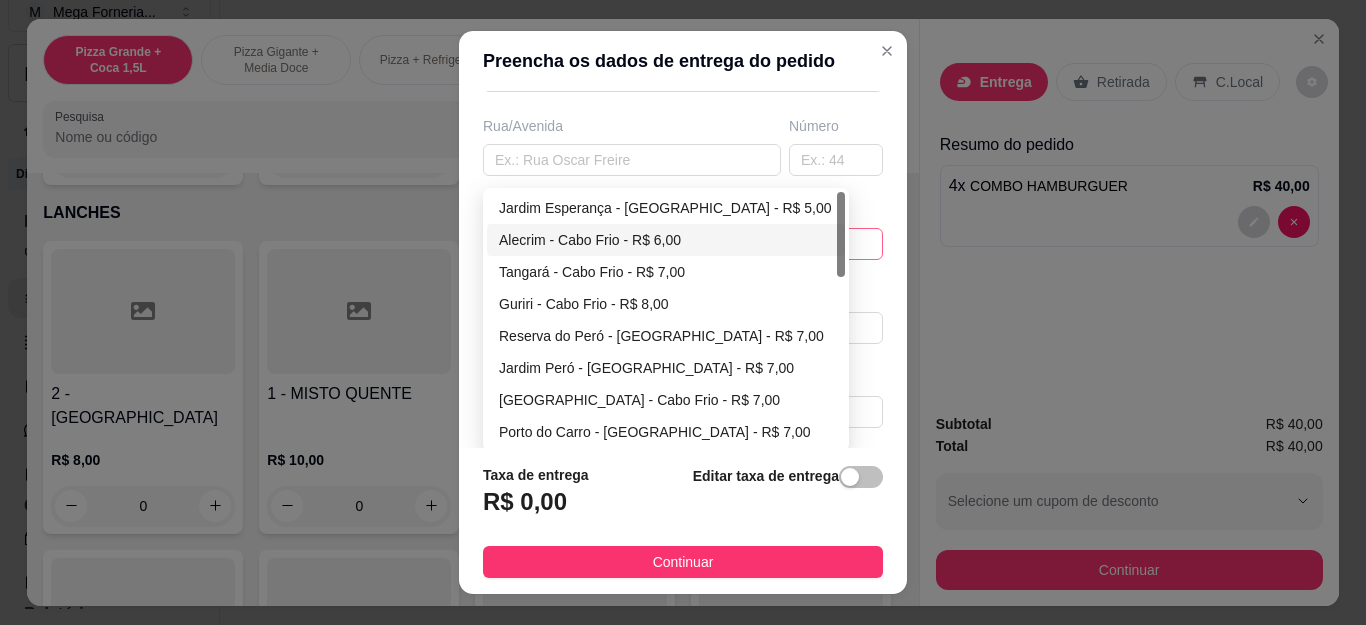 type on "Cleyton" 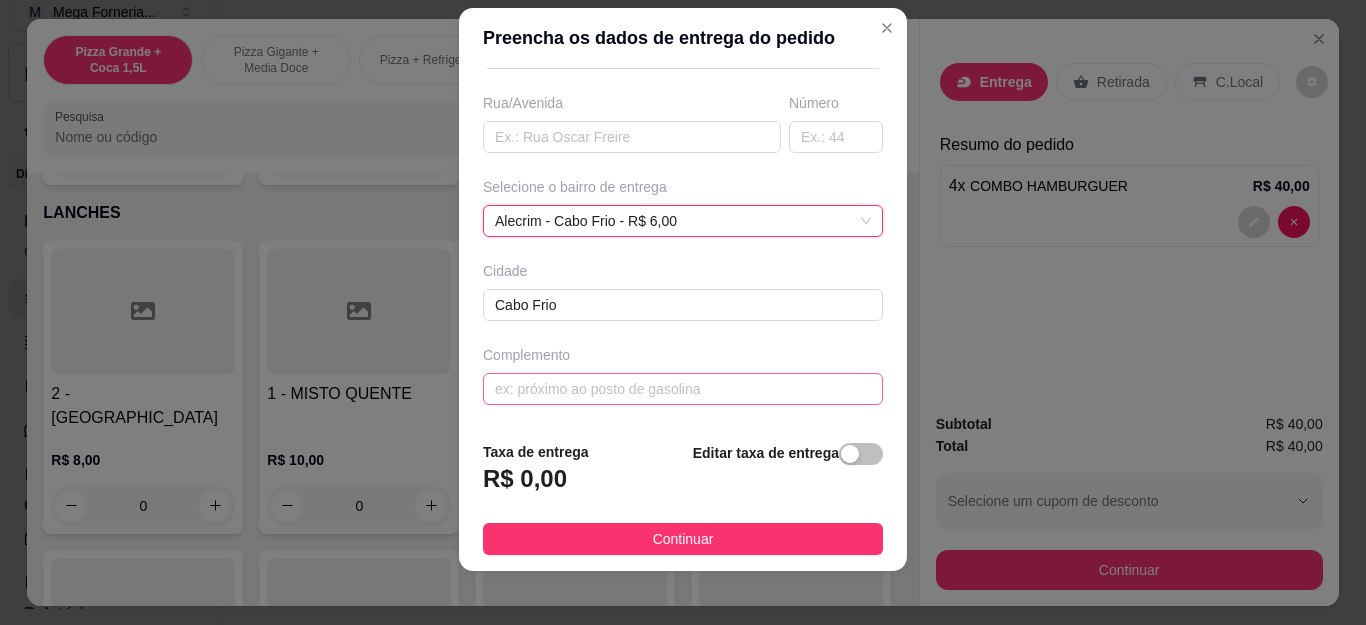 scroll, scrollTop: 33, scrollLeft: 0, axis: vertical 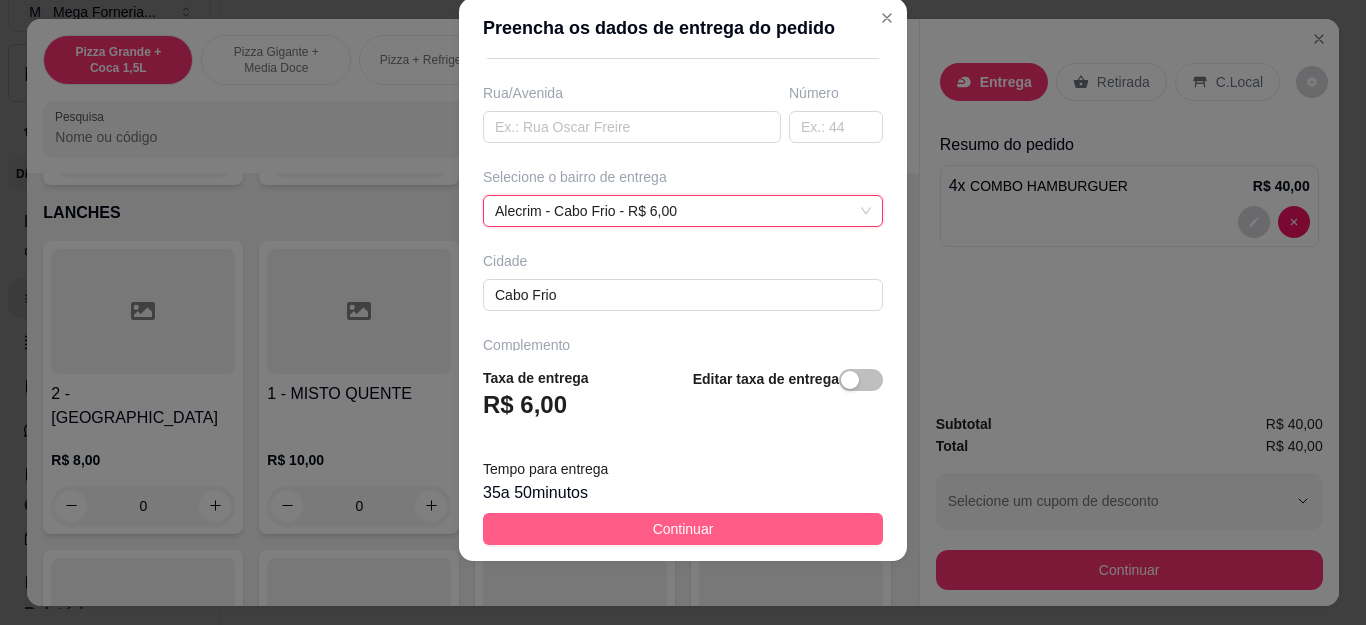 click on "Continuar" at bounding box center [683, 529] 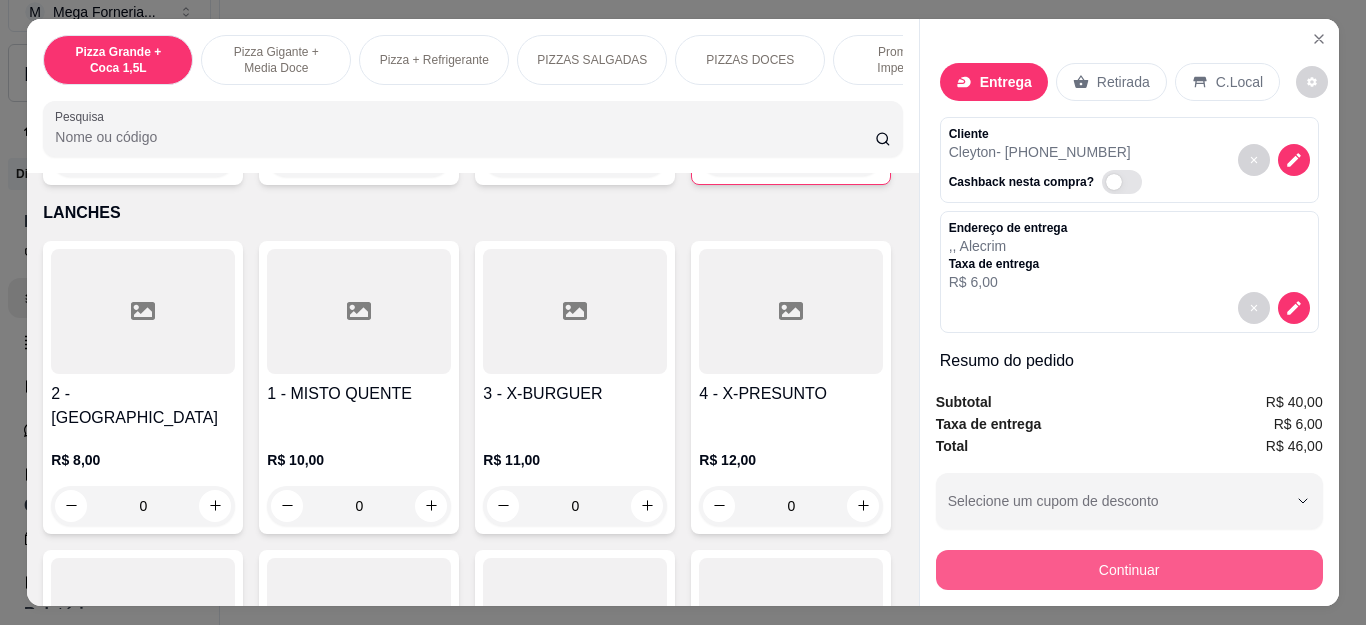 click on "Continuar" at bounding box center [1129, 570] 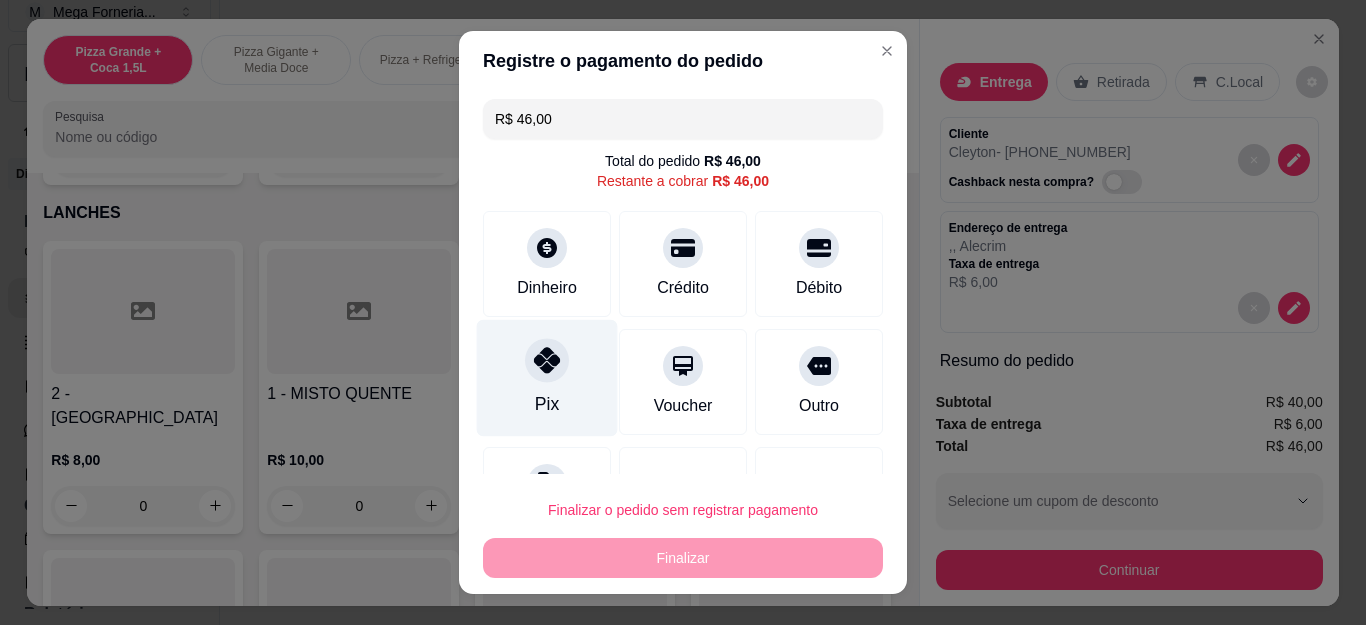 click 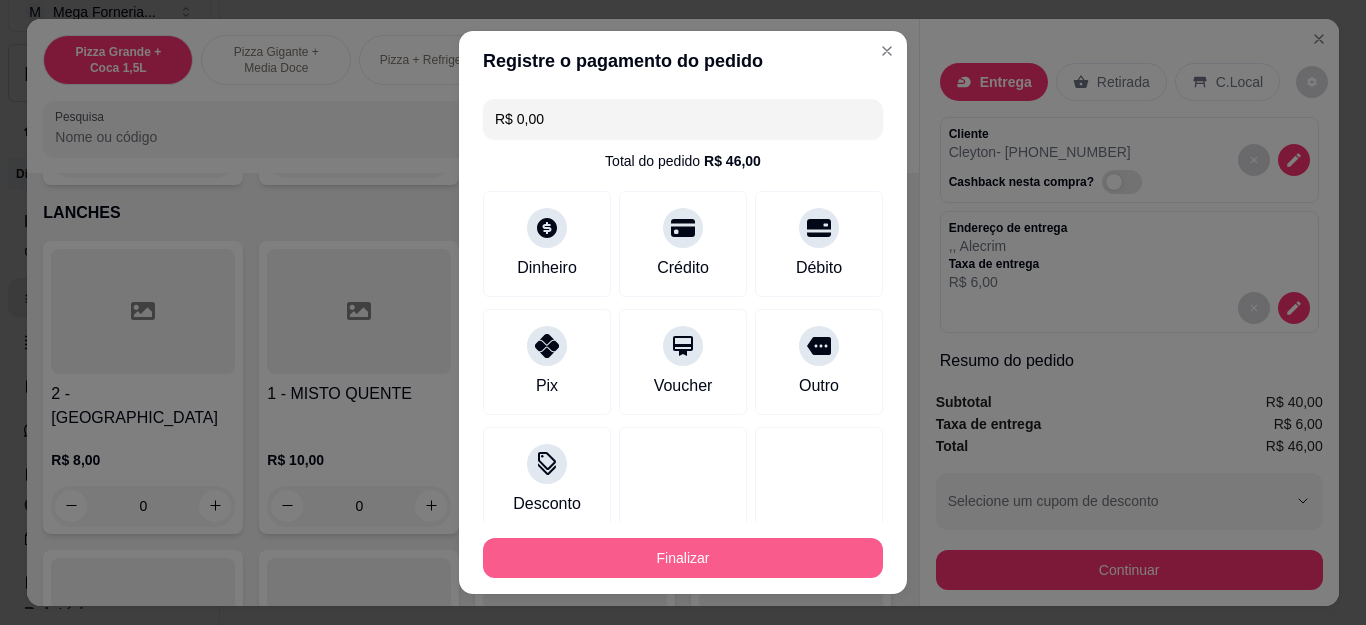 click on "Finalizar" at bounding box center [683, 558] 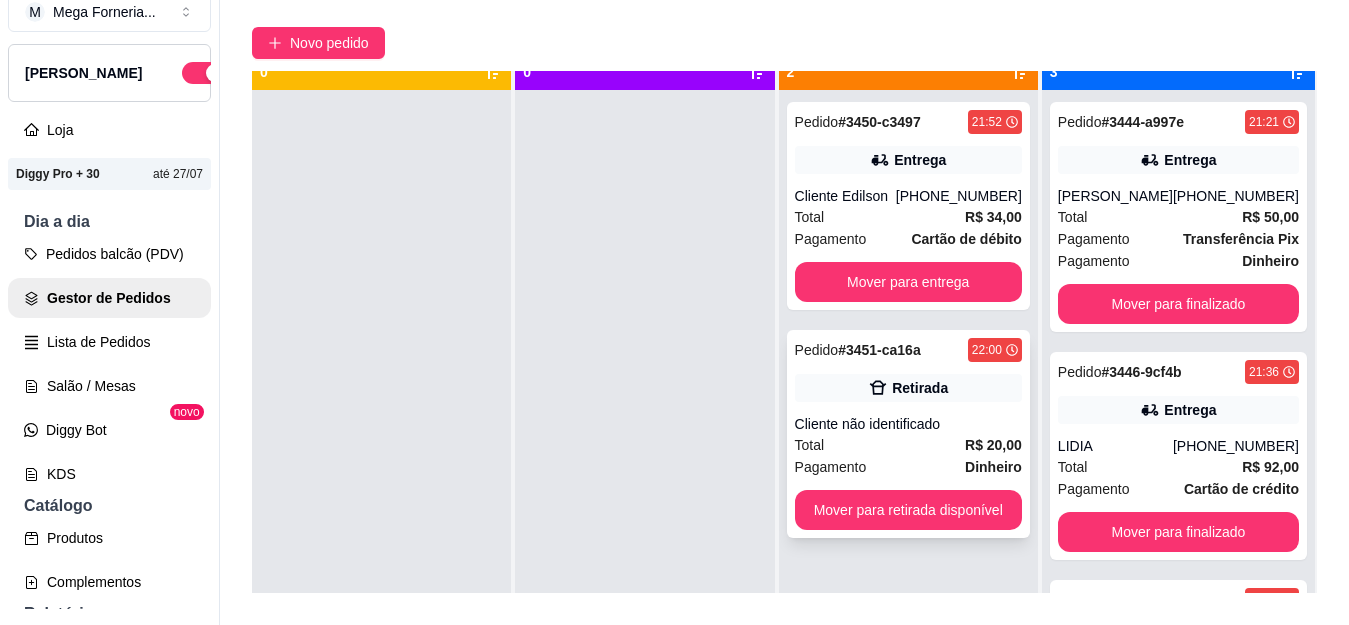 scroll, scrollTop: 56, scrollLeft: 0, axis: vertical 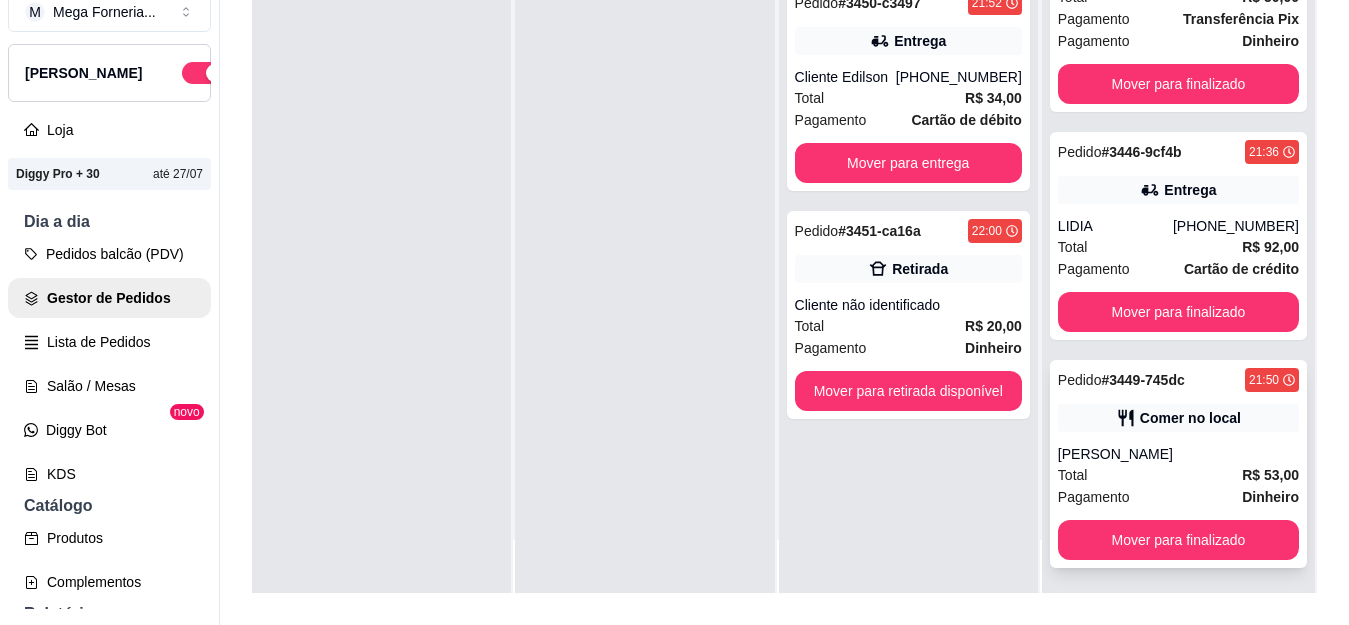 click on "[PERSON_NAME]" at bounding box center (1178, 454) 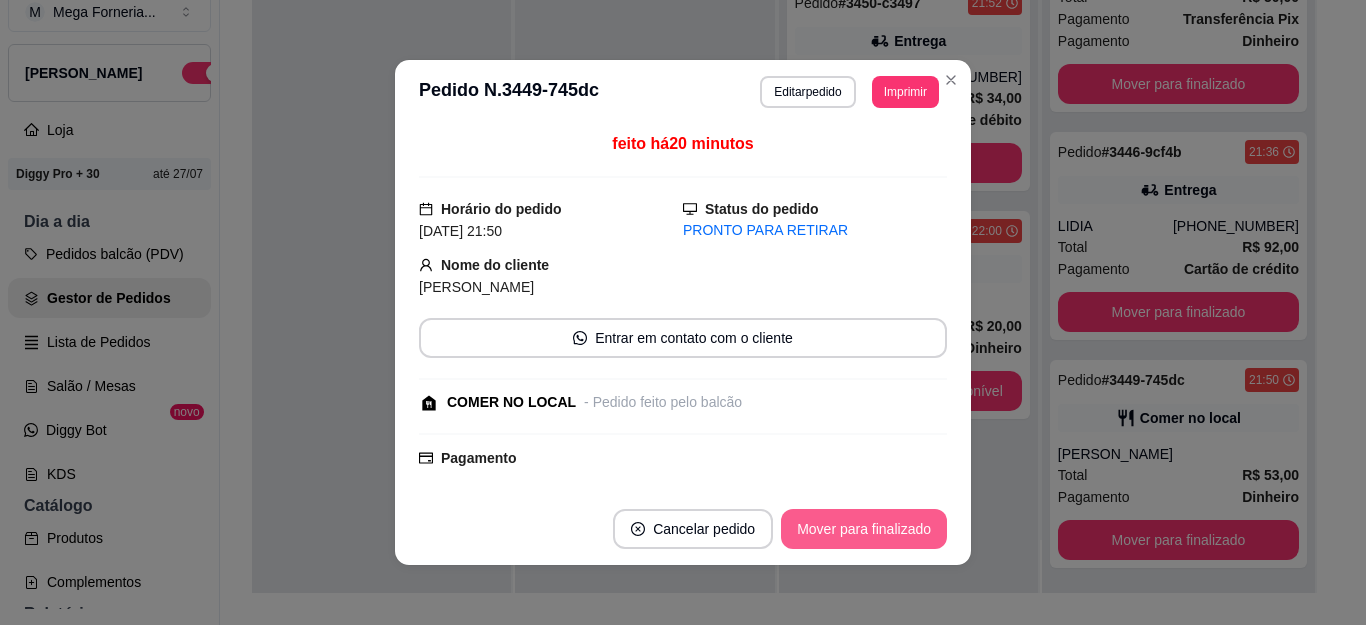 click on "Mover para finalizado" at bounding box center (864, 529) 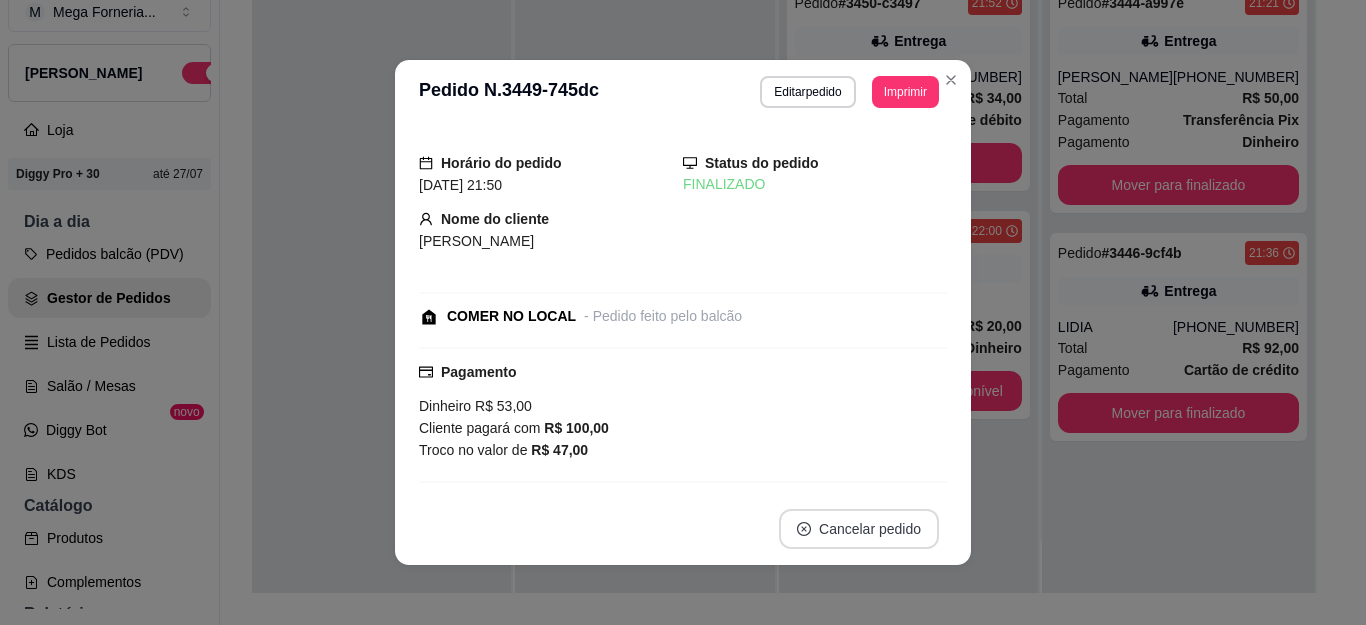 scroll, scrollTop: 0, scrollLeft: 0, axis: both 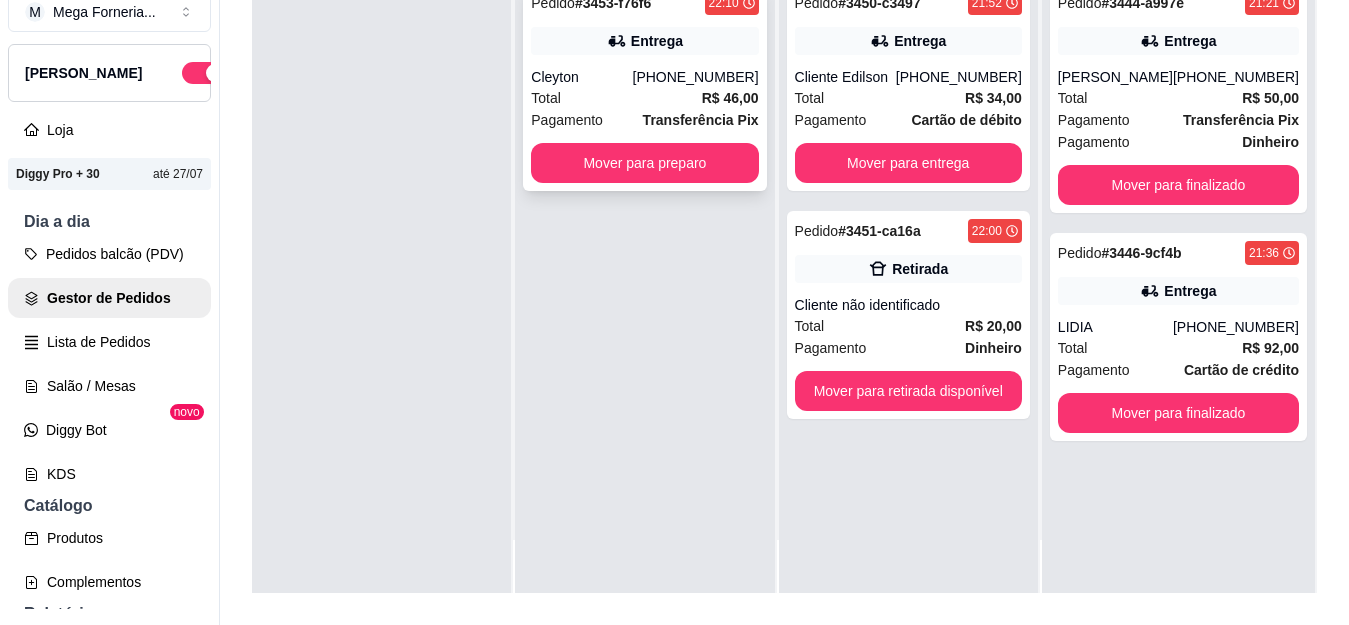 click on "Pedido  # 3453-f76f6 22:10 Entrega Cleyton [PHONE_NUMBER] Total R$ 46,00 Pagamento Transferência Pix Mover para preparo" at bounding box center (644, 87) 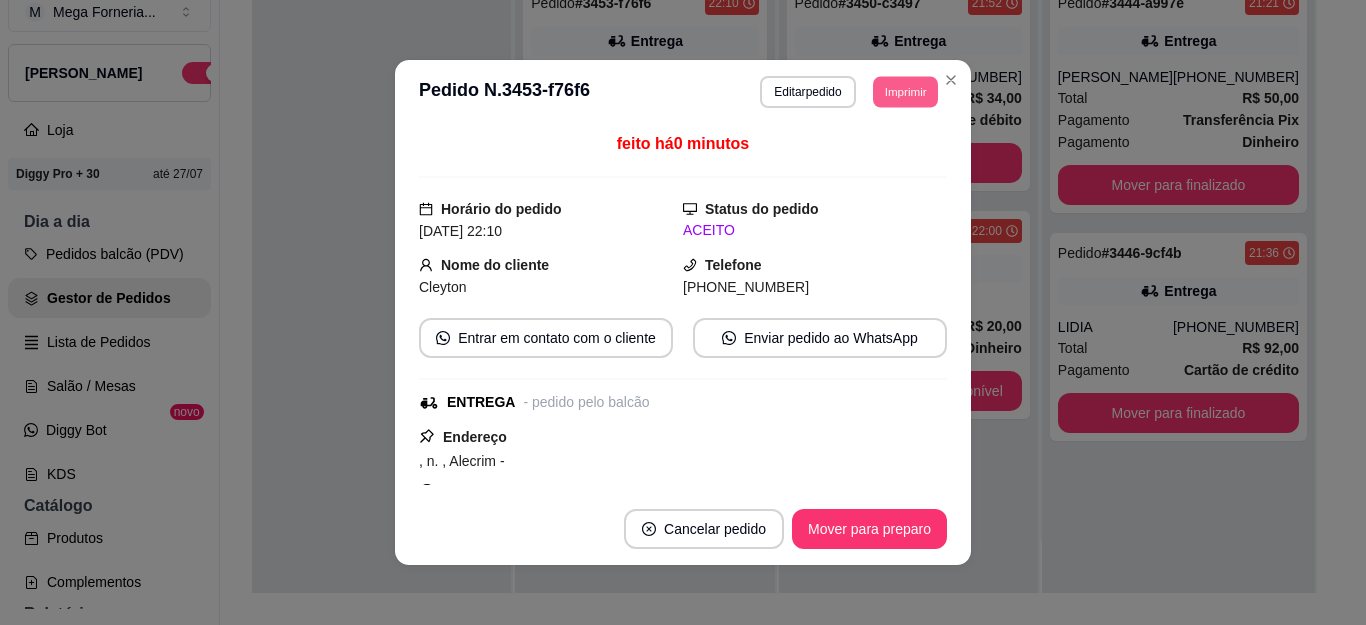 click on "Imprimir" at bounding box center (905, 91) 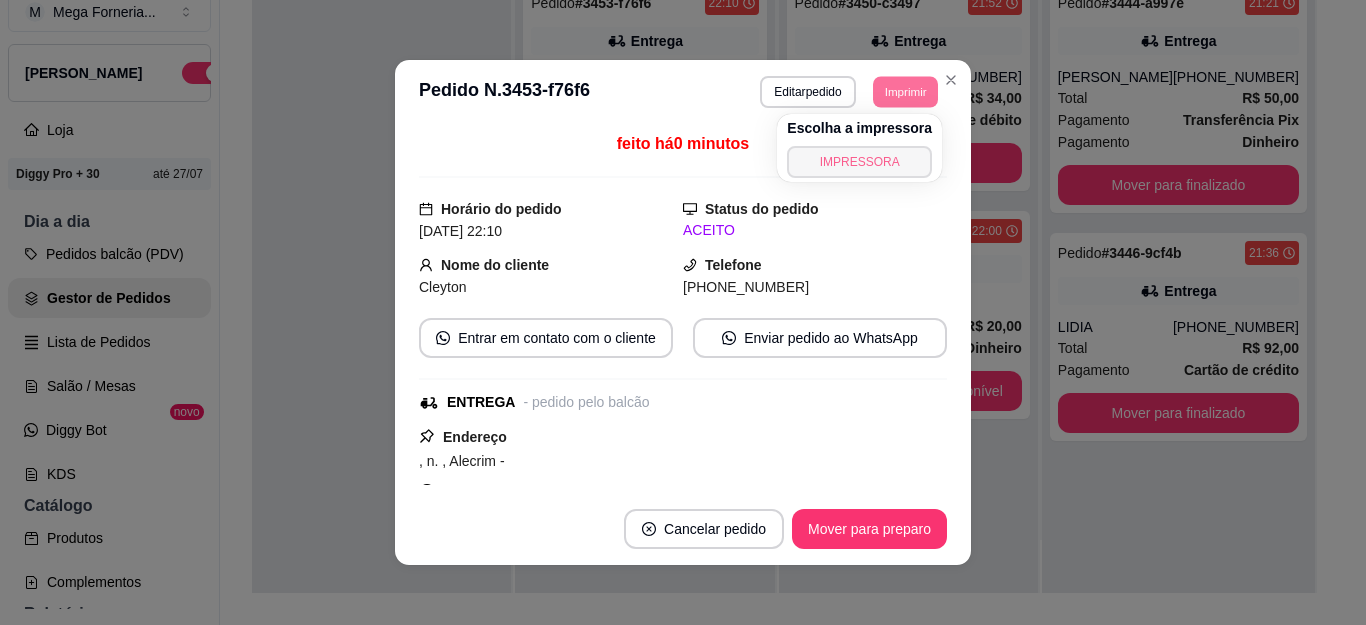 click on "IMPRESSORA" at bounding box center (859, 162) 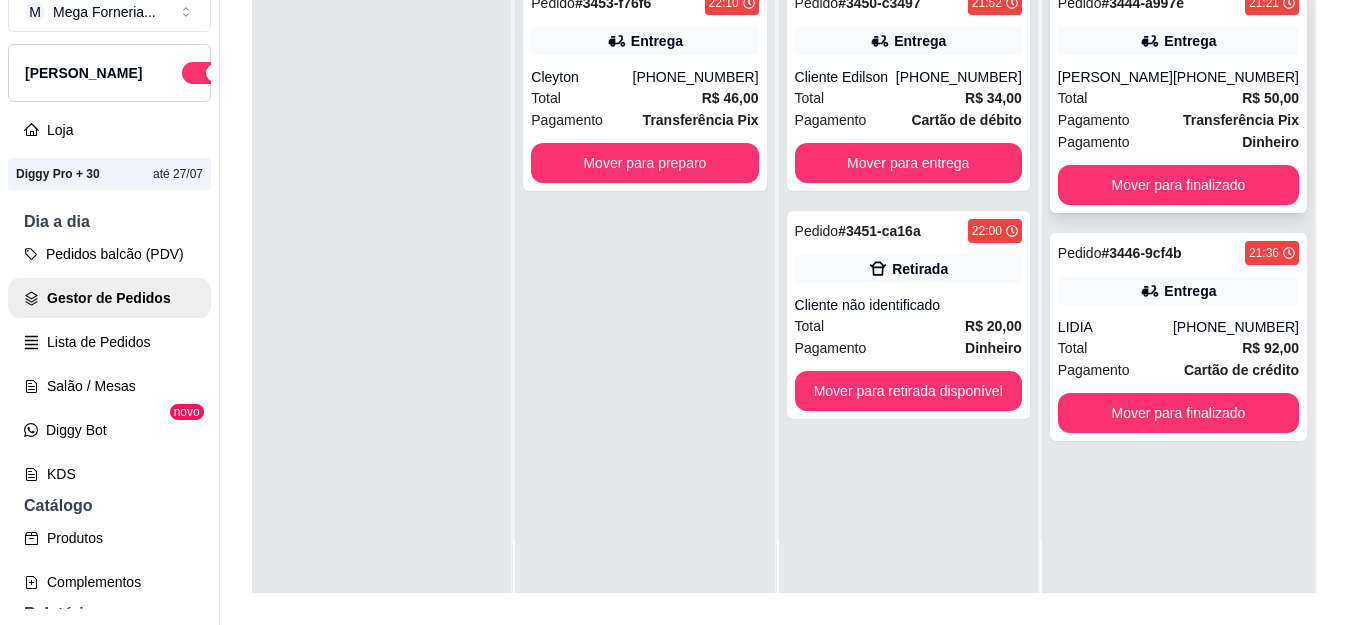 click on "Entrega" at bounding box center [1178, 41] 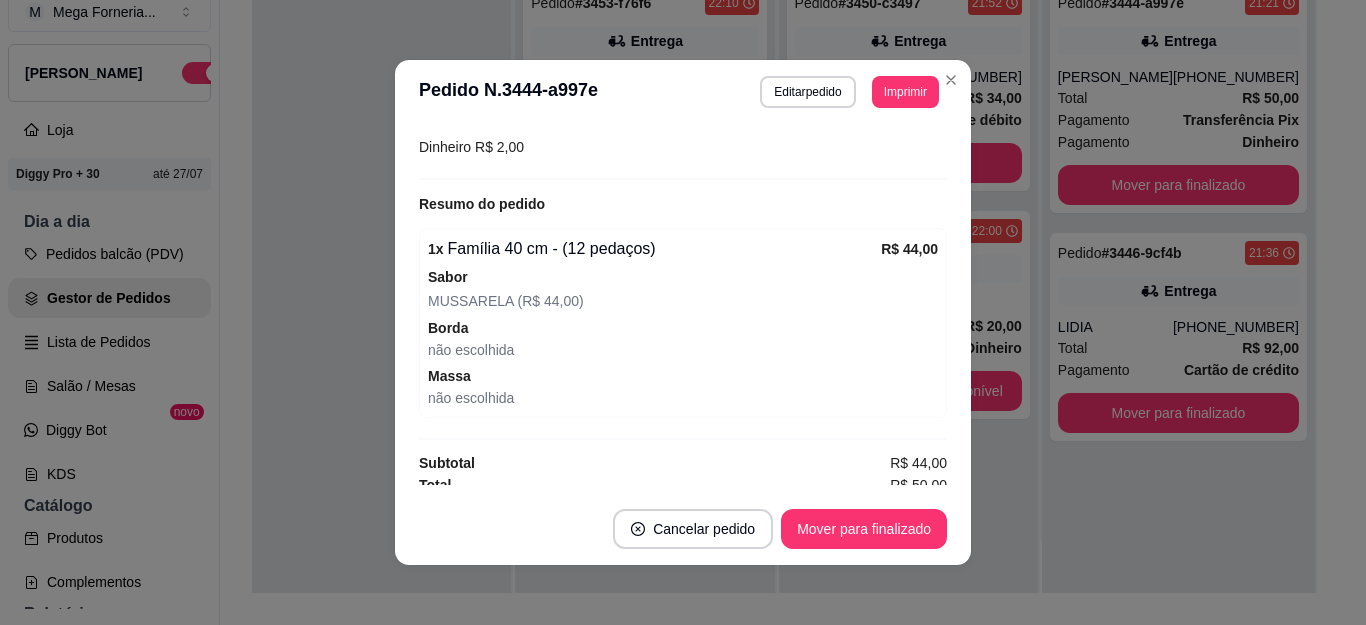 scroll, scrollTop: 534, scrollLeft: 0, axis: vertical 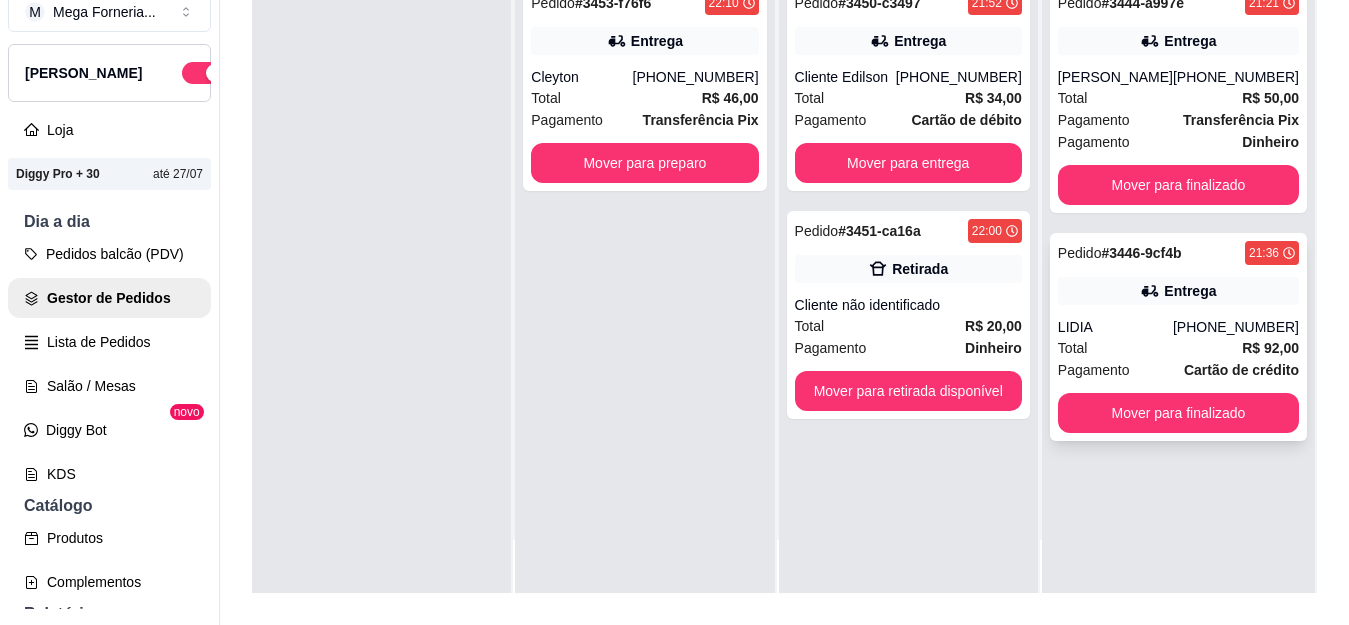 click on "LIDIA" at bounding box center (1115, 327) 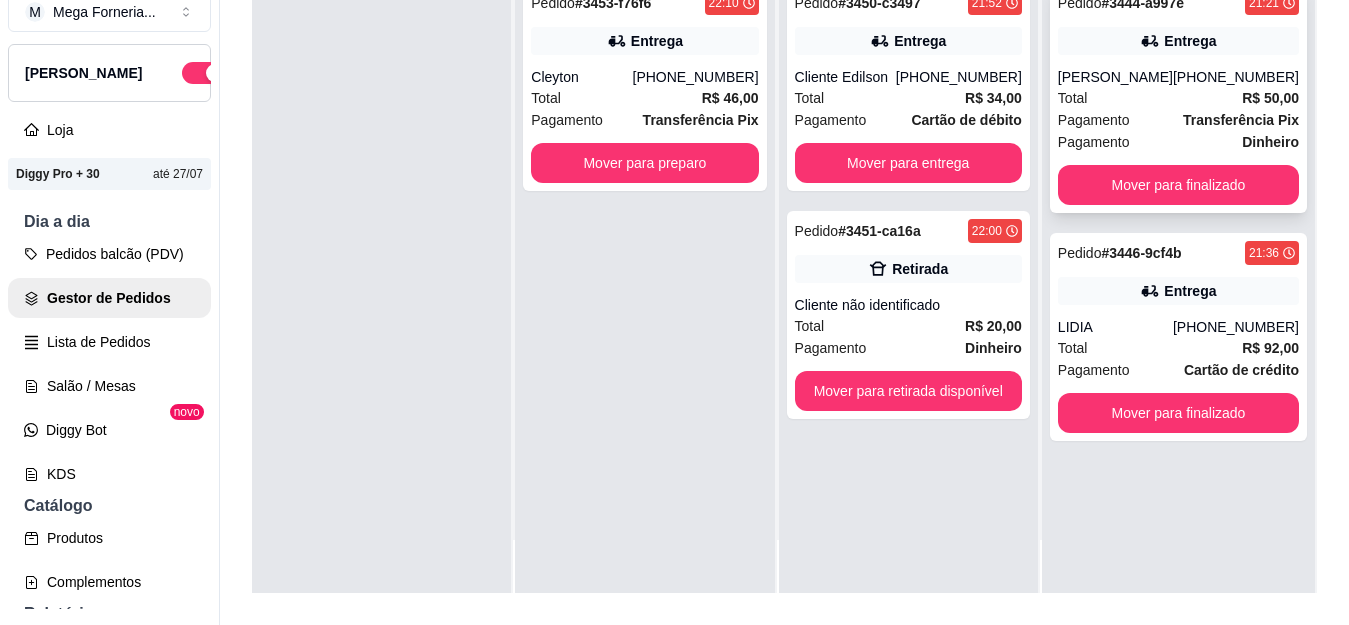 click on "[PERSON_NAME]" at bounding box center [1115, 77] 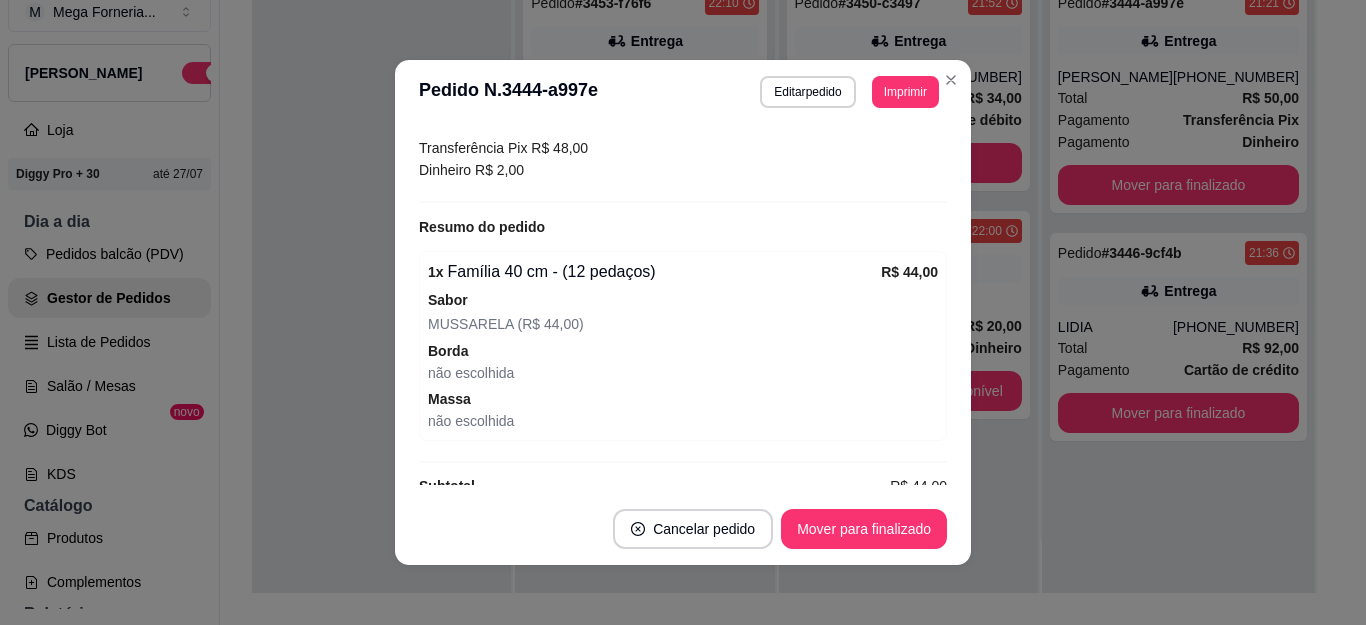 scroll, scrollTop: 534, scrollLeft: 0, axis: vertical 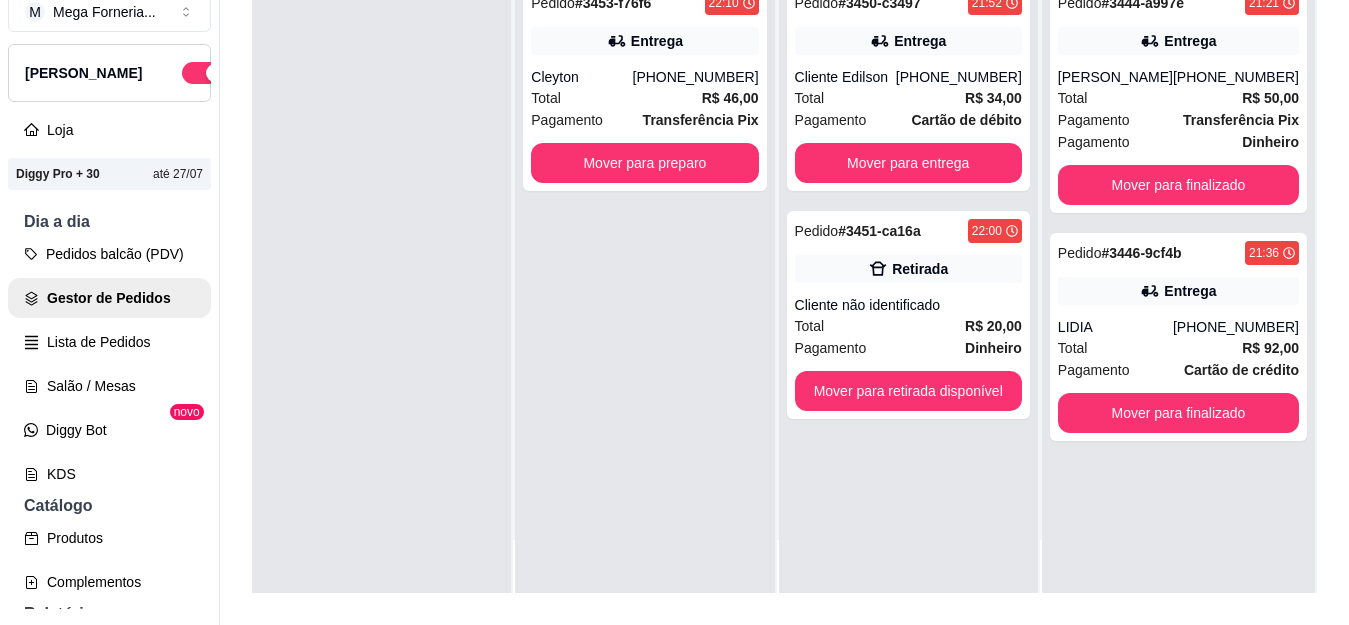 click on "Pedido  # 3446-9cf4b 21:36 Entrega LIDIA [PHONE_NUMBER] Total R$ 92,00 Pagamento Cartão de crédito Mover para finalizado" at bounding box center (1178, 337) 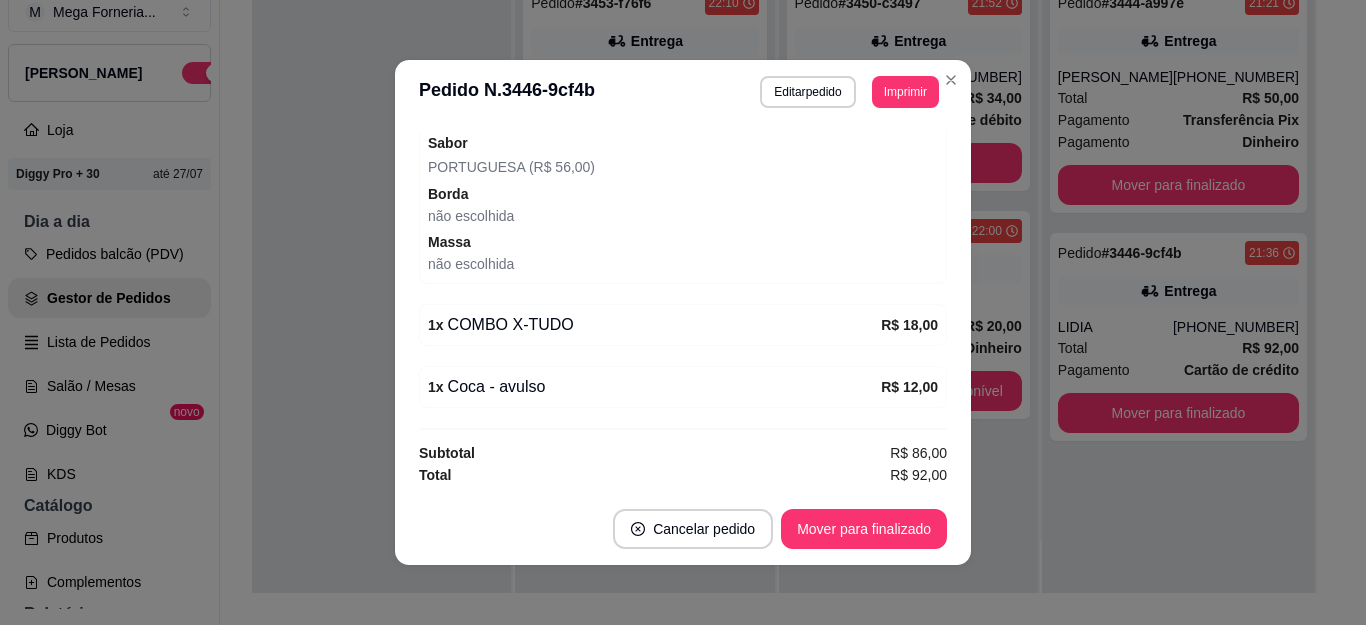 scroll, scrollTop: 636, scrollLeft: 0, axis: vertical 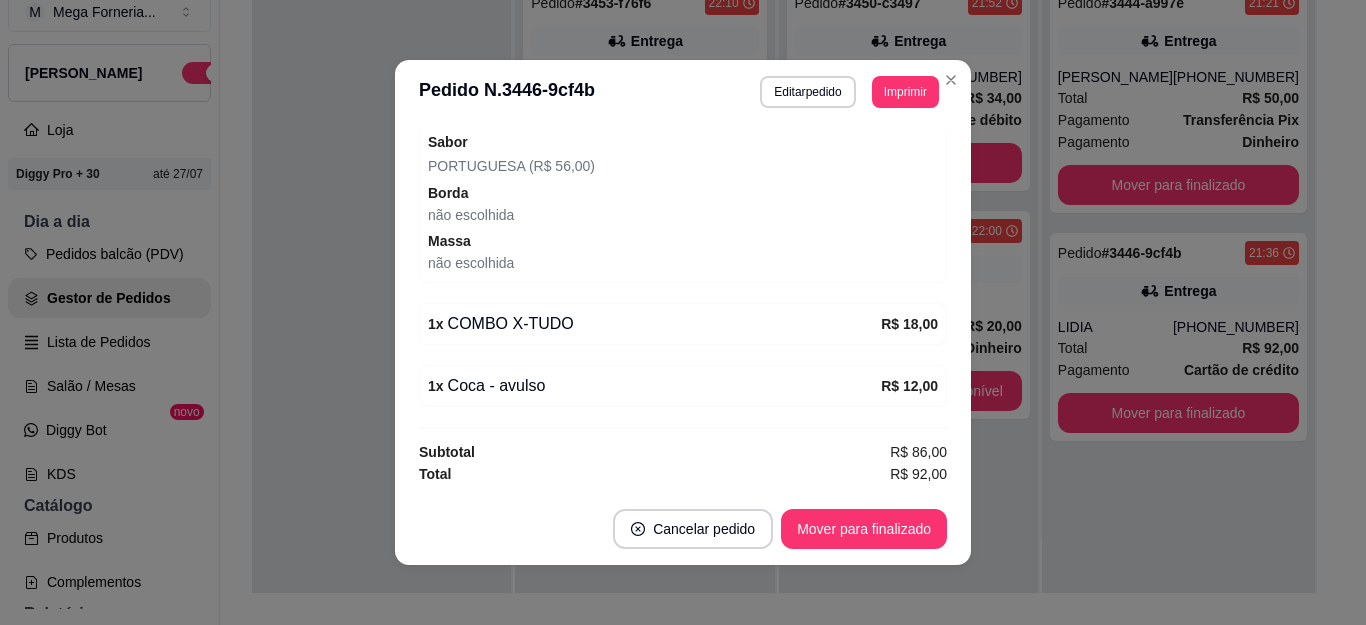 click on "1 x     Coca - avulso" at bounding box center [654, 386] 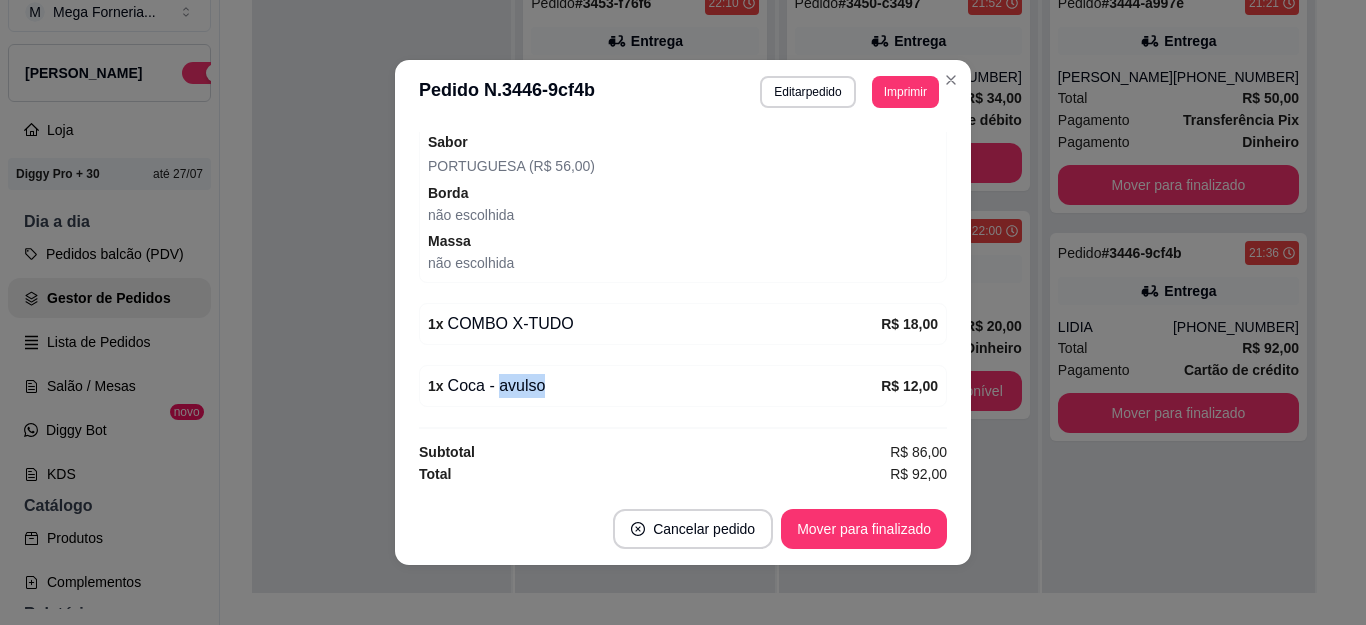 click on "1 x     Coca - avulso" at bounding box center [654, 386] 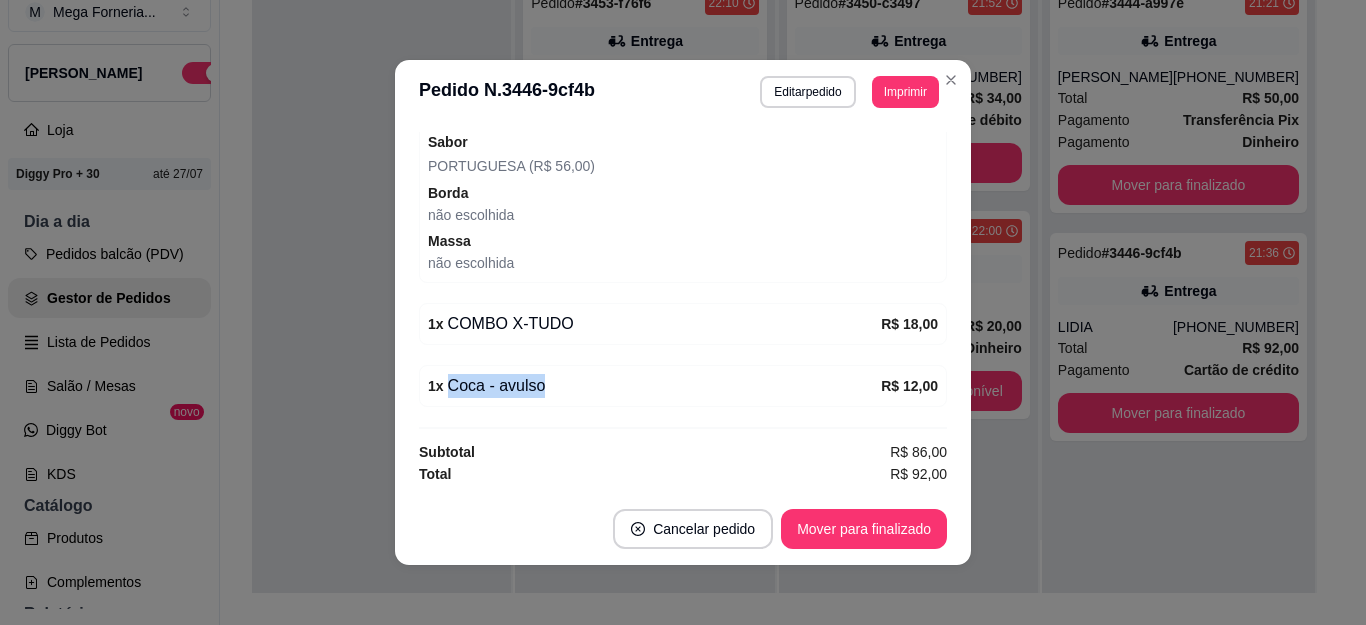 click on "1 x     Coca - avulso" at bounding box center [654, 386] 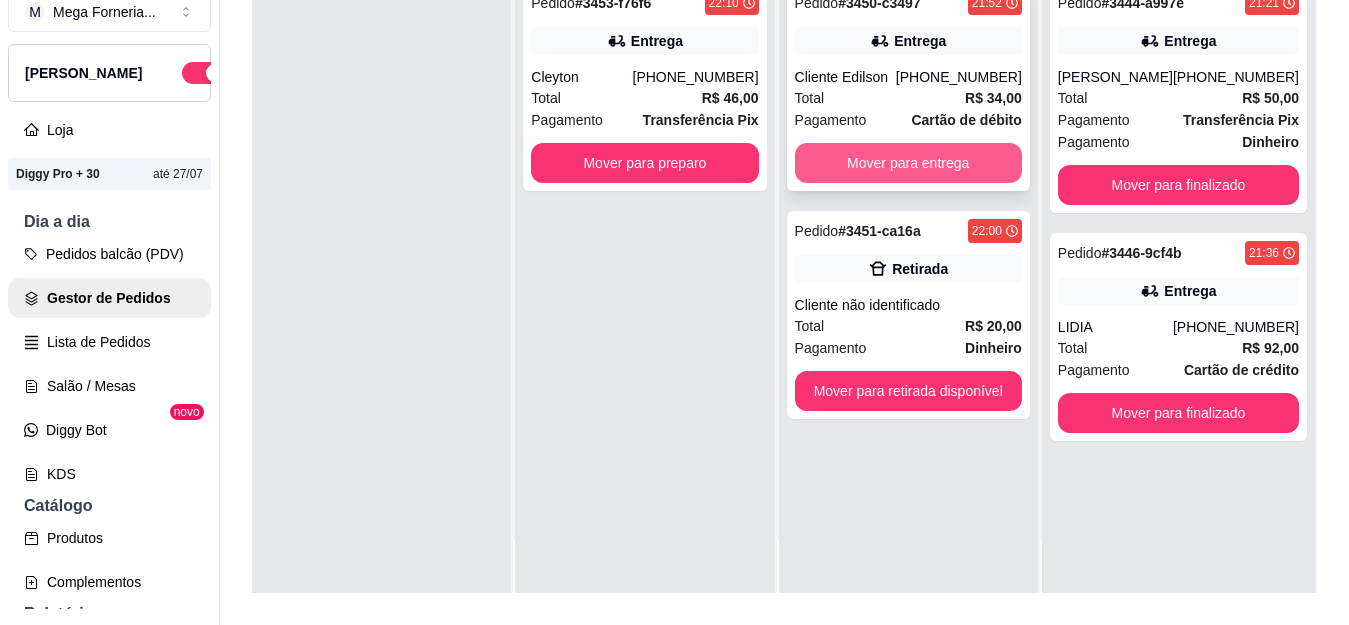 click on "Mover para entrega" at bounding box center (908, 163) 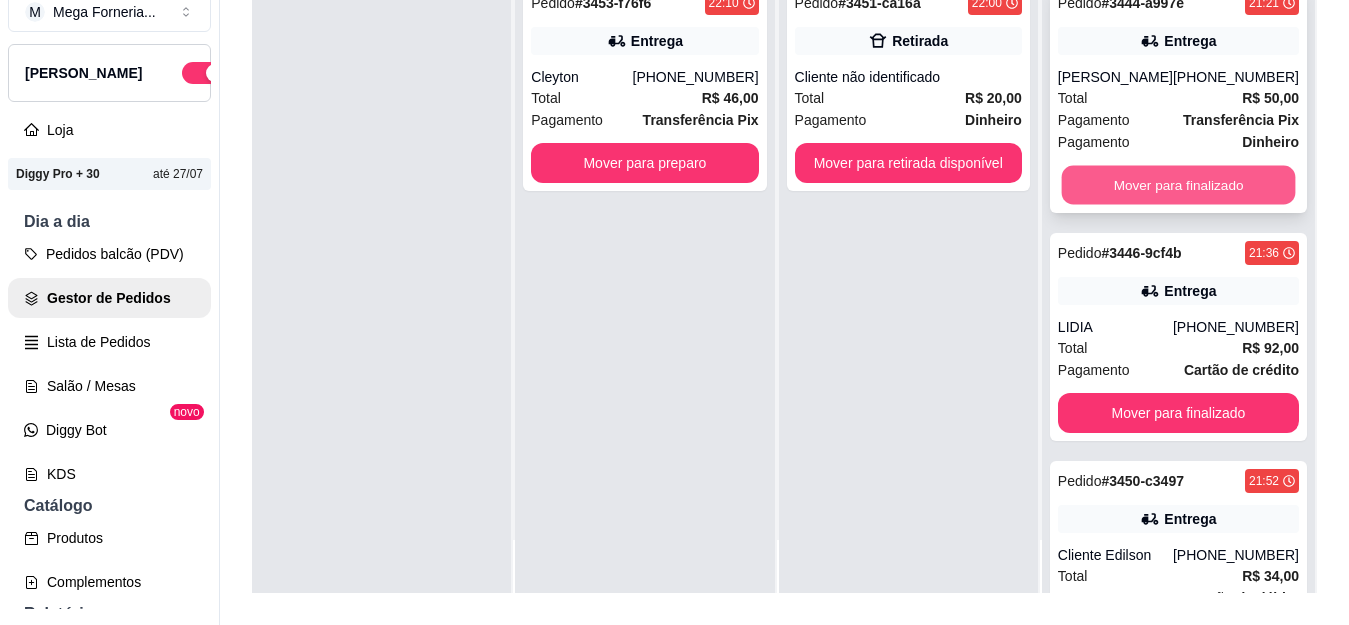 click on "Mover para finalizado" at bounding box center [1178, 185] 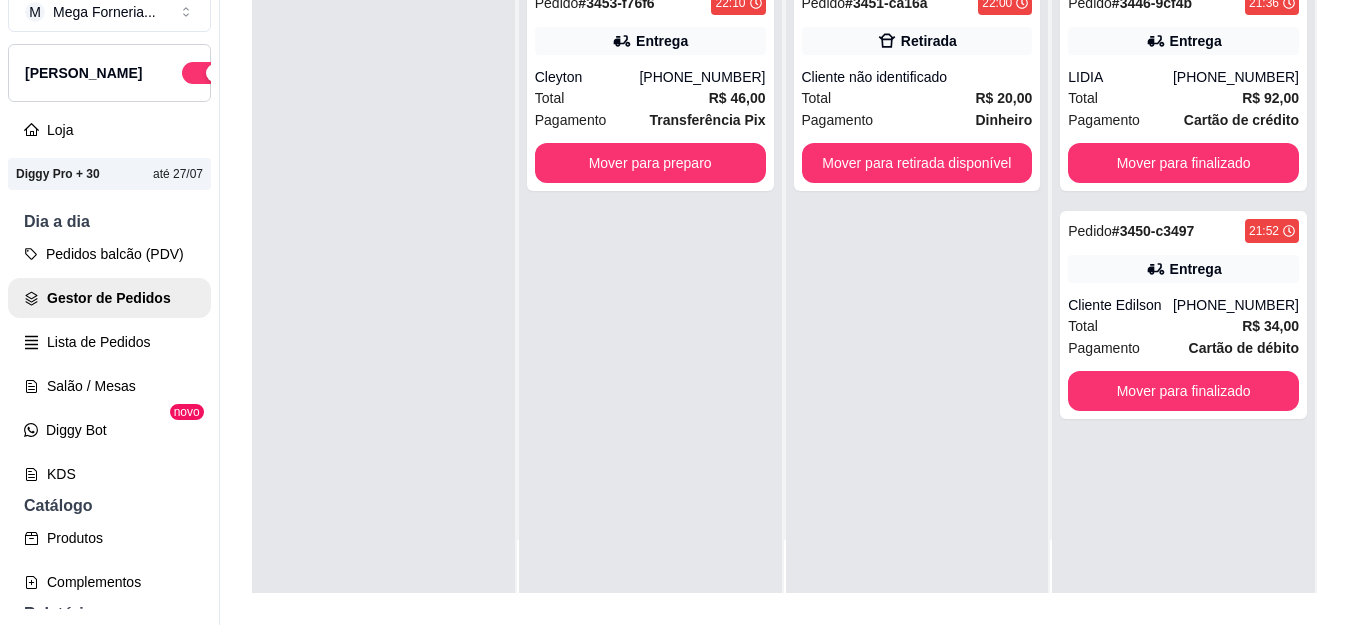 click on "Pedido  # 3446-9cf4b 21:36 Entrega LIDIA [PHONE_NUMBER] Total R$ 92,00 Pagamento Cartão de crédito Mover para finalizado" at bounding box center (1183, 87) 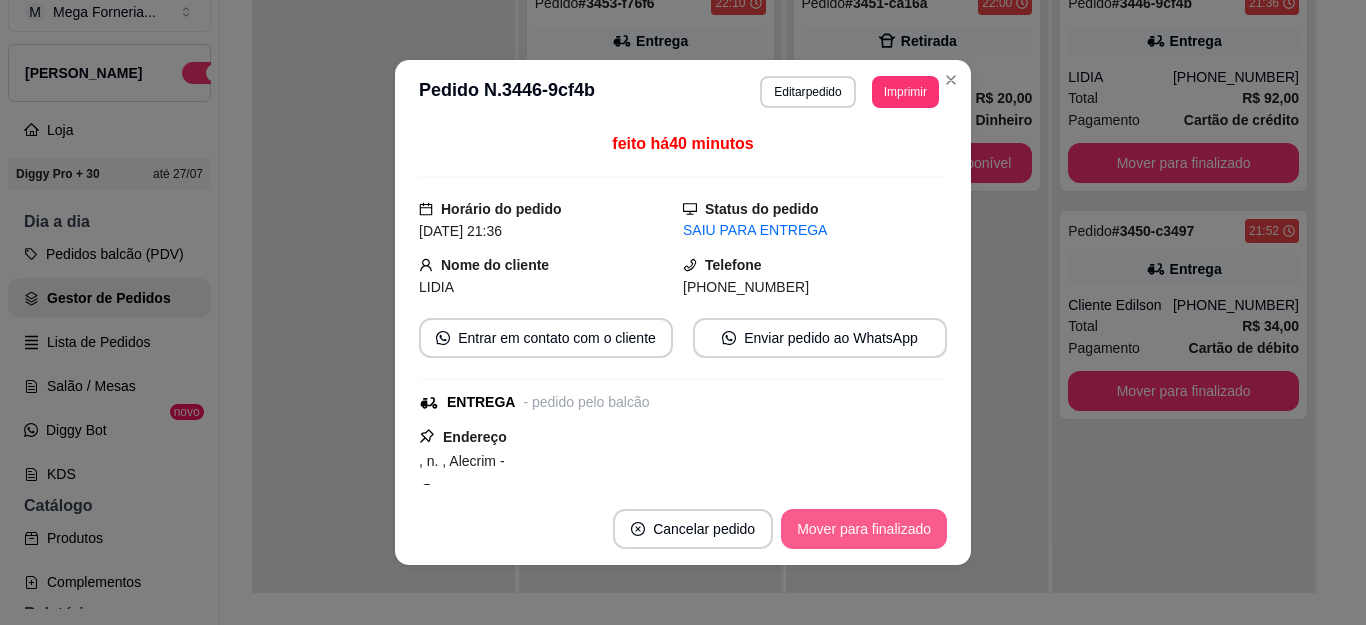 click on "Mover para finalizado" at bounding box center (864, 529) 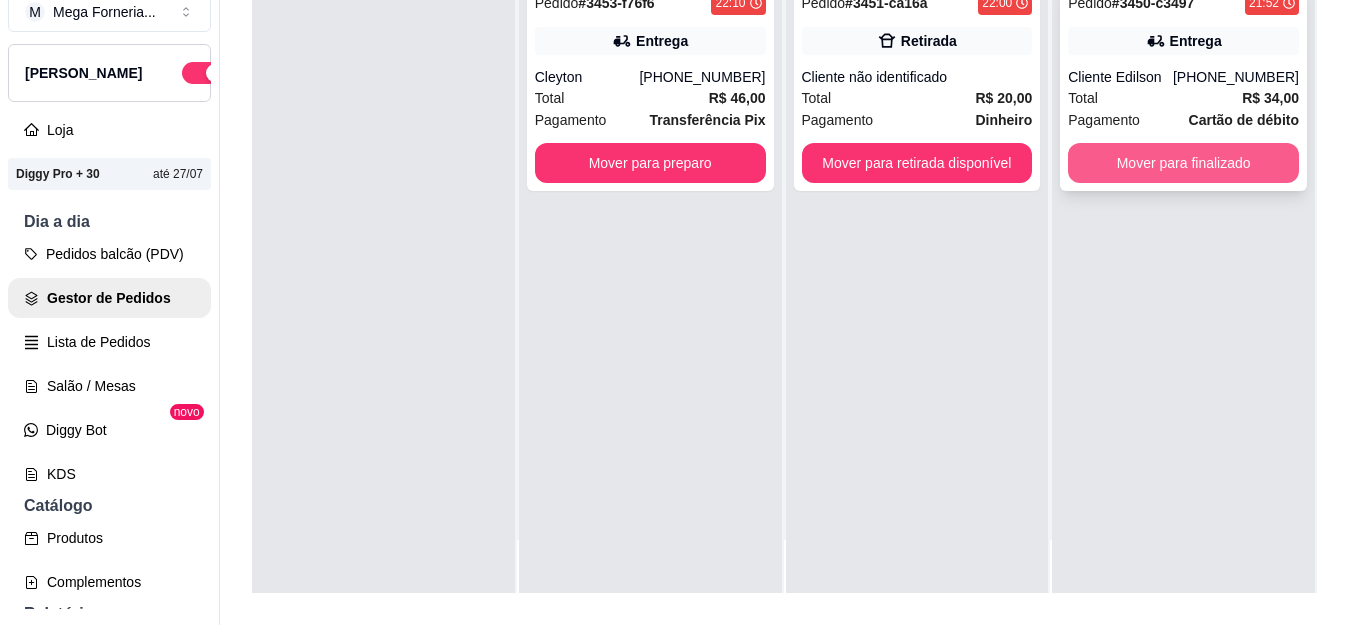click on "Mover para finalizado" at bounding box center [1183, 163] 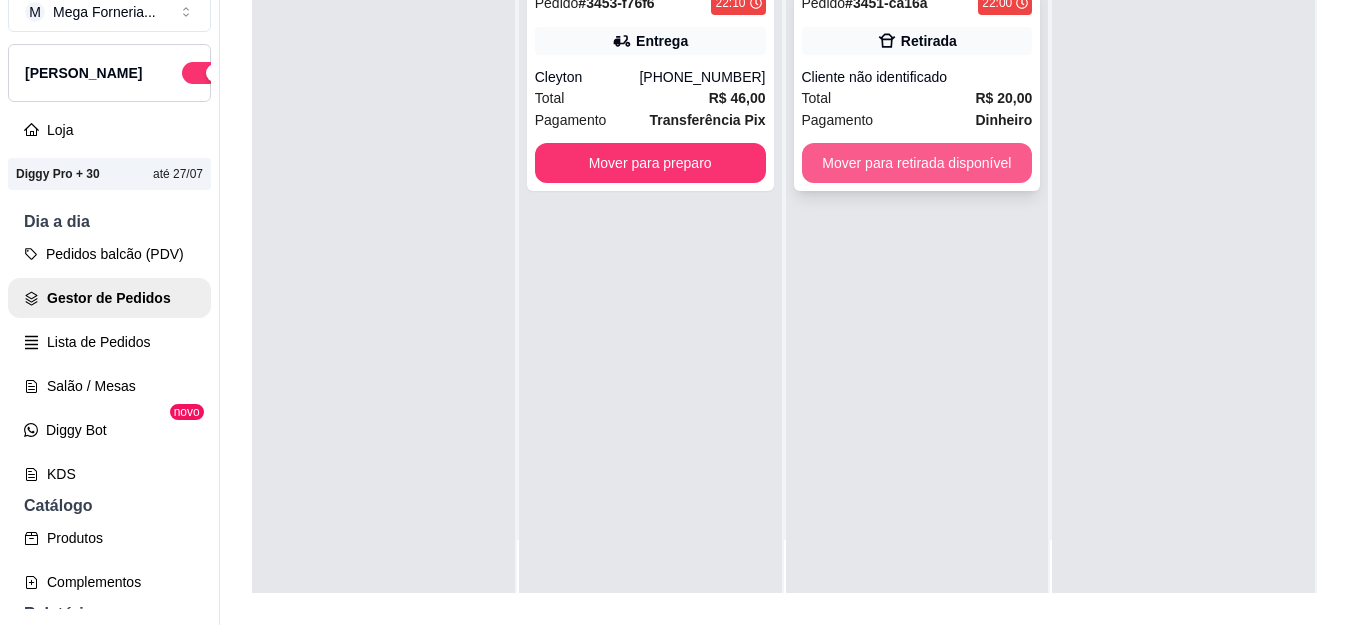 click on "Pedido  # 3451-ca16a 22:00 Retirada Cliente não identificado Total R$ 20,00 Pagamento Dinheiro Mover para retirada disponível" at bounding box center (917, 87) 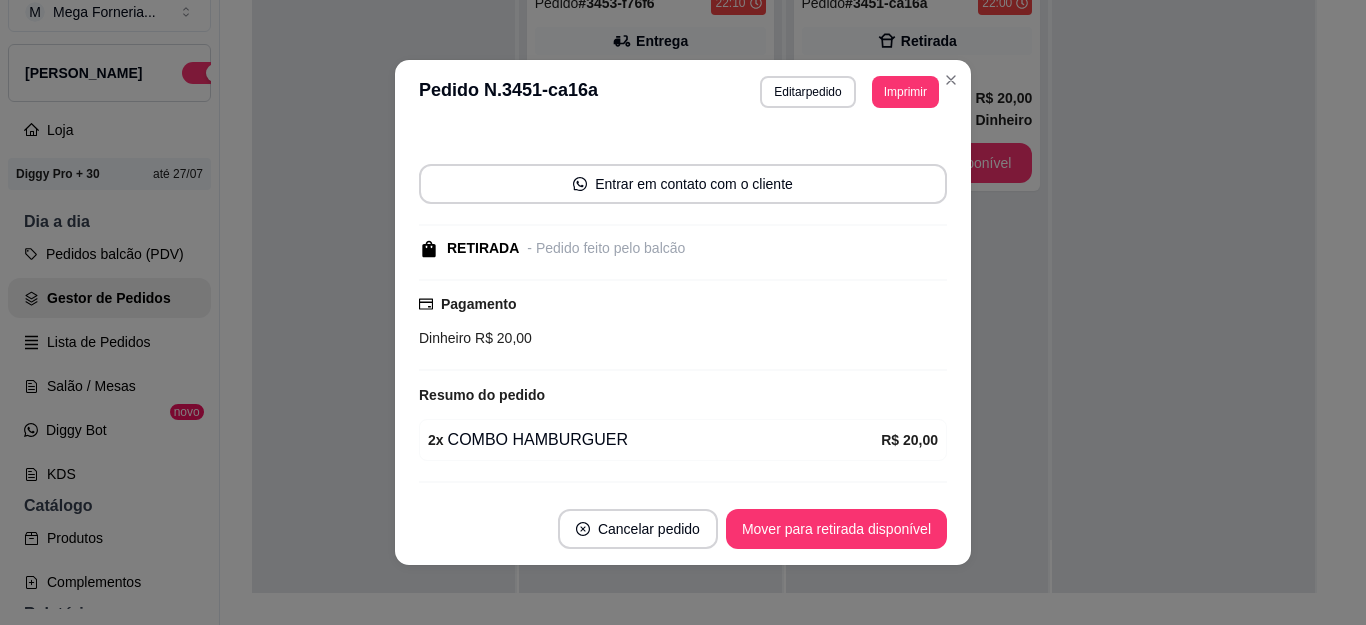 scroll, scrollTop: 164, scrollLeft: 0, axis: vertical 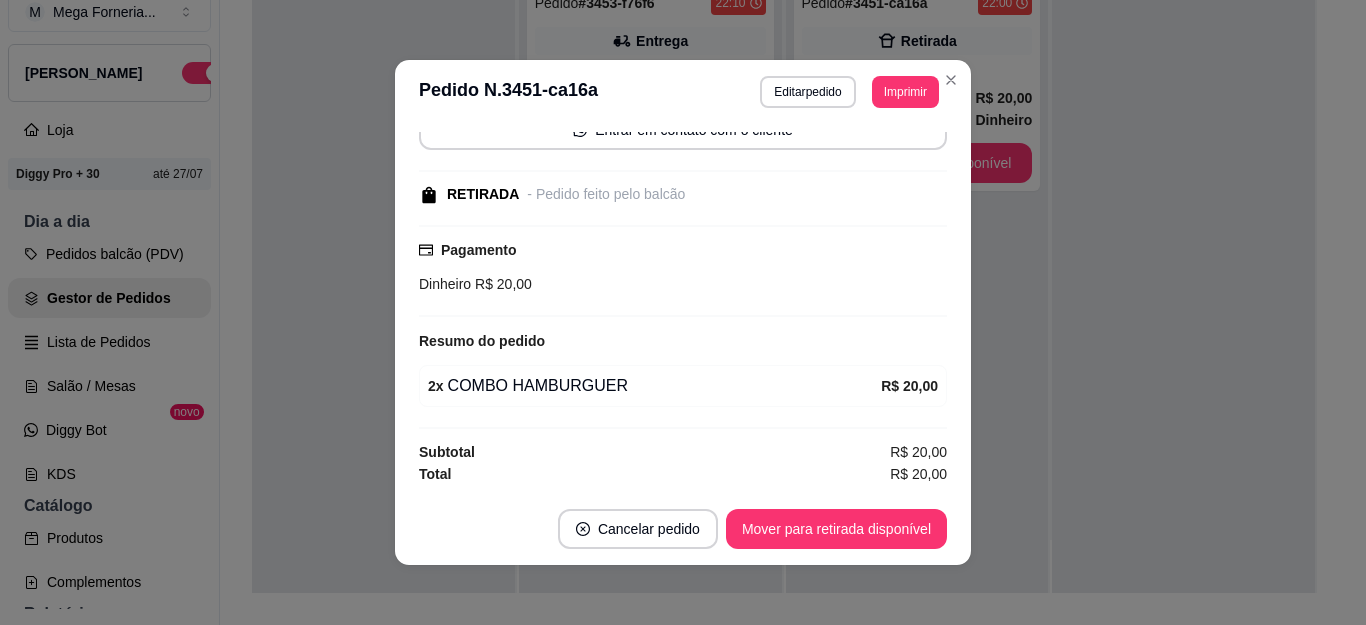 click on "Cancelar pedido Mover para retirada disponível" at bounding box center (683, 529) 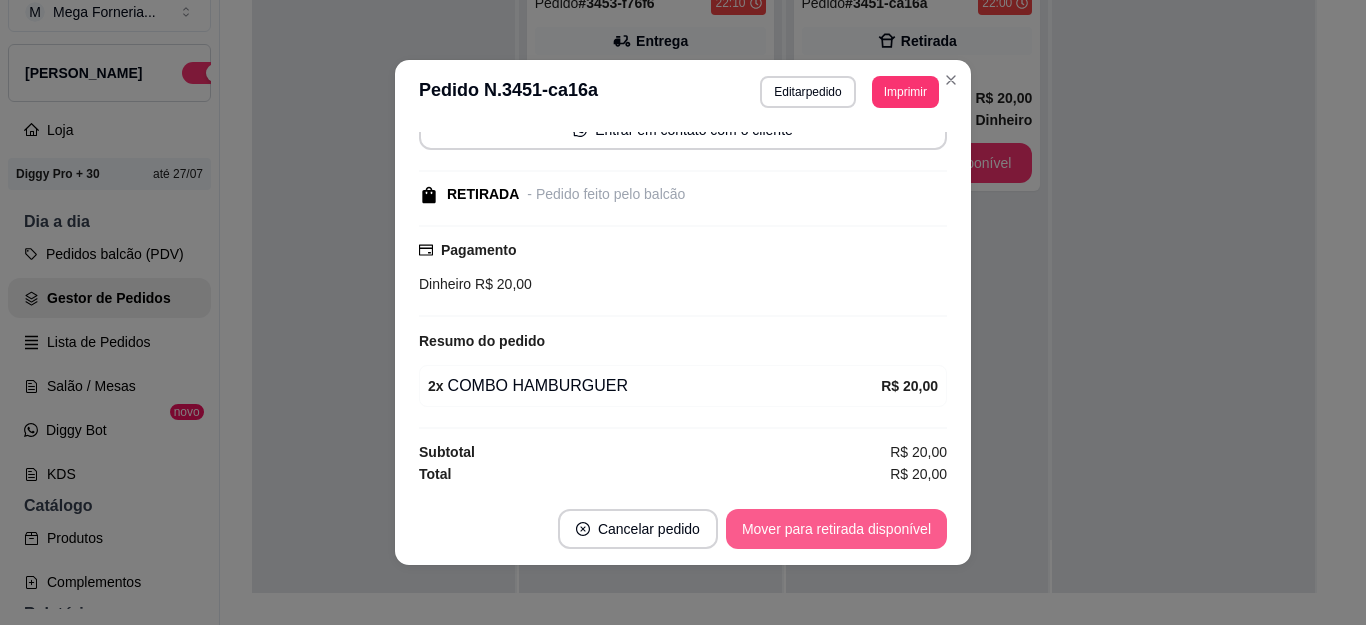 click on "Mover para retirada disponível" at bounding box center [836, 529] 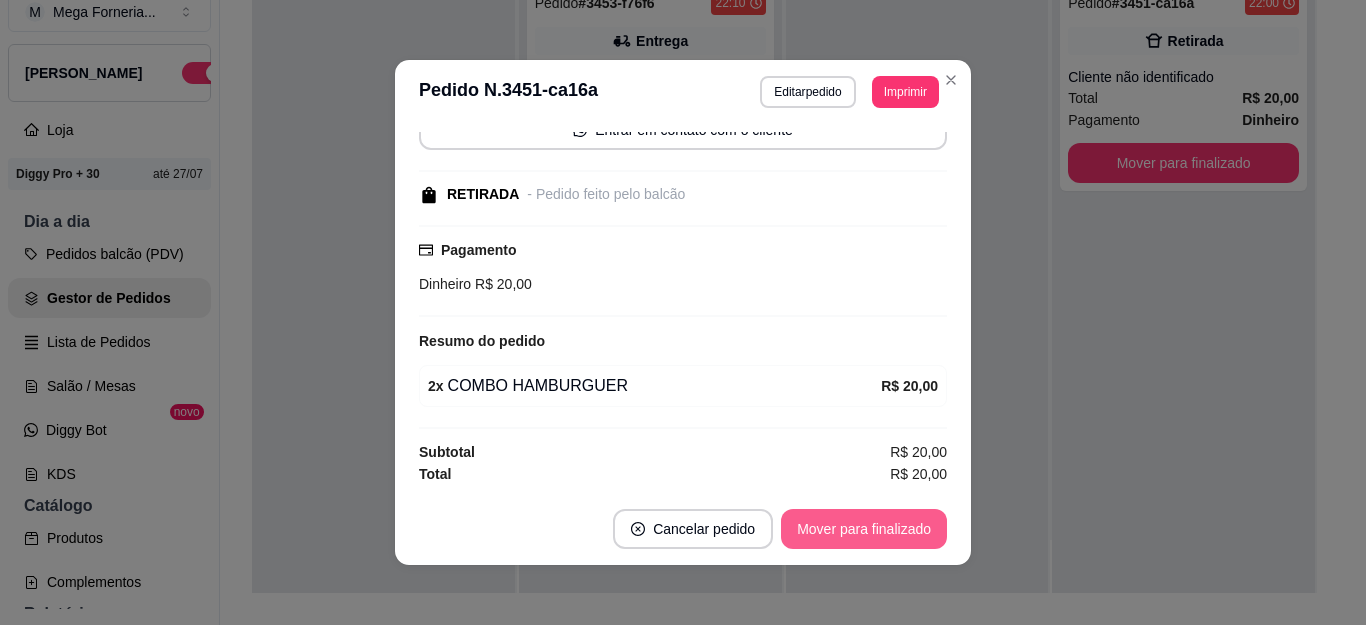 click on "Mover para finalizado" at bounding box center (864, 529) 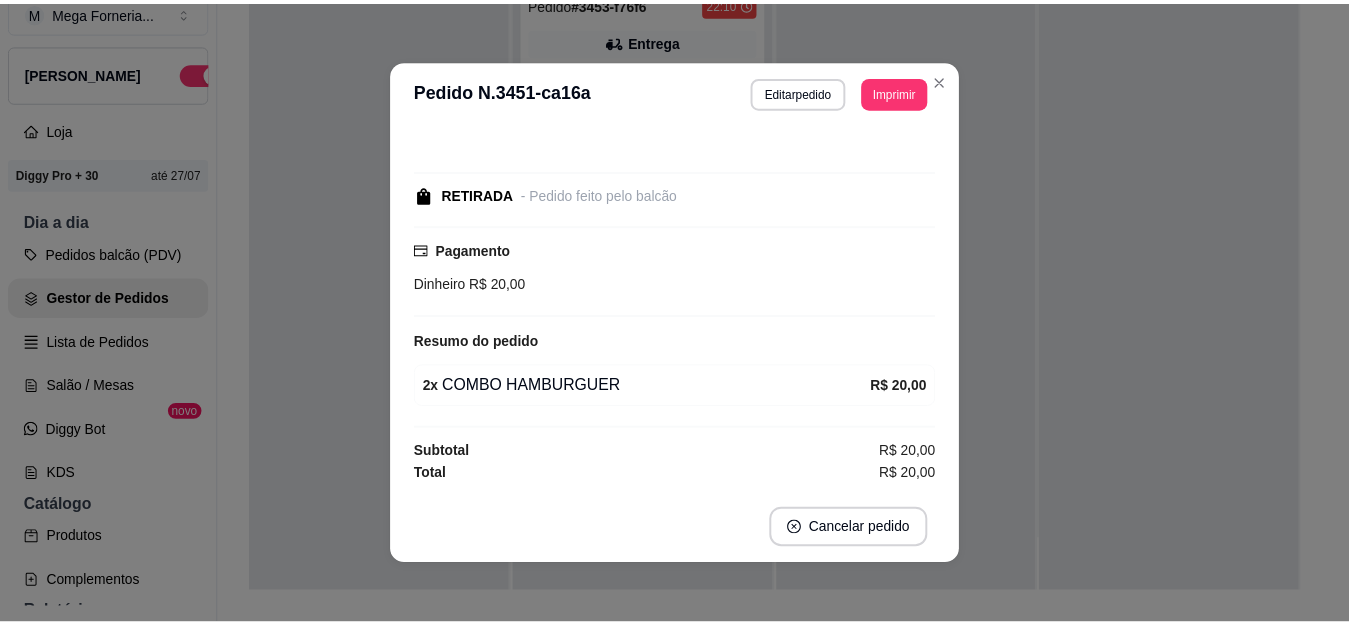 scroll, scrollTop: 78, scrollLeft: 0, axis: vertical 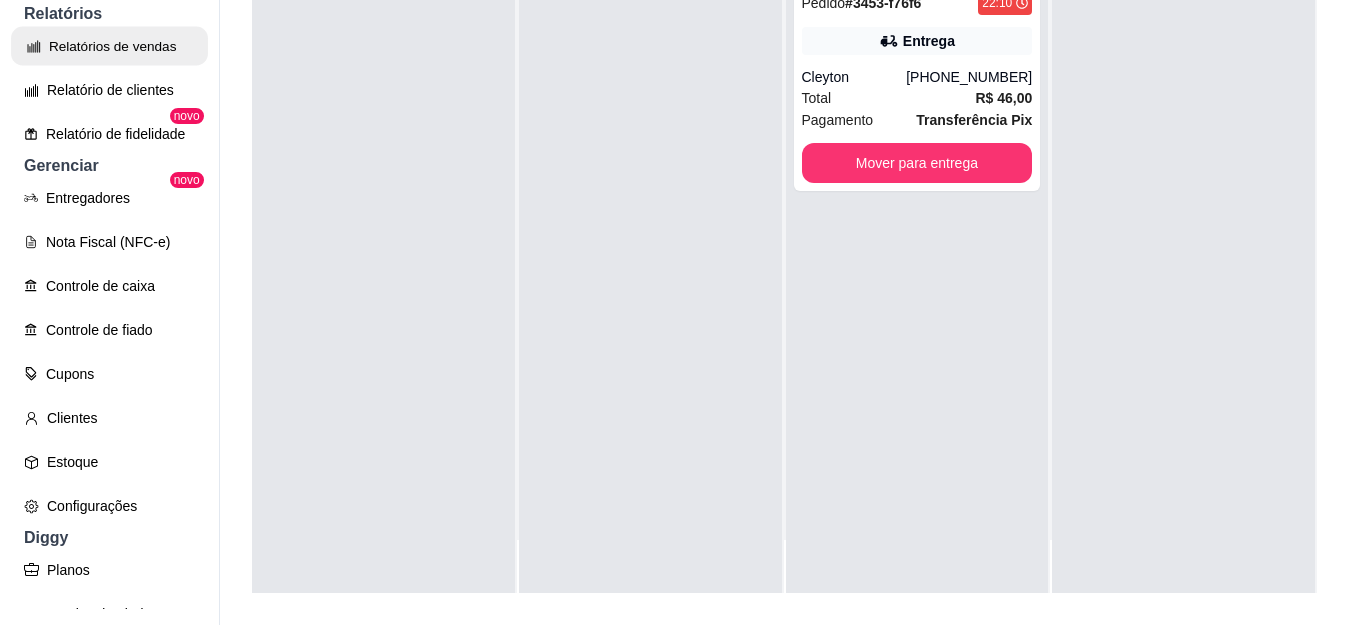 click on "Relatórios de vendas" at bounding box center (109, 46) 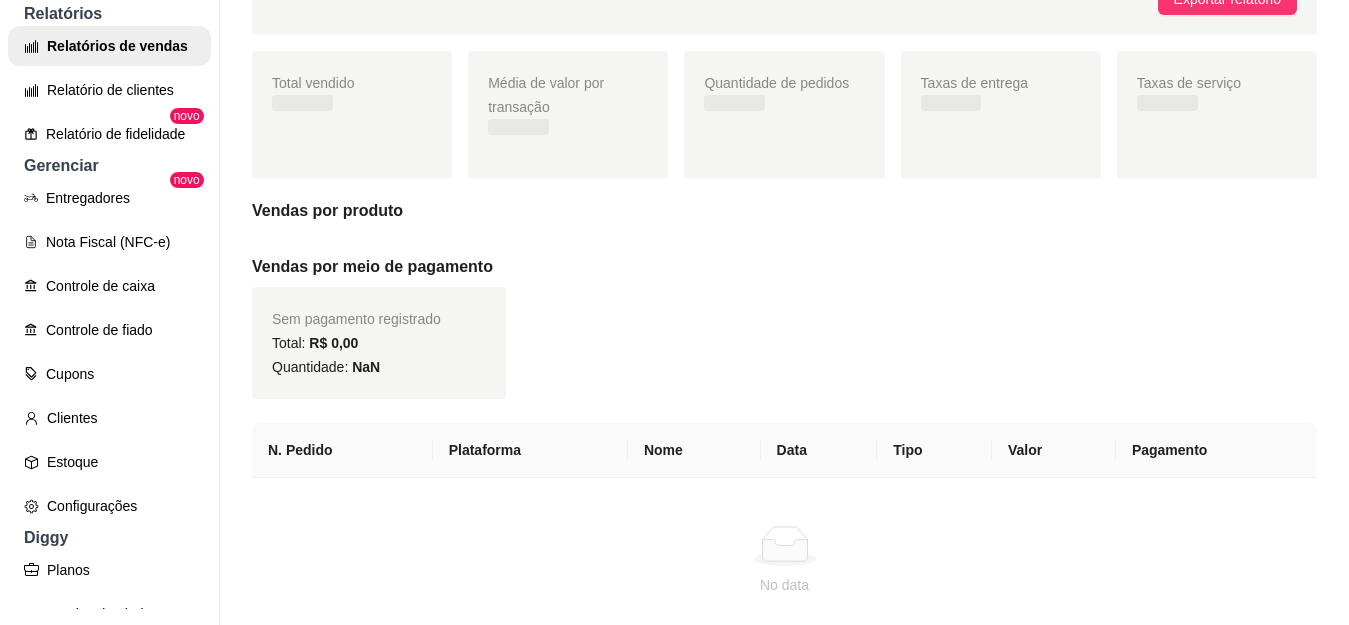 scroll, scrollTop: 0, scrollLeft: 0, axis: both 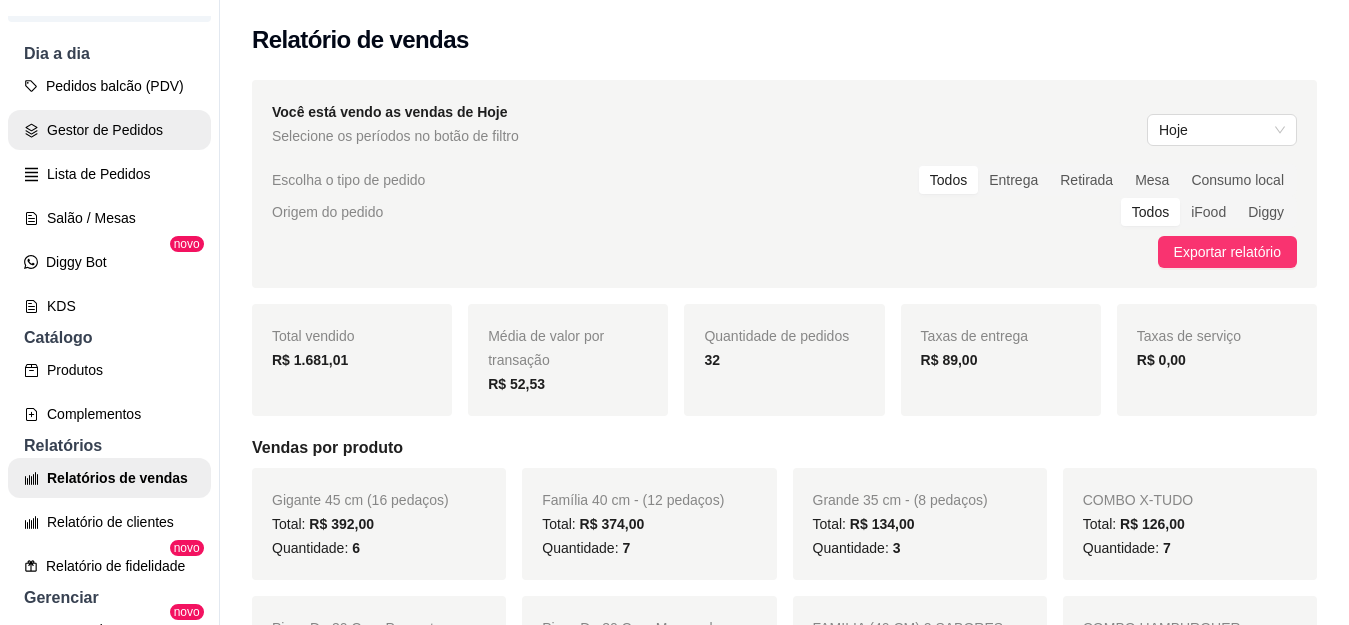 click on "Gestor de Pedidos" at bounding box center (109, 130) 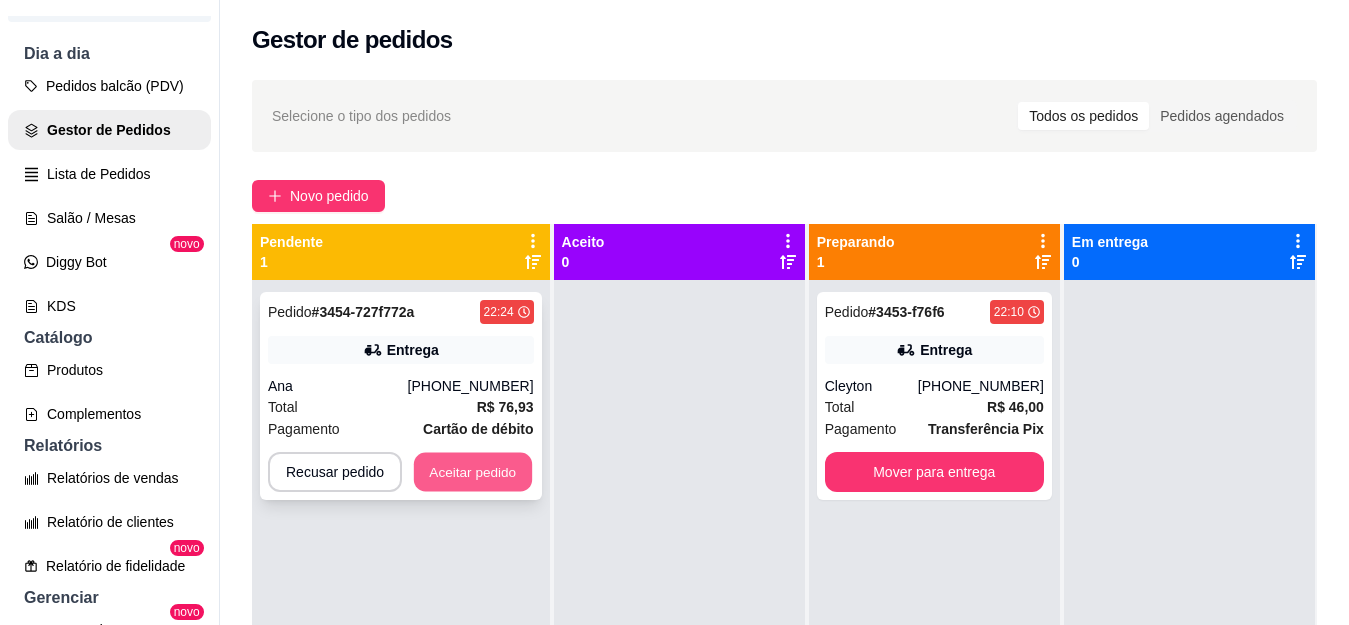 click on "Aceitar pedido" at bounding box center [473, 472] 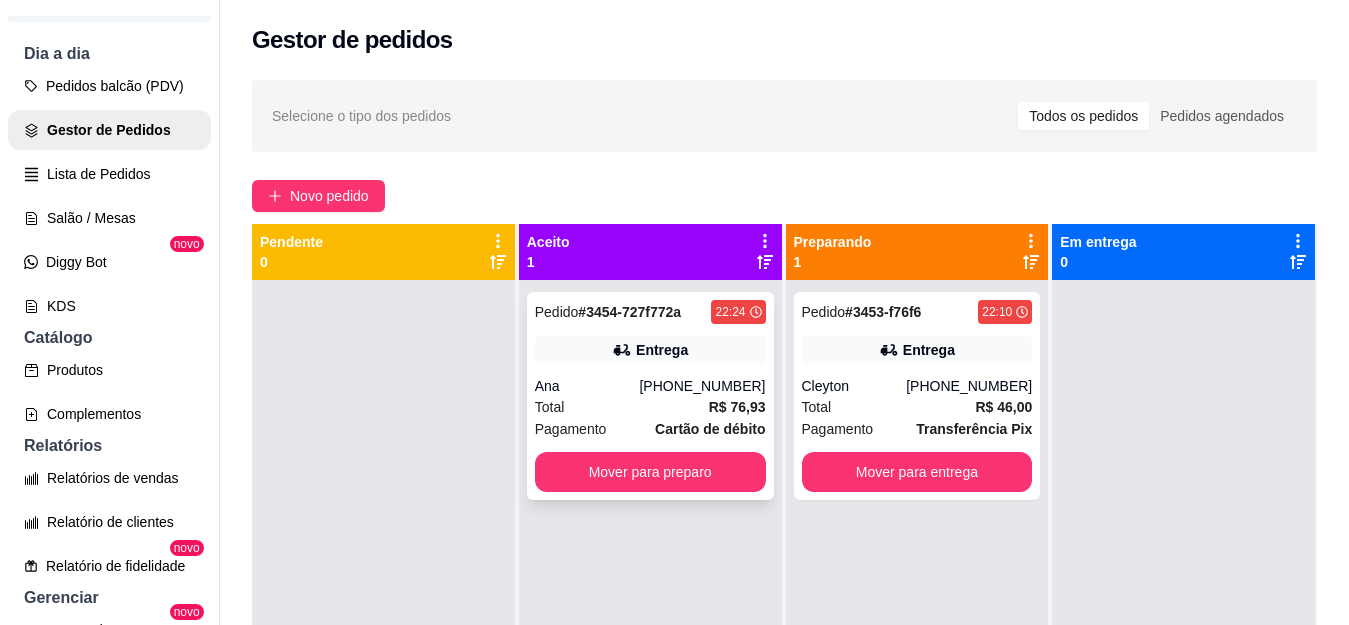 click on "Pedido  # 3454-727f772a 22:24 Entrega Ana [PHONE_NUMBER] Total R$ 76,93 Pagamento Cartão de débito Mover para preparo" at bounding box center (650, 396) 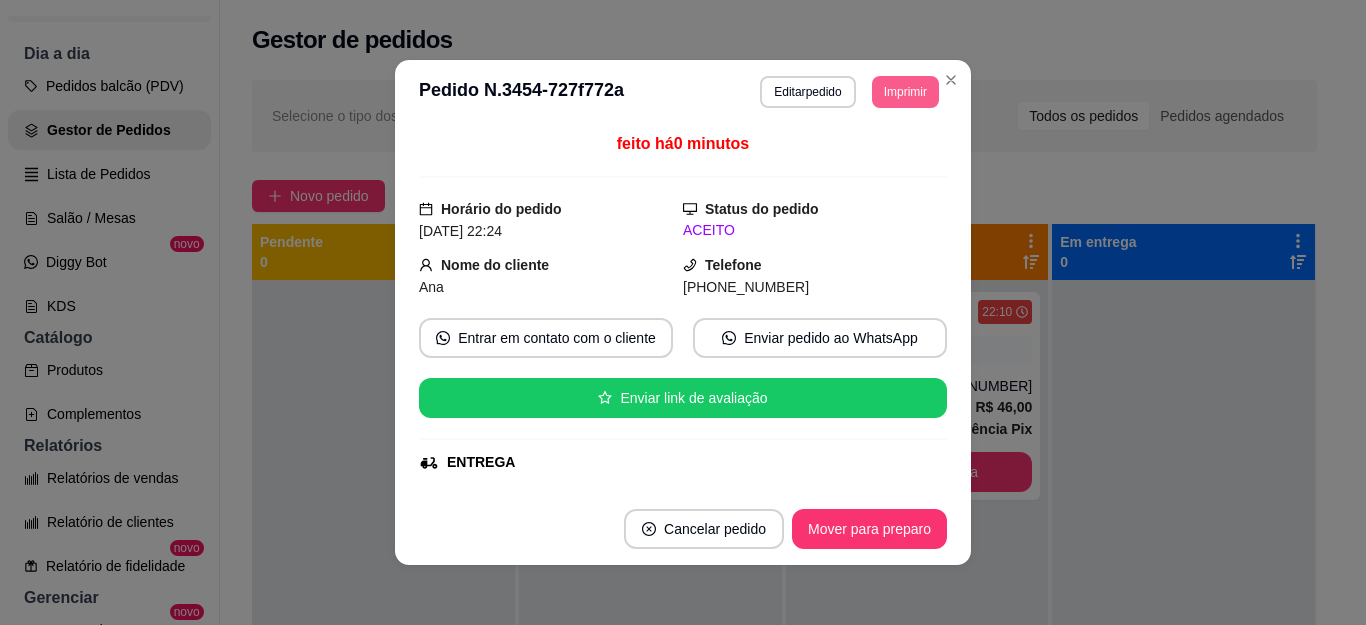 click on "Imprimir" at bounding box center (905, 92) 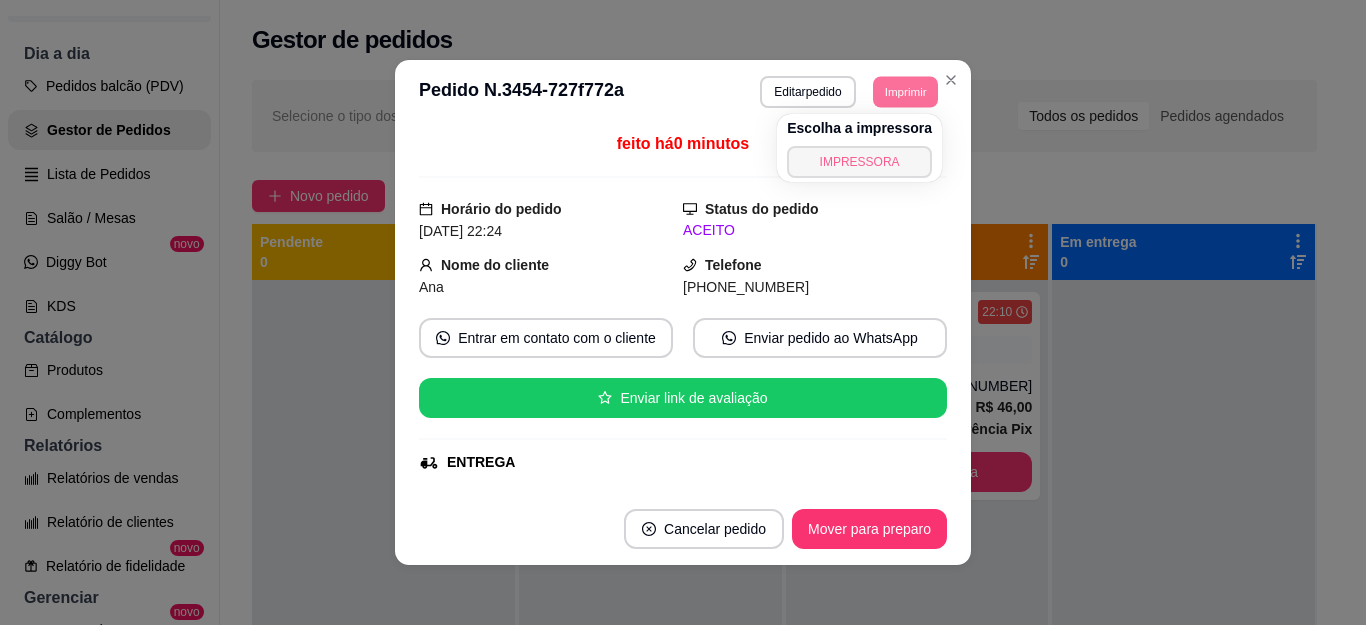 click on "IMPRESSORA" at bounding box center [859, 162] 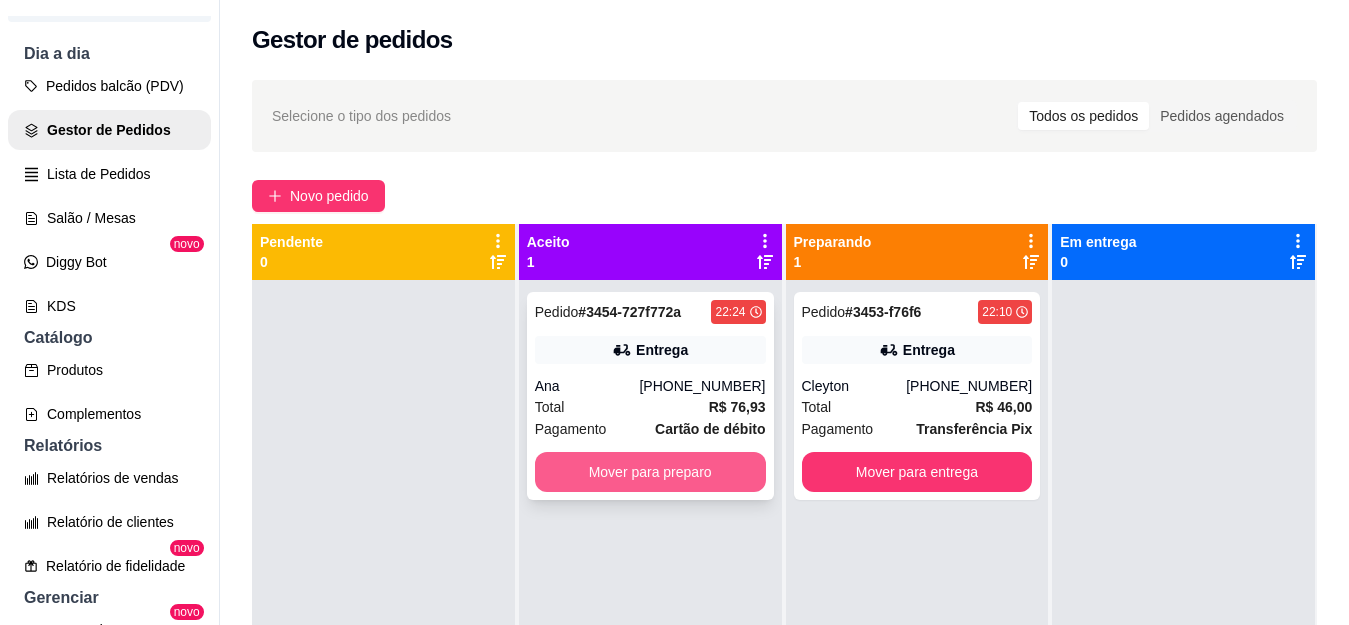 click on "Mover para preparo" at bounding box center [650, 472] 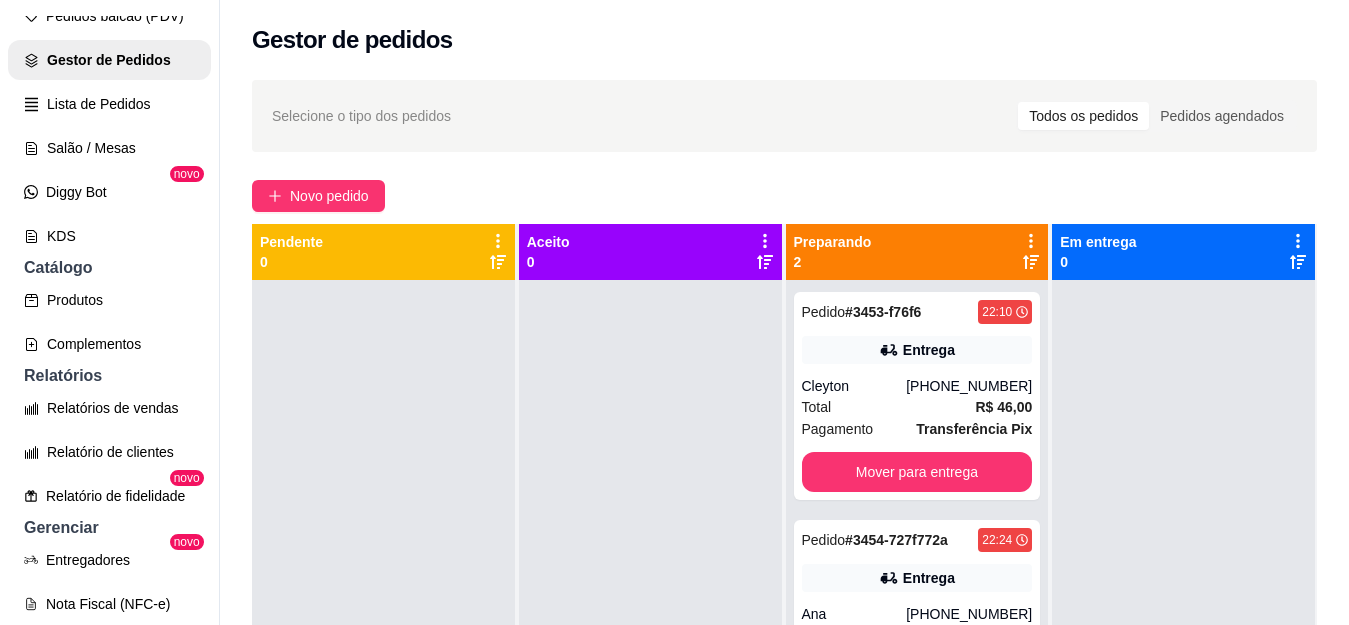 scroll, scrollTop: 300, scrollLeft: 0, axis: vertical 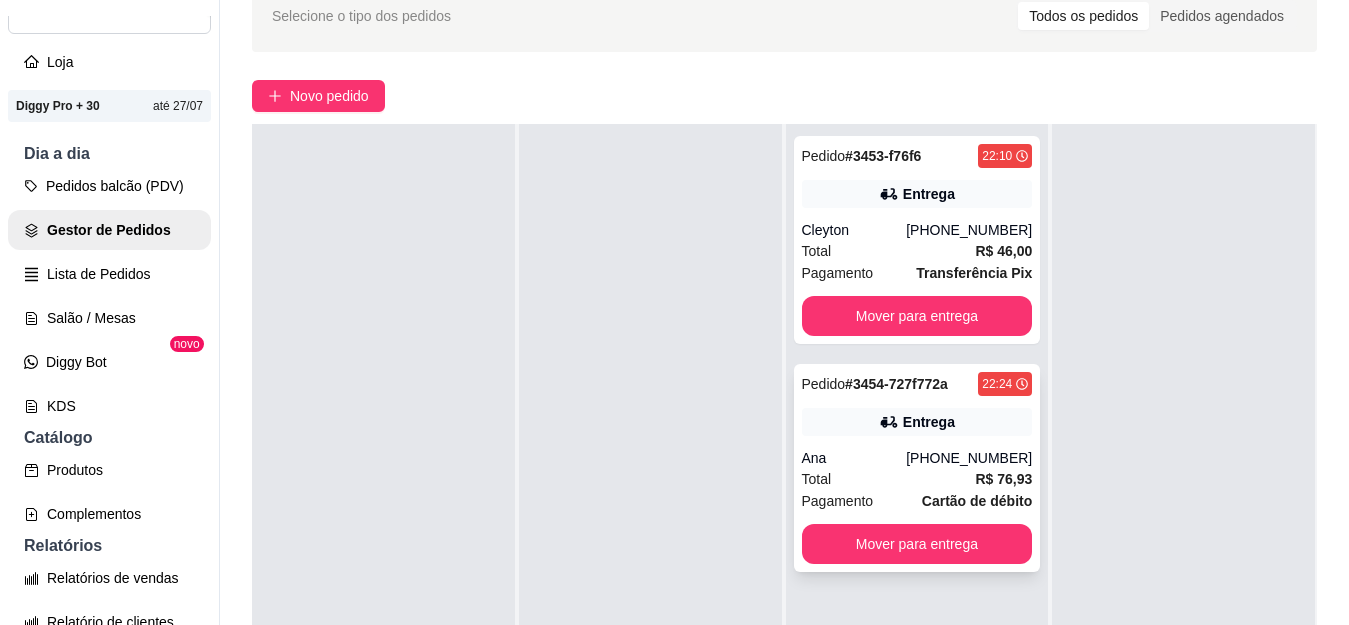 click on "Entrega" at bounding box center [917, 422] 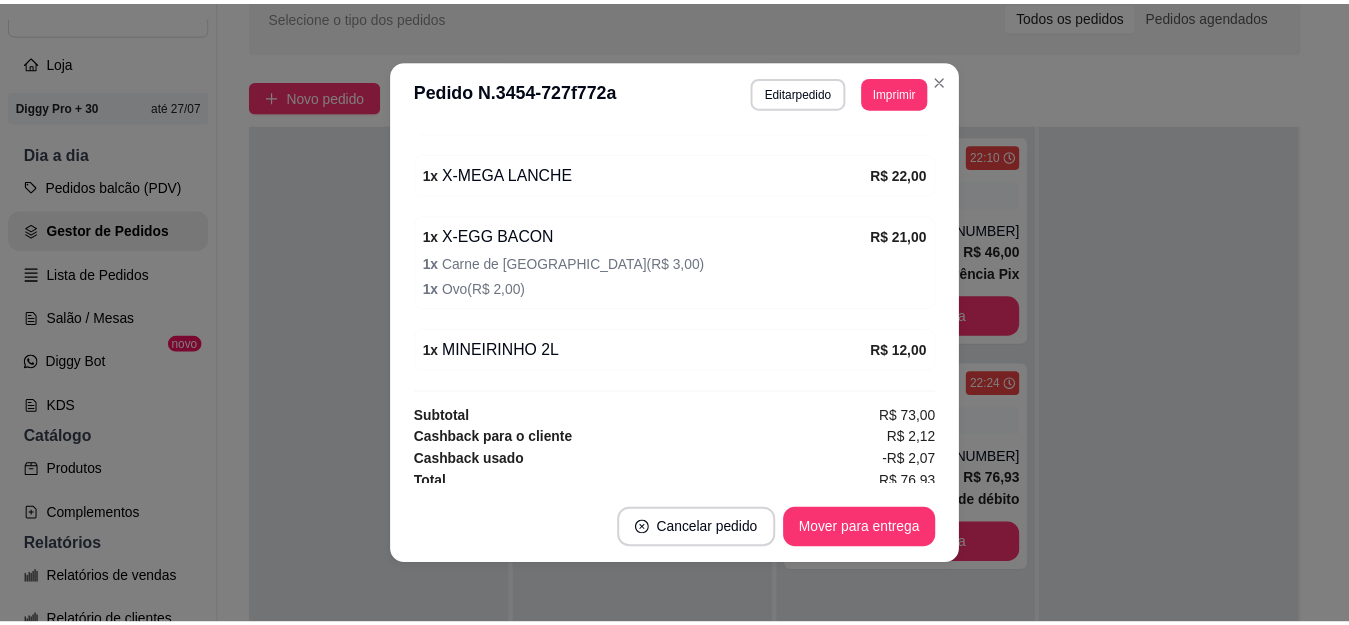 scroll, scrollTop: 784, scrollLeft: 0, axis: vertical 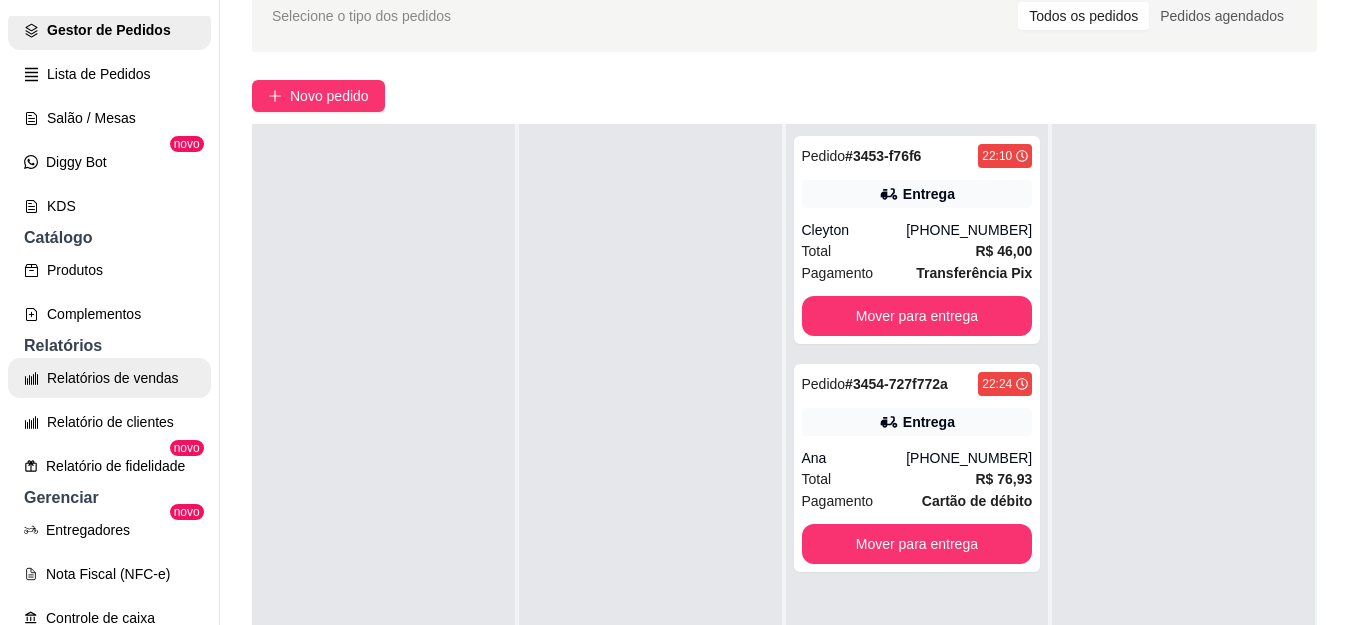 click on "Relatórios de vendas Relatório de clientes Relatório de fidelidade novo" at bounding box center [109, 422] 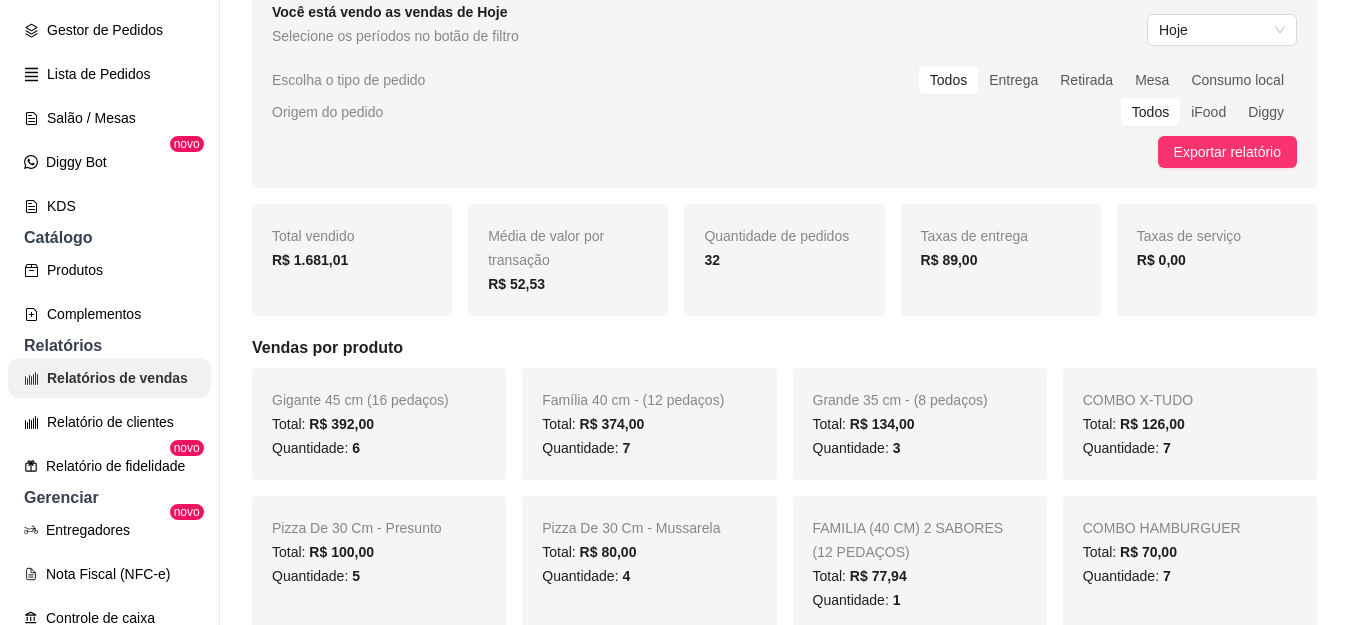 scroll, scrollTop: 0, scrollLeft: 0, axis: both 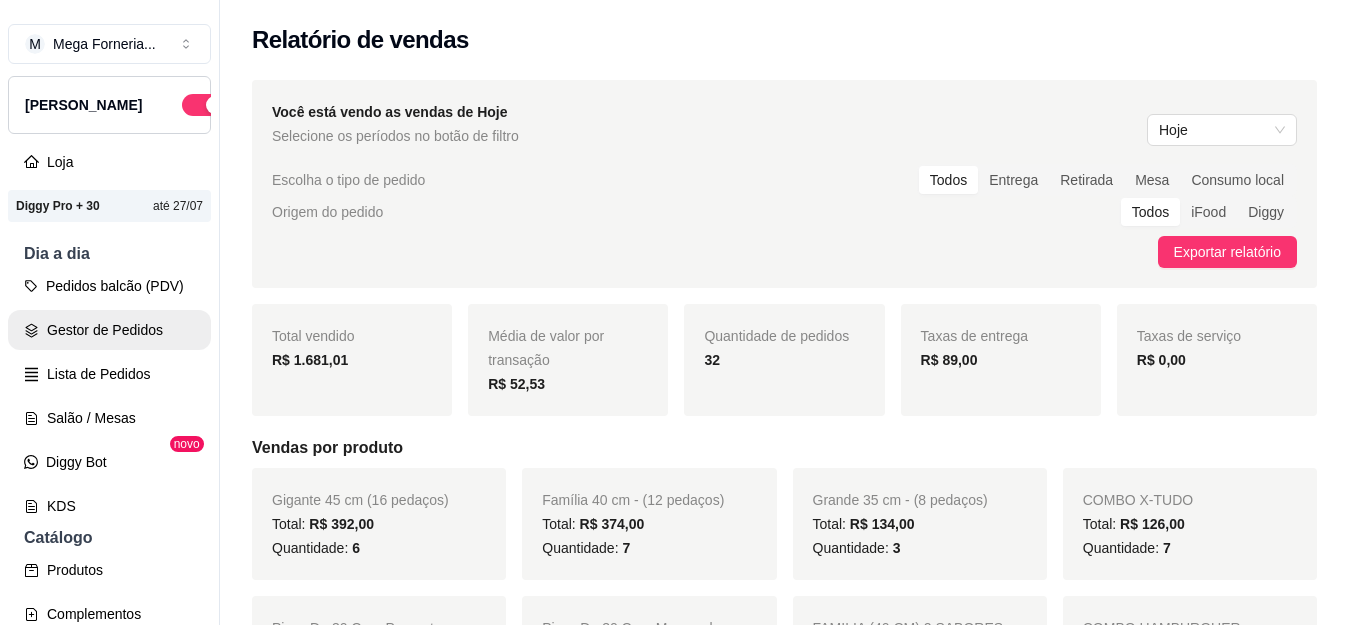 click on "Gestor de Pedidos" at bounding box center [109, 330] 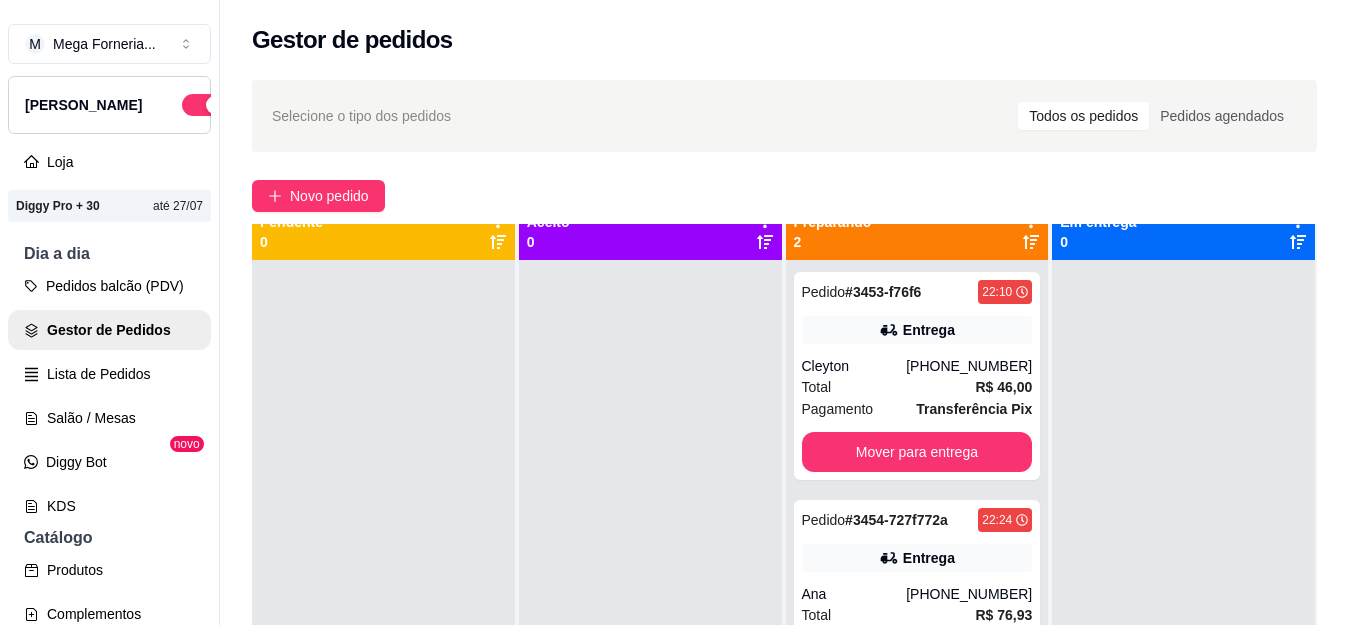 scroll, scrollTop: 56, scrollLeft: 0, axis: vertical 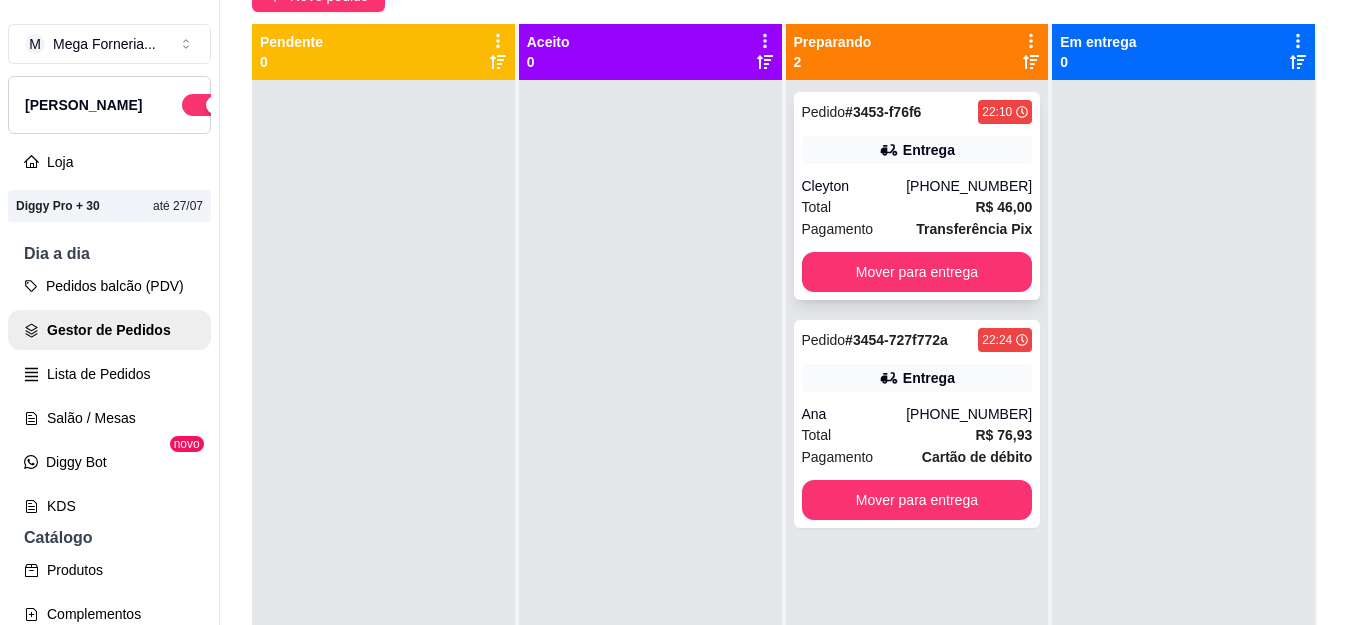 click on "[PHONE_NUMBER]" at bounding box center [969, 186] 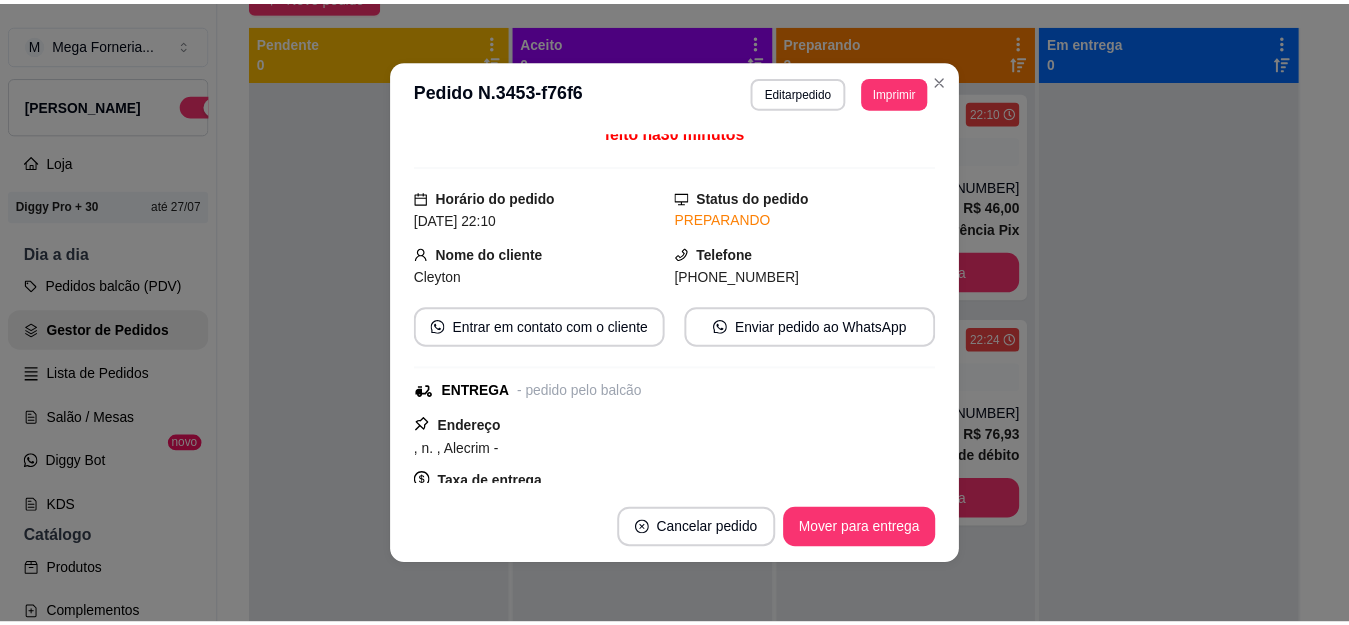 scroll, scrollTop: 0, scrollLeft: 0, axis: both 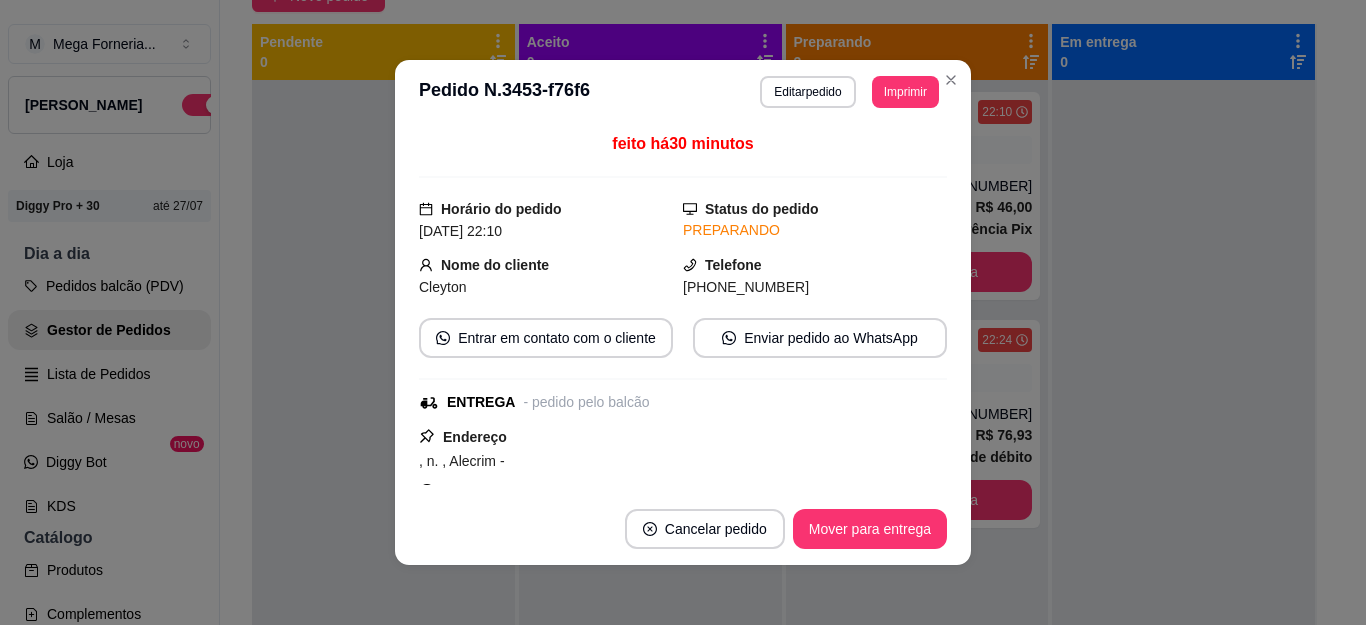 click on "[PHONE_NUMBER]" at bounding box center (746, 287) 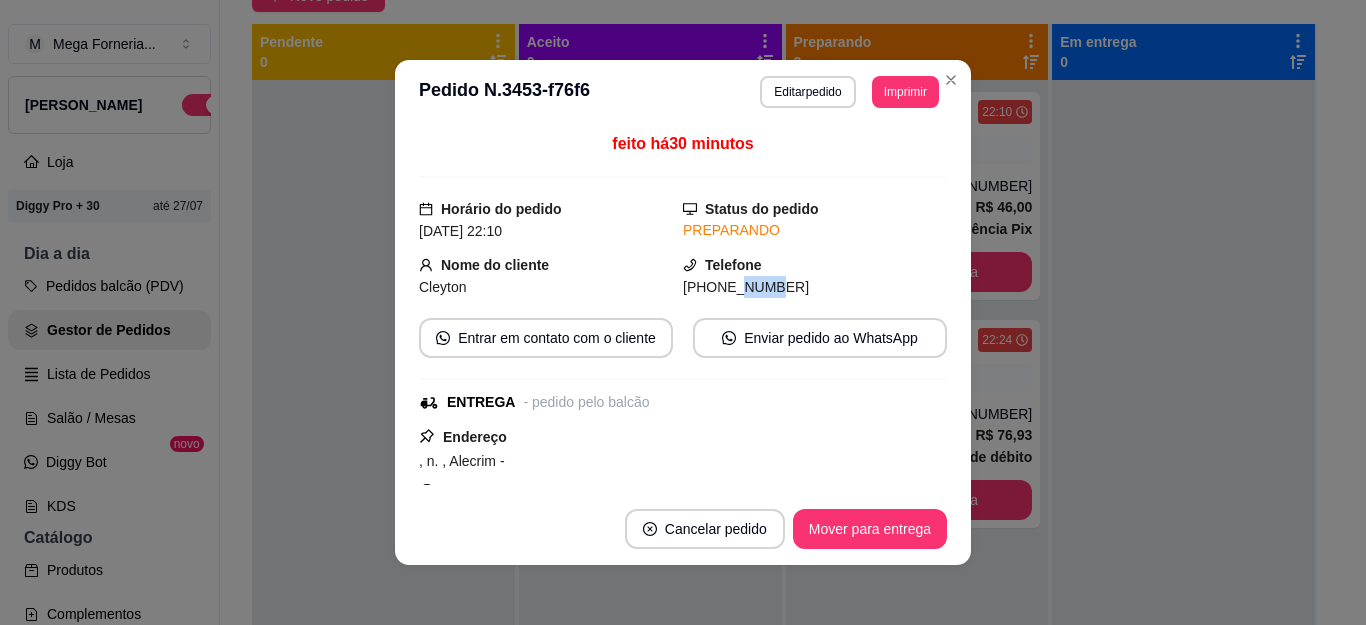 click on "[PHONE_NUMBER]" at bounding box center [746, 287] 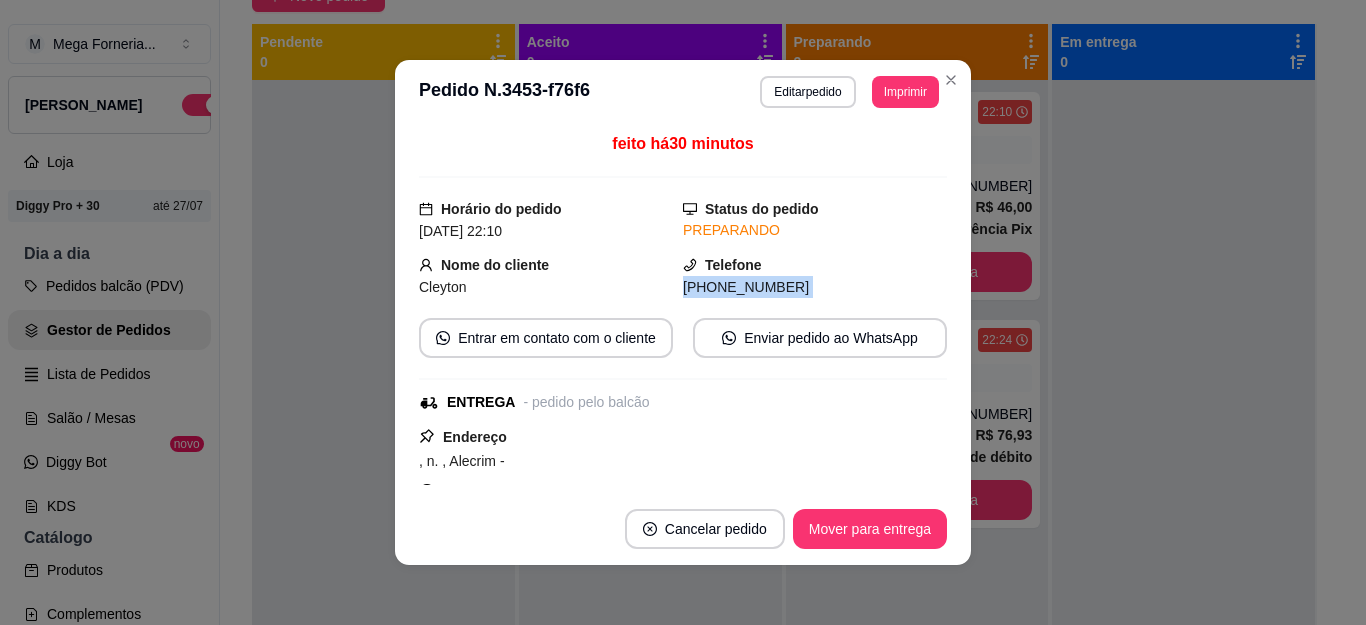 click on "[PHONE_NUMBER]" at bounding box center (746, 287) 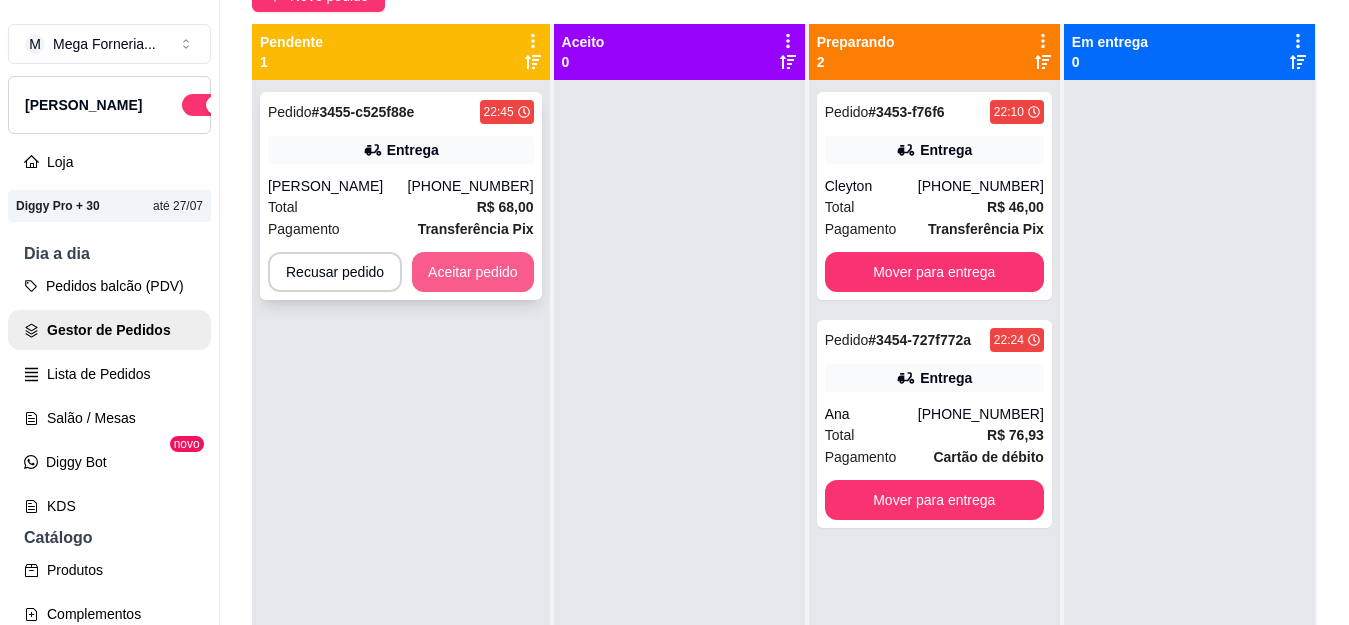 click on "Aceitar pedido" at bounding box center (473, 272) 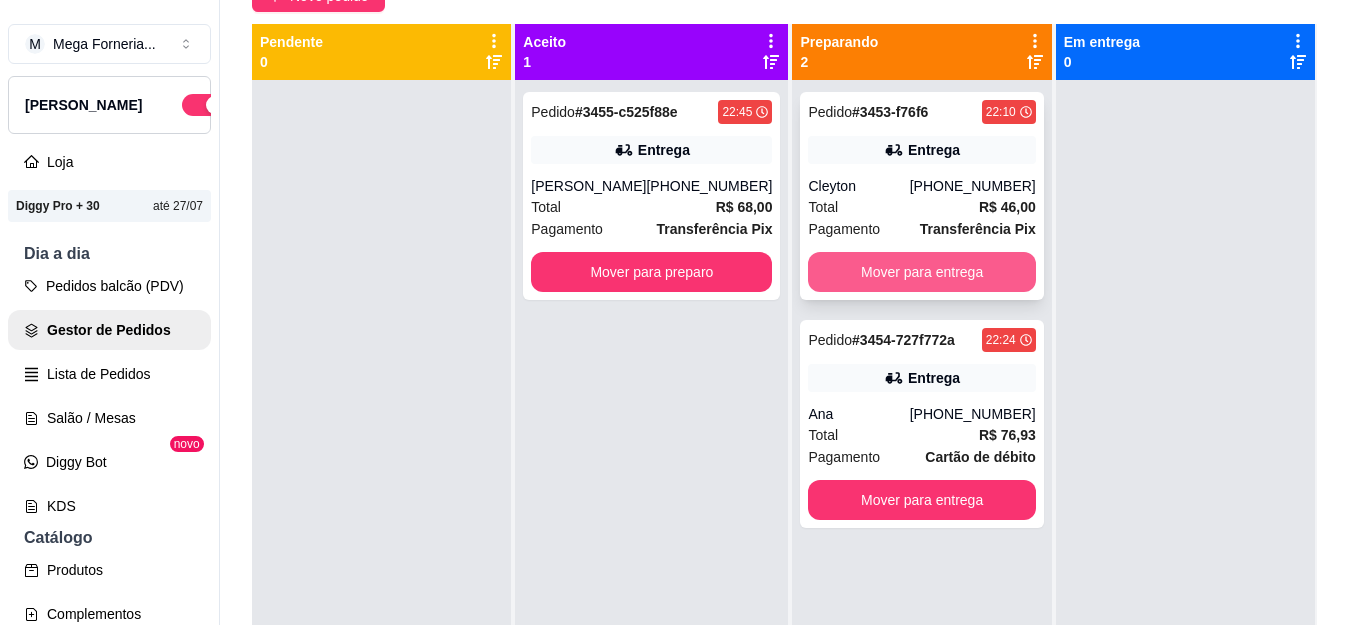 click on "Mover para entrega" at bounding box center (921, 272) 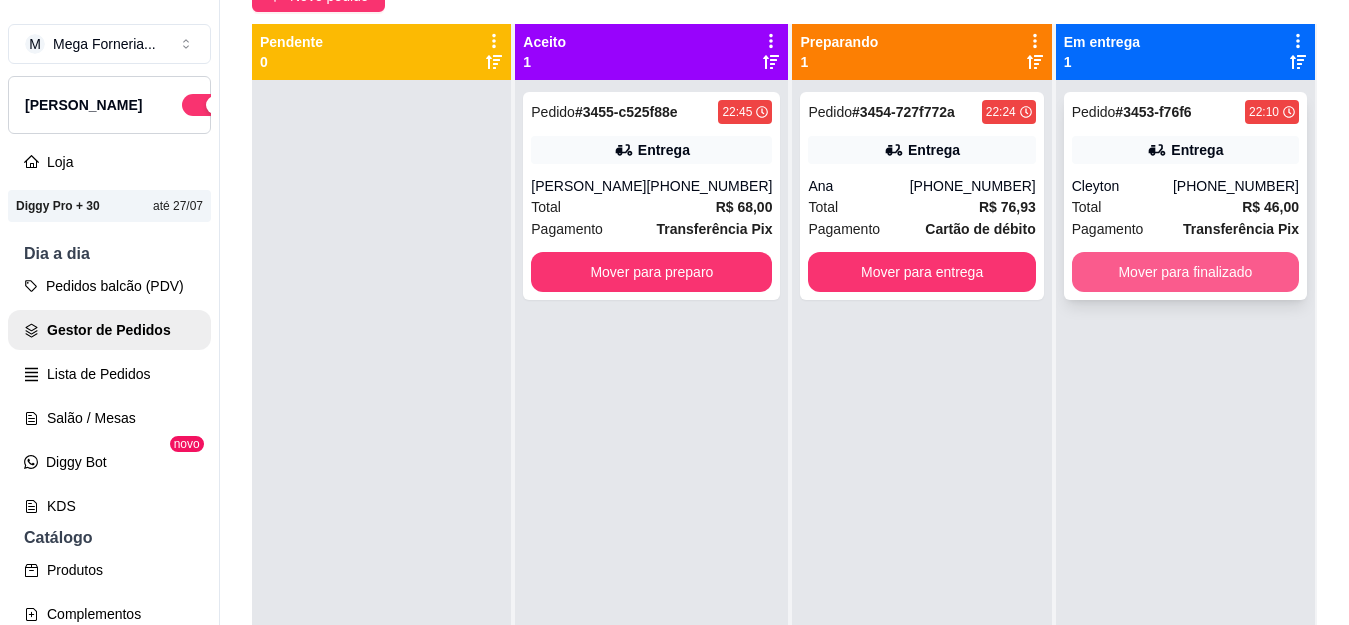 click on "Mover para finalizado" at bounding box center (1185, 272) 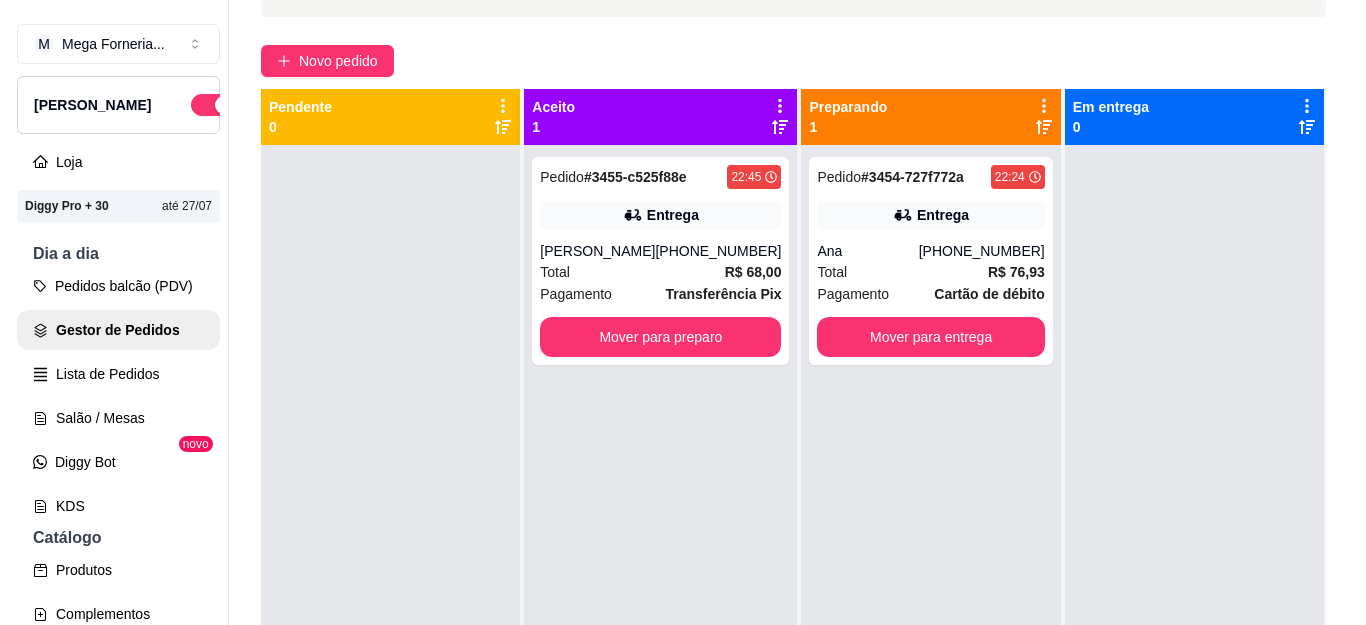 scroll, scrollTop: 100, scrollLeft: 0, axis: vertical 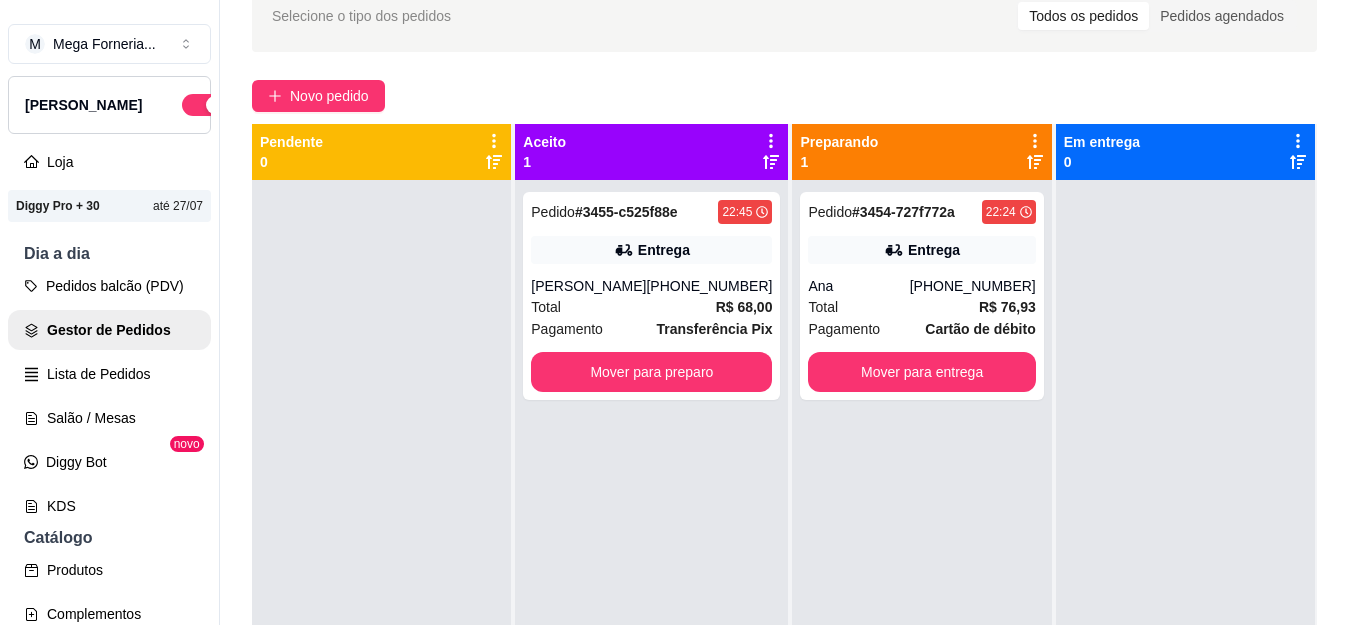 click on "Selecione o tipo dos pedidos Todos os pedidos Pedidos agendados Novo pedido Pendente 0 Aceito 1 Pedido  # 3455-c525f88e 22:45 Entrega [PERSON_NAME]  [PHONE_NUMBER] Total R$ 68,00 Pagamento Transferência Pix Mover para preparo Preparando 1 Pedido  # 3454-727f772a 22:24 Entrega Ana [PHONE_NUMBER] Total R$ 76,93 Pagamento Cartão de débito Mover para entrega Em entrega 0" at bounding box center [784, 370] 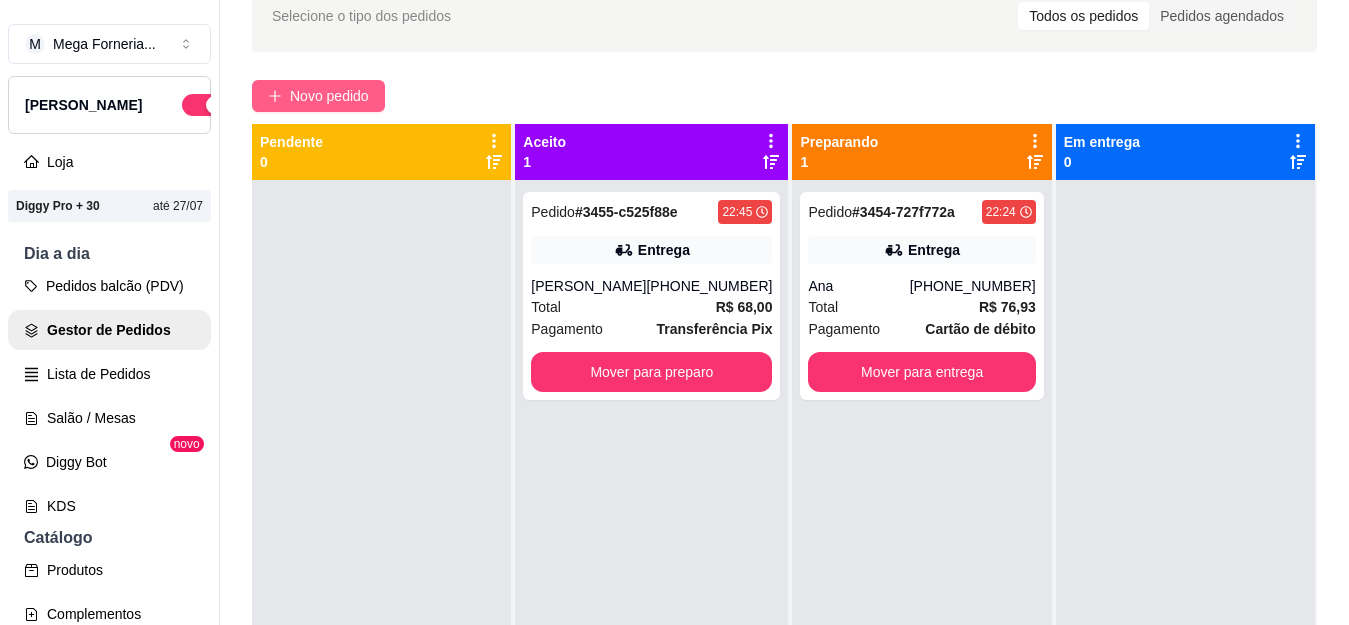 click on "Novo pedido" at bounding box center [318, 96] 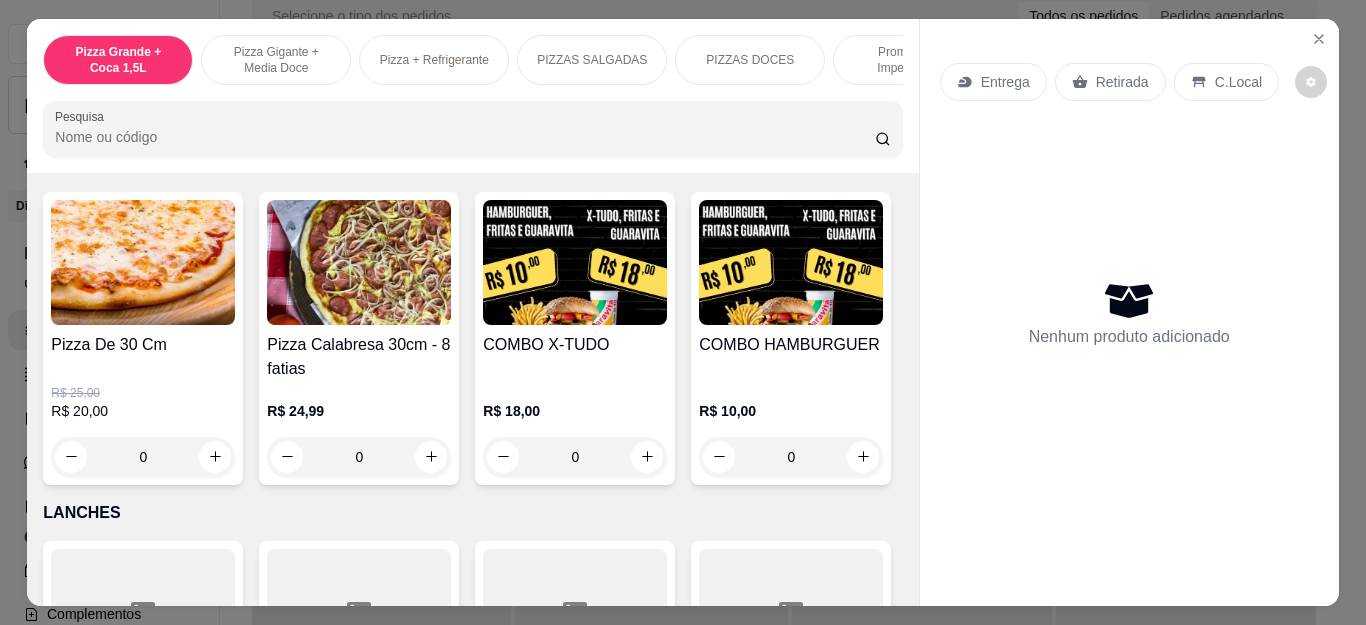 scroll, scrollTop: 1800, scrollLeft: 0, axis: vertical 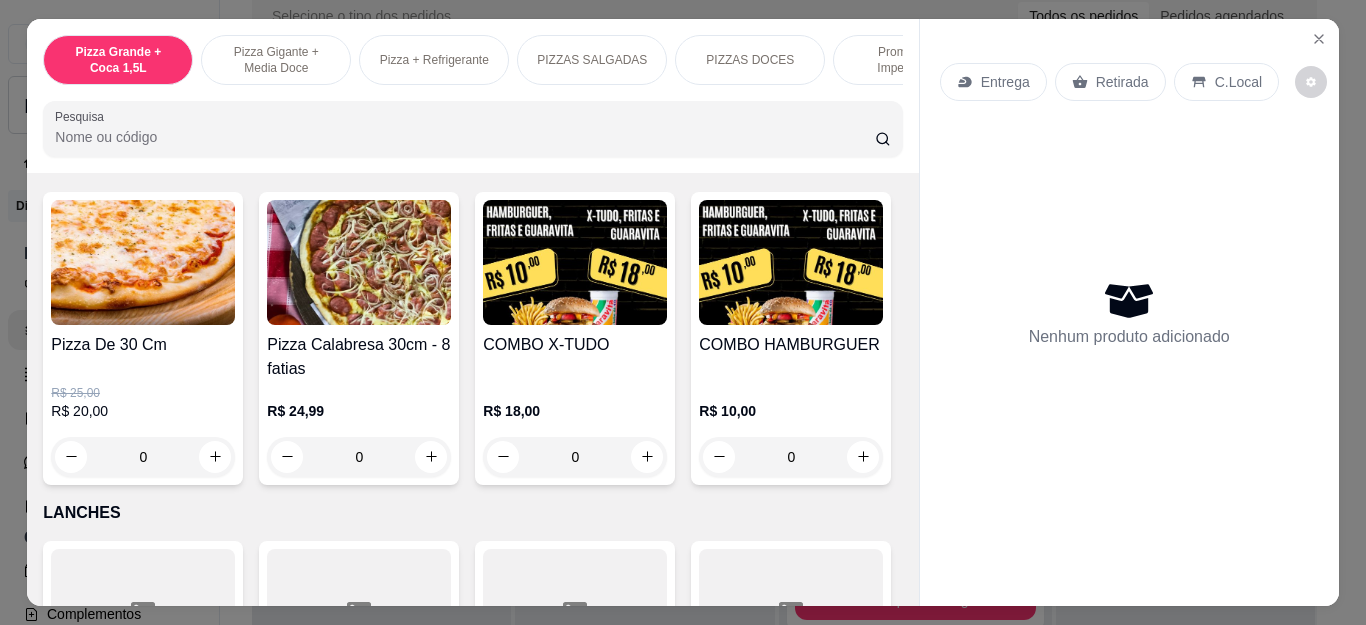 click on "0" at bounding box center (143, 457) 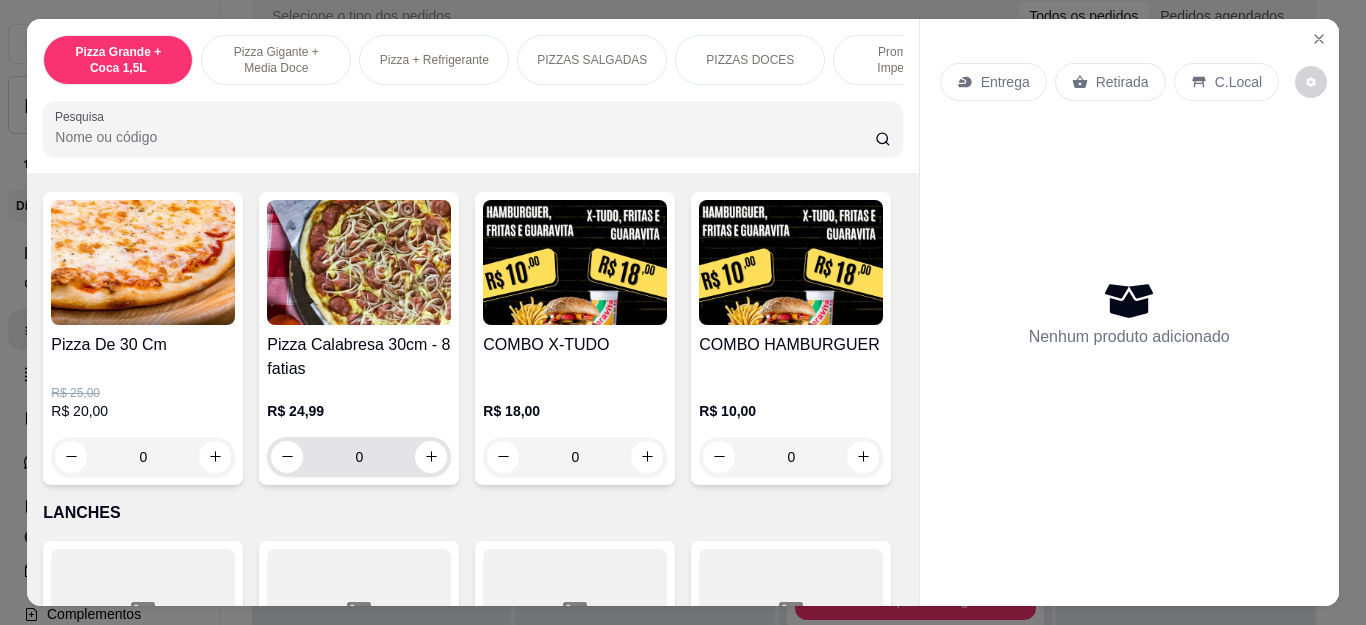 click on "0" at bounding box center (359, 457) 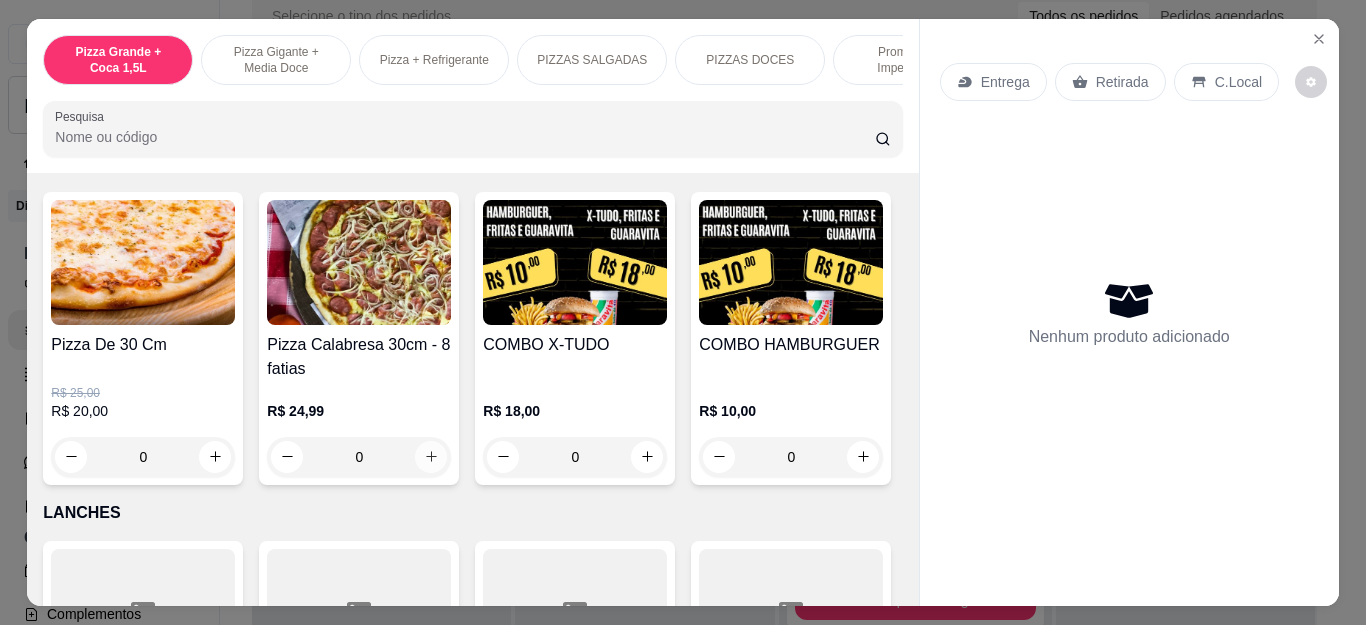 click 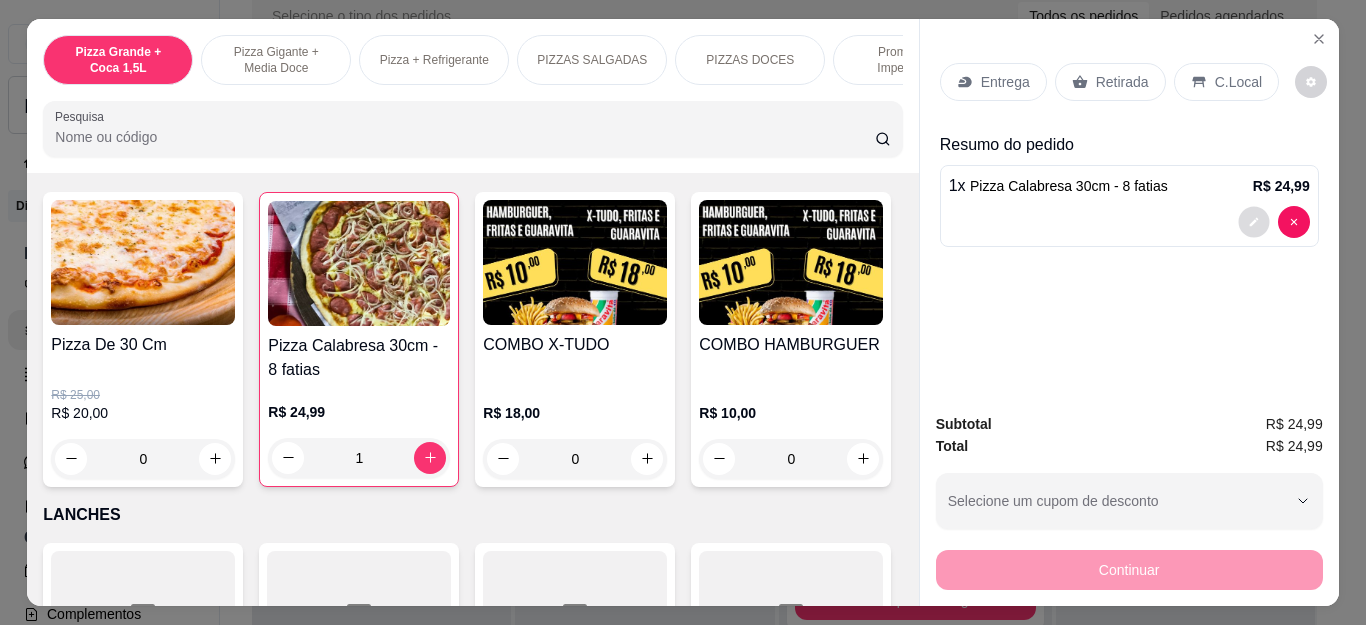 click at bounding box center (1253, 221) 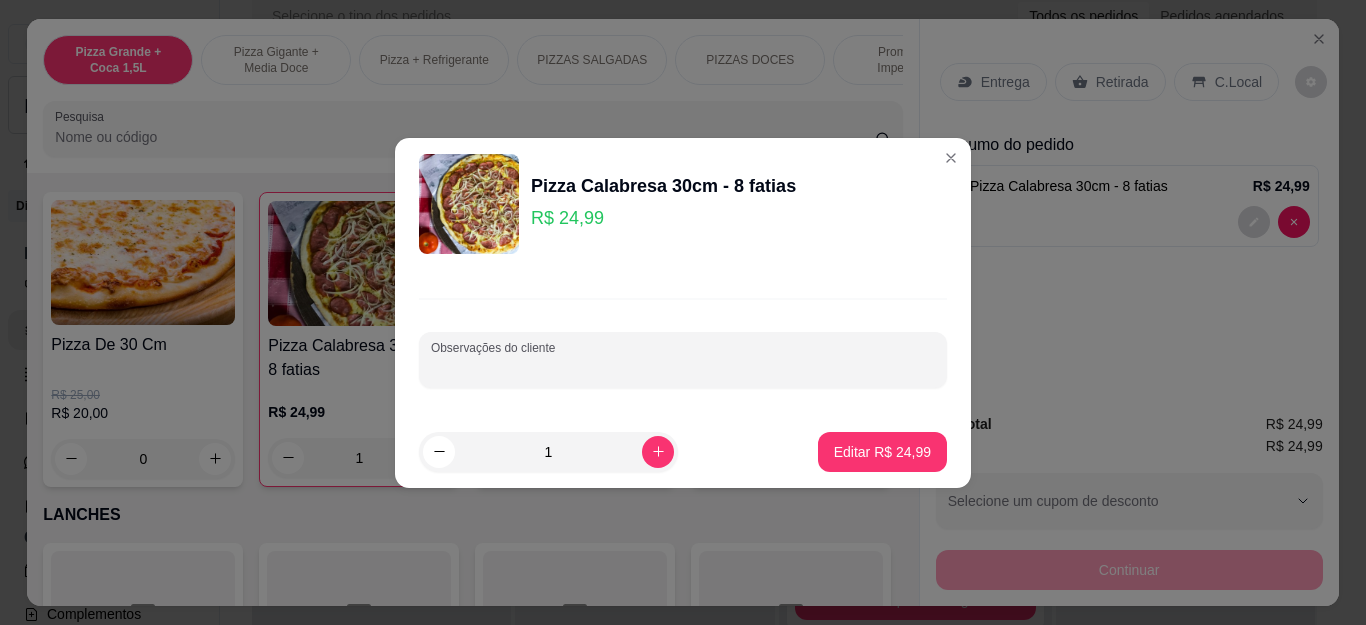 click on "Observações do cliente" at bounding box center [683, 368] 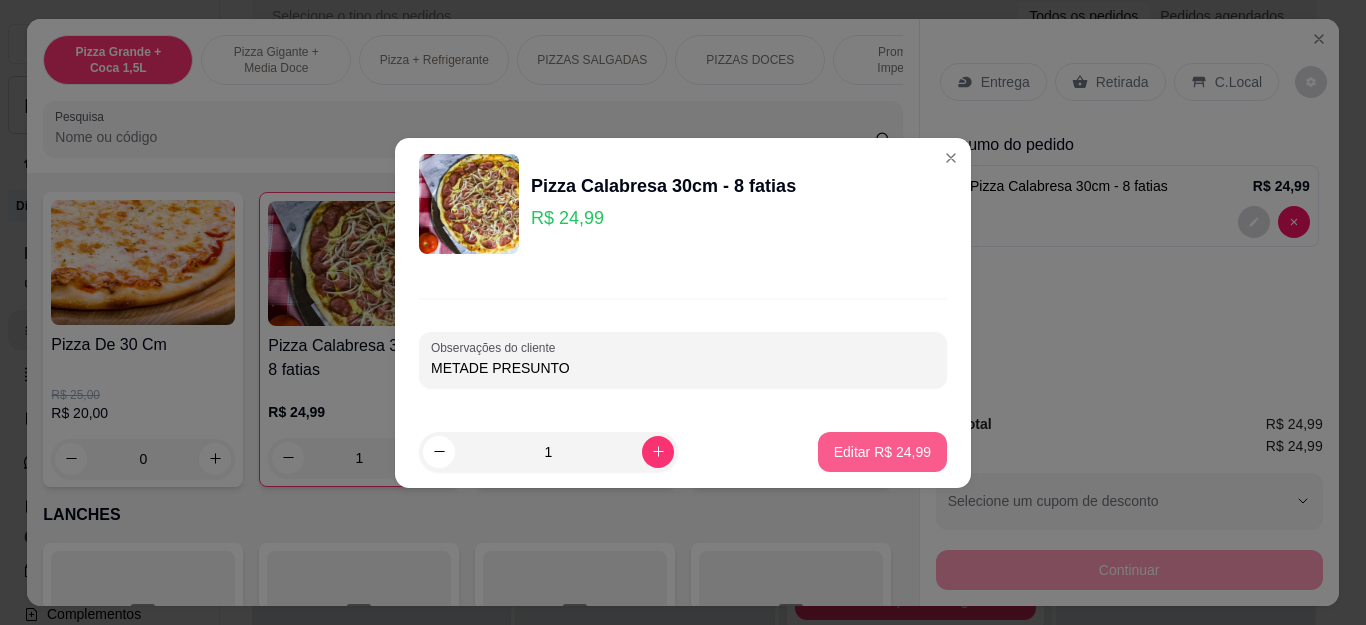type on "METADE PRESUNTO" 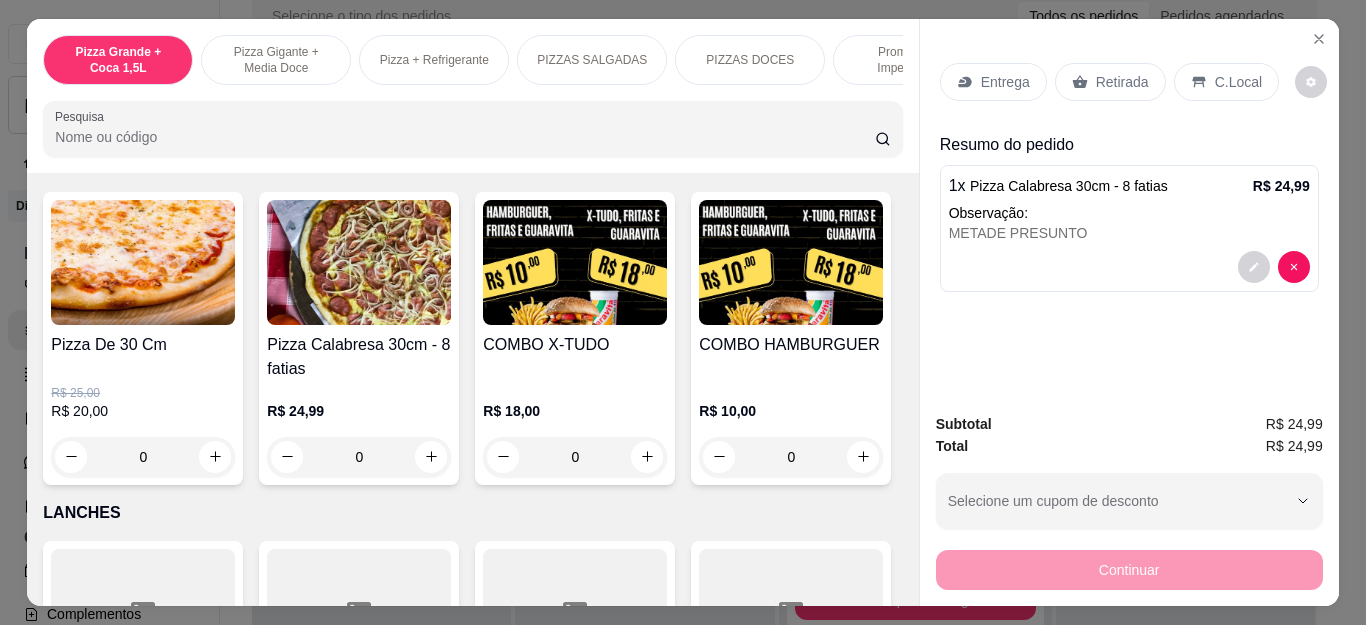click on "Entrega" at bounding box center [993, 82] 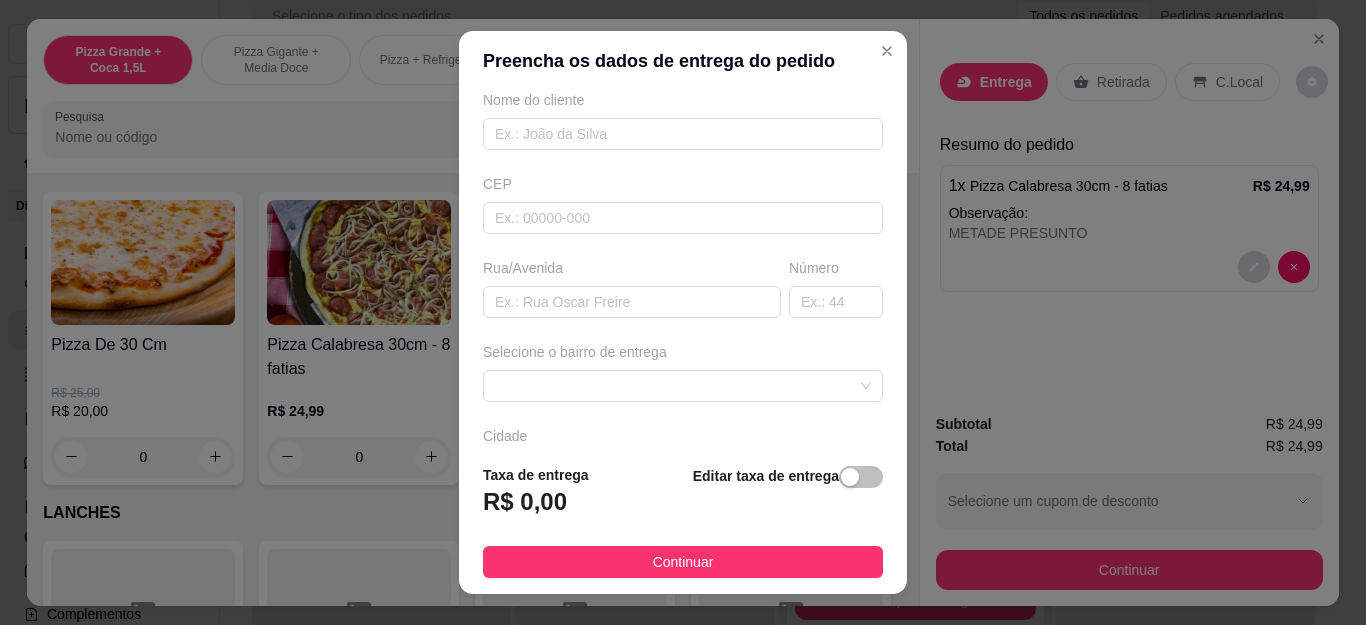 scroll, scrollTop: 300, scrollLeft: 0, axis: vertical 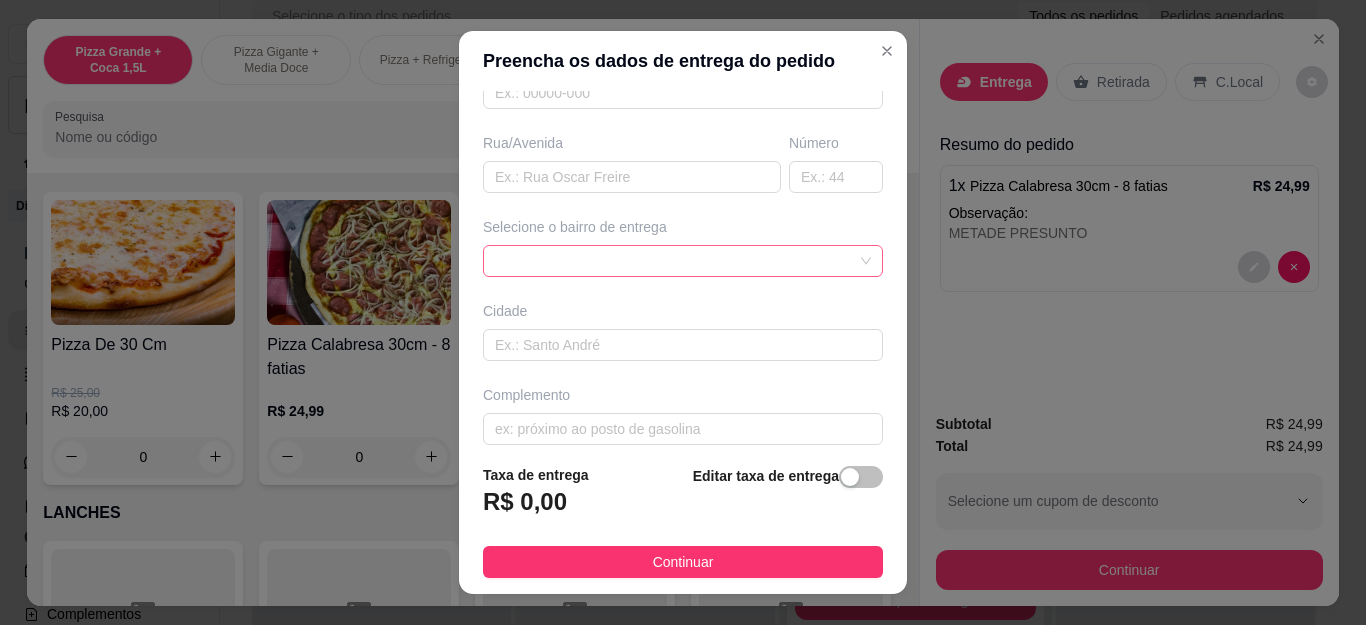 click at bounding box center [683, 261] 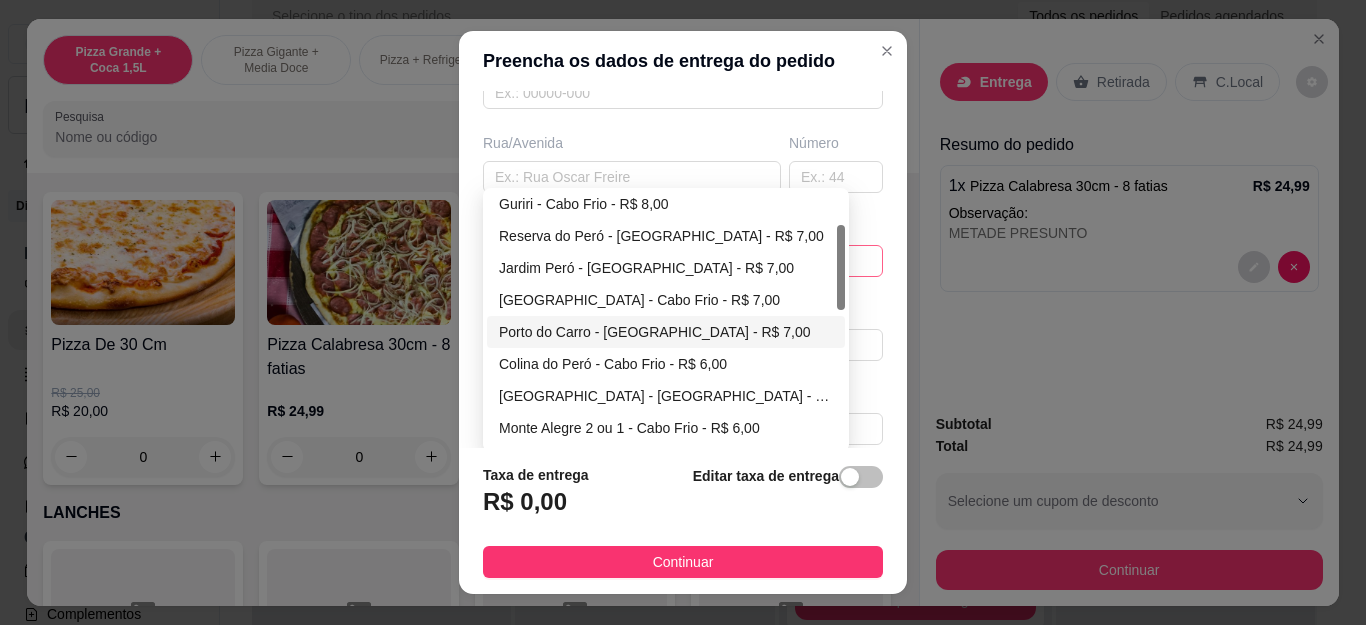 scroll, scrollTop: 200, scrollLeft: 0, axis: vertical 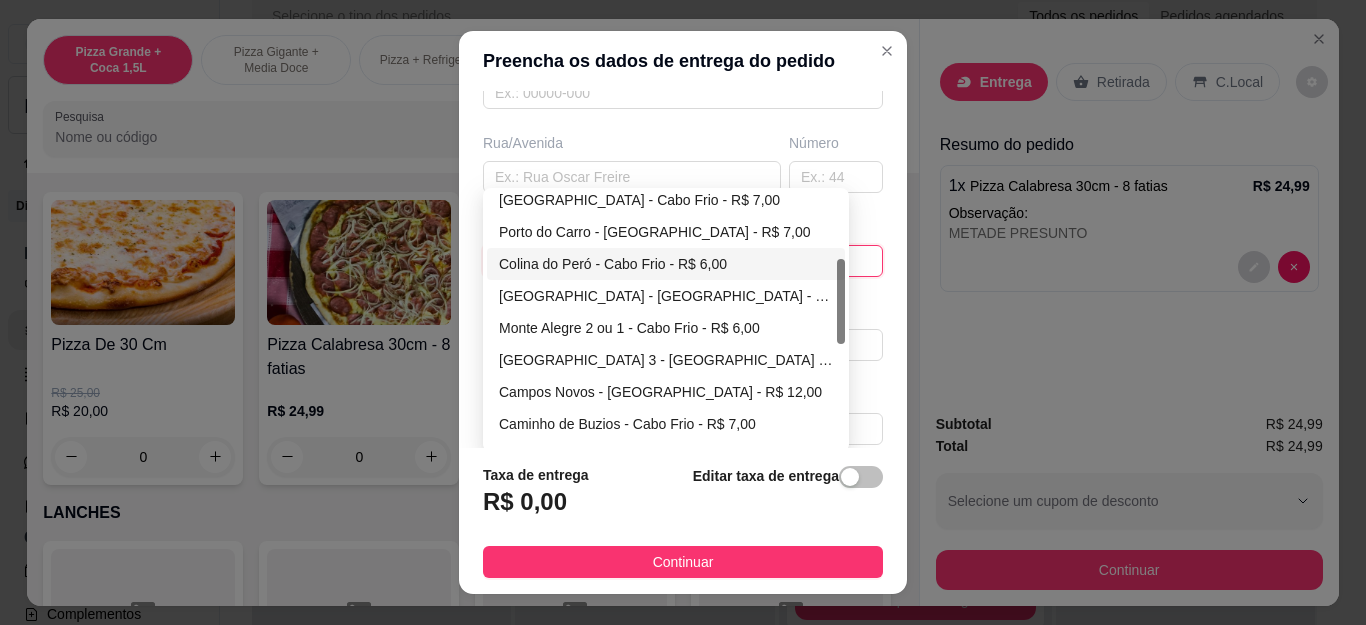 click on "Colina do Peró - Cabo Frio -  R$ 6,00" at bounding box center [666, 264] 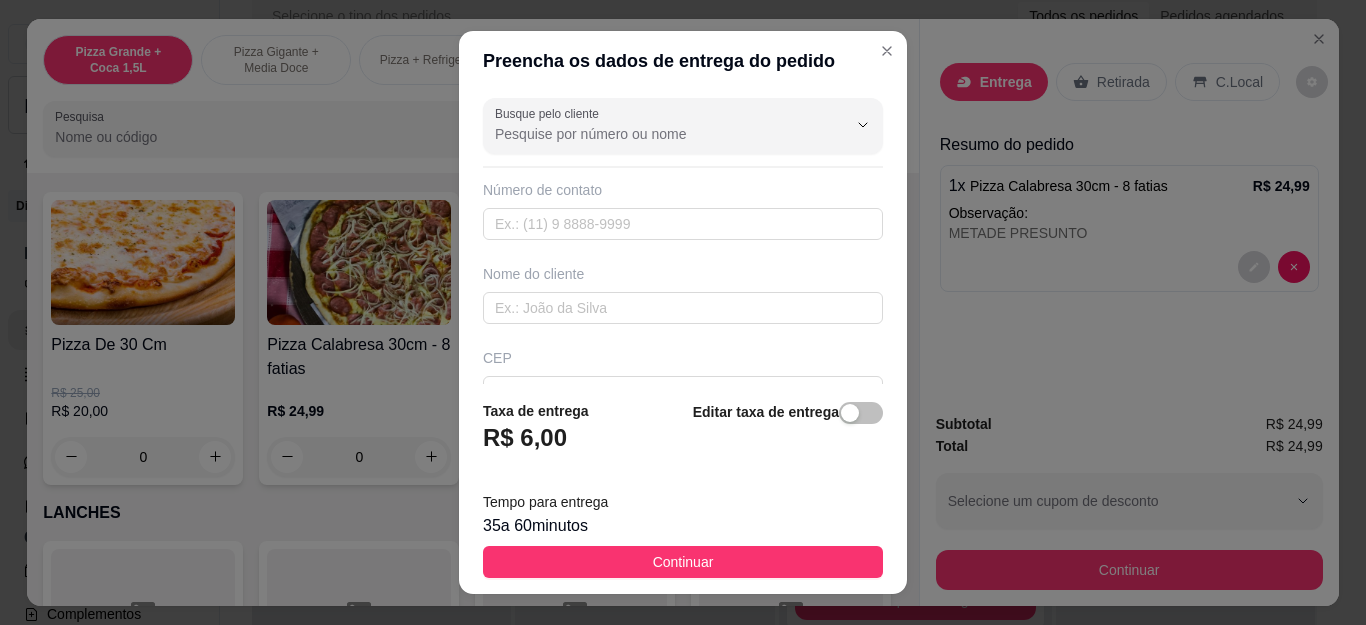 scroll, scrollTop: 0, scrollLeft: 0, axis: both 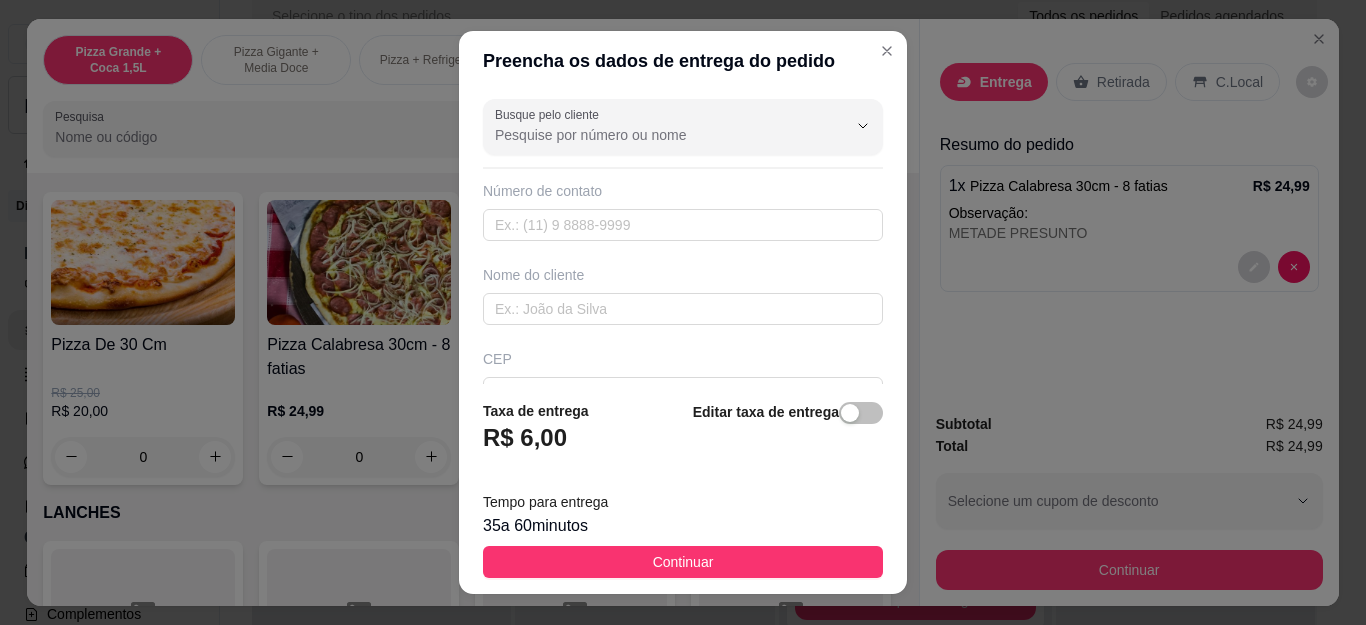 click on "Número de contato" at bounding box center [683, 211] 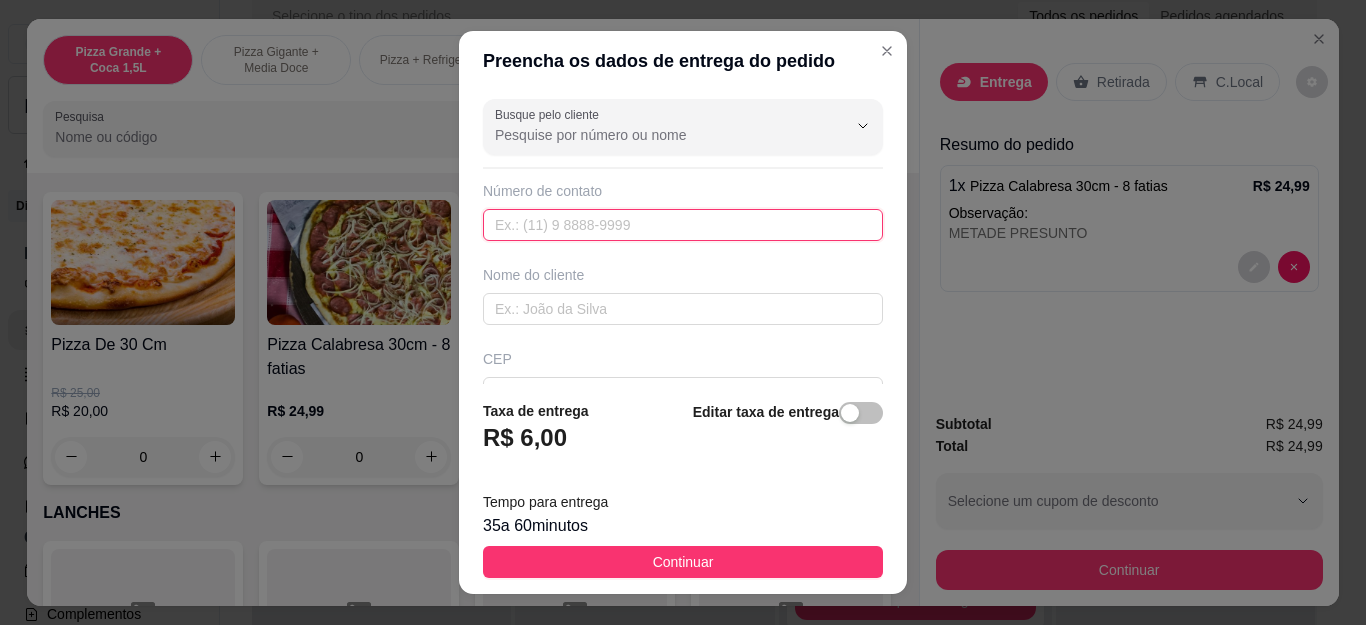 click at bounding box center [683, 225] 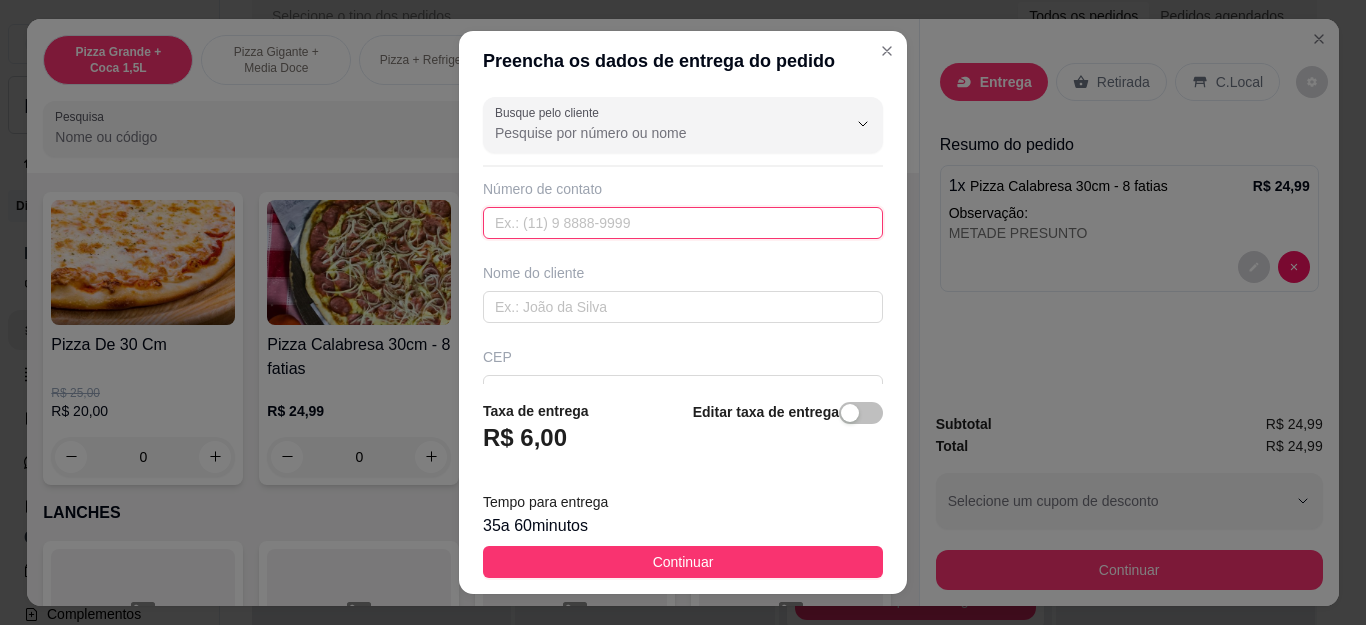 scroll, scrollTop: 0, scrollLeft: 0, axis: both 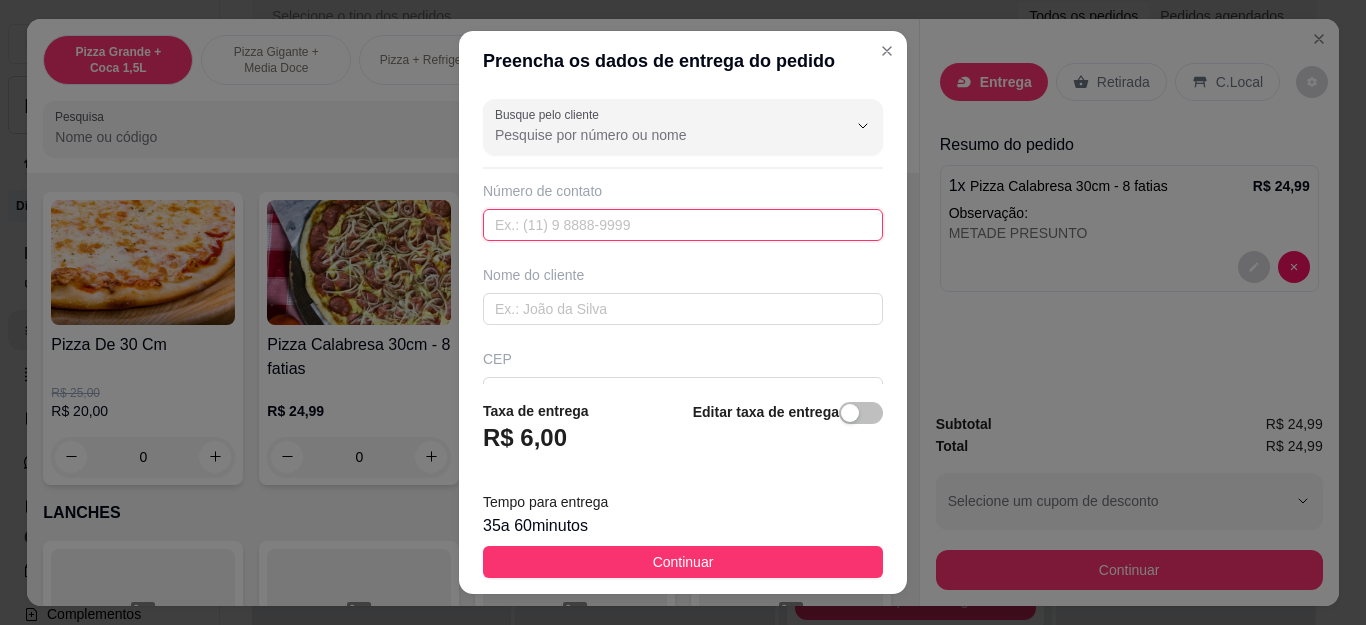 click at bounding box center [683, 225] 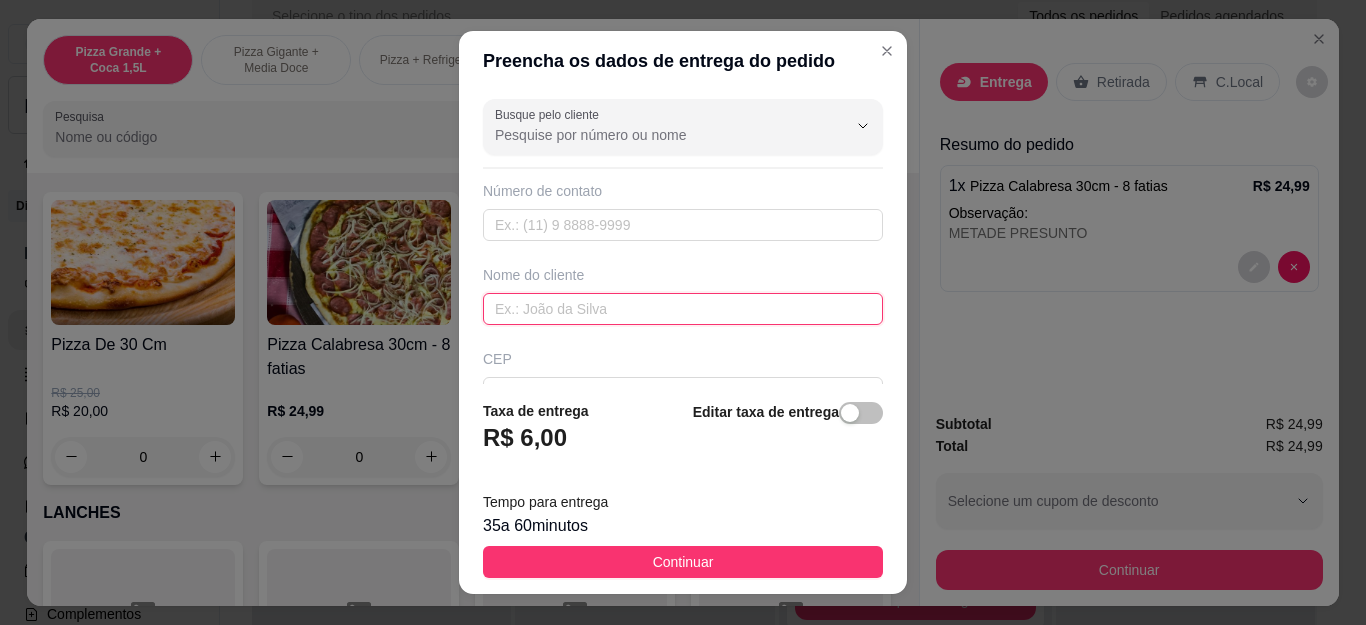 click at bounding box center (683, 309) 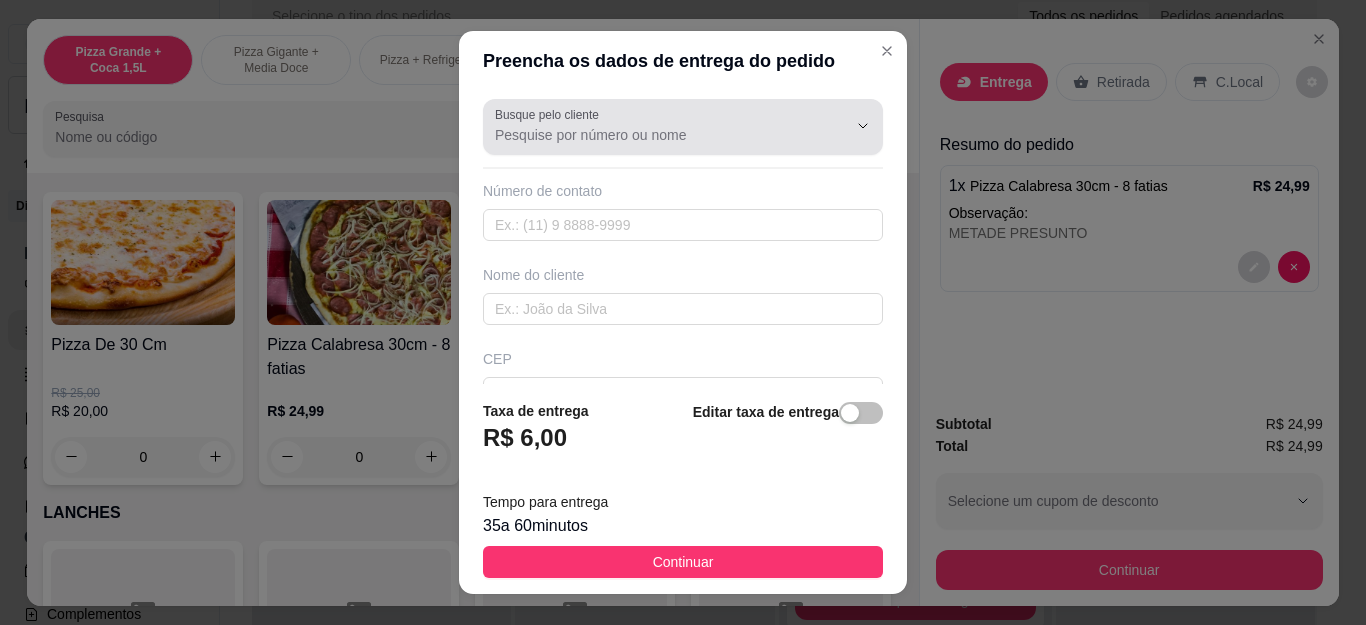 click on "Busque pelo cliente" at bounding box center [550, 114] 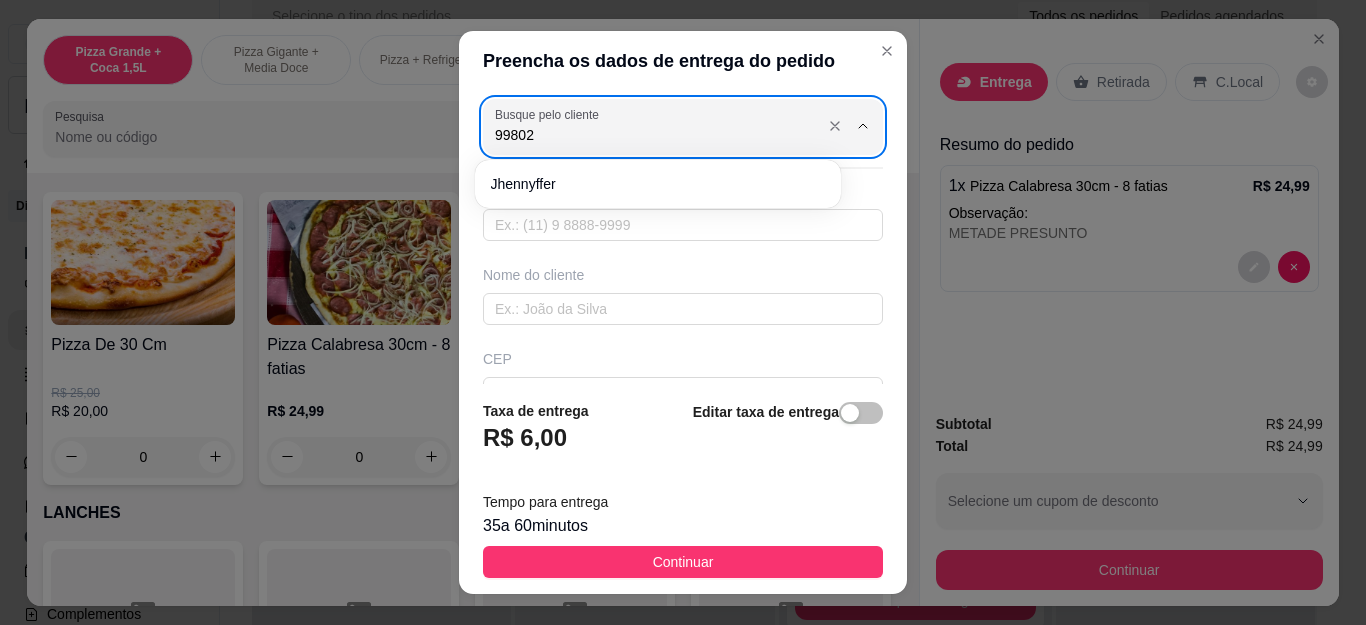 type on "99802" 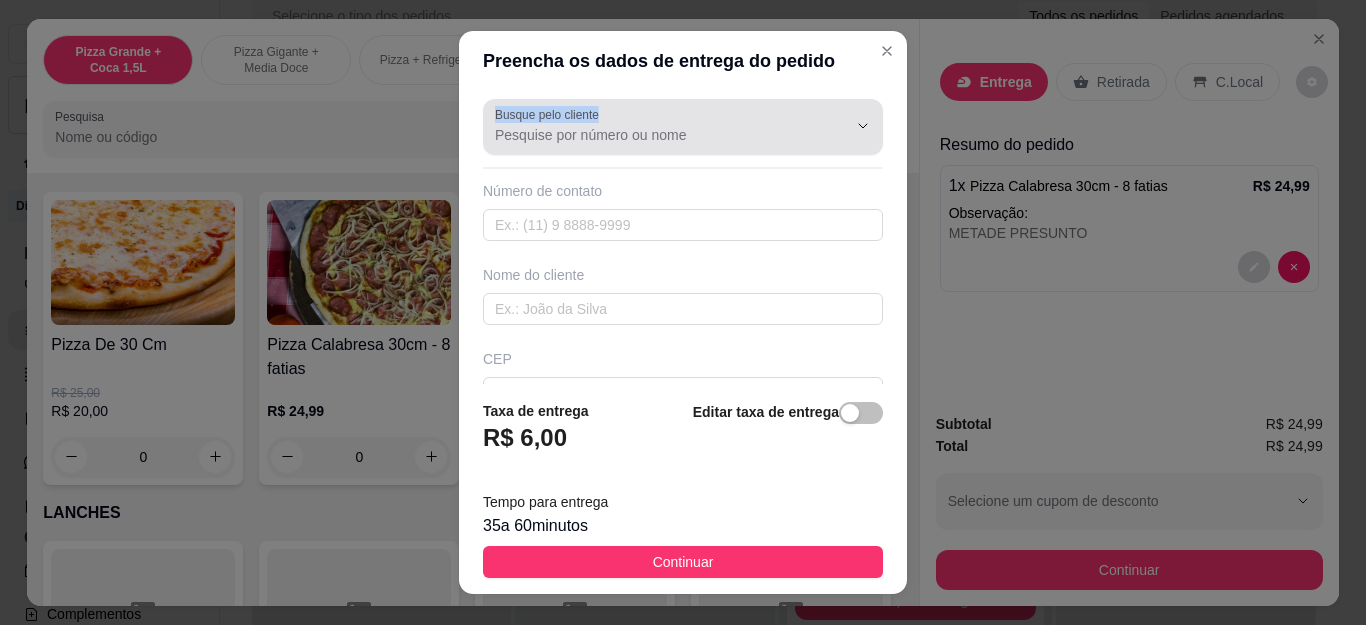 click on "Busque pelo cliente" at bounding box center (550, 114) 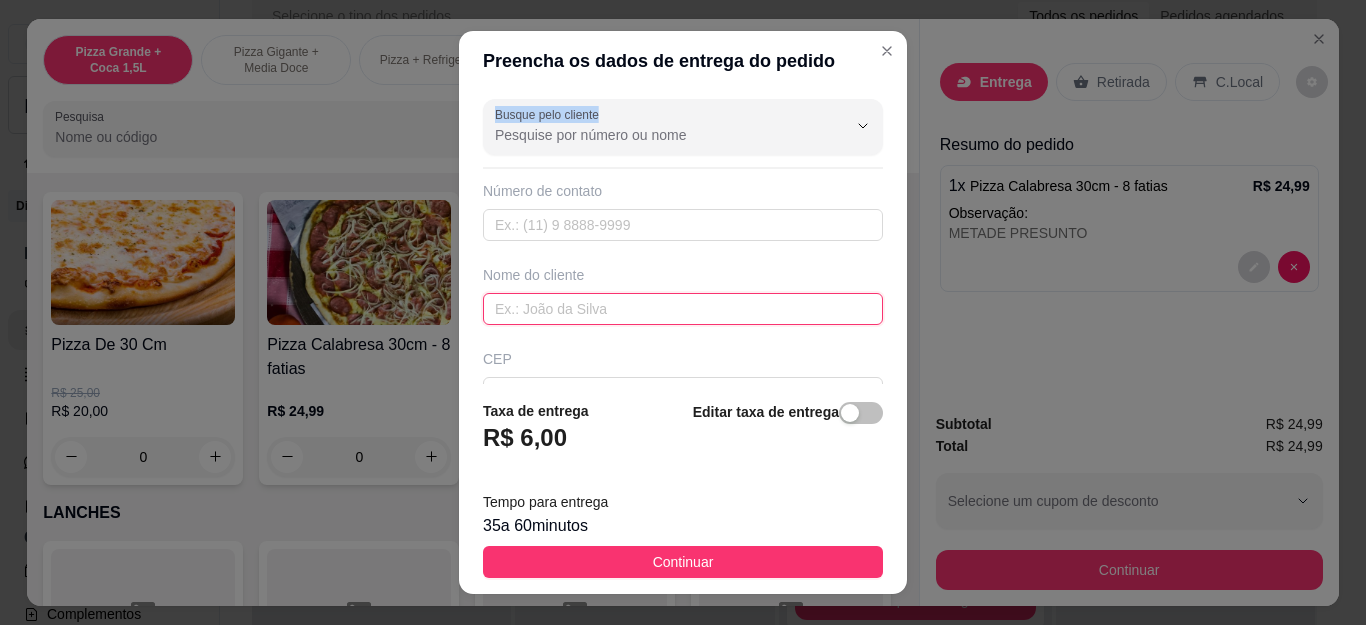 click at bounding box center (683, 309) 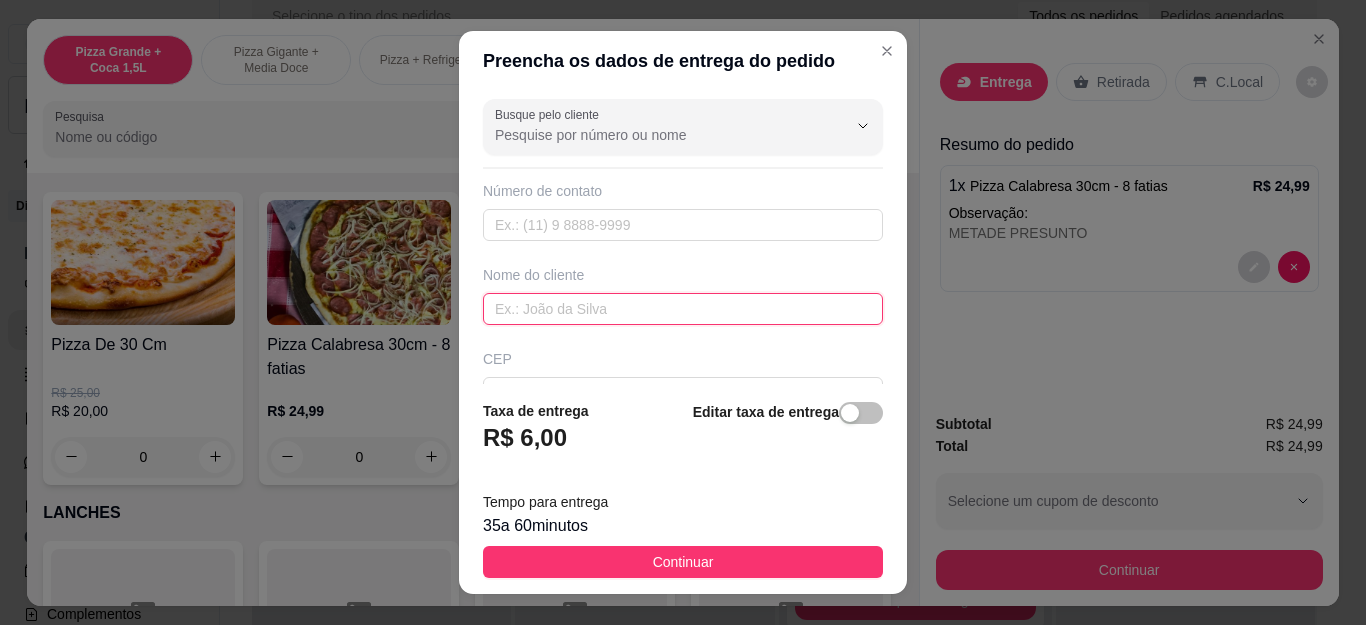 type on "l" 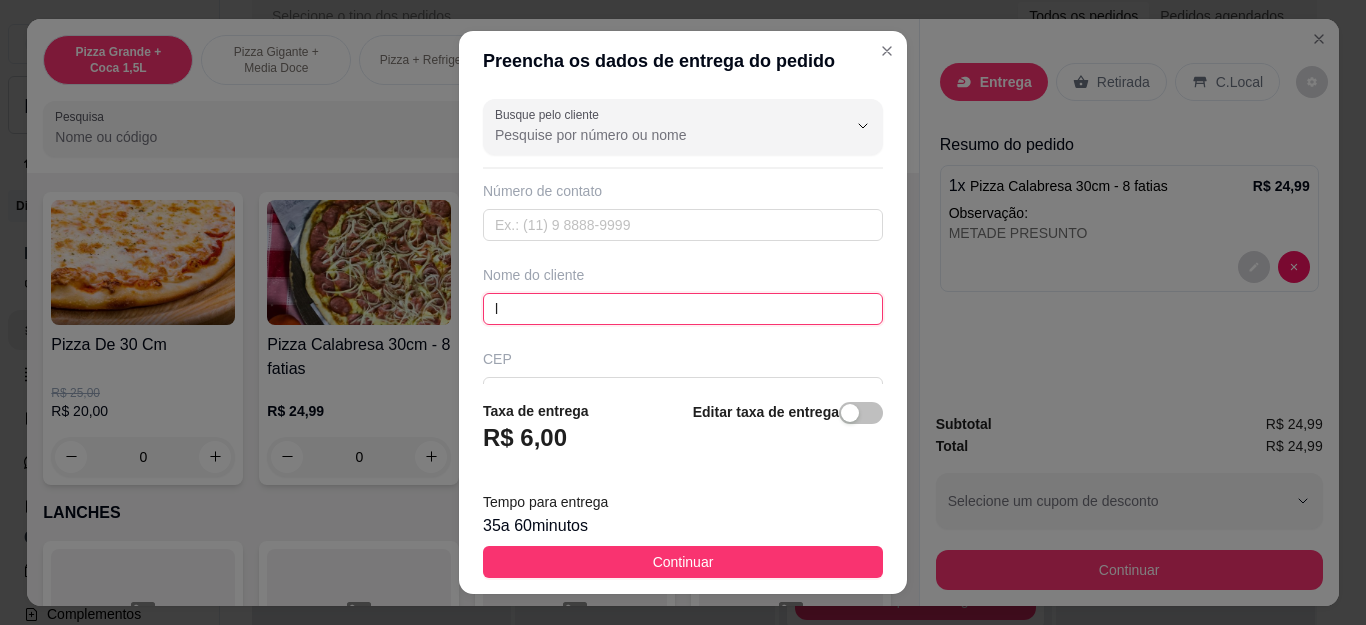 click on "l" at bounding box center [683, 309] 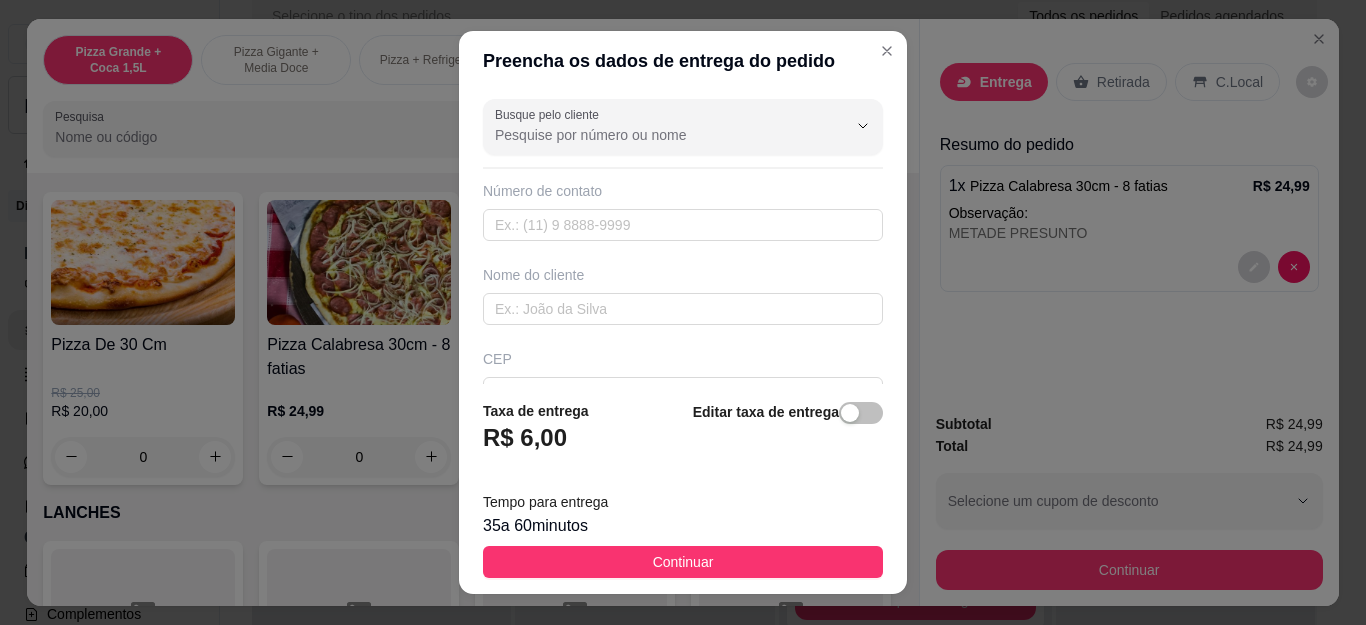 click on "Busque pelo cliente" at bounding box center (655, 135) 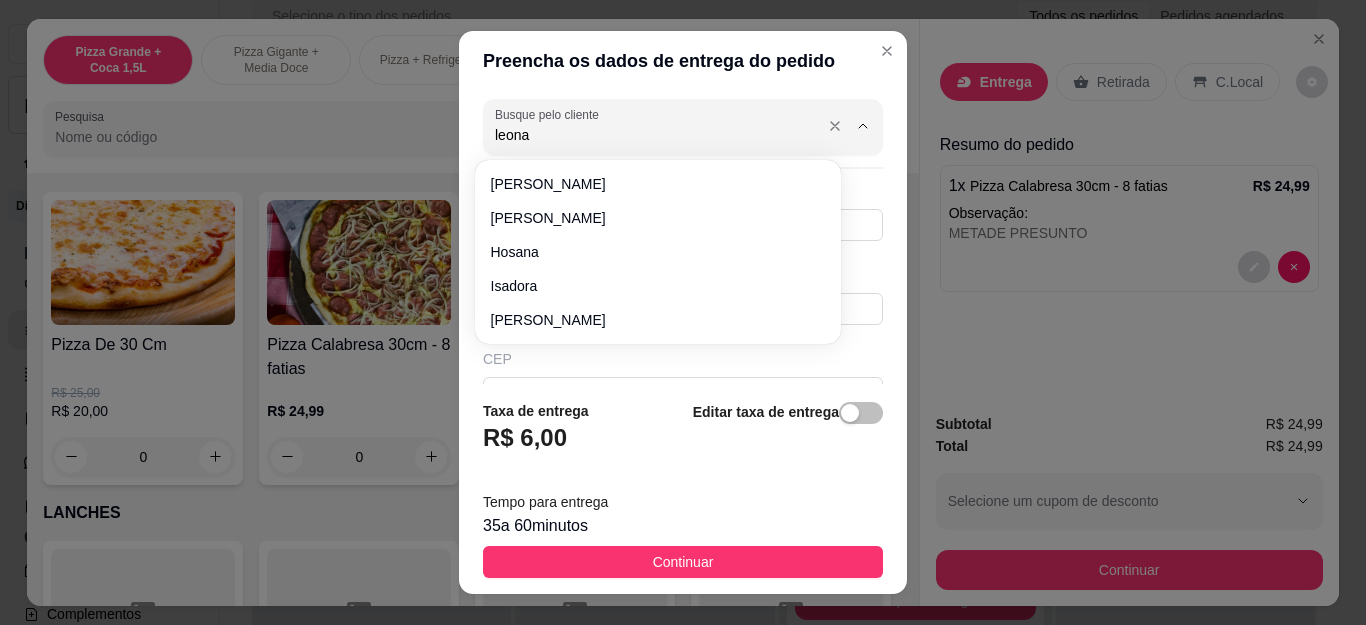 type on "leonan" 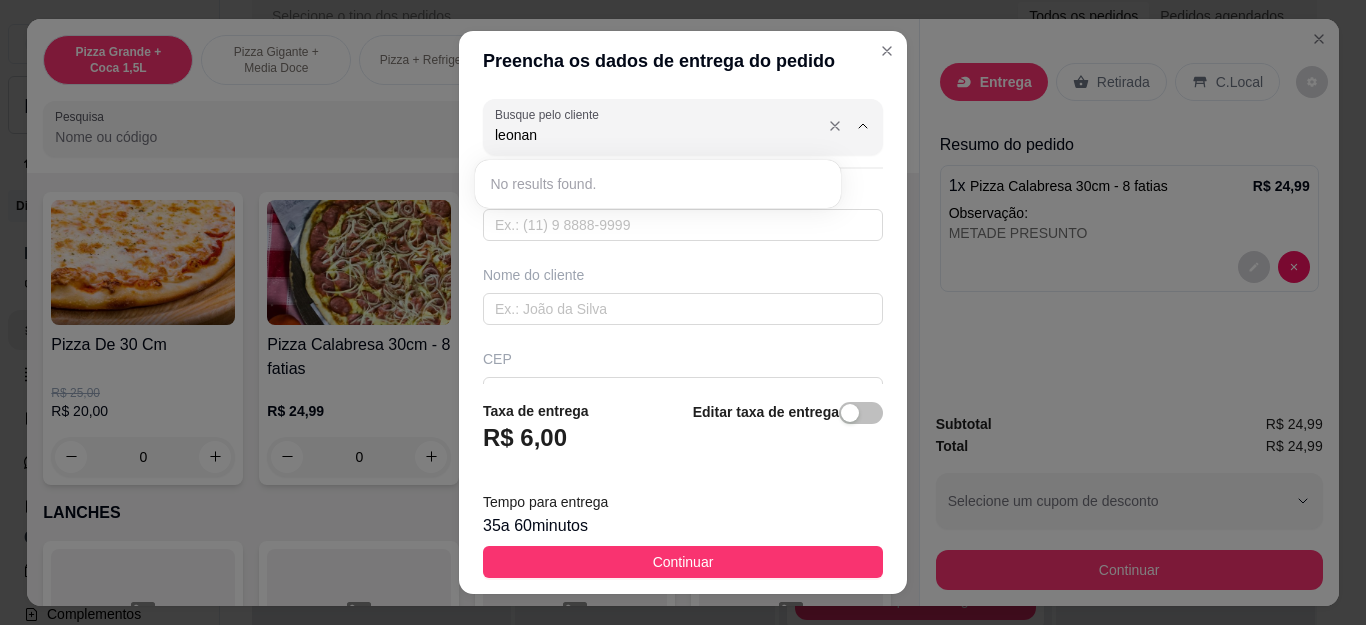 click on "leonan" at bounding box center [655, 135] 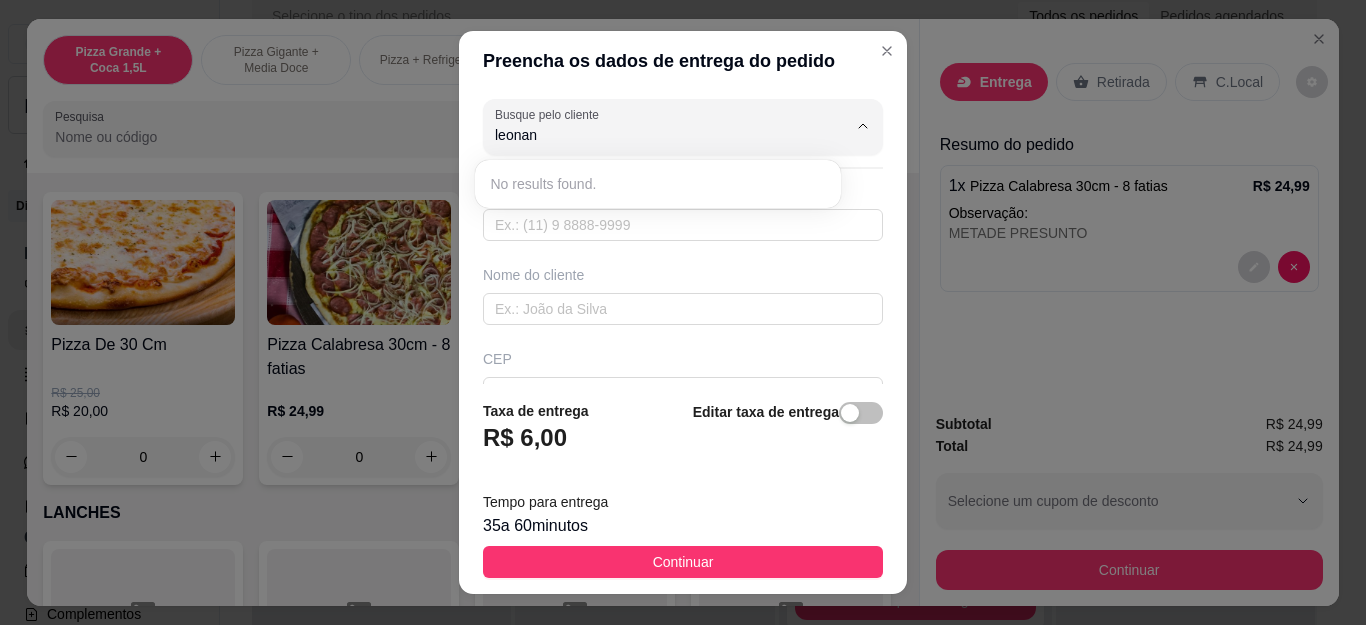 type 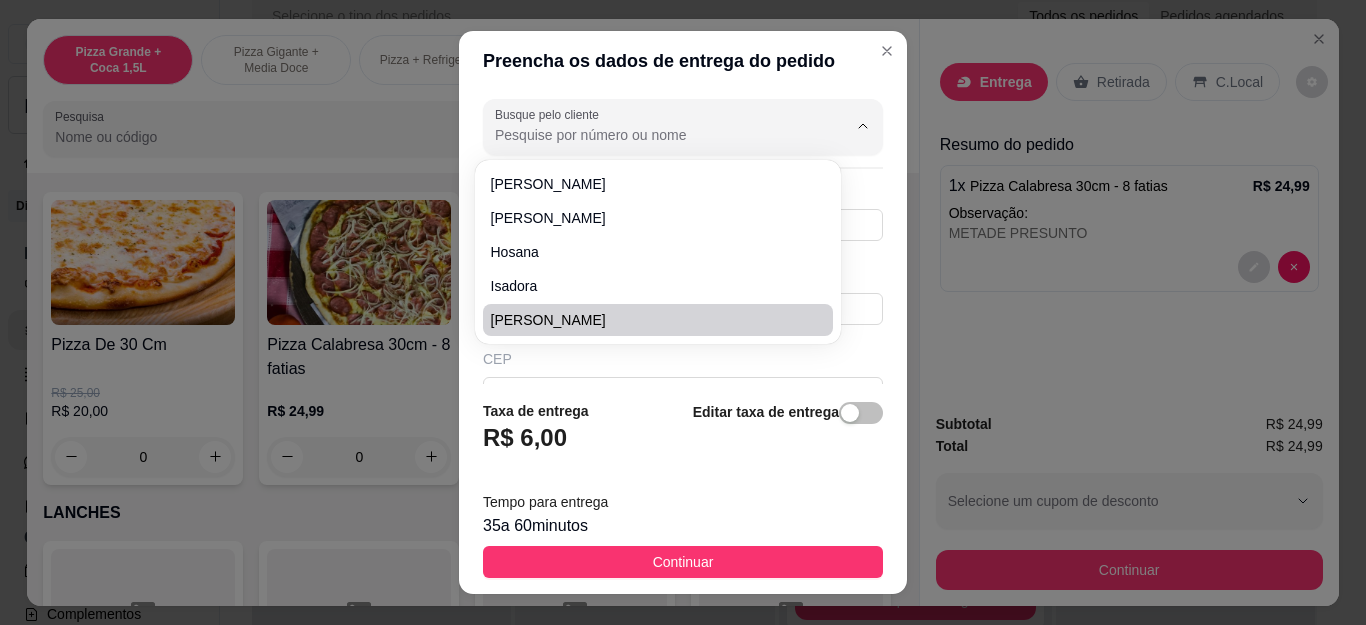 click on "CEP" at bounding box center (683, 359) 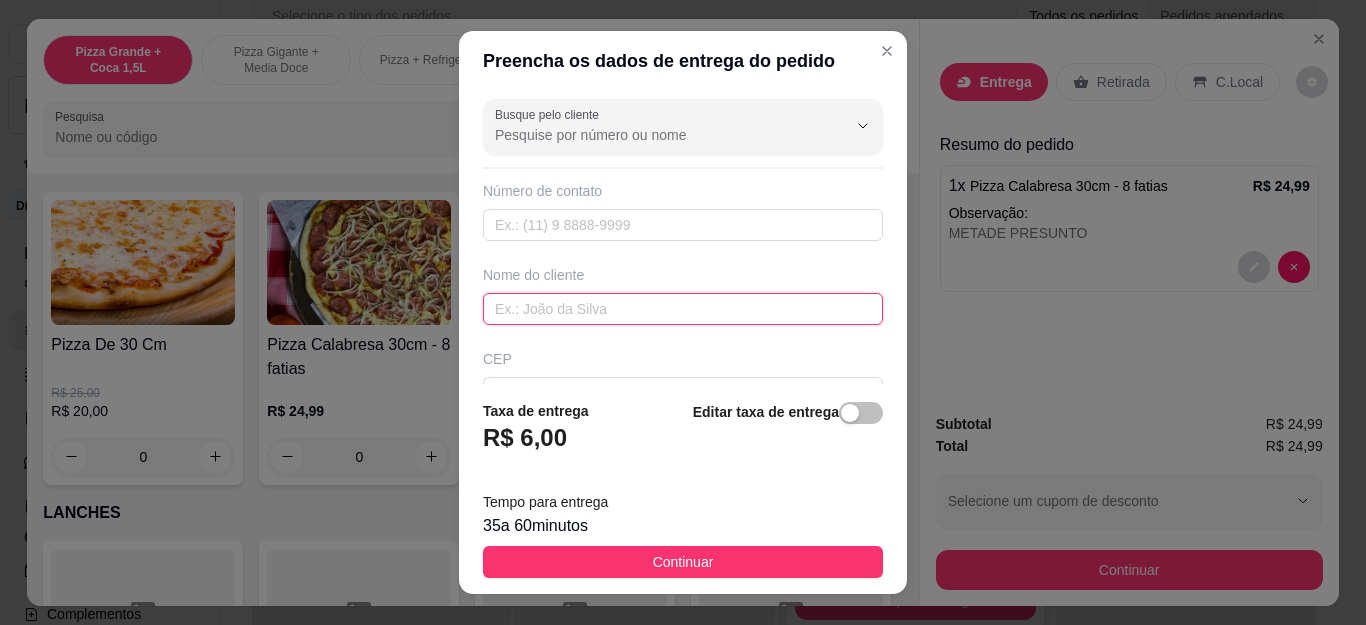 click at bounding box center [683, 309] 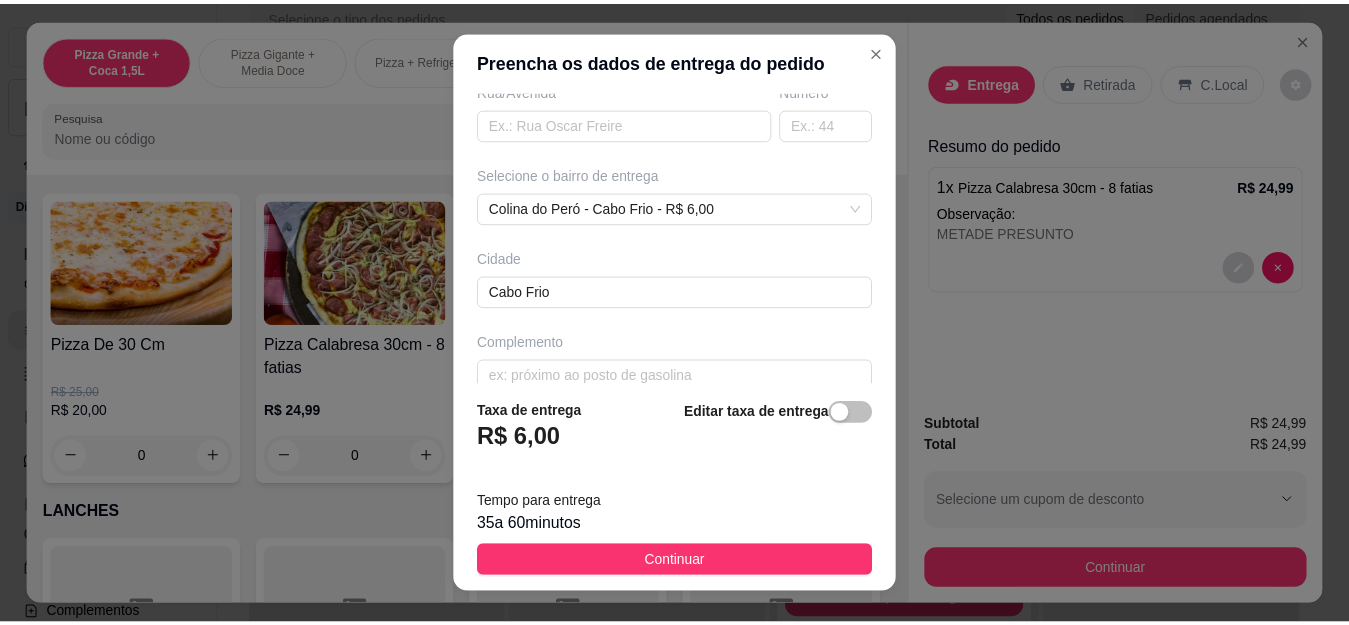 scroll, scrollTop: 381, scrollLeft: 0, axis: vertical 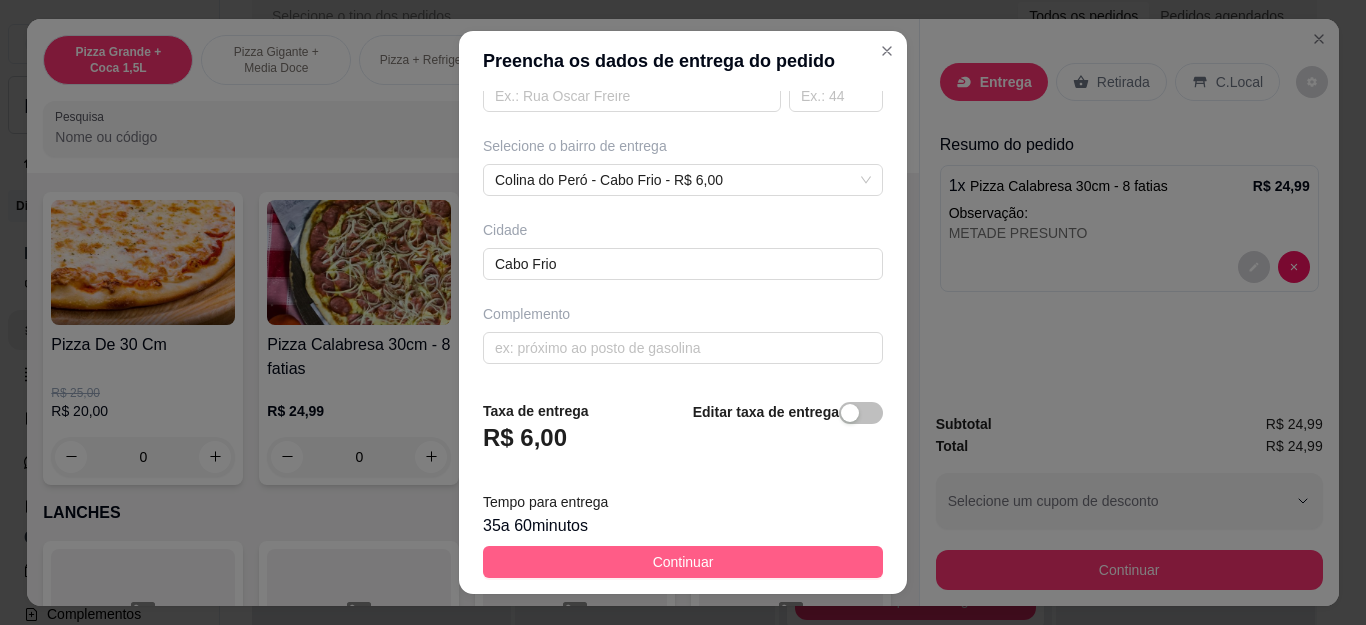 type on "LEONAN" 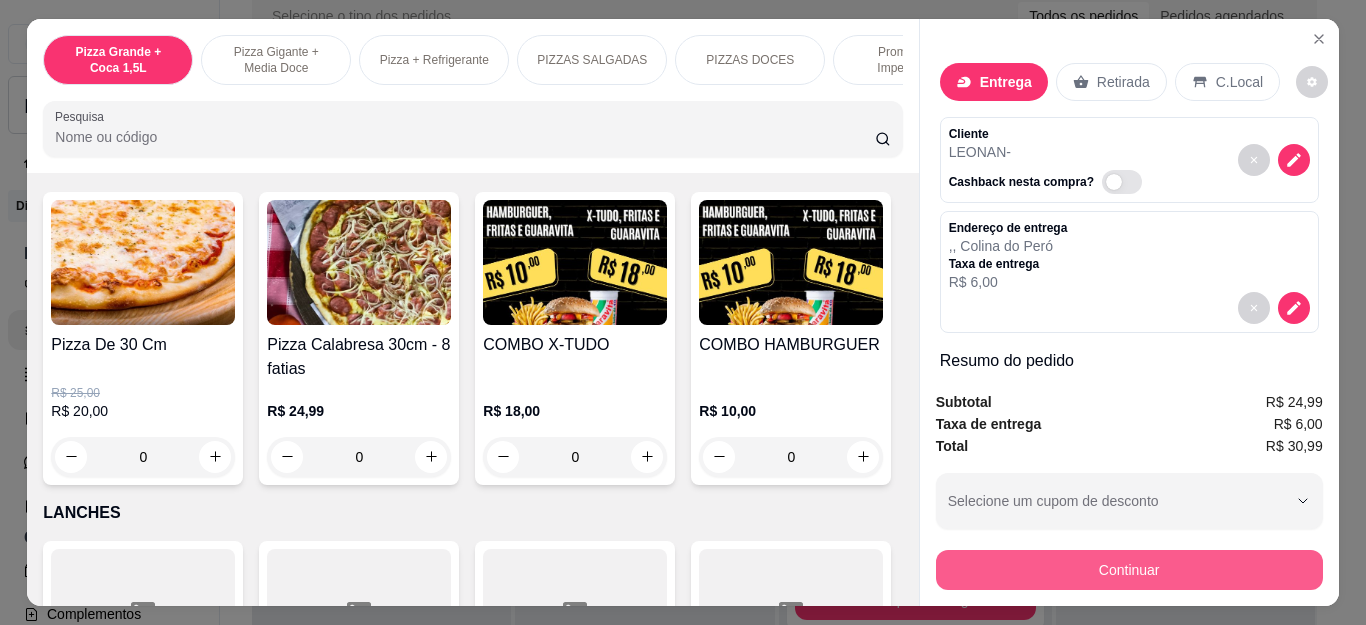 click on "Continuar" at bounding box center (1129, 570) 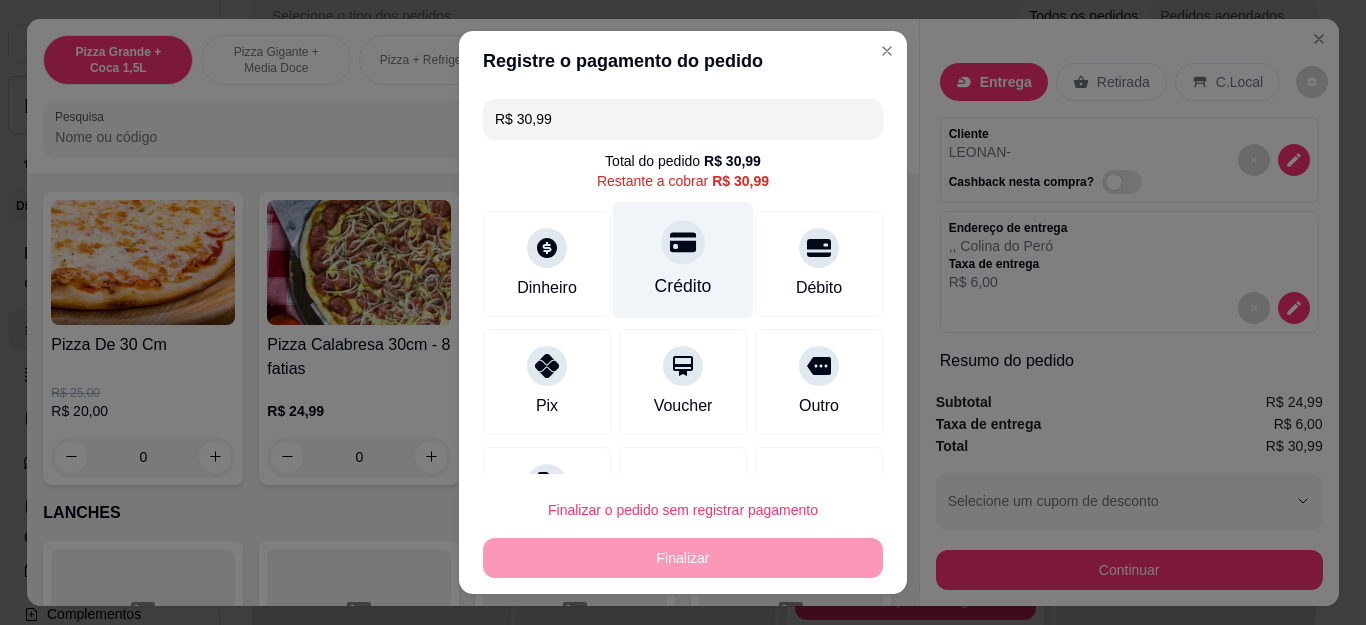 click at bounding box center [683, 243] 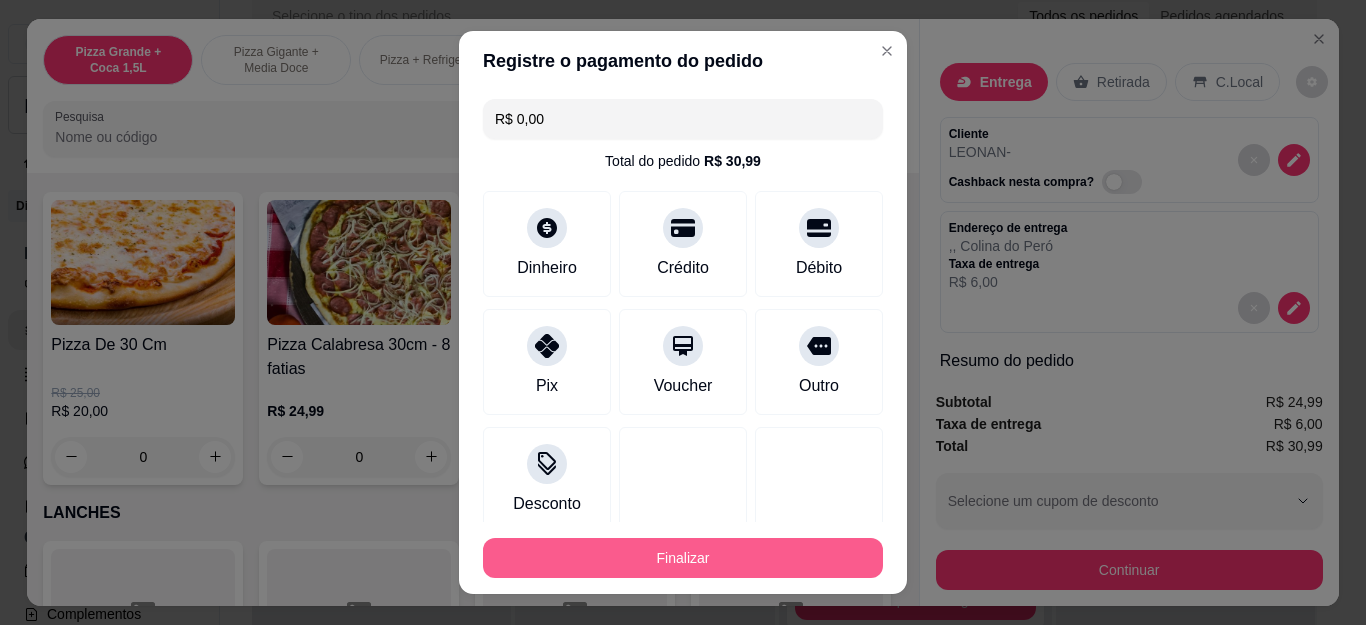 click on "Finalizar" at bounding box center [683, 558] 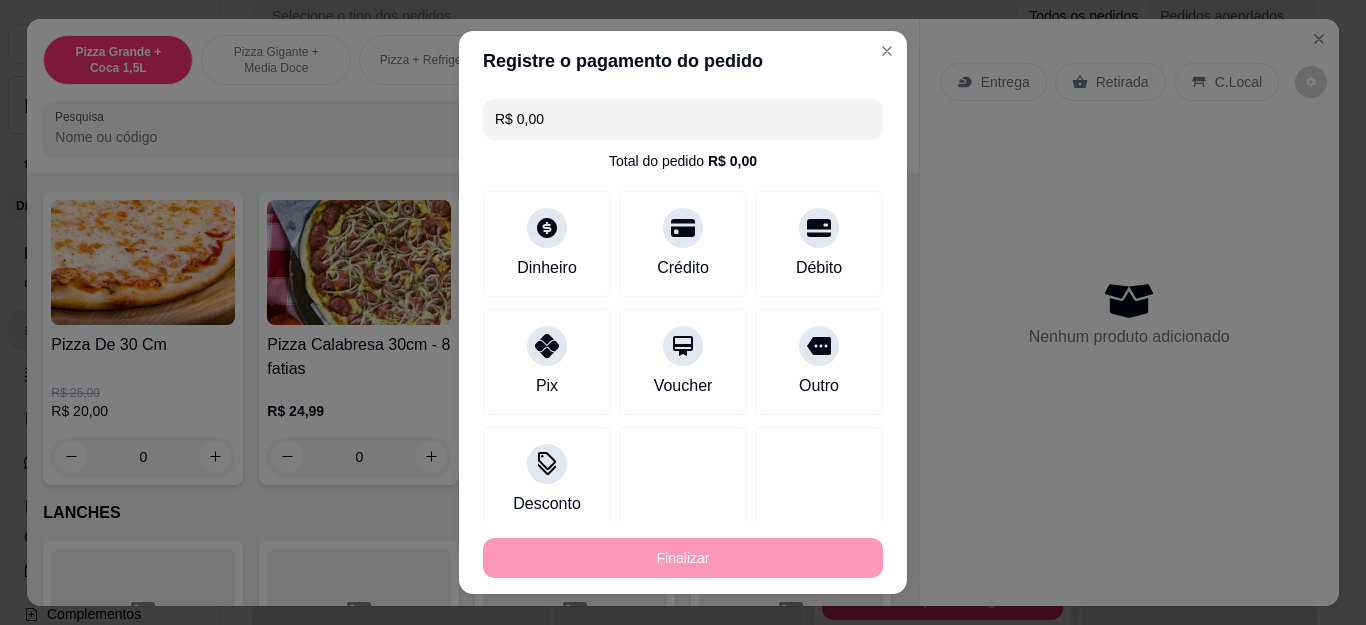 type on "-R$ 30,99" 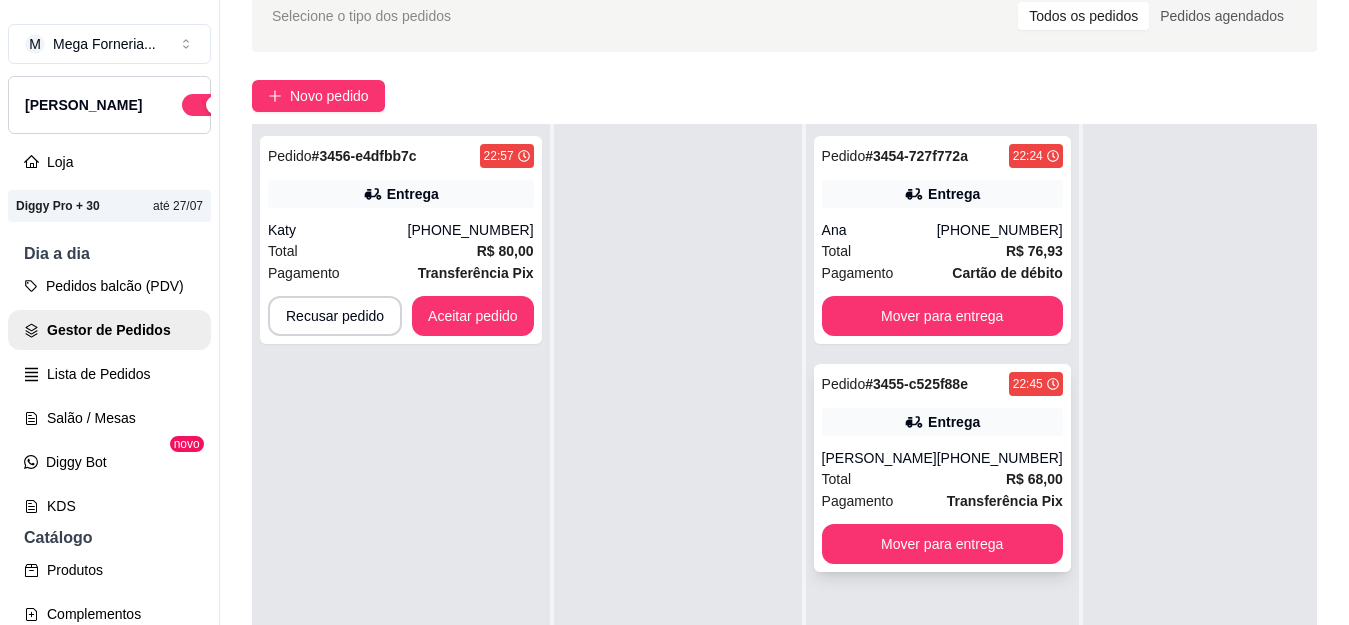 scroll, scrollTop: 73, scrollLeft: 0, axis: vertical 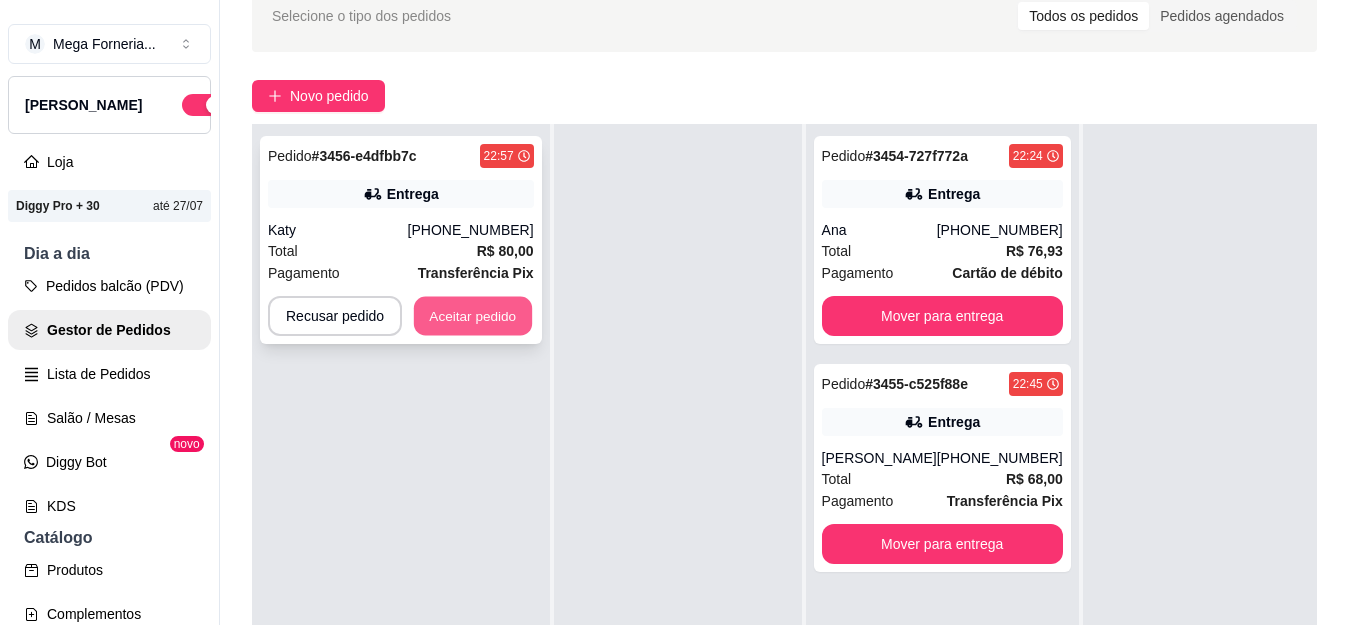 click on "Aceitar pedido" at bounding box center (473, 316) 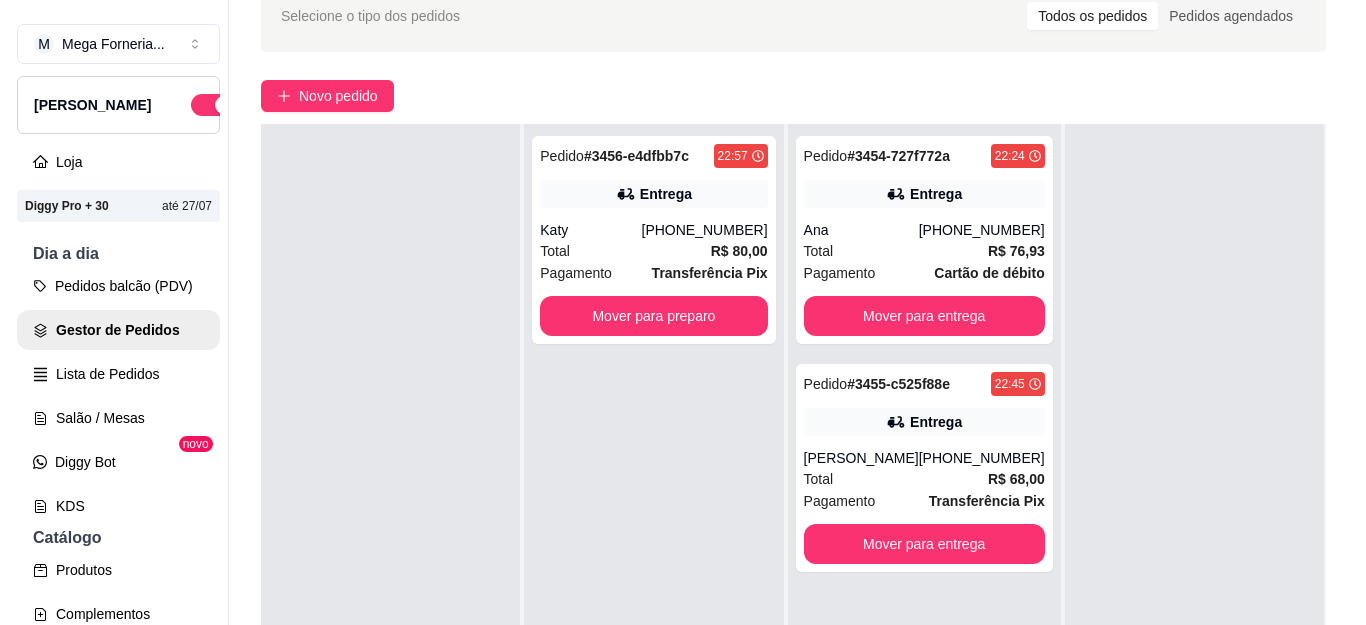 scroll, scrollTop: 56, scrollLeft: 0, axis: vertical 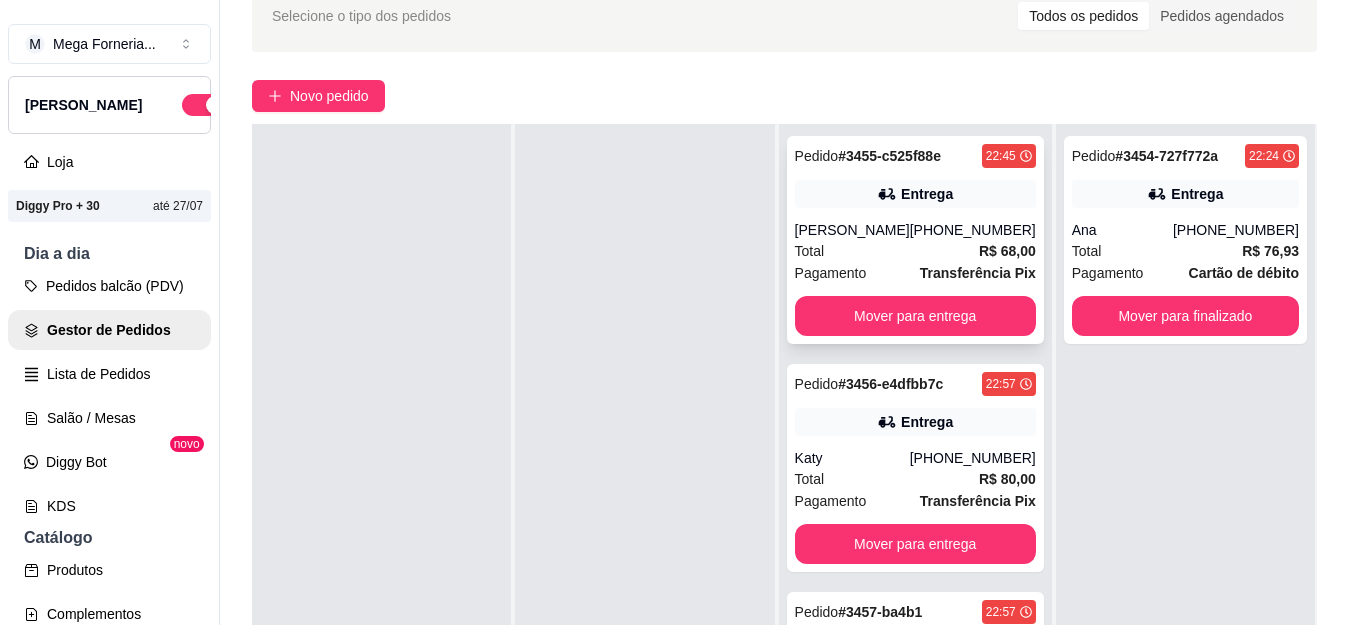click on "[PERSON_NAME]" at bounding box center [852, 230] 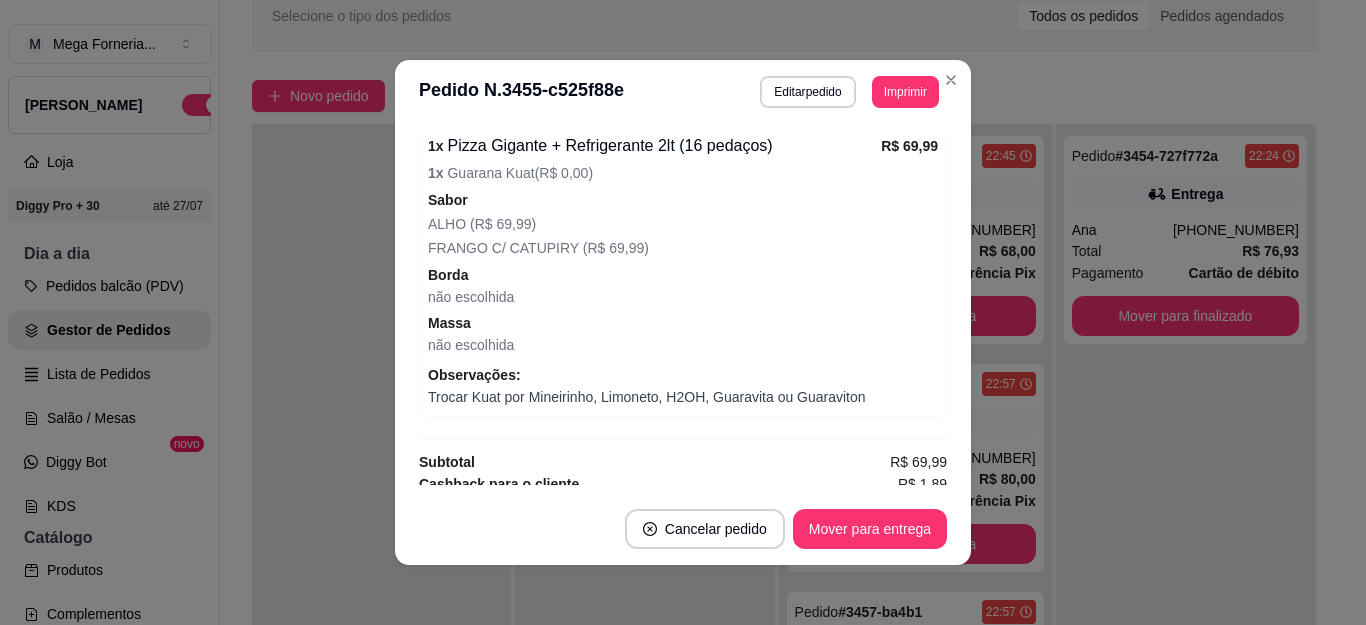scroll, scrollTop: 854, scrollLeft: 0, axis: vertical 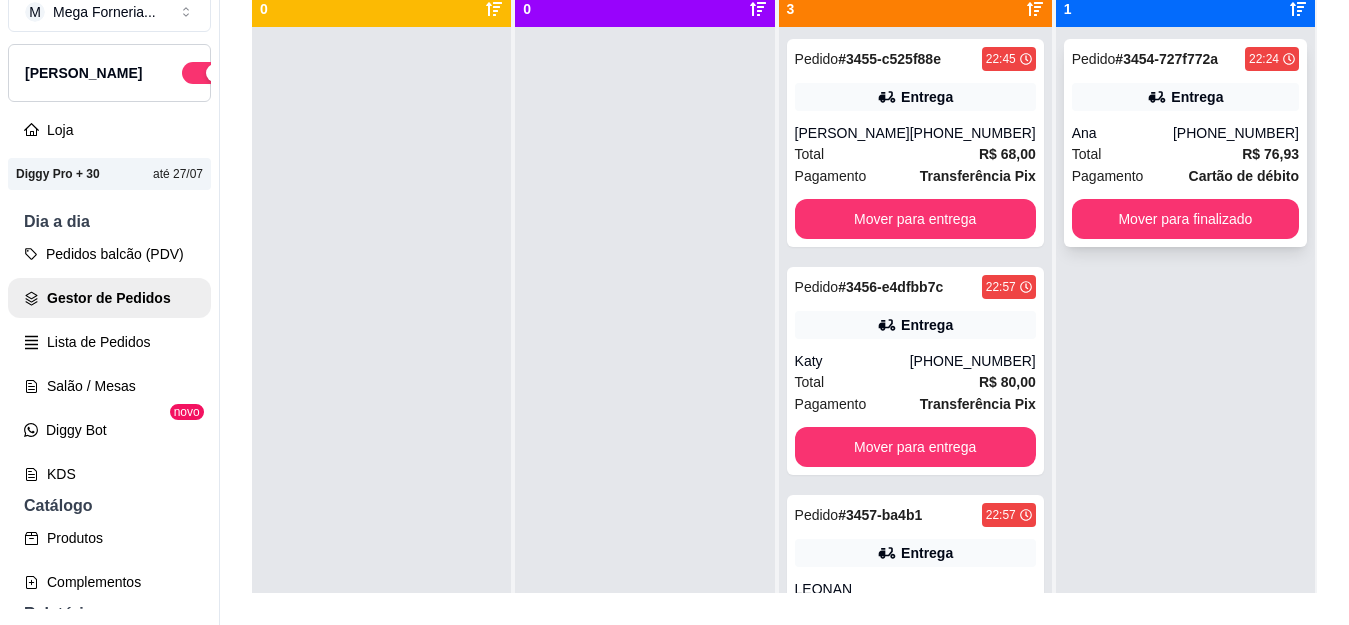 click on "Total R$ 76,93" at bounding box center [1185, 154] 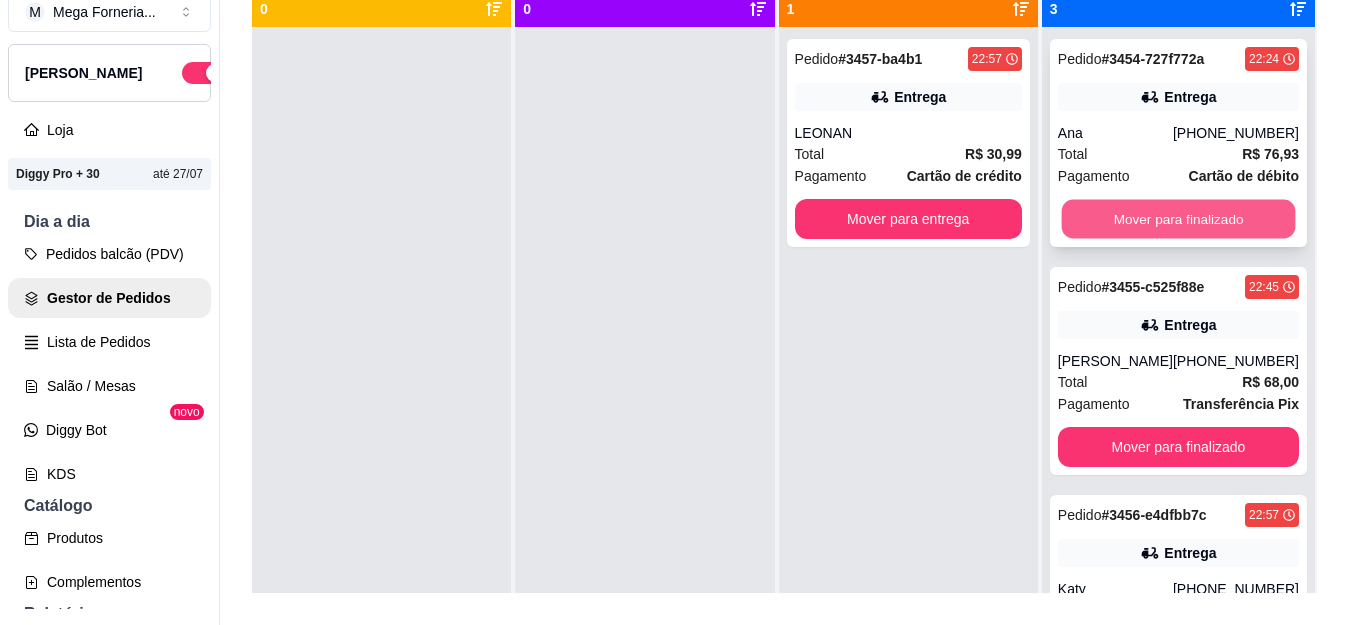 click on "Mover para finalizado" at bounding box center [1178, 219] 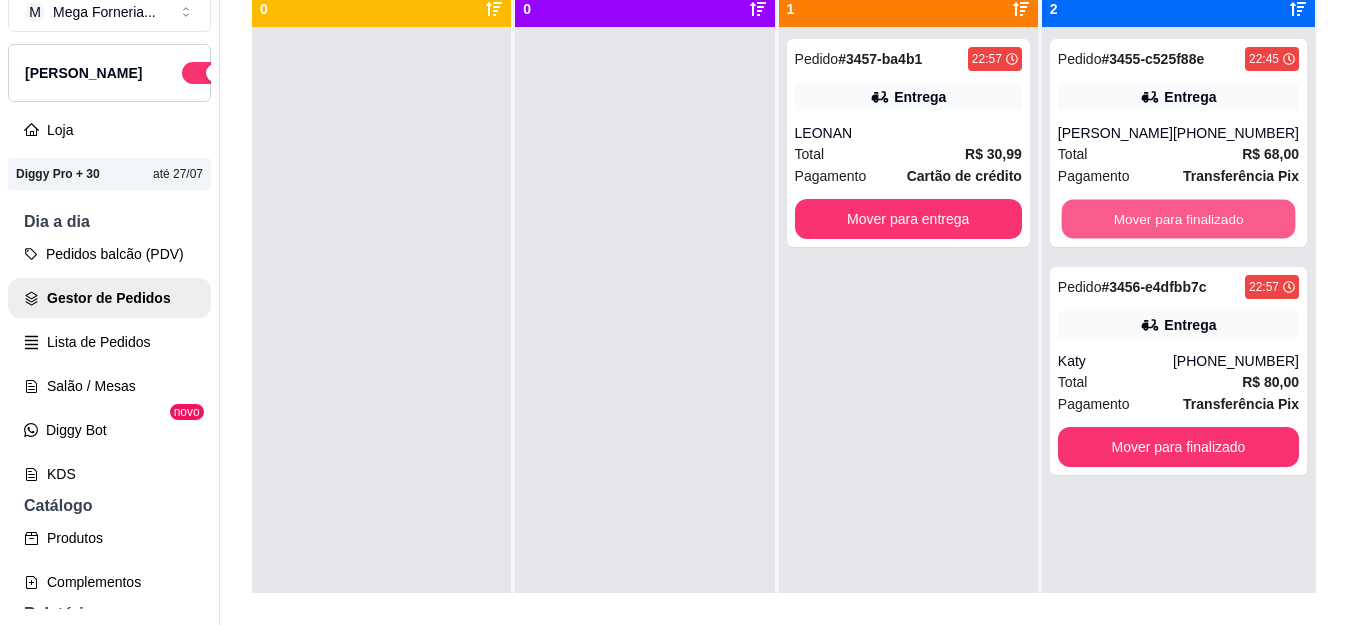 click on "Mover para finalizado" at bounding box center (1178, 219) 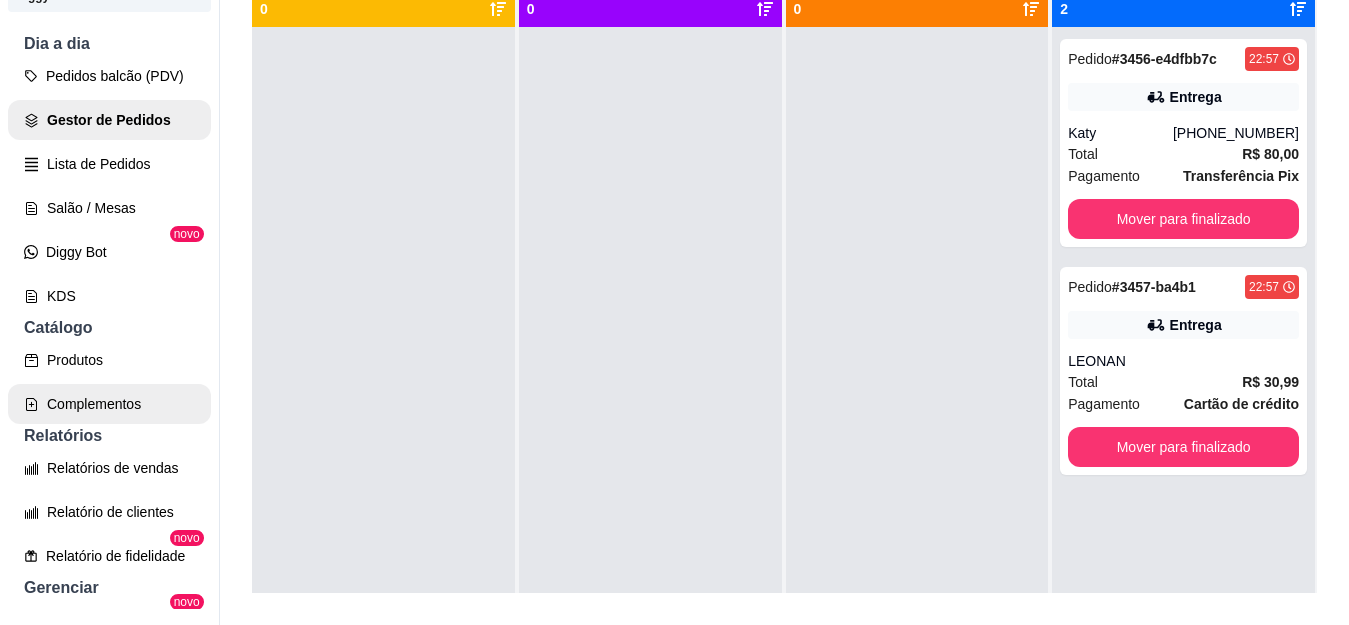 scroll, scrollTop: 200, scrollLeft: 0, axis: vertical 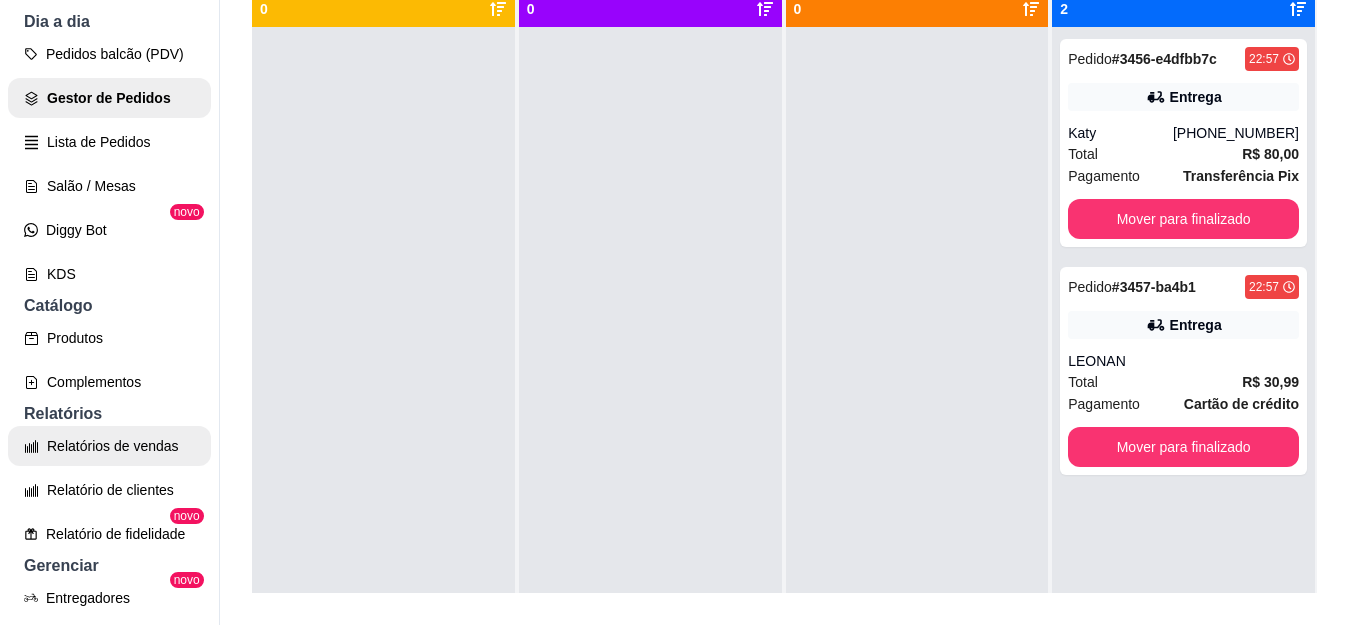 click on "Relatórios de vendas" at bounding box center [109, 446] 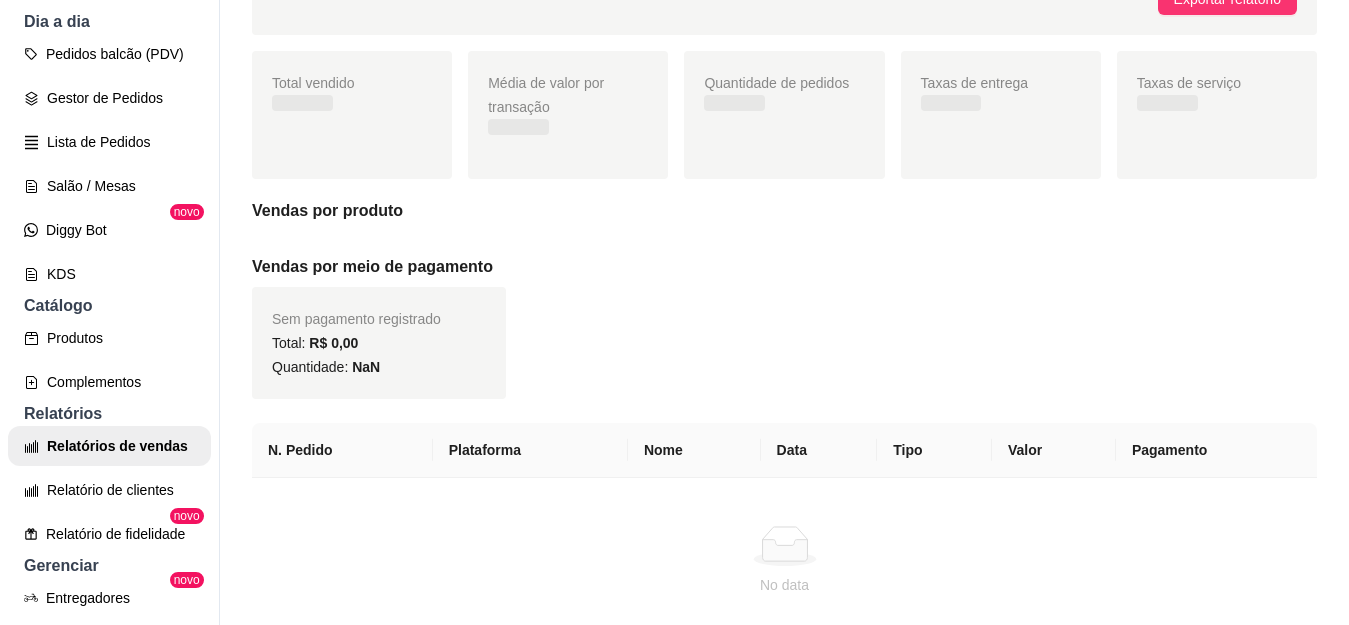 scroll, scrollTop: 0, scrollLeft: 0, axis: both 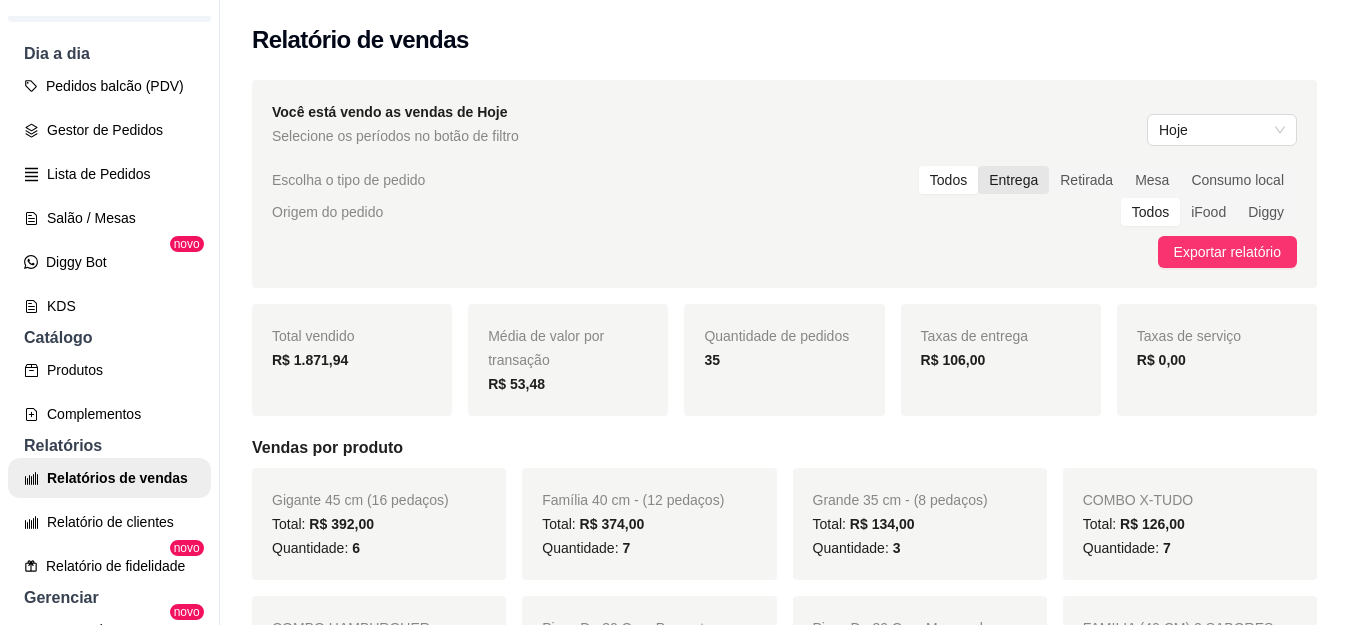 click on "Entrega" at bounding box center [1013, 180] 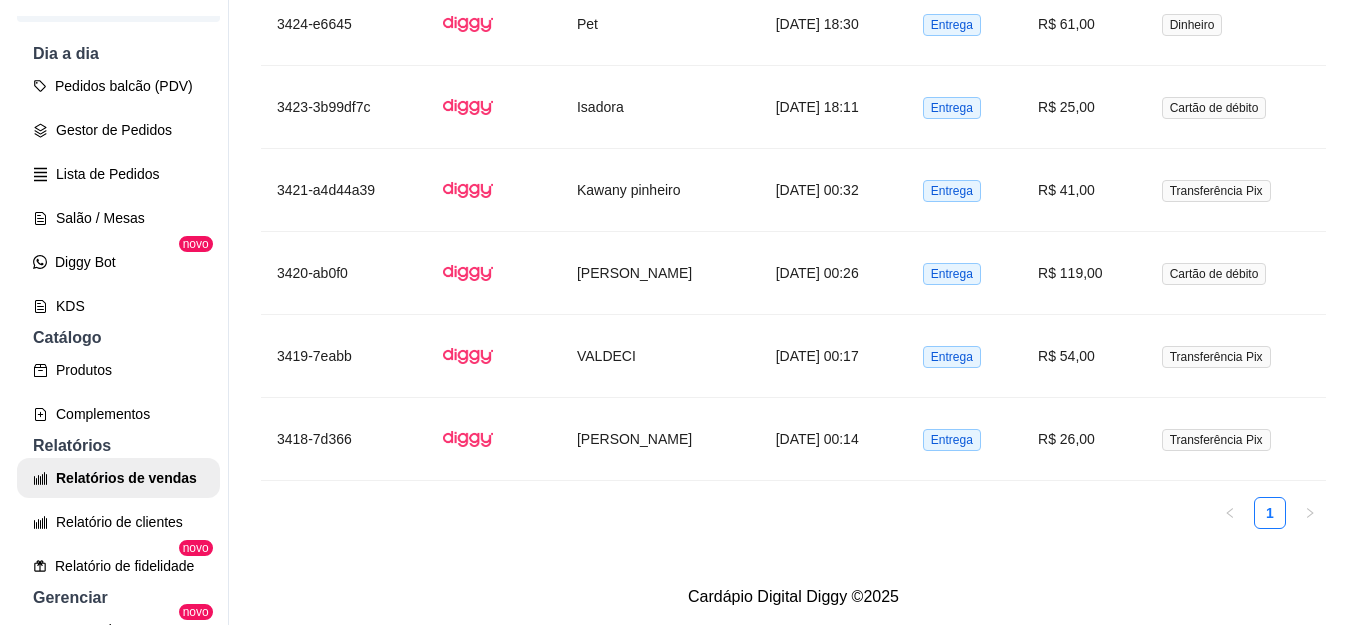 scroll, scrollTop: 2796, scrollLeft: 0, axis: vertical 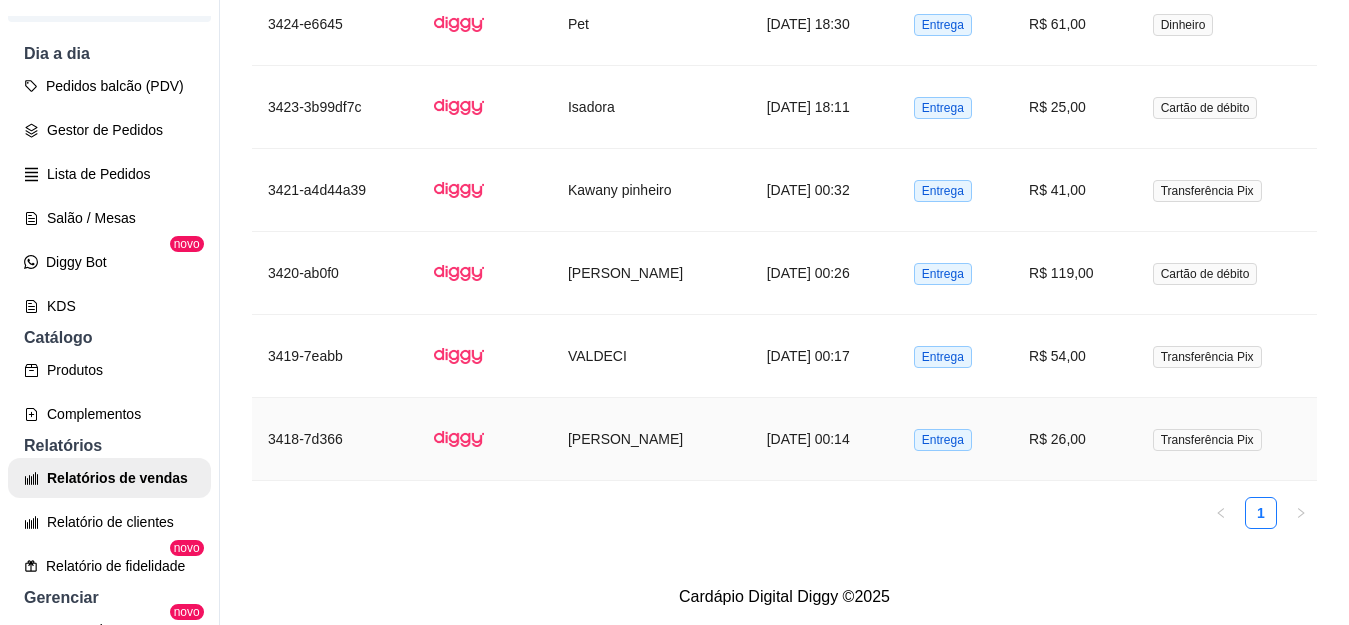 click on "Entrega" at bounding box center (943, 440) 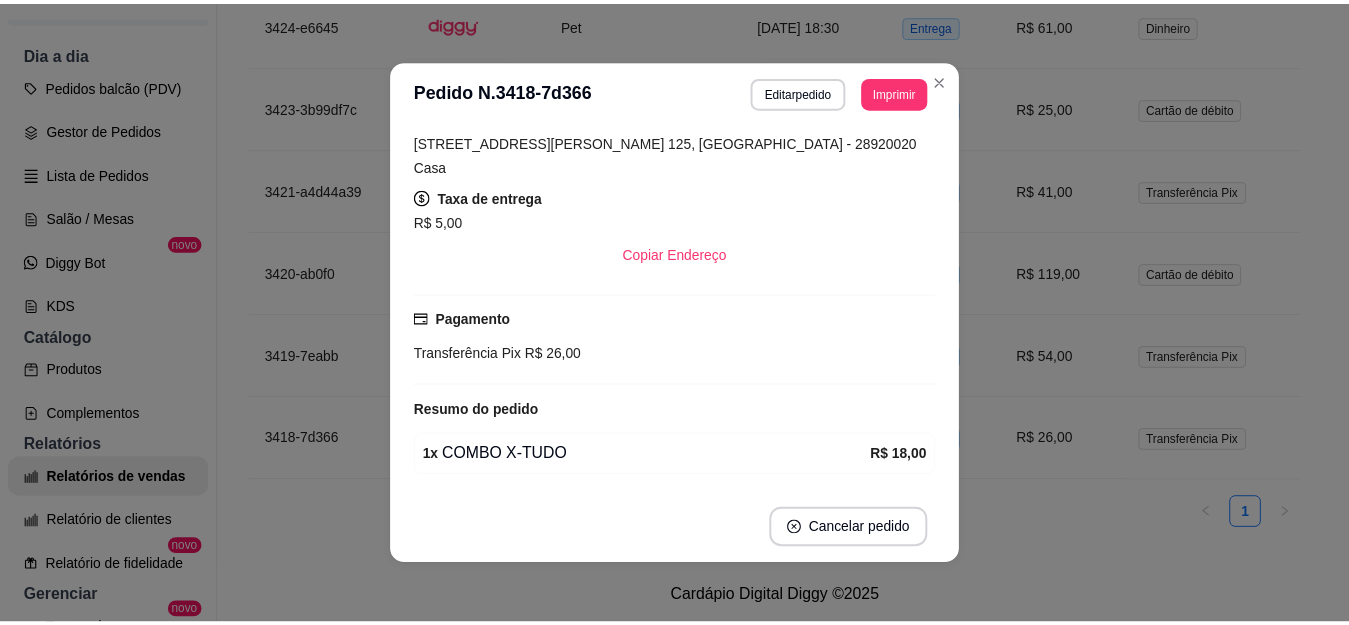scroll, scrollTop: 300, scrollLeft: 0, axis: vertical 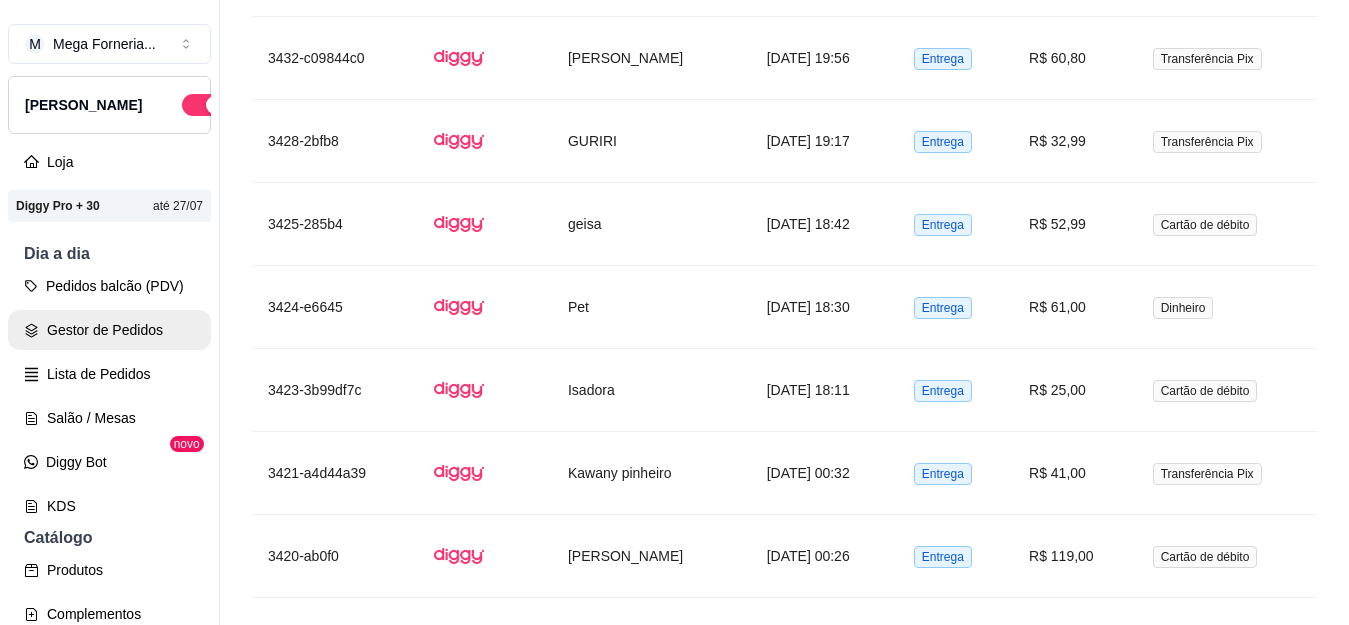 click on "Gestor de Pedidos" at bounding box center (109, 330) 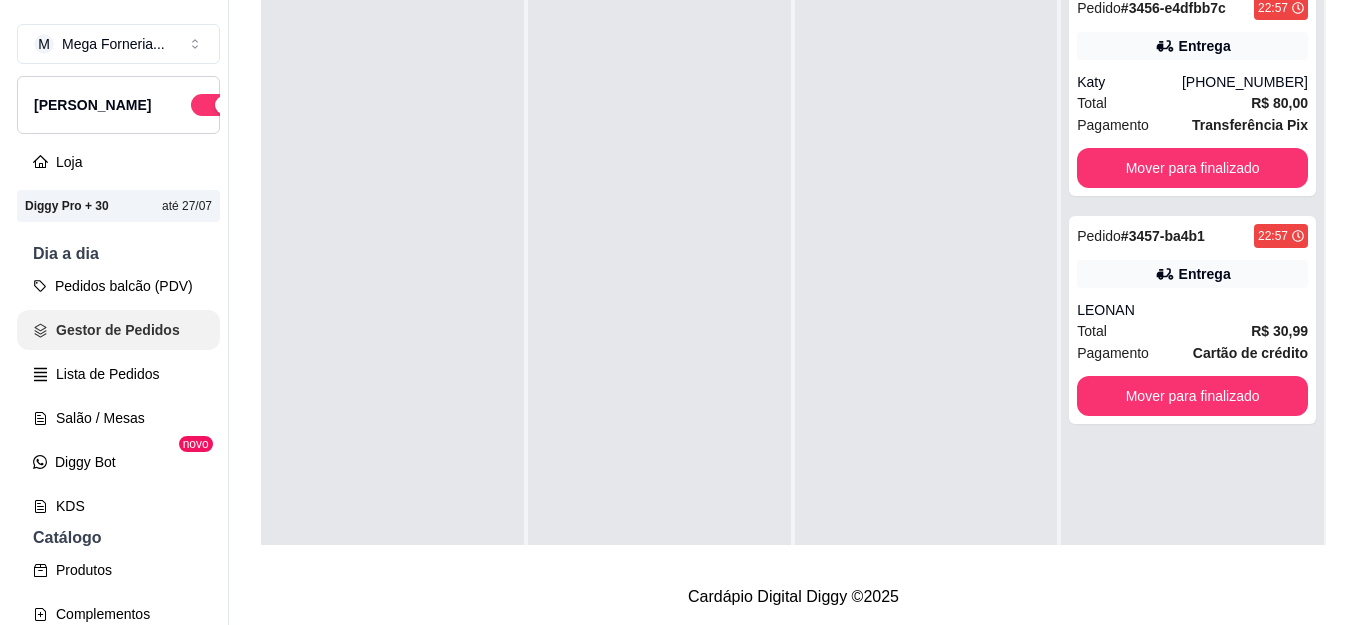scroll, scrollTop: 0, scrollLeft: 0, axis: both 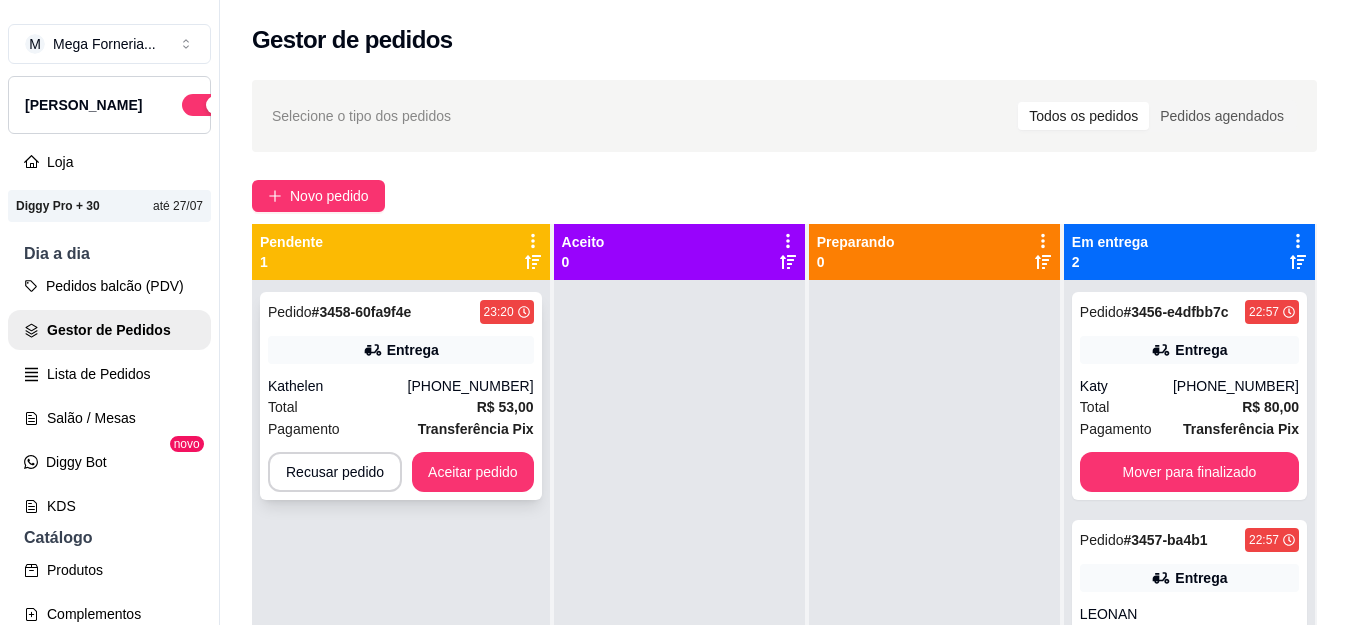 click on "[PHONE_NUMBER]" at bounding box center (471, 386) 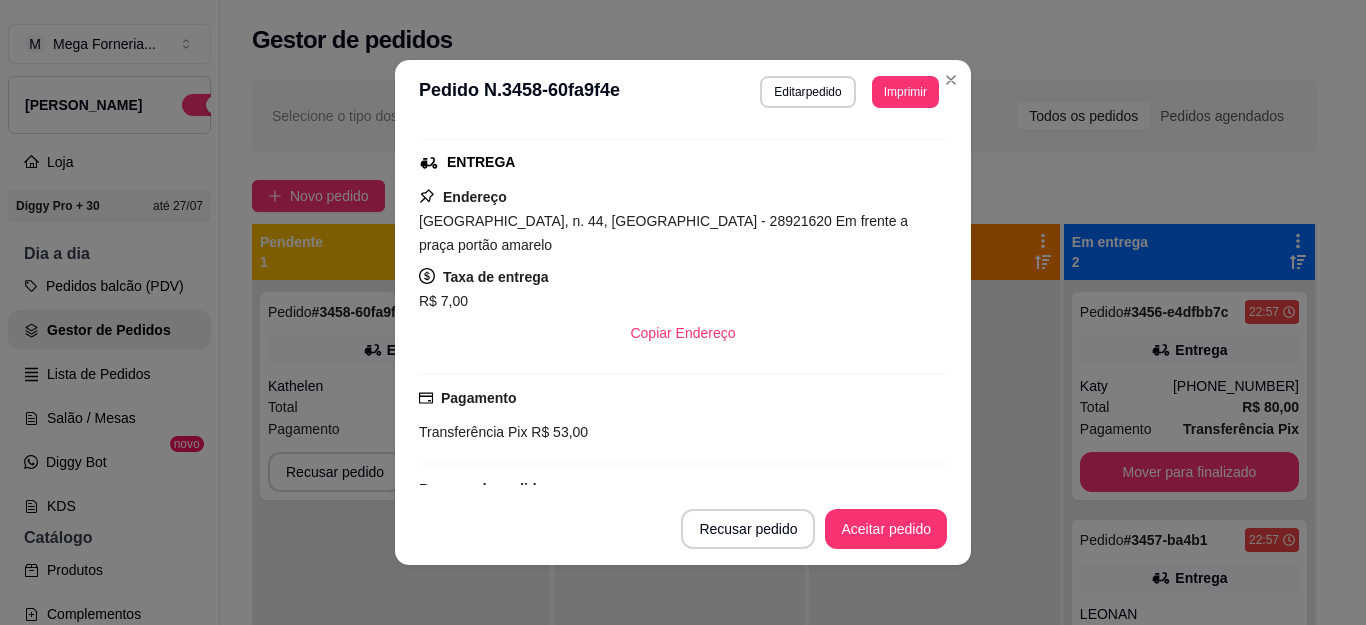 scroll, scrollTop: 594, scrollLeft: 0, axis: vertical 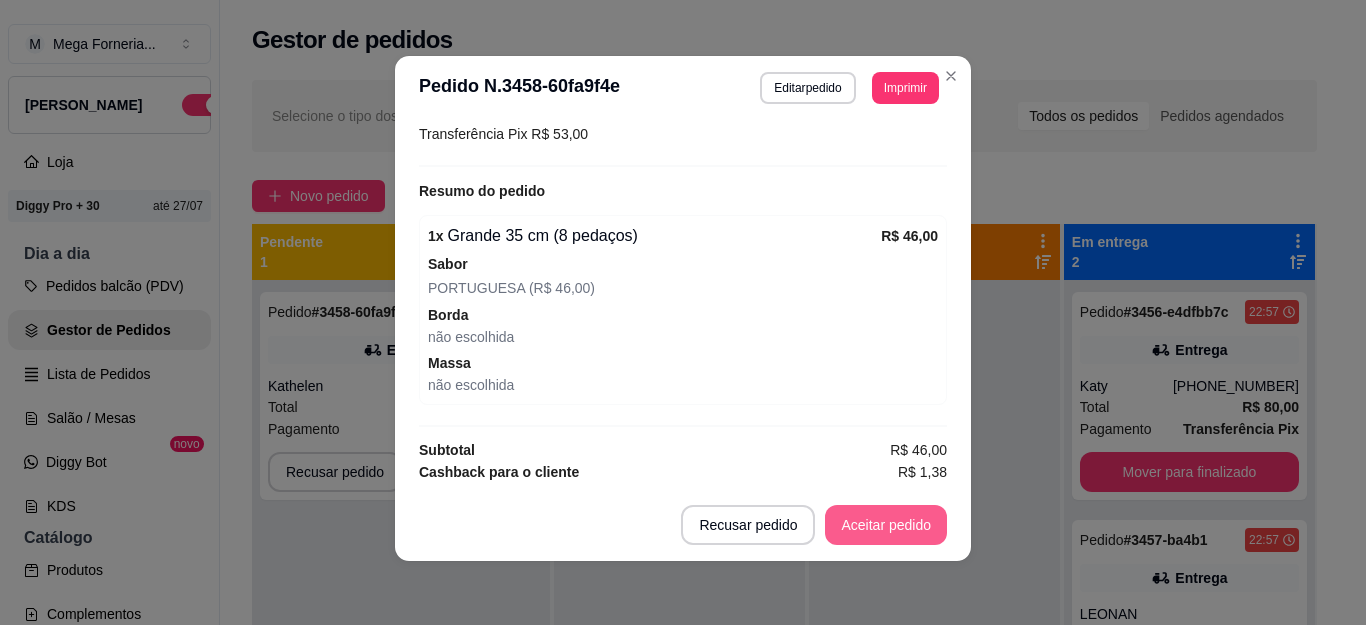 click on "Aceitar pedido" at bounding box center (886, 525) 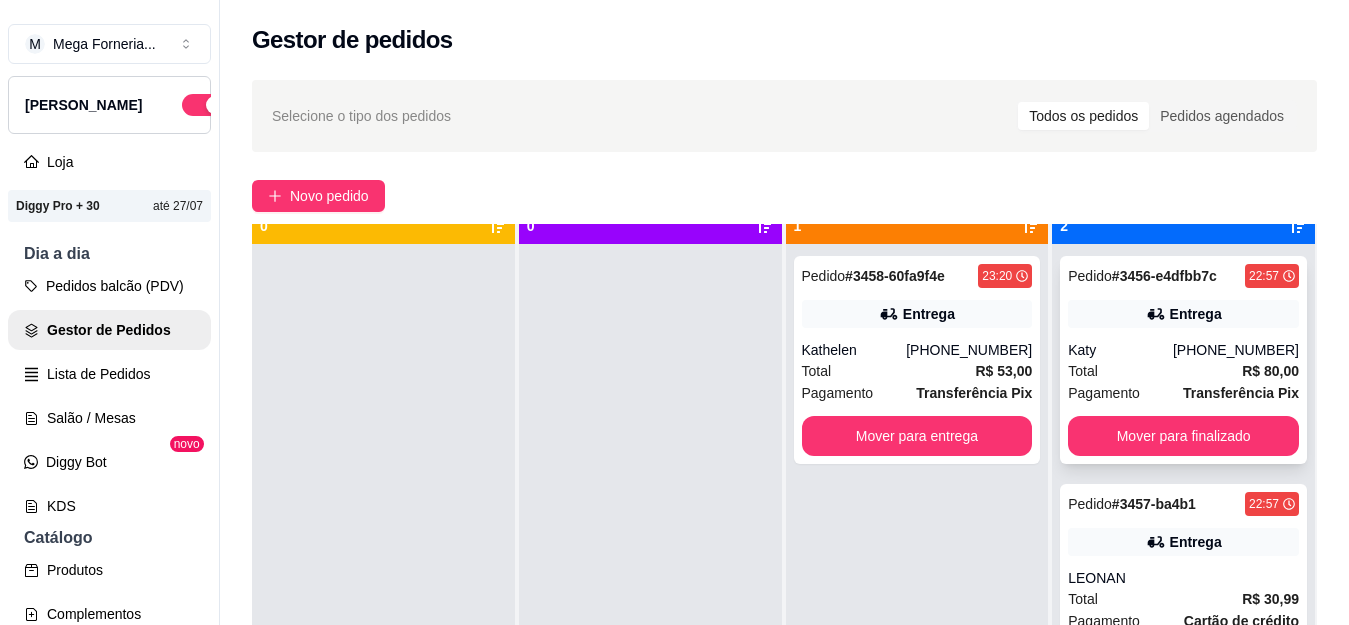 scroll, scrollTop: 56, scrollLeft: 0, axis: vertical 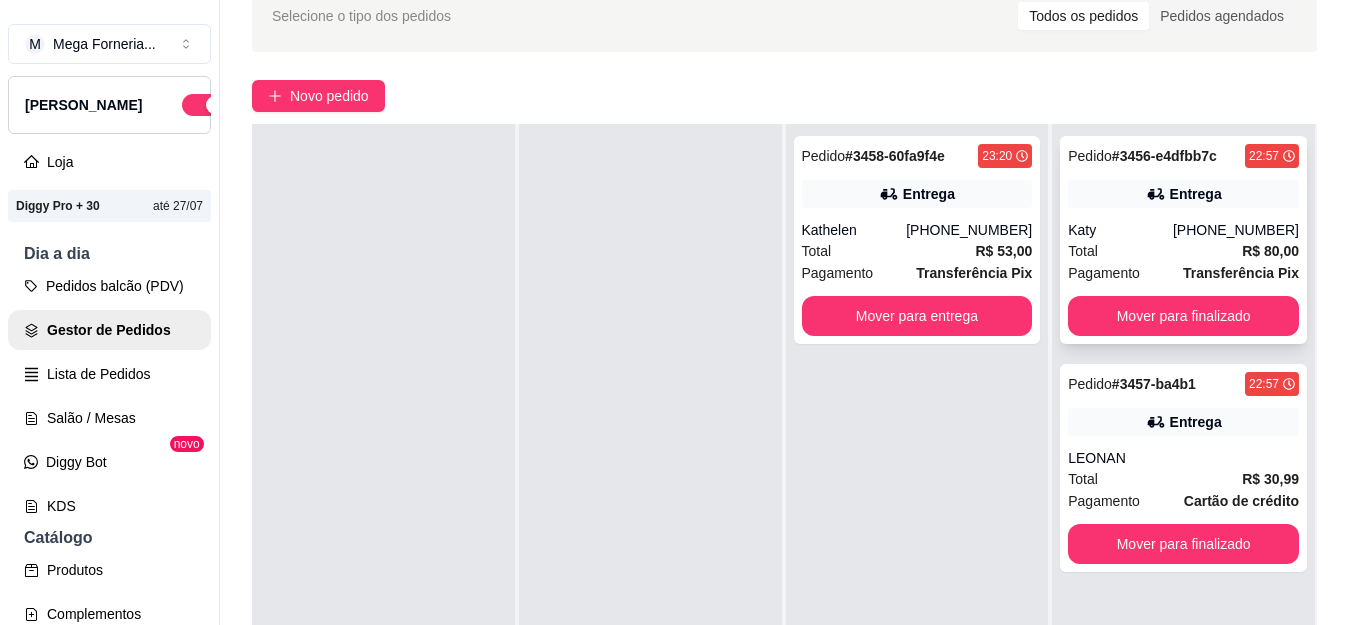 click on "Entrega" at bounding box center [1196, 194] 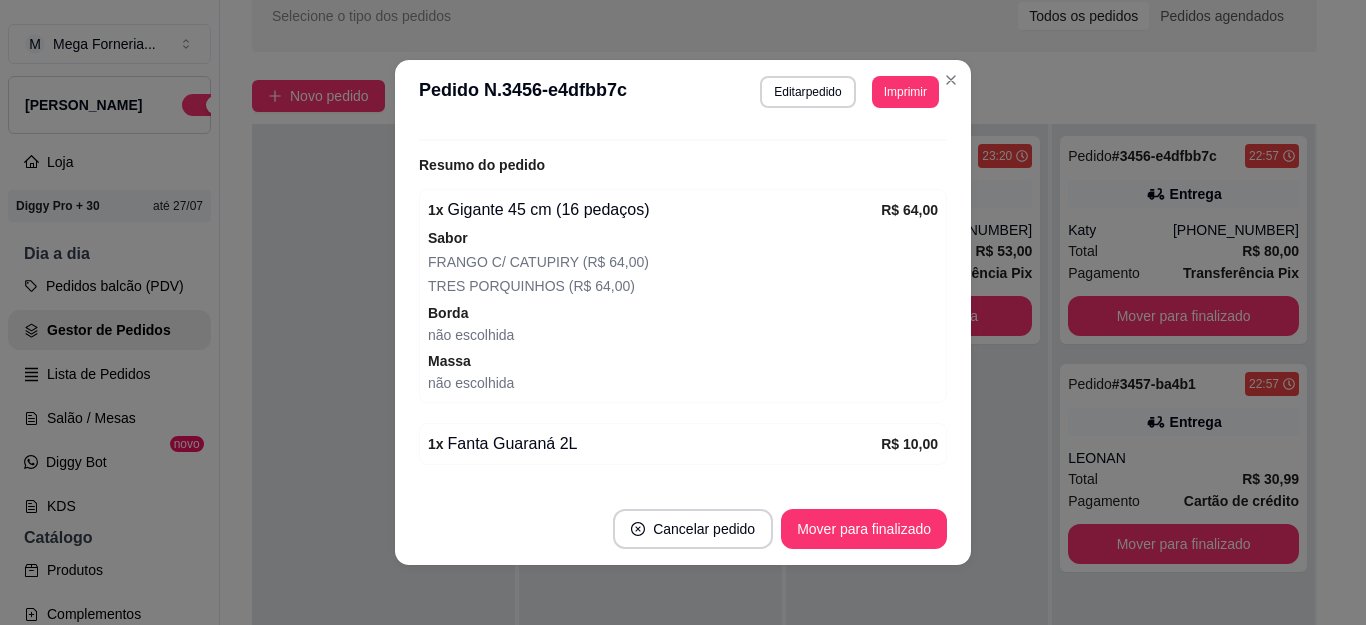 scroll, scrollTop: 680, scrollLeft: 0, axis: vertical 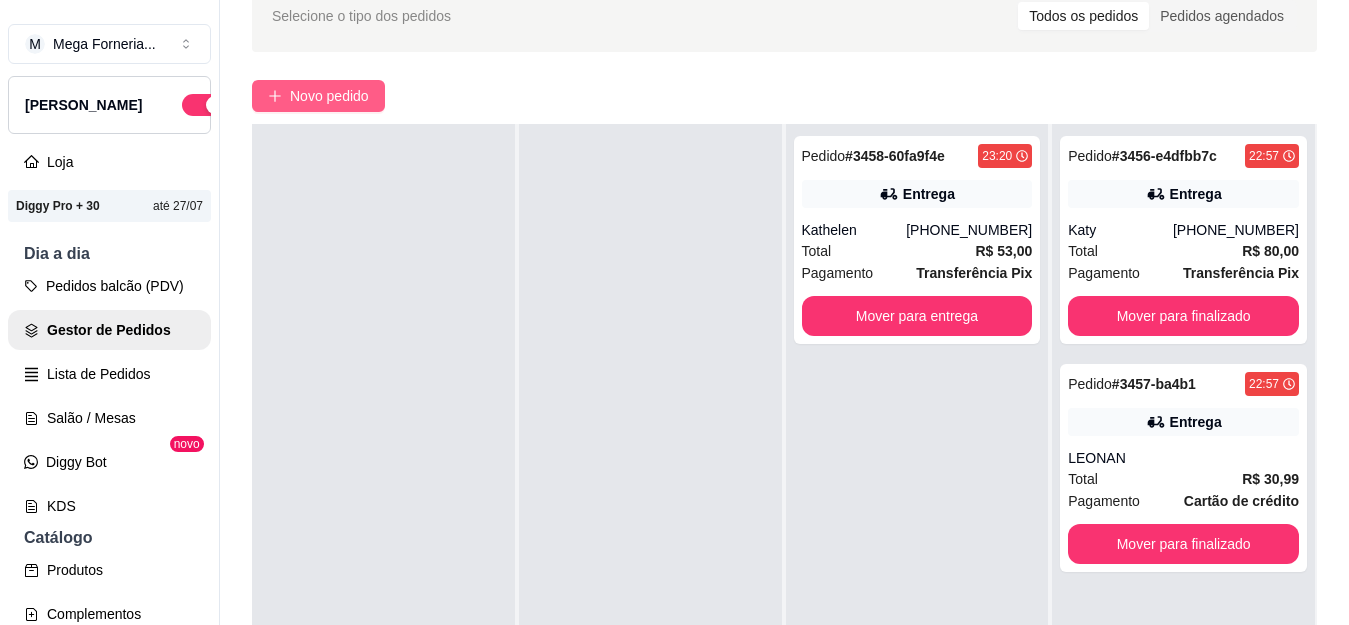click on "Novo pedido" at bounding box center (329, 96) 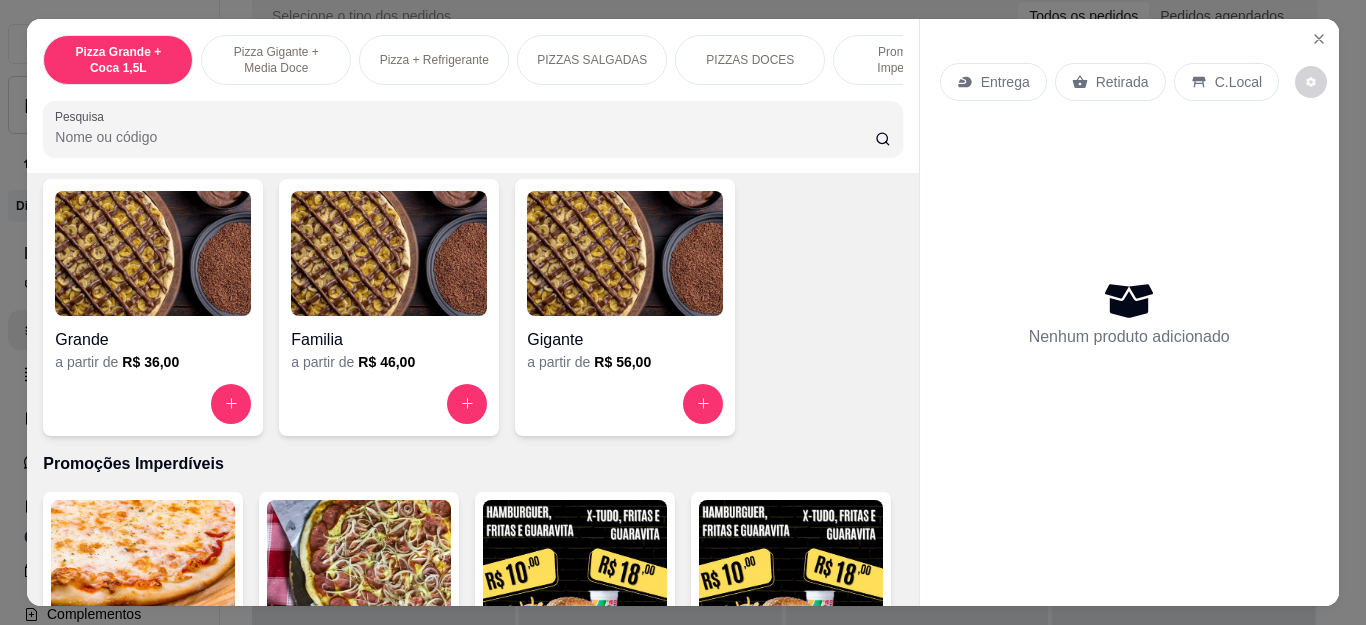 scroll, scrollTop: 1600, scrollLeft: 0, axis: vertical 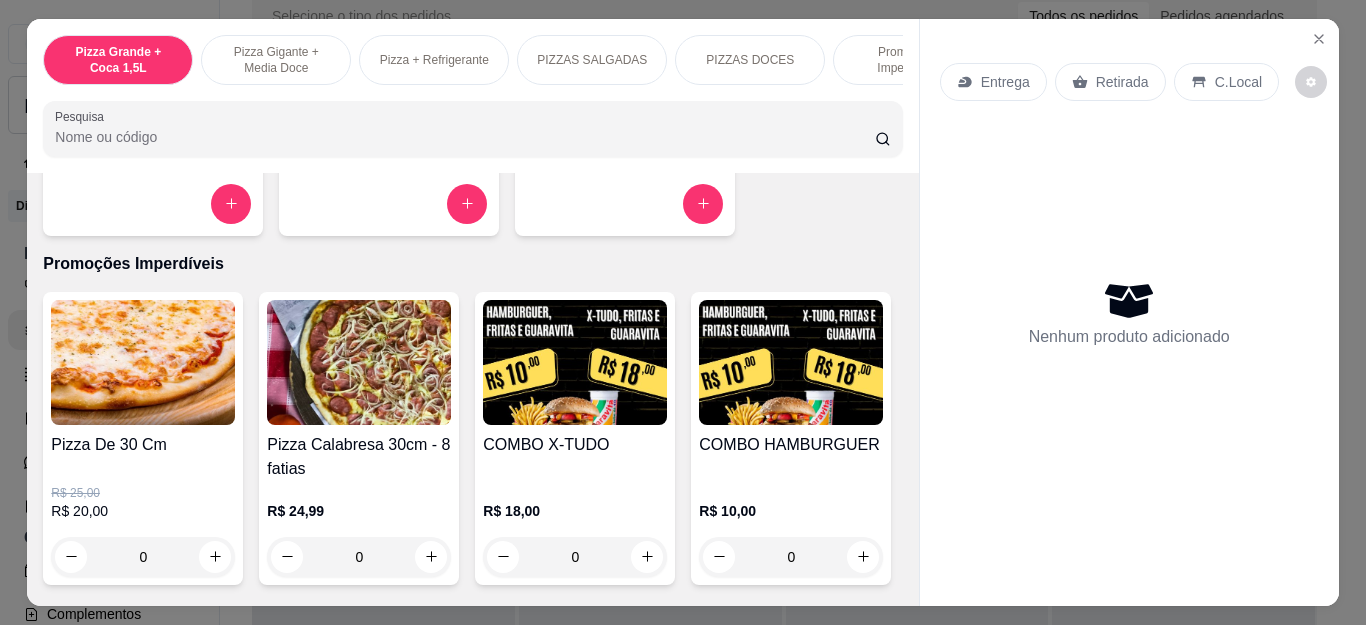 click on "0" at bounding box center [143, 557] 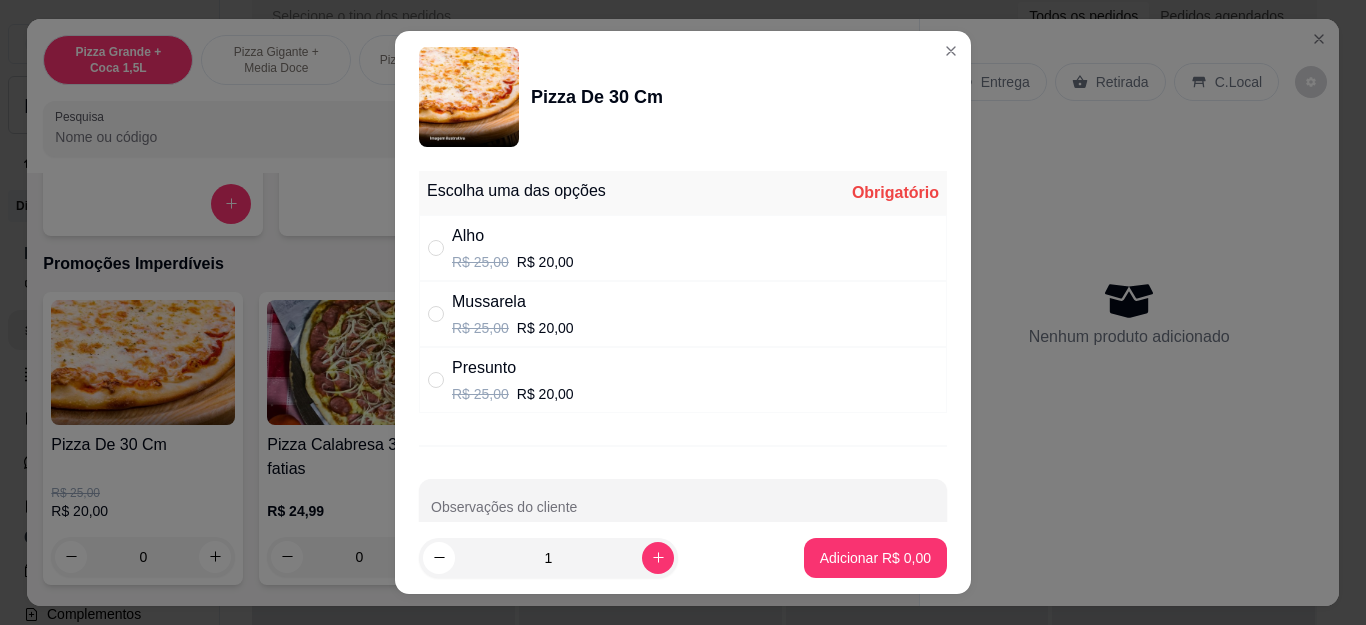 click on "Alho R$ 25,00 R$ 20,00" at bounding box center (683, 248) 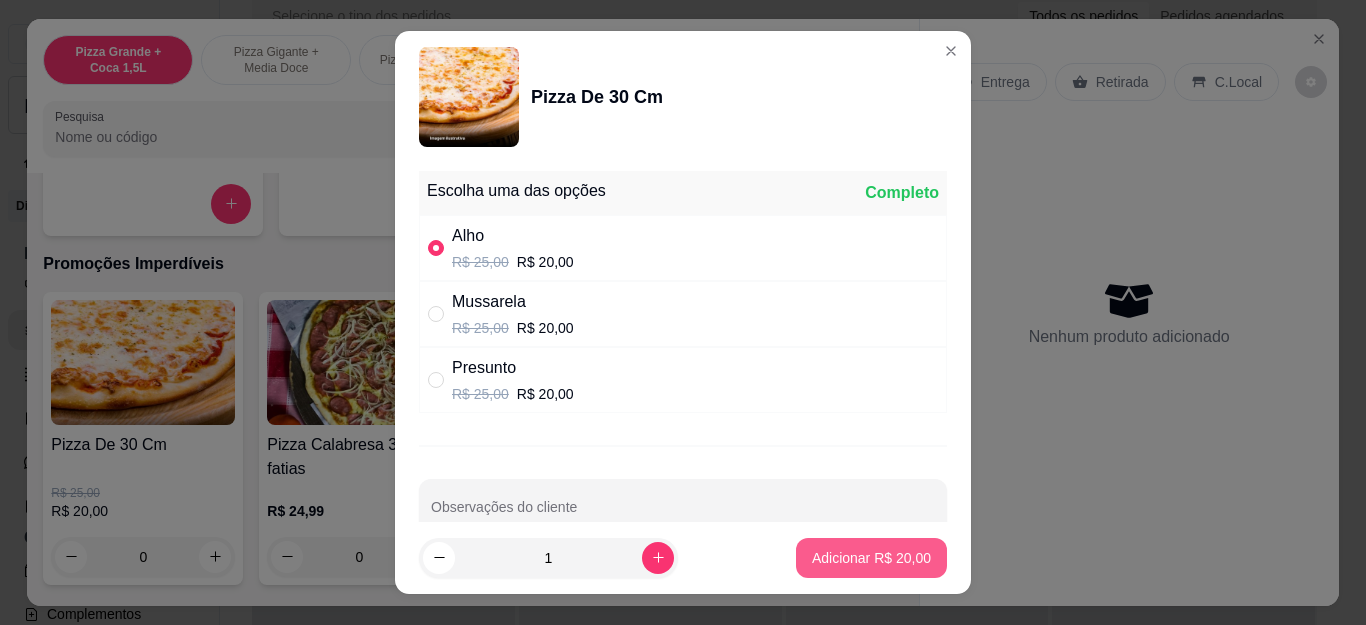 click on "Adicionar   R$ 20,00" at bounding box center [871, 558] 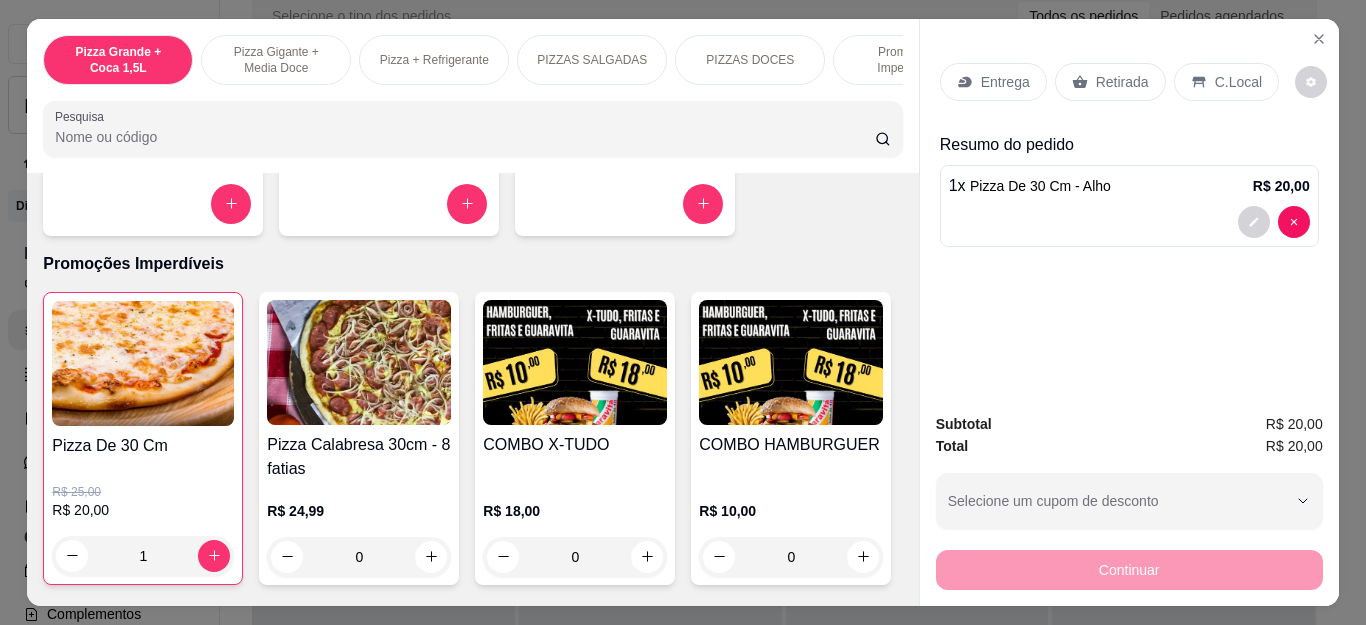 click on "Retirada" at bounding box center (1110, 82) 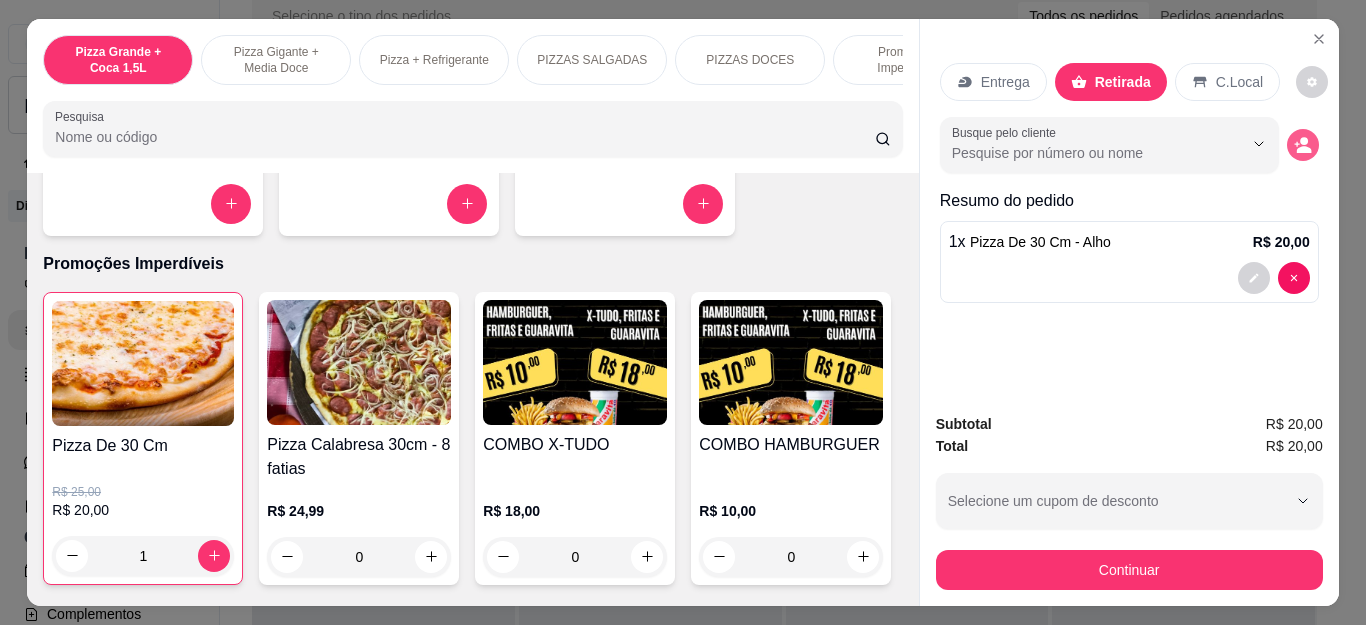 click at bounding box center [1303, 145] 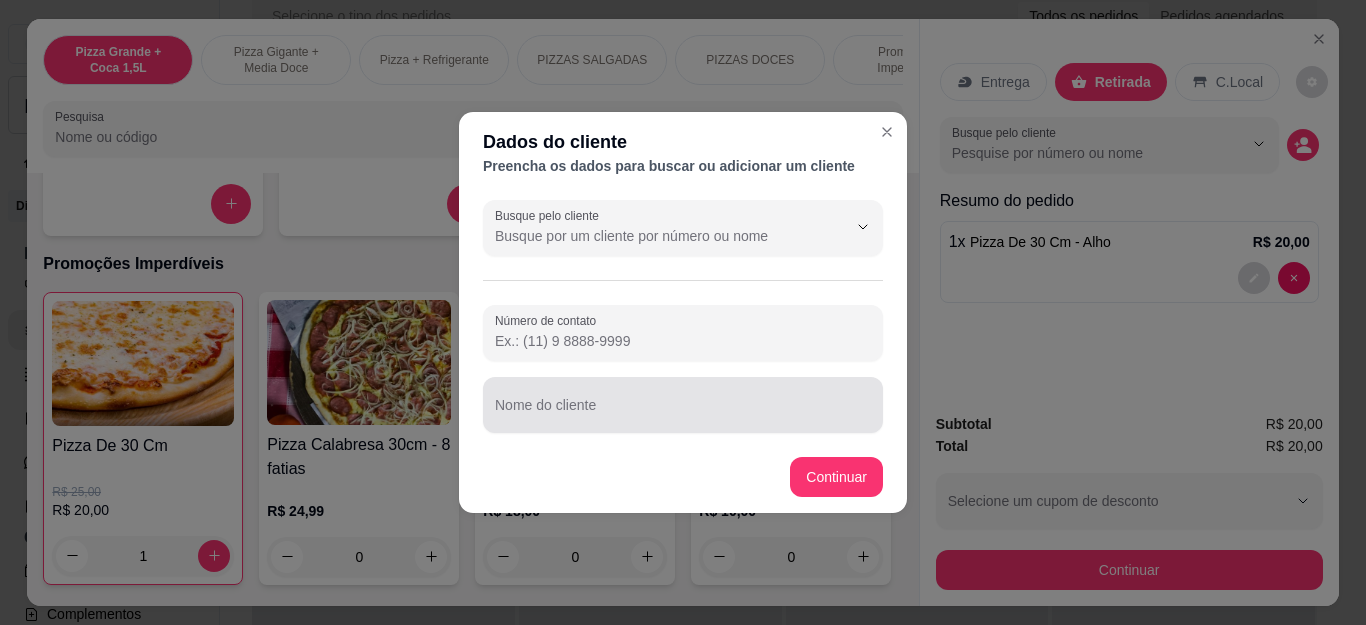 click on "Nome do cliente" at bounding box center [683, 413] 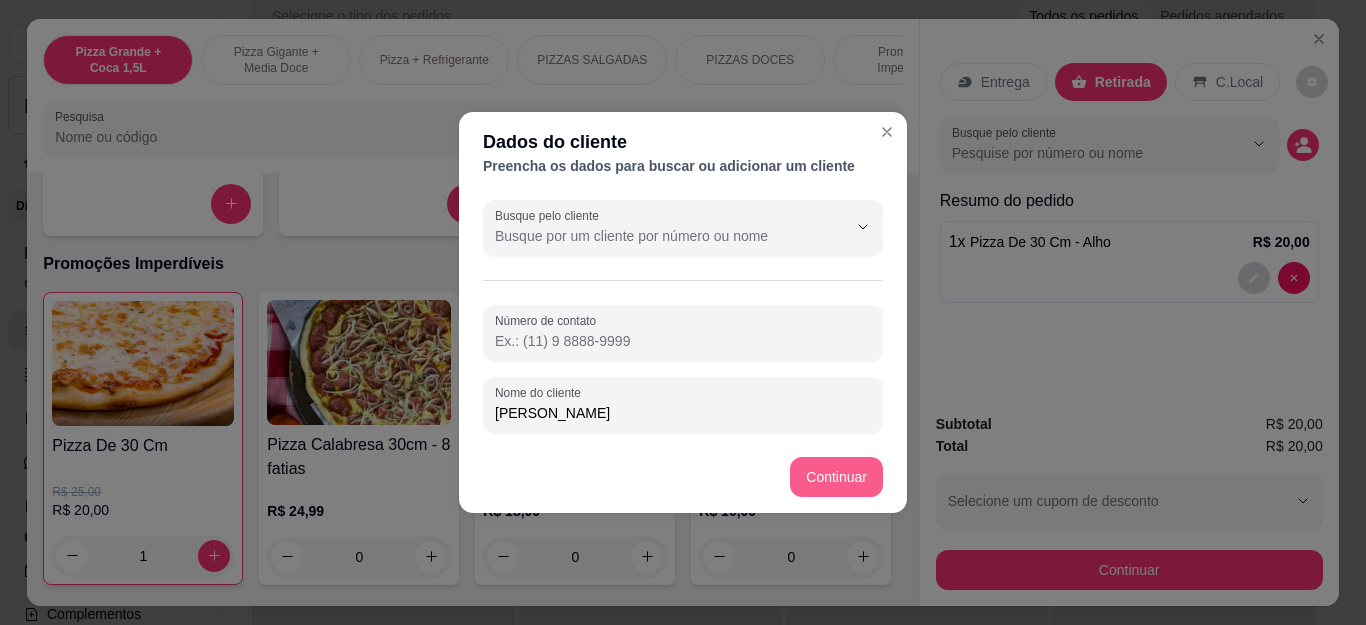 type on "[PERSON_NAME]" 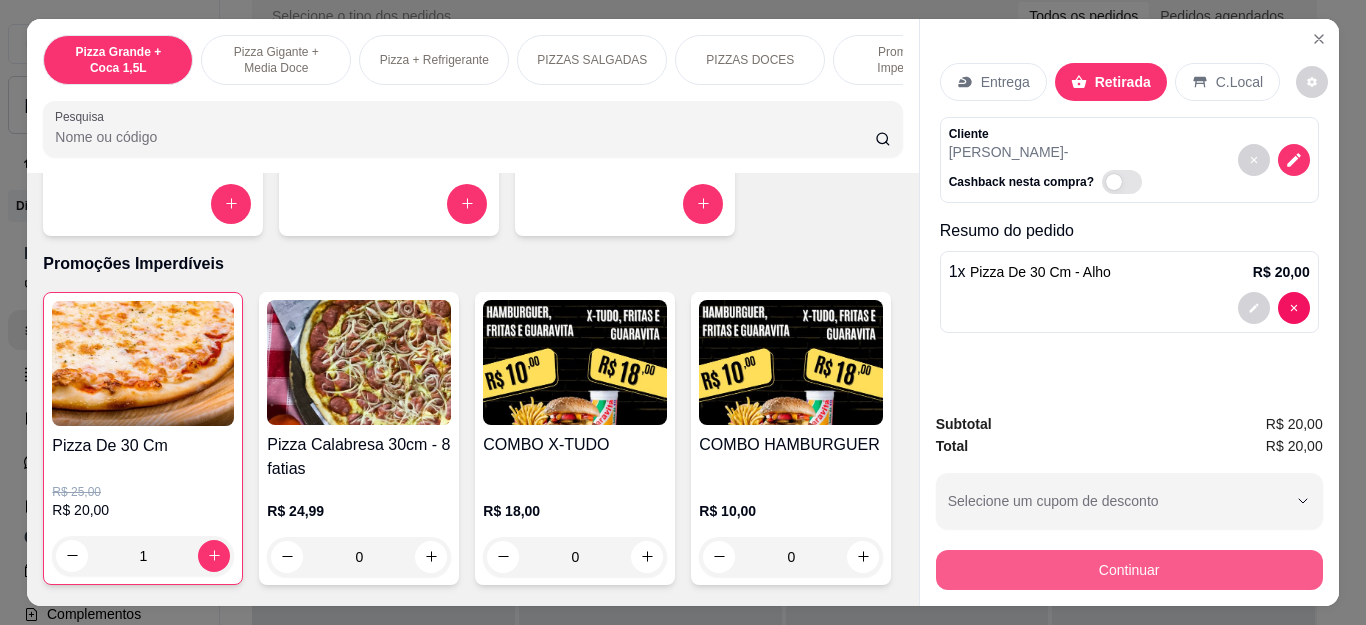 click on "Continuar" at bounding box center [1129, 570] 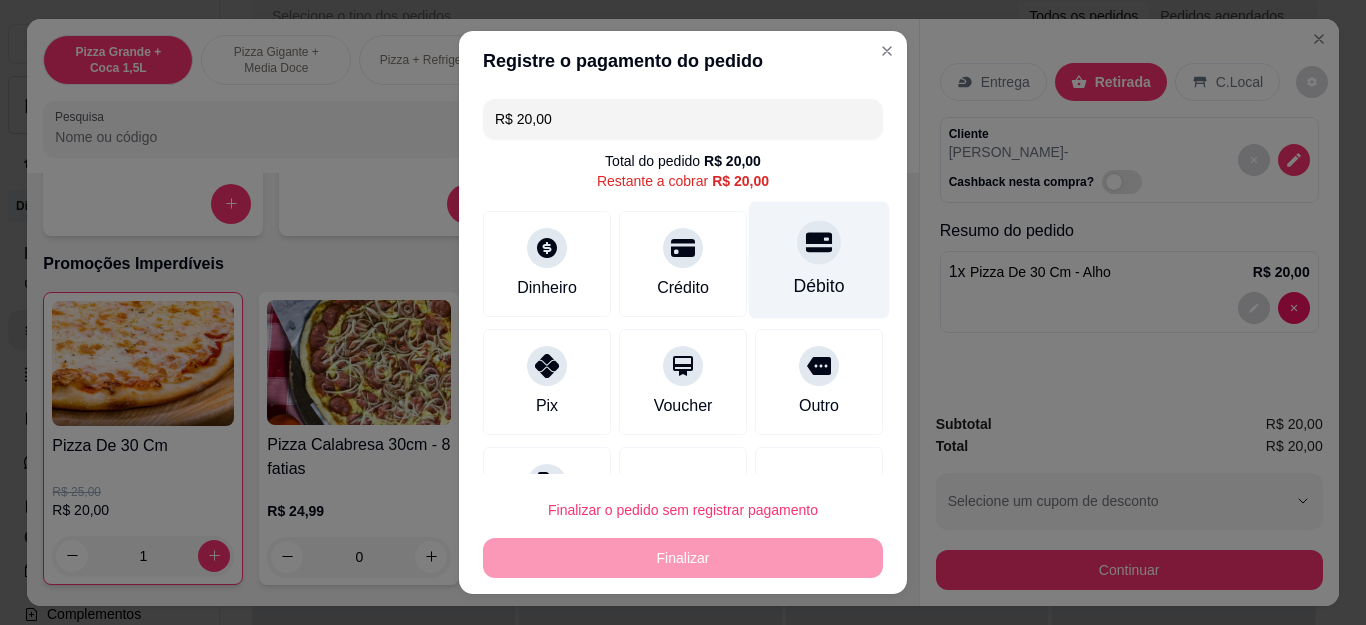 click on "Débito" at bounding box center [819, 286] 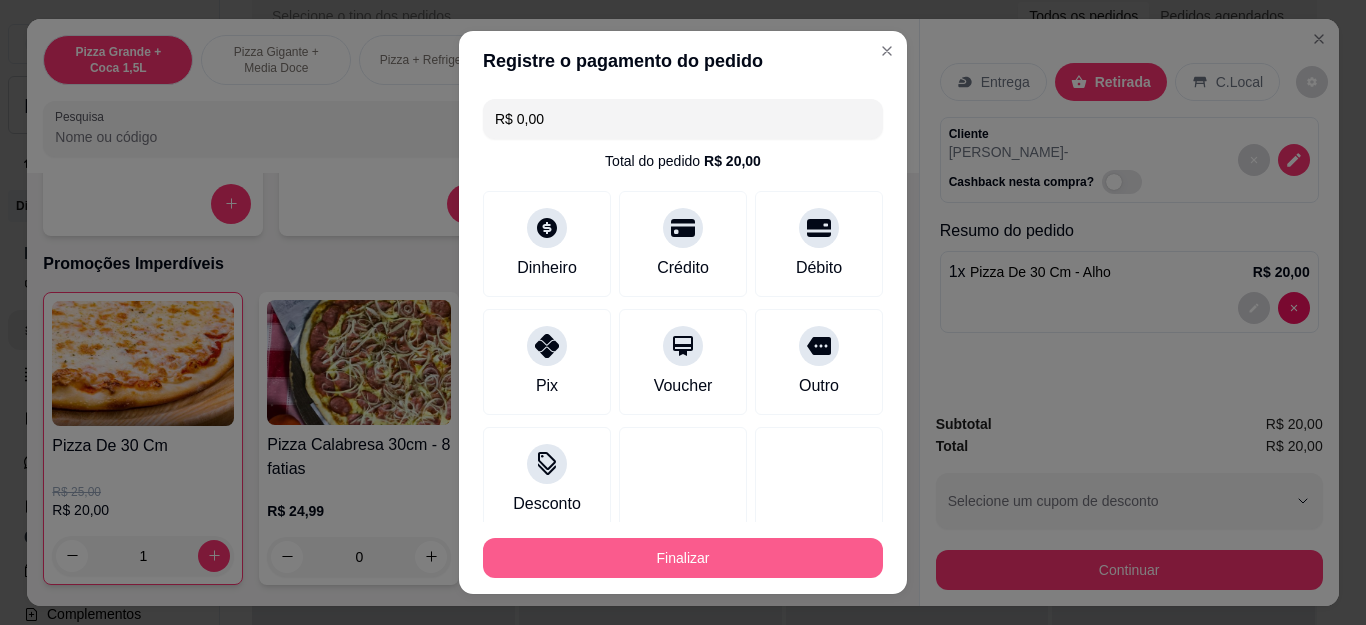 click on "Finalizar" at bounding box center [683, 558] 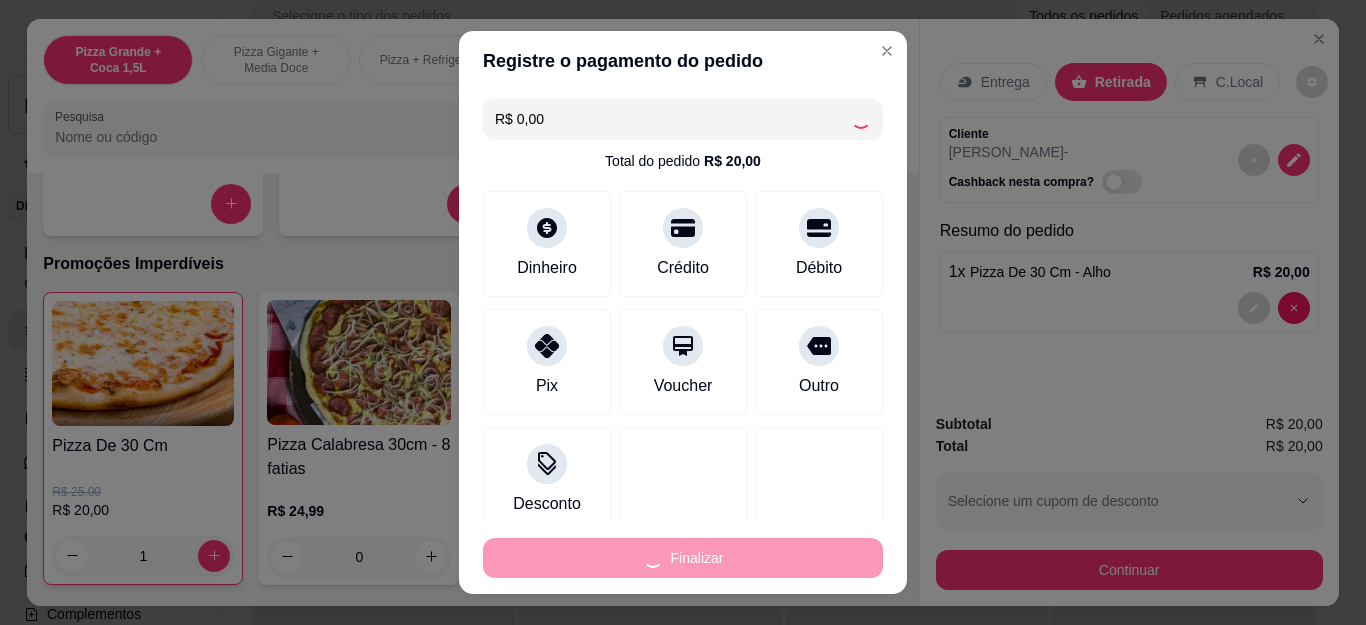 type on "0" 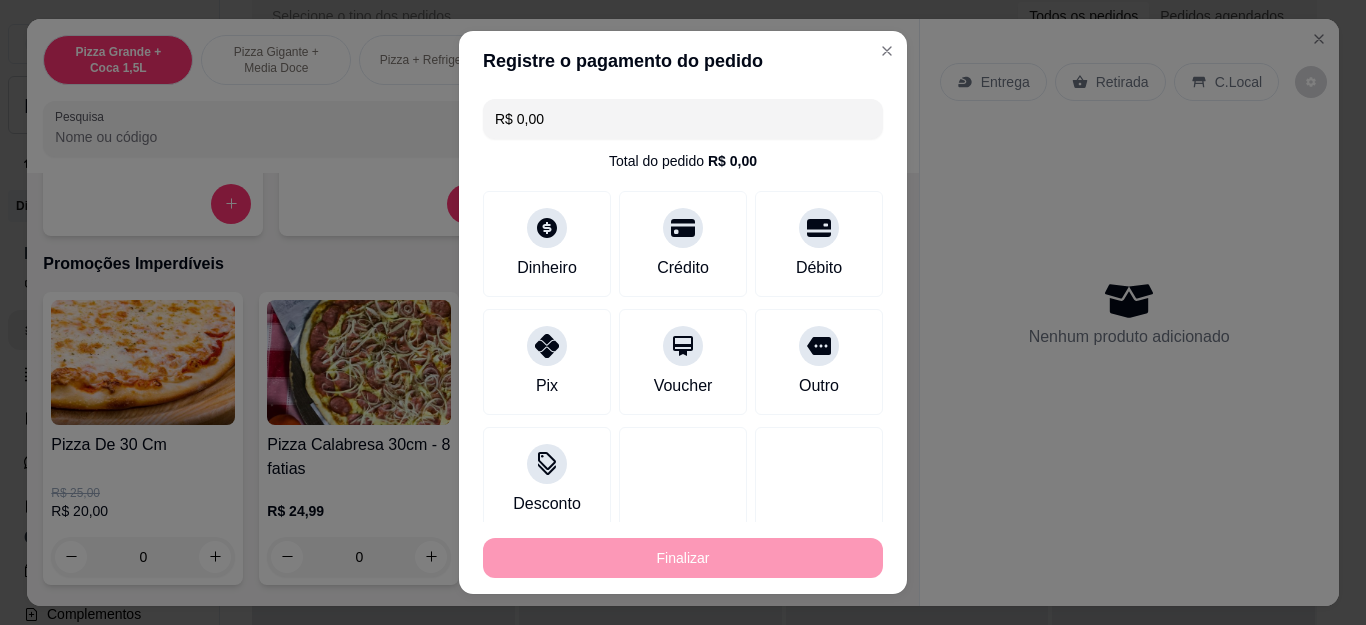 type on "-R$ 20,00" 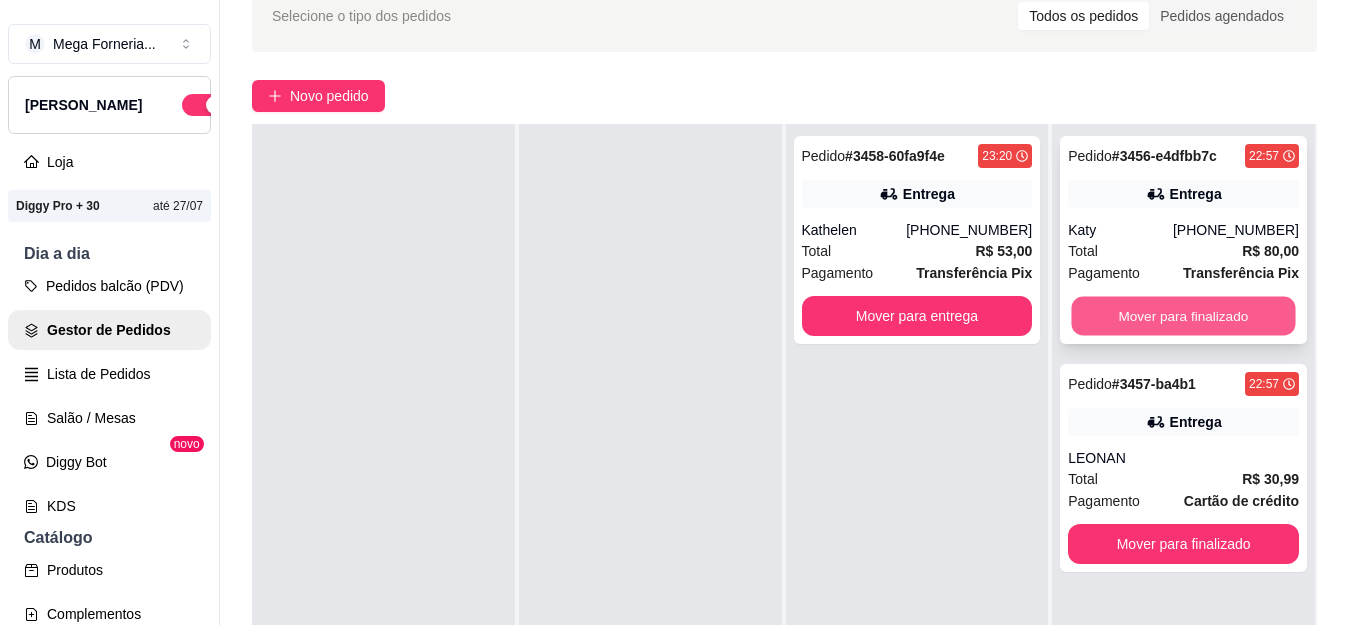 click on "Mover para finalizado" at bounding box center (1184, 316) 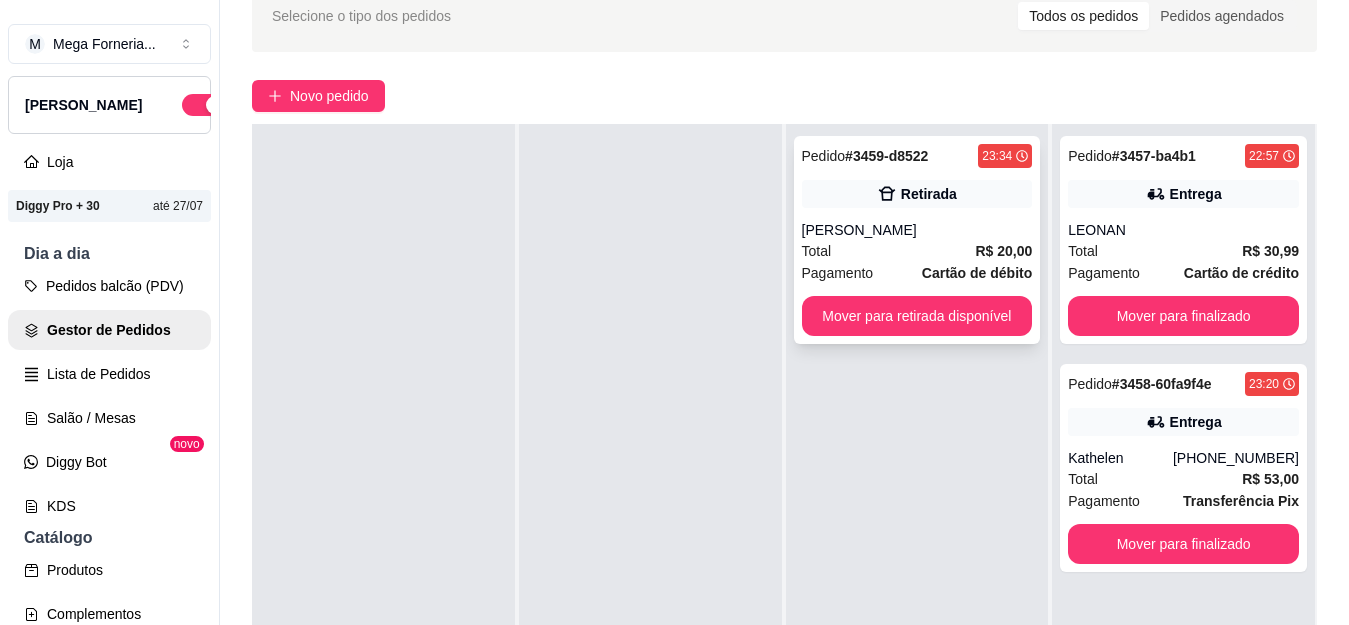 click on "Retirada" at bounding box center [917, 194] 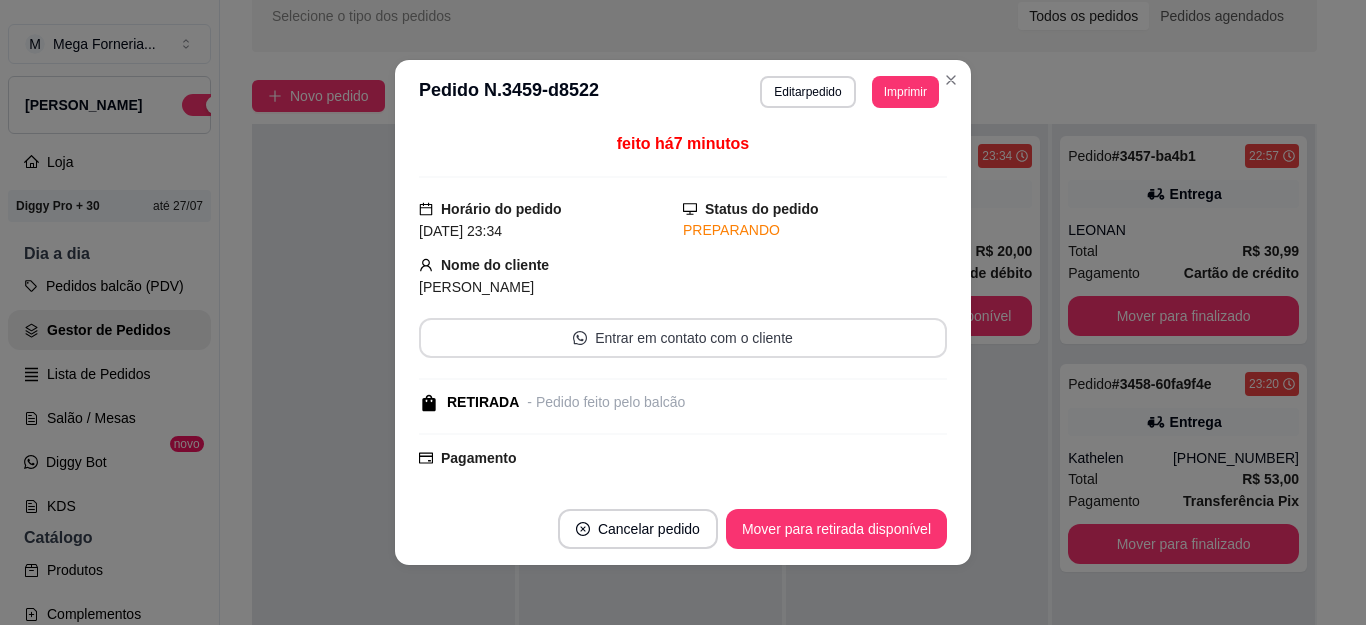 scroll, scrollTop: 208, scrollLeft: 0, axis: vertical 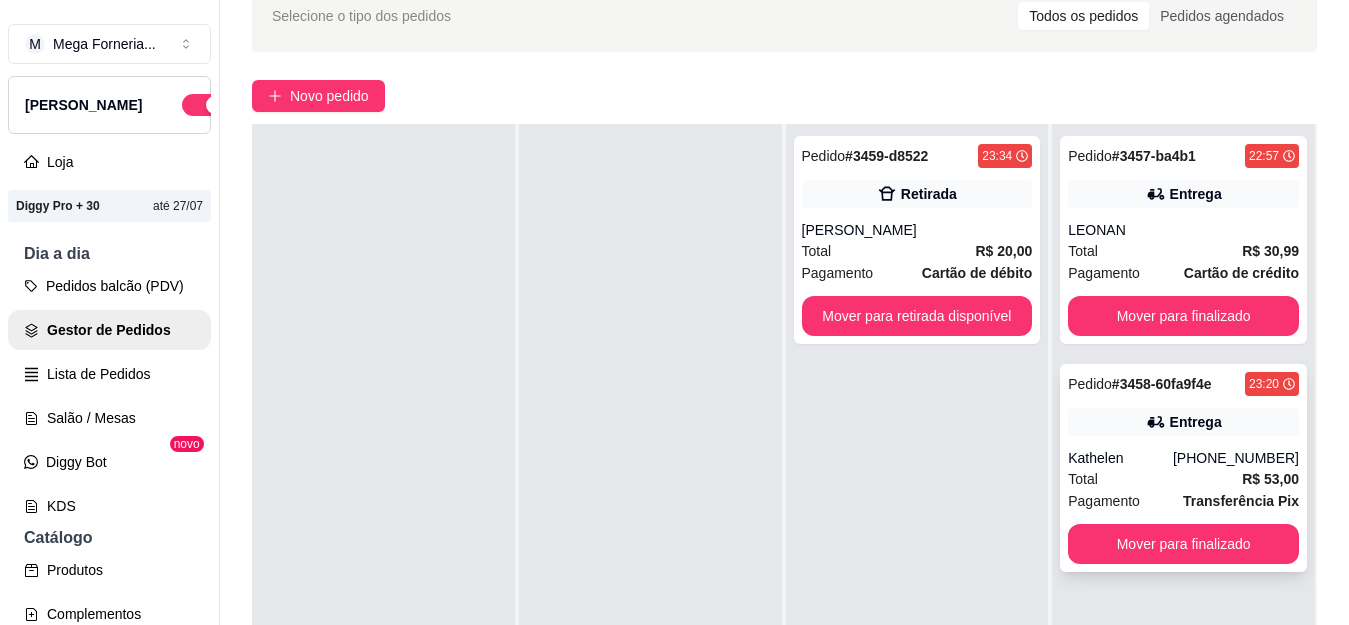click on "Entrega" at bounding box center [1183, 422] 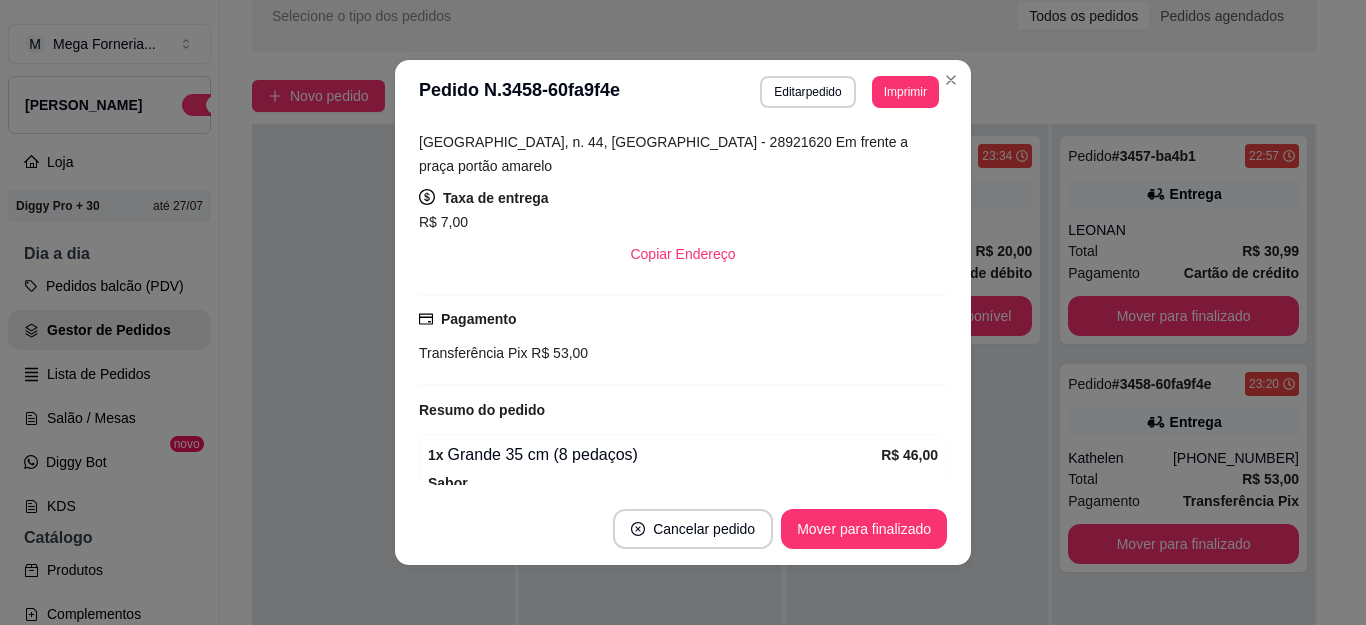 scroll, scrollTop: 400, scrollLeft: 0, axis: vertical 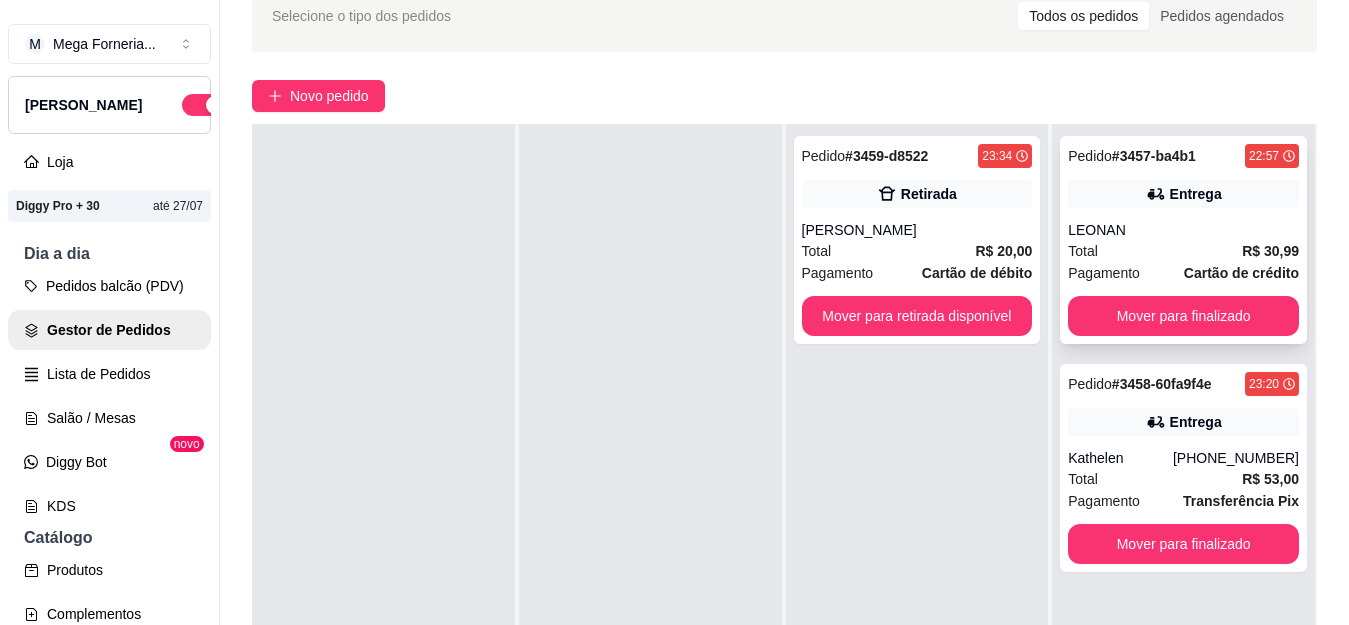 click on "Total" at bounding box center (1083, 251) 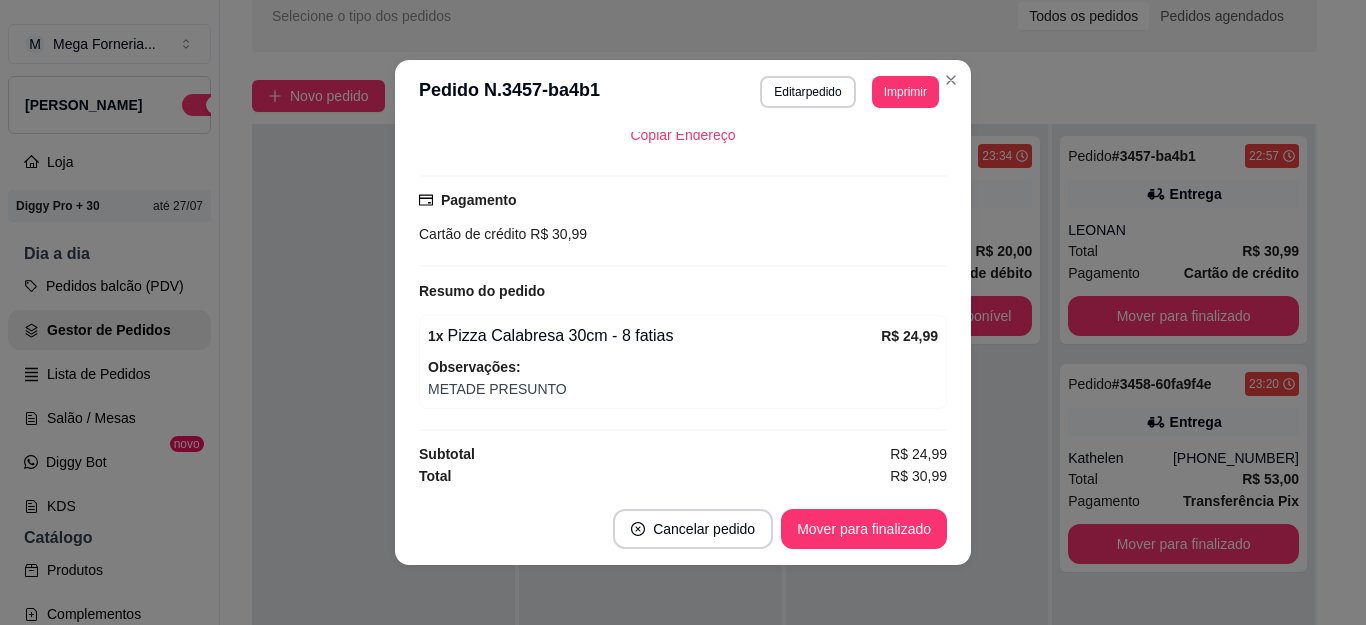 scroll, scrollTop: 416, scrollLeft: 0, axis: vertical 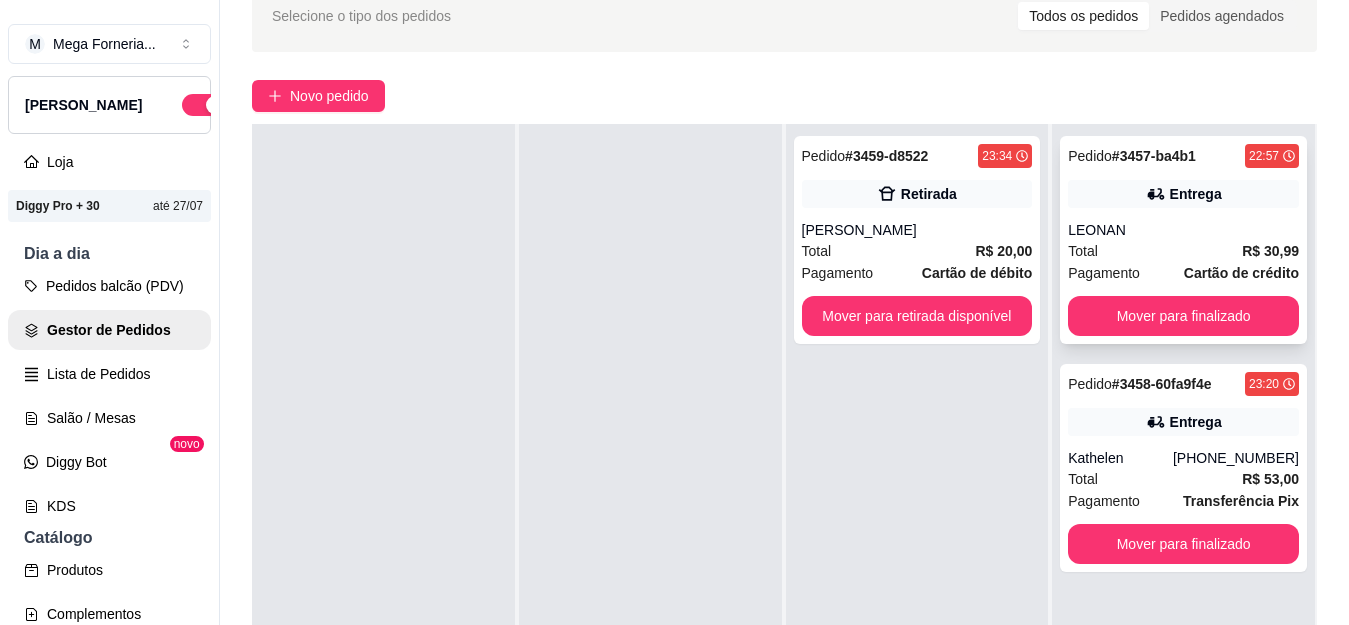 click on "LEONAN" at bounding box center [1183, 230] 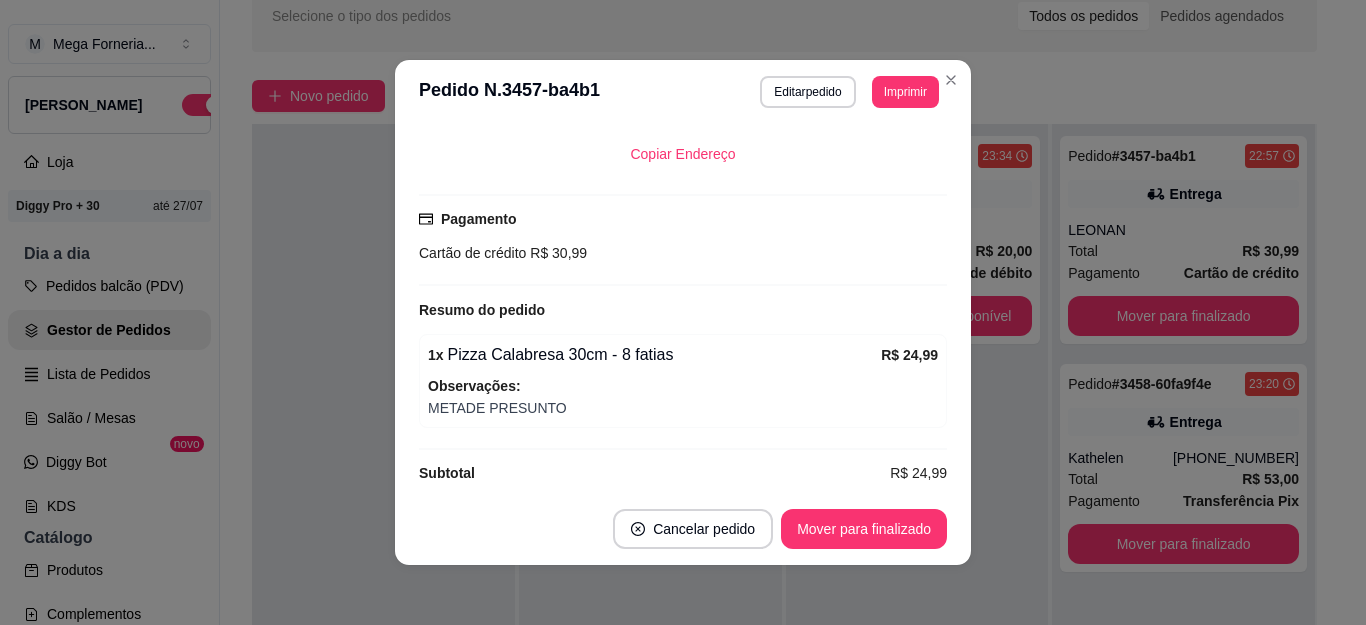 scroll, scrollTop: 416, scrollLeft: 0, axis: vertical 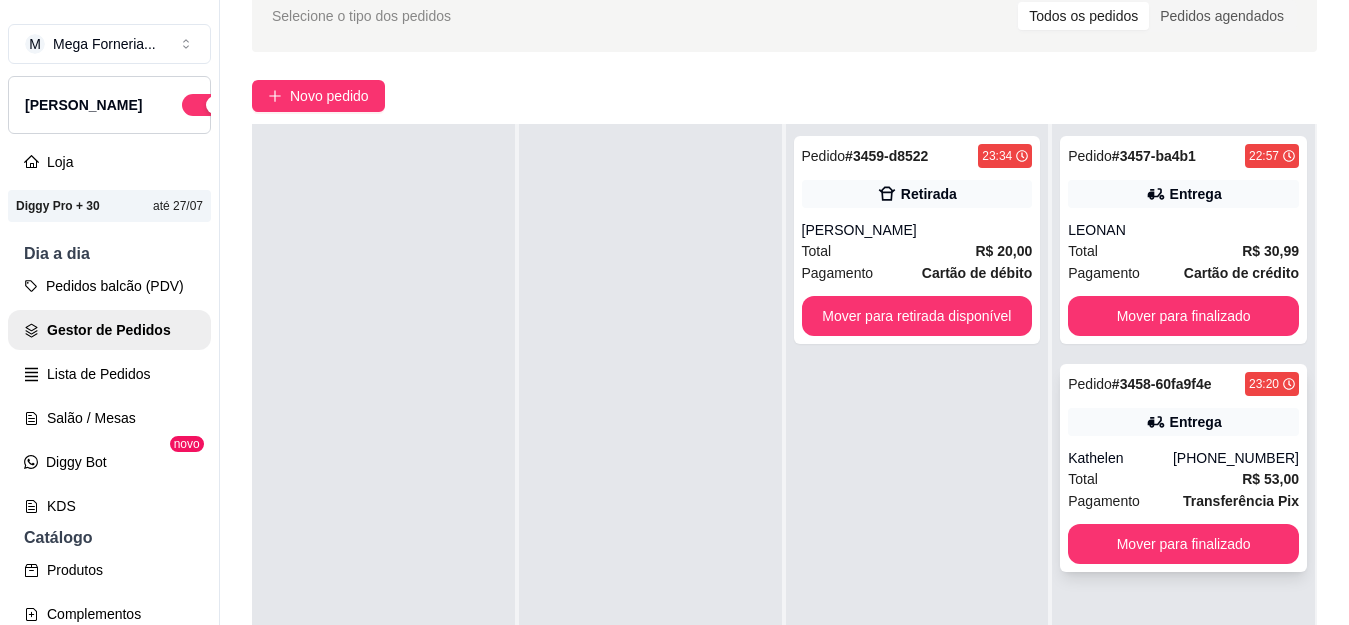 click on "Pedido  # 3458-60fa9f4e 23:20 Entrega Kathelen  [PHONE_NUMBER] Total R$ 53,00 Pagamento Transferência Pix Mover para finalizado" at bounding box center [1183, 468] 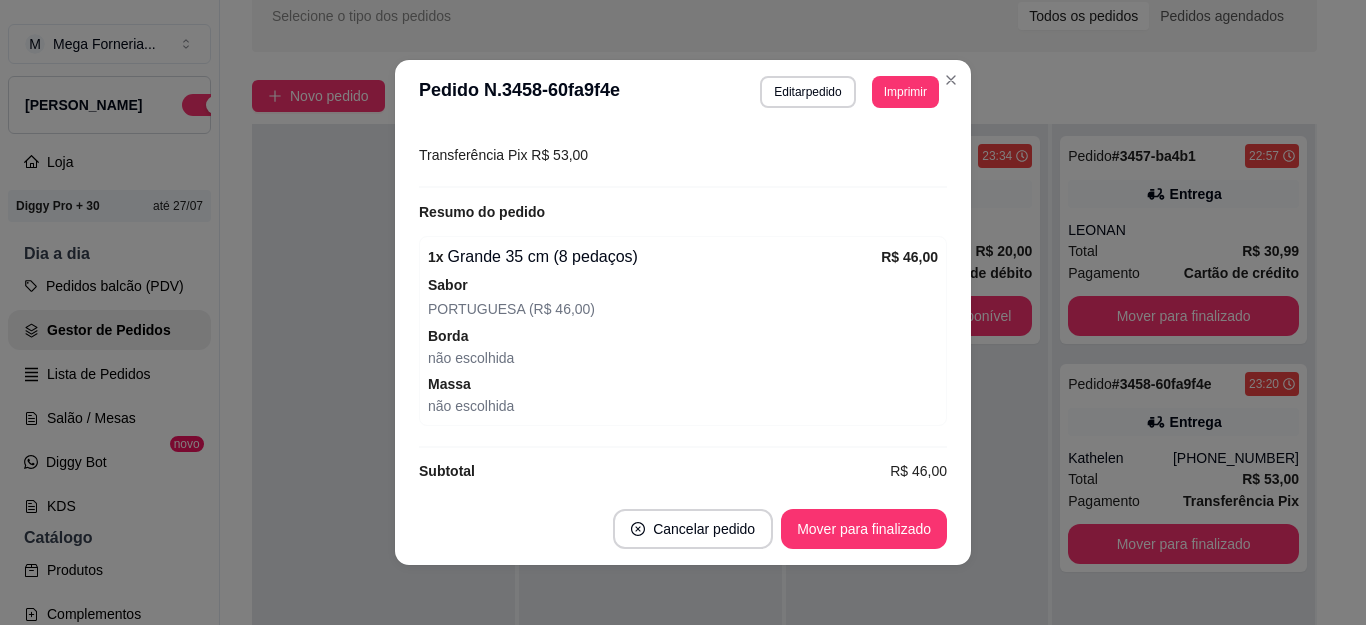 scroll, scrollTop: 594, scrollLeft: 0, axis: vertical 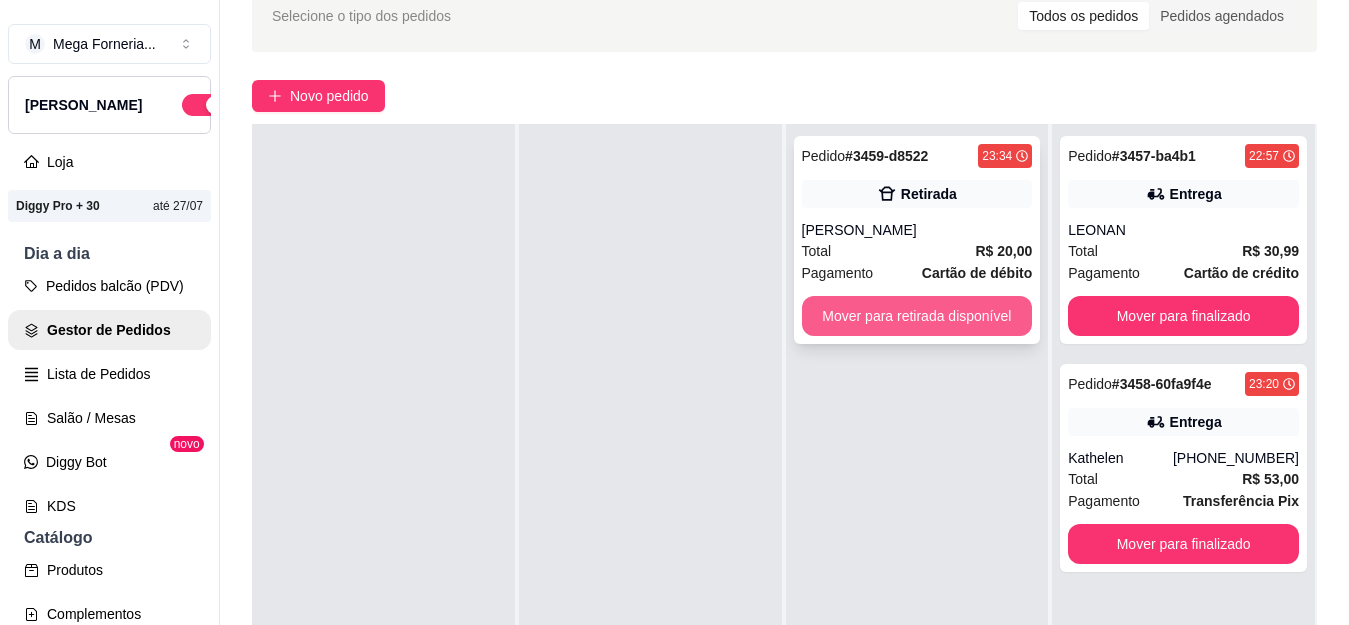 click on "Mover para retirada disponível" at bounding box center (917, 316) 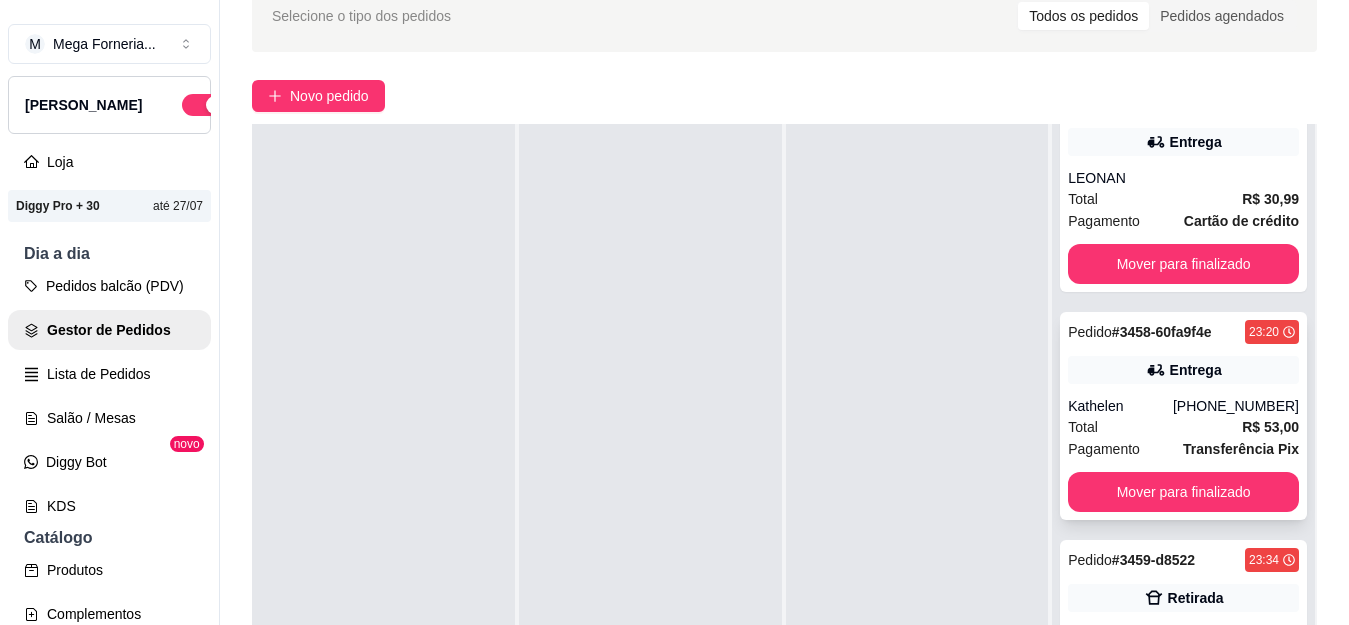scroll, scrollTop: 79, scrollLeft: 0, axis: vertical 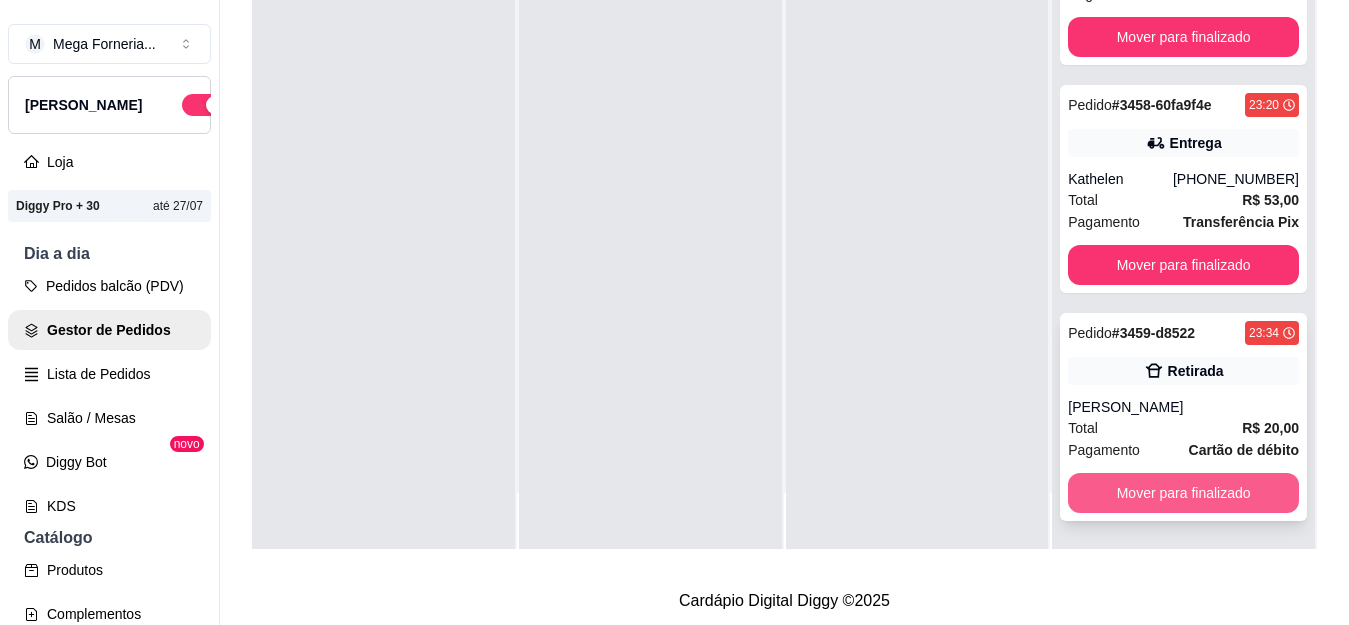 click on "Mover para finalizado" at bounding box center (1183, 493) 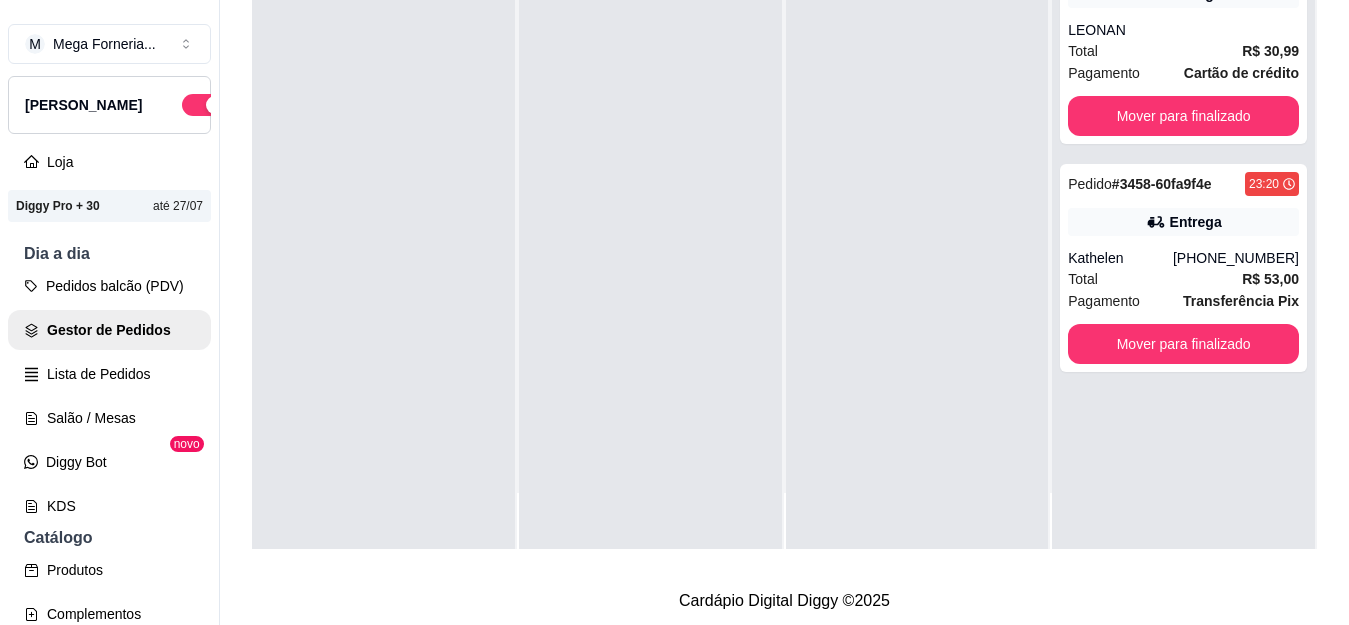 scroll, scrollTop: 0, scrollLeft: 0, axis: both 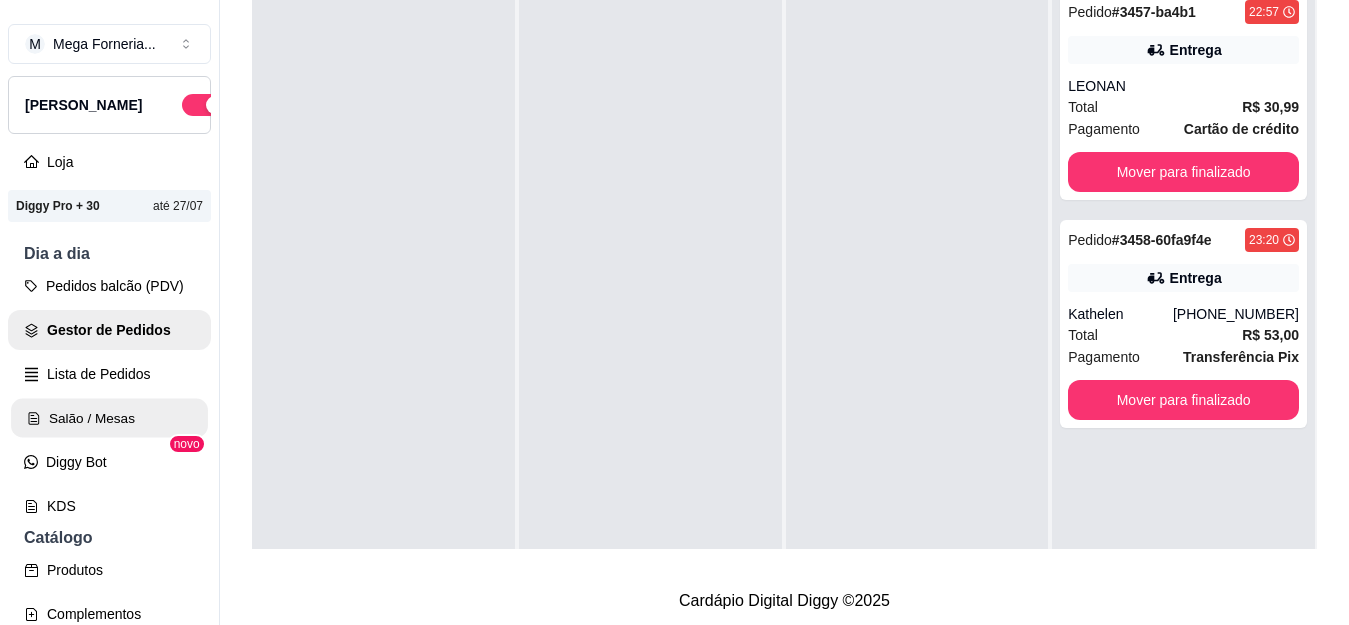 click on "Salão / Mesas" at bounding box center [109, 418] 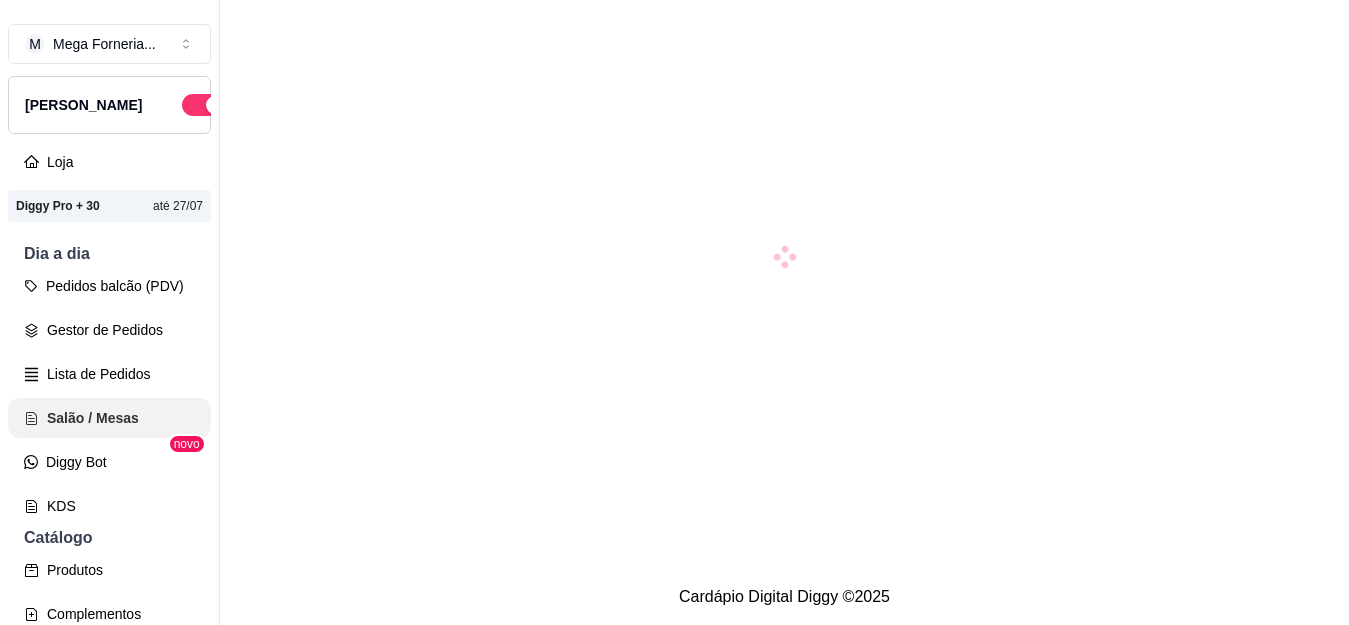 scroll, scrollTop: 0, scrollLeft: 0, axis: both 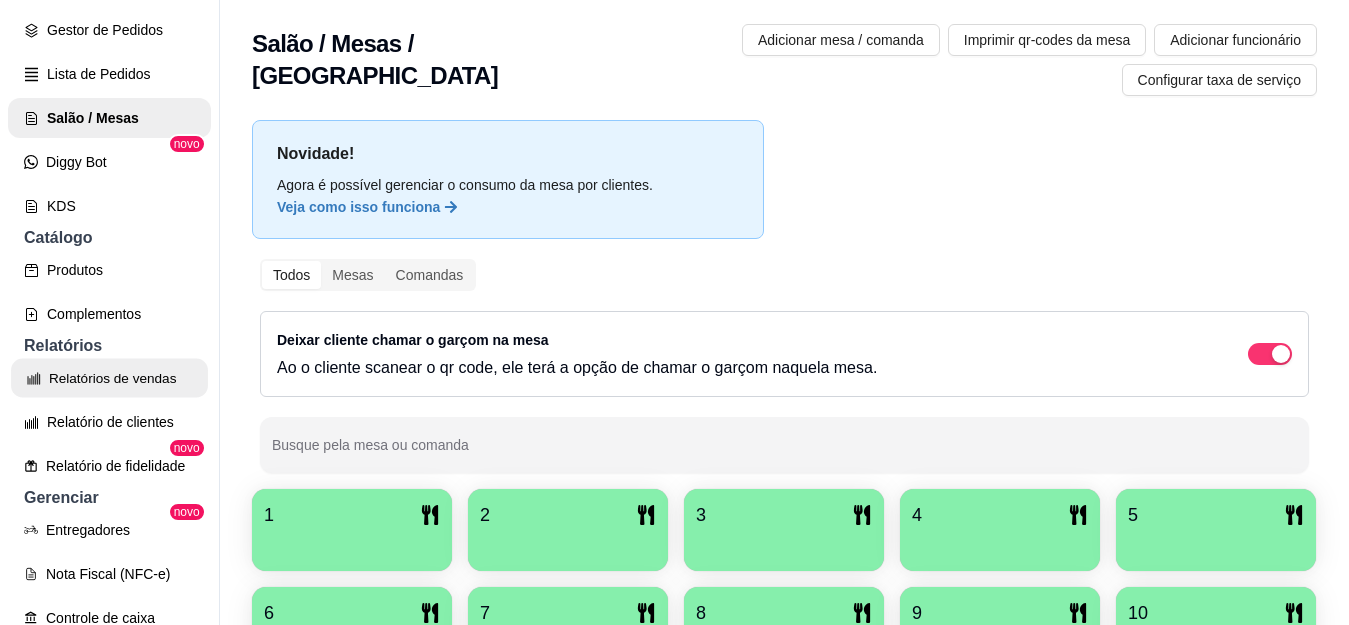 click on "Relatórios de vendas" at bounding box center [109, 378] 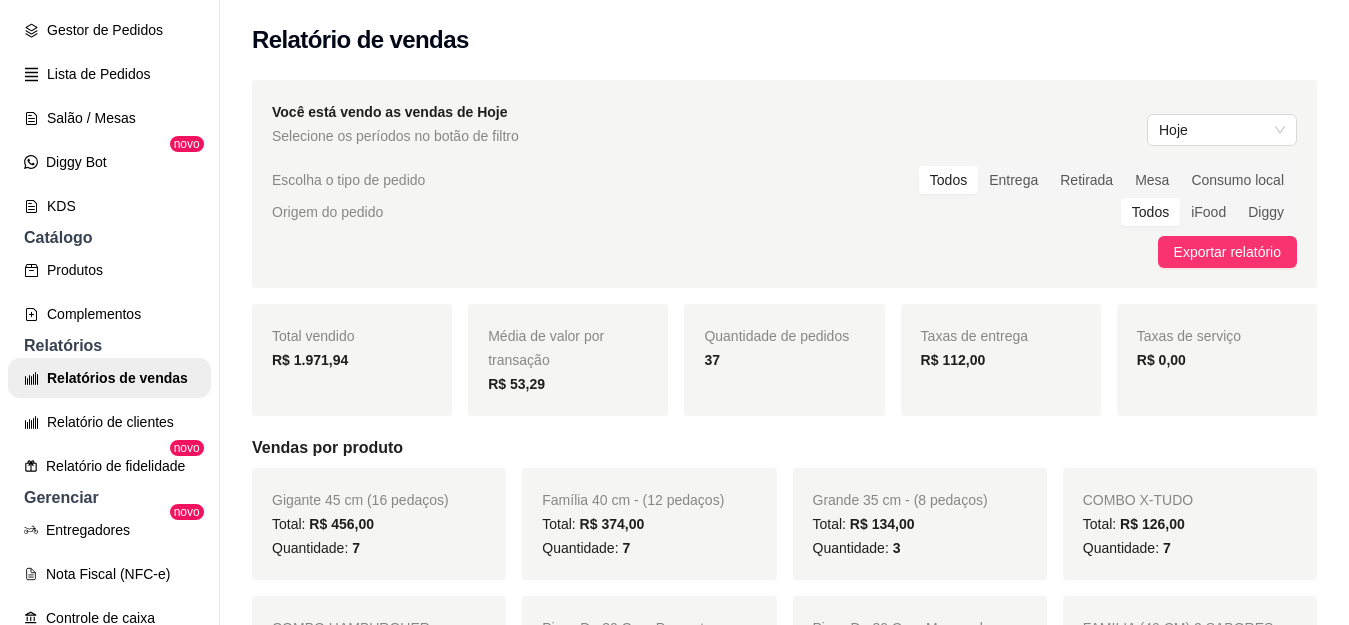 click on "R$ 1.971,94" at bounding box center (310, 360) 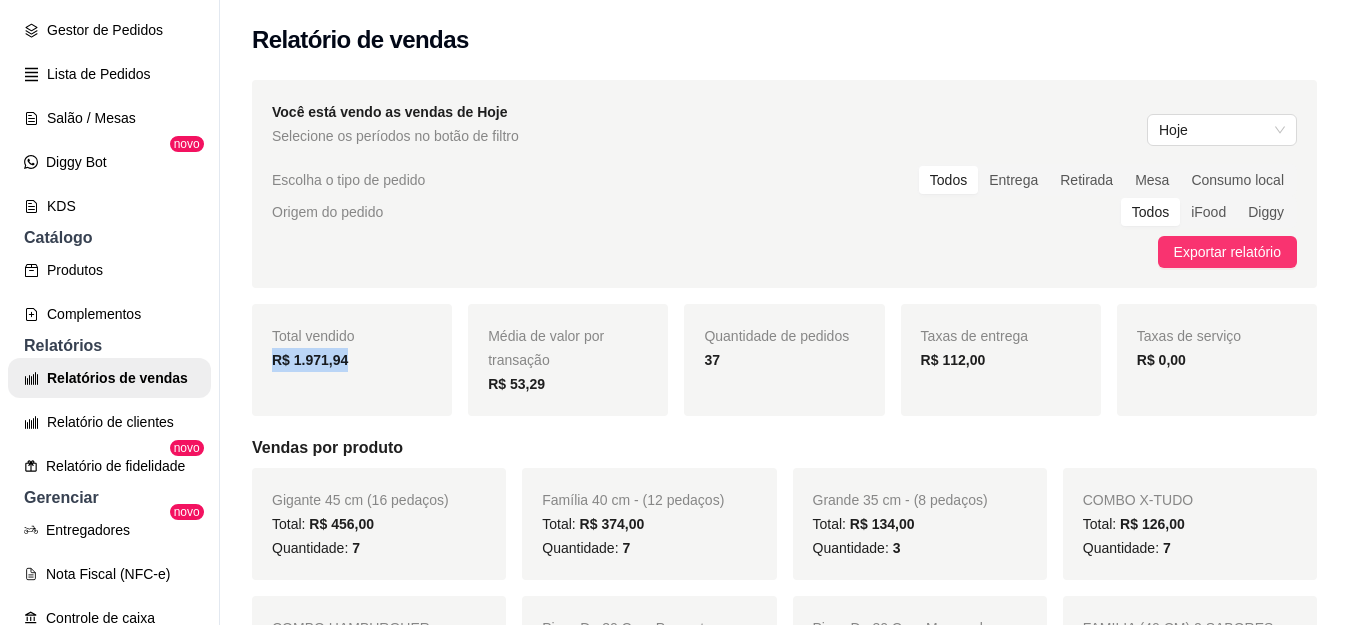 click on "R$ 1.971,94" at bounding box center [310, 360] 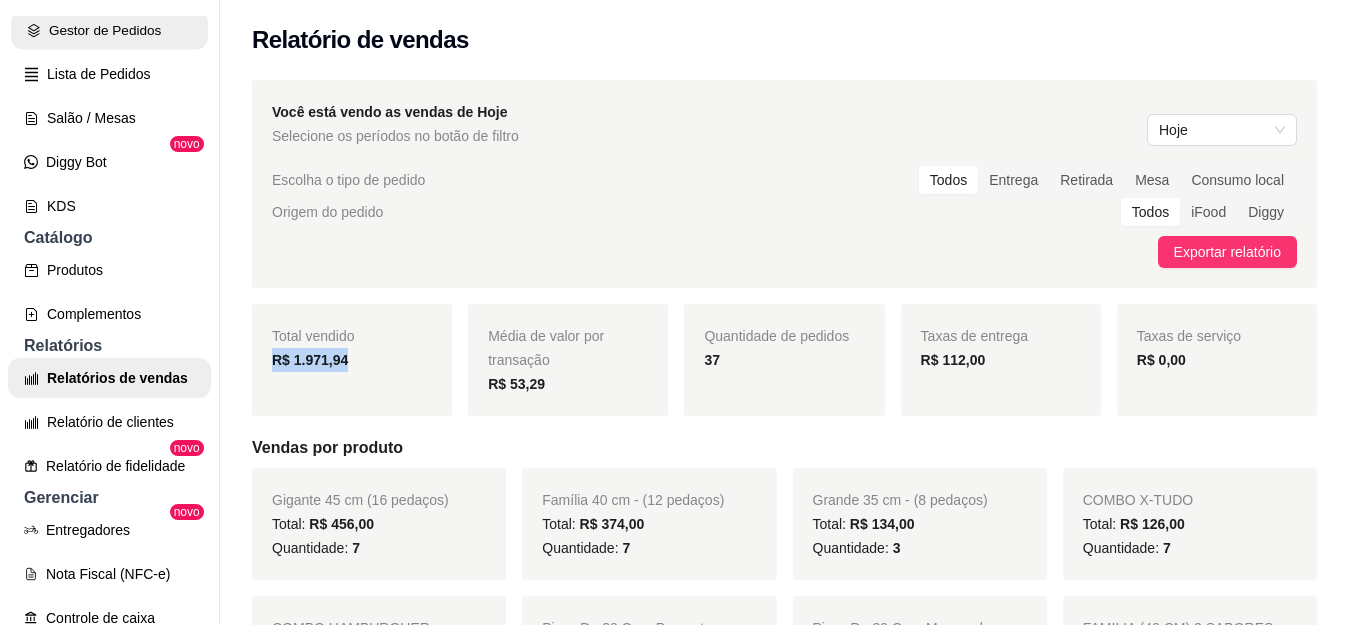 click on "Gestor de Pedidos" at bounding box center [109, 30] 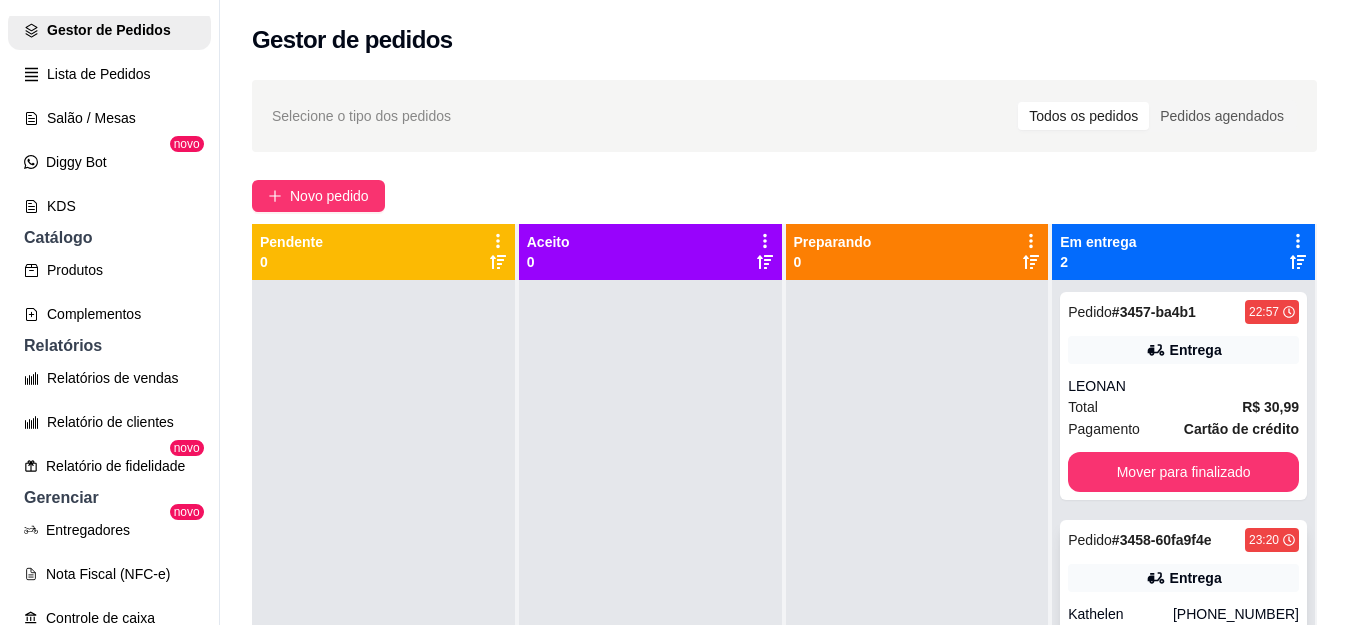 scroll, scrollTop: 56, scrollLeft: 0, axis: vertical 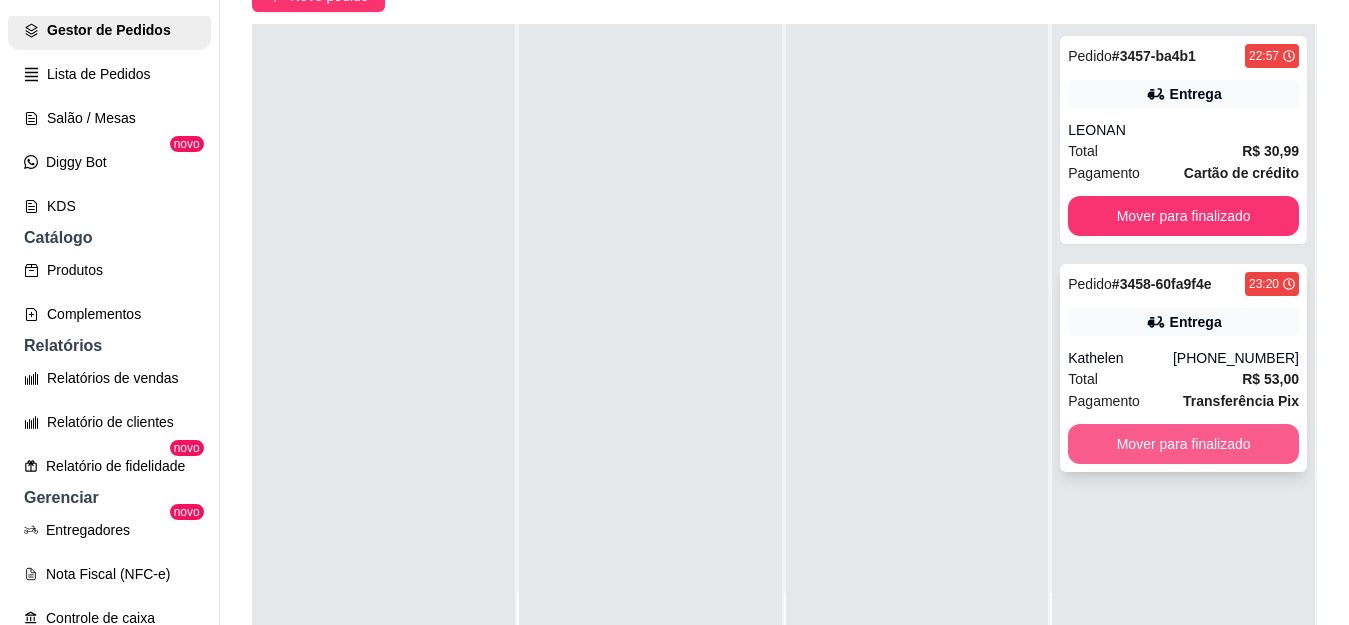 click on "Mover para finalizado" at bounding box center [1183, 444] 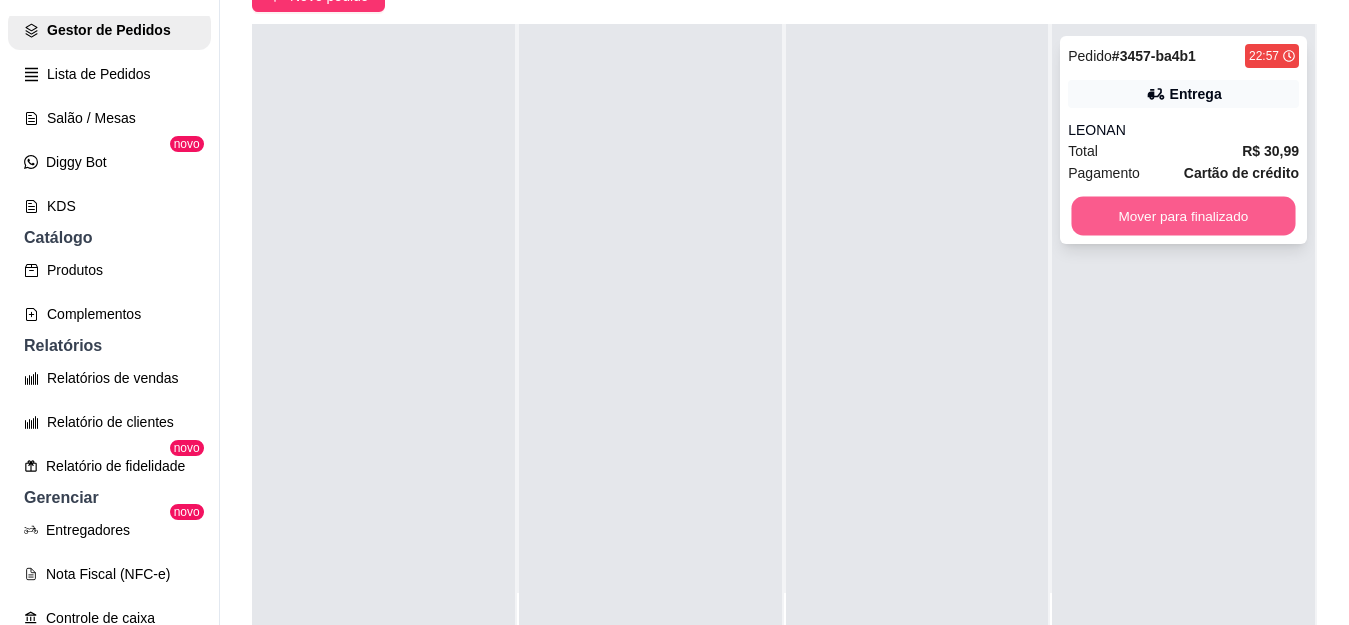 click on "Mover para finalizado" at bounding box center [1184, 216] 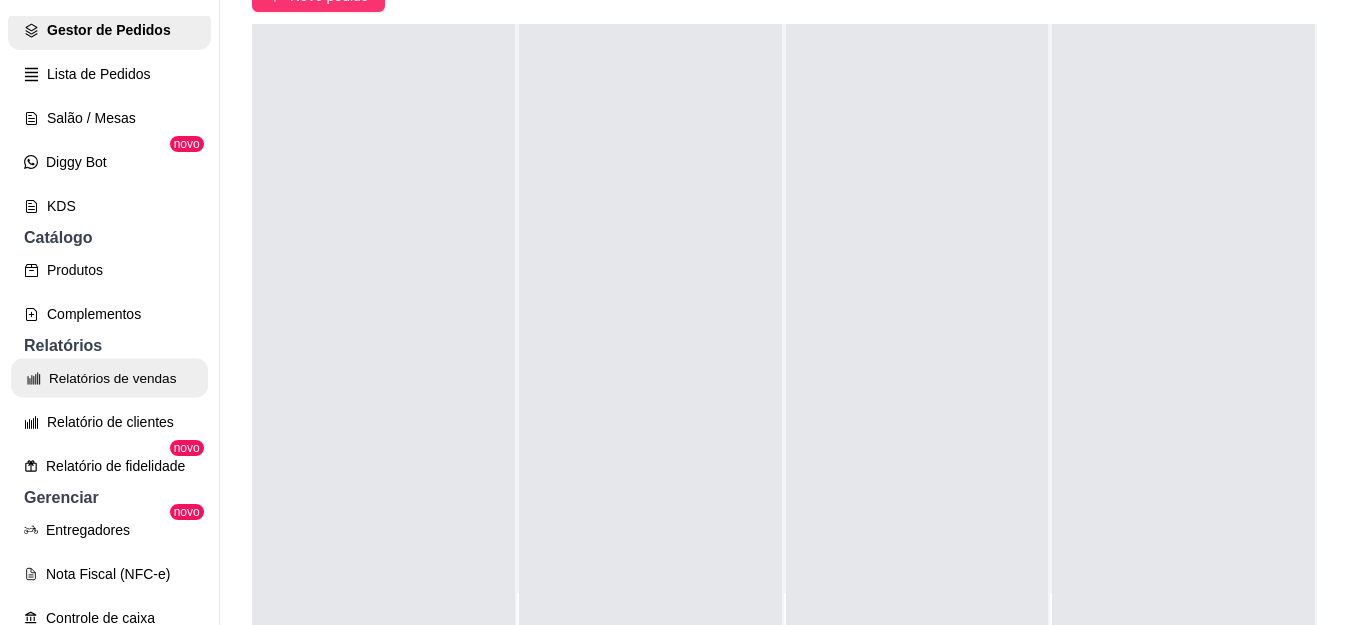 click on "Relatórios de vendas" at bounding box center (109, 378) 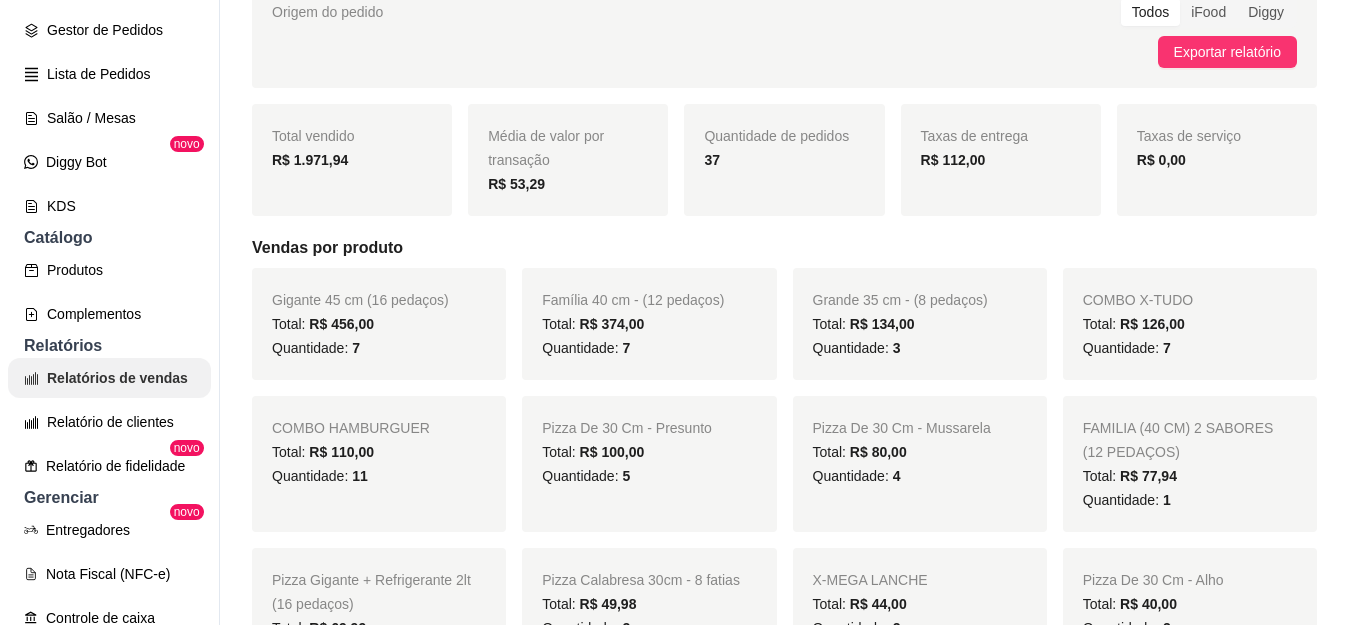 scroll, scrollTop: 0, scrollLeft: 0, axis: both 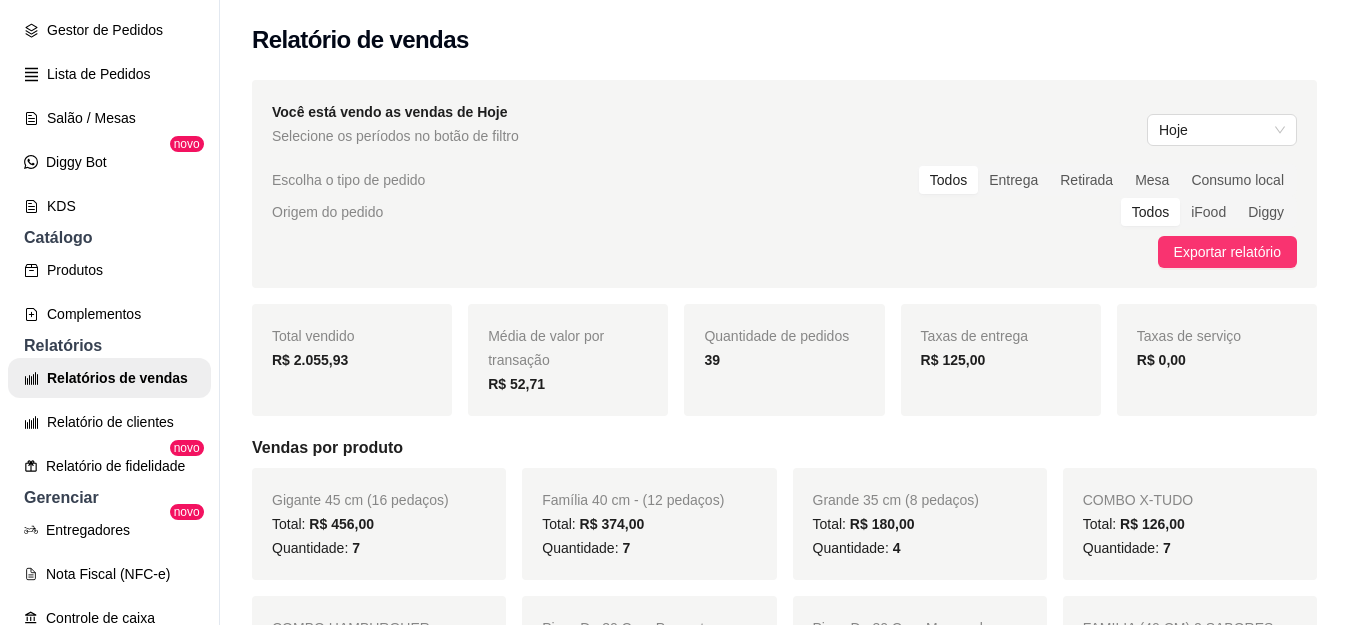 click on "R$ 2.055,93" at bounding box center (310, 360) 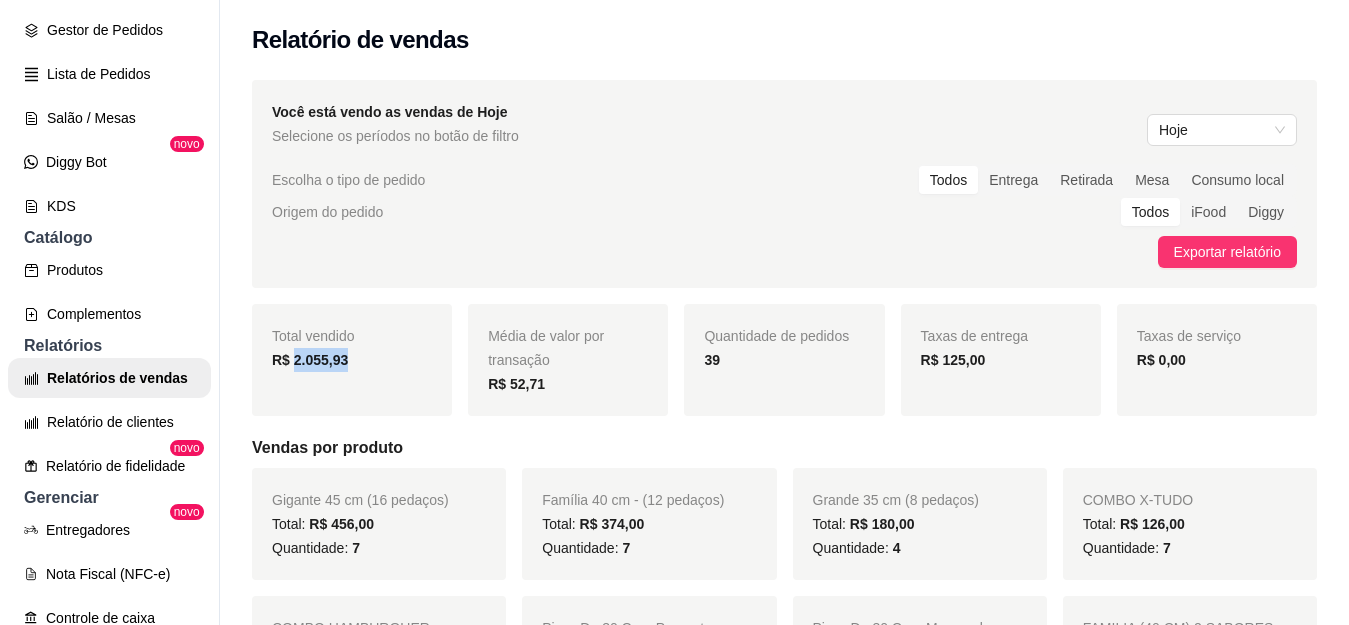 click on "R$ 2.055,93" at bounding box center (310, 360) 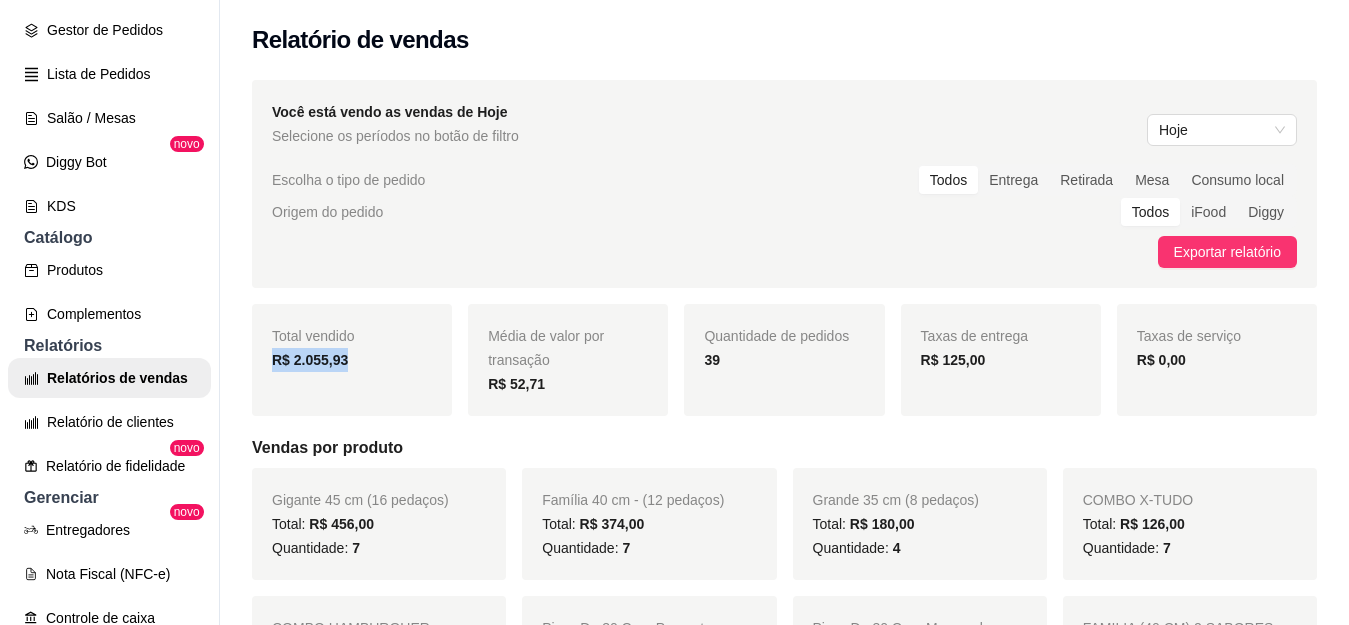 click on "R$ 2.055,93" at bounding box center (310, 360) 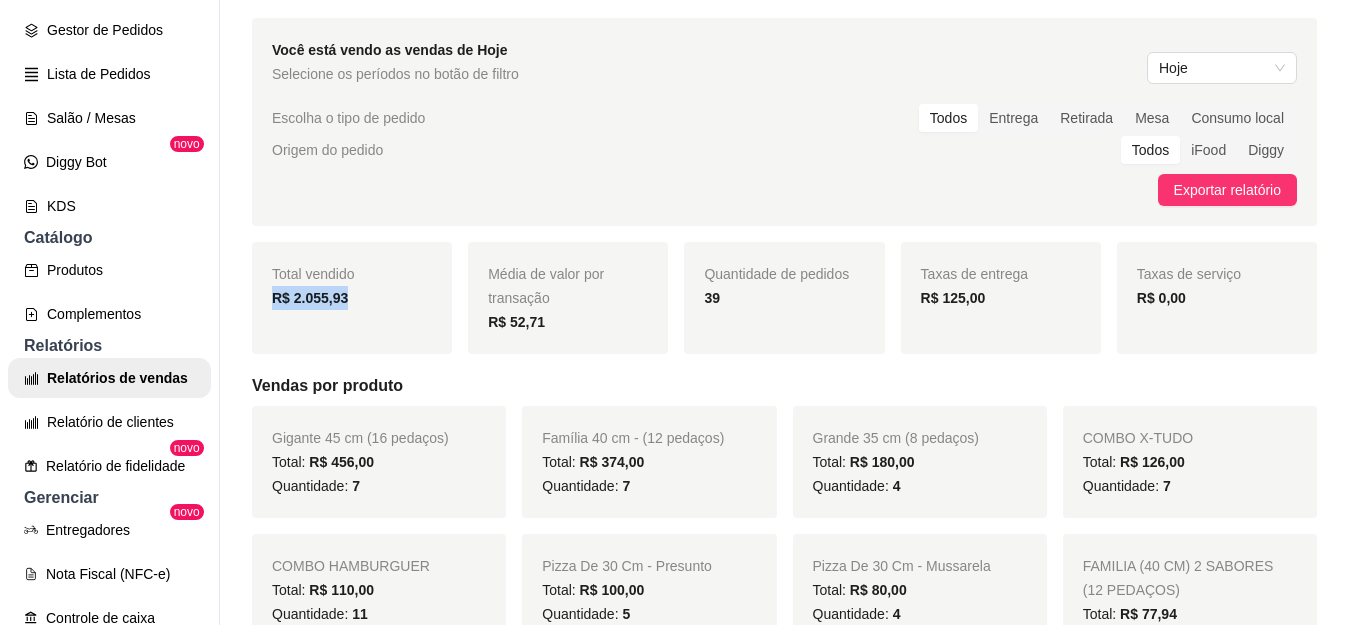 scroll, scrollTop: 0, scrollLeft: 0, axis: both 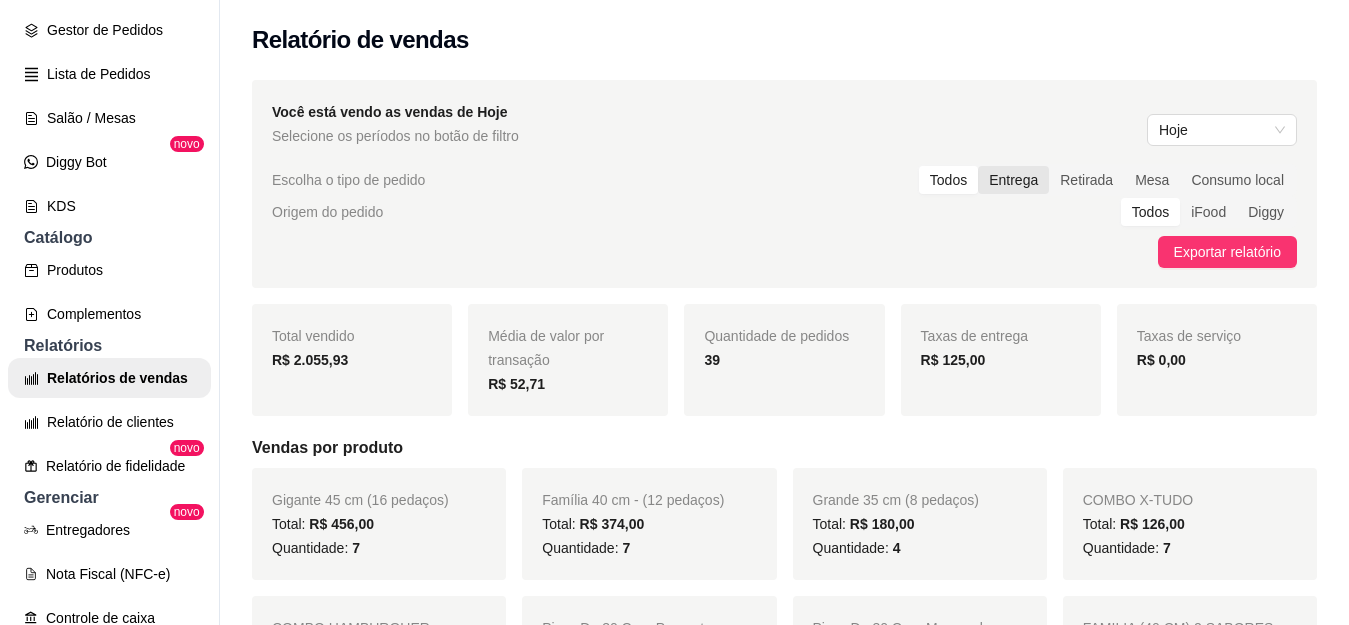 click on "Entrega" at bounding box center (1013, 180) 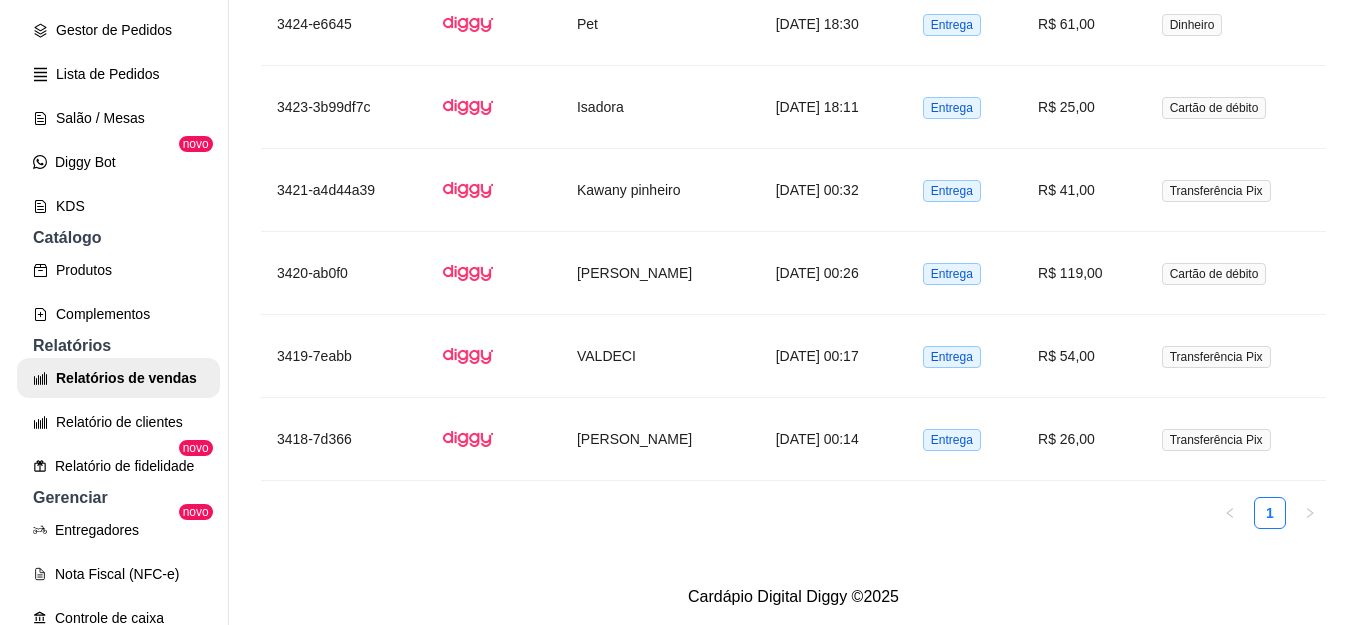 scroll, scrollTop: 3173, scrollLeft: 0, axis: vertical 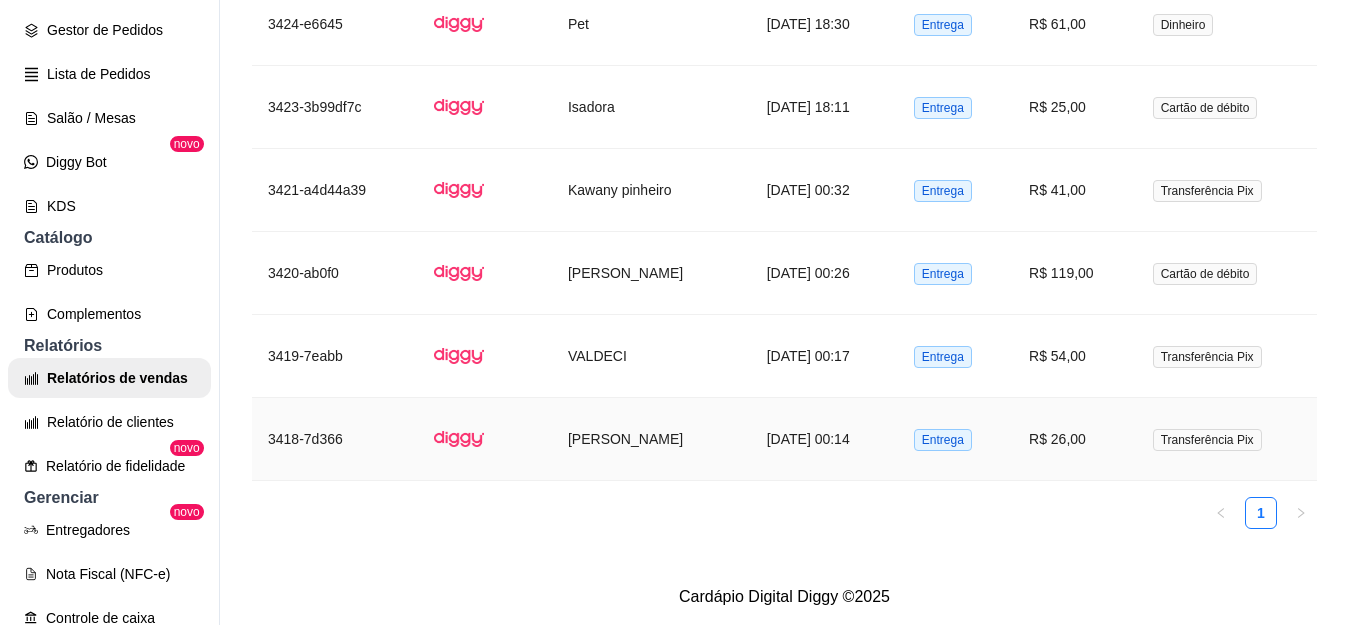 click on "[DATE] 00:14" at bounding box center [824, 439] 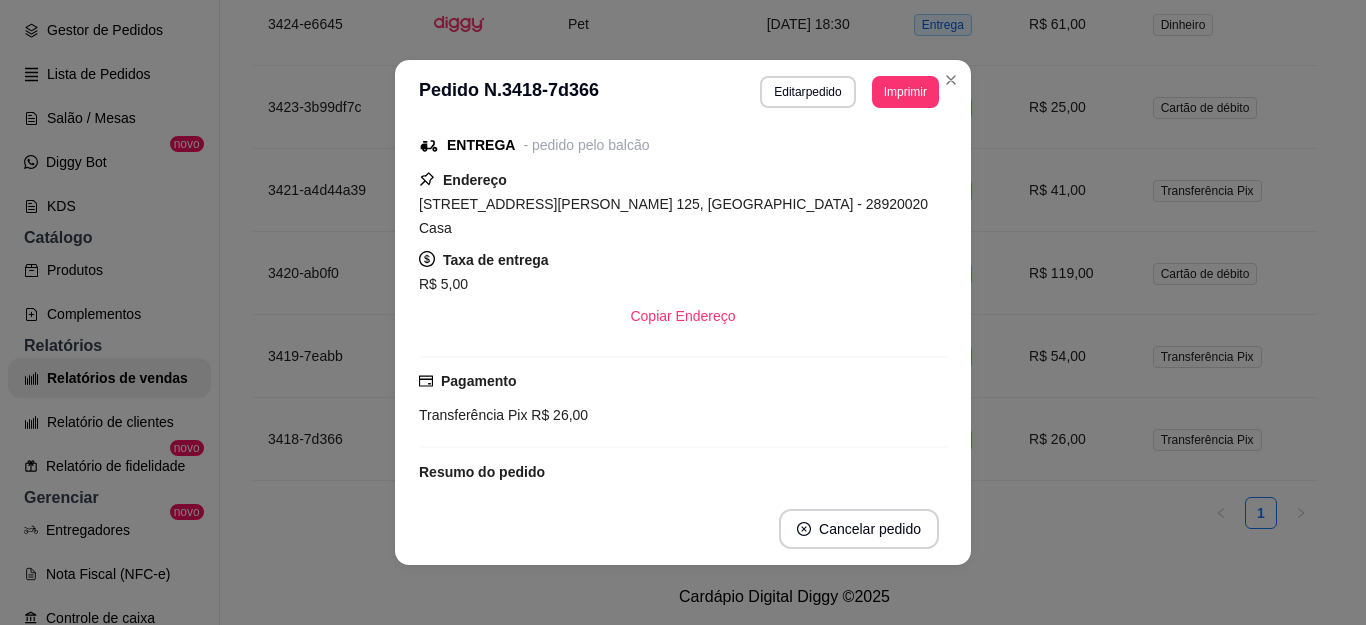 scroll, scrollTop: 204, scrollLeft: 0, axis: vertical 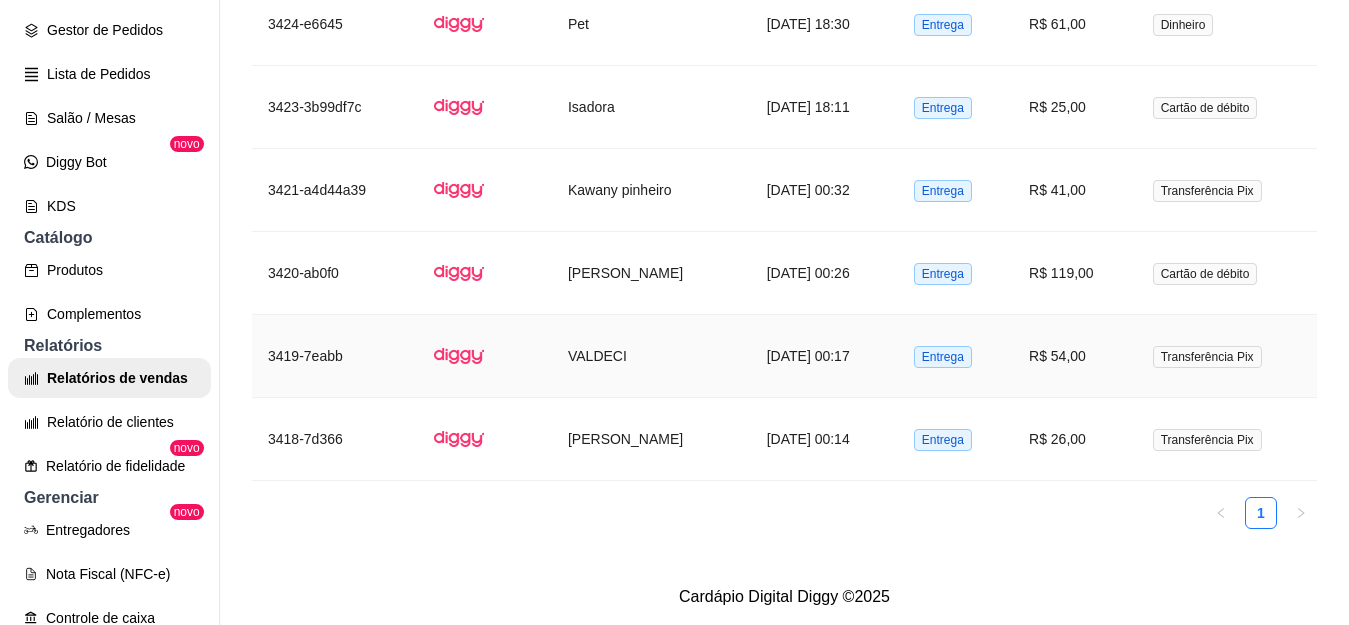 click on "R$ 54,00" at bounding box center (1075, 356) 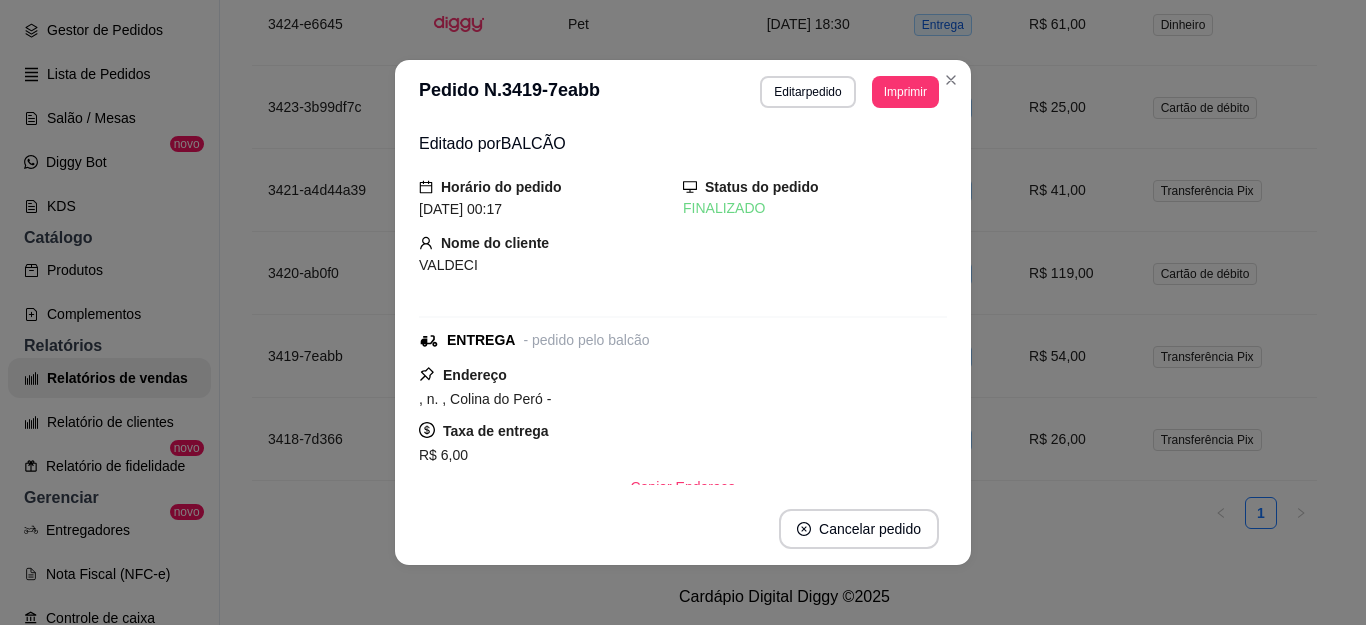 scroll, scrollTop: 4, scrollLeft: 0, axis: vertical 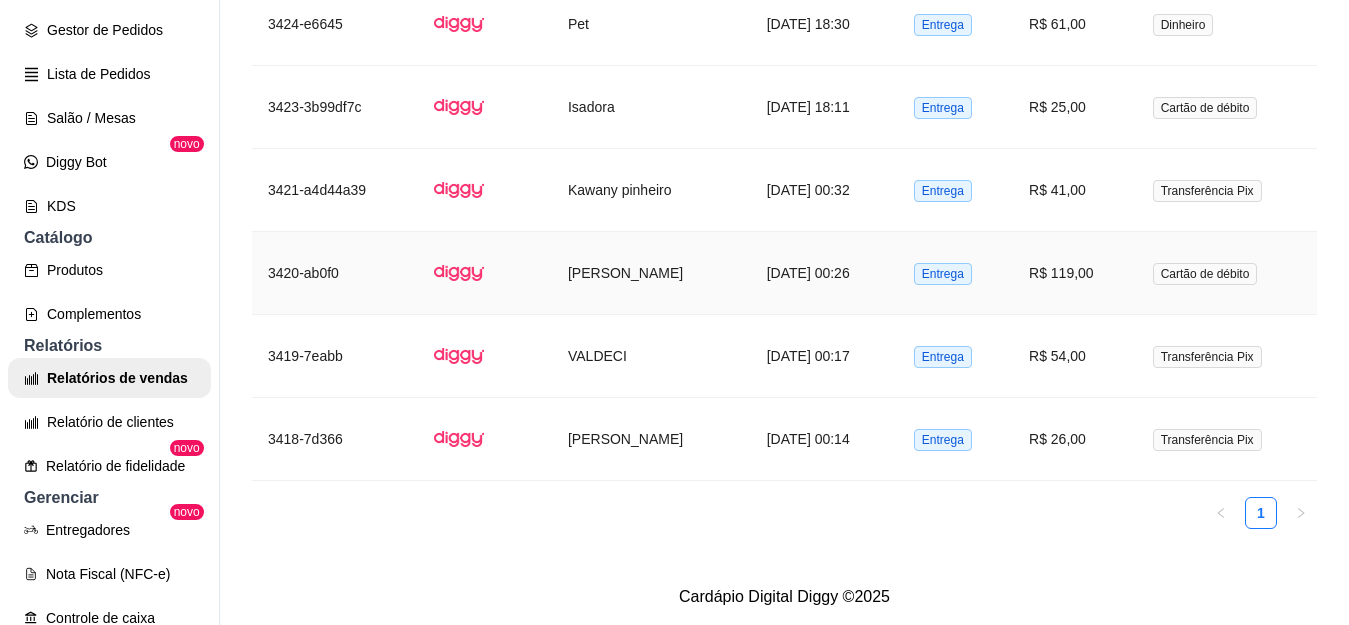 click on "Entrega" at bounding box center (955, 273) 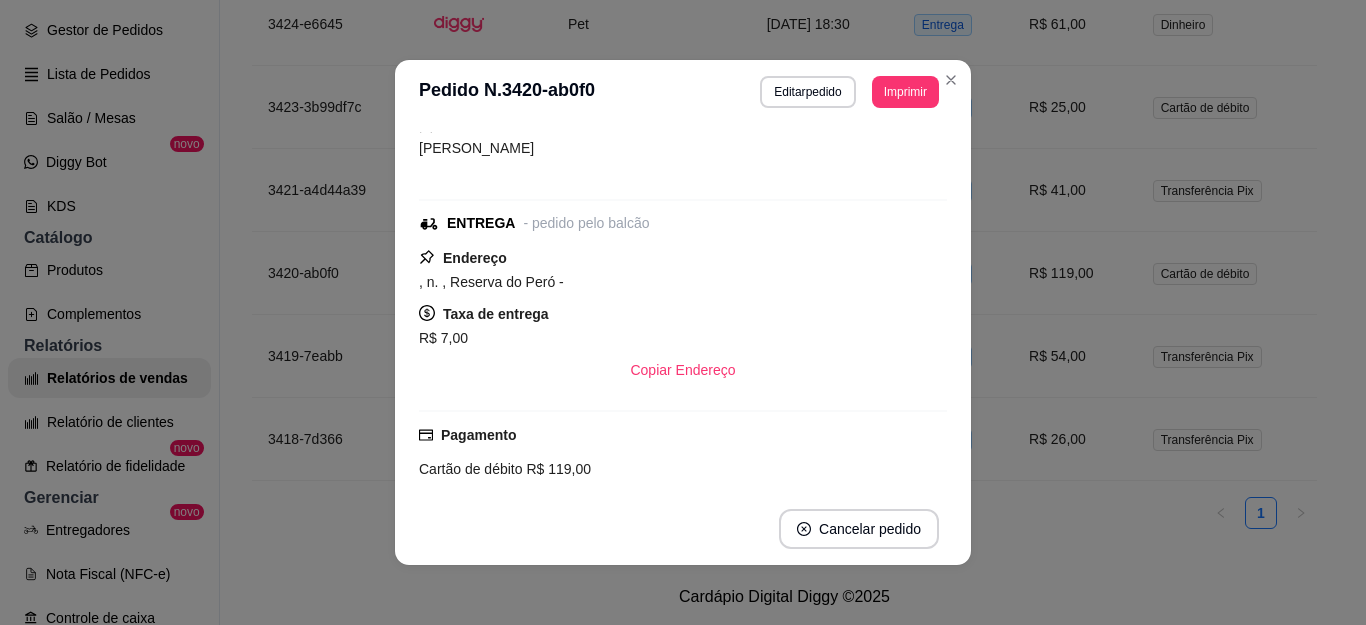 scroll, scrollTop: 300, scrollLeft: 0, axis: vertical 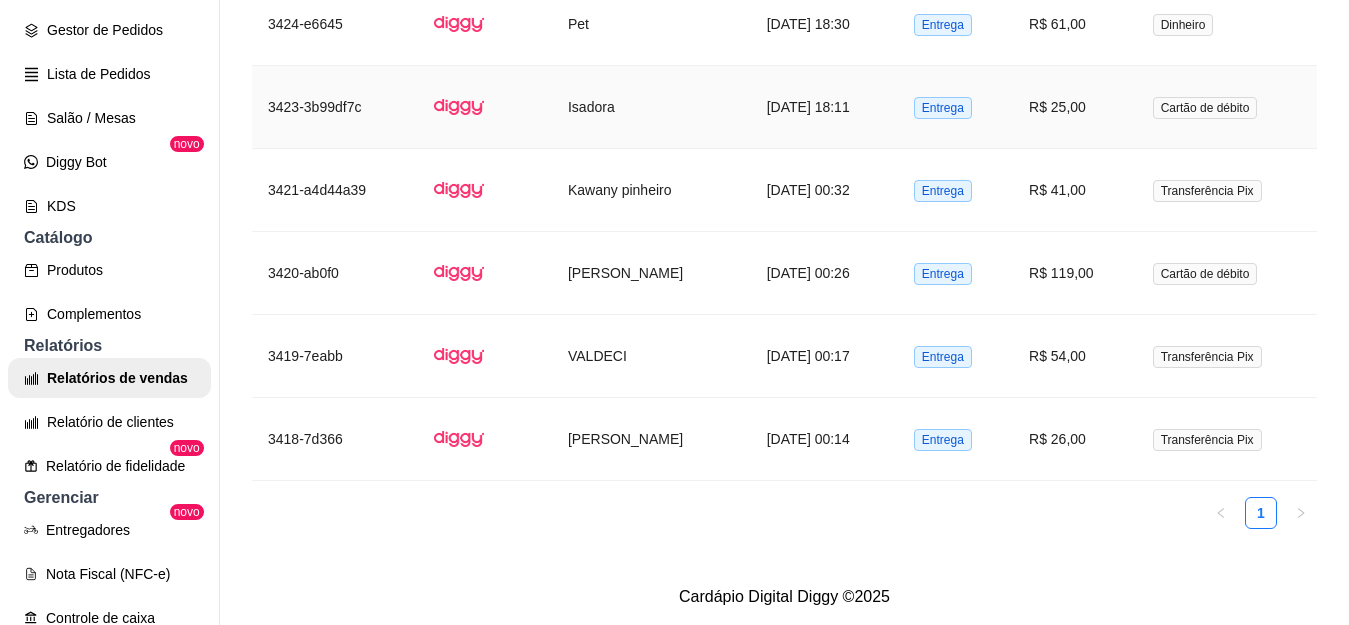 click on "Entrega" at bounding box center (955, 107) 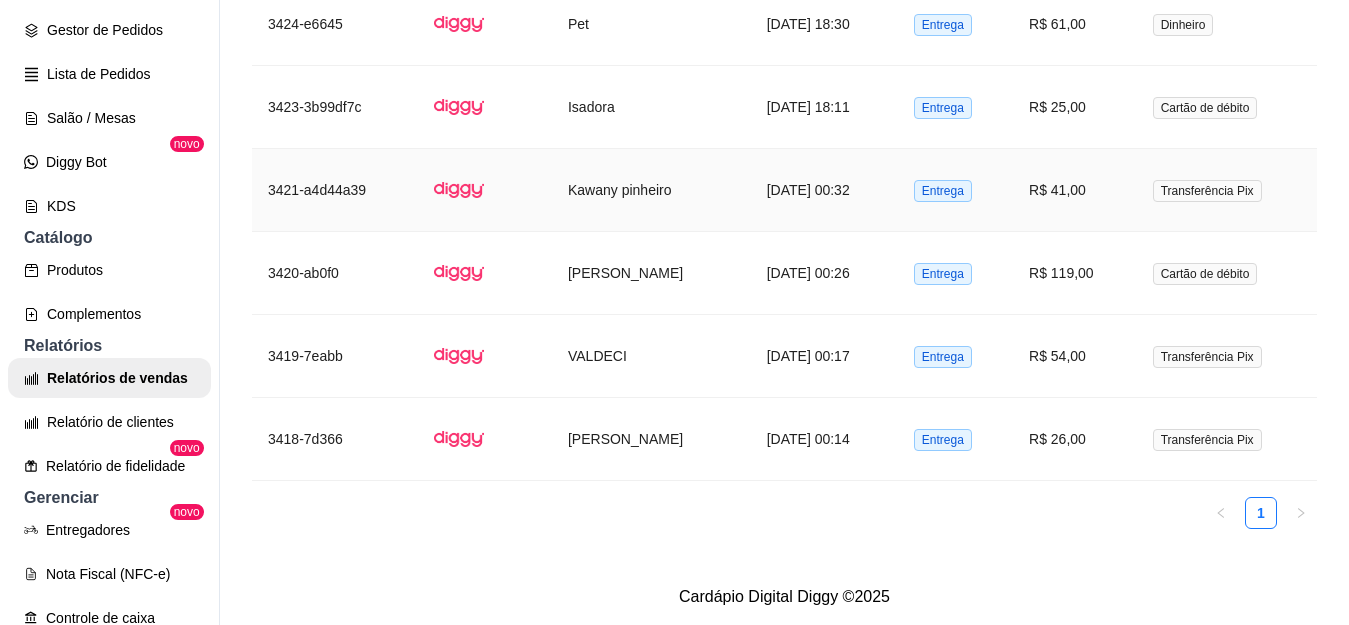 click on "Entrega" at bounding box center (955, 190) 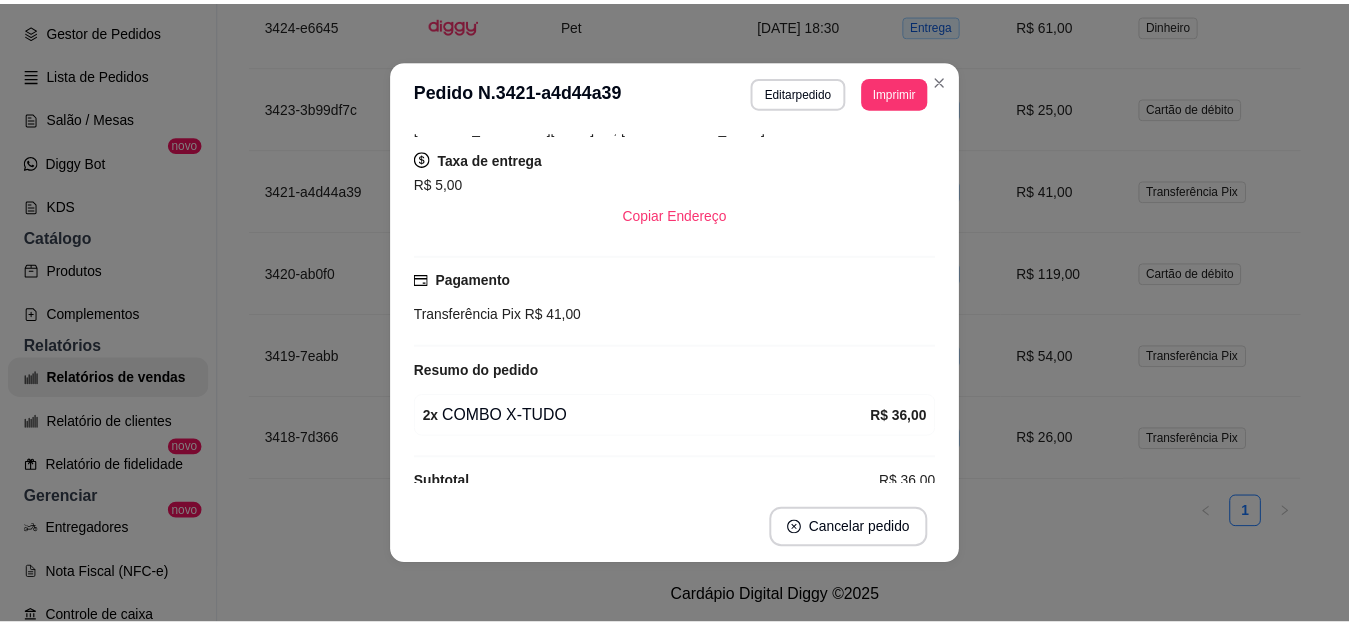 scroll, scrollTop: 300, scrollLeft: 0, axis: vertical 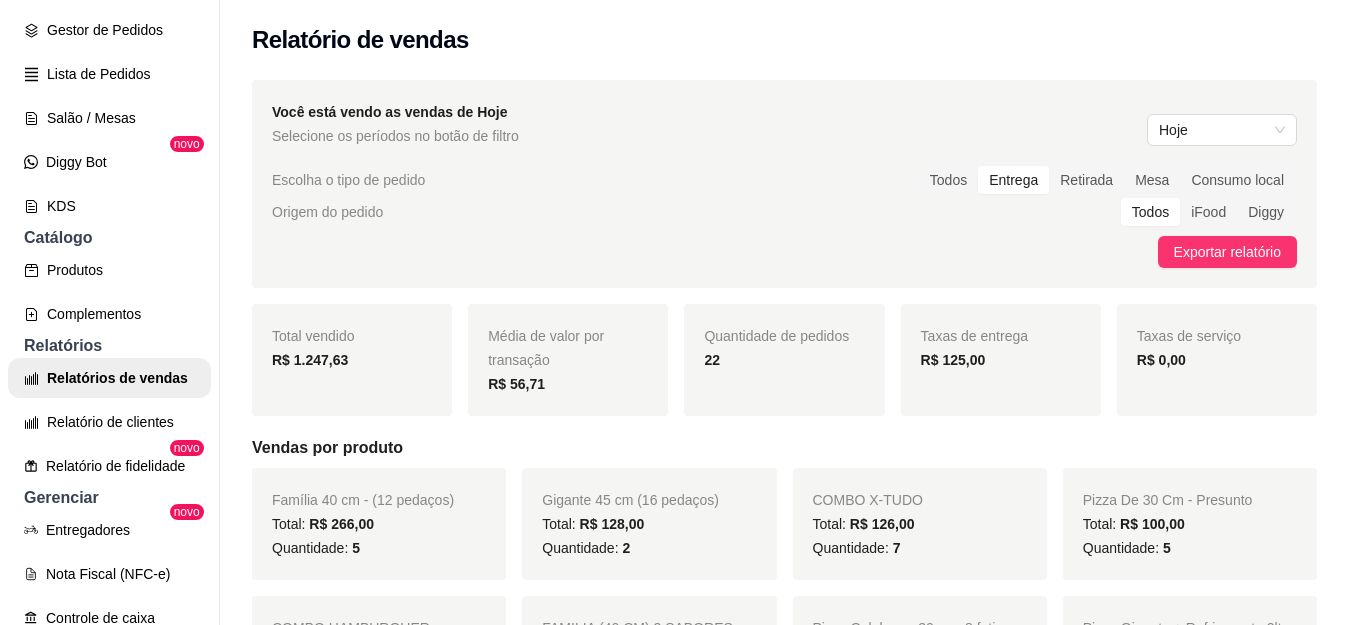 click on "22" at bounding box center (712, 360) 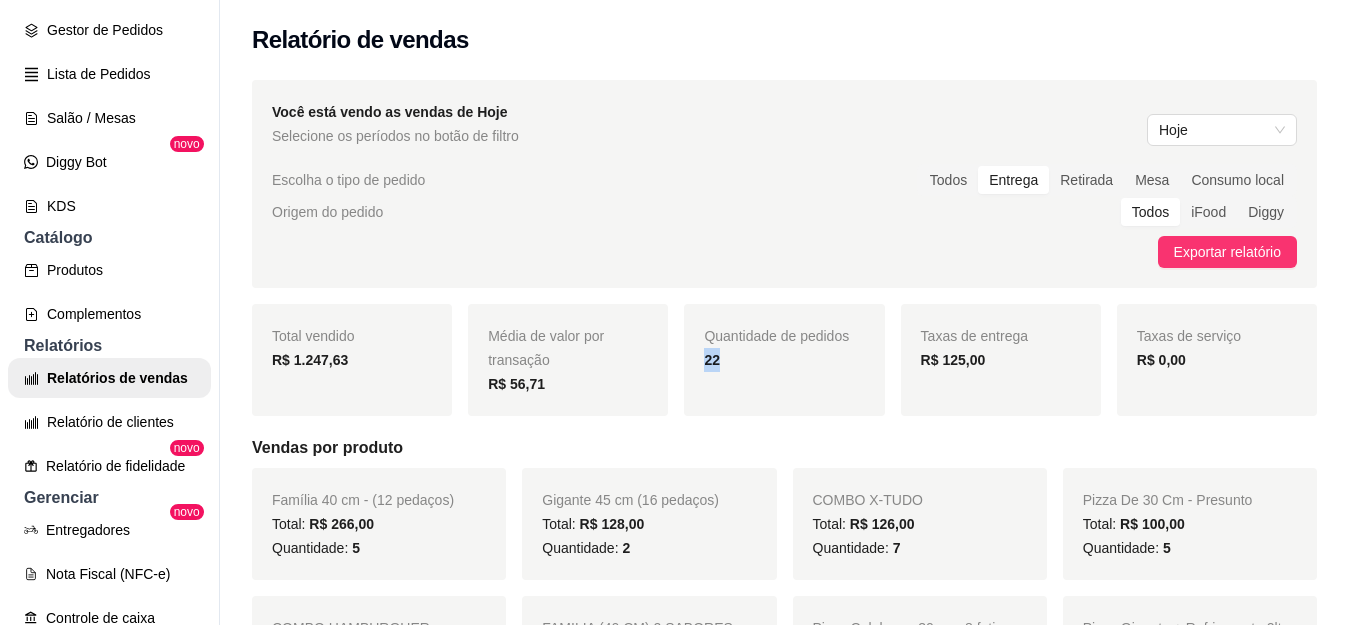 click on "22" at bounding box center (712, 360) 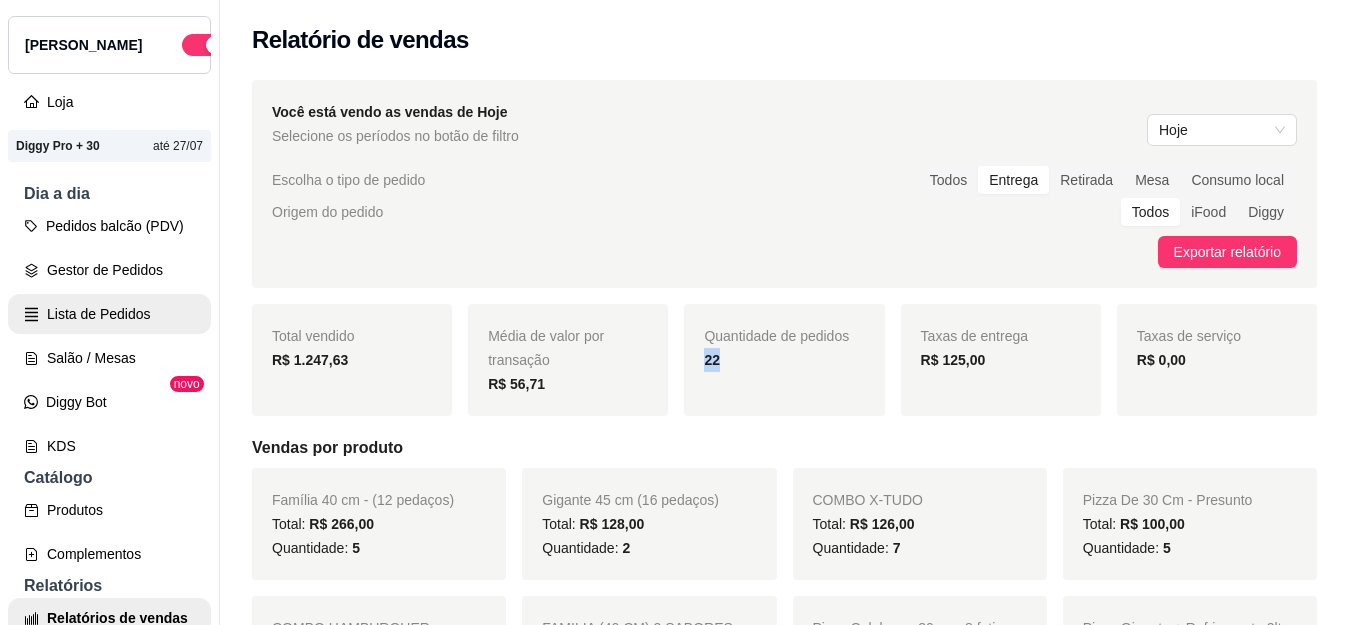 scroll, scrollTop: 0, scrollLeft: 0, axis: both 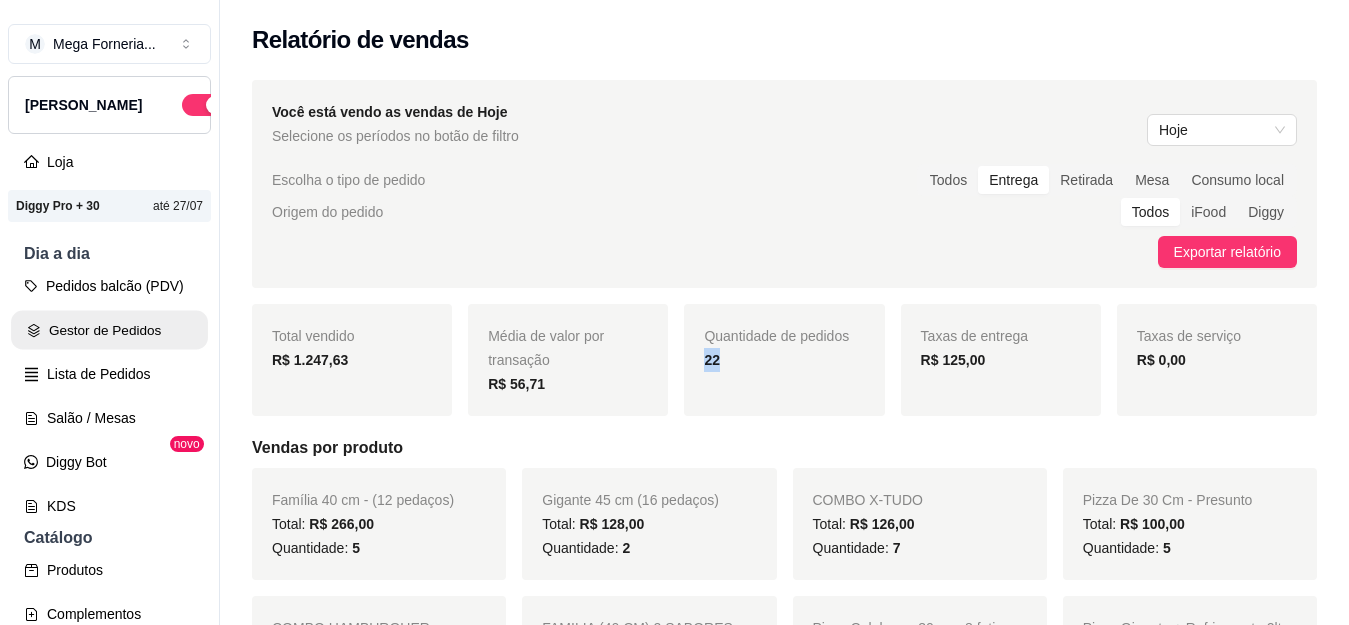 click on "Gestor de Pedidos" at bounding box center (109, 330) 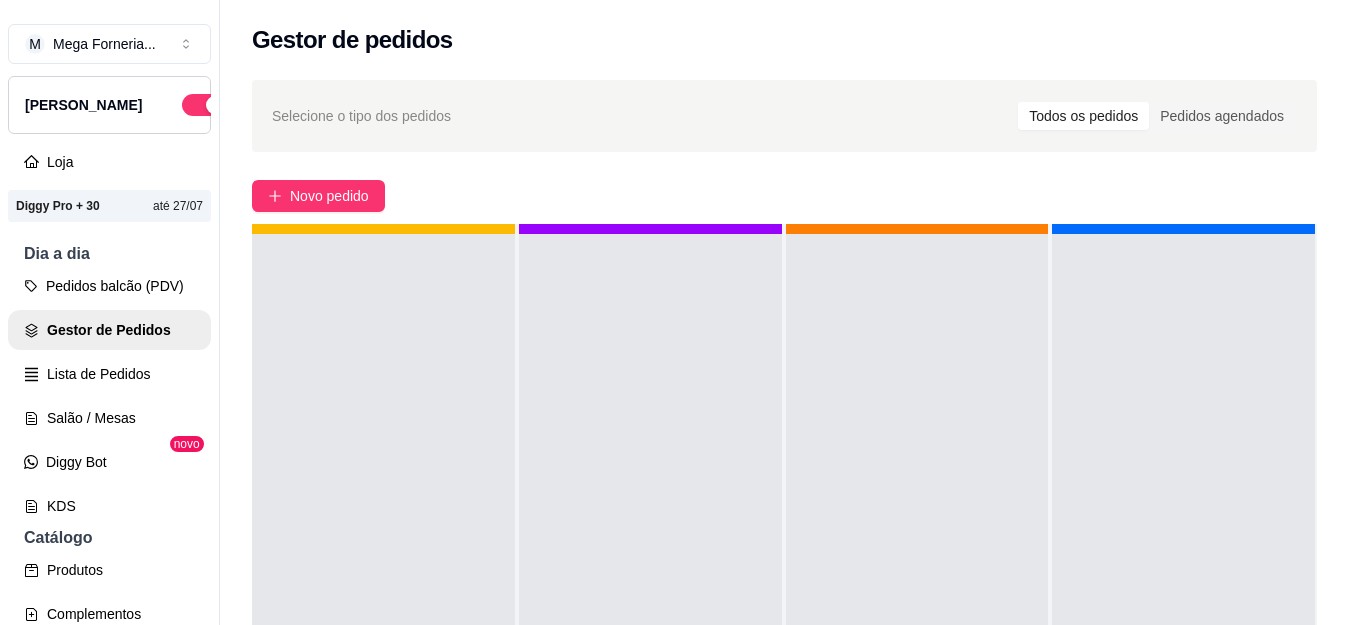 scroll, scrollTop: 56, scrollLeft: 0, axis: vertical 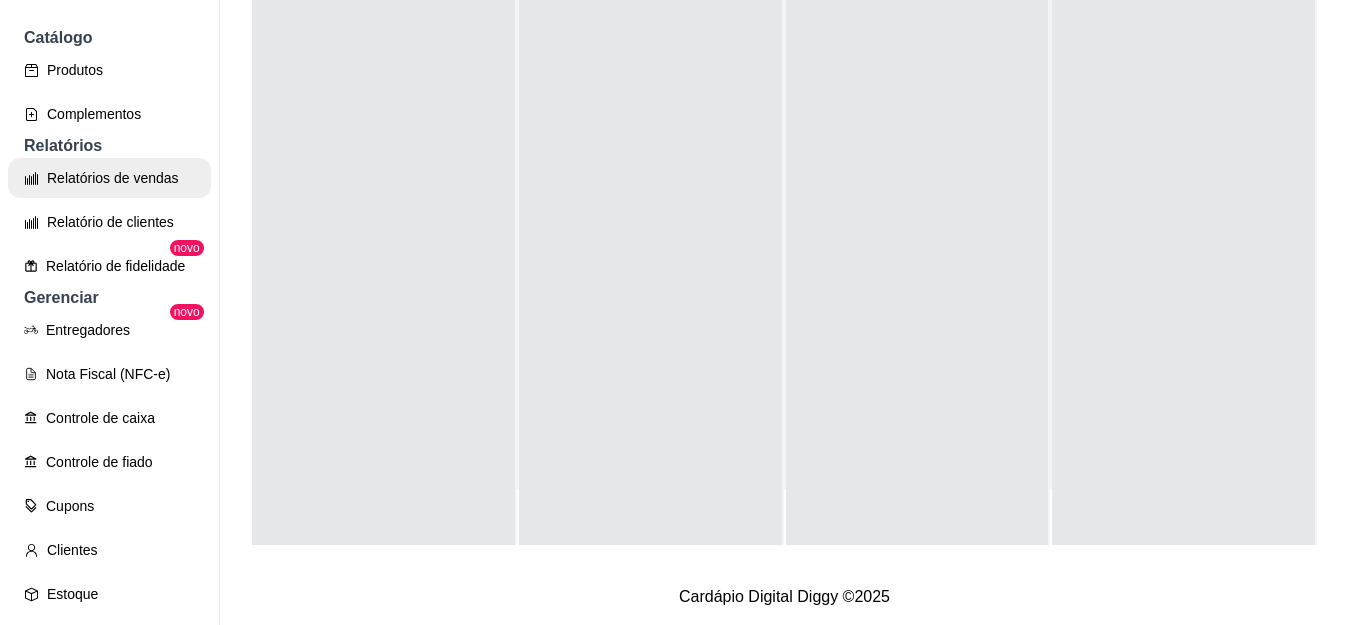 click on "Relatórios de vendas" at bounding box center (109, 178) 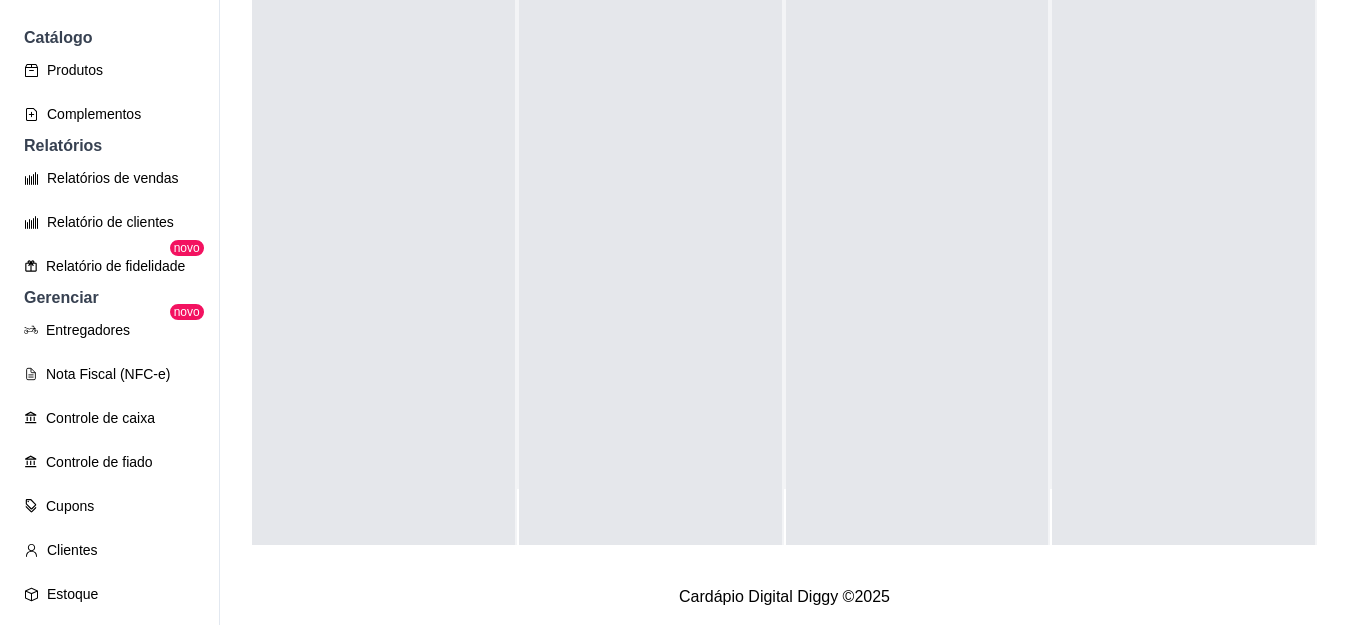 click on "Relatórios de vendas" at bounding box center [109, 178] 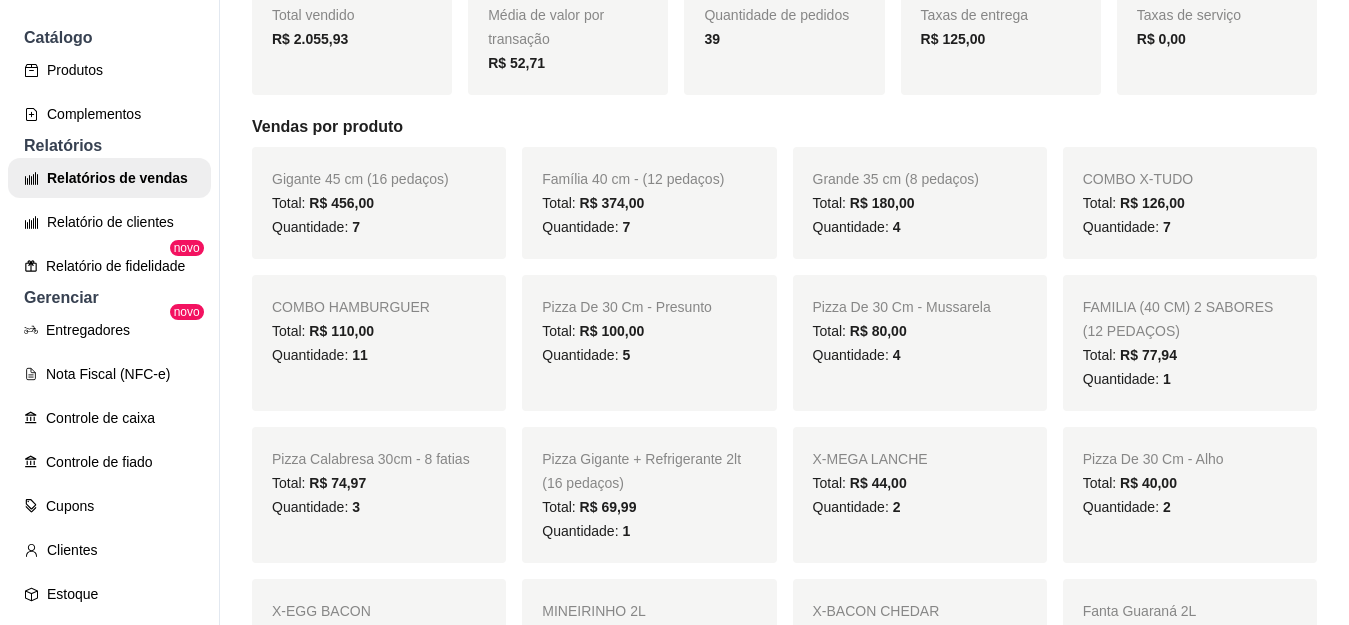 scroll, scrollTop: 0, scrollLeft: 0, axis: both 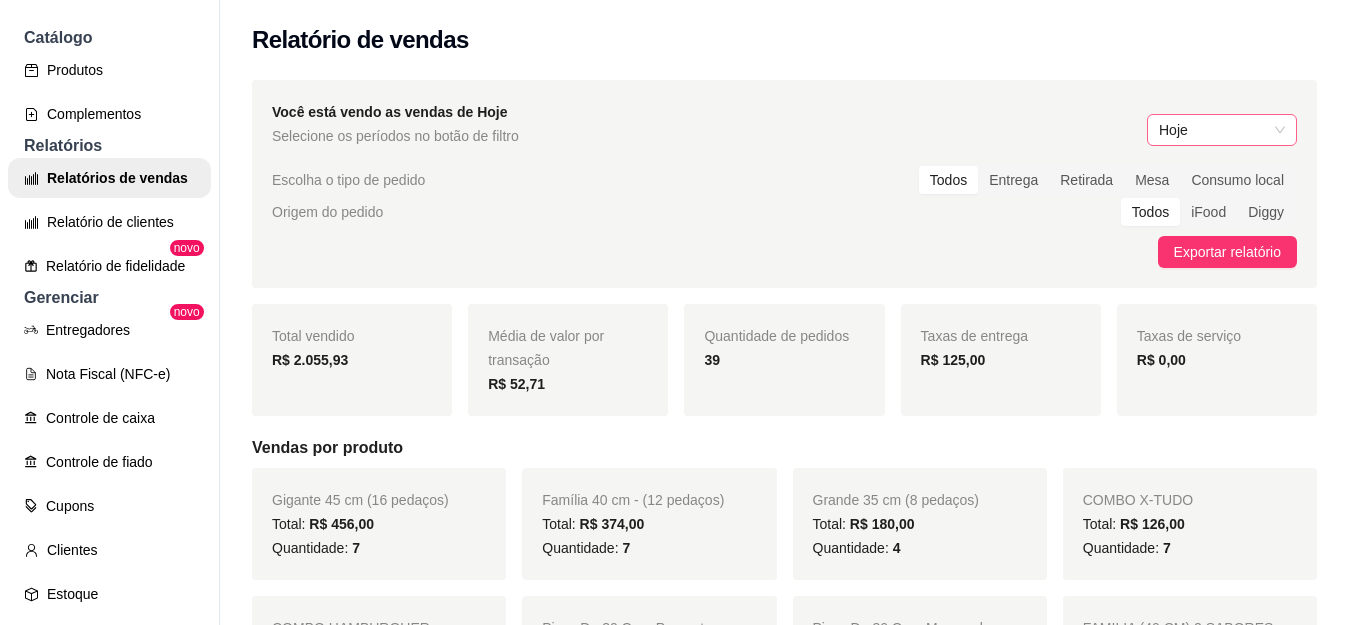 click on "Hoje" at bounding box center [1222, 130] 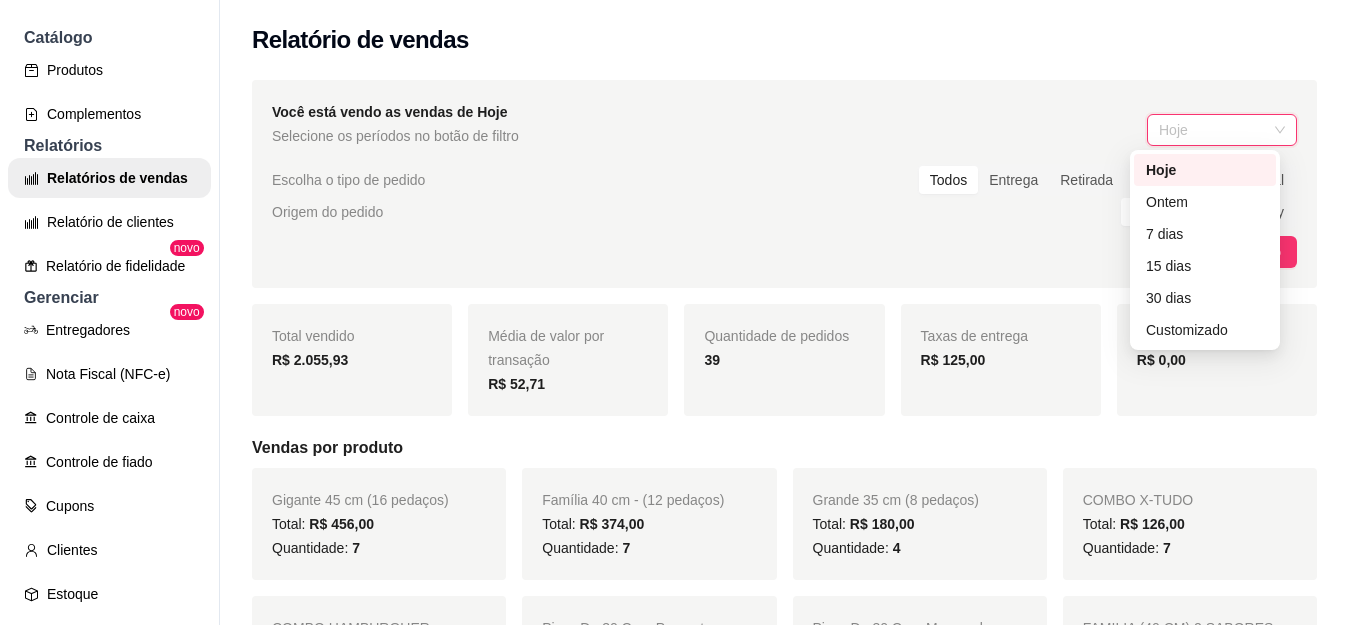 click on "Hoje" at bounding box center (1222, 130) 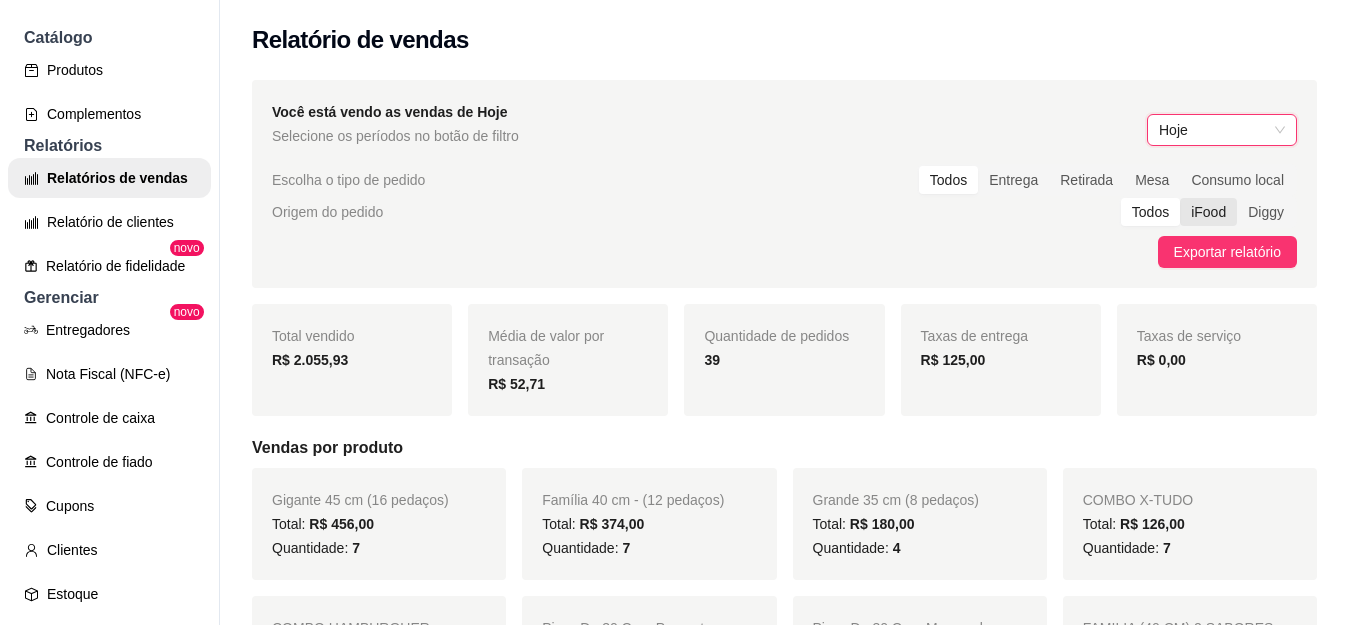click on "iFood" at bounding box center [1208, 212] 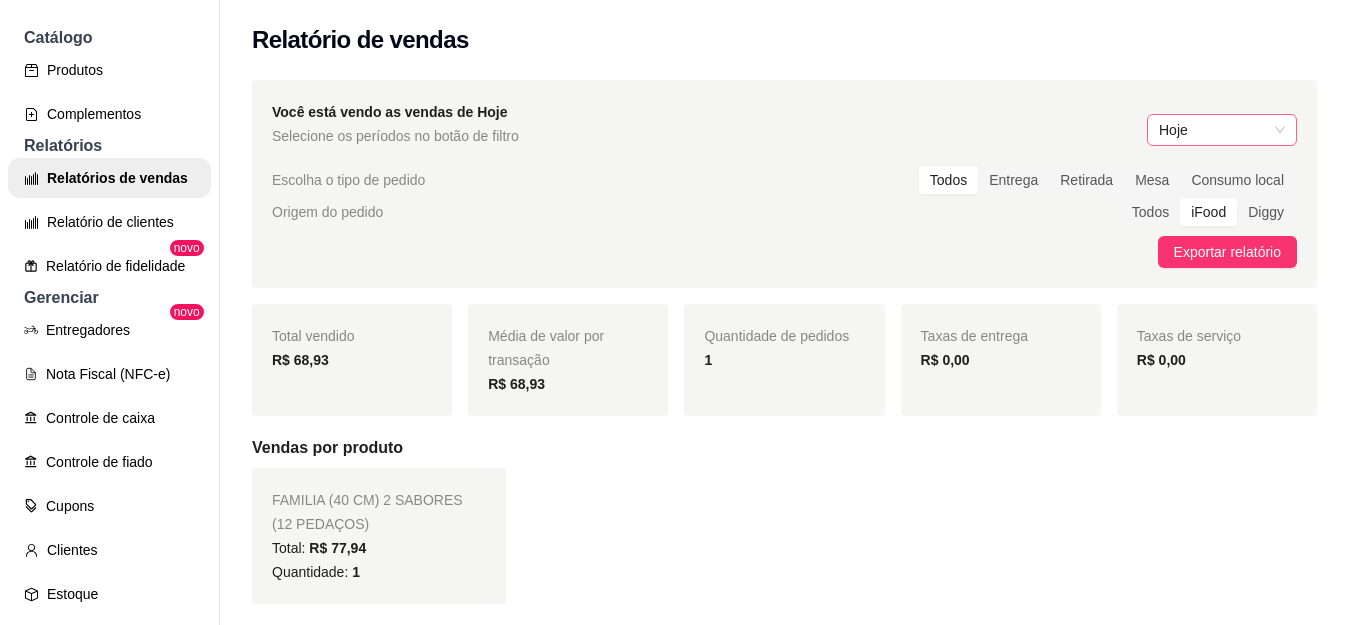 click on "Hoje" at bounding box center (1222, 130) 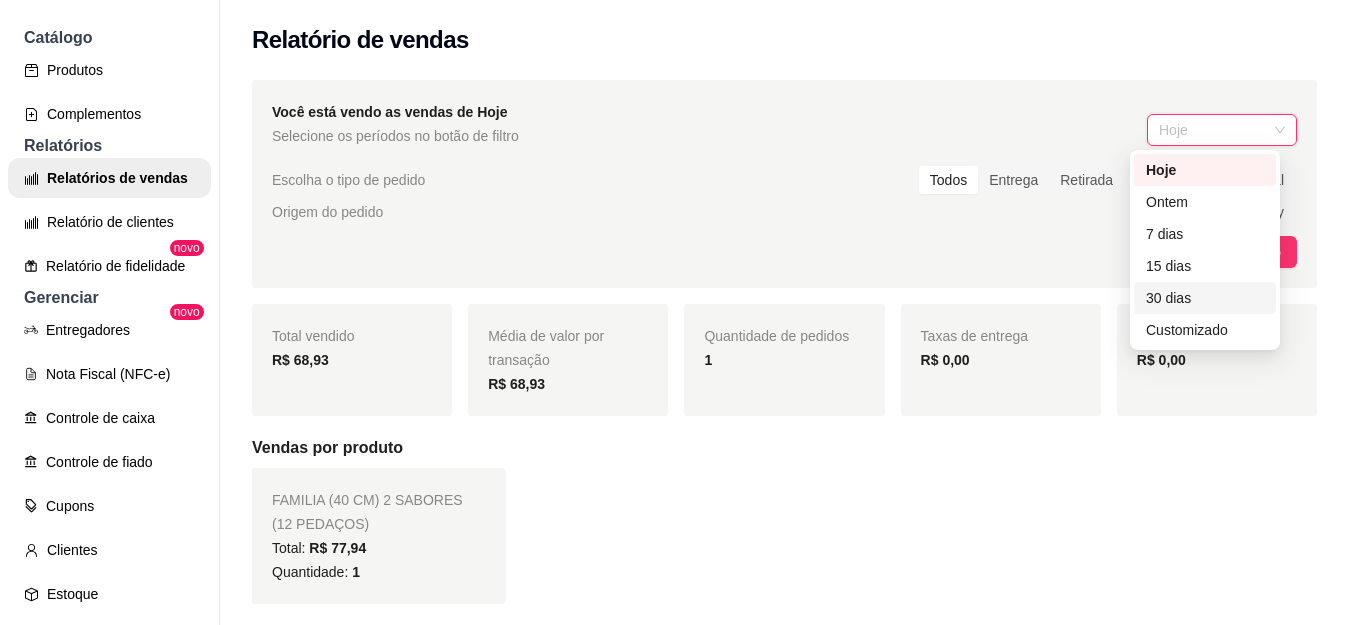 click on "30 dias" at bounding box center [1205, 298] 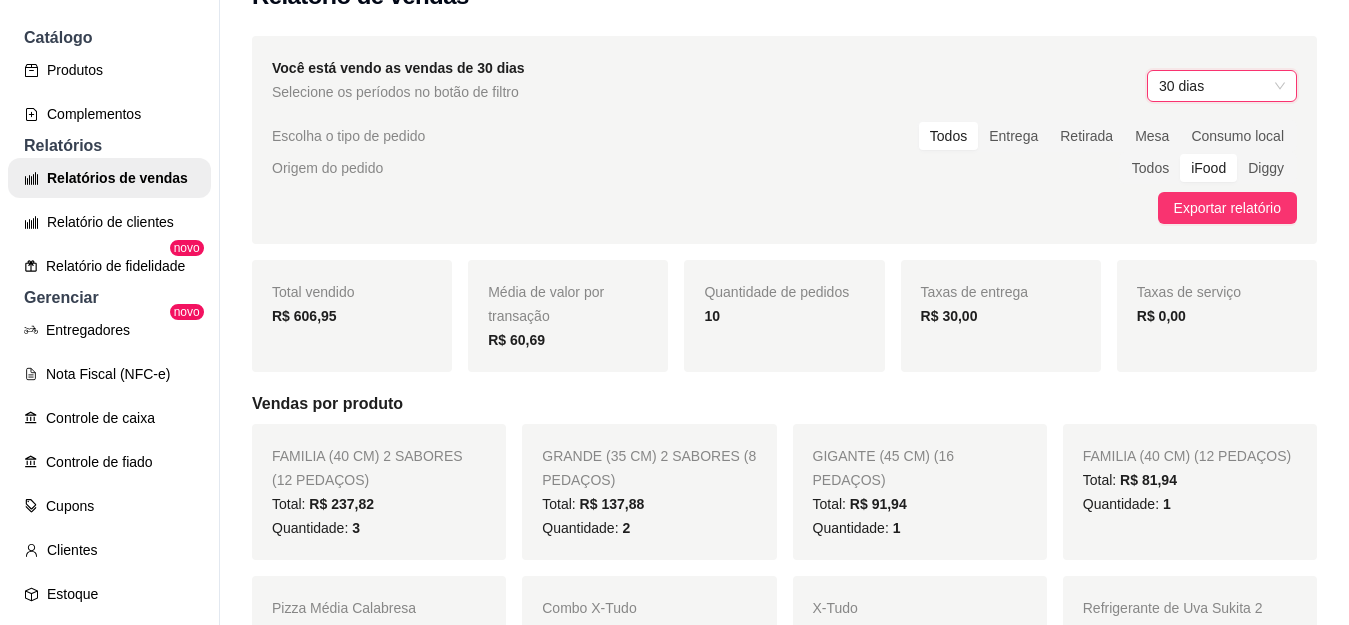 scroll, scrollTop: 0, scrollLeft: 0, axis: both 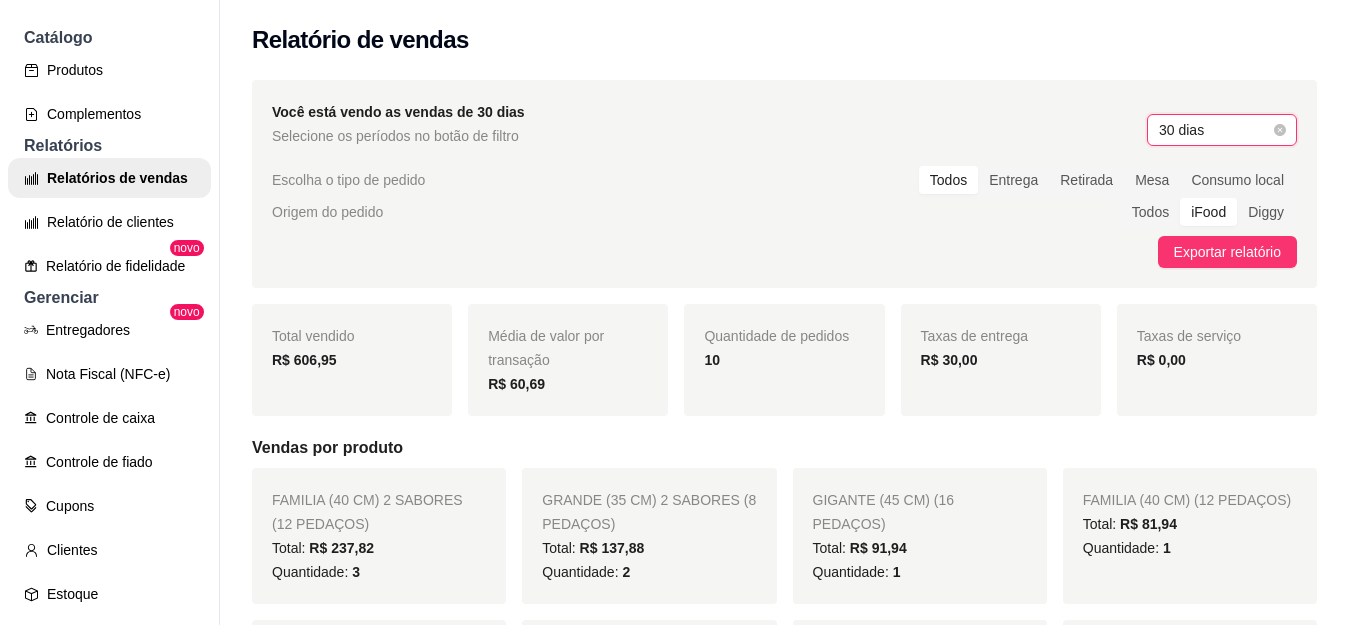 click on "30 dias" at bounding box center (1222, 130) 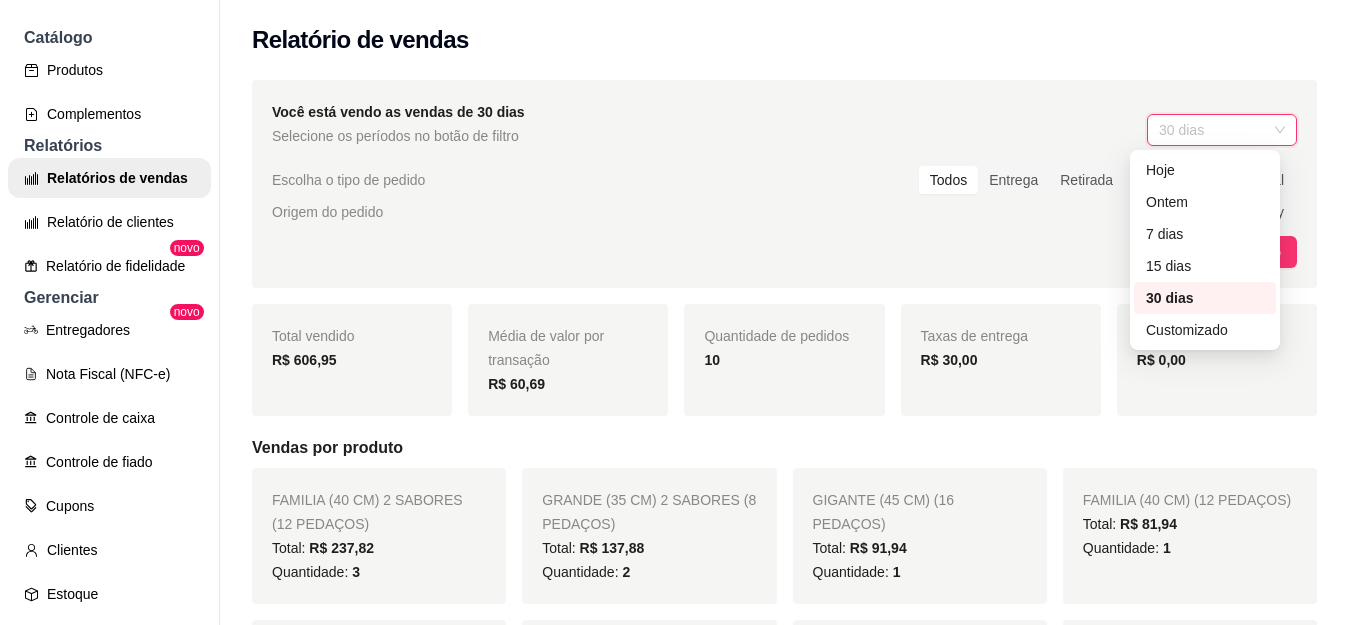click on "Origem do pedido Todos iFood Diggy" at bounding box center (784, 212) 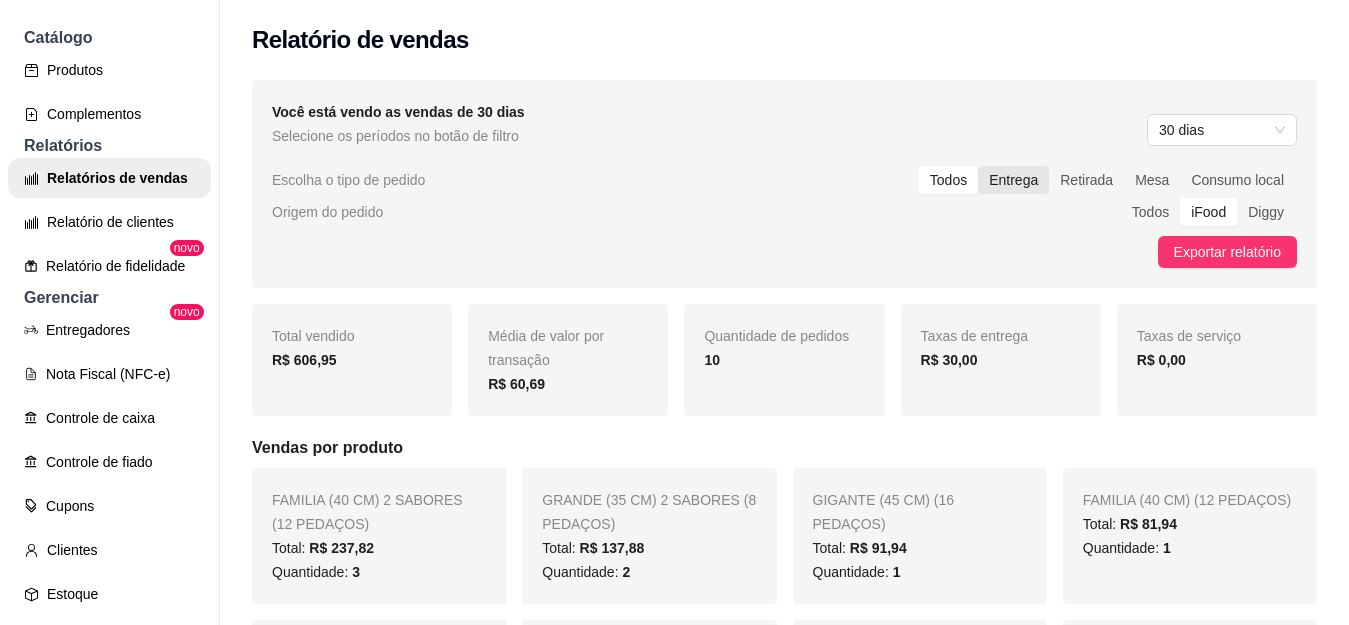 click on "Entrega" at bounding box center [1013, 180] 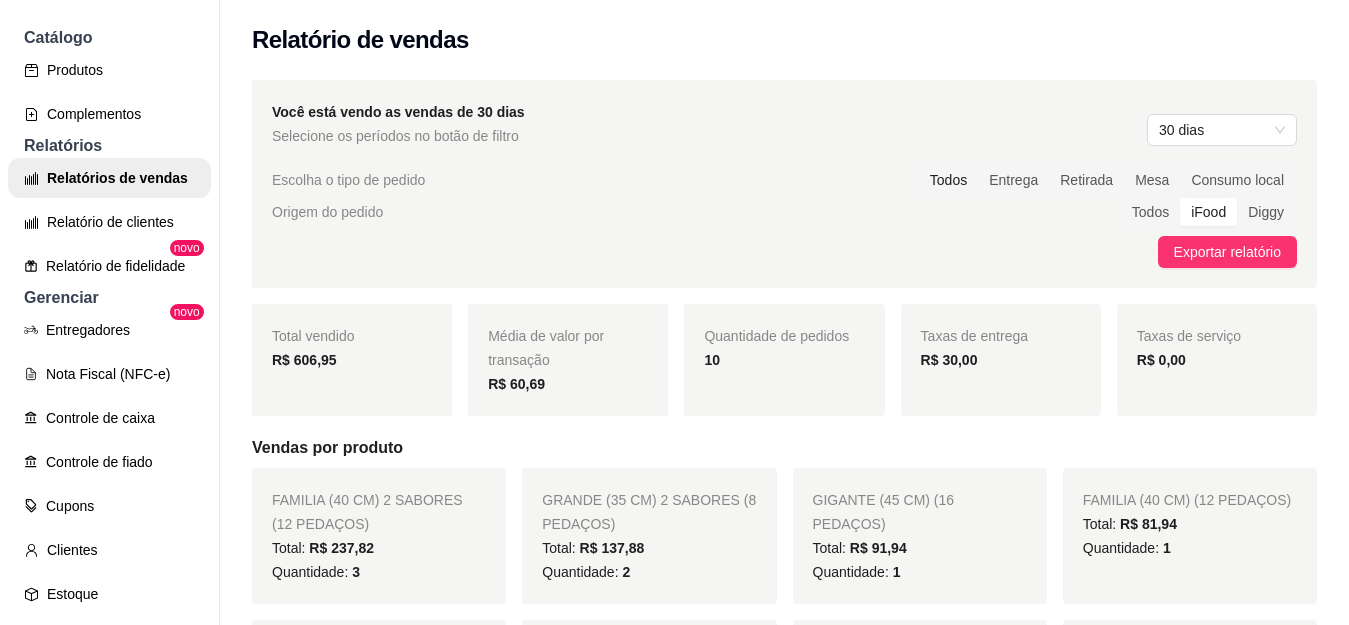 click on "Todos" at bounding box center (948, 180) 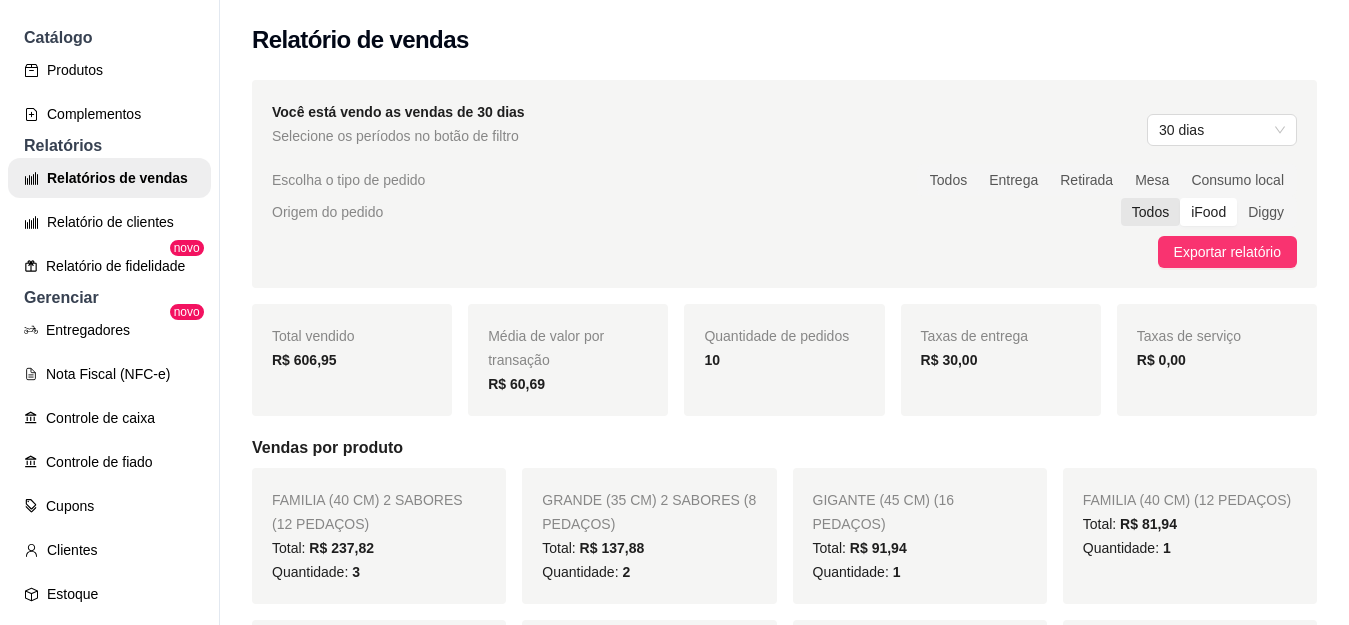 click on "Todos" at bounding box center [1150, 212] 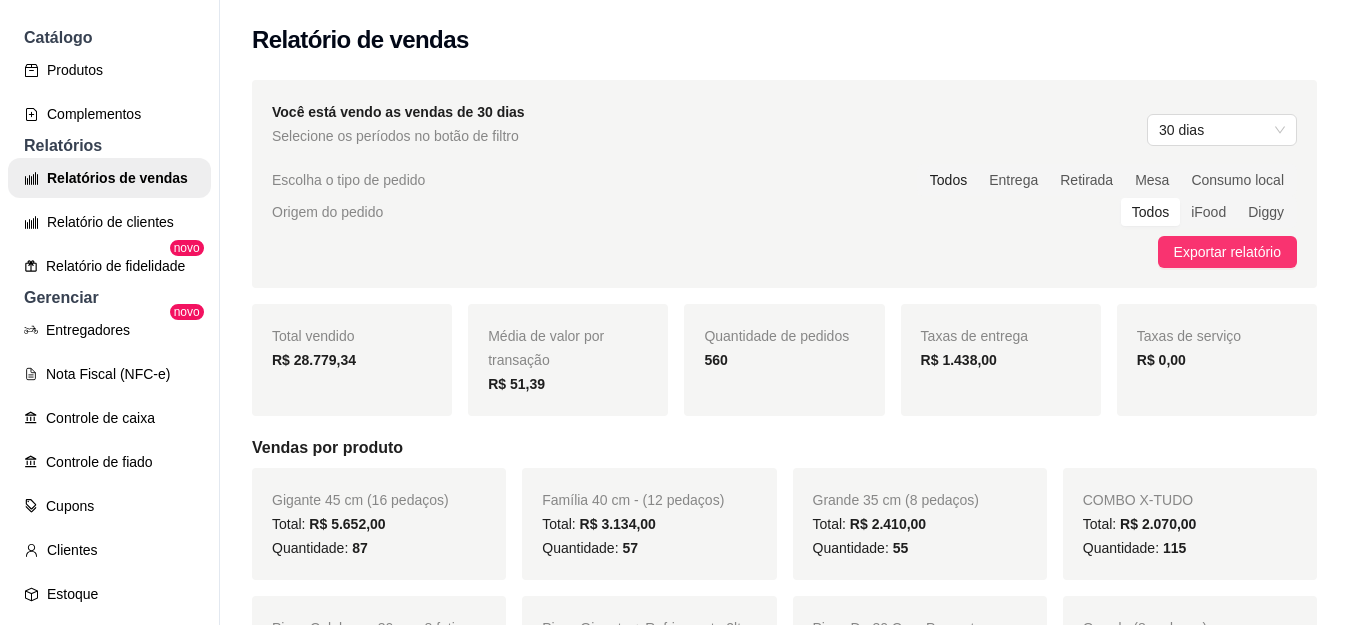 click on "Todos" at bounding box center [948, 180] 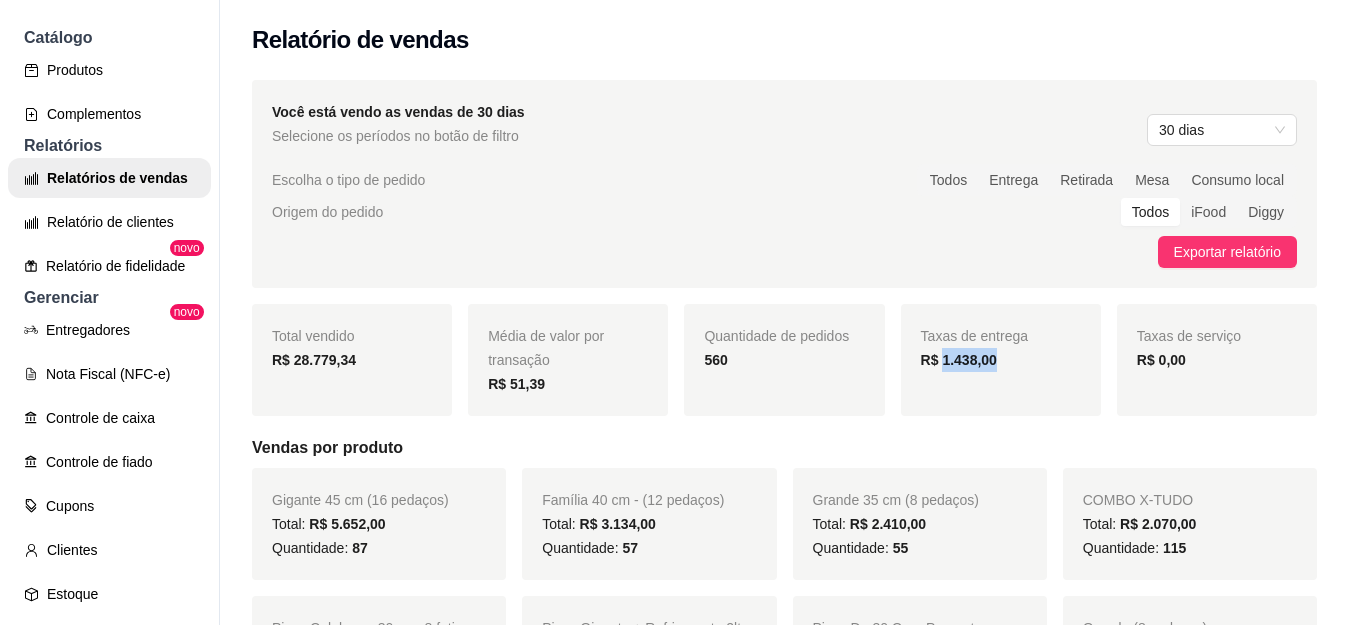 drag, startPoint x: 930, startPoint y: 360, endPoint x: 1005, endPoint y: 365, distance: 75.16648 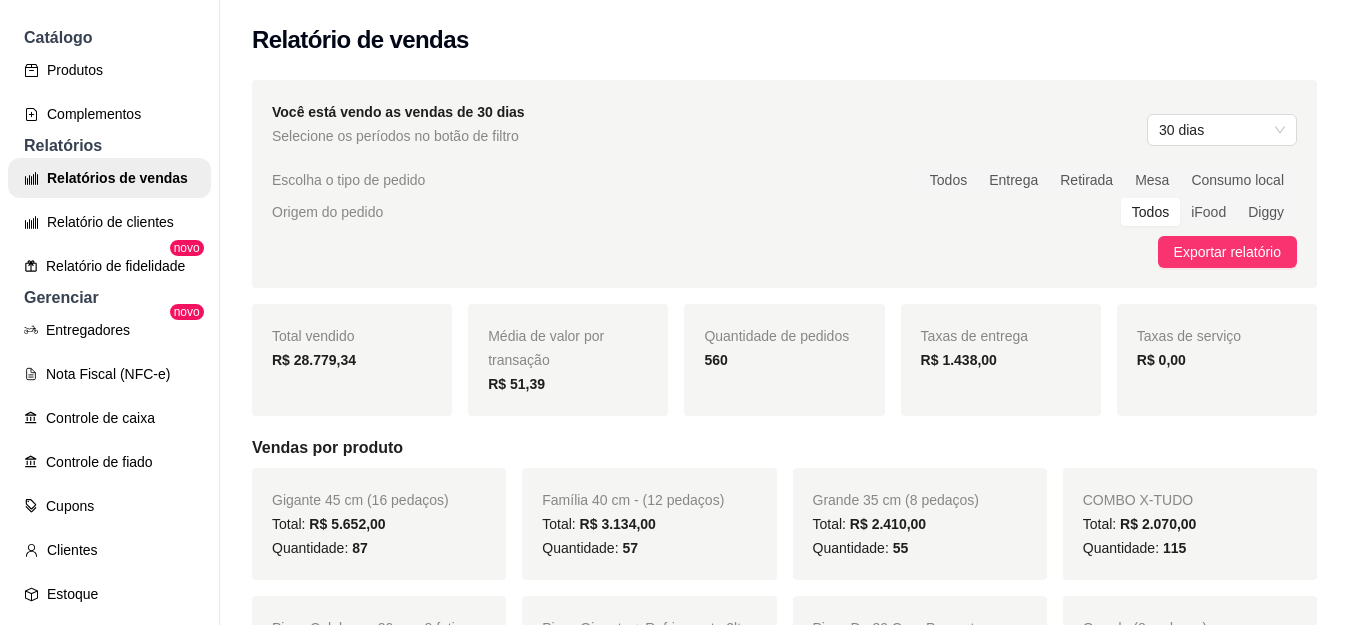 click on "Total vendido R$ 28.779,34 Média de valor por transação R$ 51,39 Quantidade de pedidos 560 Taxas de entrega R$ 1.438,00 Taxas de serviço R$ 0,00 Vendas por produto Gigante 45 cm (16 pedaços) Total:   R$ 5.652,00 Quantidade:   87 Família 40 cm - (12 pedaços) Total:   R$ 3.134,00 Quantidade:   57 Grande 35 cm (8 pedaços) Total:   R$ 2.410,00 Quantidade:   55 COMBO X-TUDO Total:   R$ 2.070,00 Quantidade:   115 Pizza Calabresa 30cm - 8 fatias Total:   R$ 1.549,38 Quantidade:   62 Pizza Gigante + Refrigerante 2lt (16 pedaços) Total:   R$ 1.329,81 Quantidade:   19 Pizza De 30 Cm - Presunto Total:   R$ 1.320,00 Quantidade:   66 Grande (8 pedaços) Total:   R$ 990,00 Quantidade:   18 COMBO HAMBURGUER Total:   R$ 973,00 Quantidade:   97 Pizza Família + Refrigerante 2lt - (12 pedaços) Total:   R$ 959,84 Quantidade:   16 Pizza De 30 Cm - Mussarela Total:   R$ 880,00 Quantidade:   44 Gigante (16 pedaços) Total:   R$ 760,00 Quantidade:   8 COCA 1,5 LT Total:   R$ 624,00 Quantidade:   52 Total:" at bounding box center [784, 4026] 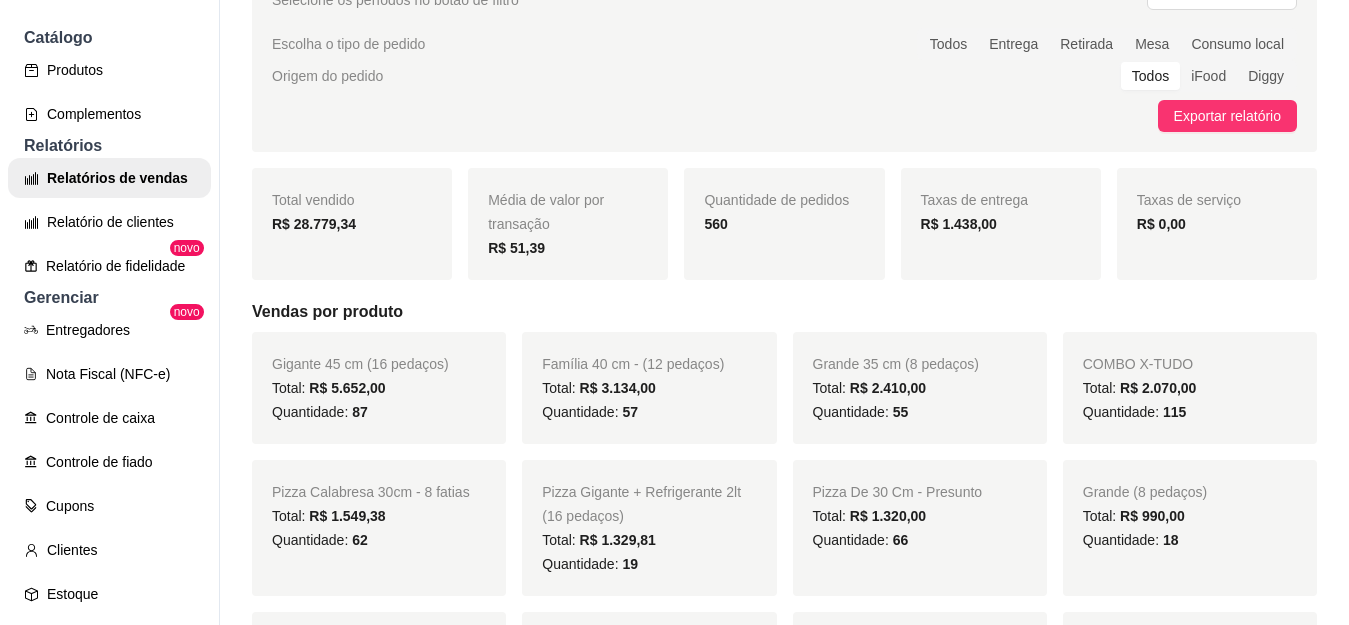 scroll, scrollTop: 0, scrollLeft: 0, axis: both 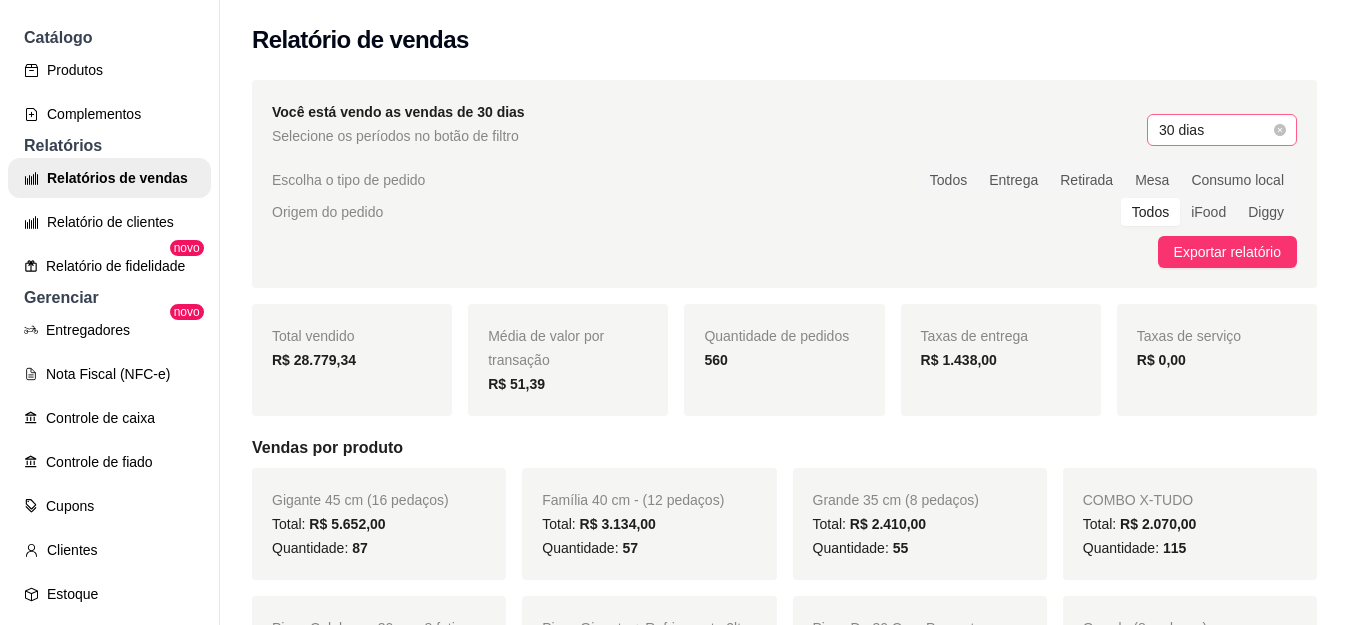 drag, startPoint x: 1145, startPoint y: 110, endPoint x: 1153, endPoint y: 129, distance: 20.615528 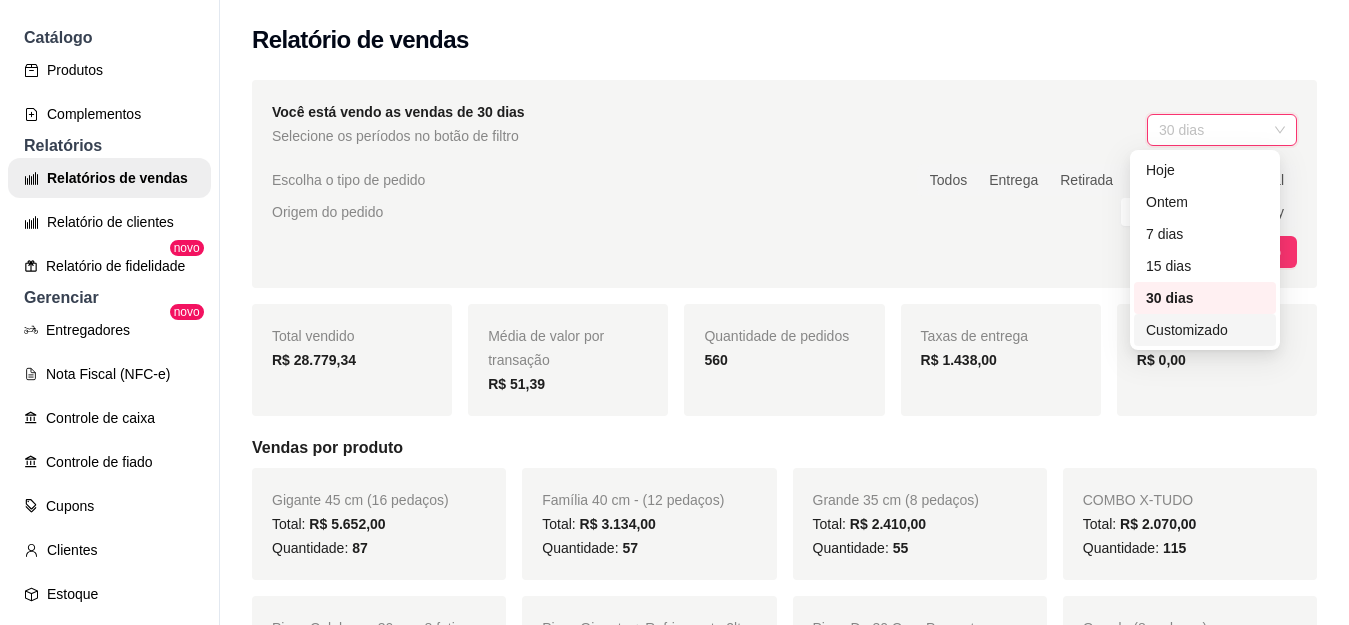 click on "Customizado" at bounding box center (1205, 330) 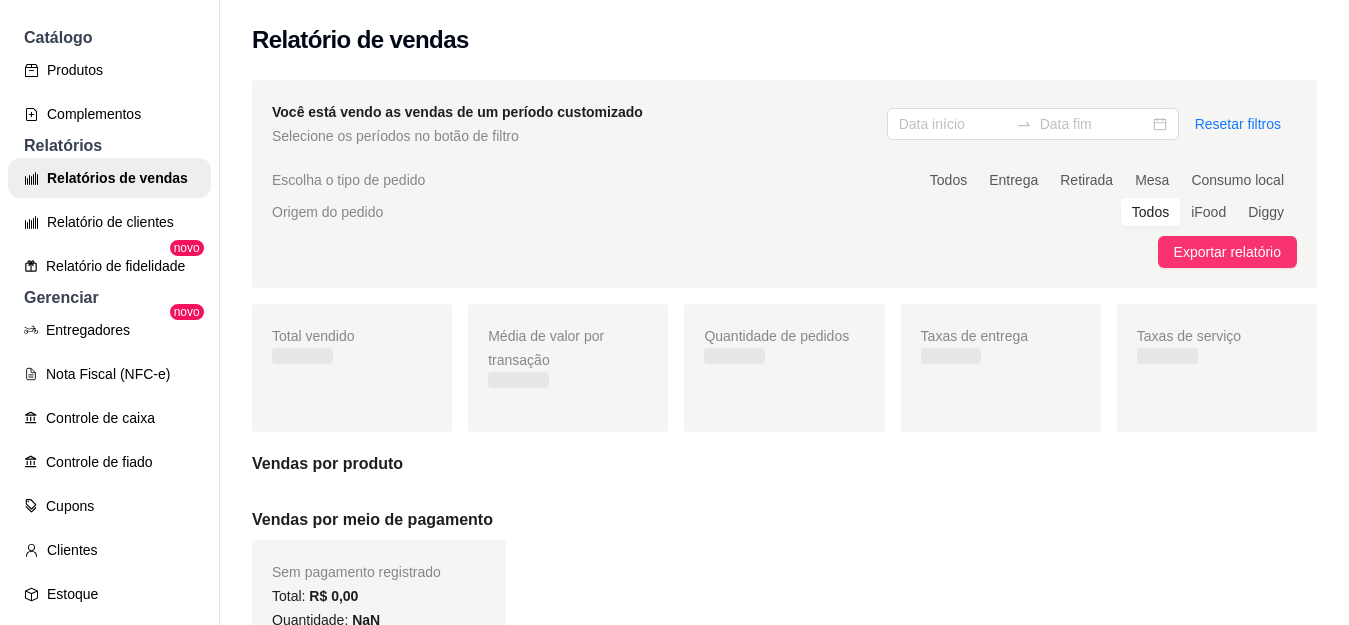 click on "Resetar filtros" at bounding box center (1092, 124) 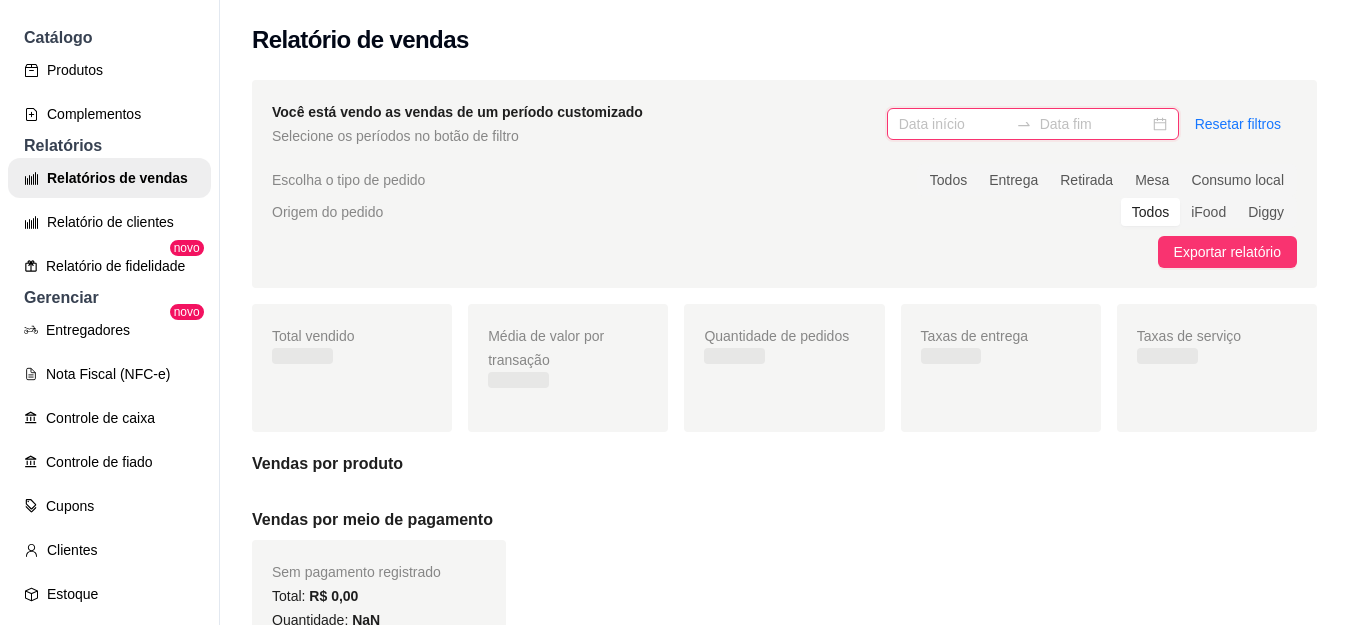 click at bounding box center (953, 124) 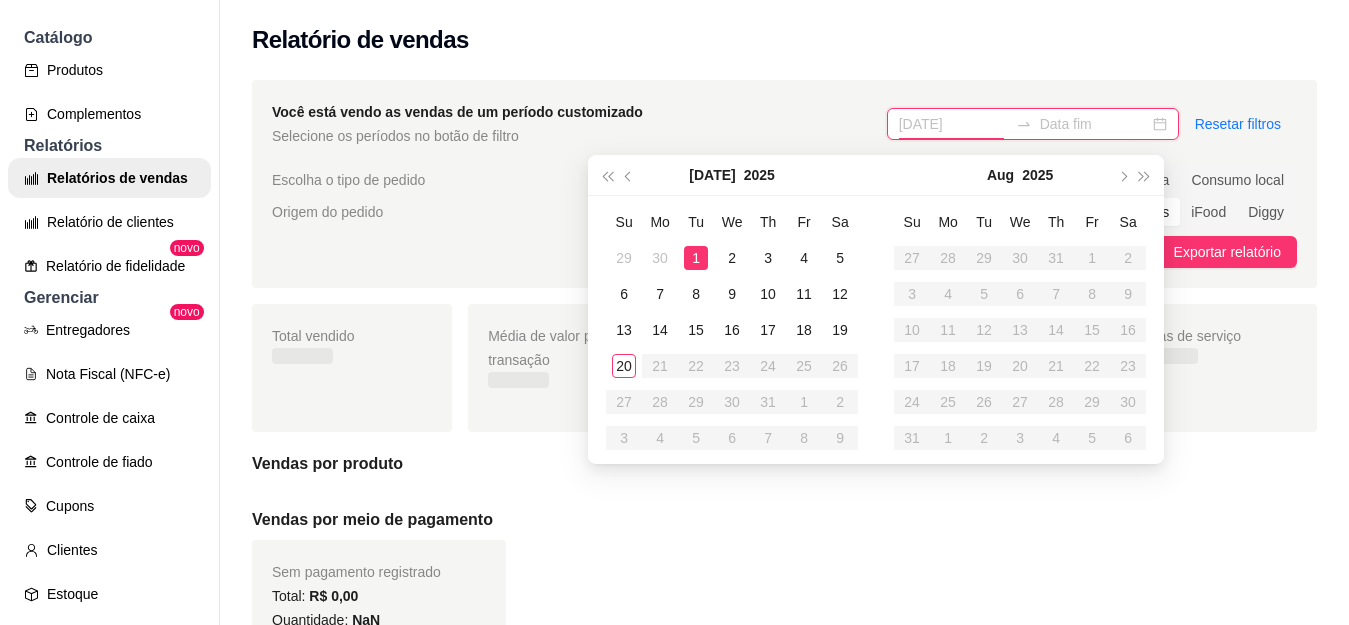 type on "[DATE]" 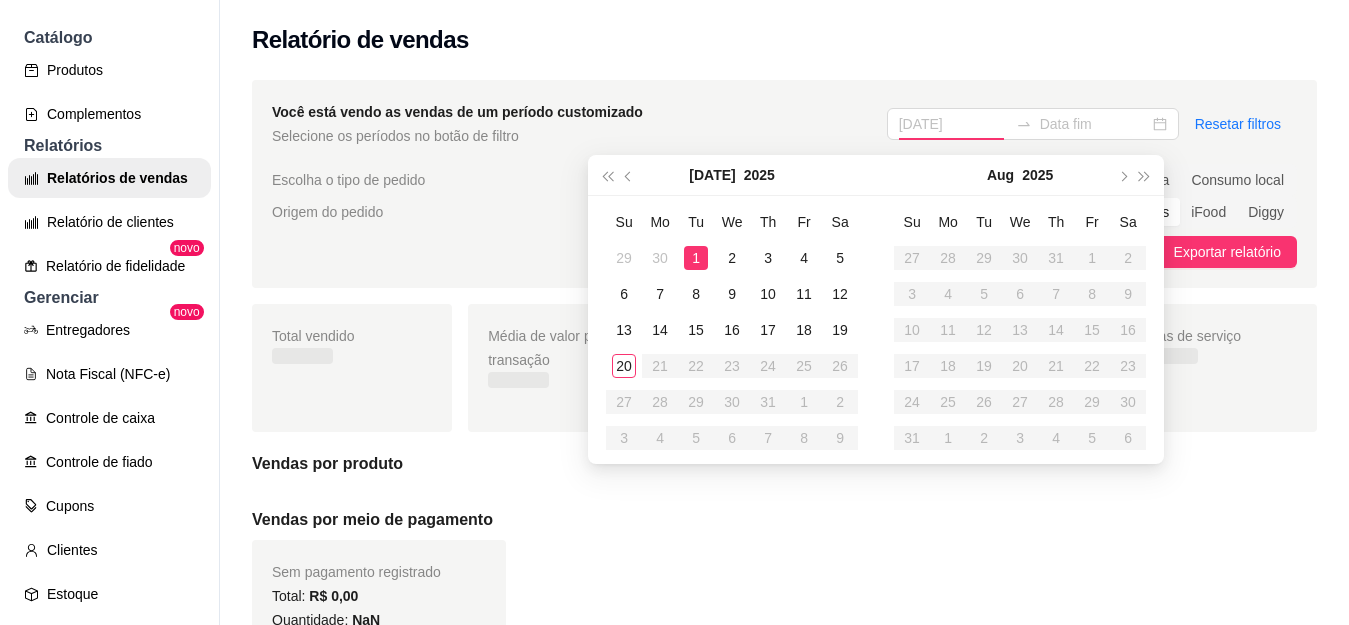 click on "1" at bounding box center [696, 258] 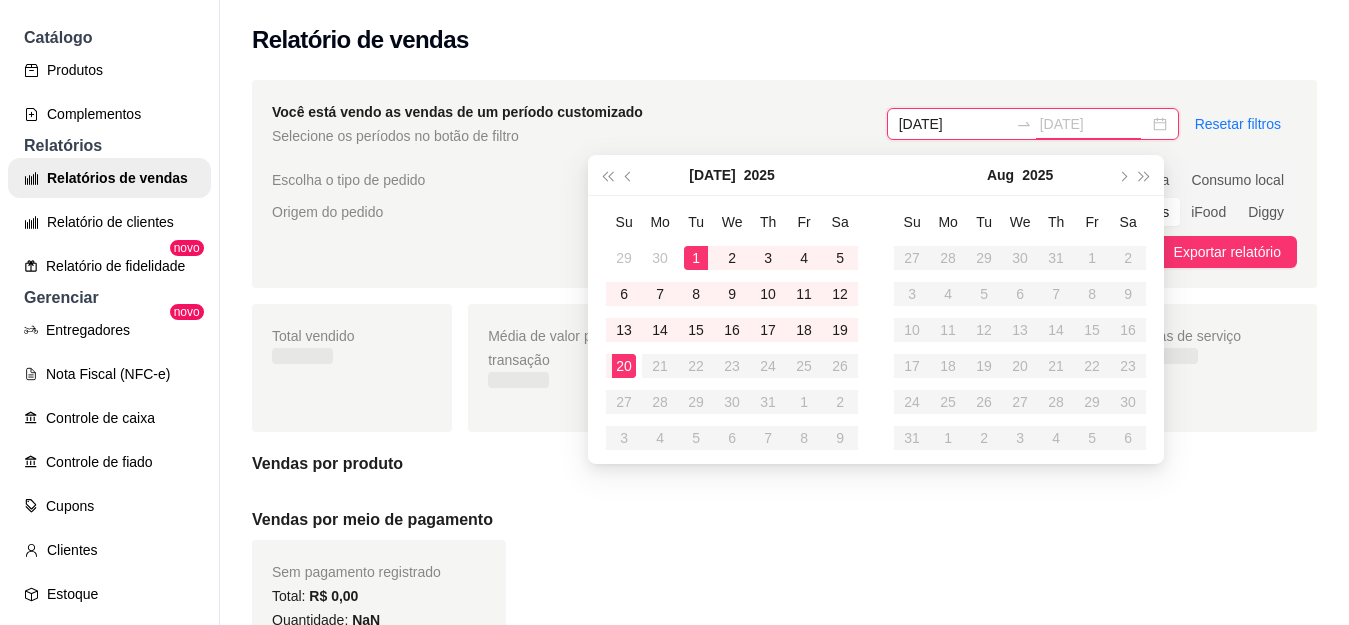 type on "[DATE]" 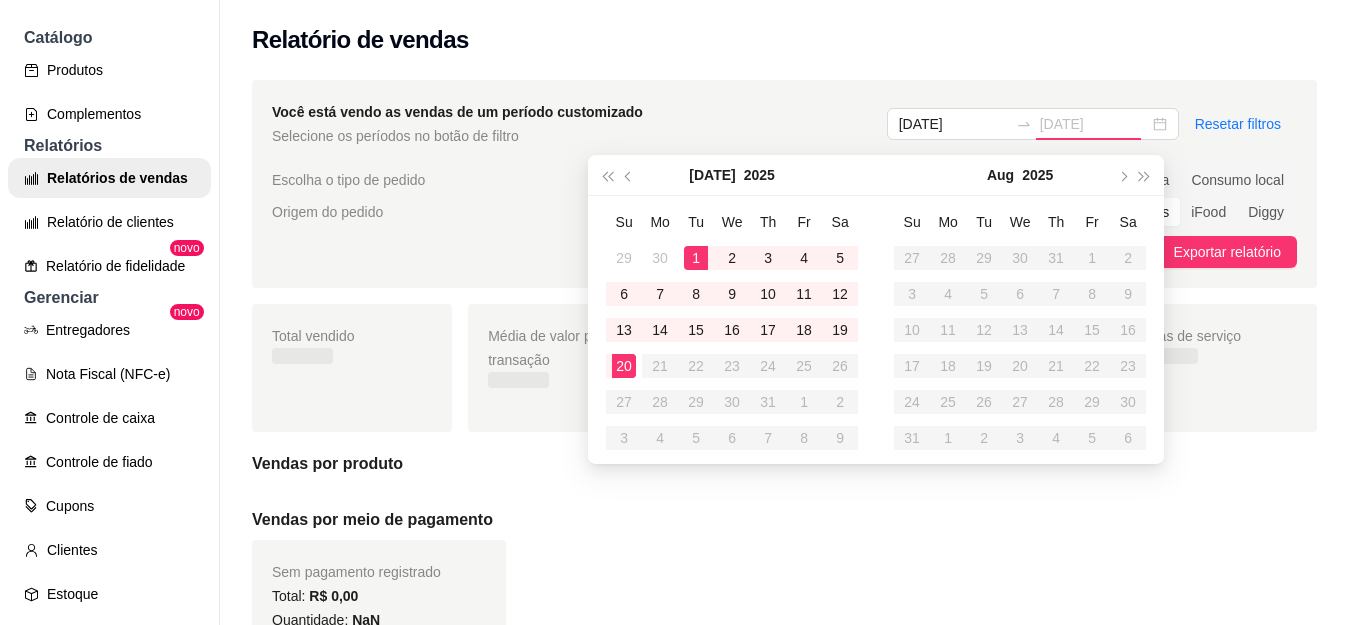click on "20" at bounding box center (624, 366) 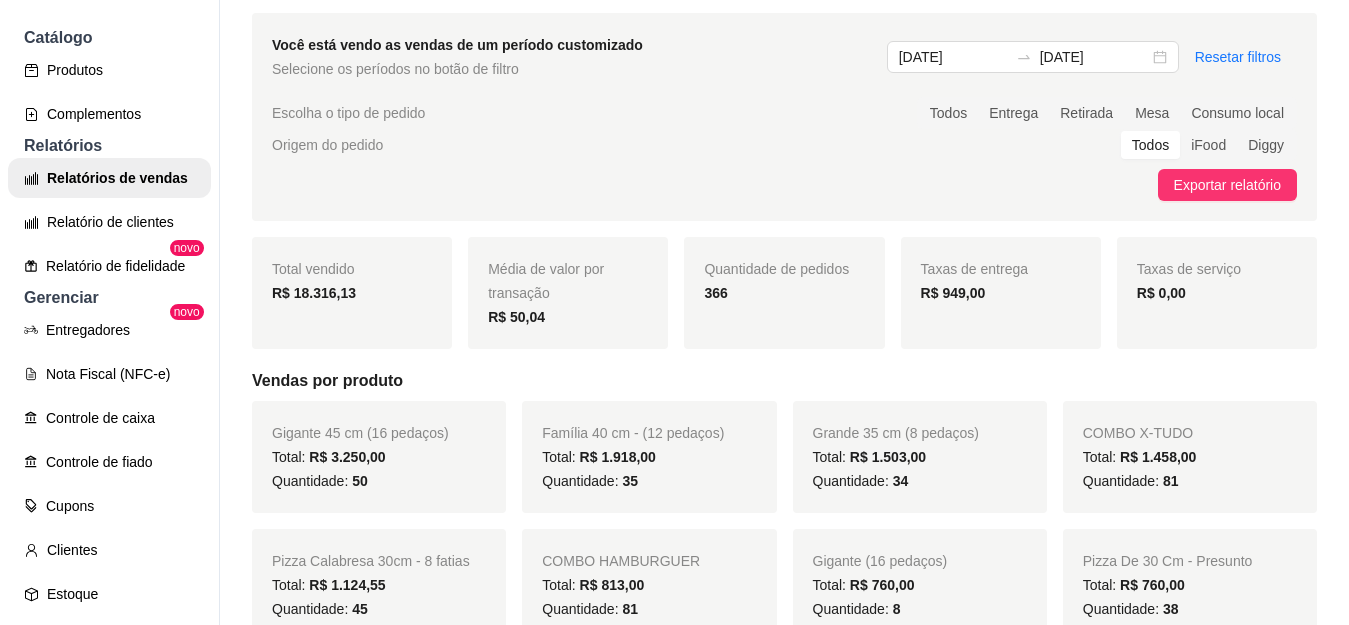 scroll, scrollTop: 0, scrollLeft: 0, axis: both 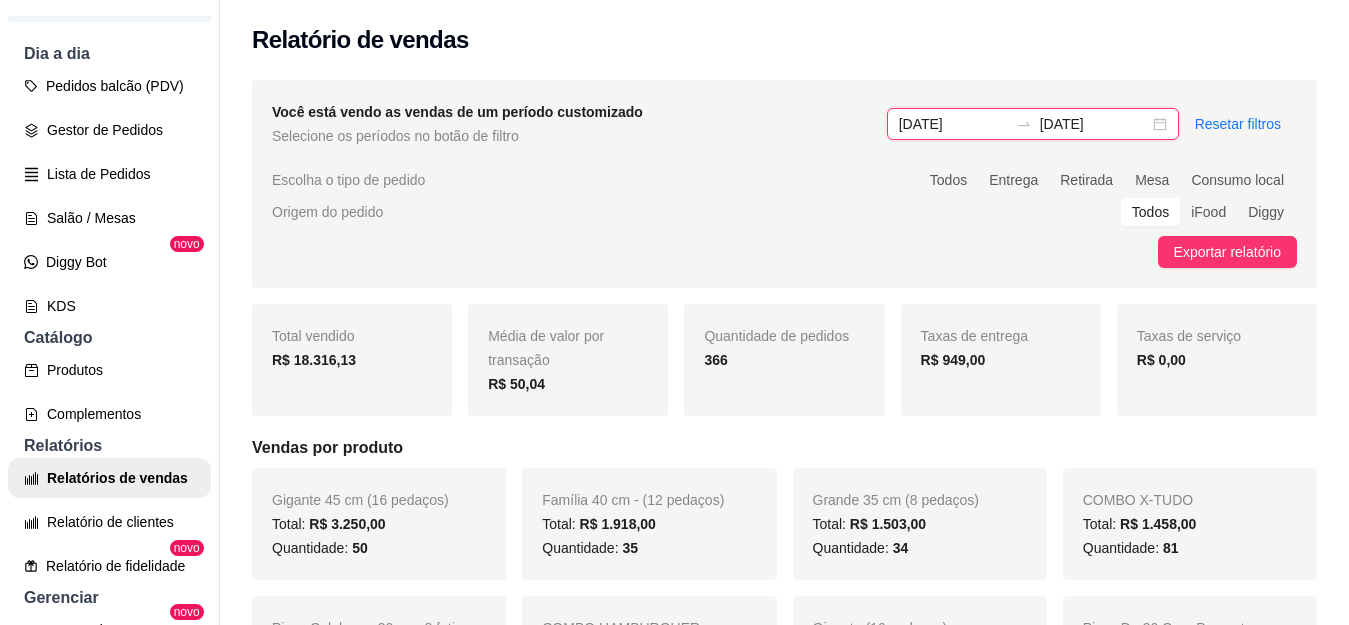 click on "[DATE]" at bounding box center [953, 124] 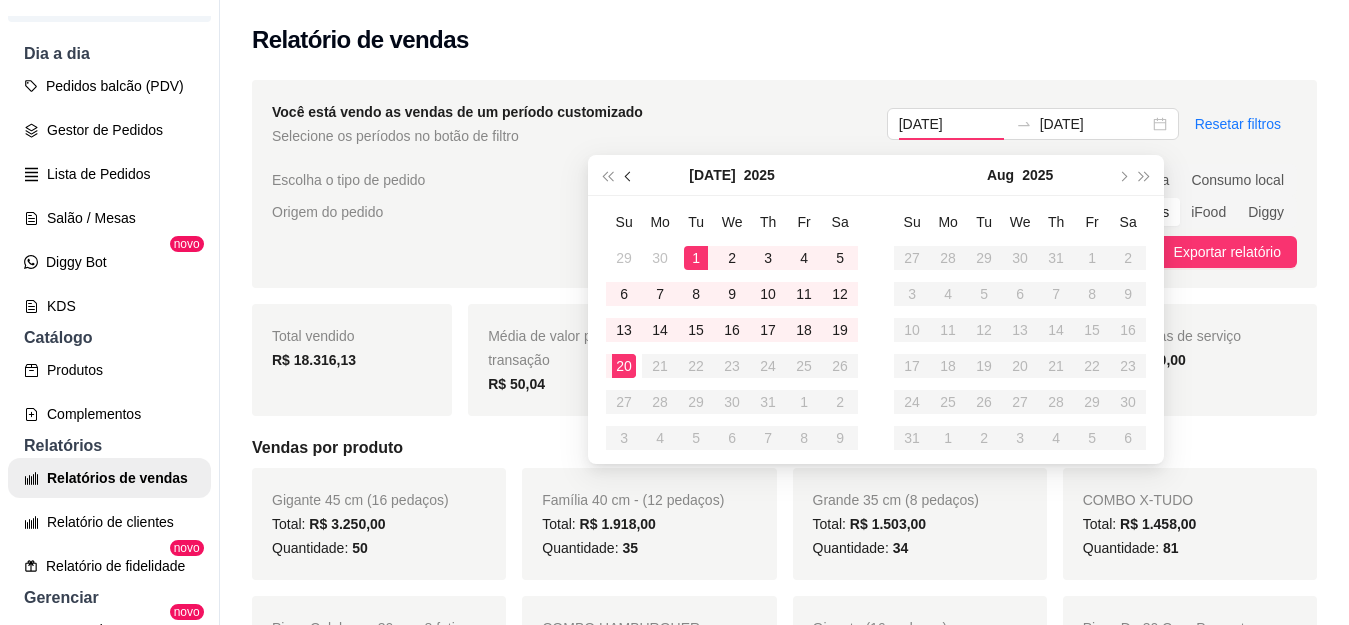 click at bounding box center [630, 175] 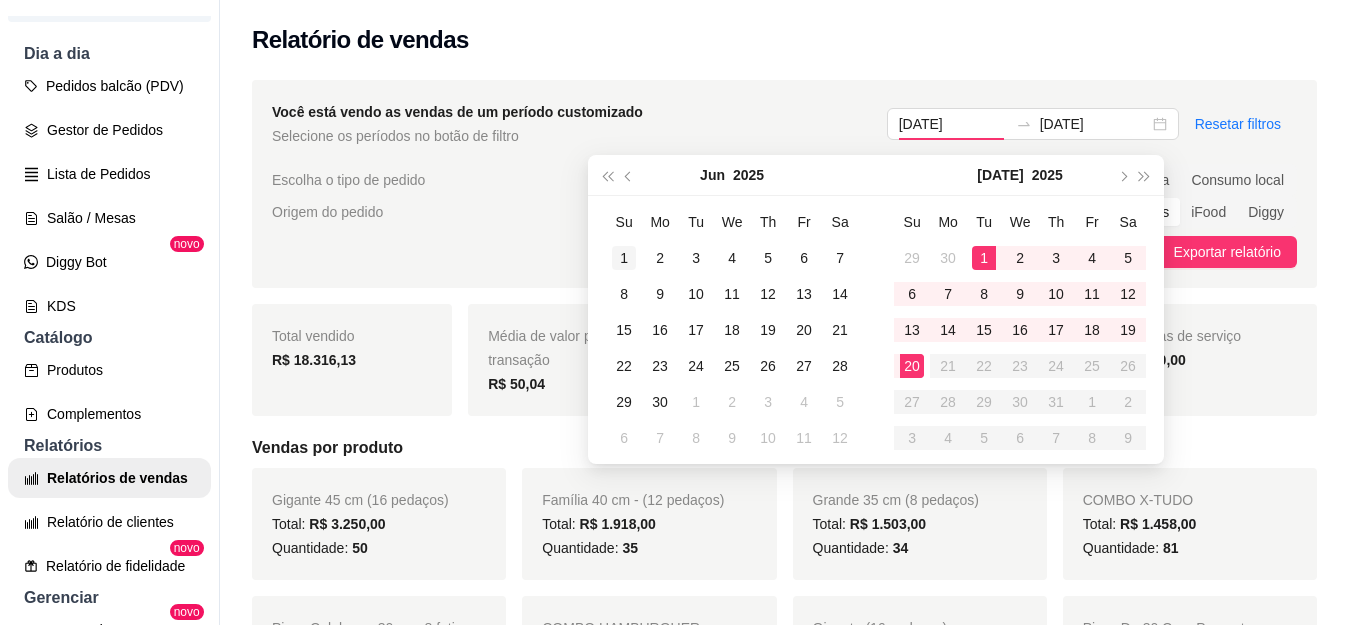 type on "[DATE]" 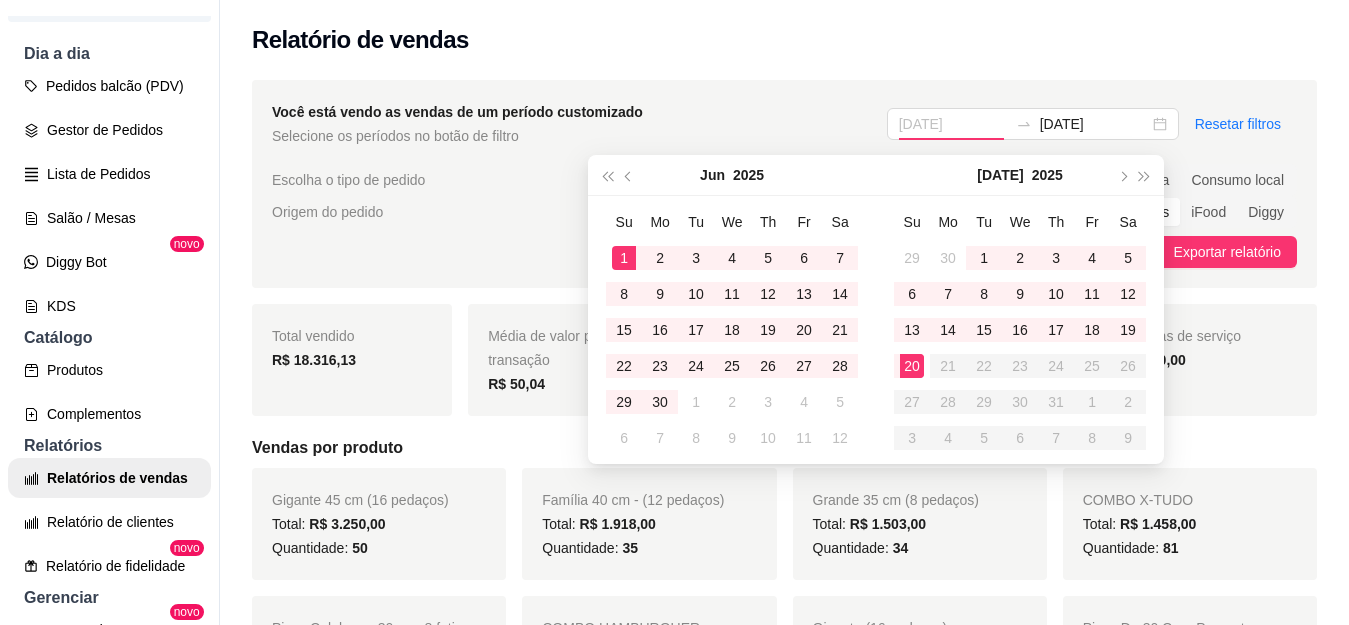 click on "1" at bounding box center [624, 258] 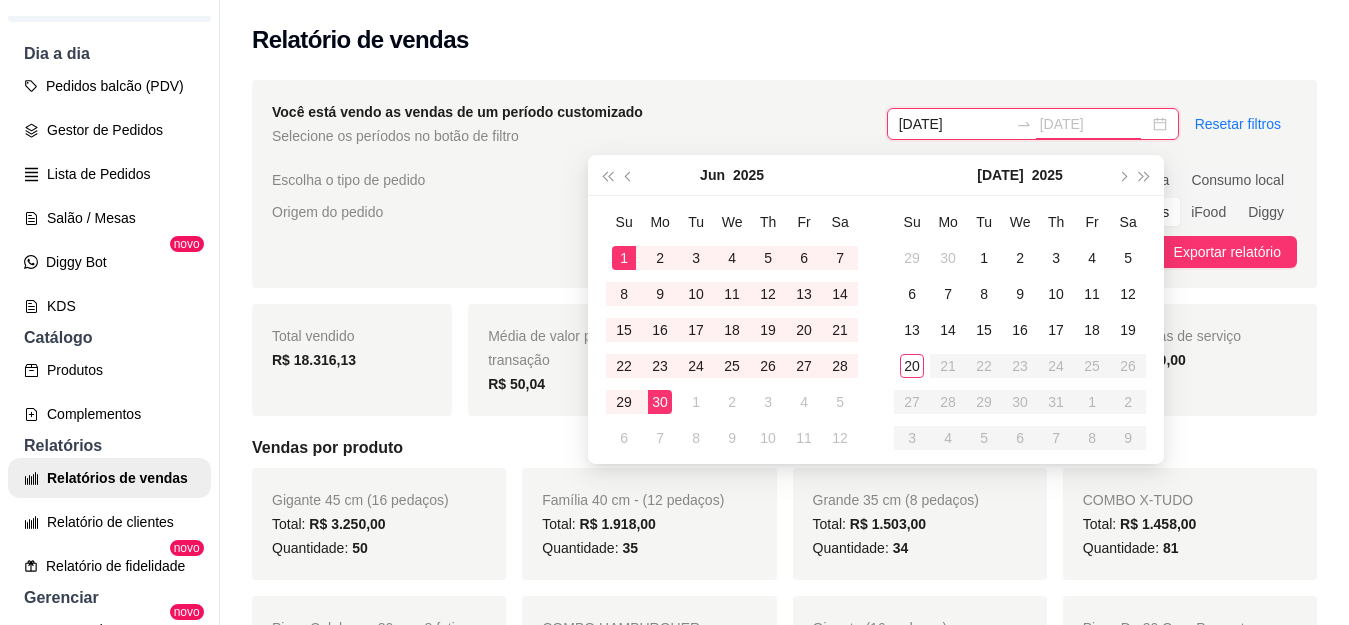 type on "[DATE]" 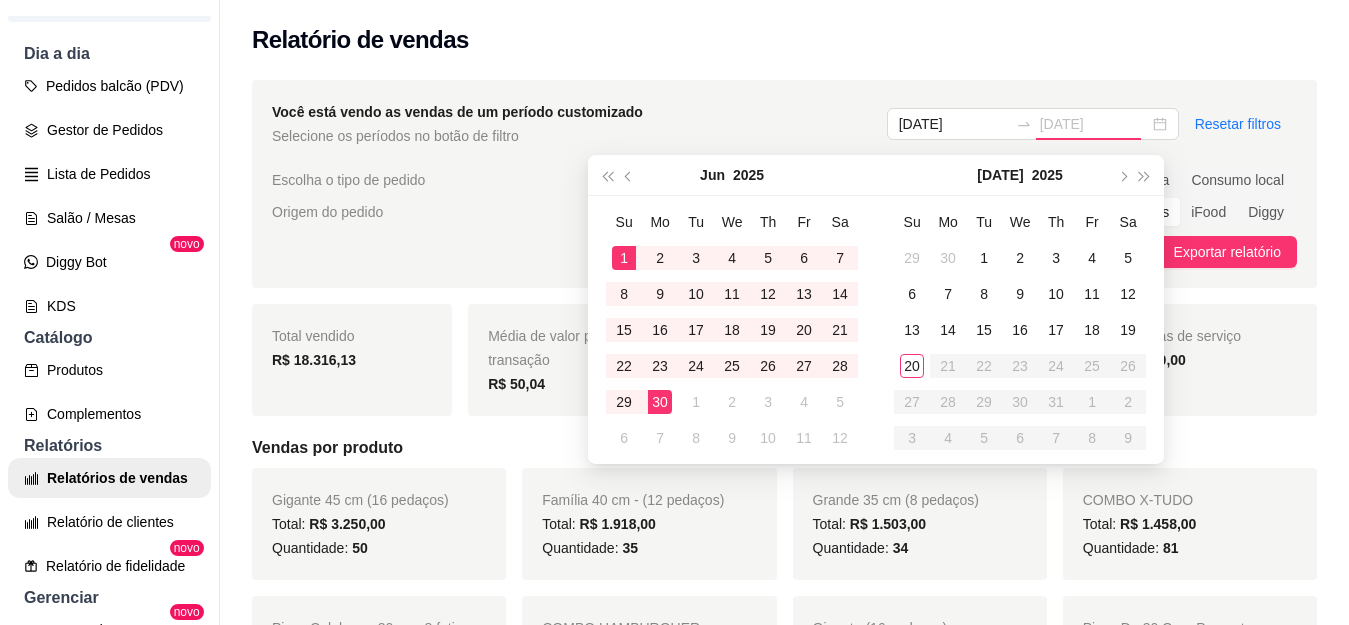 click on "30" at bounding box center [660, 402] 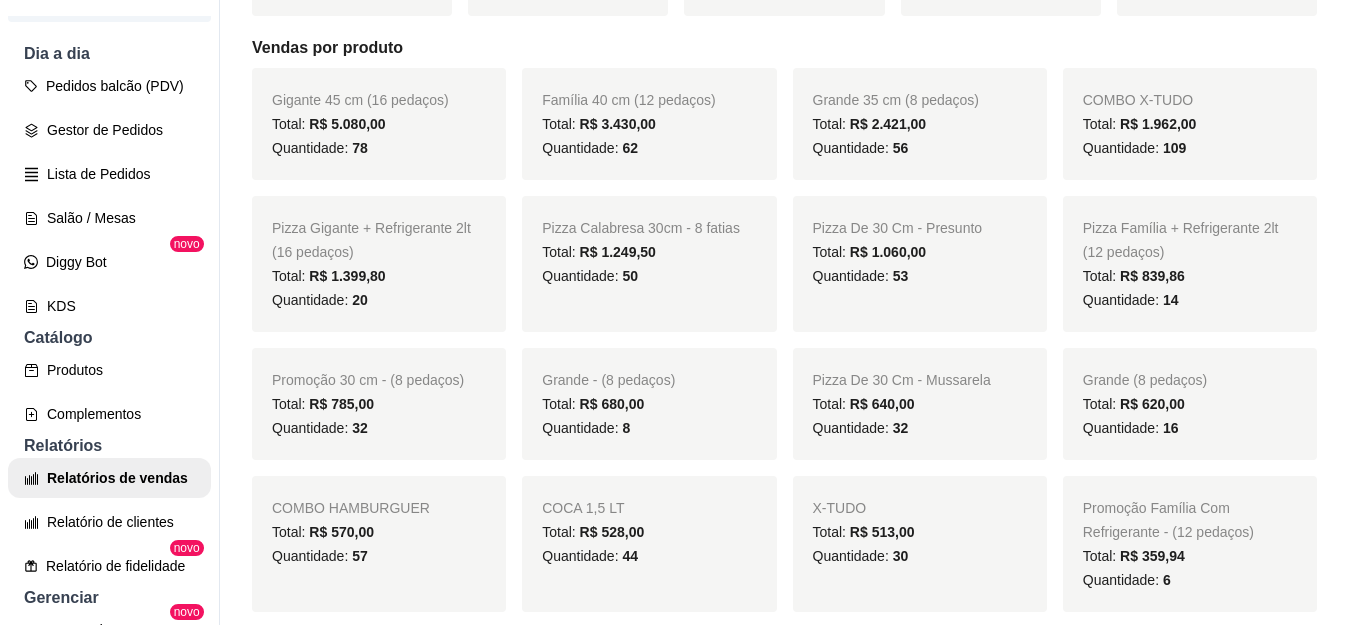 scroll, scrollTop: 0, scrollLeft: 0, axis: both 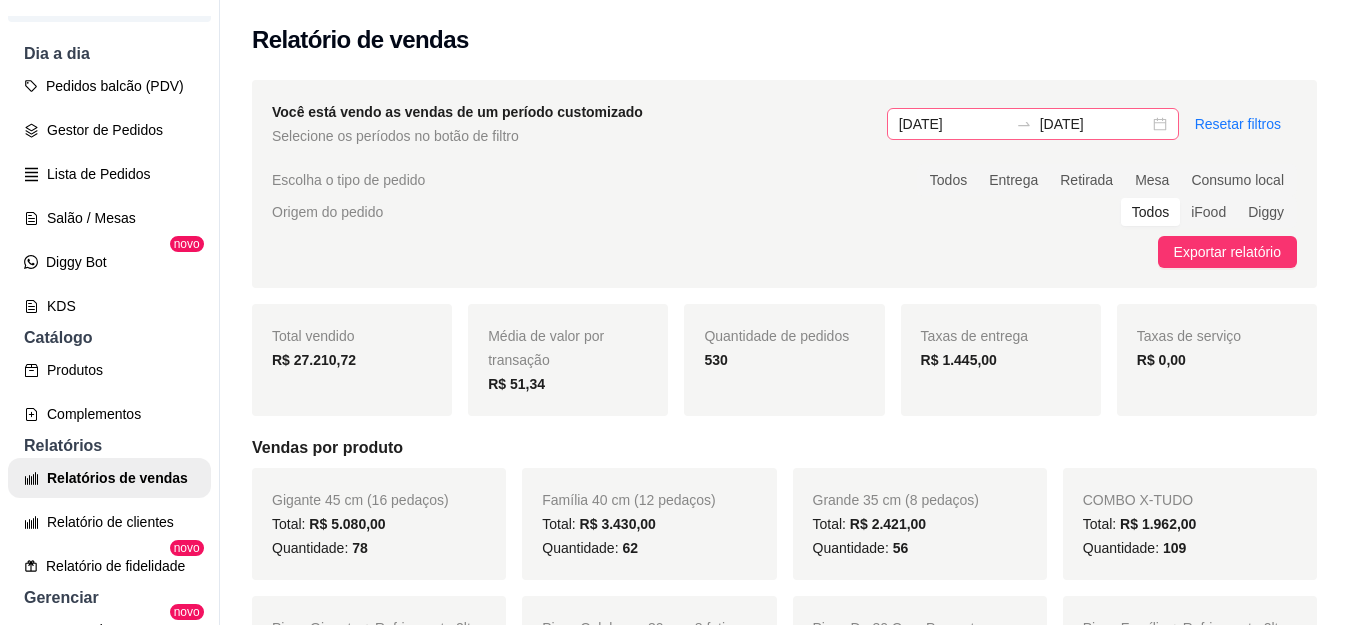 click on "[DATE] [DATE]" at bounding box center [1033, 124] 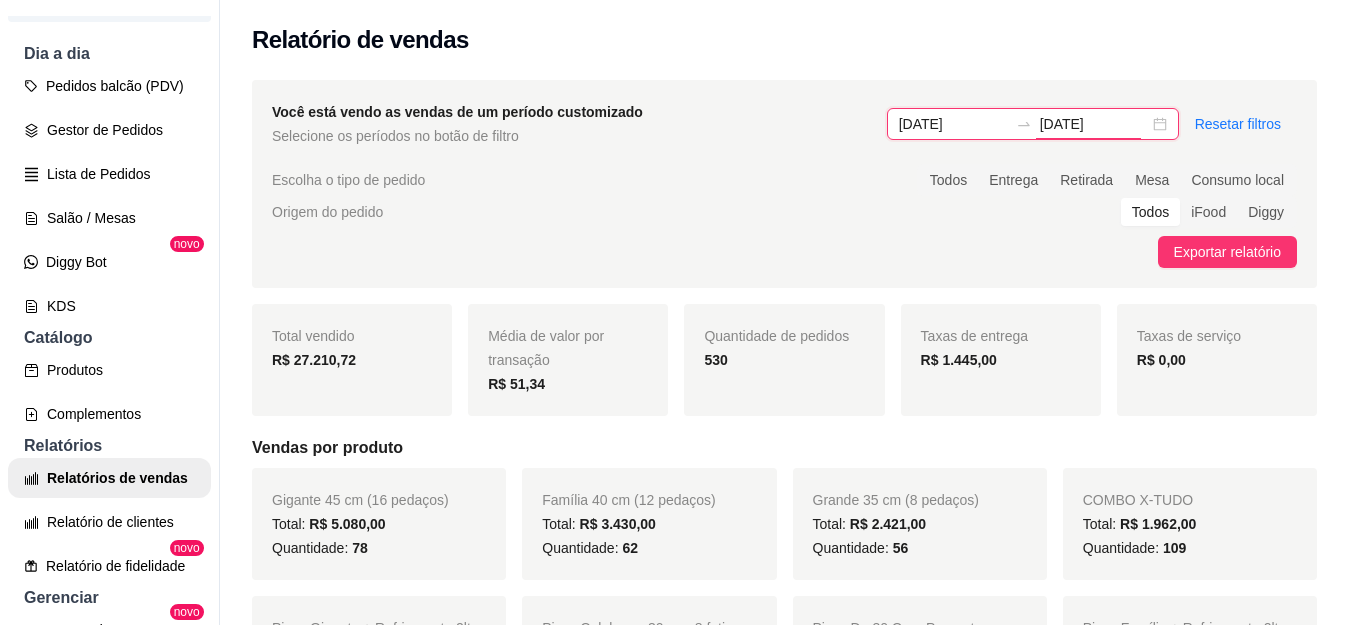 click on "[DATE] [DATE]" at bounding box center (1033, 124) 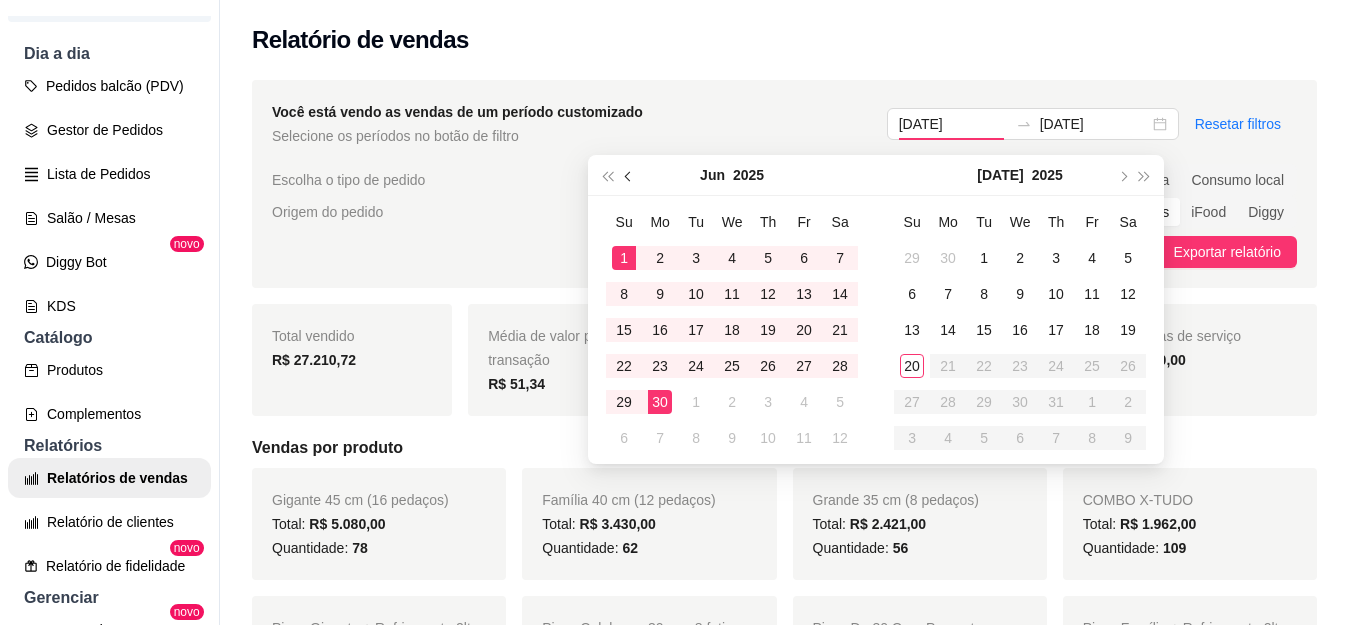 click at bounding box center [630, 176] 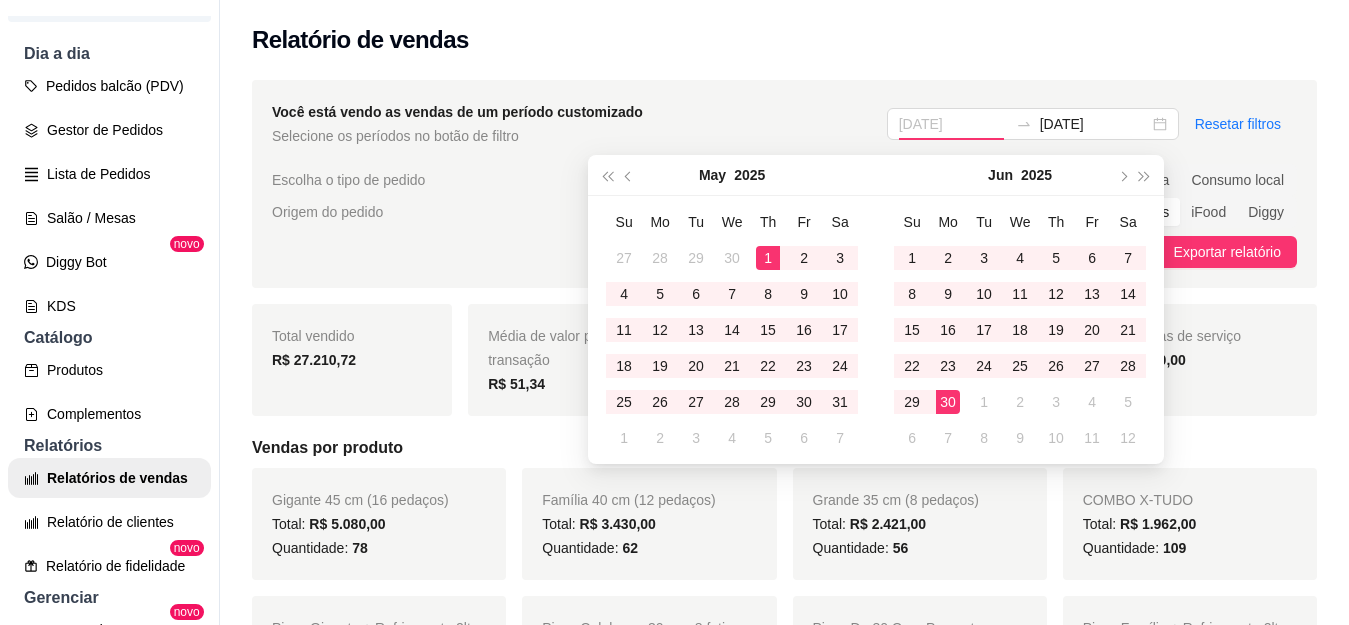 type on "[DATE]" 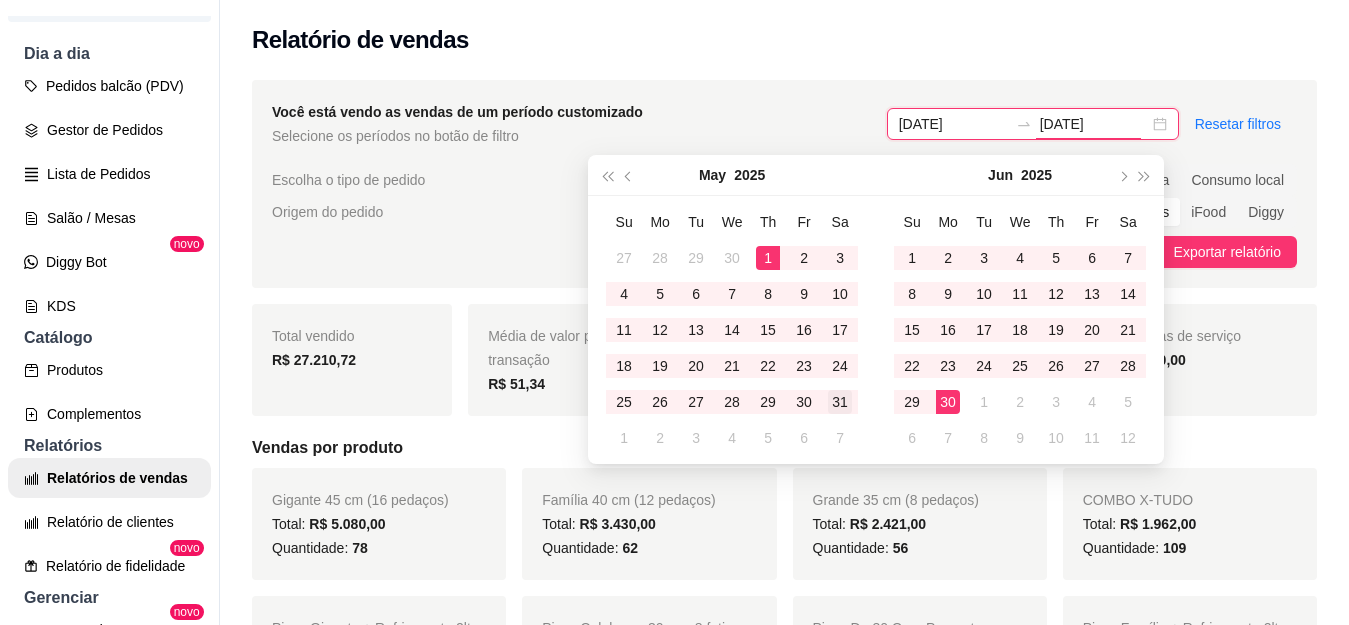 type on "[DATE]" 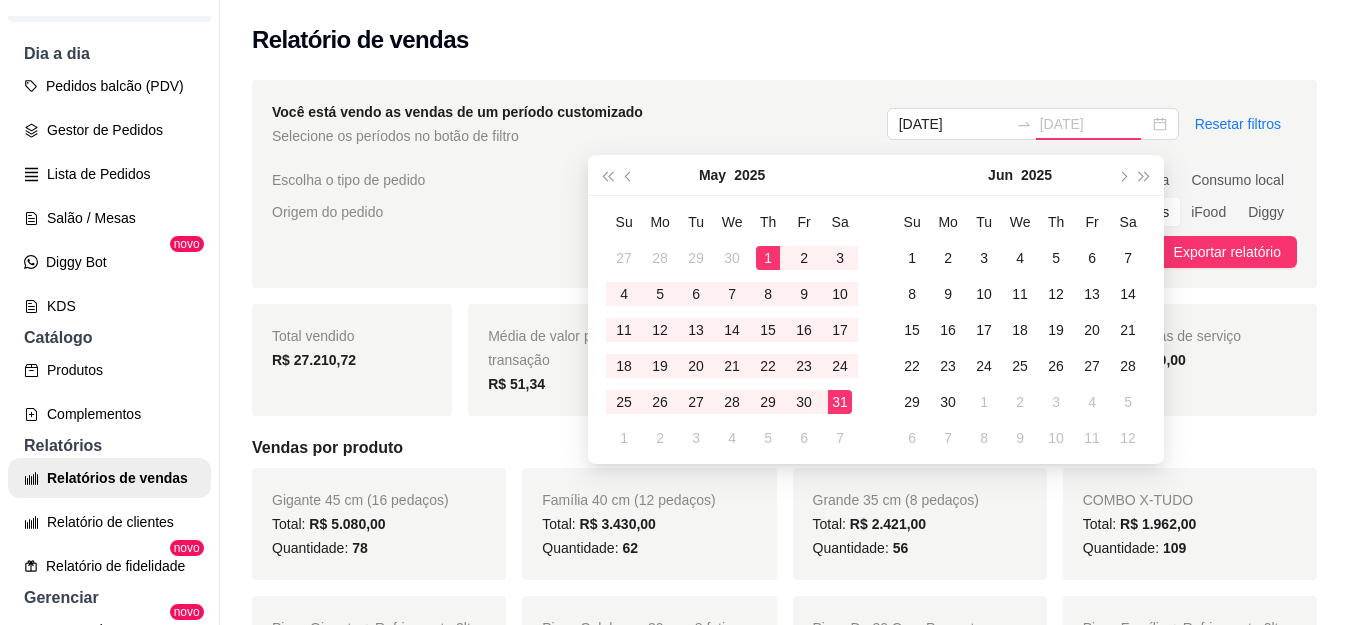 click on "31" at bounding box center (840, 402) 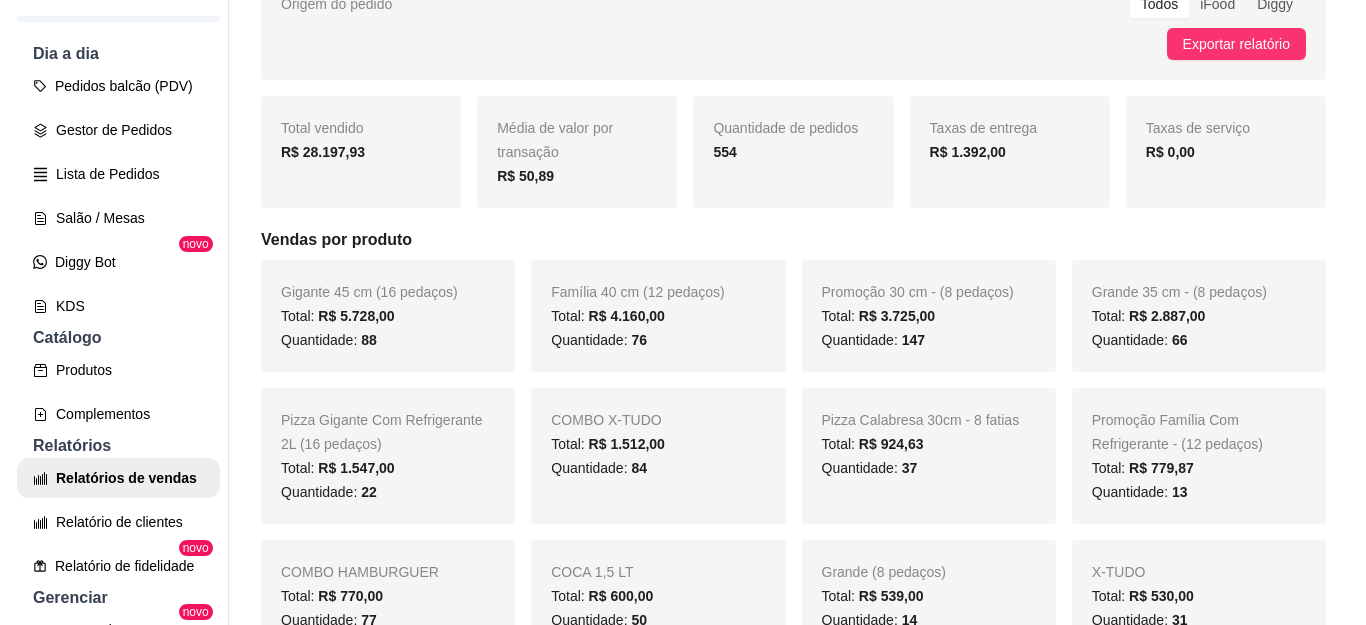 scroll, scrollTop: 0, scrollLeft: 0, axis: both 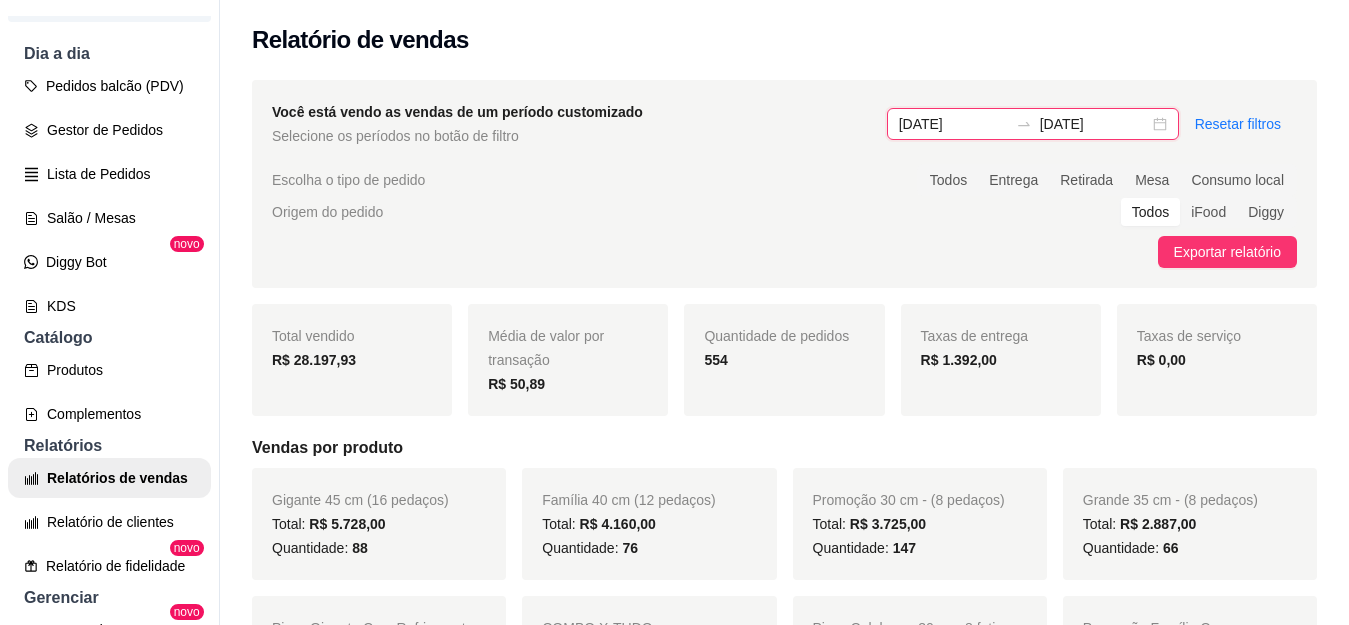 click on "[DATE]" at bounding box center [953, 124] 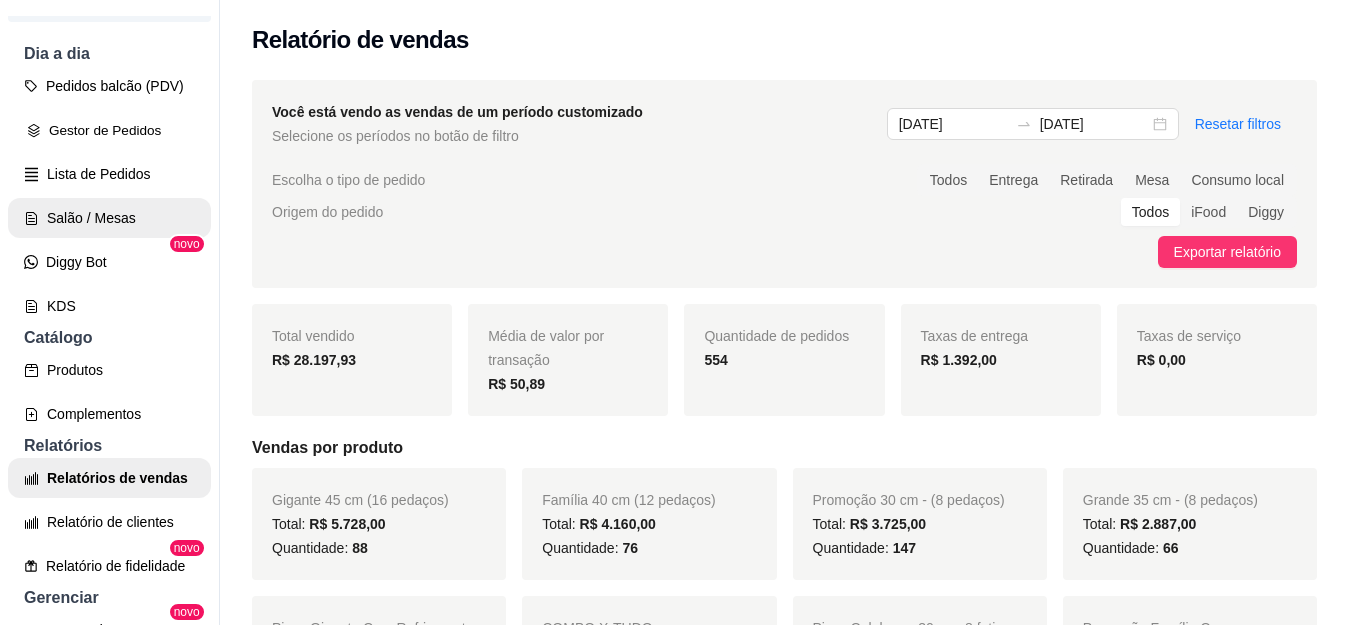 click on "Gestor de Pedidos" at bounding box center [109, 130] 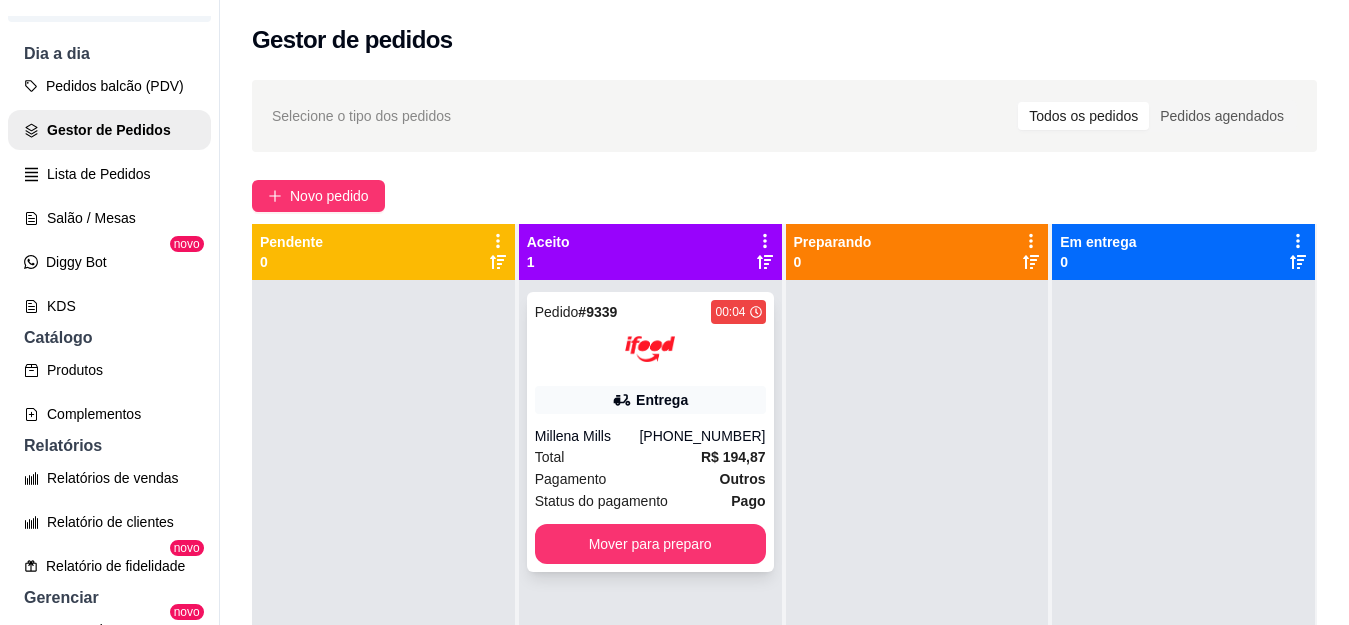 click on "Pedido  # 9339 00:04 Entrega Millena Mills [PHONE_NUMBER] Total R$ 194,87 Pagamento Outros Status do pagamento Pago Mover para preparo" at bounding box center [650, 432] 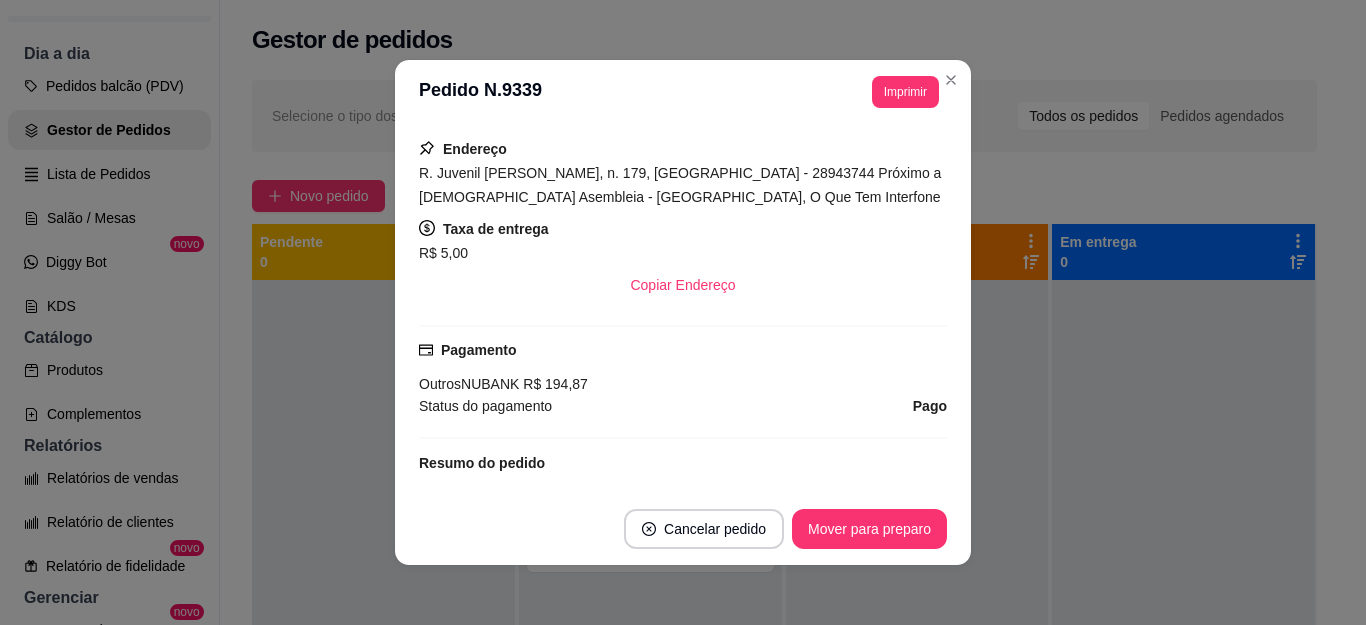scroll, scrollTop: 300, scrollLeft: 0, axis: vertical 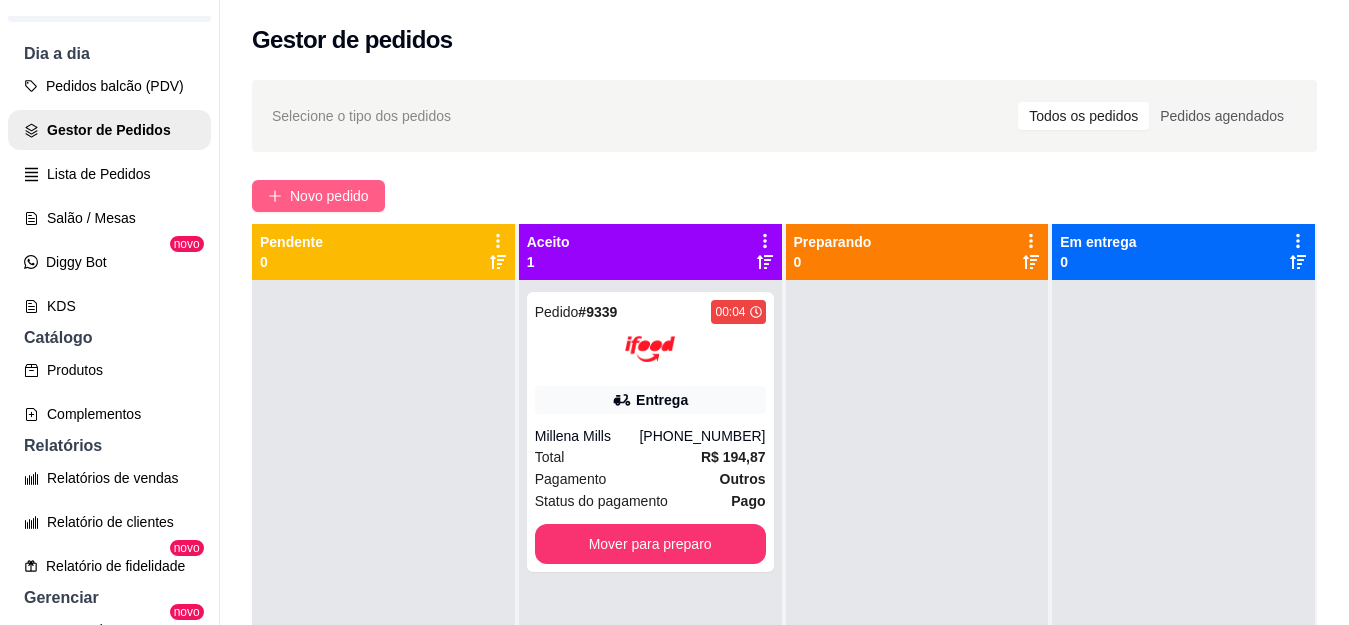 click on "Novo pedido" at bounding box center [329, 196] 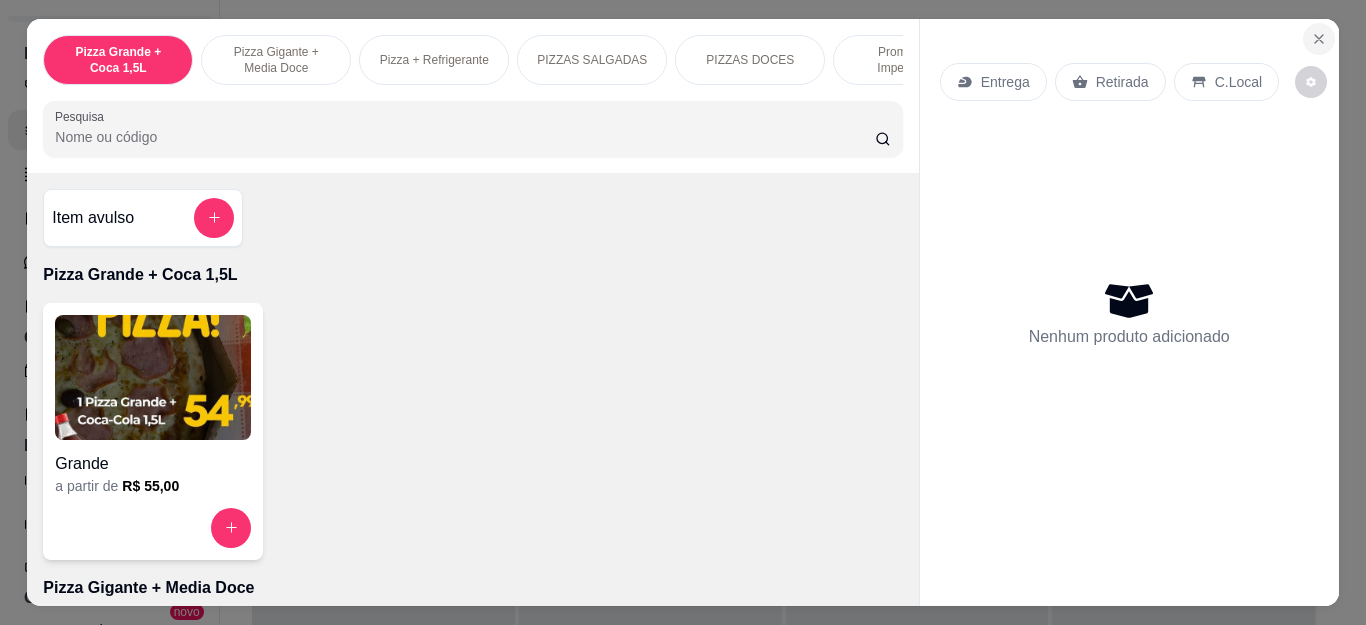 click 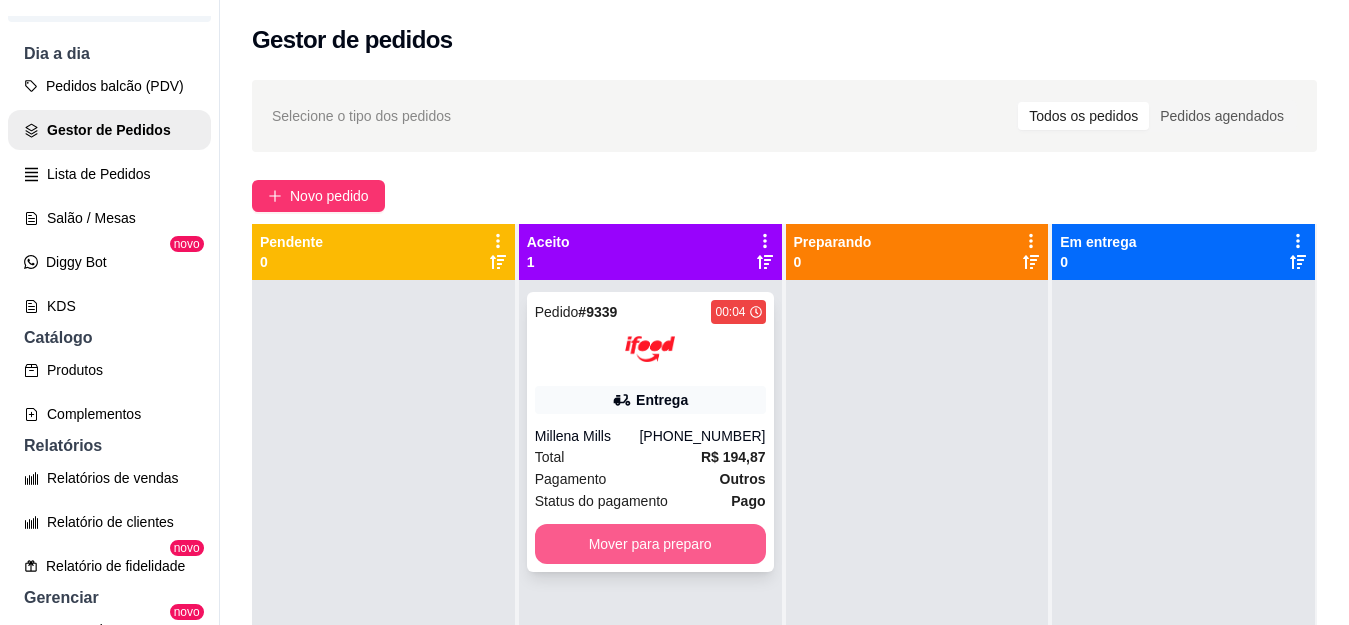 click on "Mover para preparo" at bounding box center [650, 544] 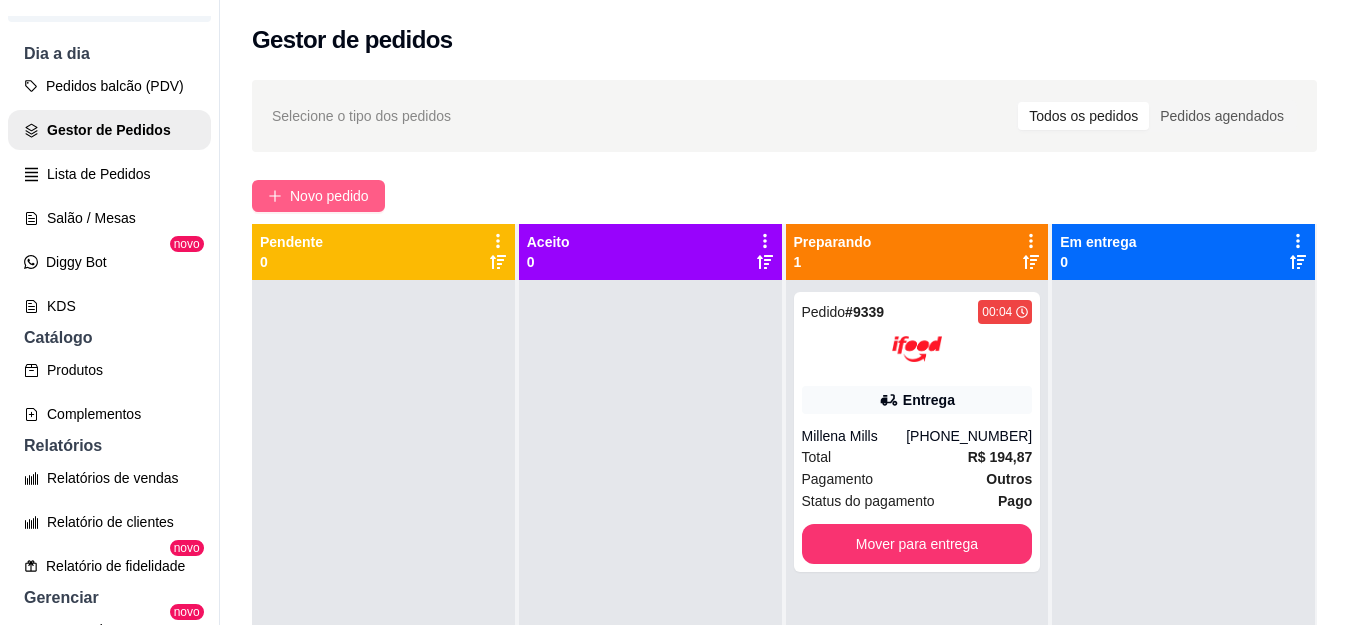 click on "Novo pedido" at bounding box center (329, 196) 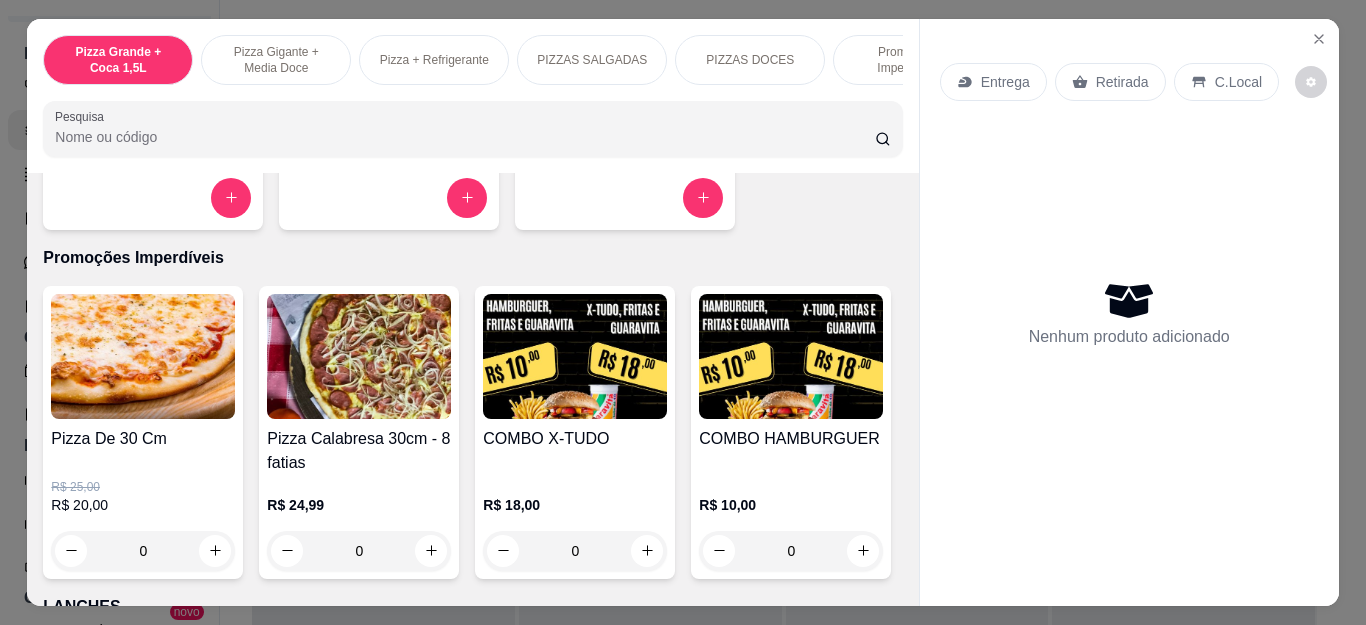 scroll, scrollTop: 1800, scrollLeft: 0, axis: vertical 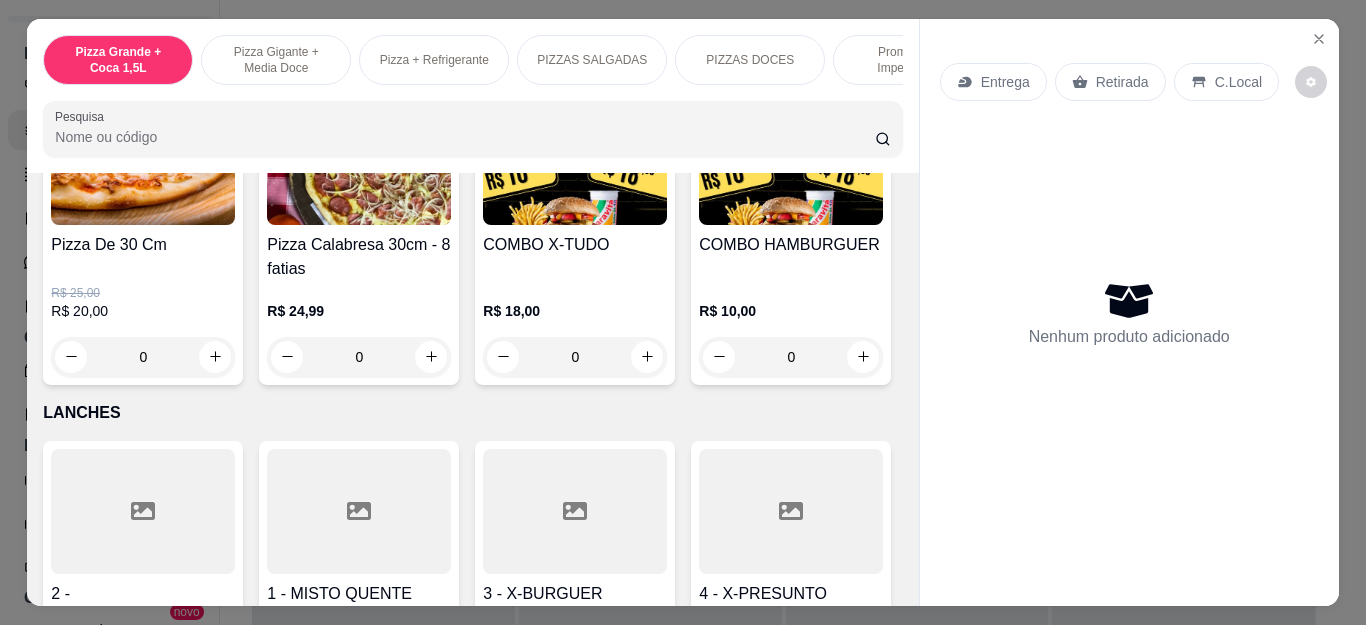 click on "0" at bounding box center (575, 357) 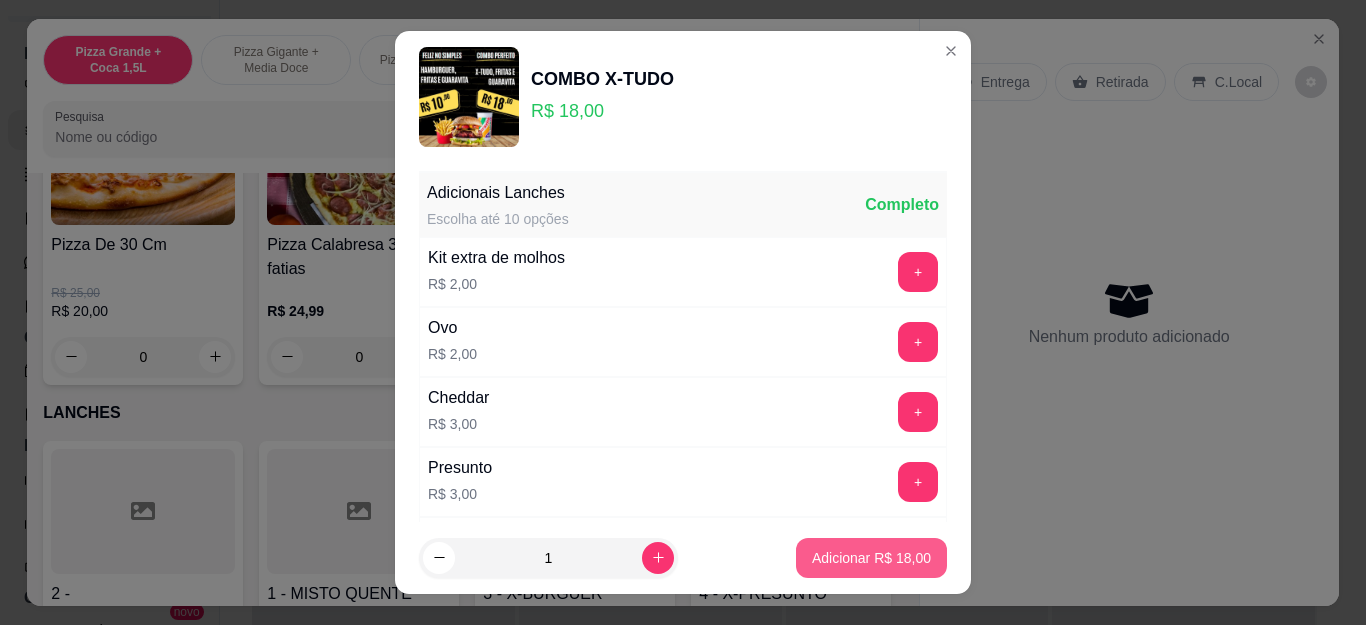 click on "Adicionar   R$ 18,00" at bounding box center [871, 558] 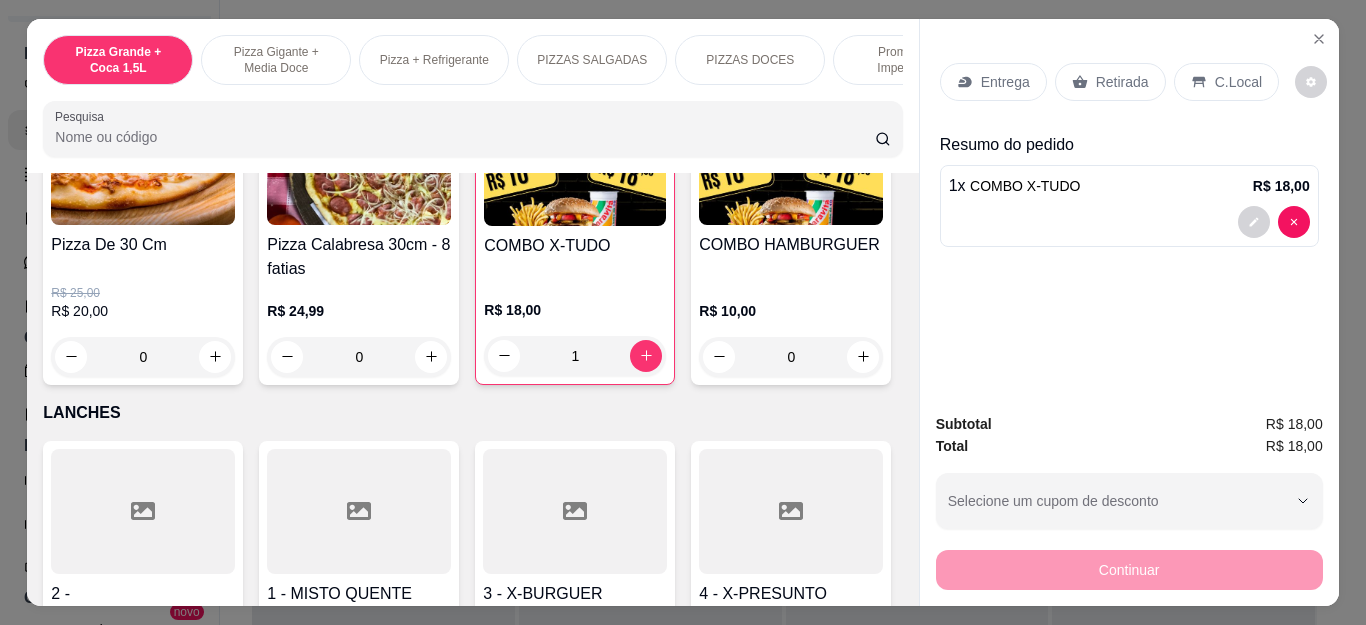 click on "Retirada" at bounding box center (1122, 82) 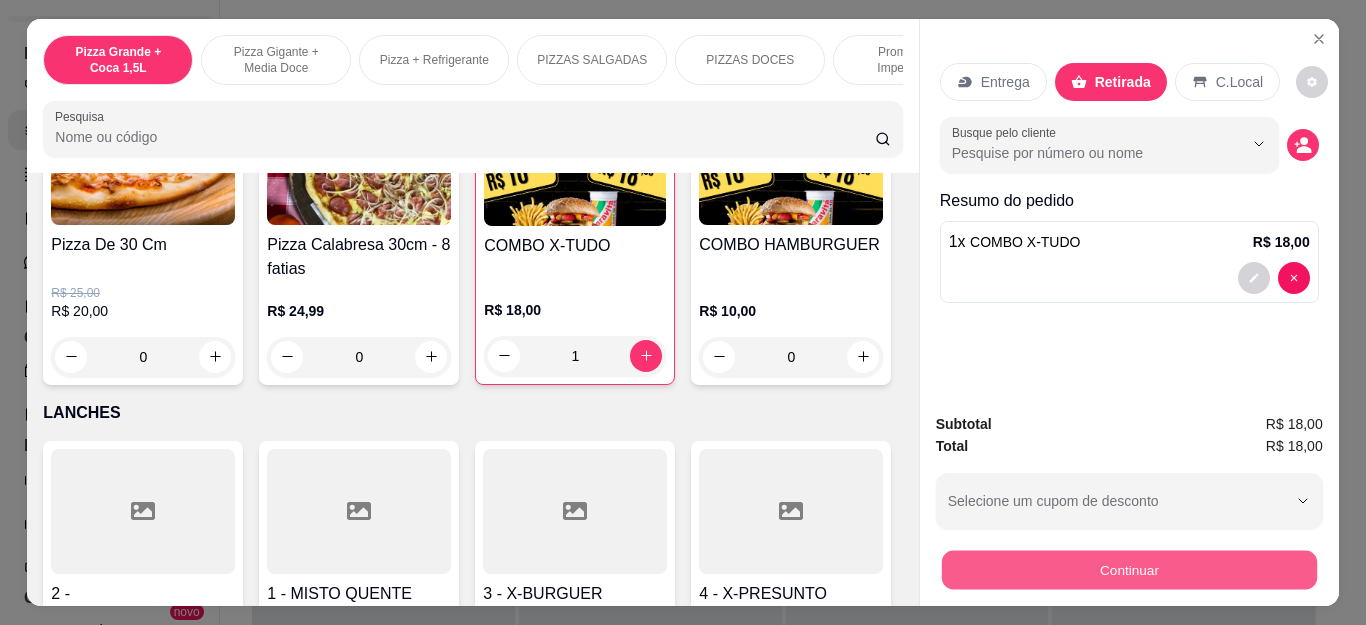 click on "Continuar" at bounding box center (1128, 570) 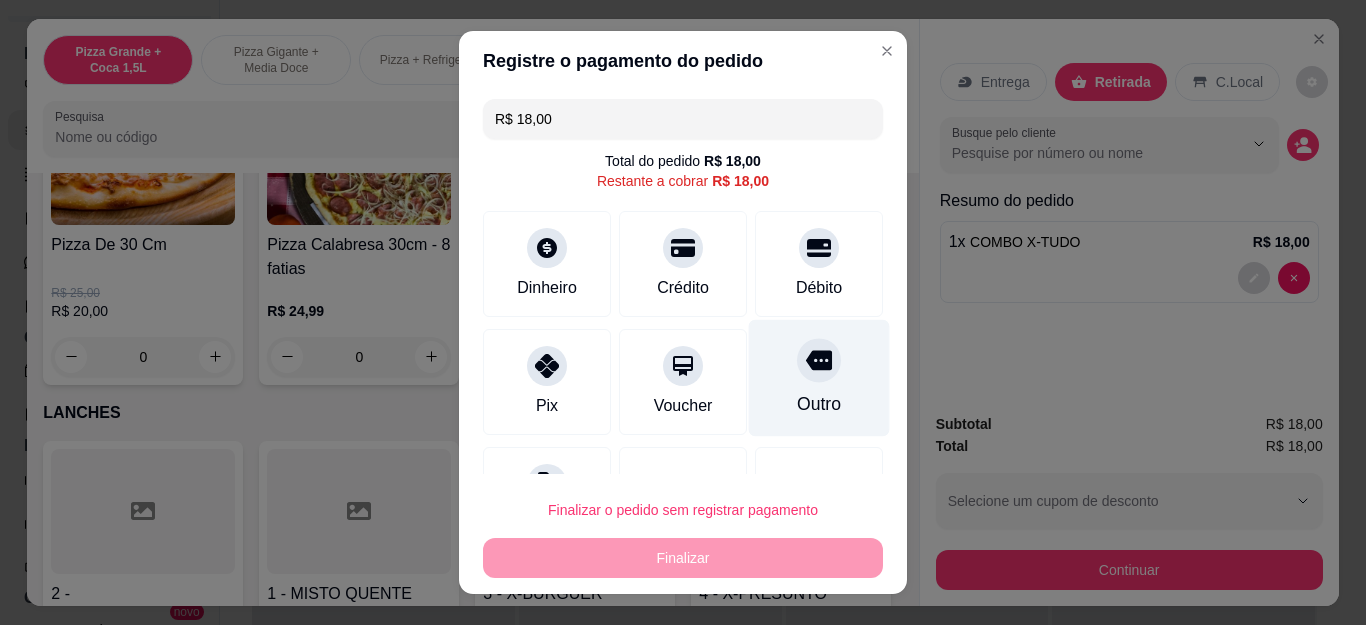 click at bounding box center [819, 361] 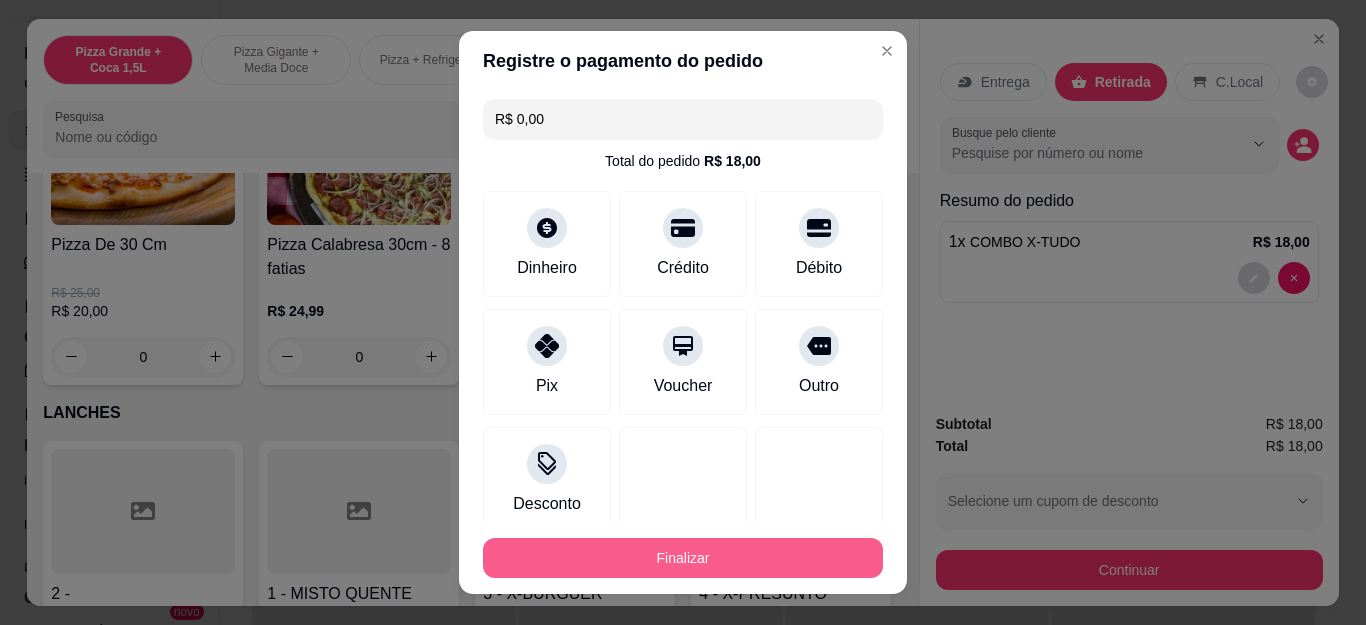 click on "Finalizar" at bounding box center (683, 558) 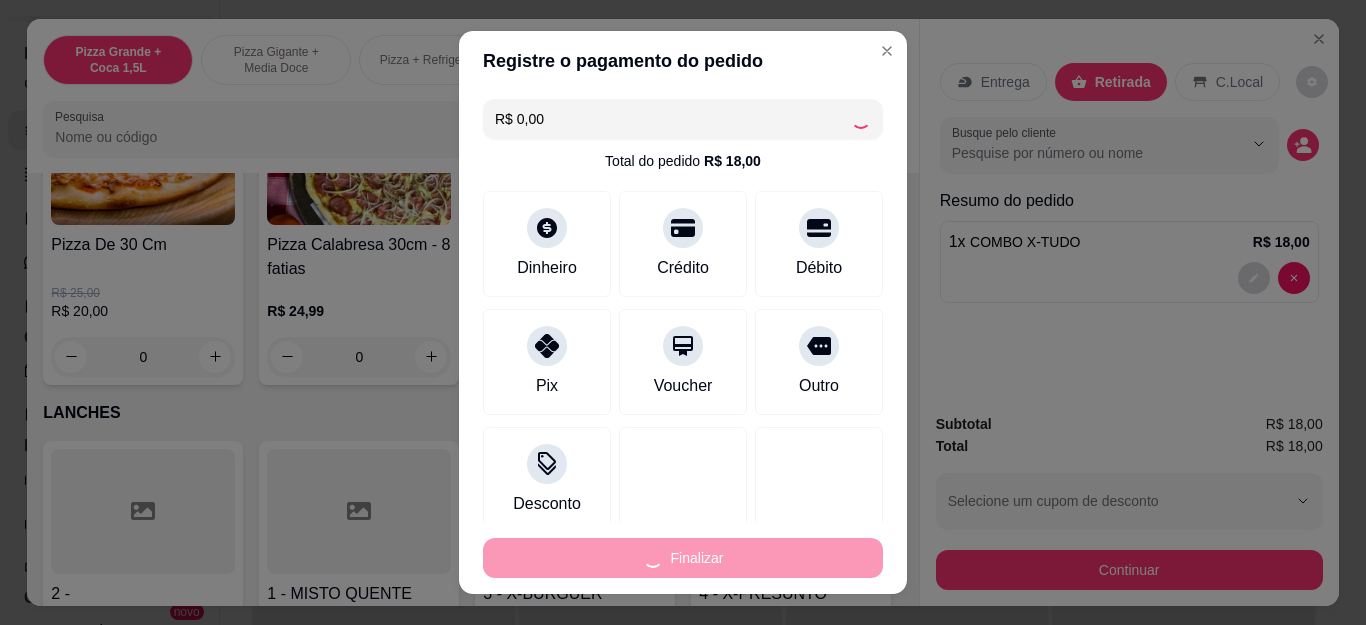 type on "0" 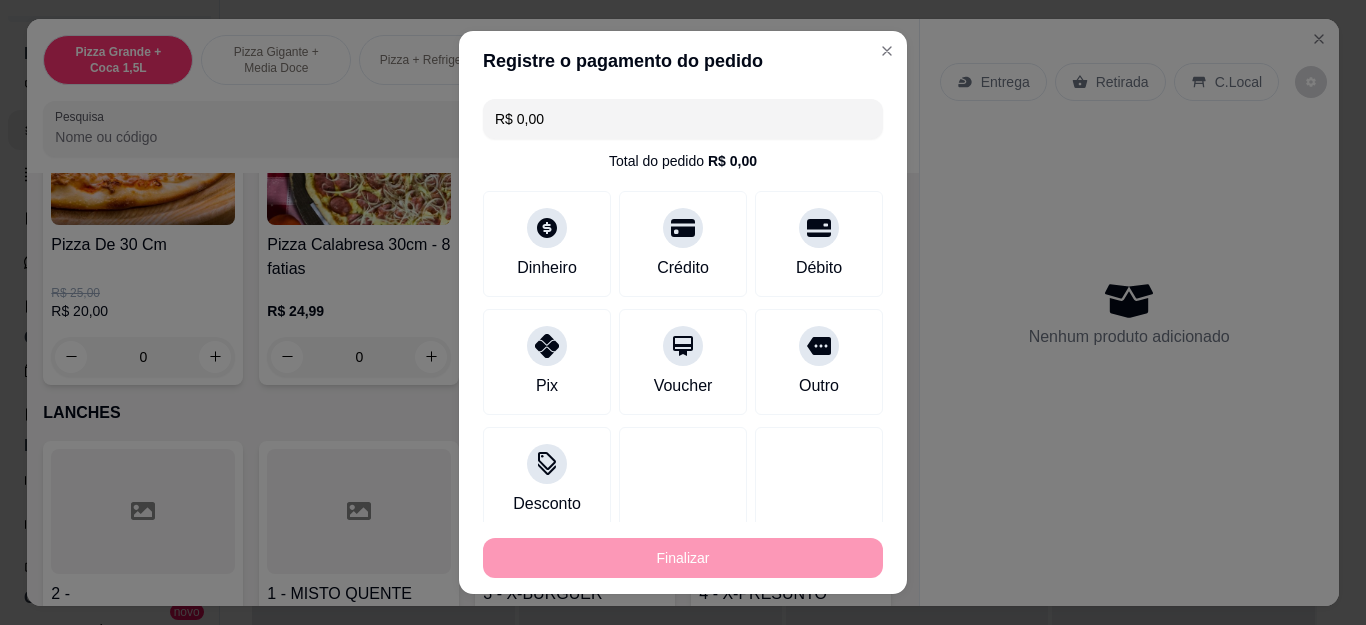 type on "-R$ 18,00" 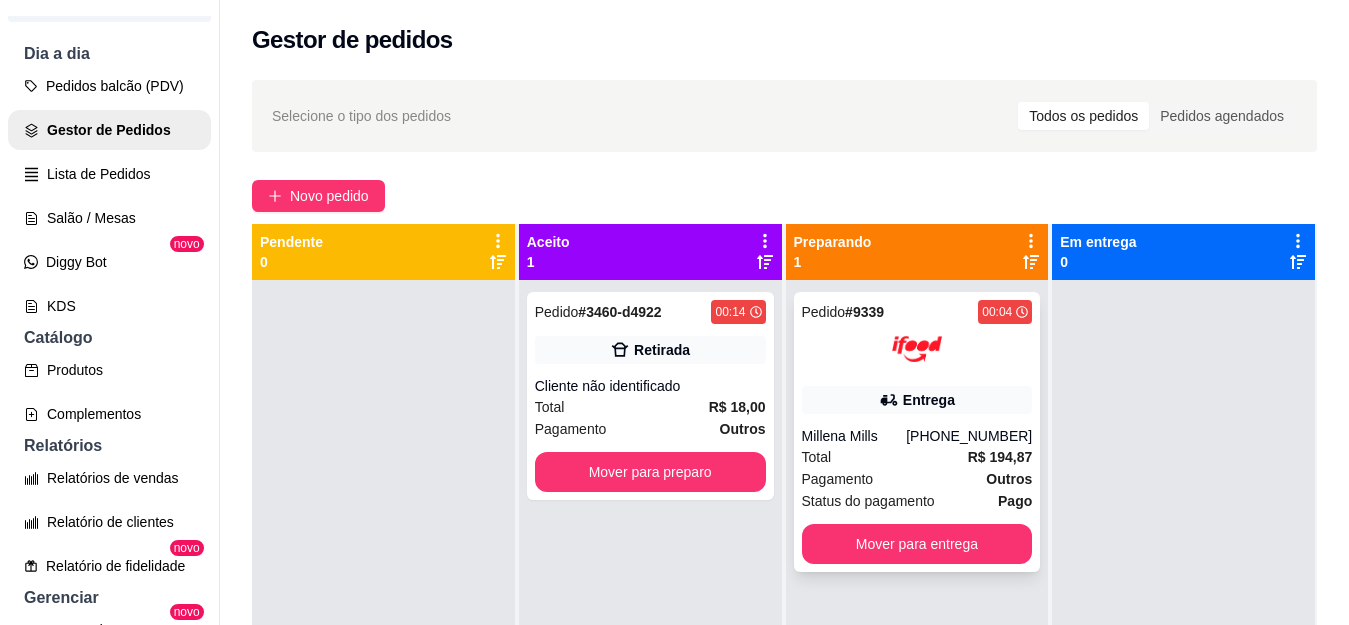 click on "Pedido  # 9339 00:04 Entrega Millena Mills [PHONE_NUMBER] Total R$ 194,87 Pagamento Outros Status do pagamento Pago Mover para entrega" at bounding box center (917, 432) 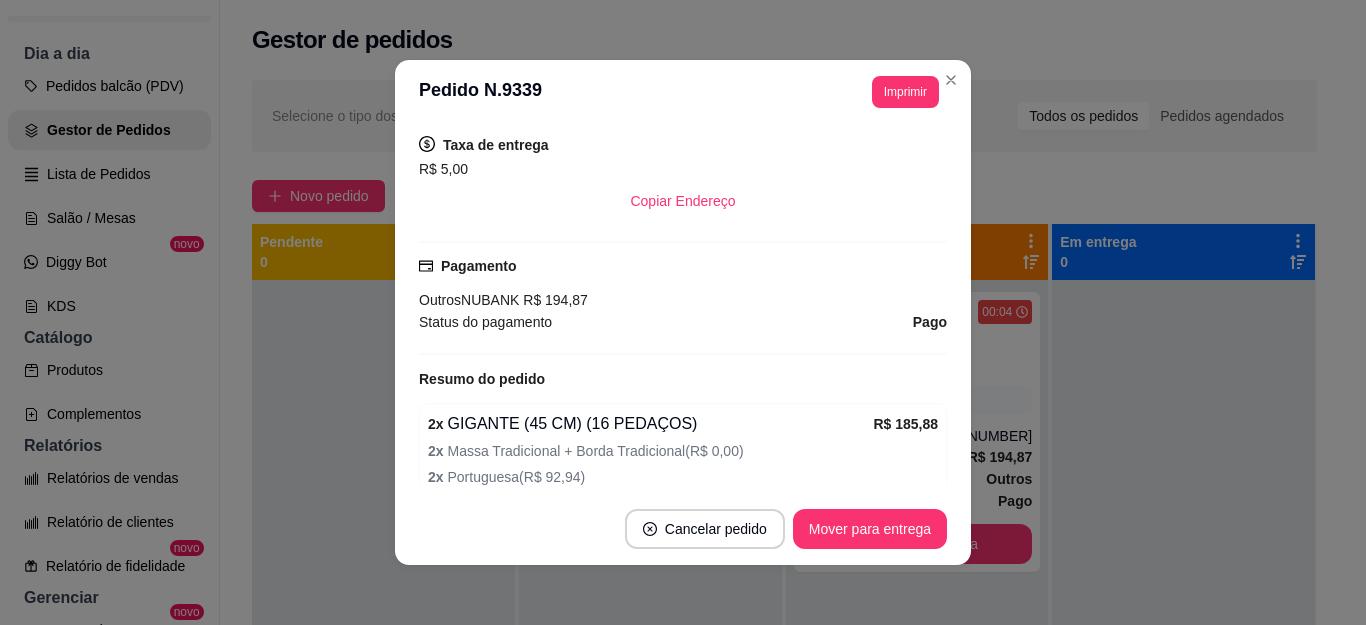 scroll, scrollTop: 500, scrollLeft: 0, axis: vertical 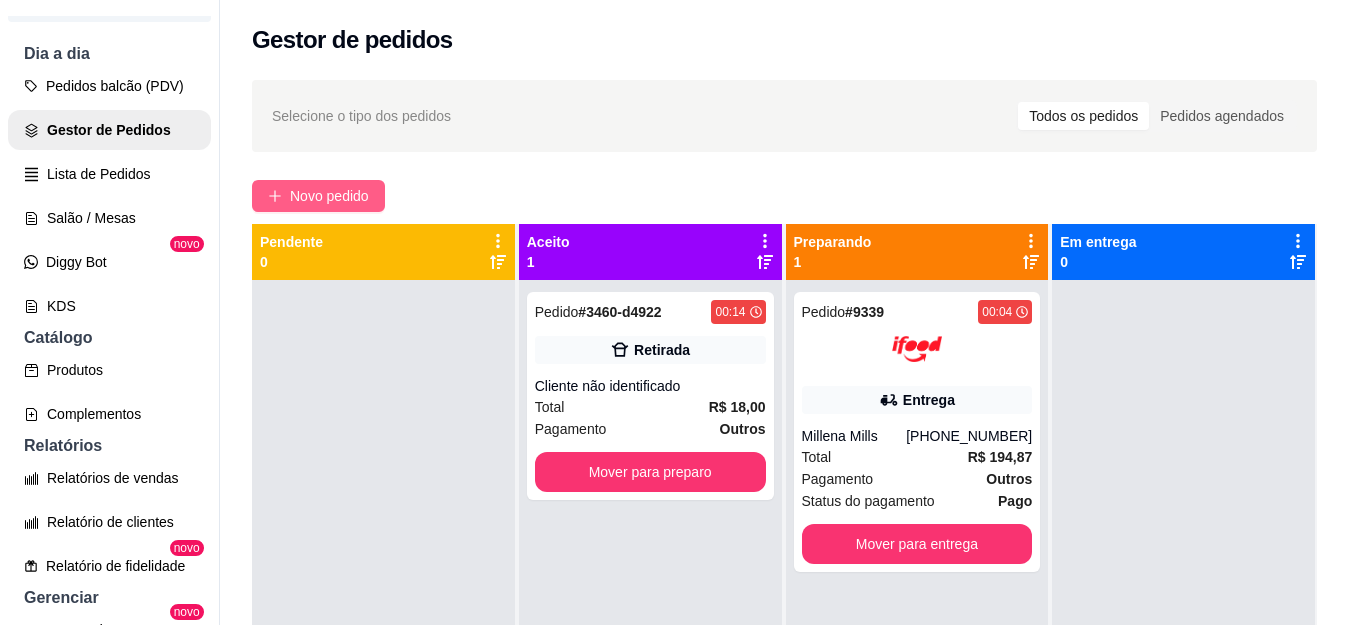 click on "Novo pedido" at bounding box center (329, 196) 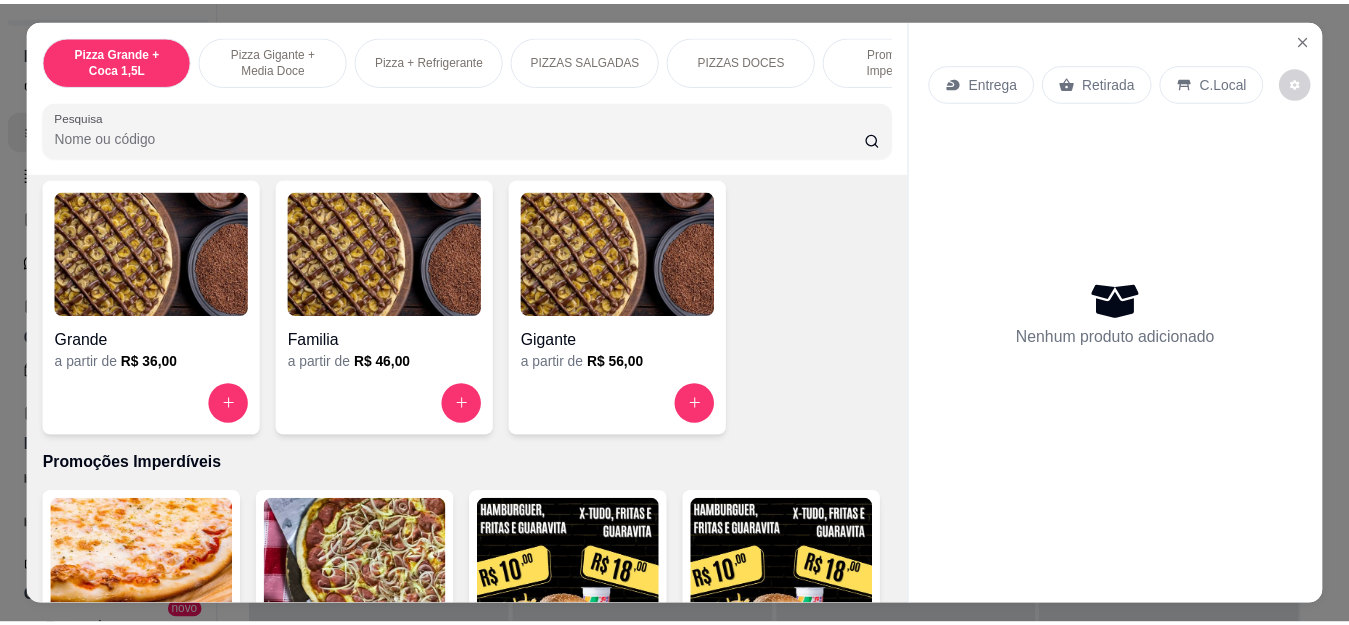 scroll, scrollTop: 1600, scrollLeft: 0, axis: vertical 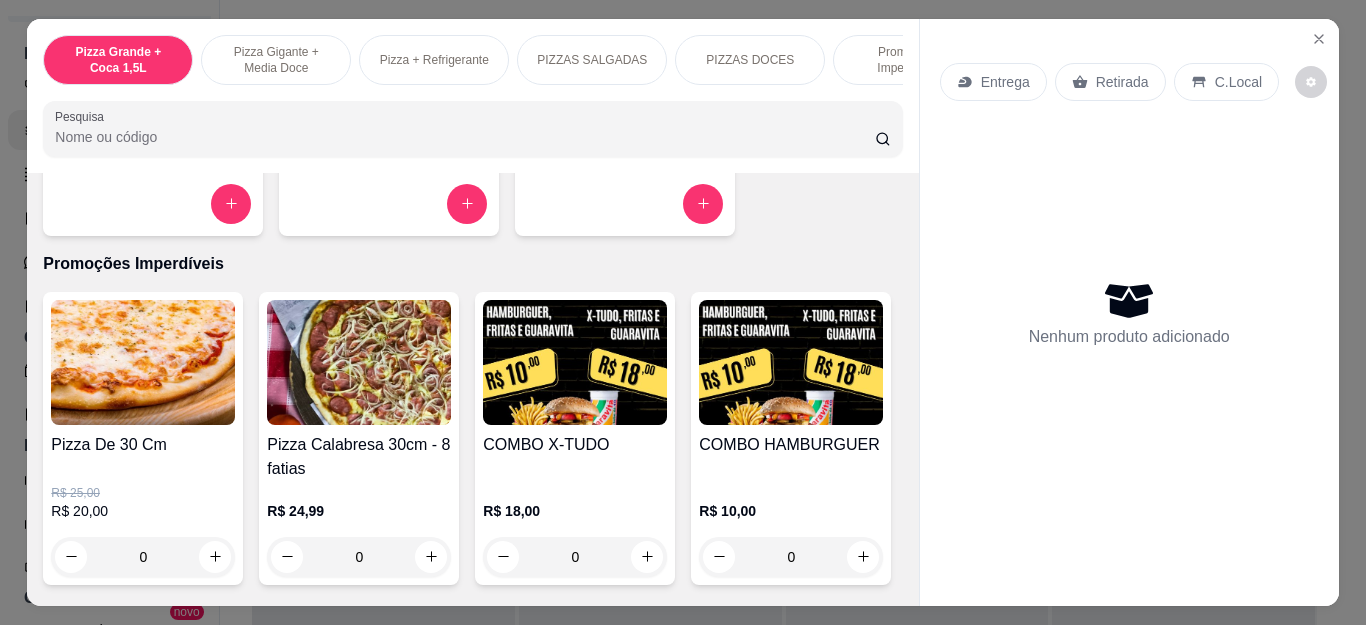 click on "0" at bounding box center (143, 557) 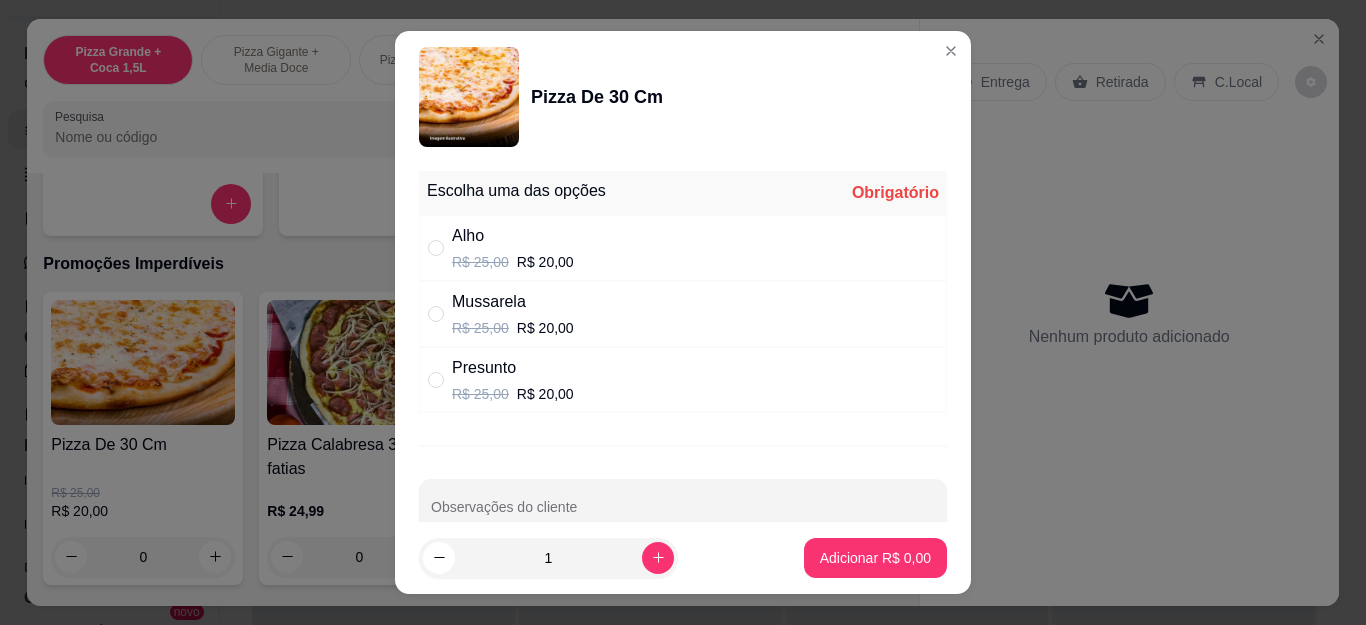 click on "Presunto" at bounding box center [513, 368] 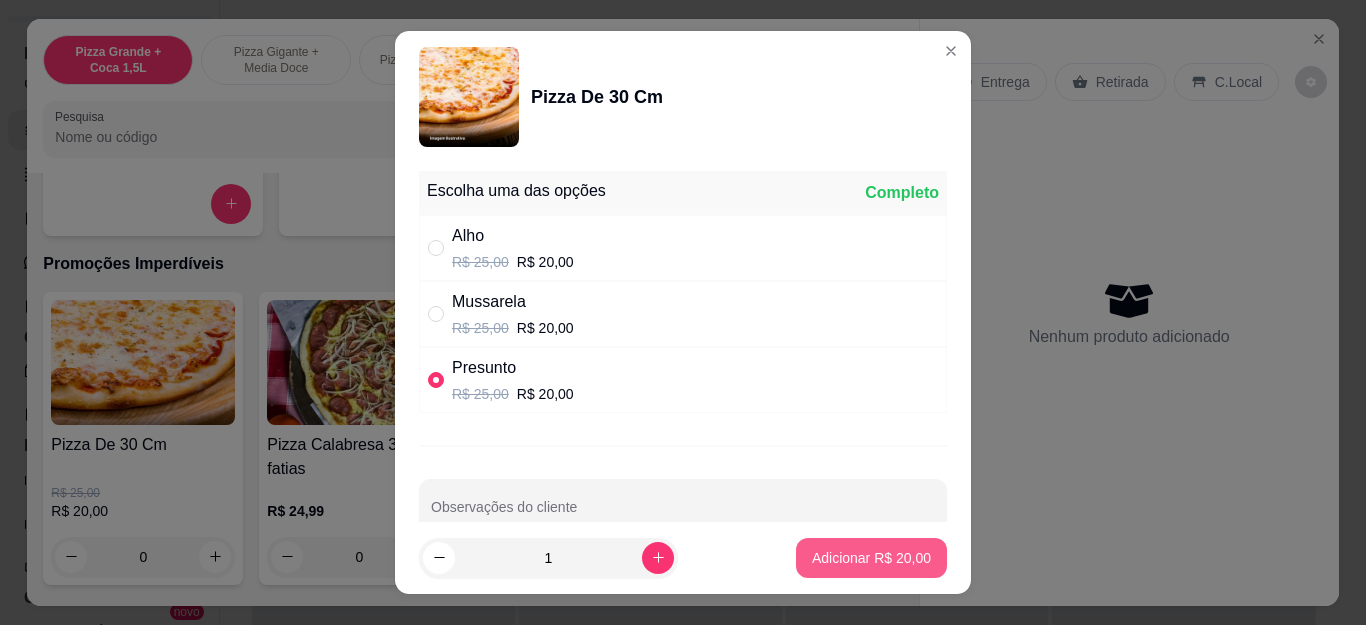 click on "Adicionar   R$ 20,00" at bounding box center (871, 558) 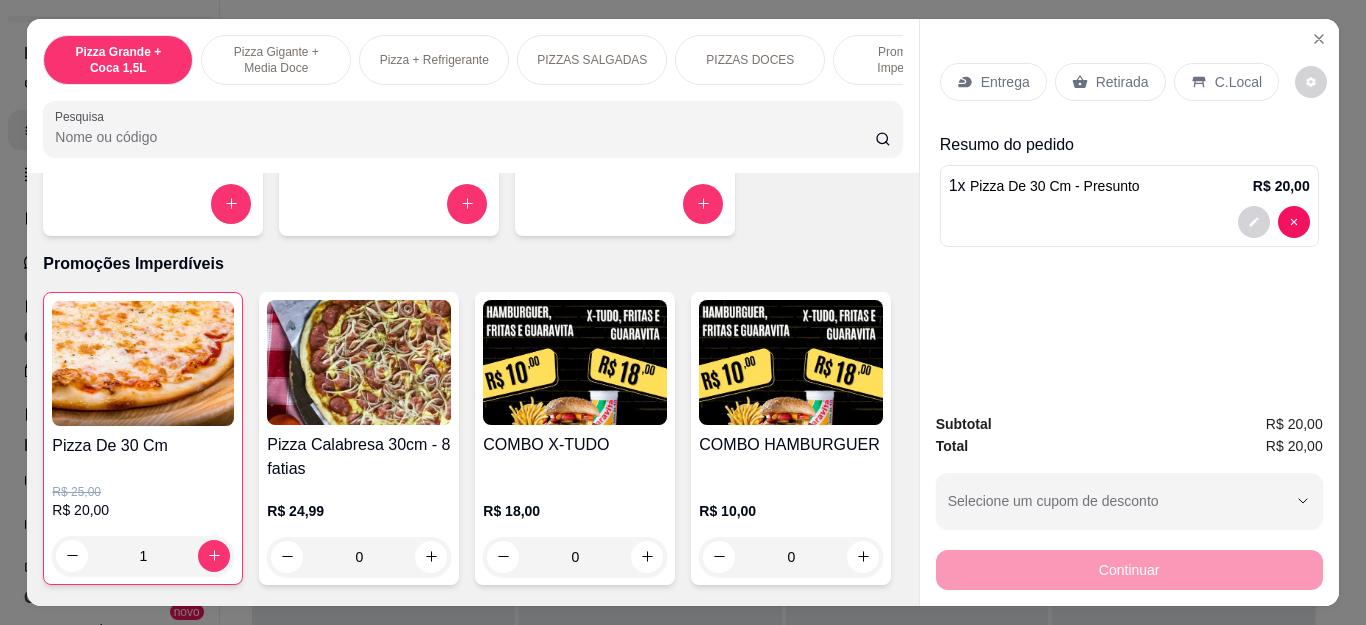 click on "Retirada" at bounding box center [1110, 82] 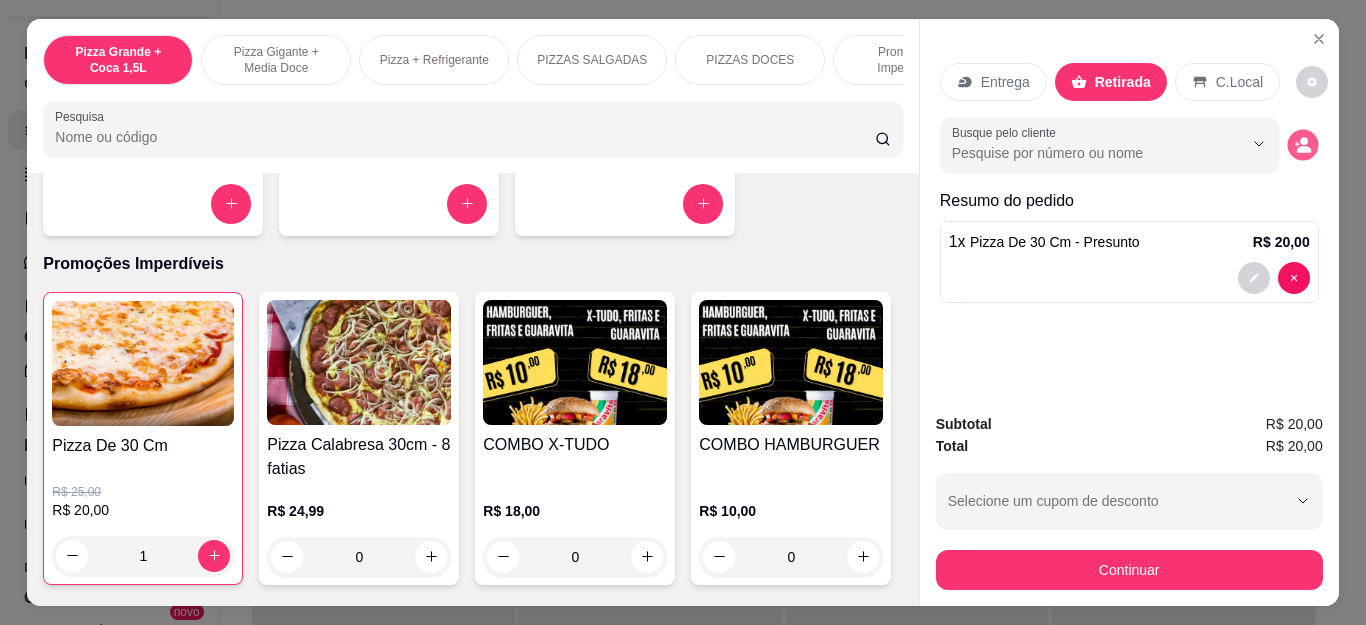 click 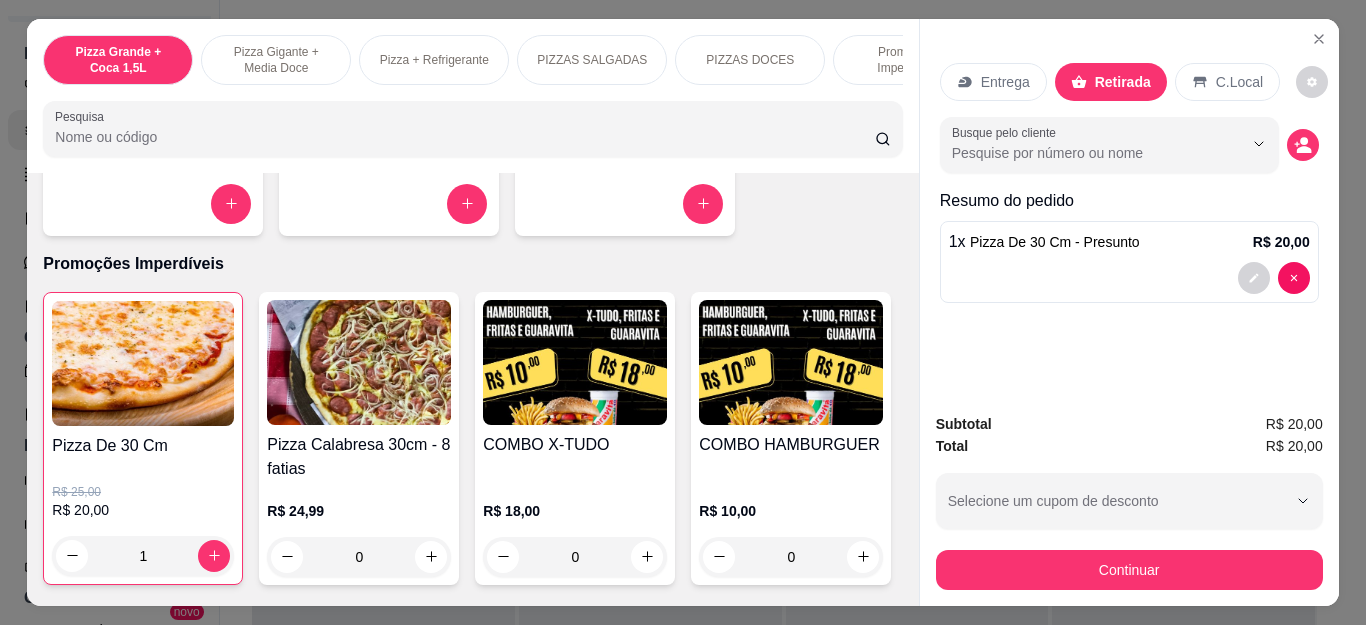 click at bounding box center [683, 405] 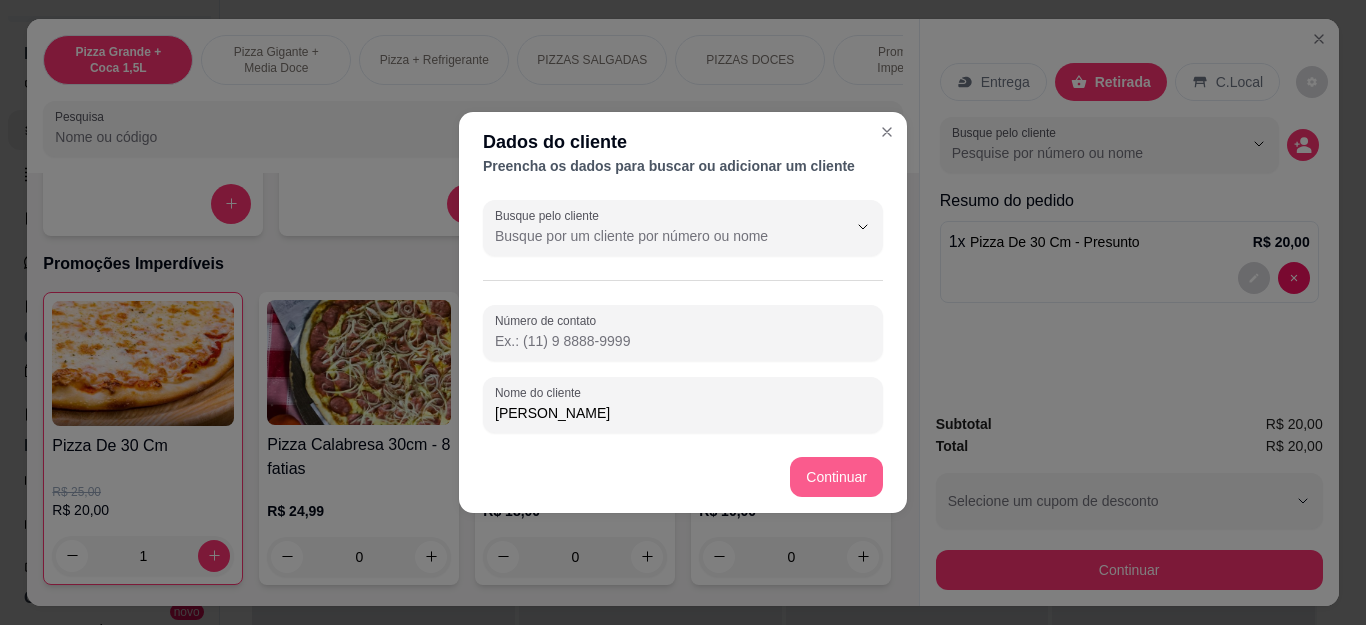 type on "[PERSON_NAME]" 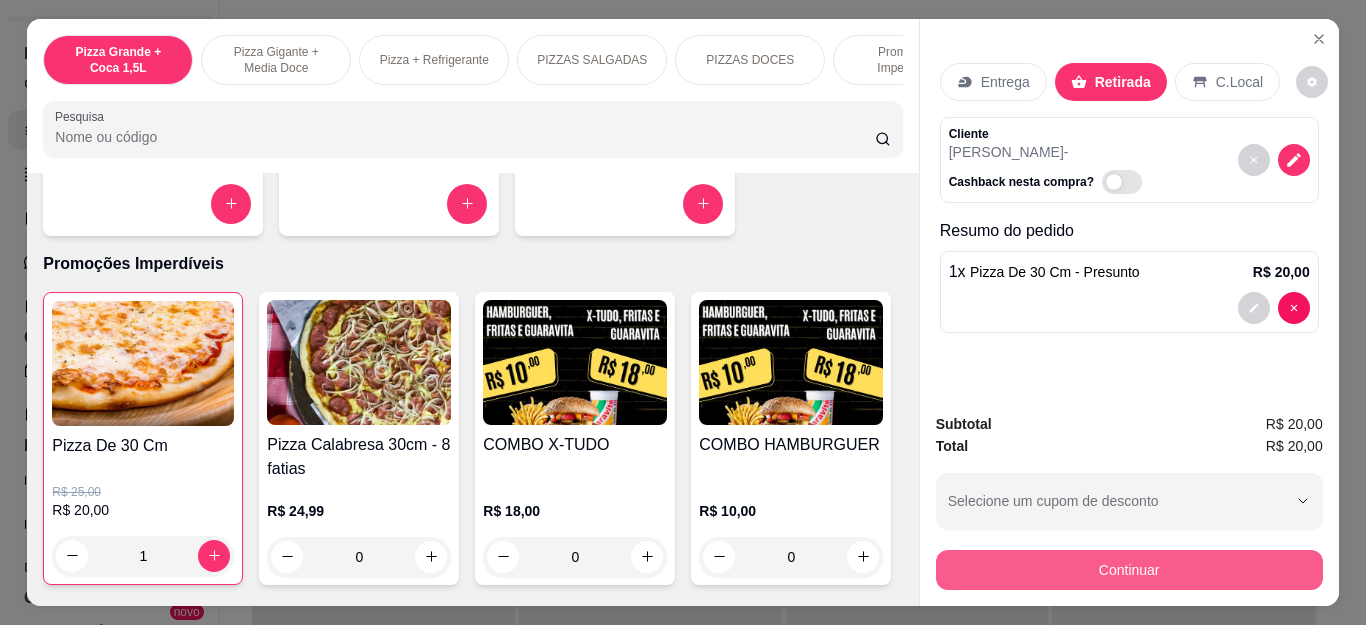 click on "Continuar" at bounding box center (1129, 570) 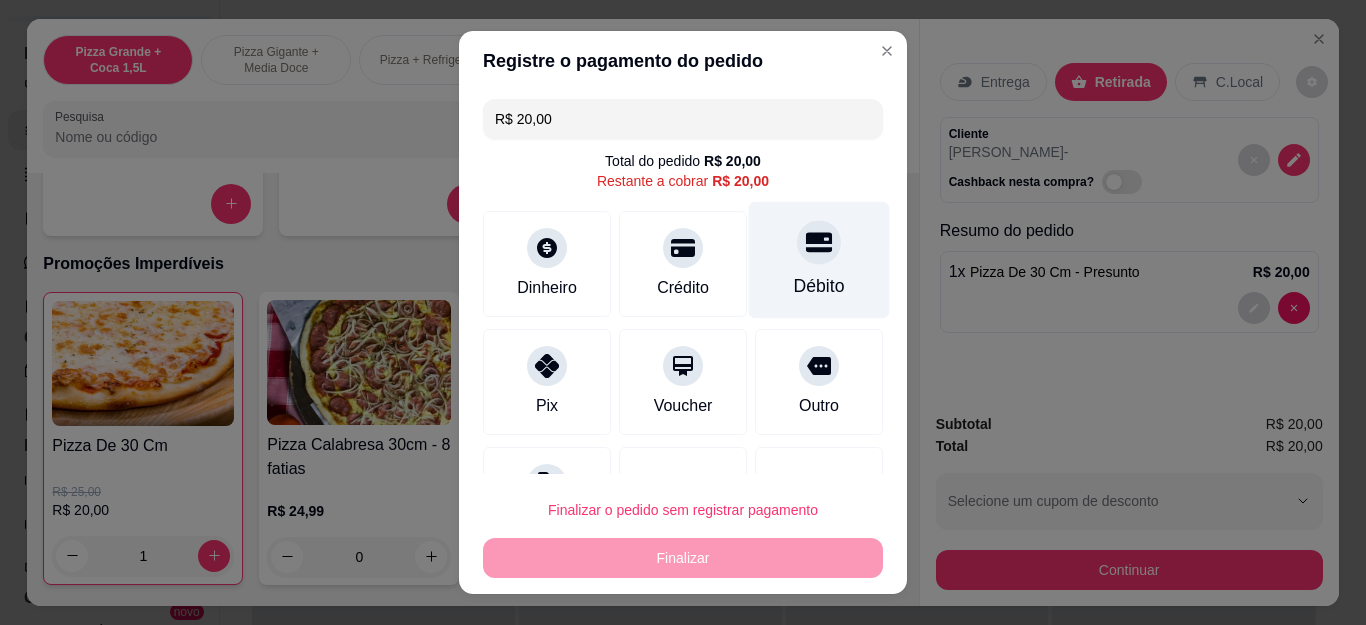 click on "Débito" at bounding box center (819, 260) 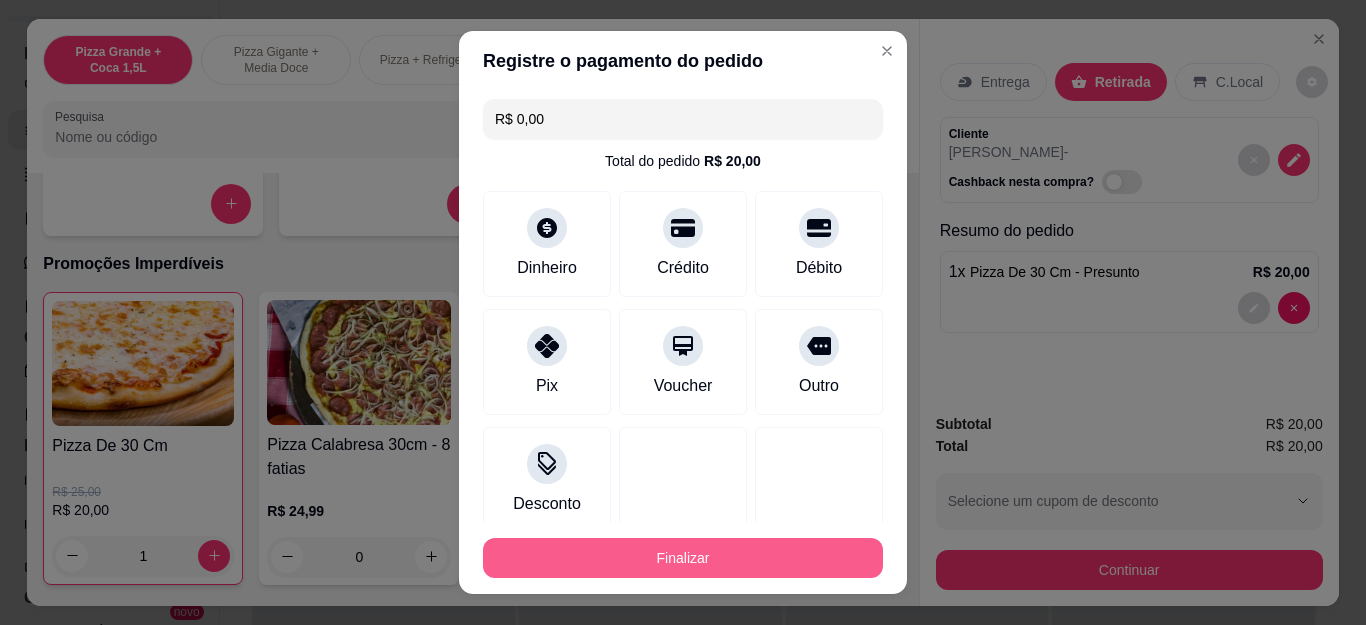 click on "Finalizar" at bounding box center [683, 558] 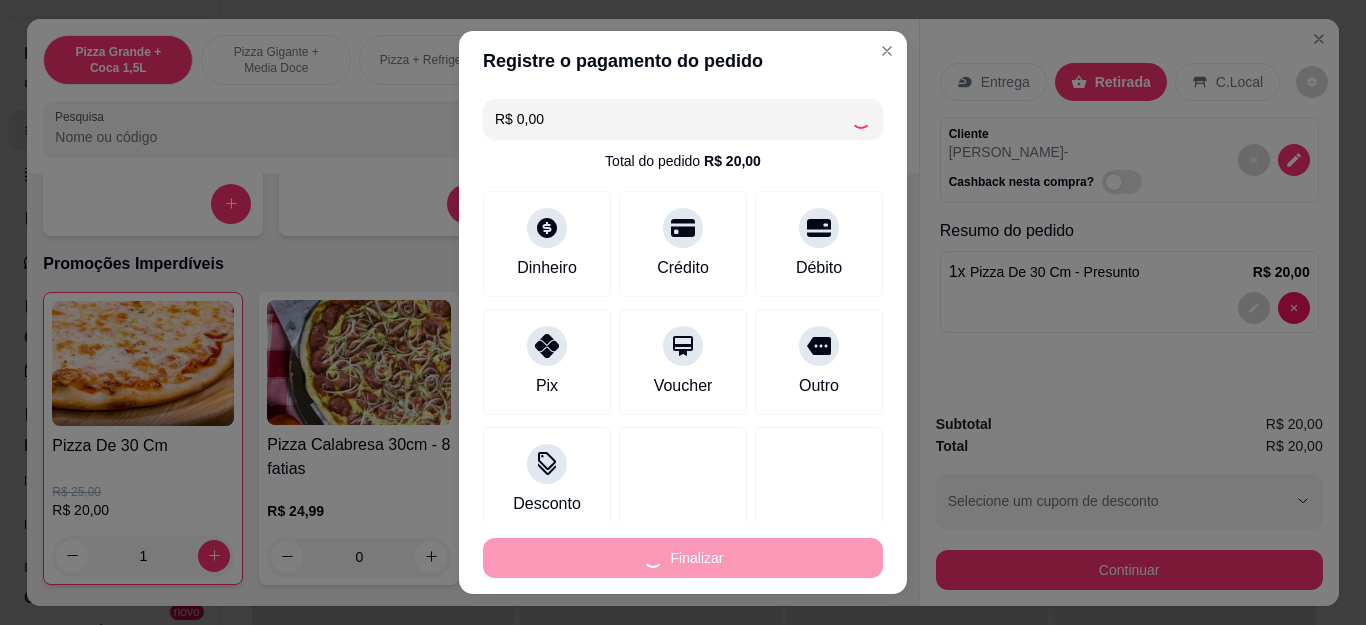 type on "0" 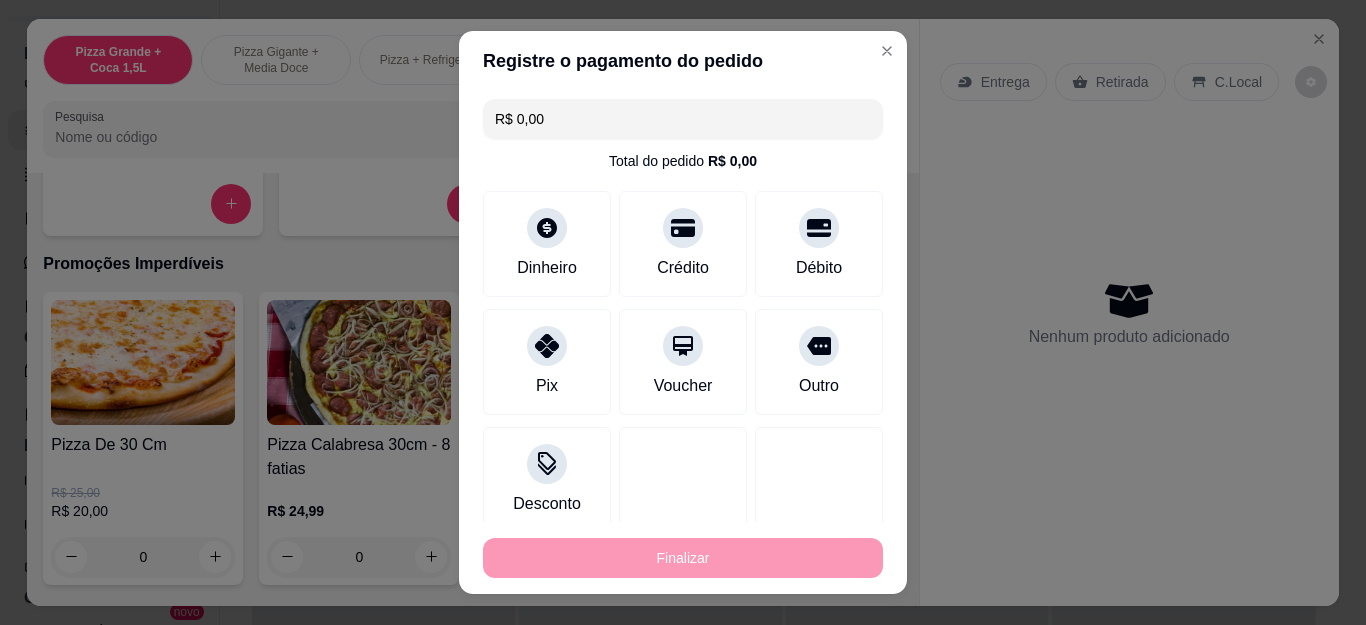 type on "-R$ 20,00" 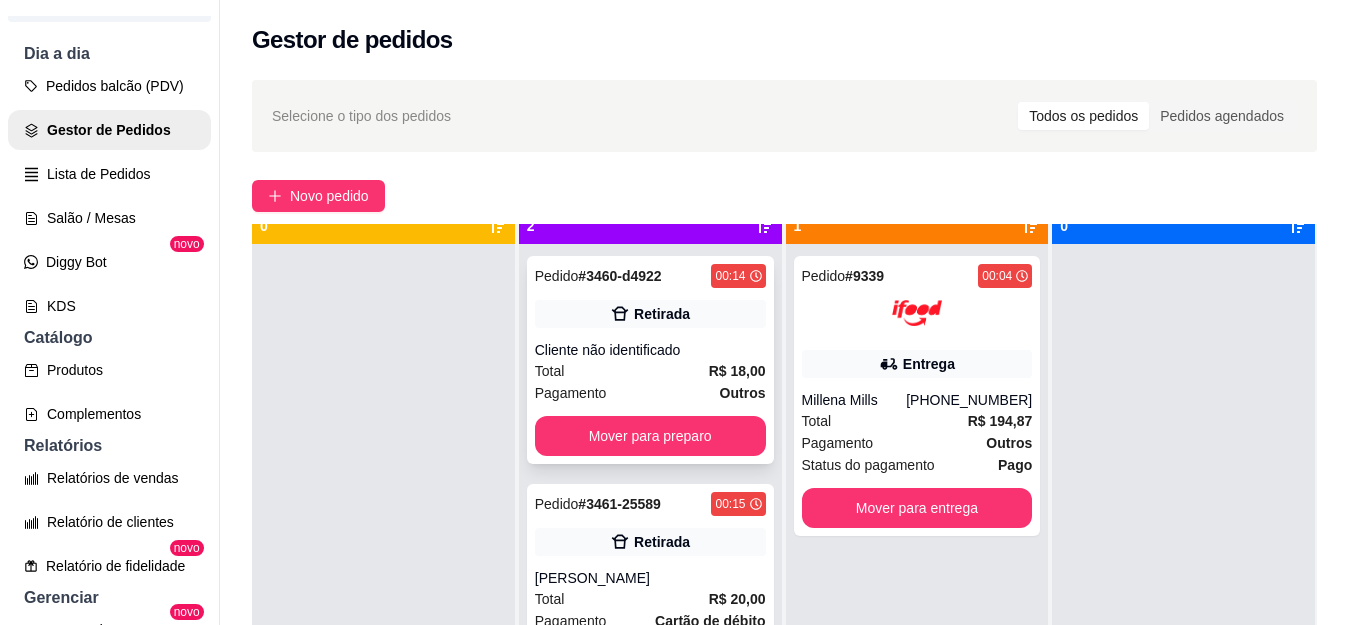 scroll, scrollTop: 56, scrollLeft: 0, axis: vertical 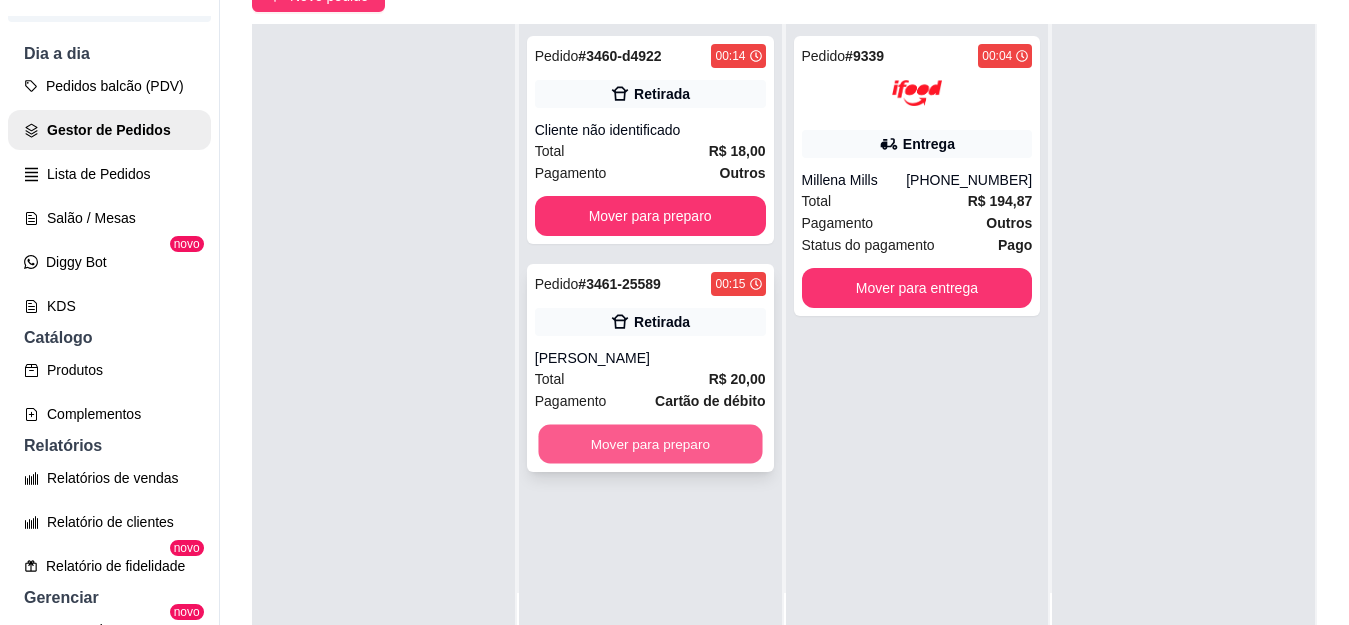 click on "Mover para preparo" at bounding box center (650, 444) 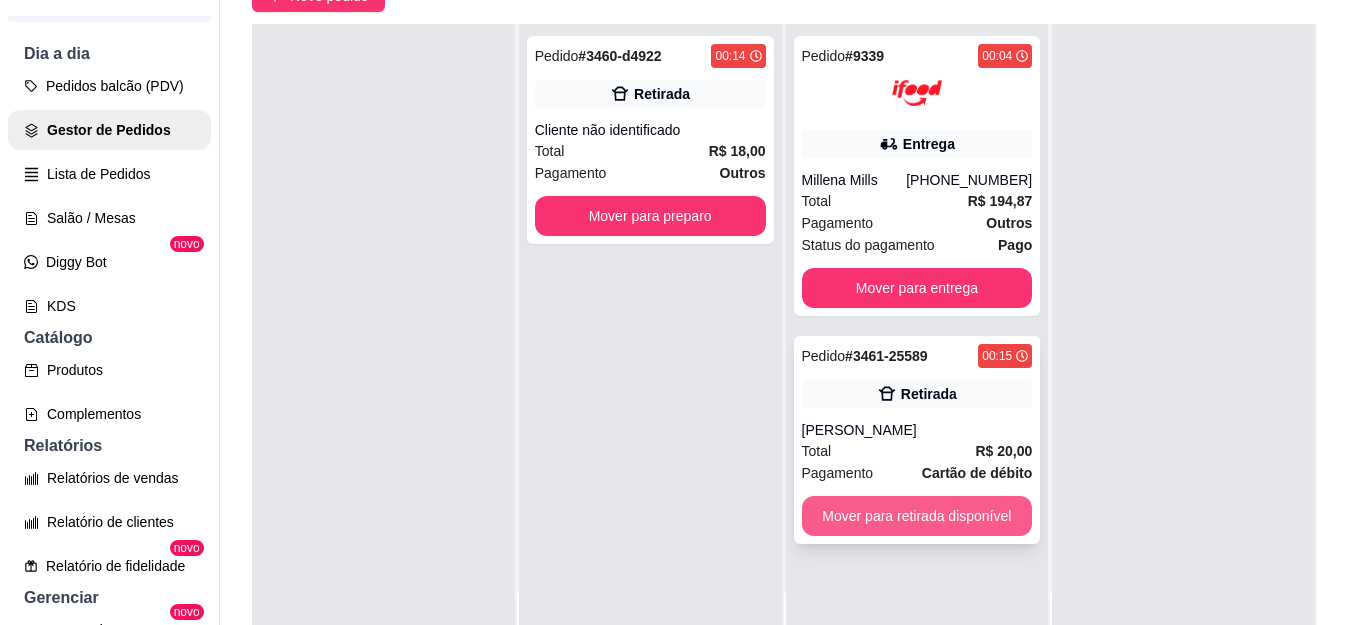 click on "Mover para retirada disponível" at bounding box center [917, 516] 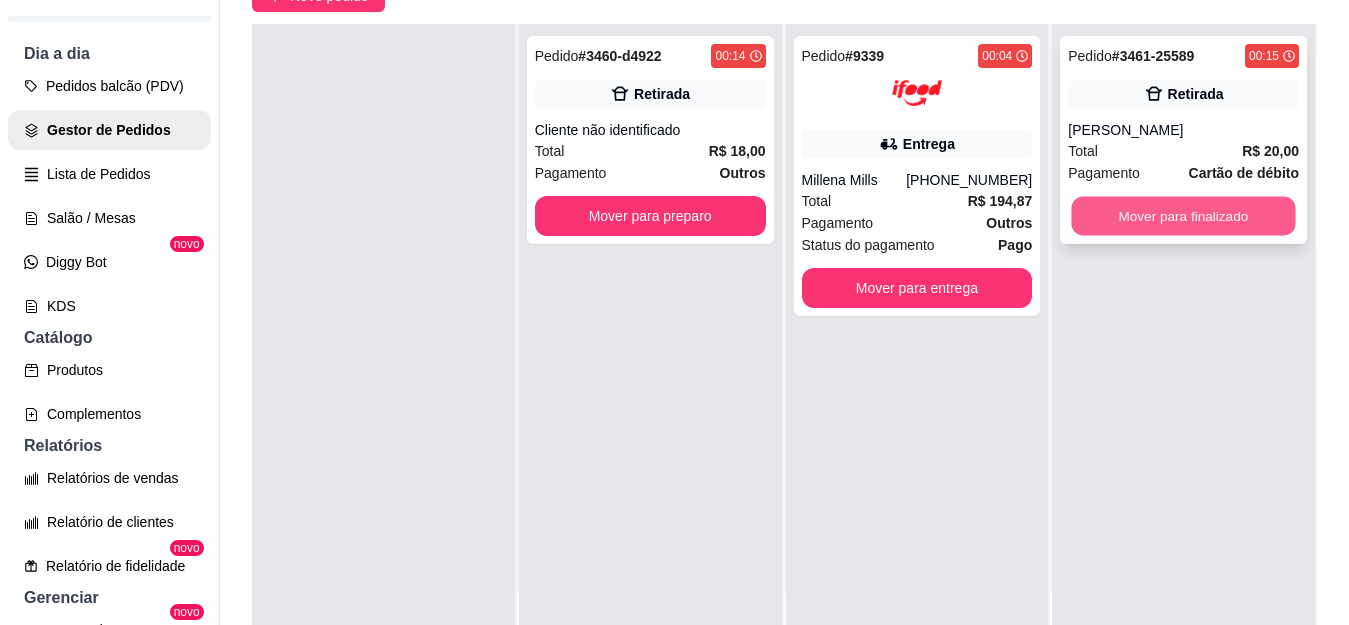 click on "Mover para finalizado" at bounding box center [1184, 216] 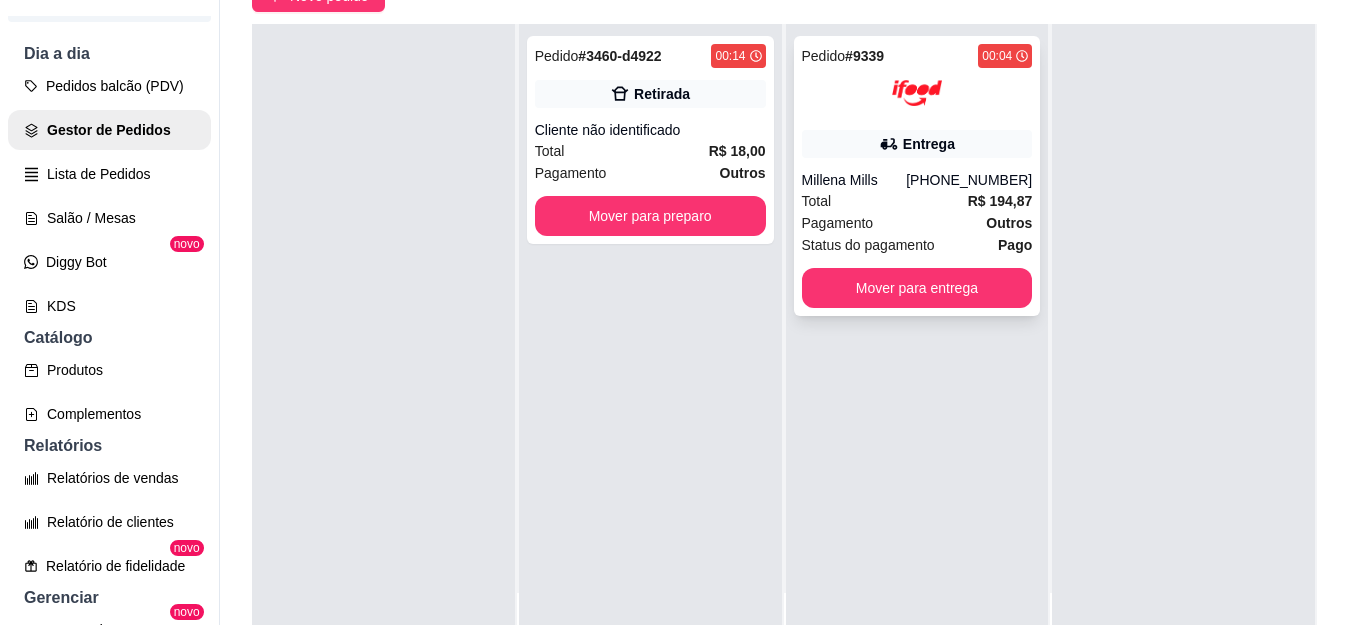 click at bounding box center [917, 93] 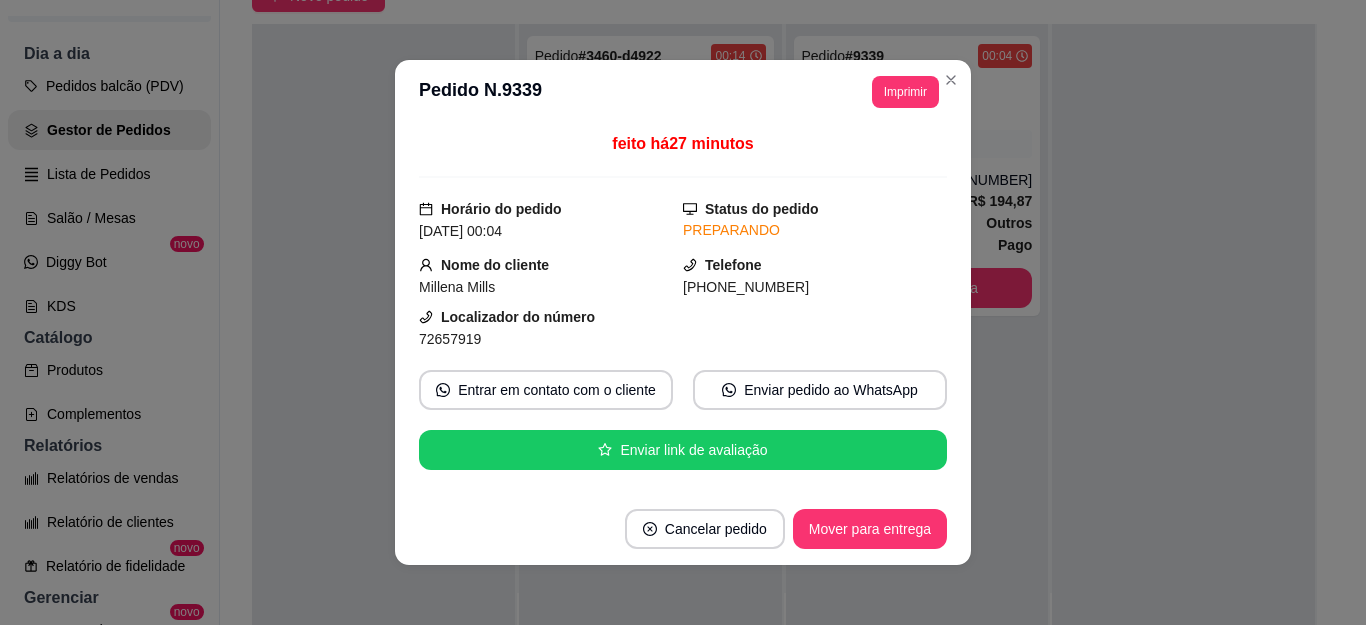click on "Imprimir" at bounding box center [905, 92] 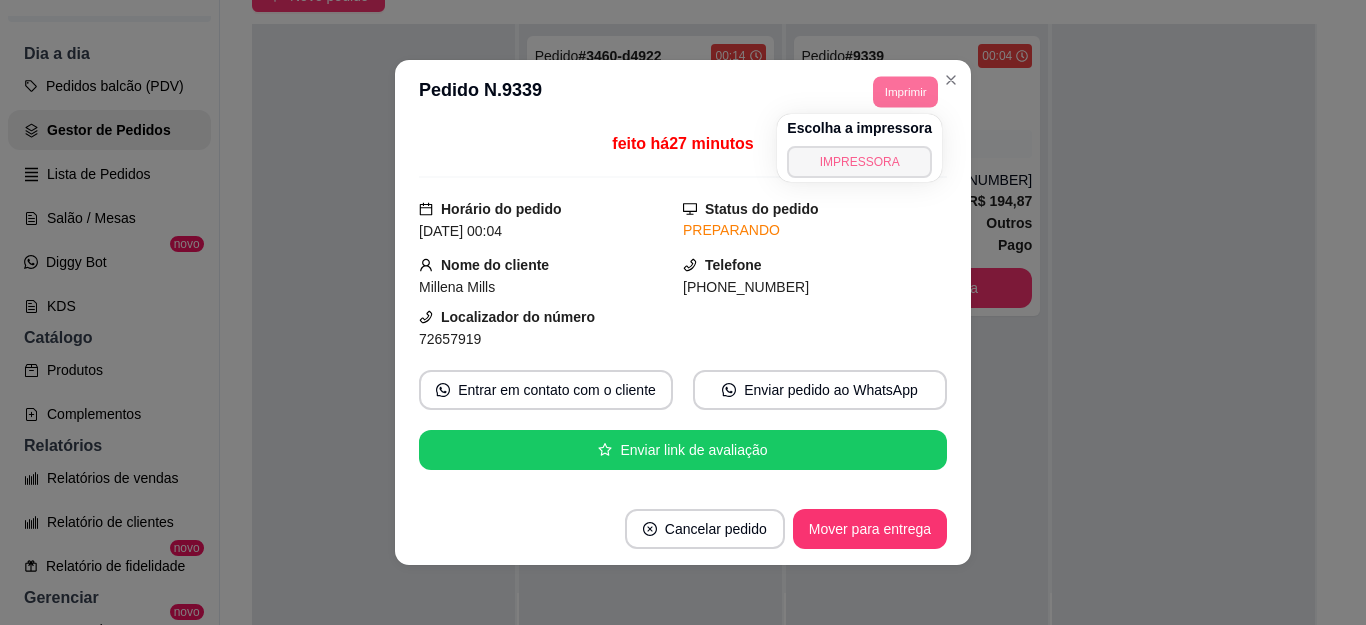 click on "IMPRESSORA" at bounding box center [859, 162] 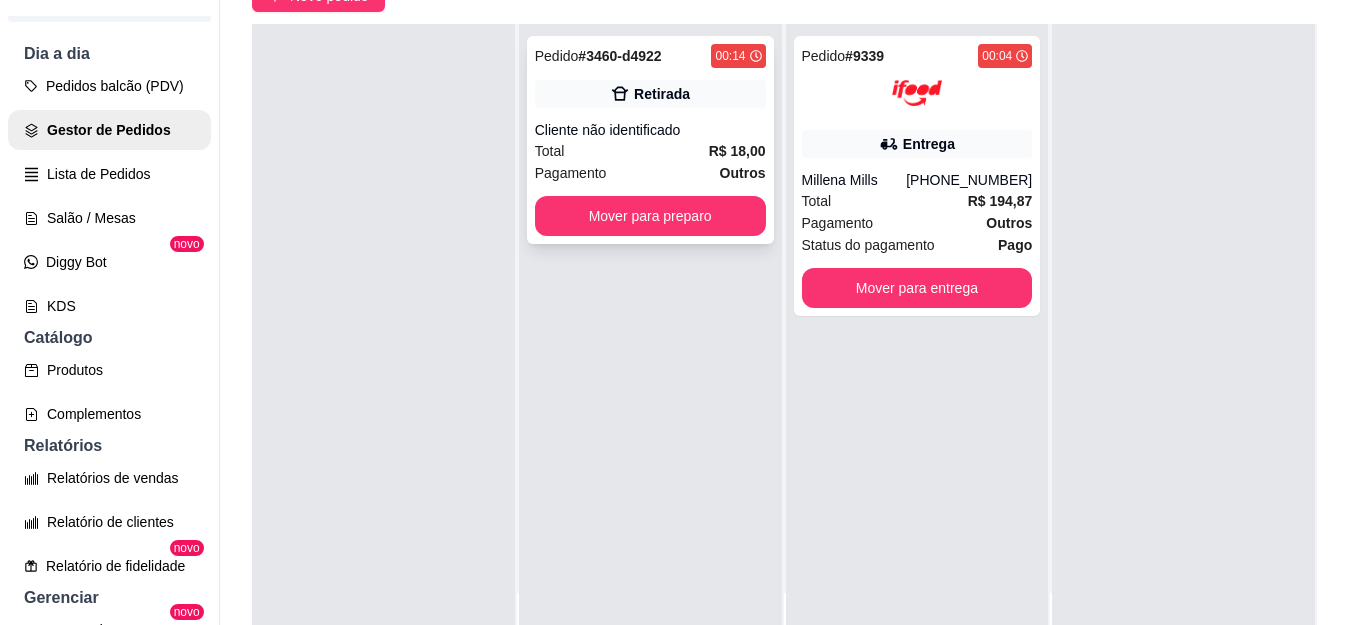 click on "Cliente não identificado" at bounding box center [650, 130] 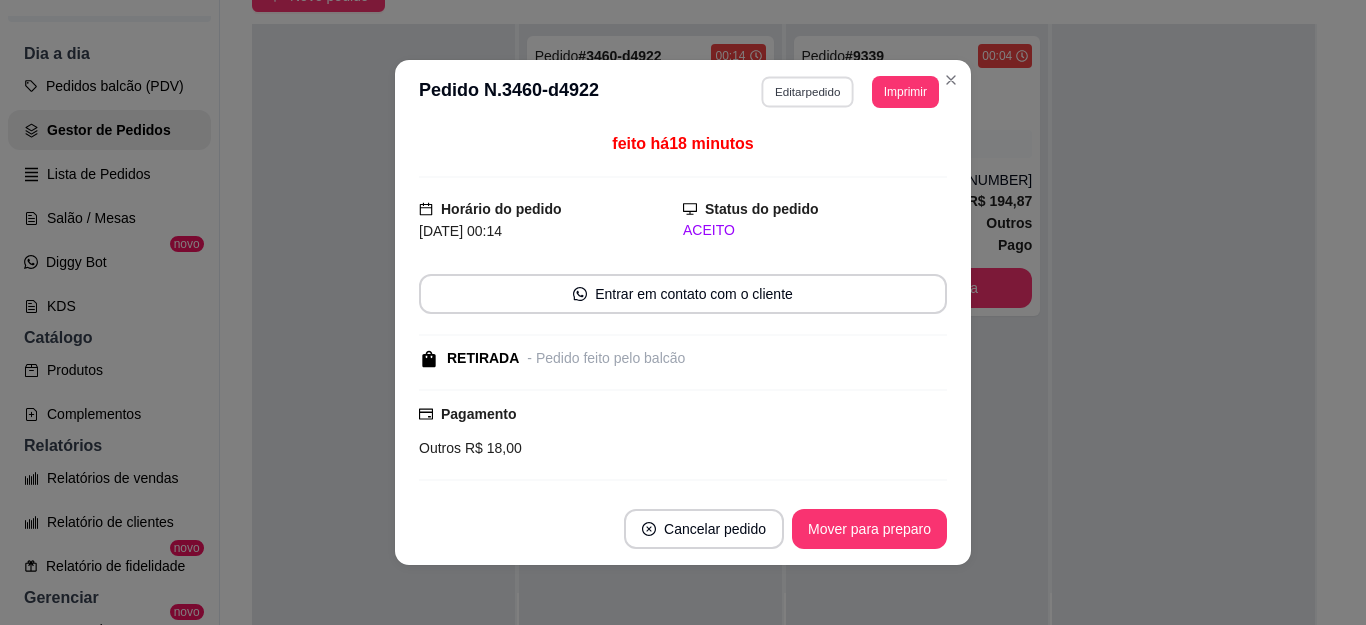 click on "Editar  pedido" at bounding box center [808, 91] 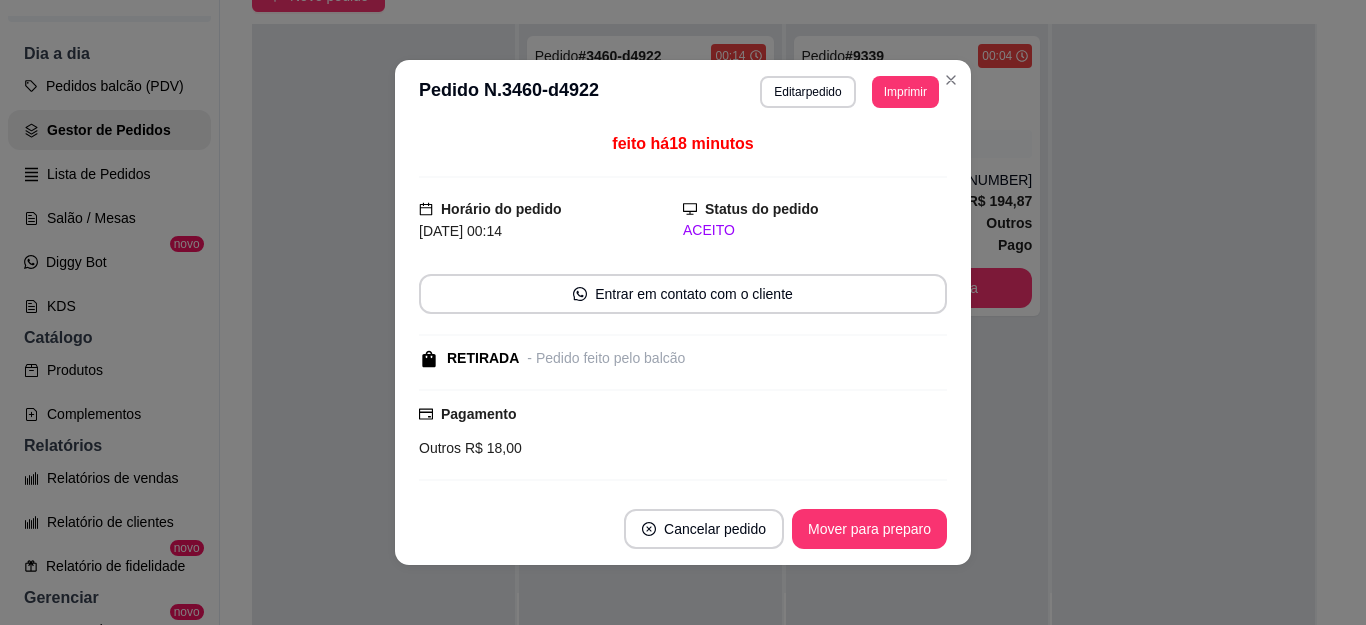click on "Continuar" at bounding box center (1129, 570) 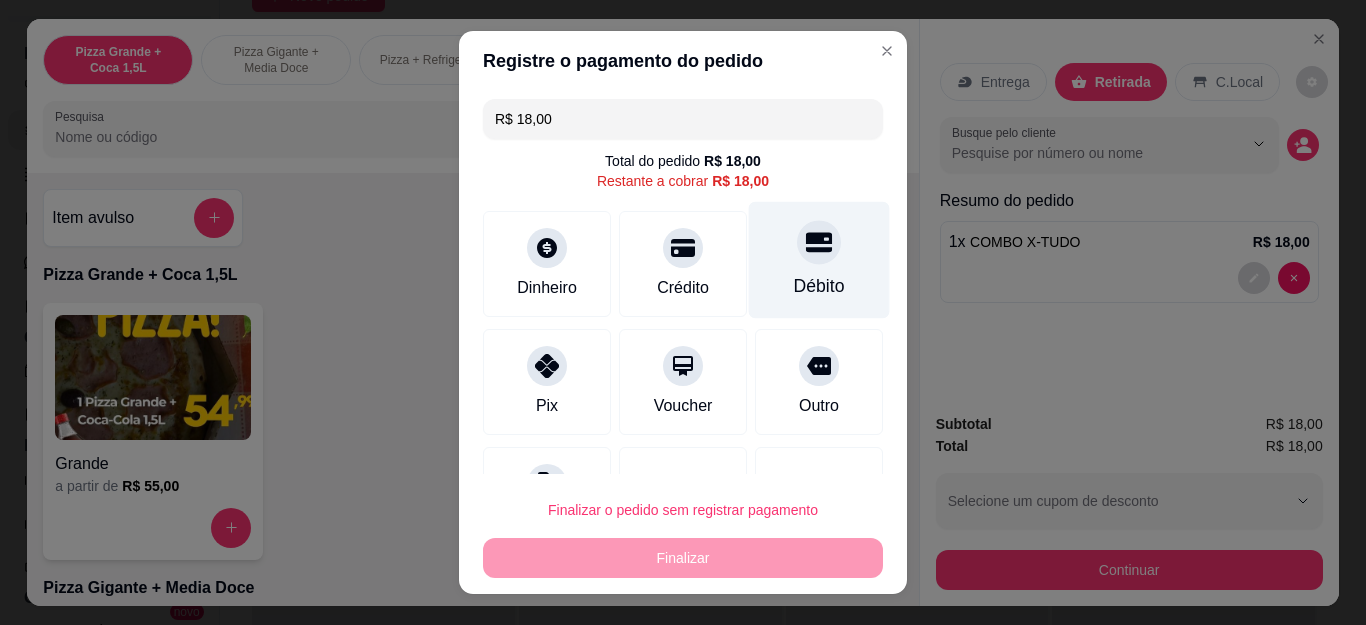 click on "Débito" at bounding box center (819, 260) 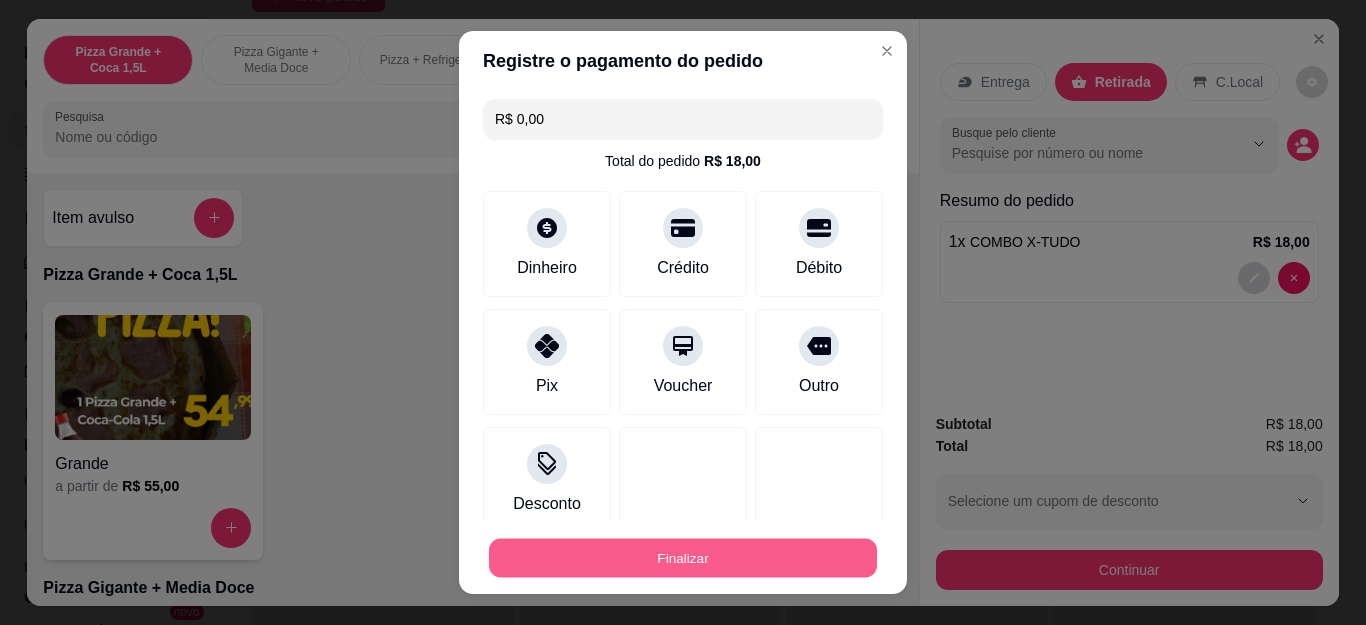 click on "Finalizar" at bounding box center [683, 557] 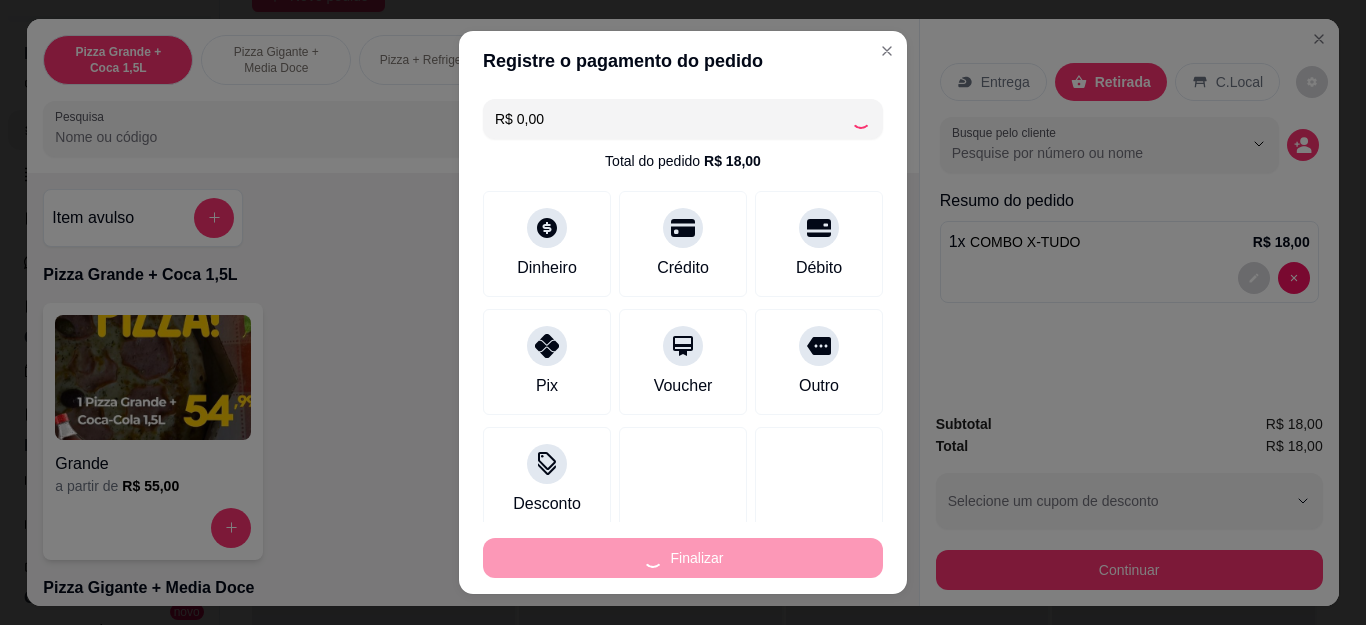 type on "0" 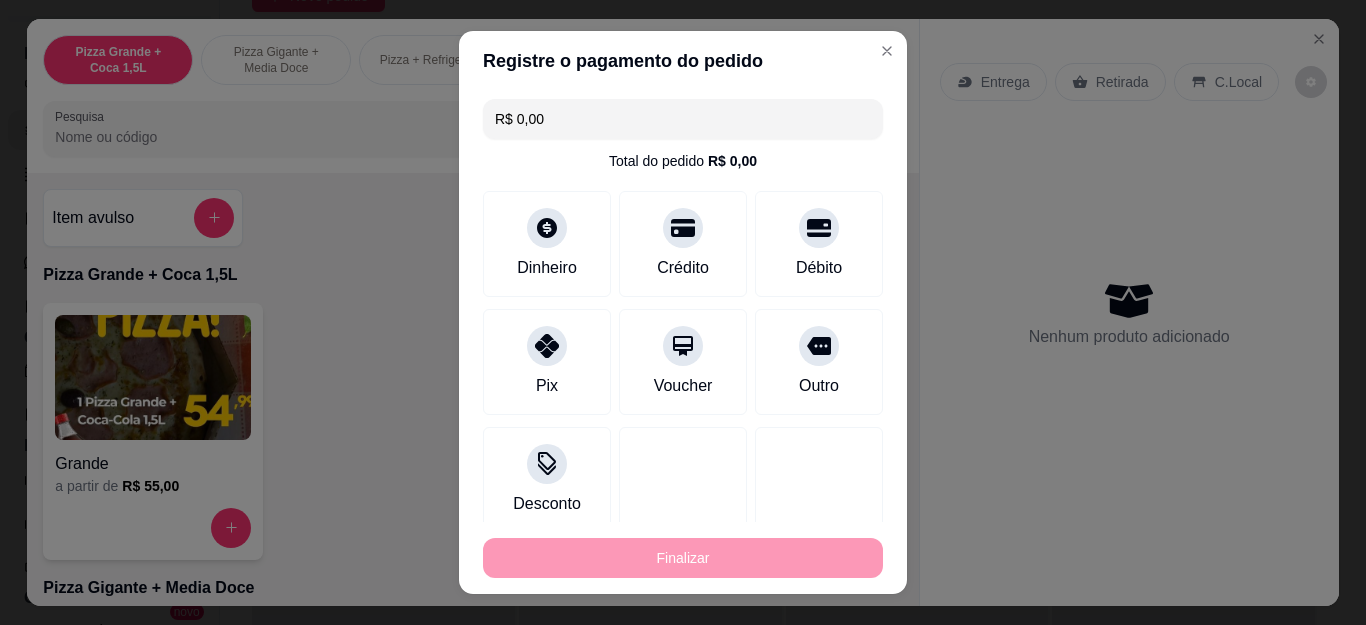 type on "-R$ 18,00" 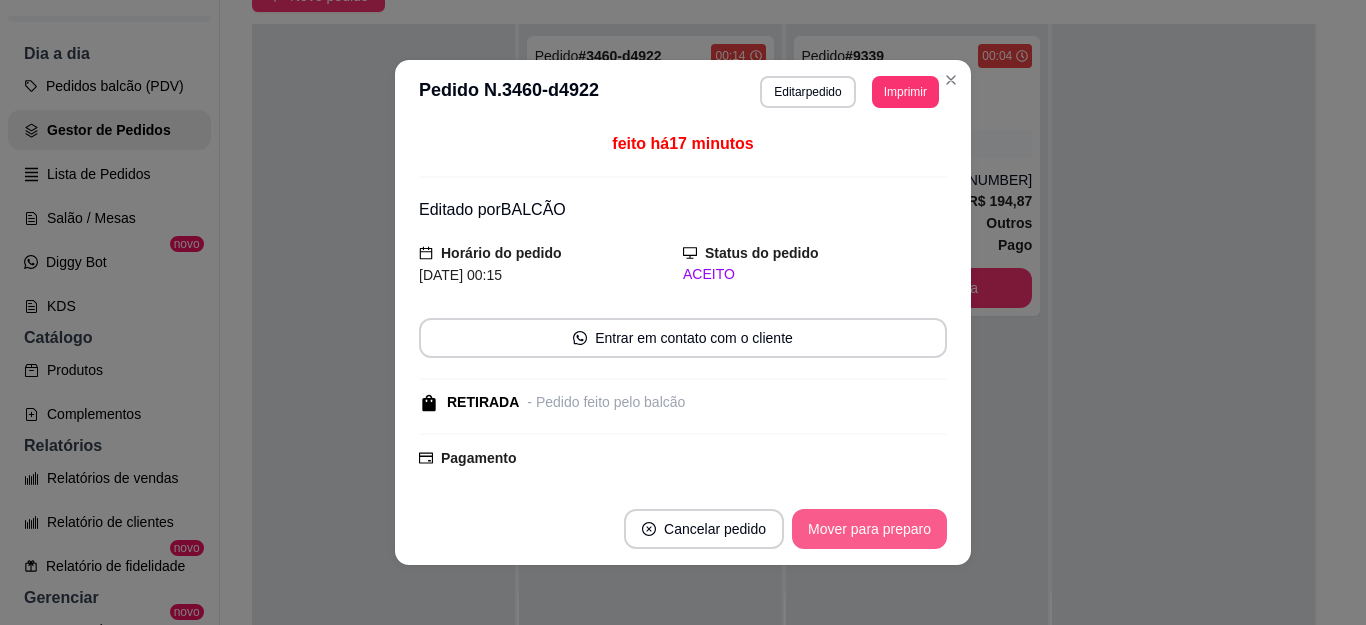click on "Mover para preparo" at bounding box center [869, 529] 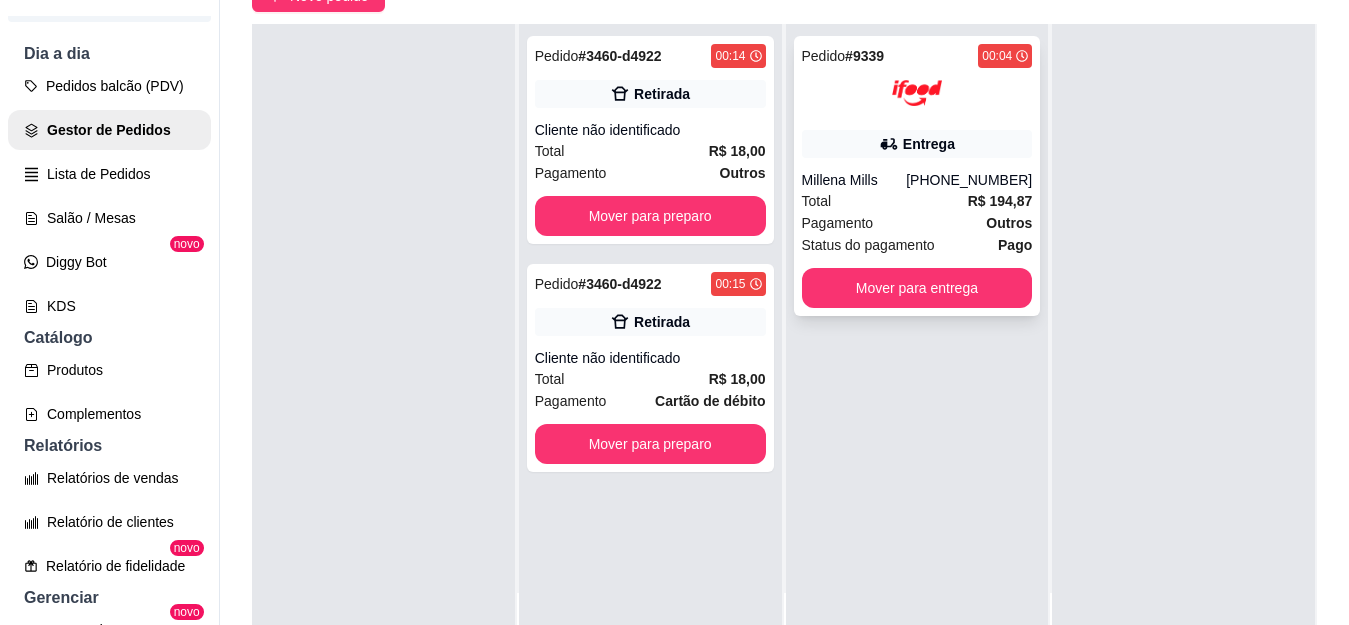 click on "Pedido  # 9339 00:04 Entrega Millena Mills [PHONE_NUMBER] Total R$ 194,87 Pagamento Outros Status do pagamento Pago Mover para entrega" at bounding box center [917, 176] 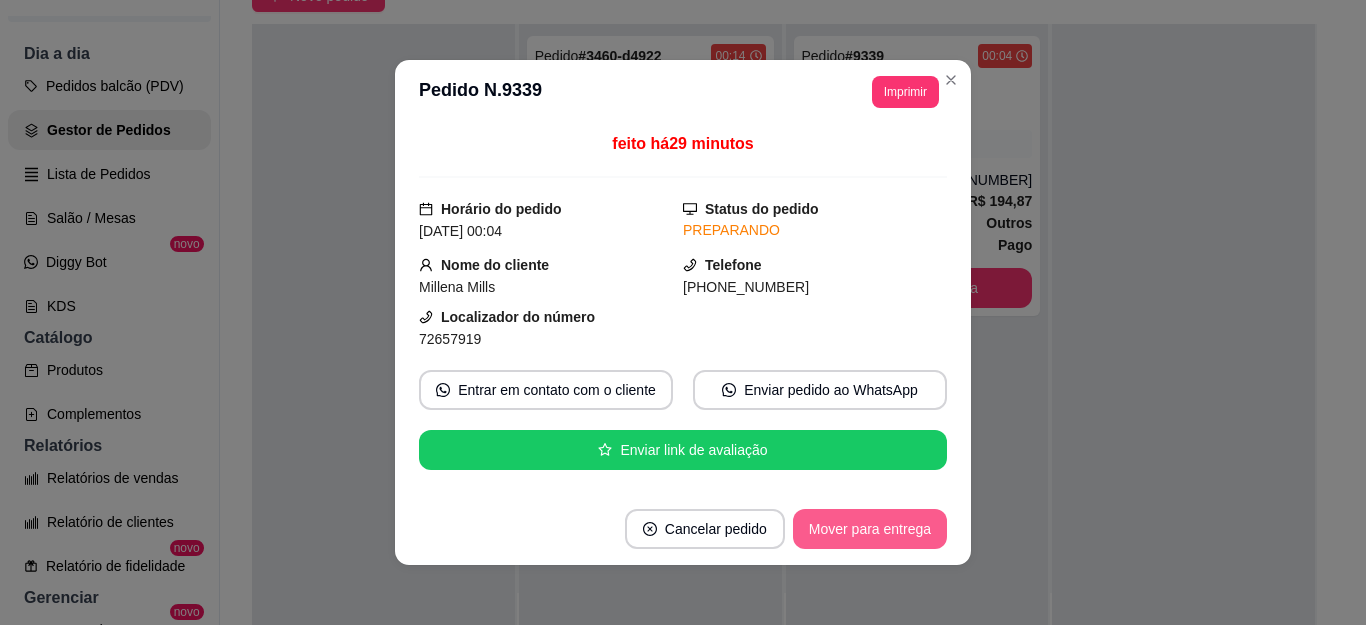 click on "Mover para entrega" at bounding box center (870, 529) 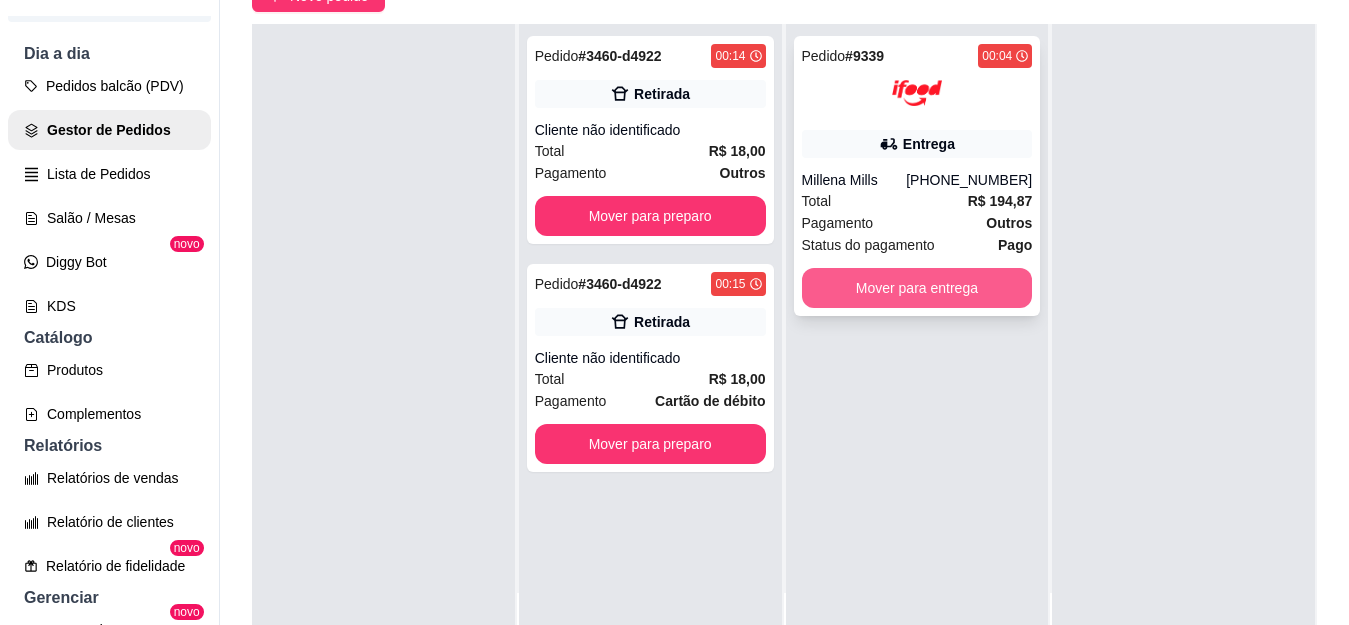 click on "Mover para entrega" at bounding box center [917, 288] 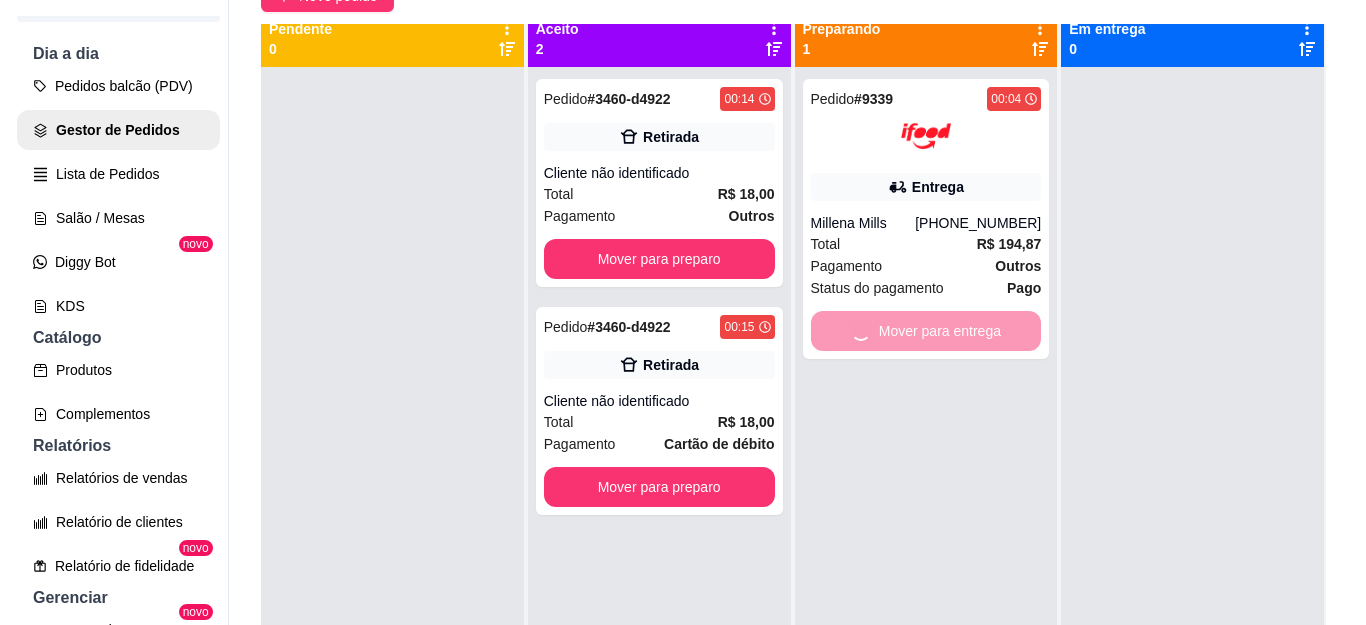 scroll, scrollTop: 0, scrollLeft: 0, axis: both 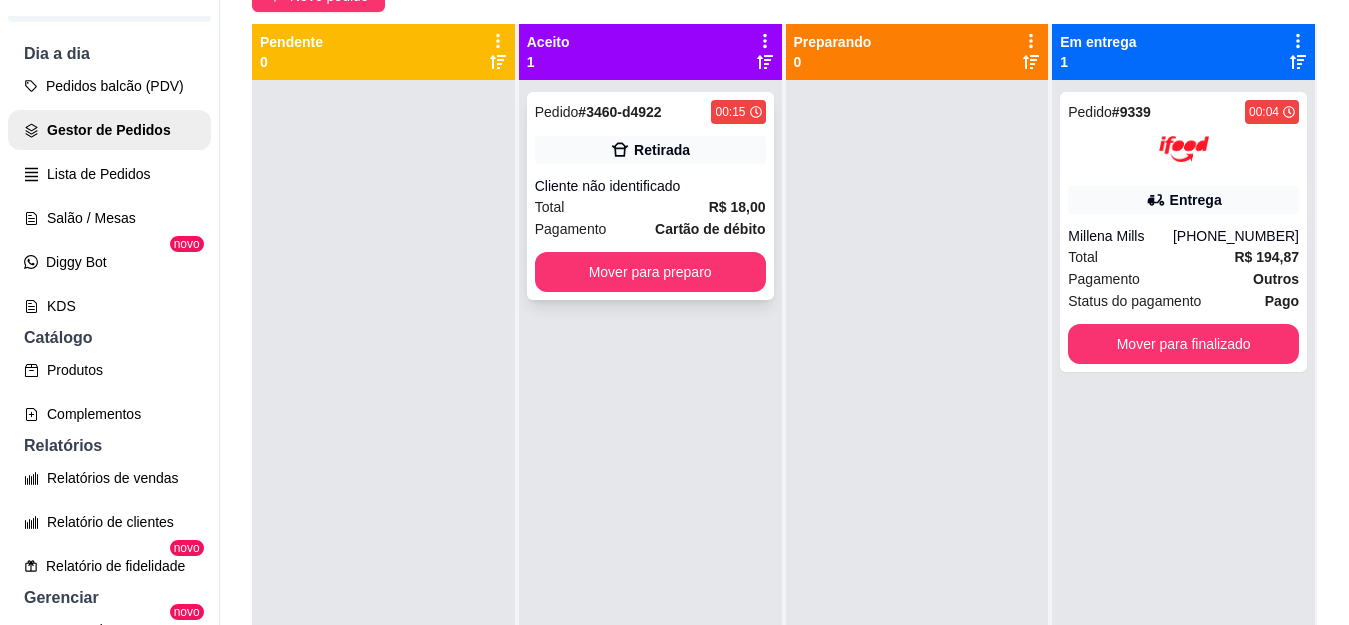 click on "Cliente não identificado" at bounding box center (650, 186) 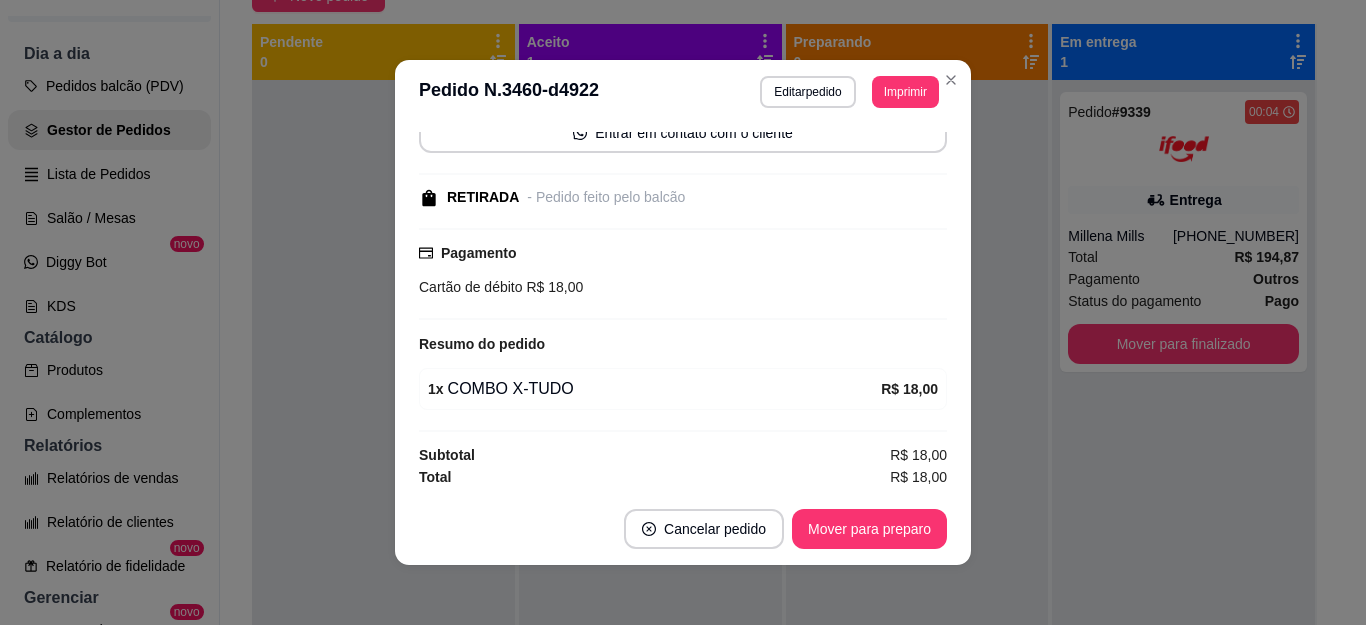 scroll, scrollTop: 208, scrollLeft: 0, axis: vertical 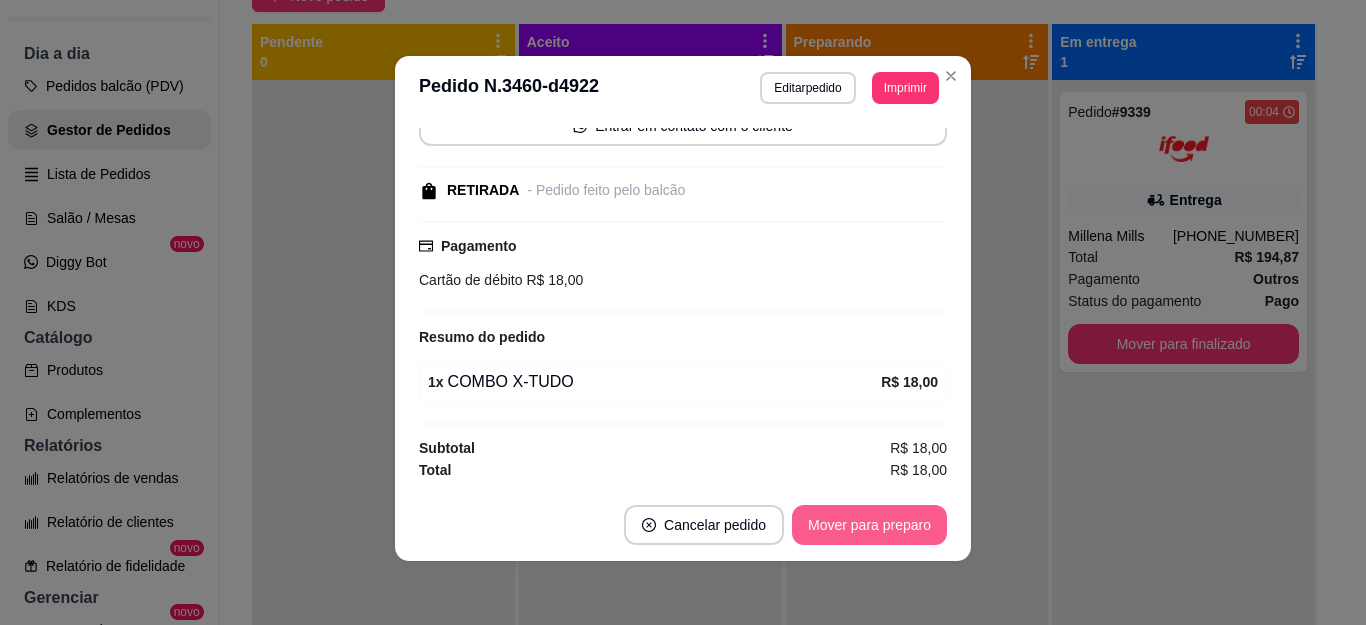 click on "Mover para preparo" at bounding box center [869, 525] 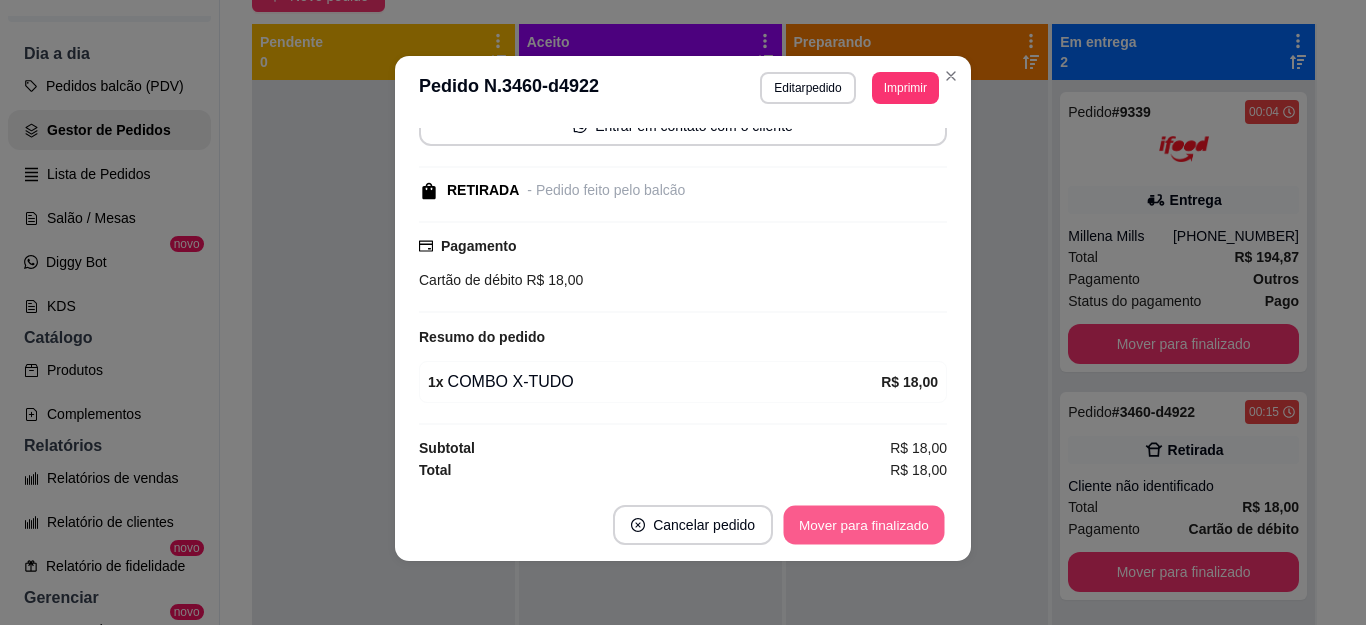 click on "Mover para finalizado" at bounding box center [864, 525] 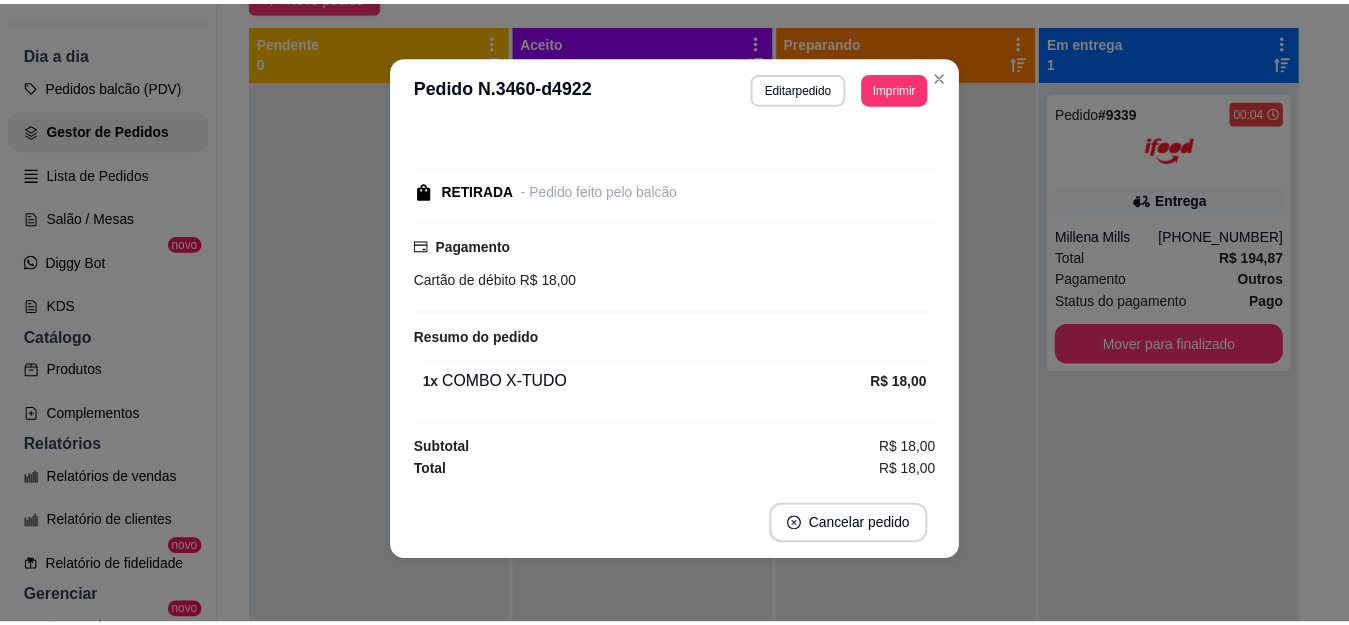 scroll, scrollTop: 102, scrollLeft: 0, axis: vertical 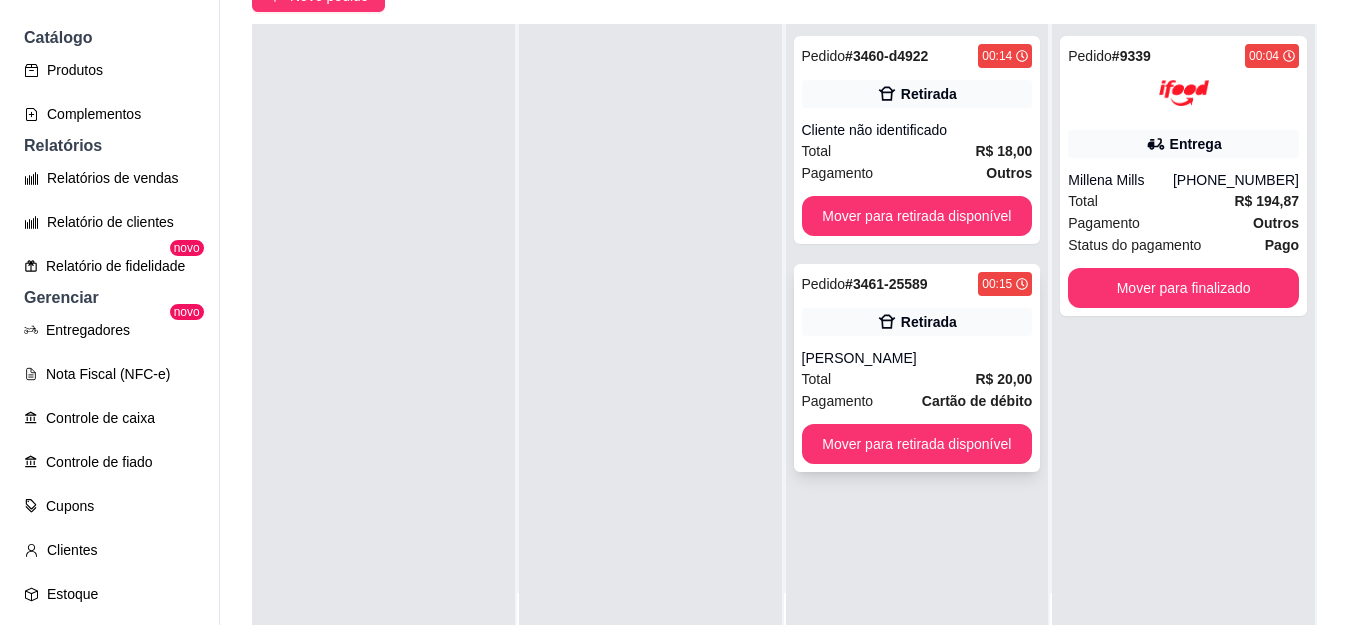 click on "Total R$ 20,00" at bounding box center [917, 379] 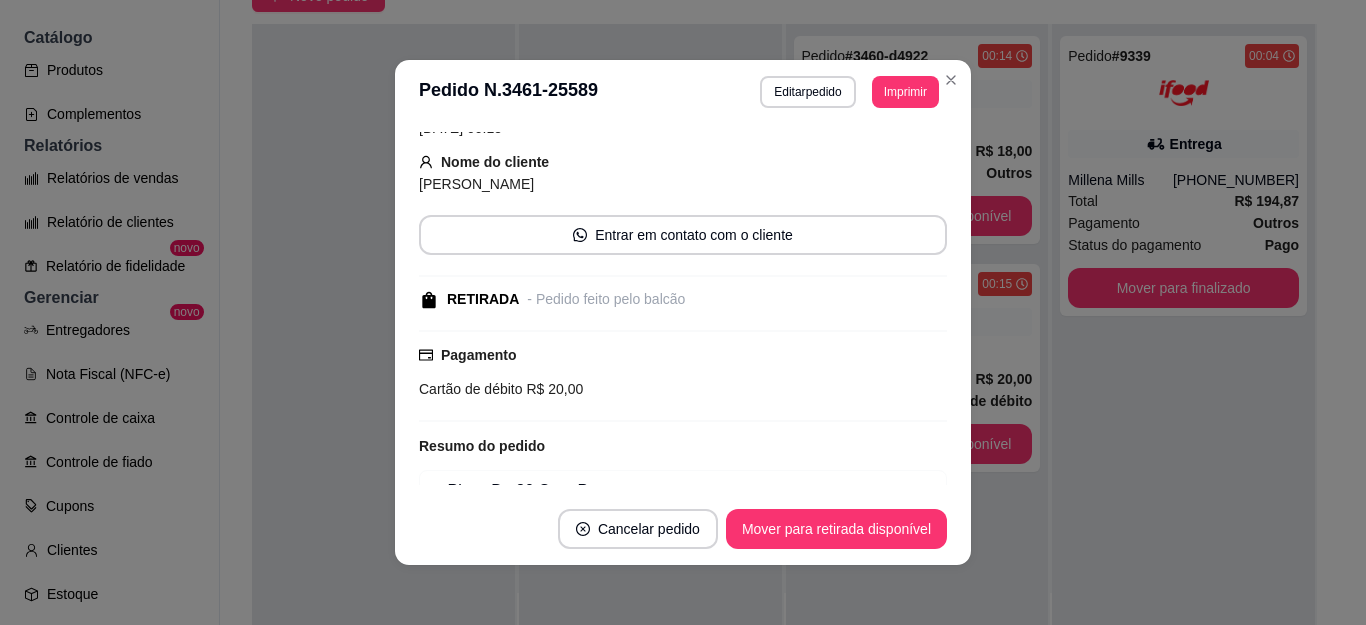 scroll, scrollTop: 8, scrollLeft: 0, axis: vertical 